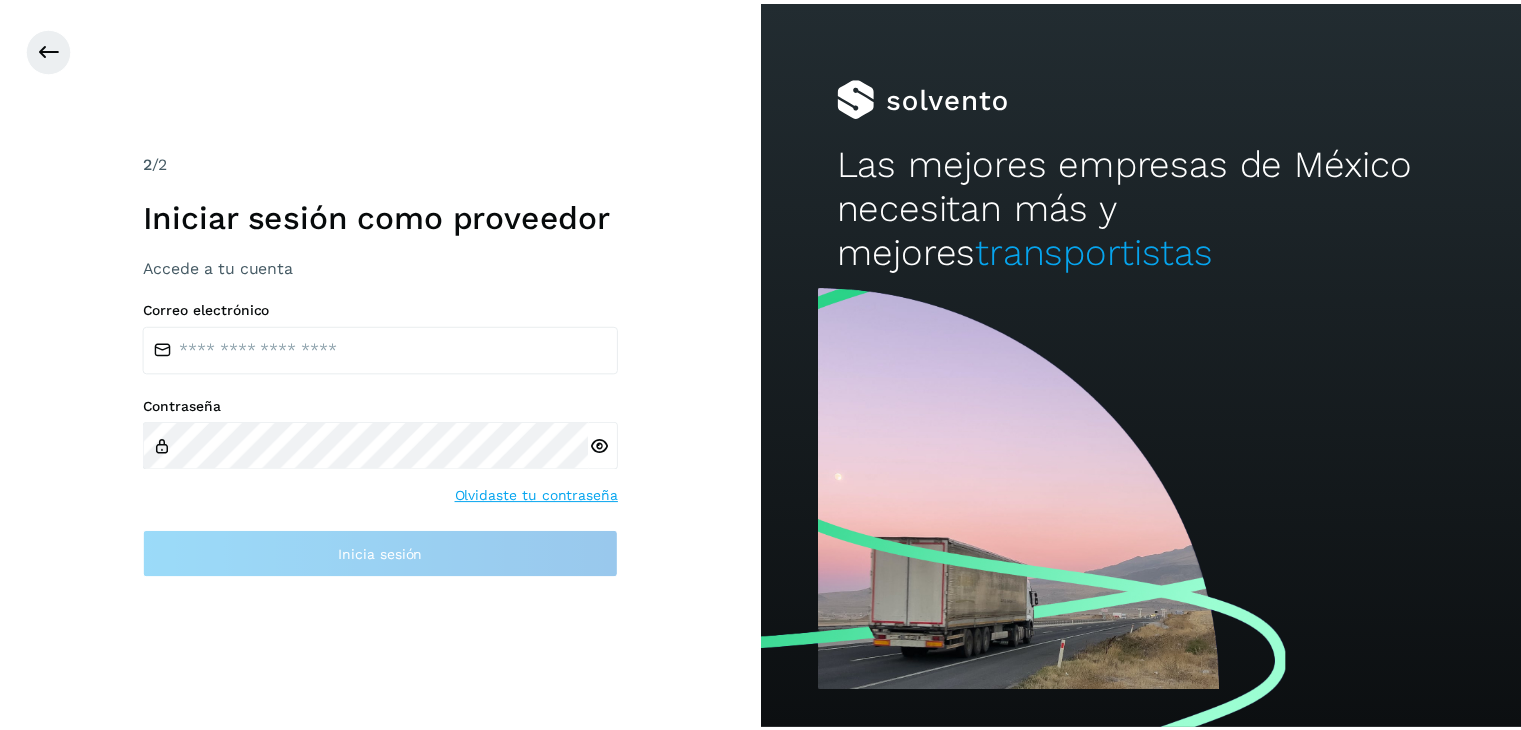scroll, scrollTop: 0, scrollLeft: 0, axis: both 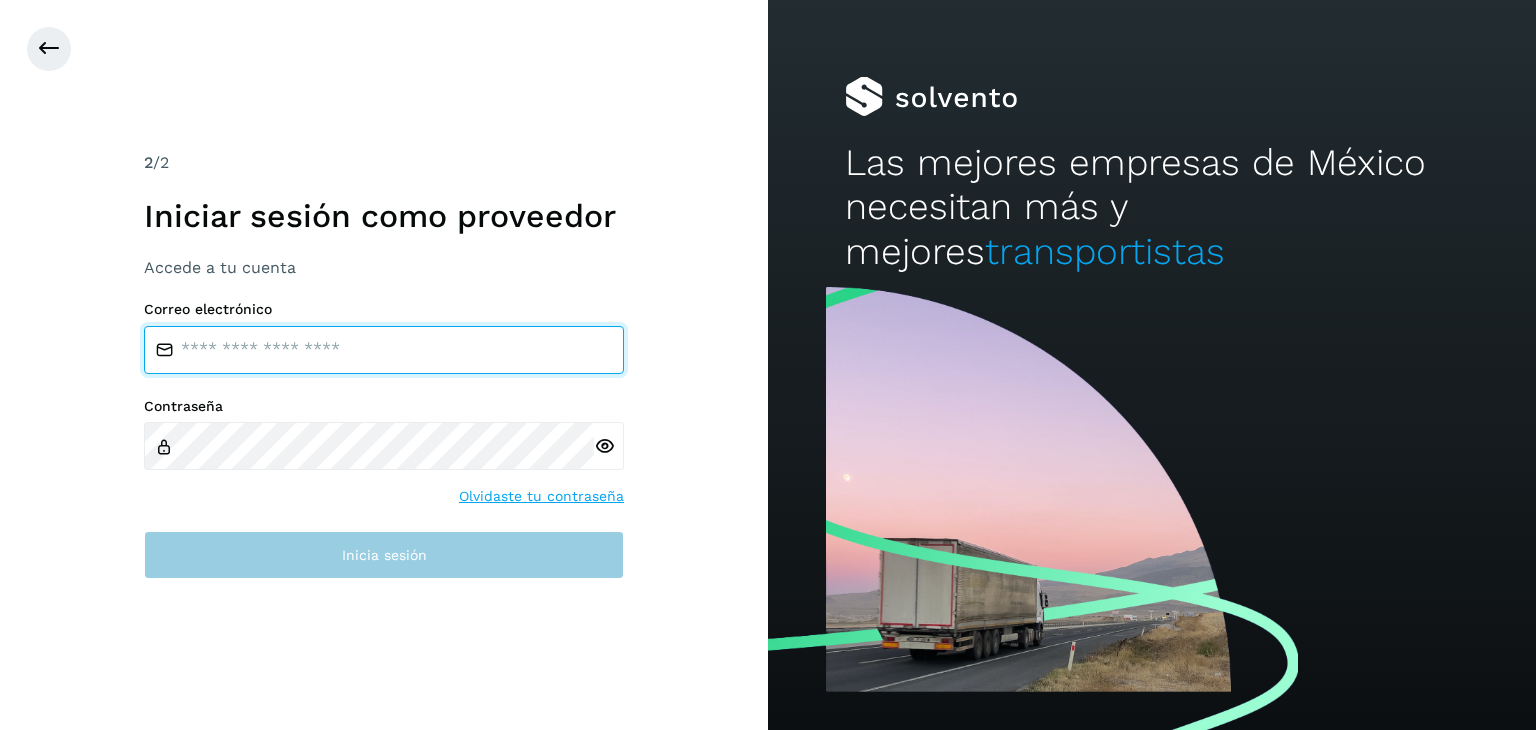 type on "**********" 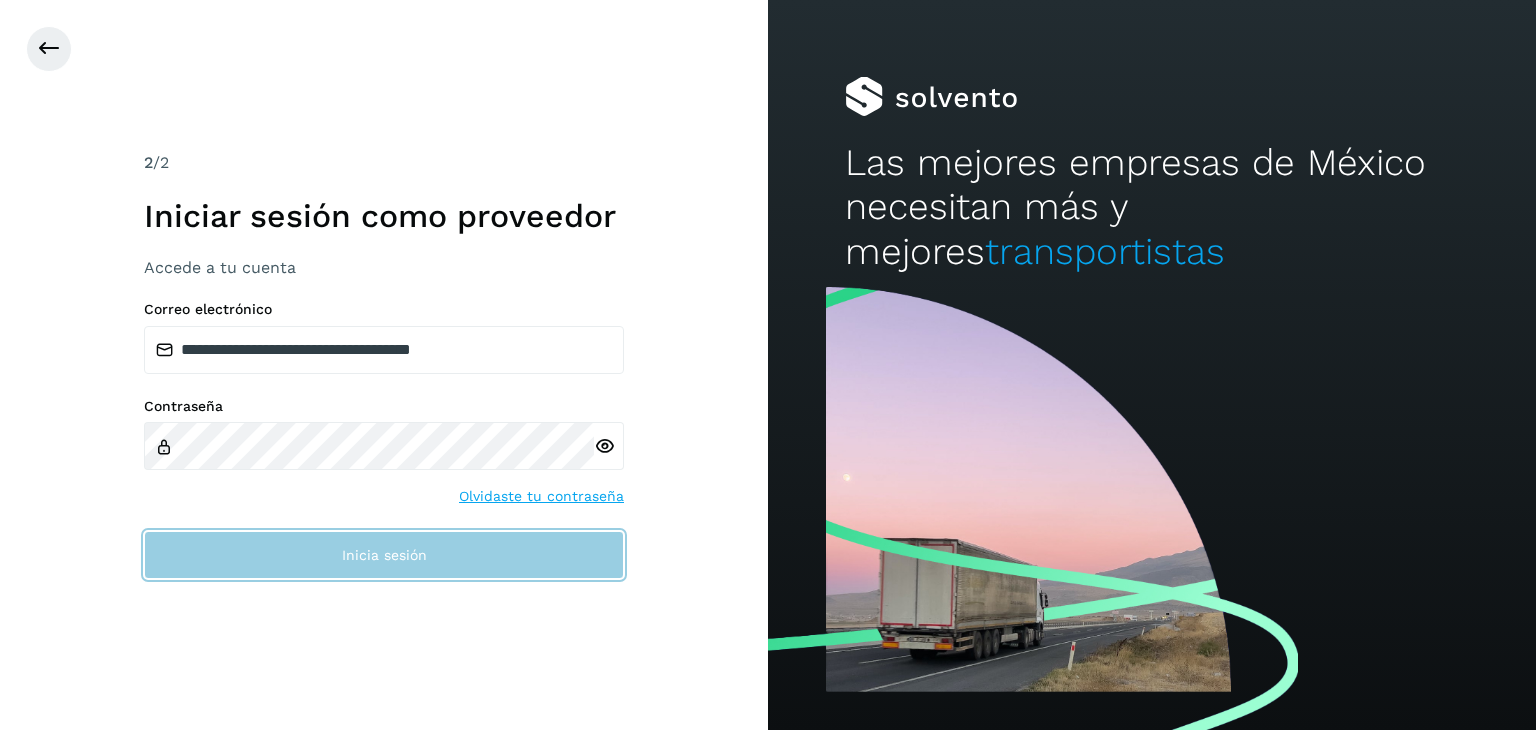 click on "Inicia sesión" at bounding box center (384, 555) 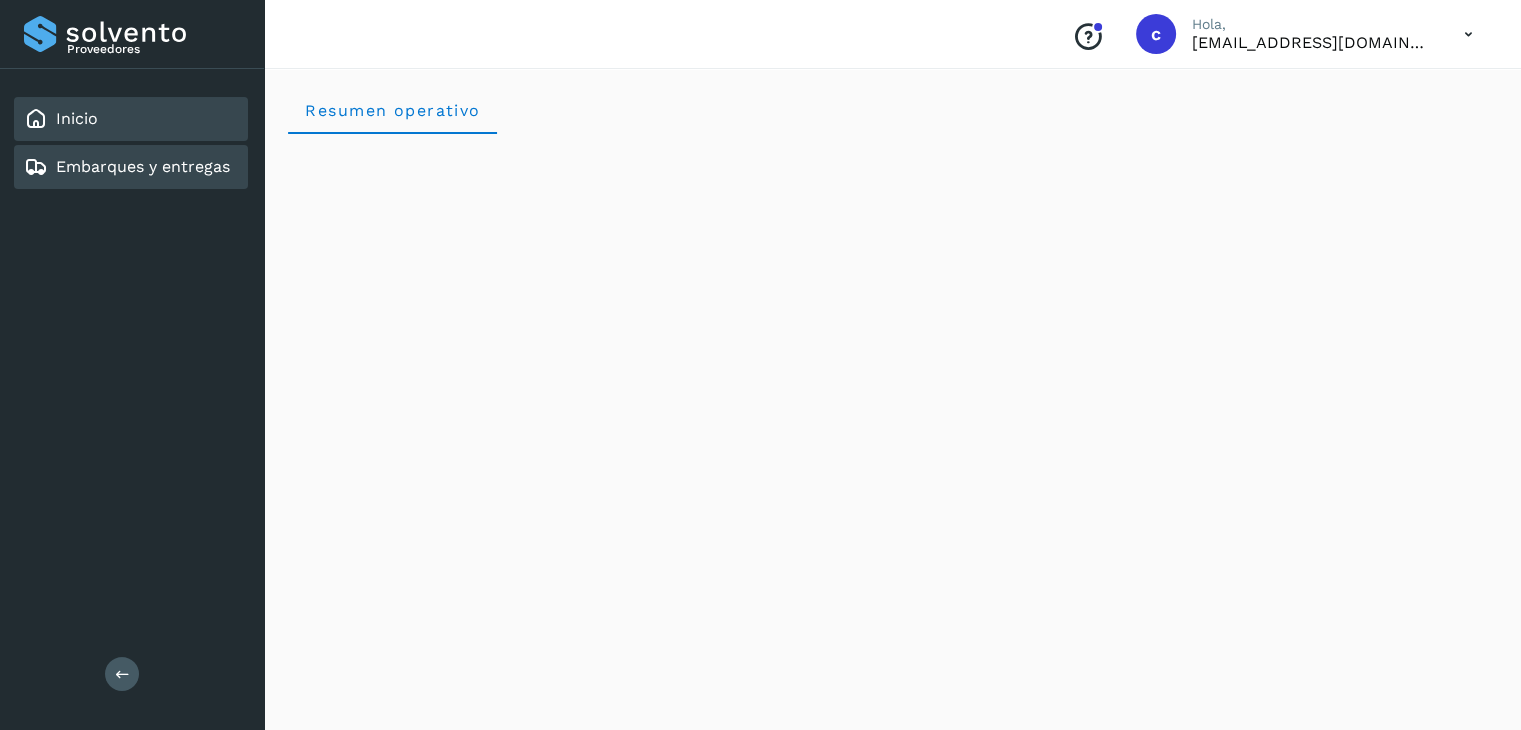click on "Embarques y entregas" at bounding box center [143, 166] 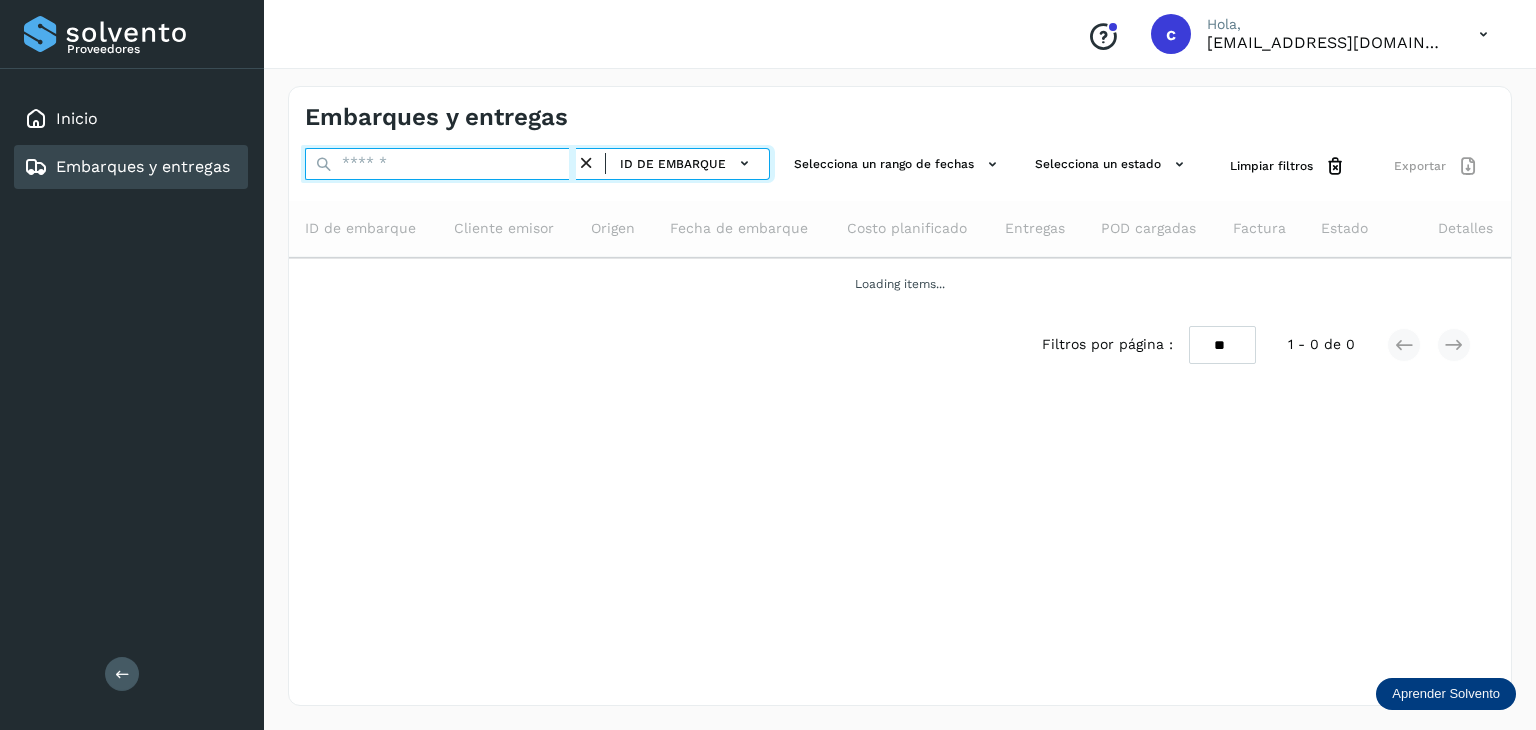 click at bounding box center [440, 164] 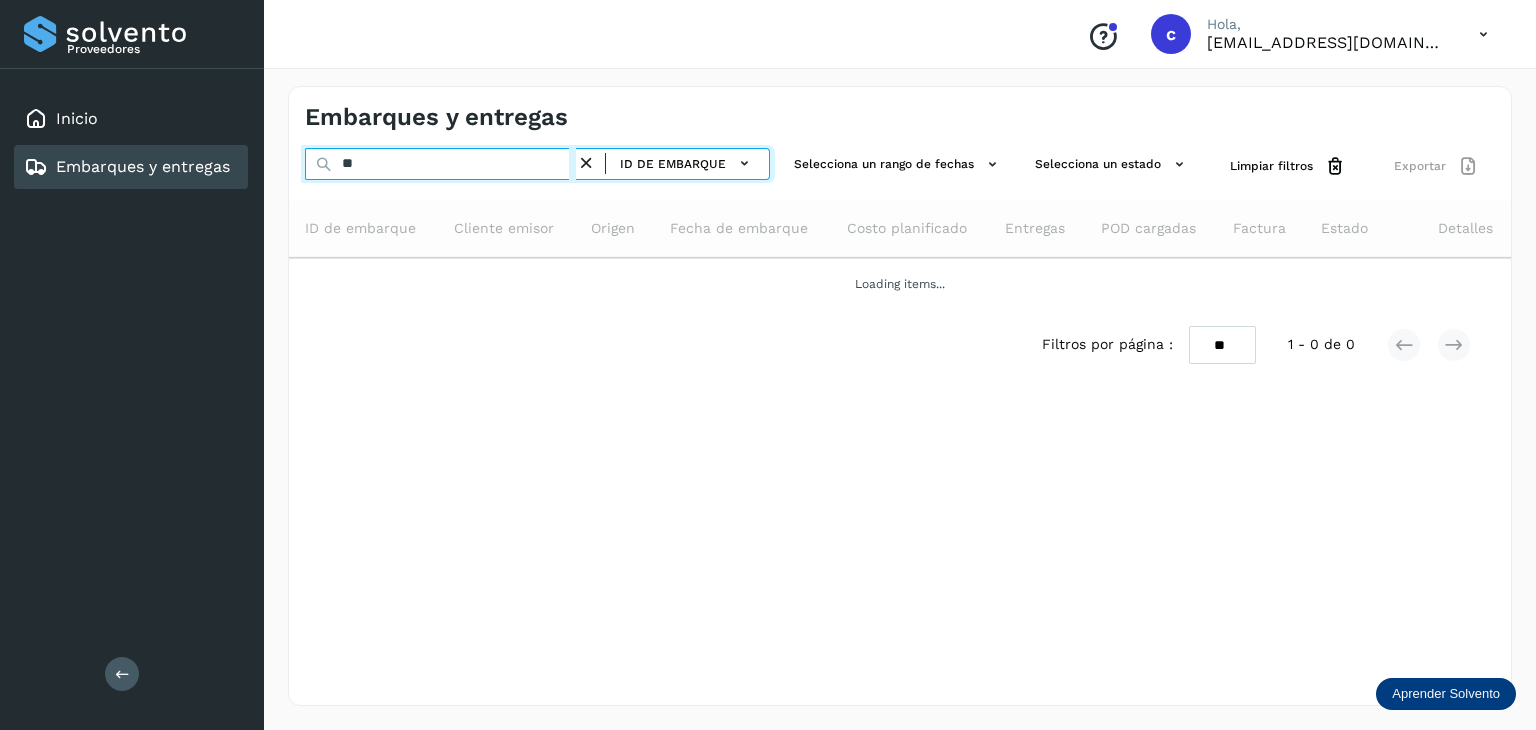 type on "*" 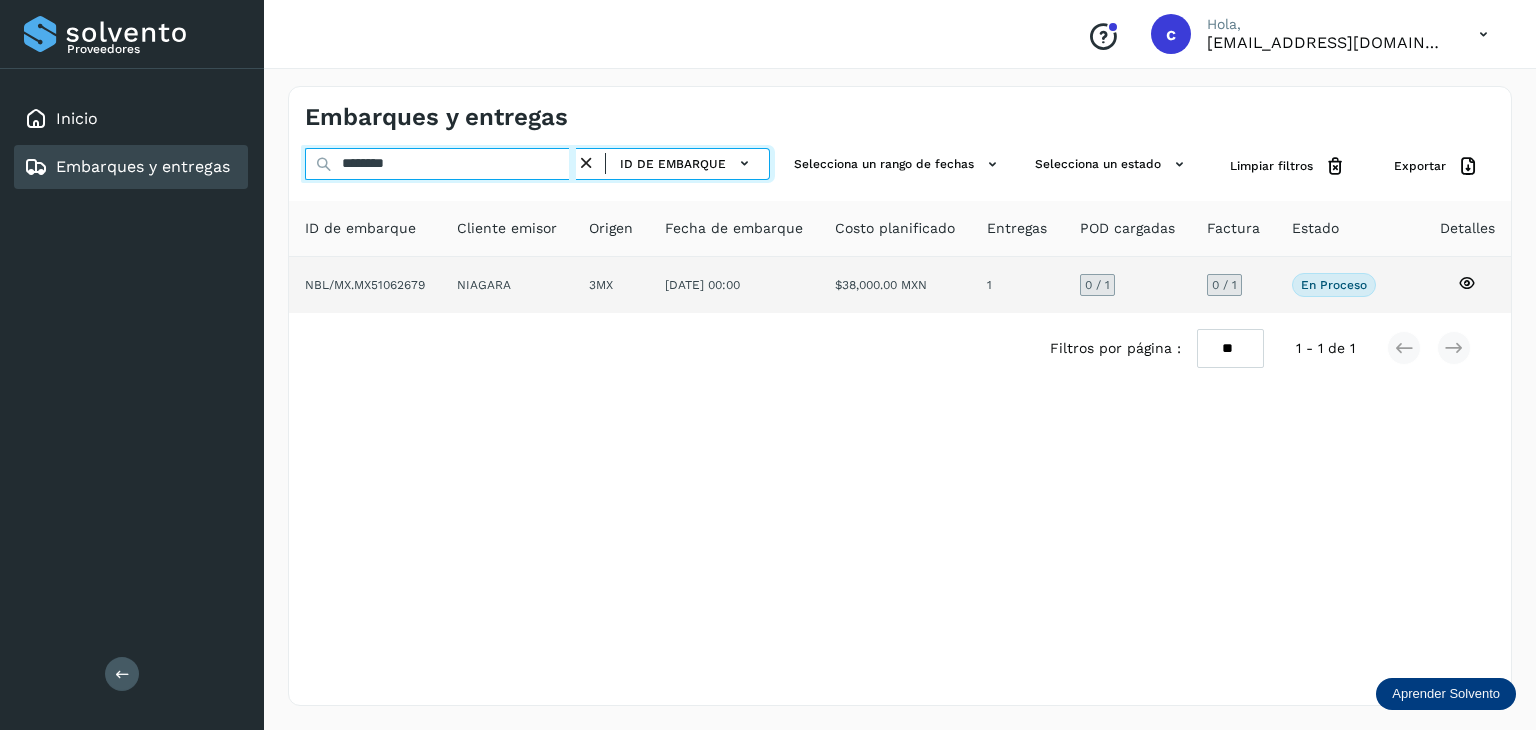 type on "********" 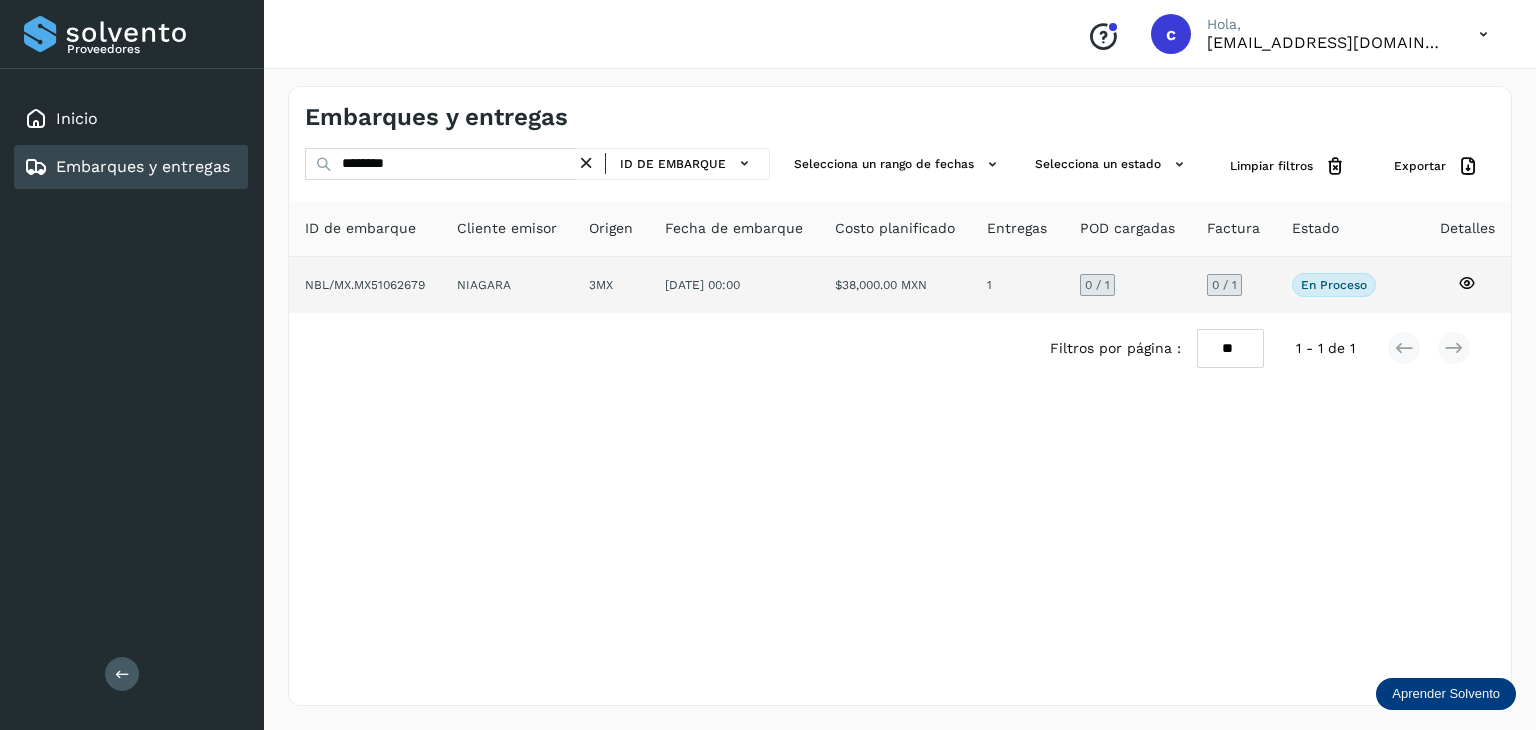 click 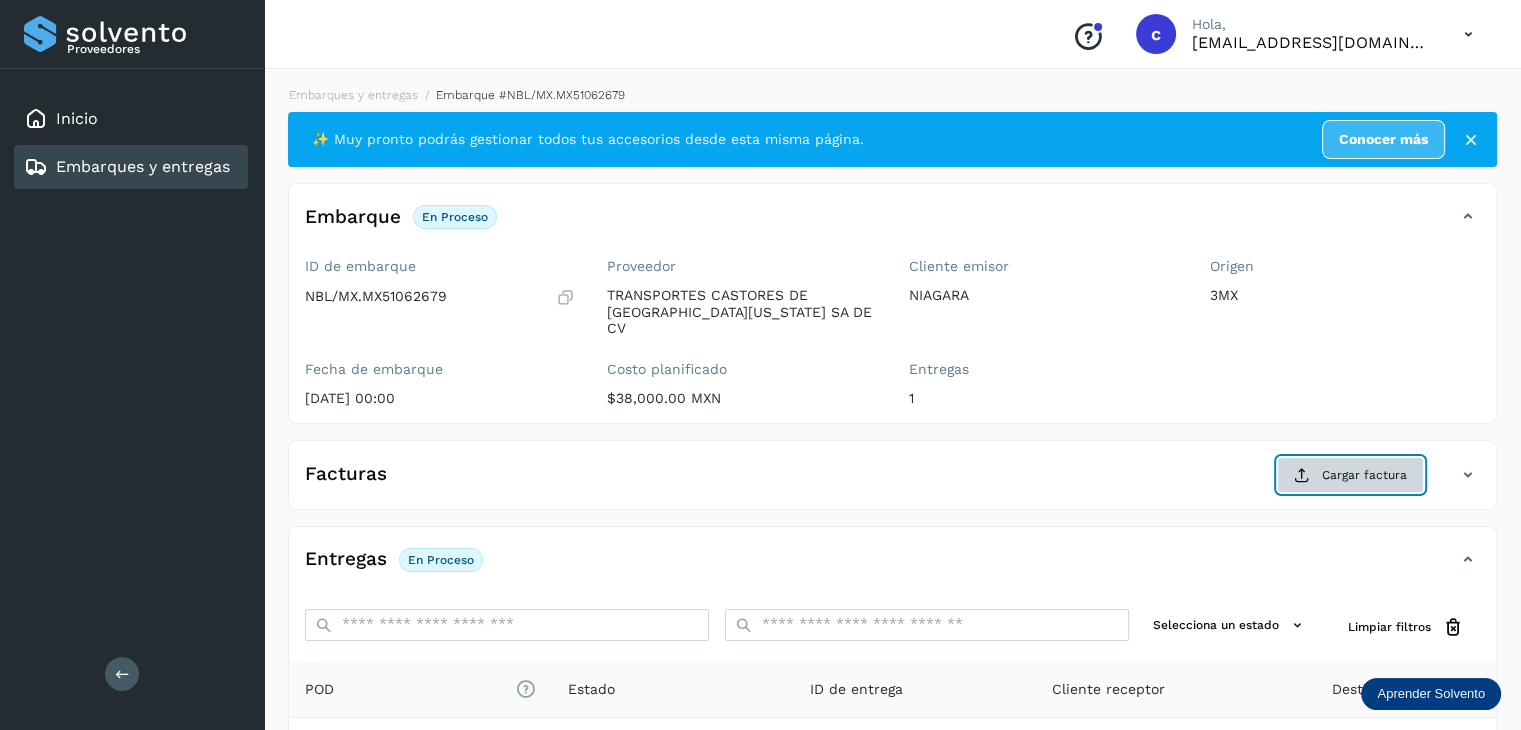 click on "Cargar factura" at bounding box center (1350, 475) 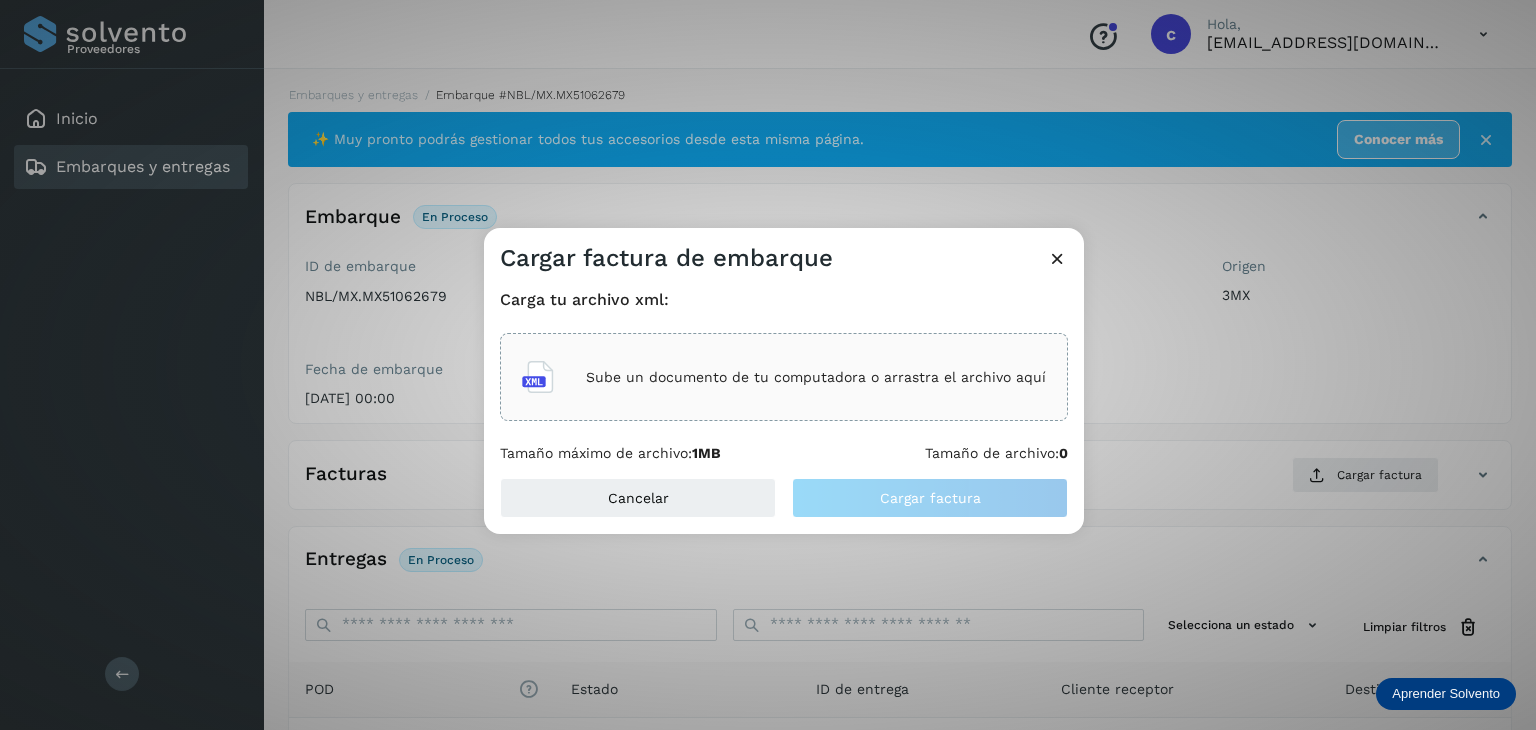 click on "Sube un documento de tu computadora o arrastra el archivo aquí" at bounding box center [816, 377] 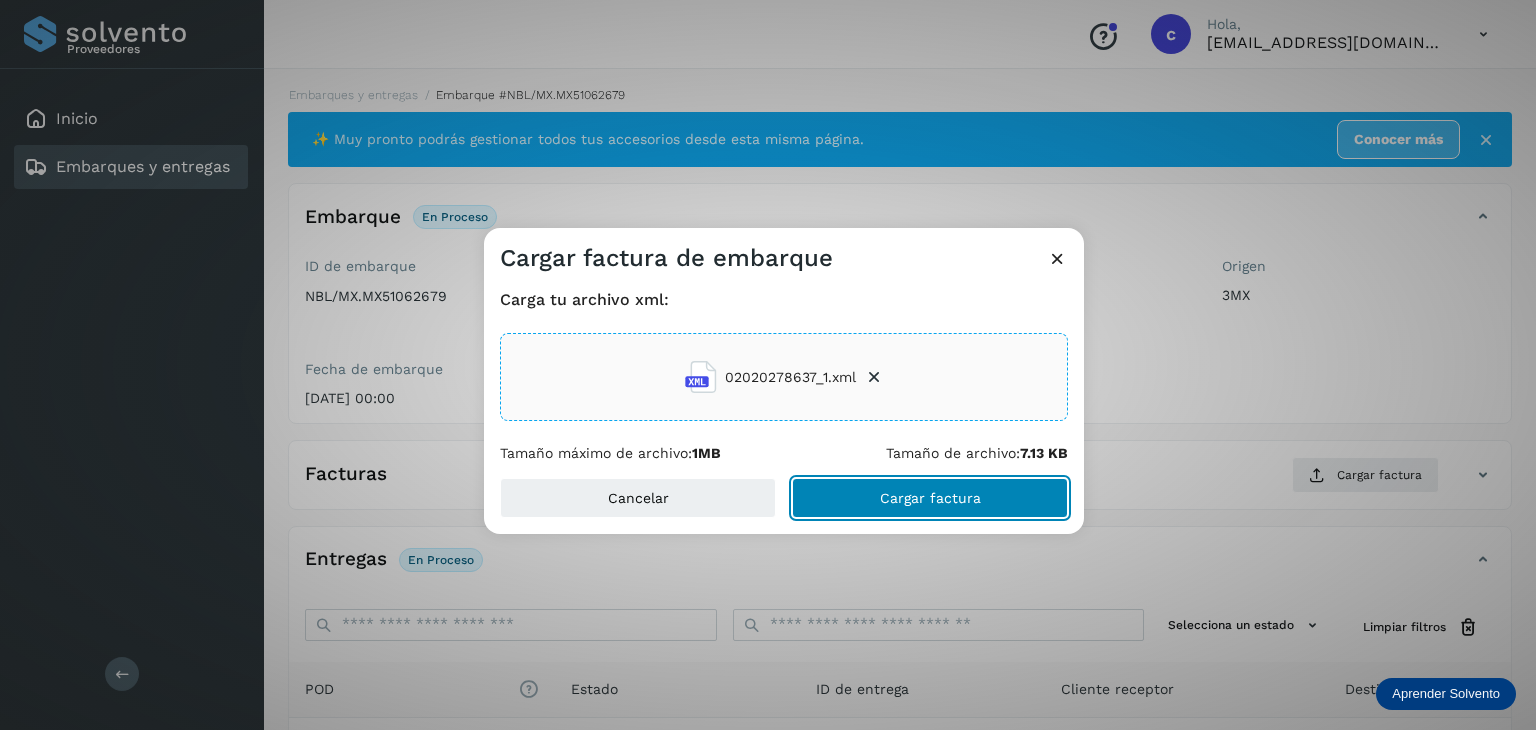 click on "Cargar factura" 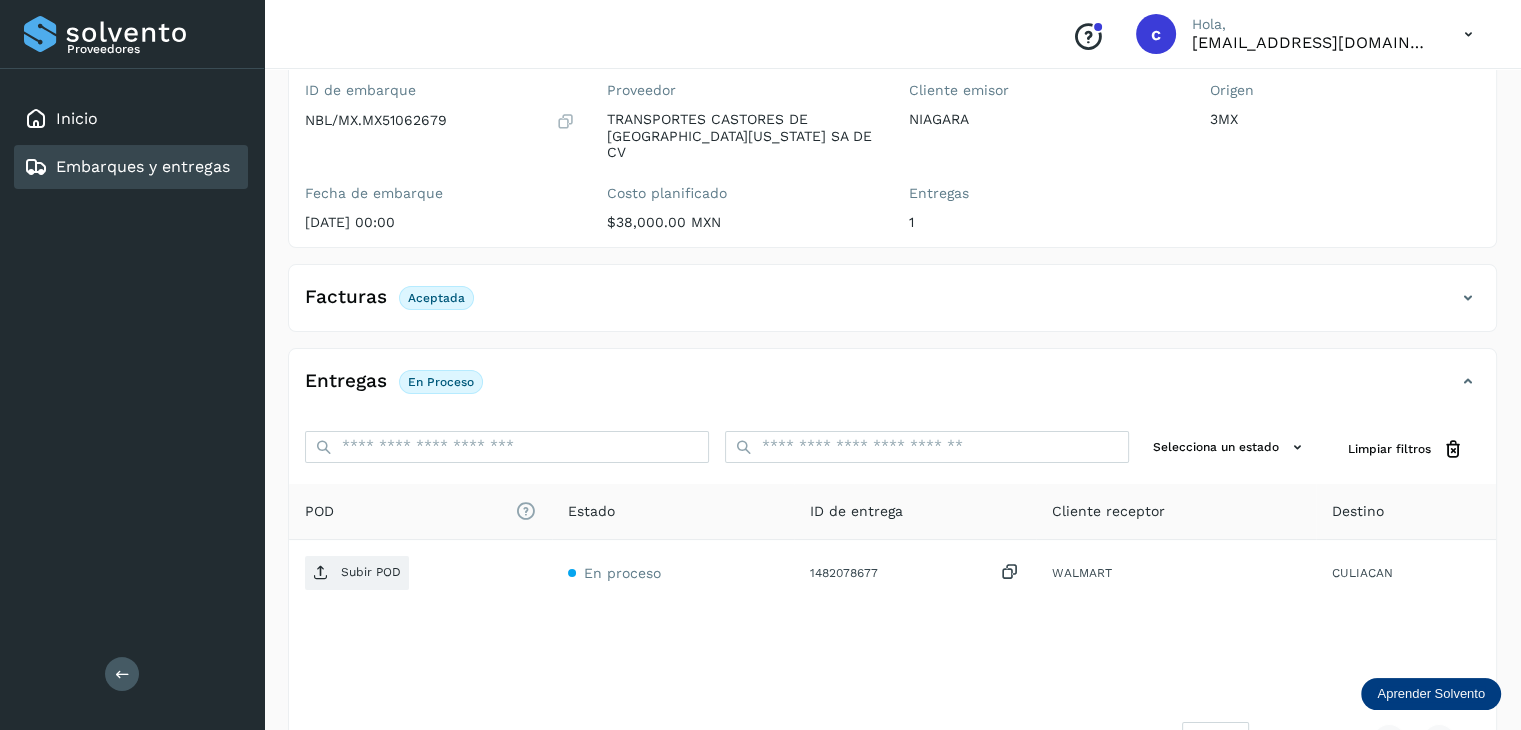 scroll, scrollTop: 200, scrollLeft: 0, axis: vertical 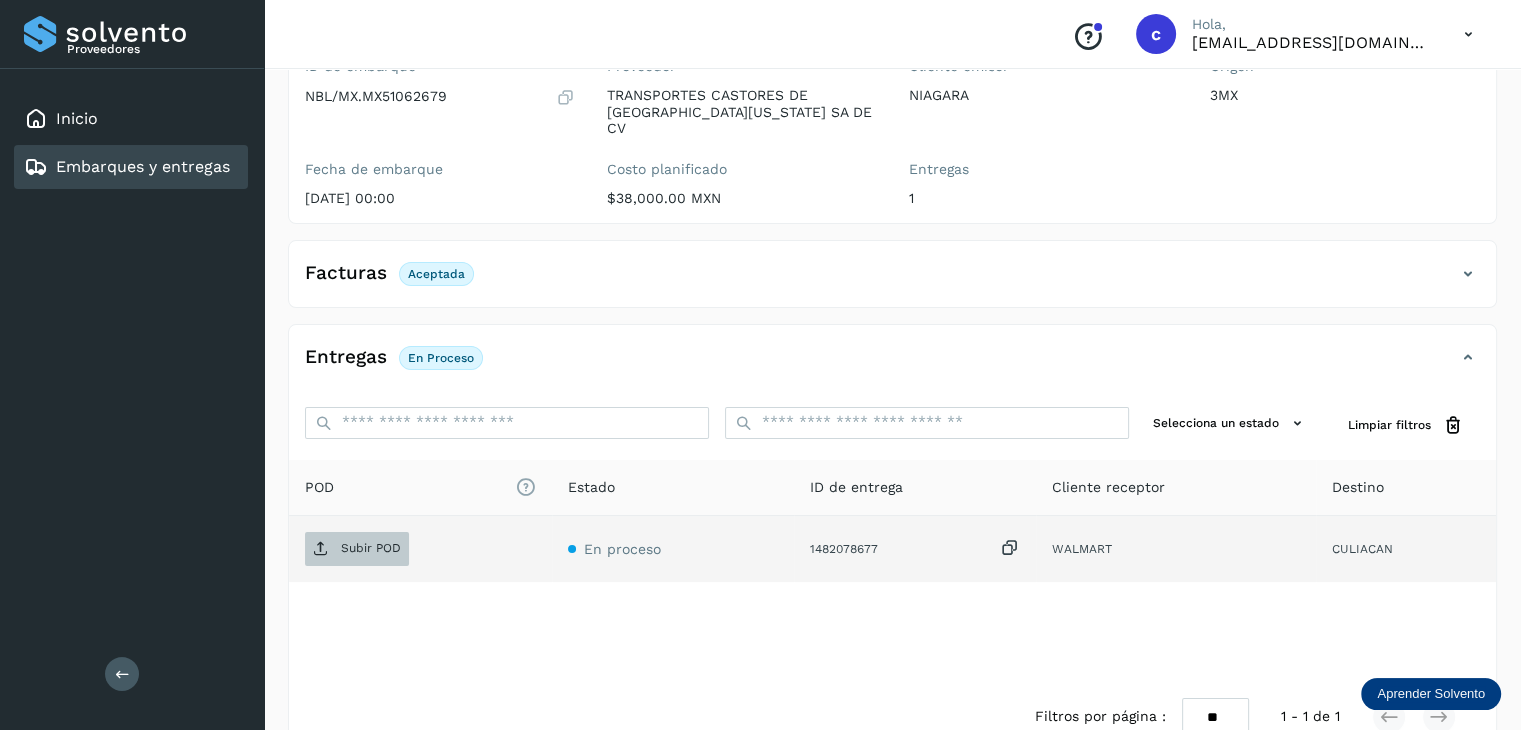 click on "Subir POD" at bounding box center (371, 548) 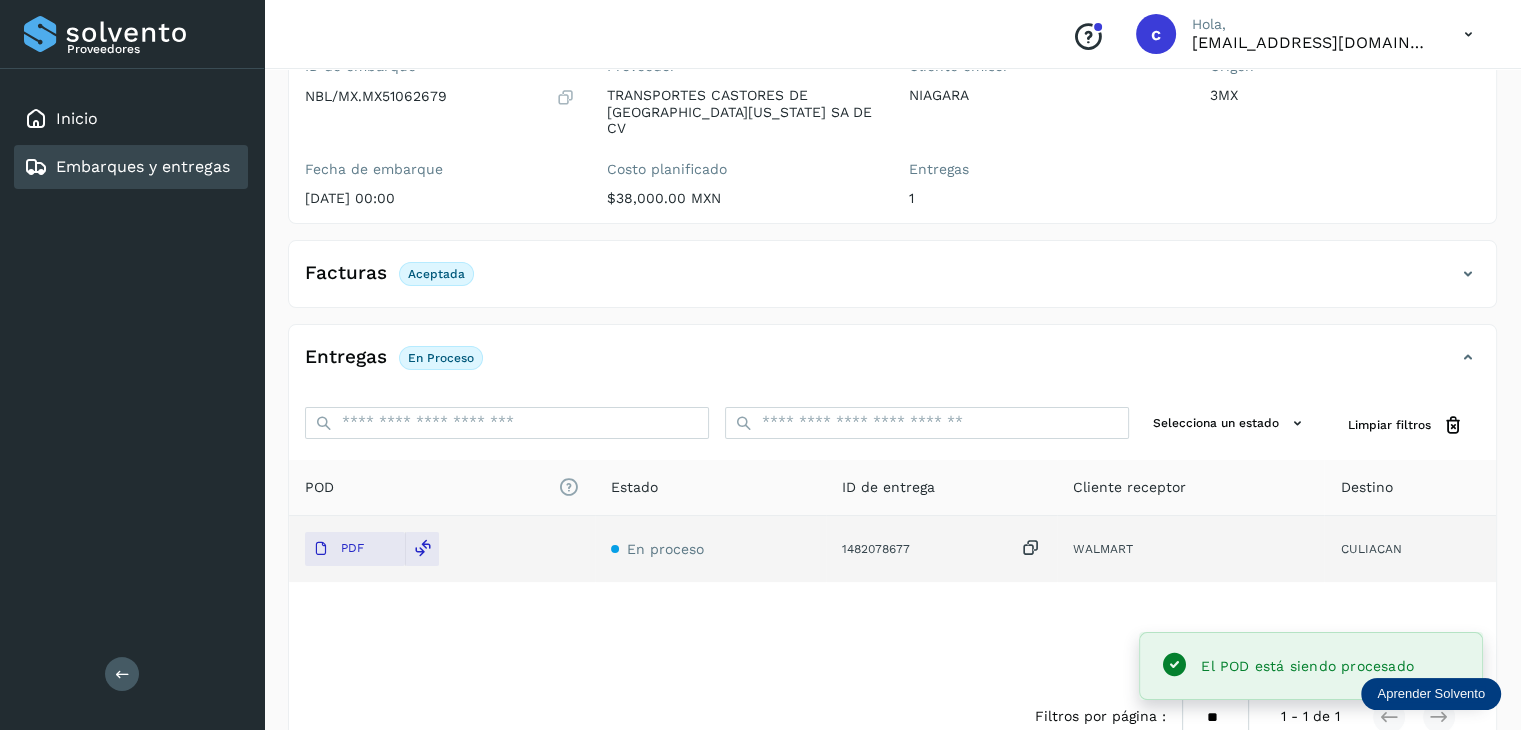 click on "Embarques y entregas" 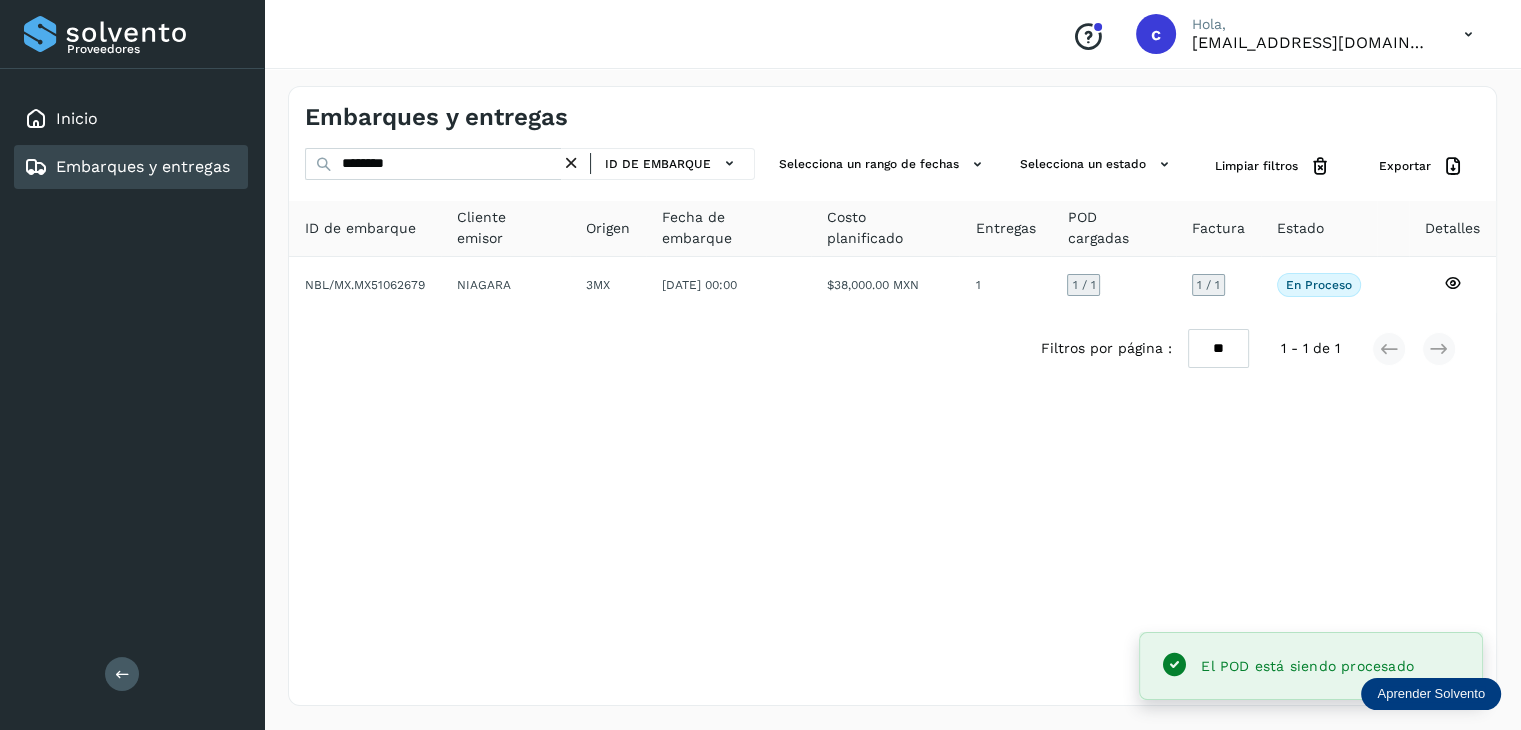 scroll, scrollTop: 0, scrollLeft: 0, axis: both 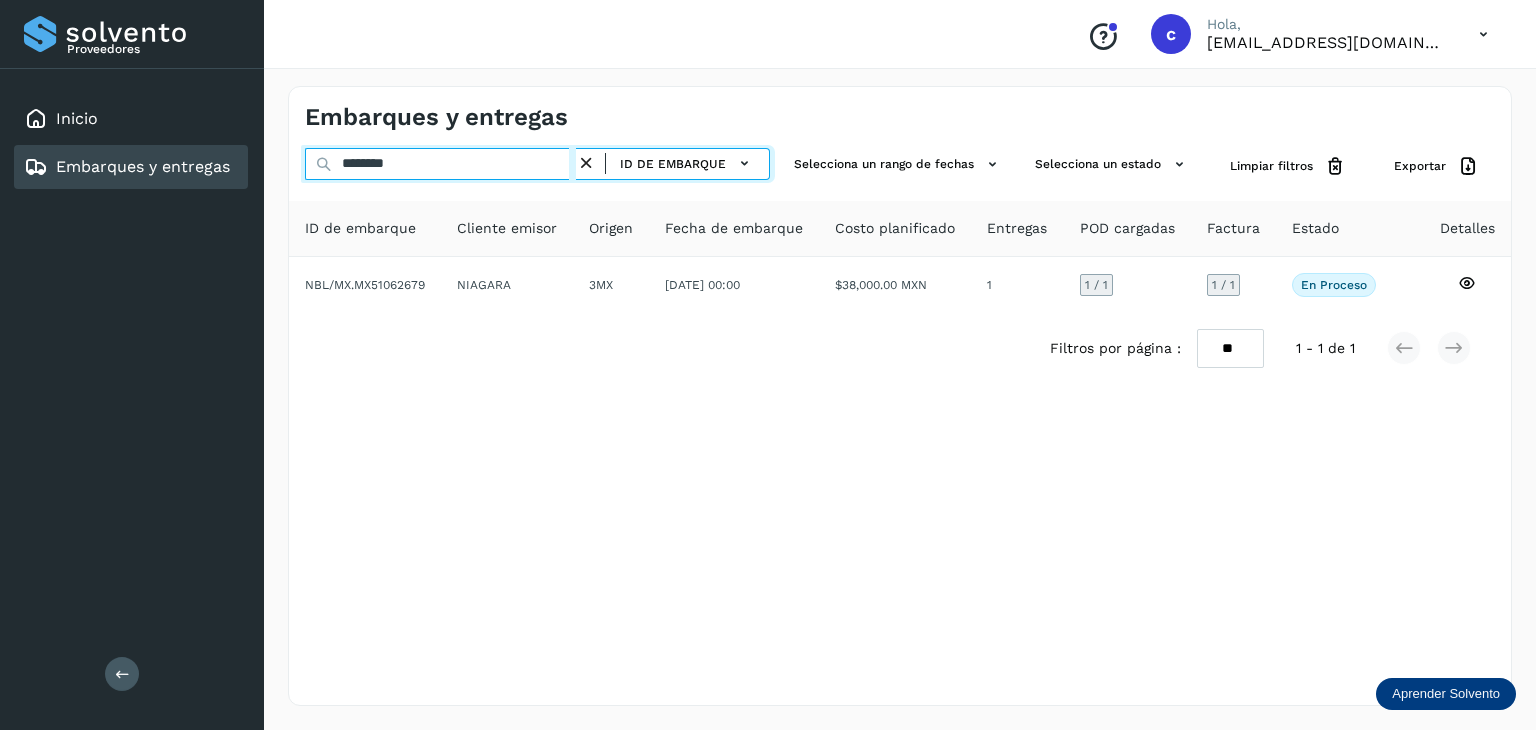 drag, startPoint x: 419, startPoint y: 161, endPoint x: 315, endPoint y: 154, distance: 104.23531 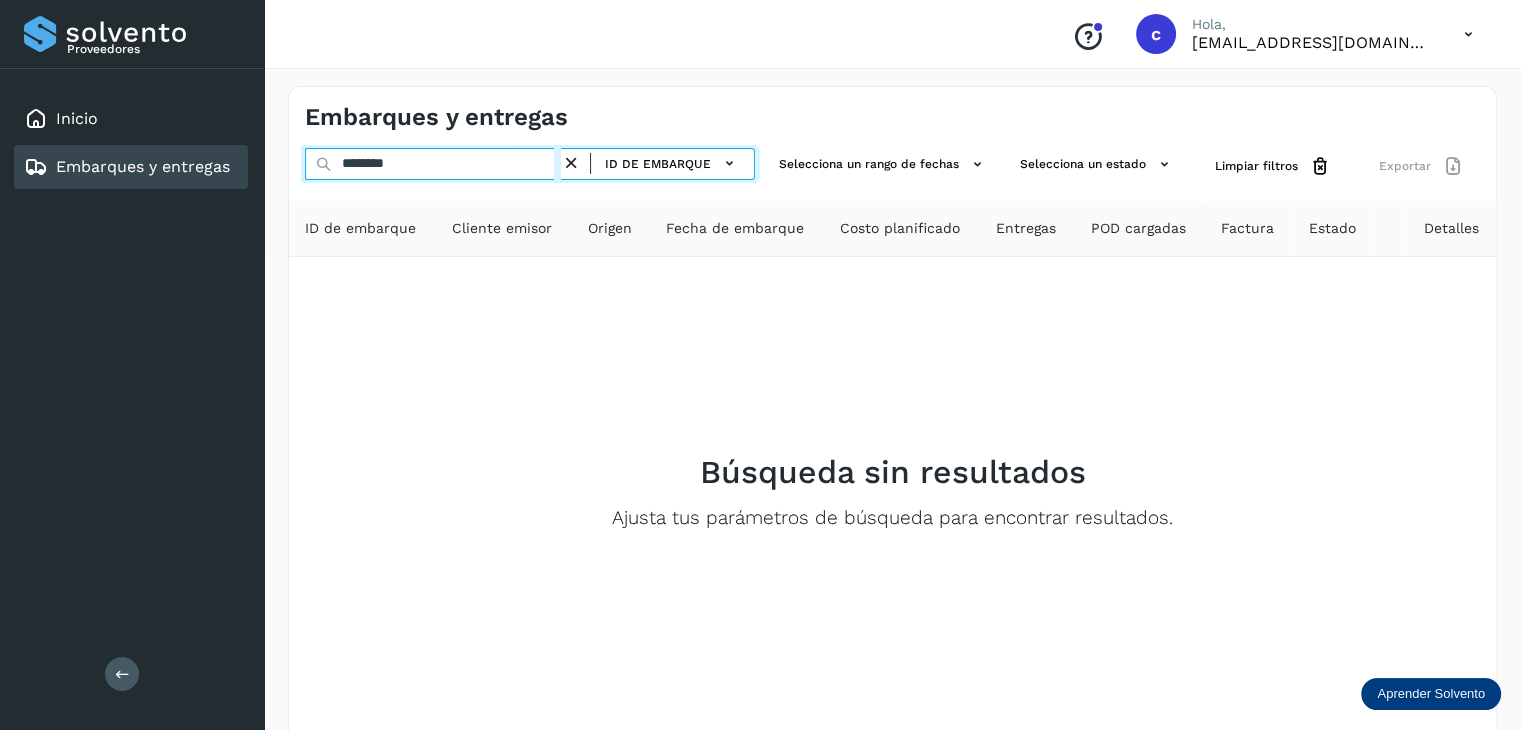 type on "********" 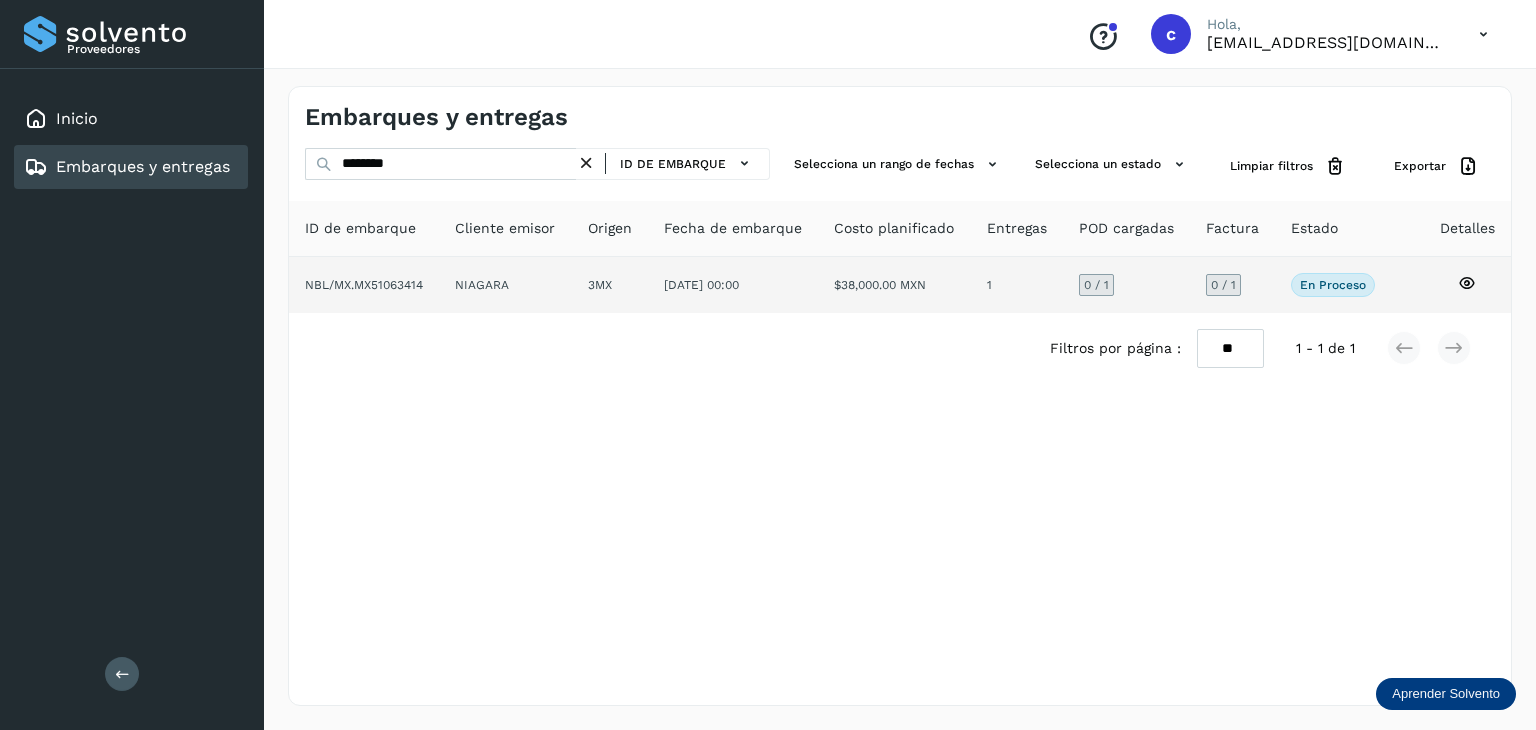 click 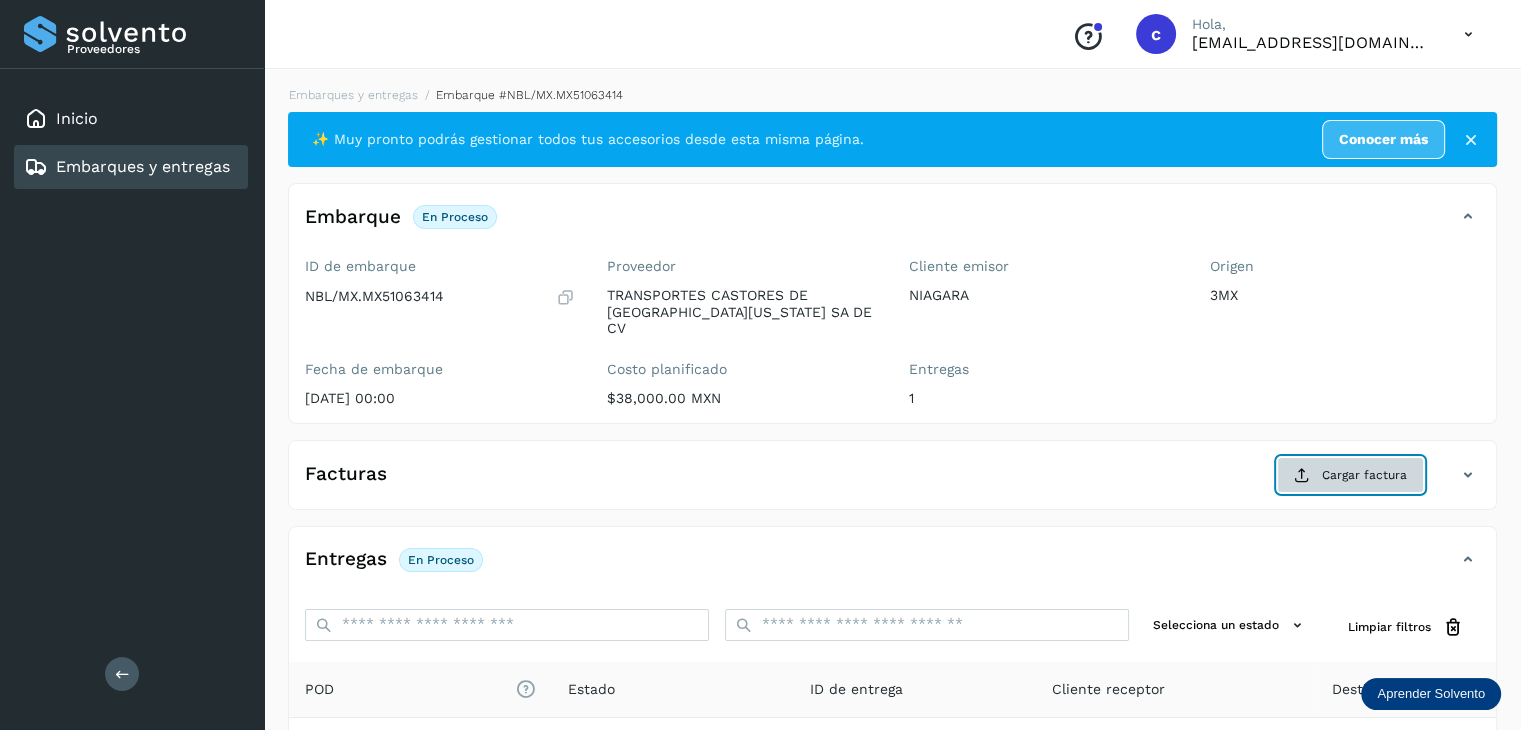 click on "Cargar factura" at bounding box center (1350, 475) 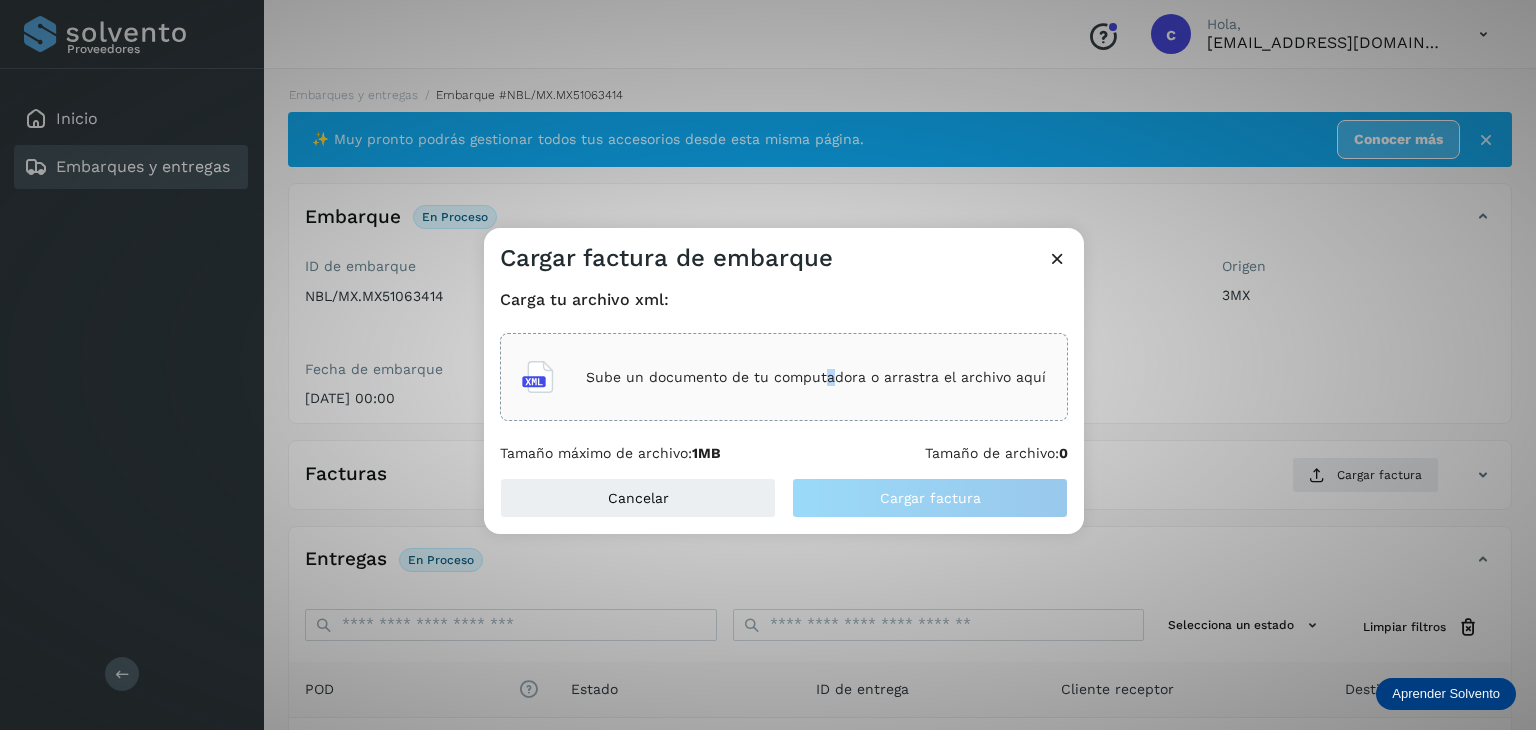 click on "Sube un documento de tu computadora o arrastra el archivo aquí" 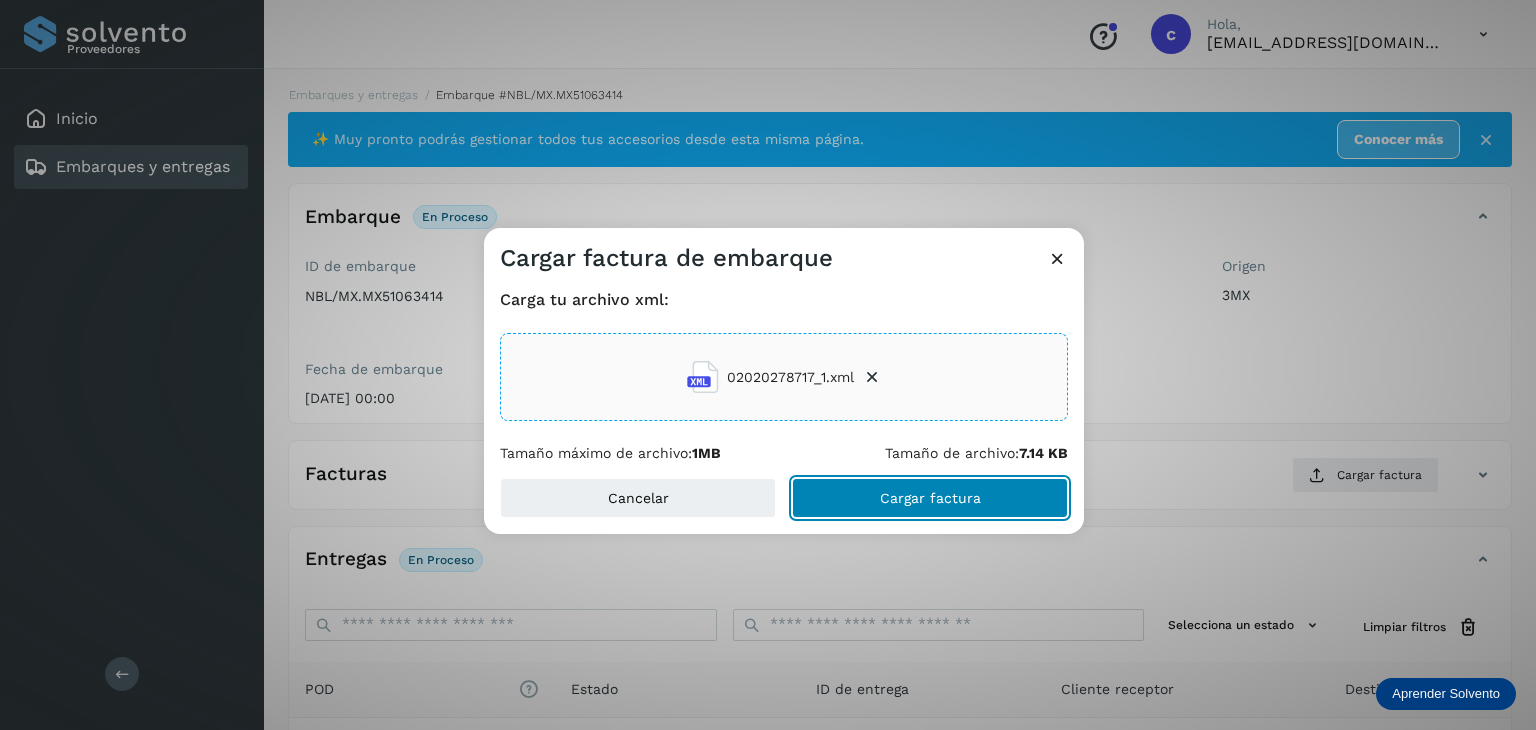 click on "Cargar factura" 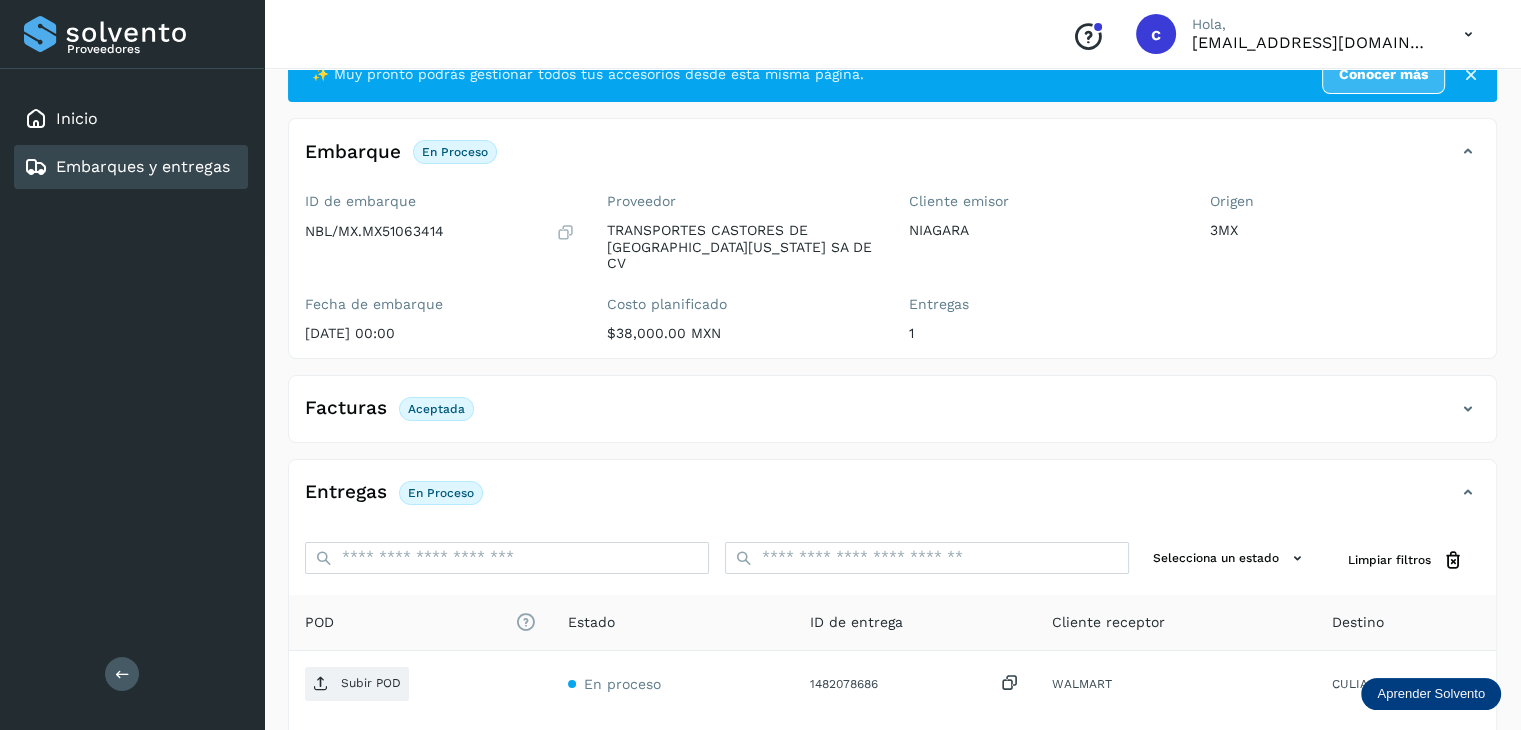 scroll, scrollTop: 100, scrollLeft: 0, axis: vertical 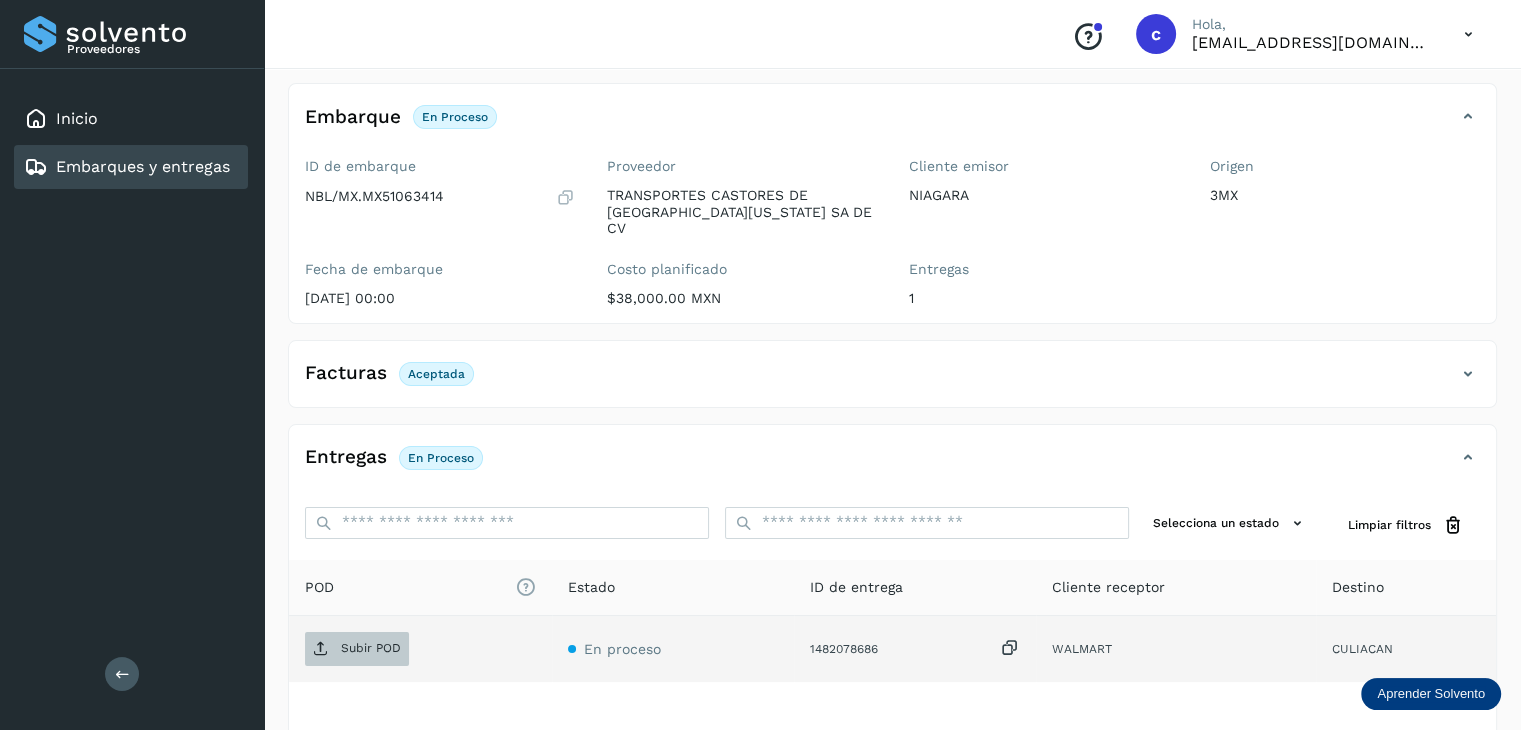 click on "Subir POD" at bounding box center [371, 648] 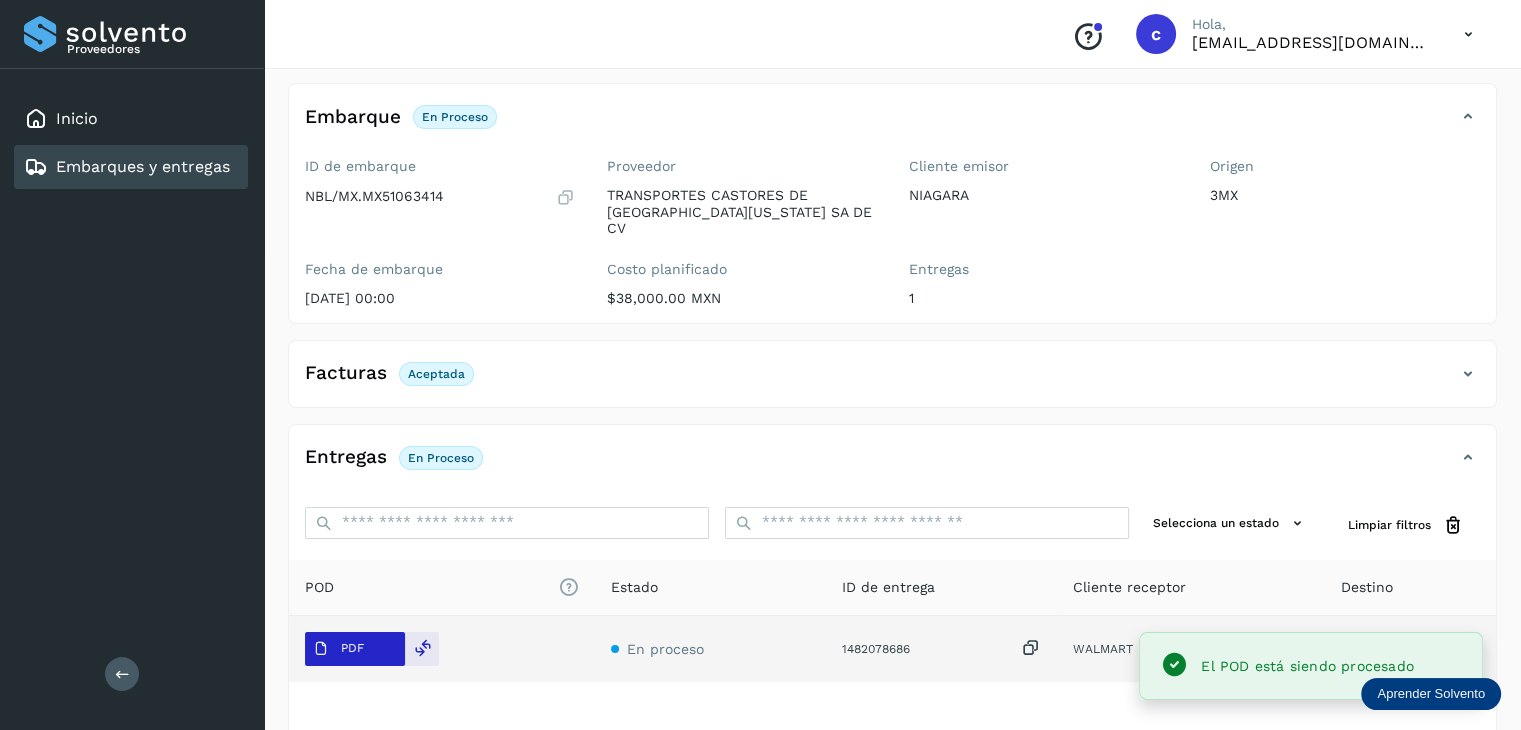 click on "PDF" at bounding box center (355, 649) 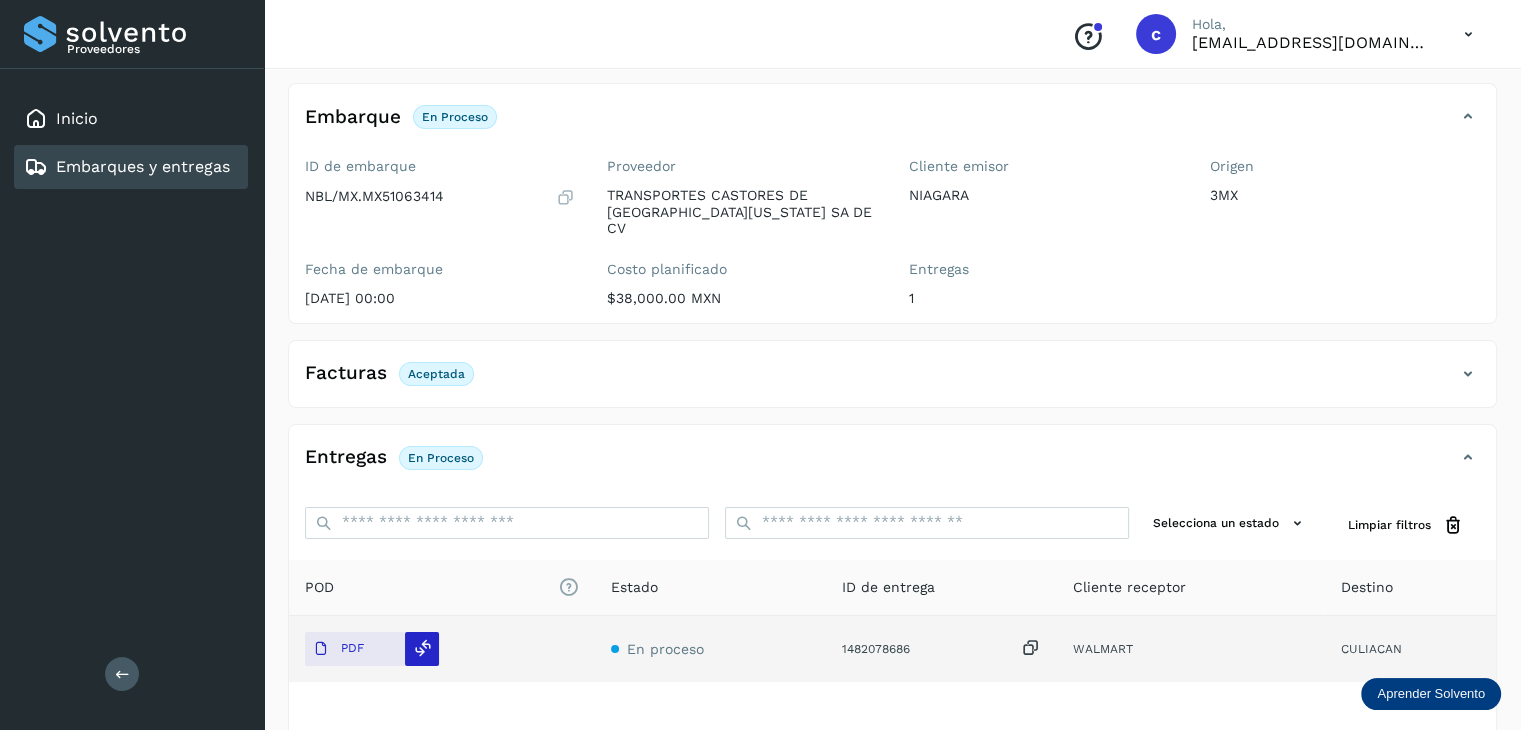 click at bounding box center [423, 648] 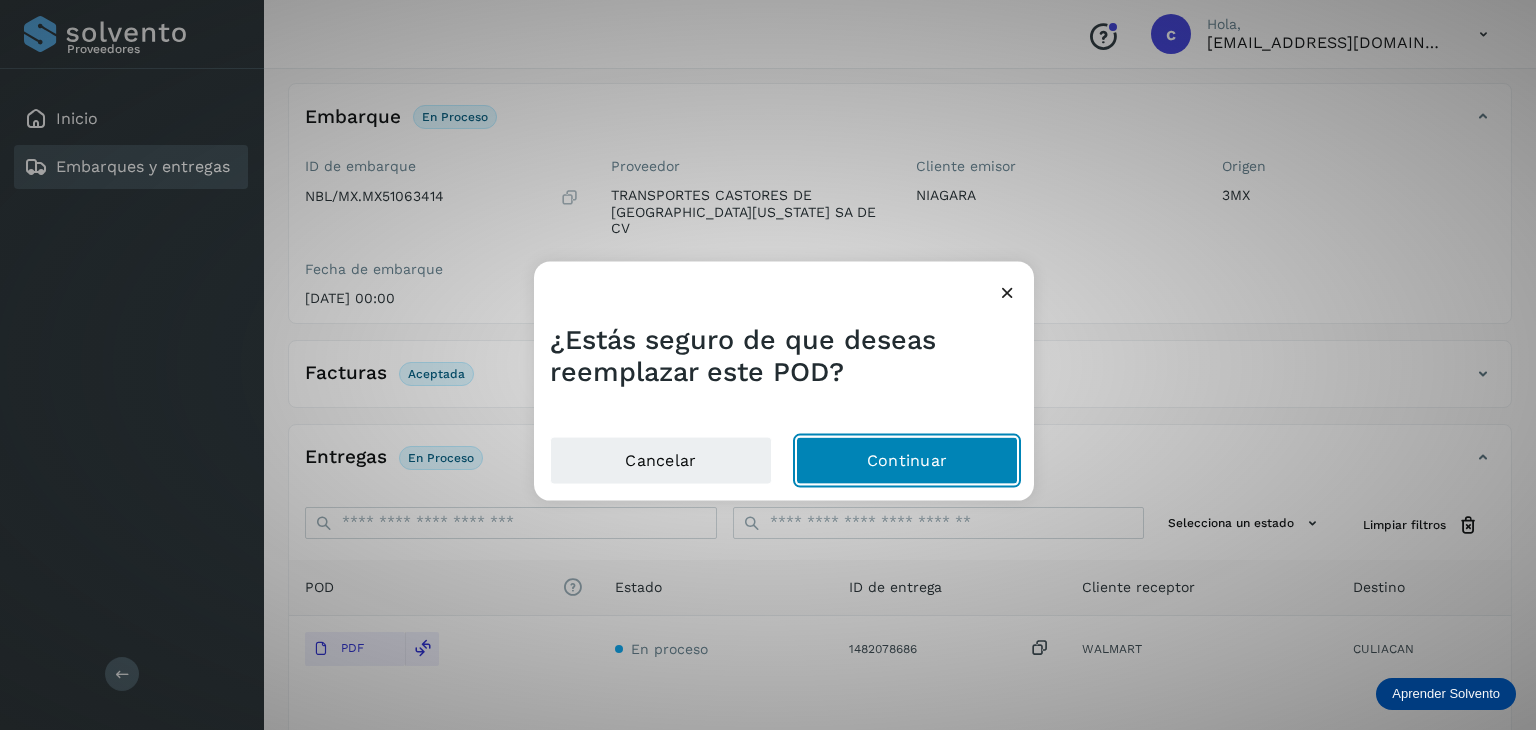click on "Continuar" 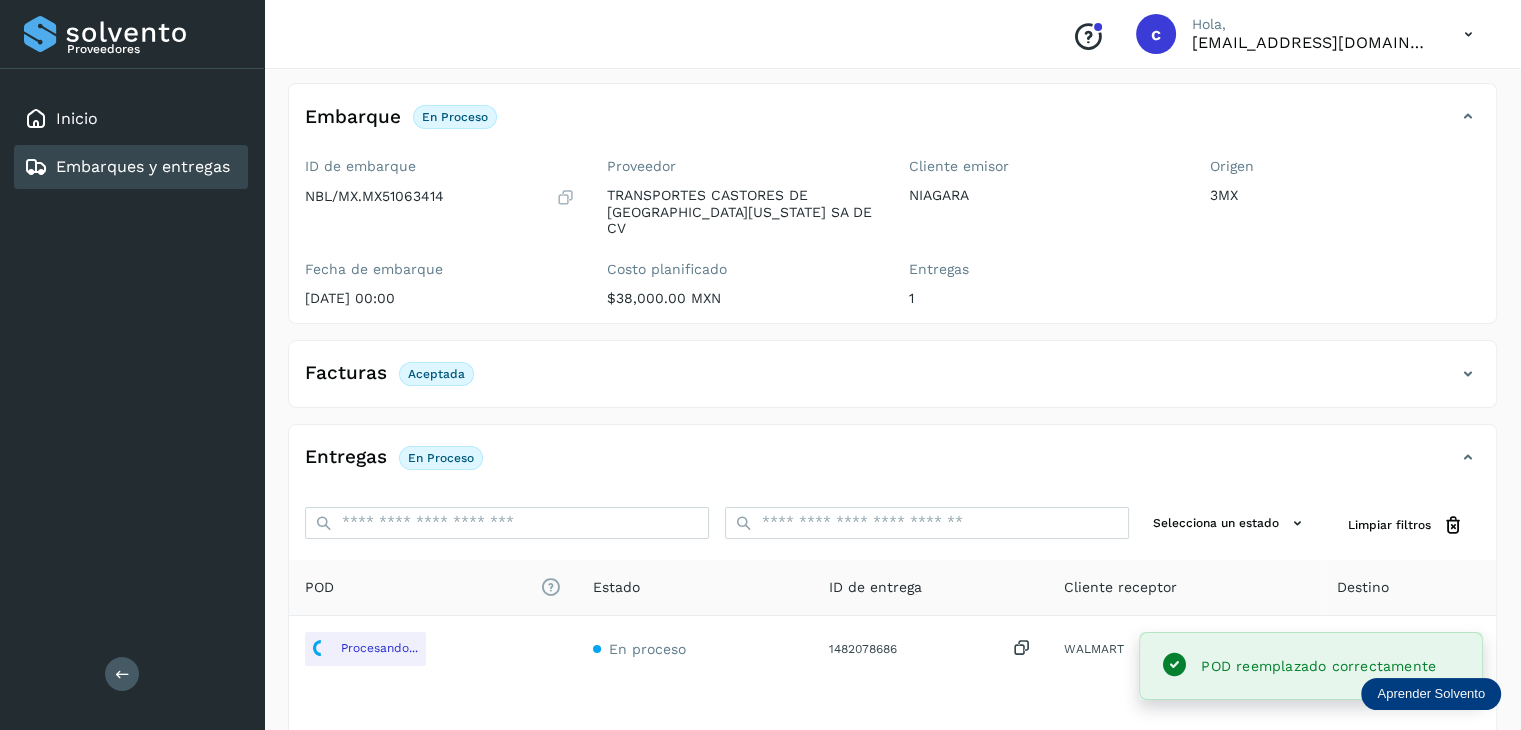 click on "Embarques y entregas" at bounding box center [127, 167] 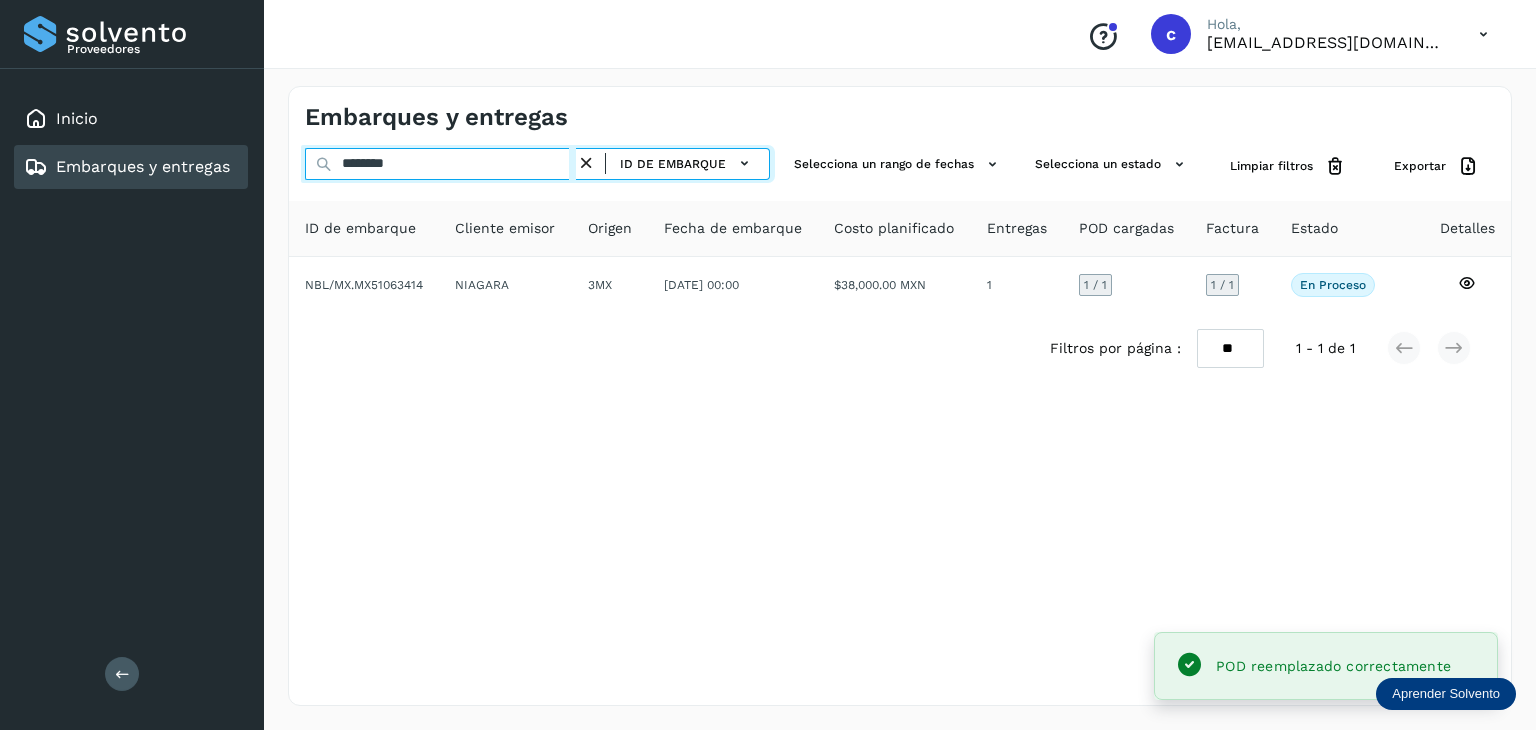 drag, startPoint x: 430, startPoint y: 167, endPoint x: 337, endPoint y: 167, distance: 93 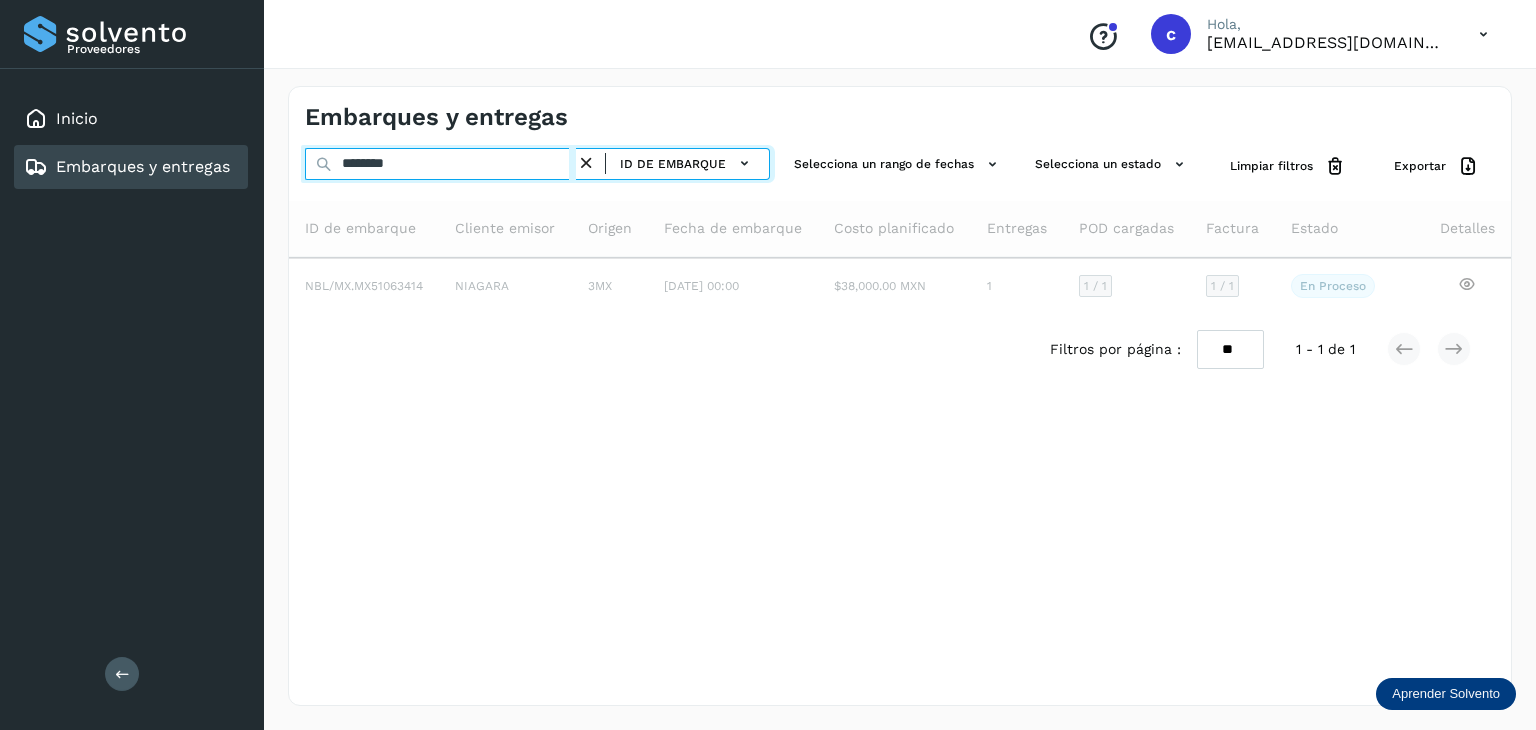 type on "********" 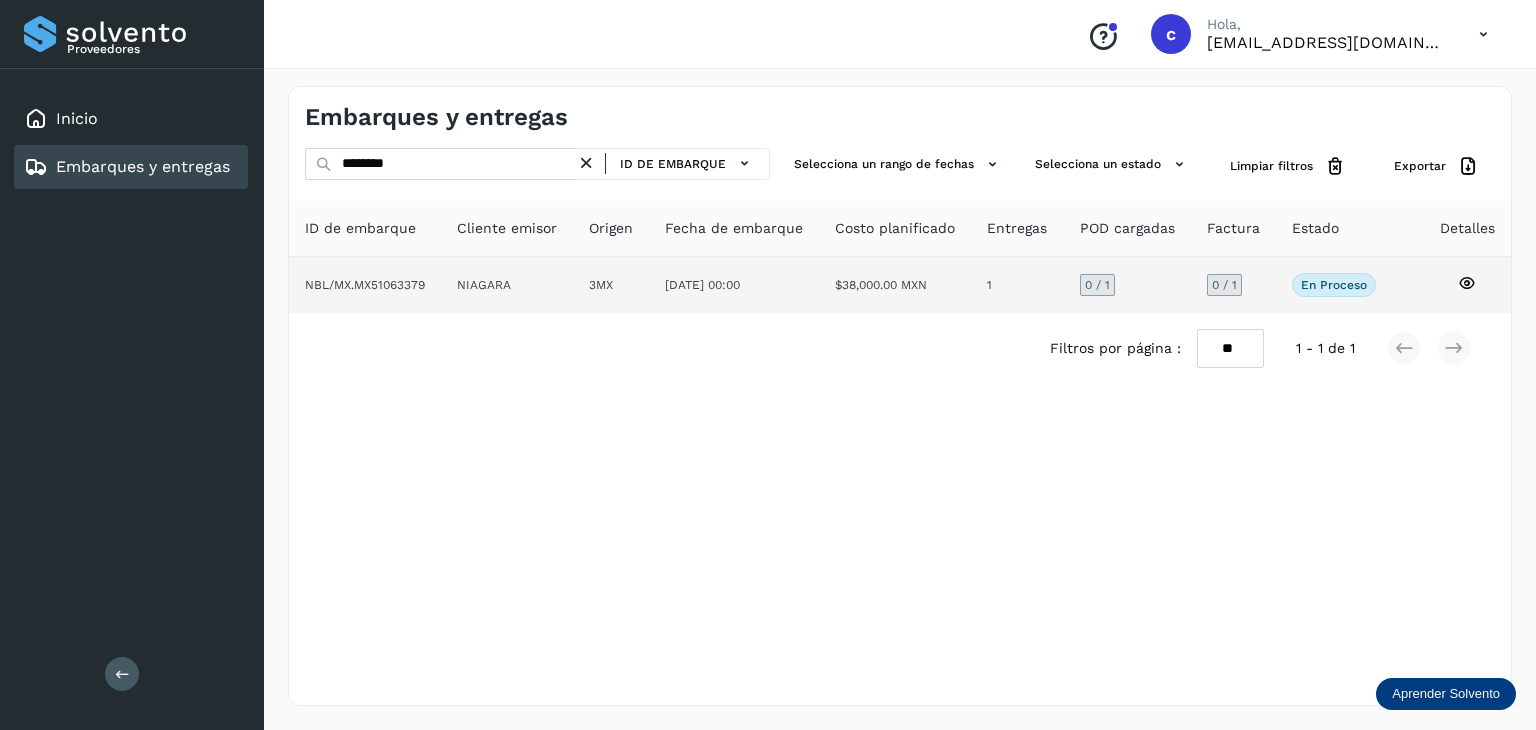 click 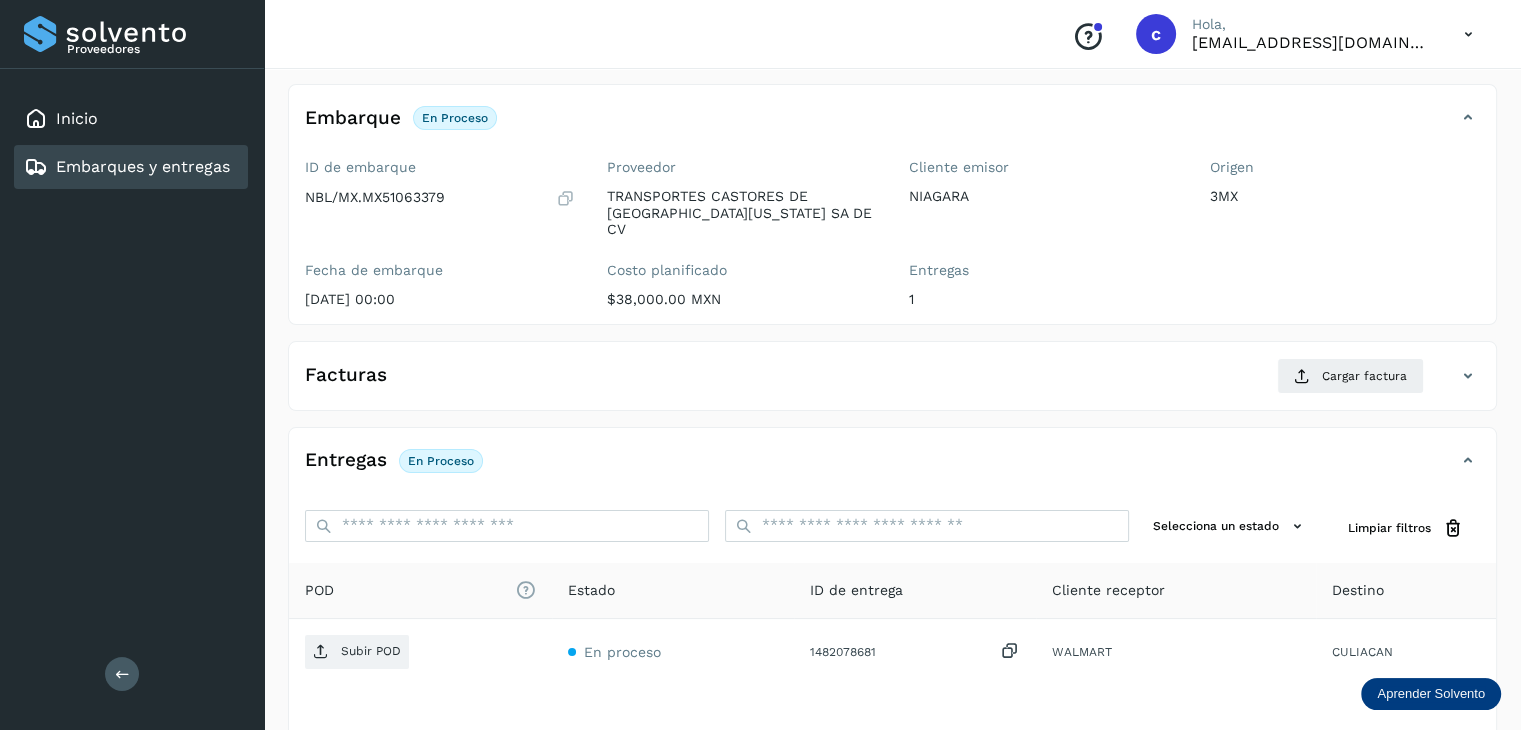 scroll, scrollTop: 100, scrollLeft: 0, axis: vertical 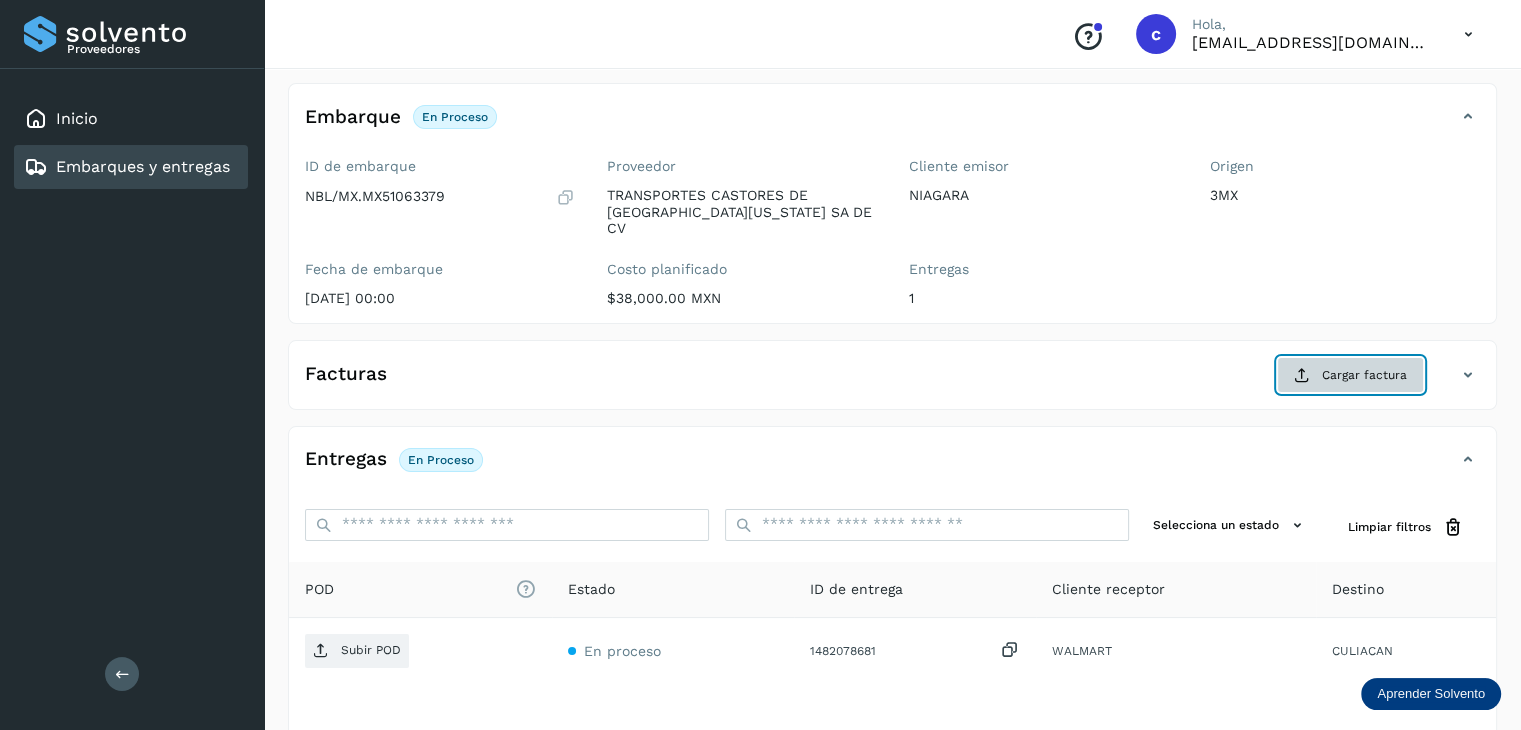 click on "Cargar factura" 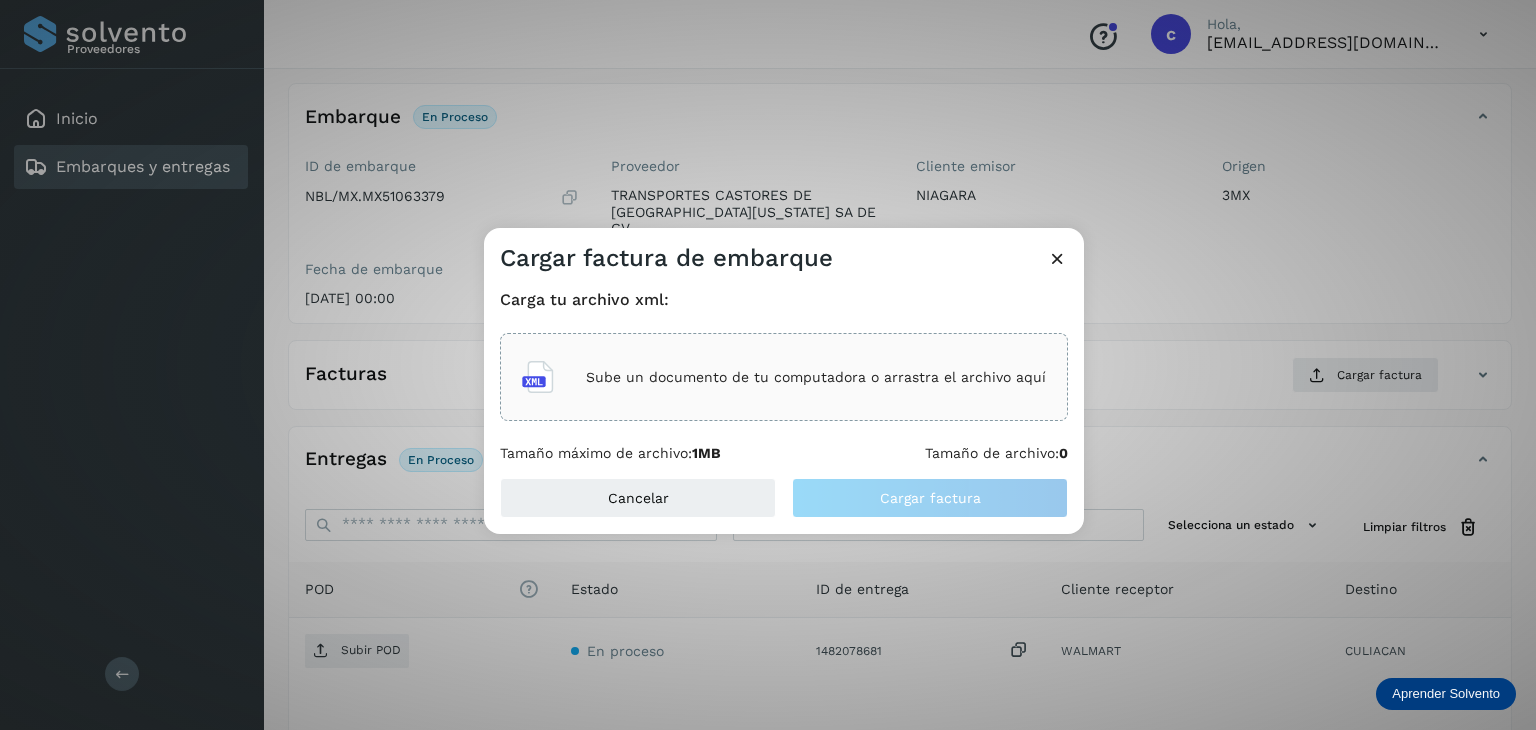 click on "Sube un documento de tu computadora o arrastra el archivo aquí" at bounding box center [816, 377] 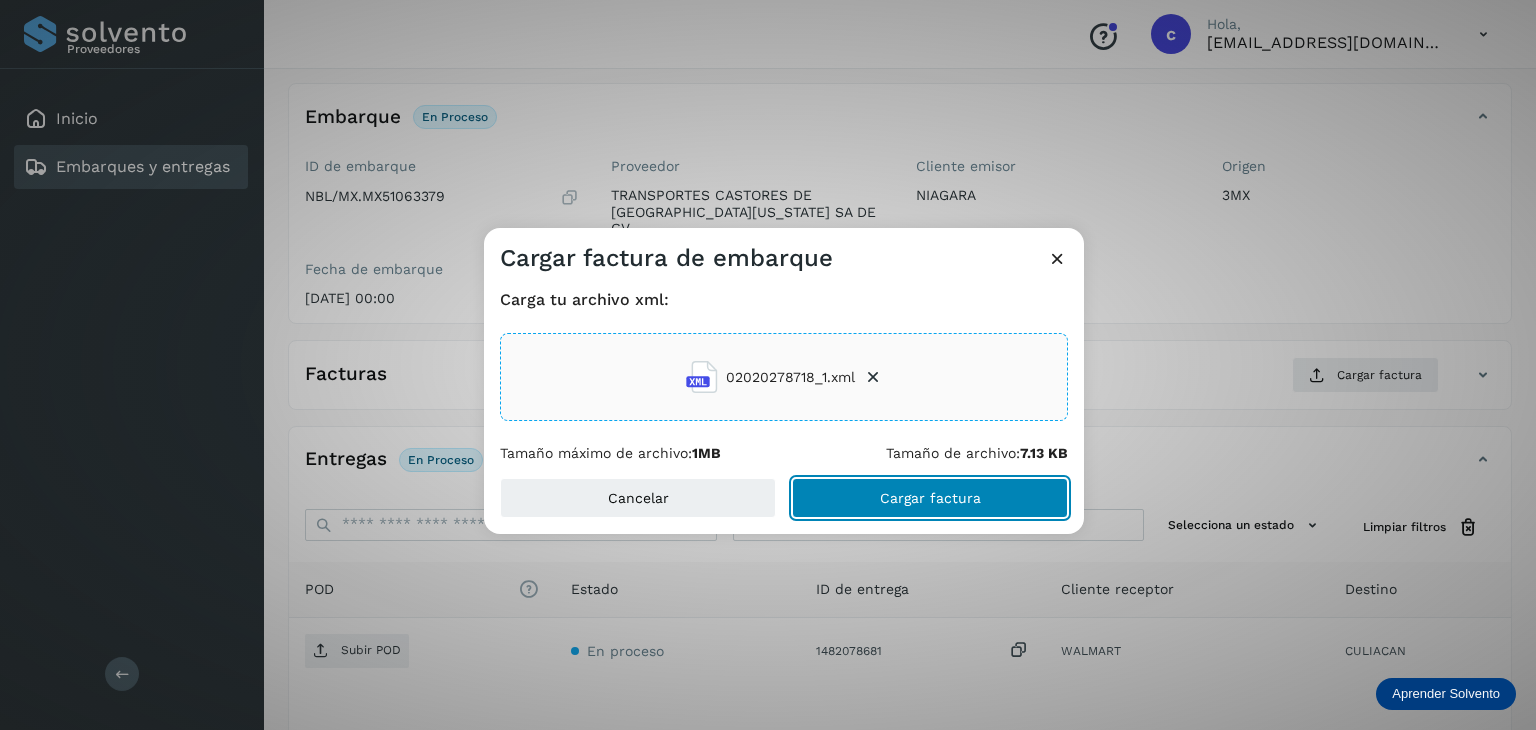 click on "Cargar factura" 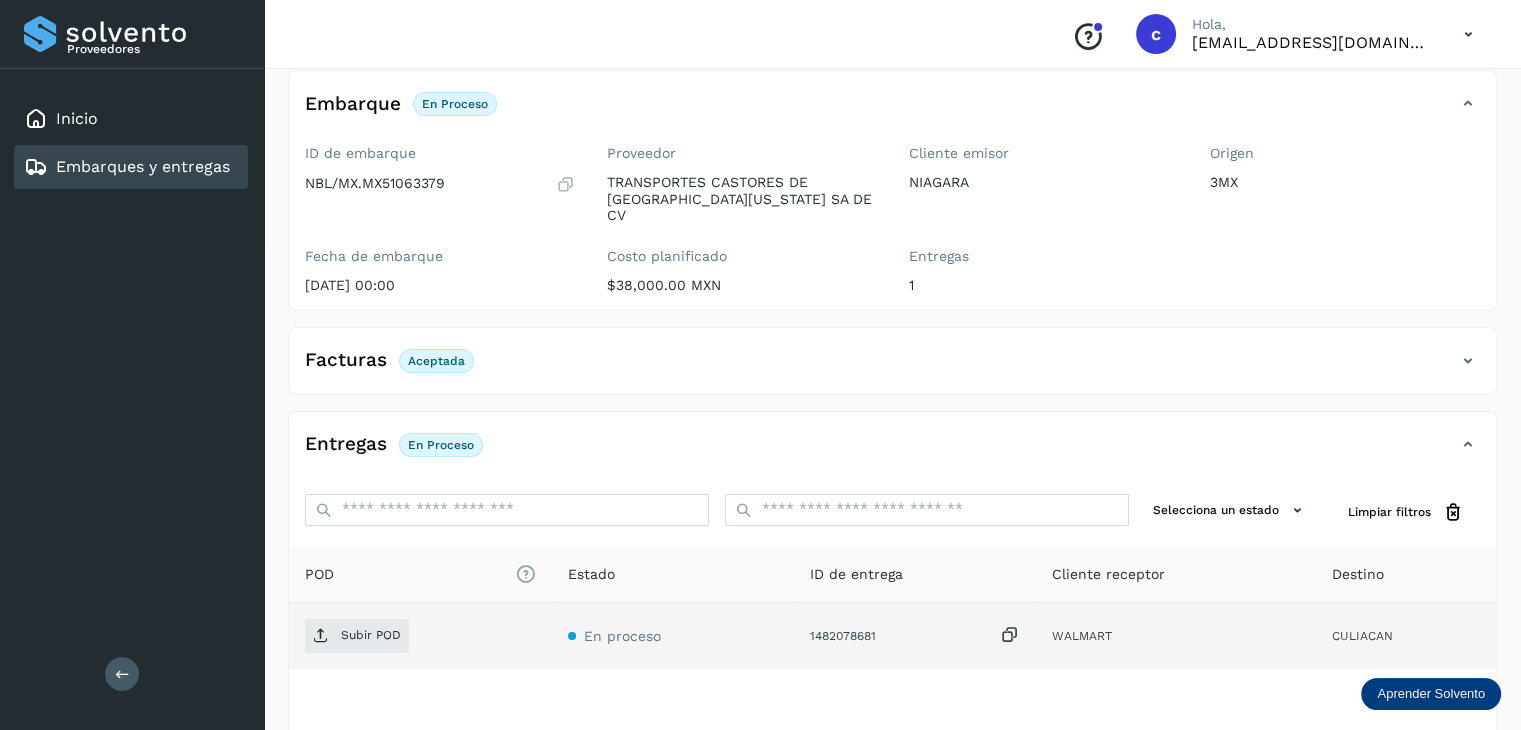scroll, scrollTop: 200, scrollLeft: 0, axis: vertical 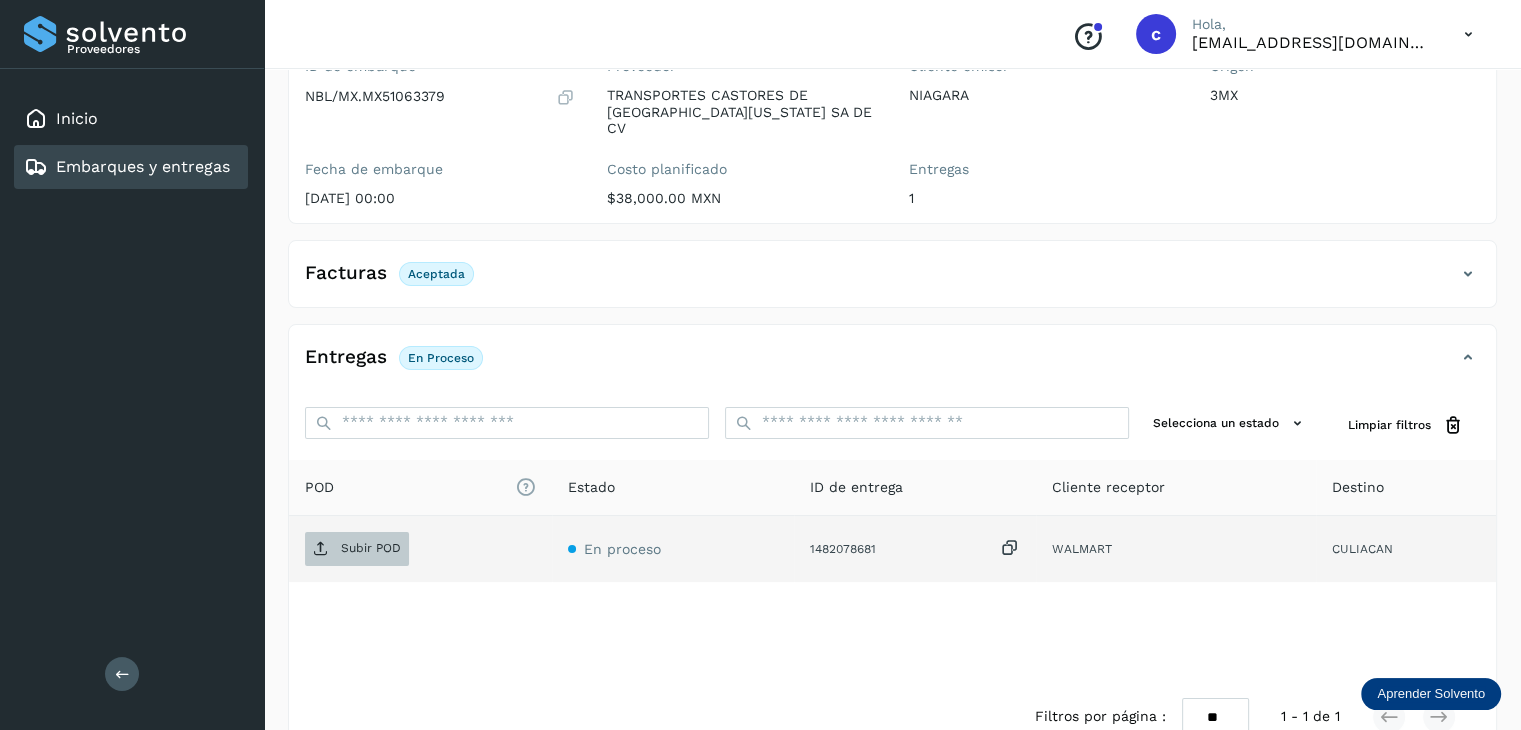 click on "Subir POD" at bounding box center [371, 548] 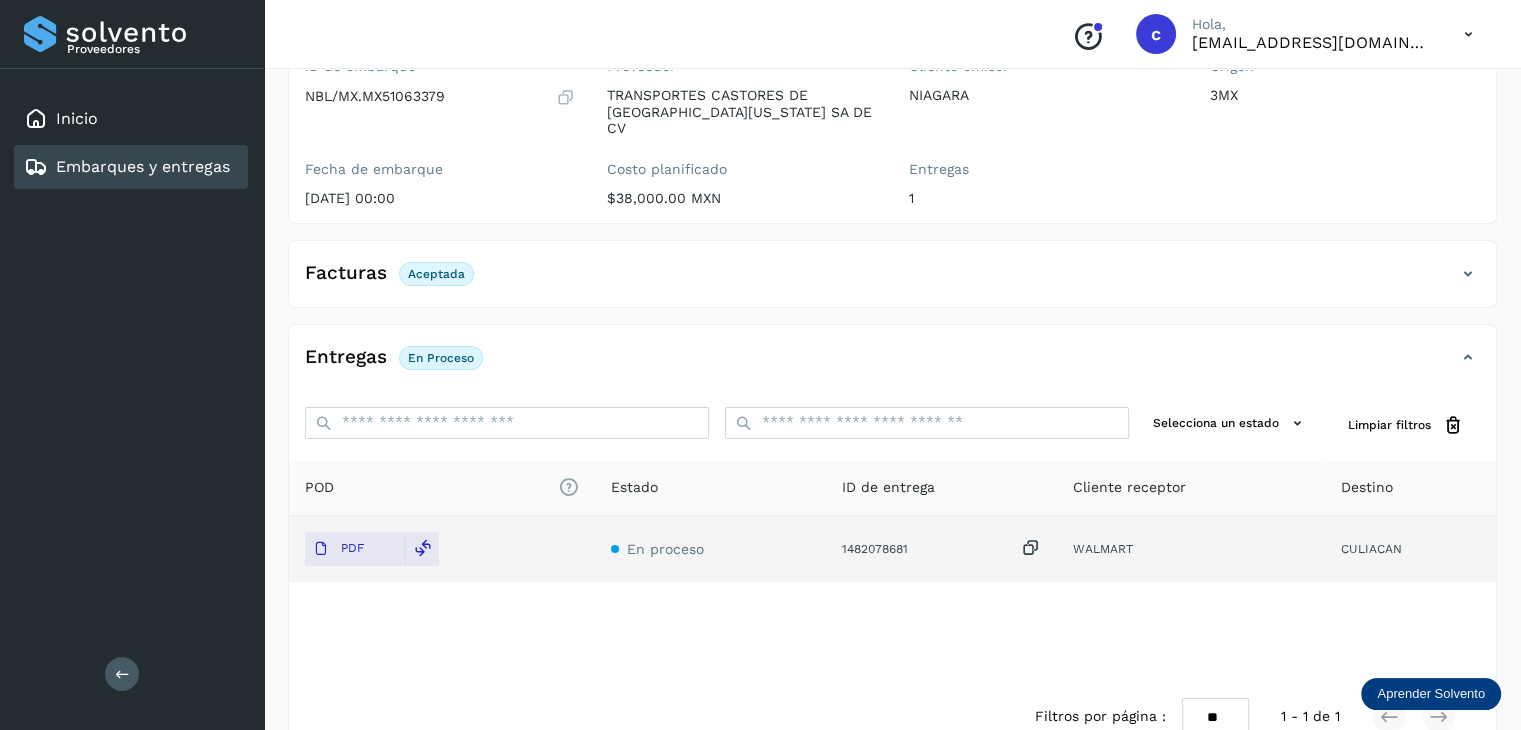 click on "Embarques y entregas" at bounding box center [143, 166] 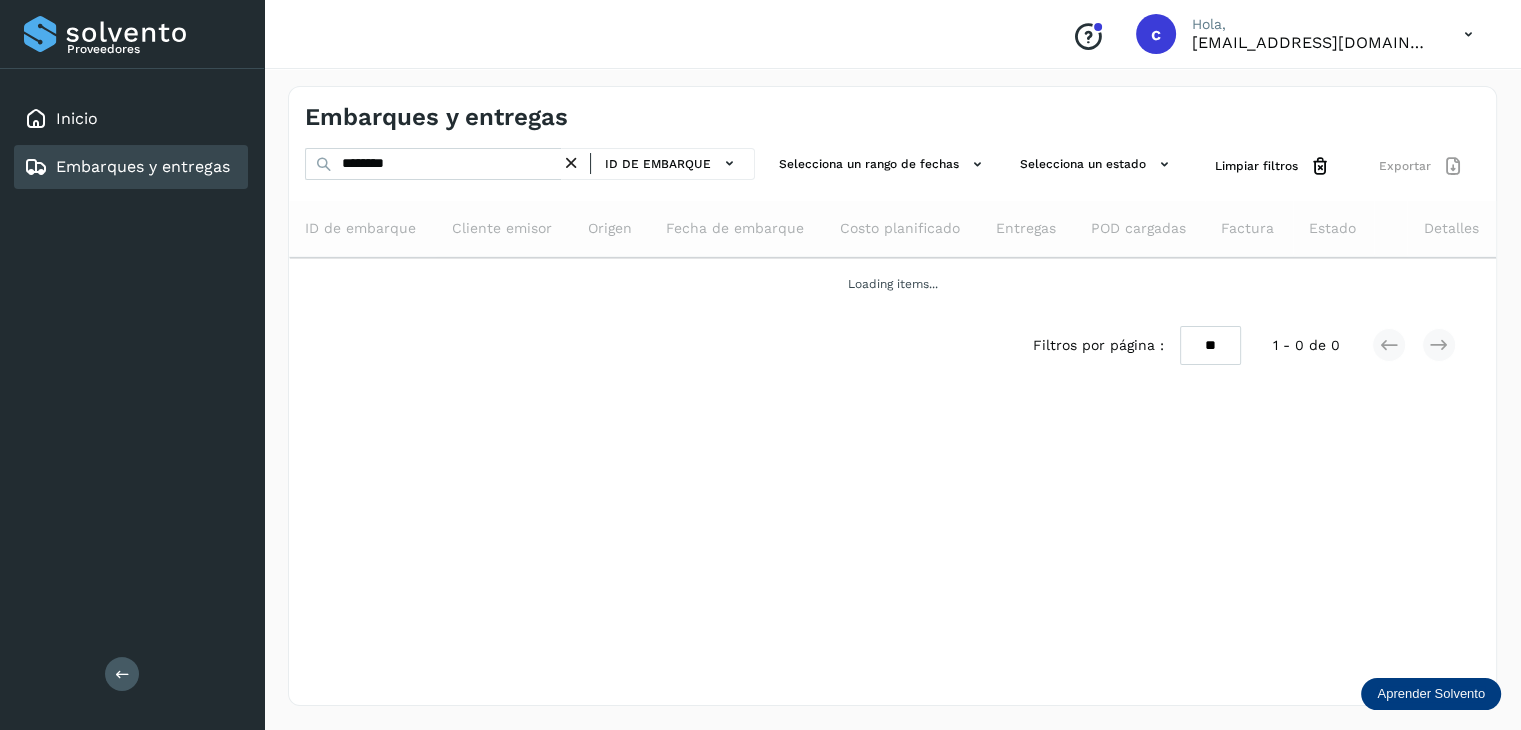 scroll, scrollTop: 0, scrollLeft: 0, axis: both 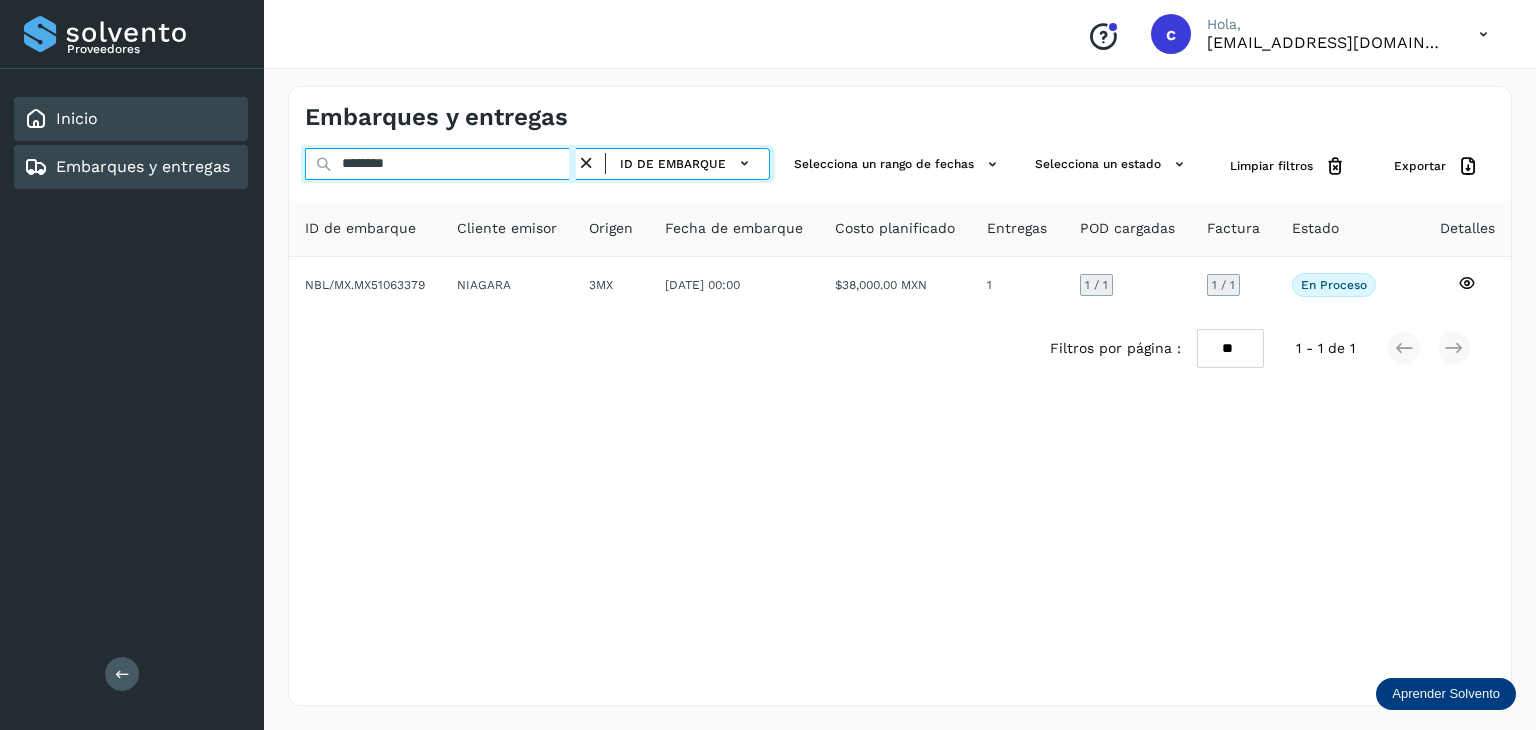 drag, startPoint x: 341, startPoint y: 169, endPoint x: 208, endPoint y: 135, distance: 137.2771 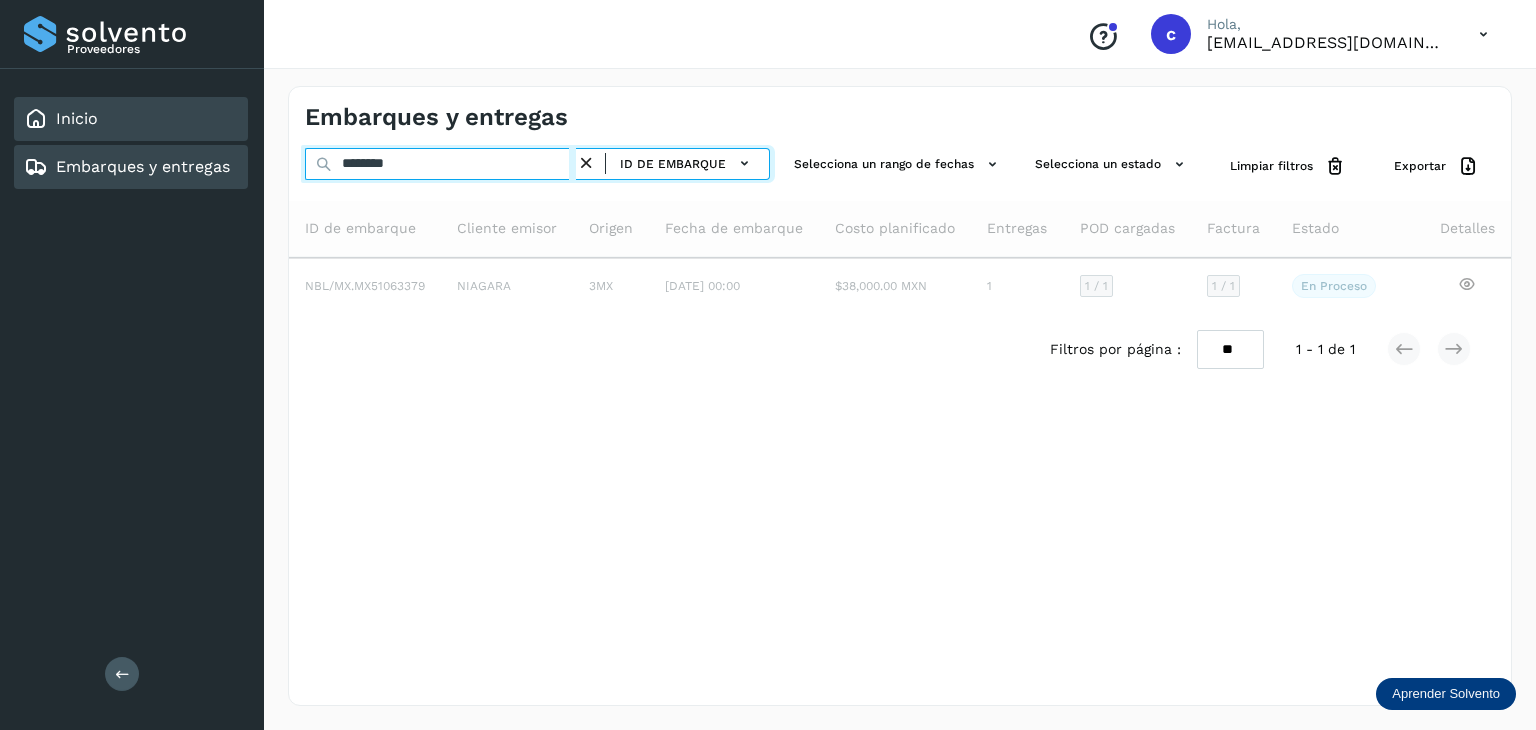 type on "********" 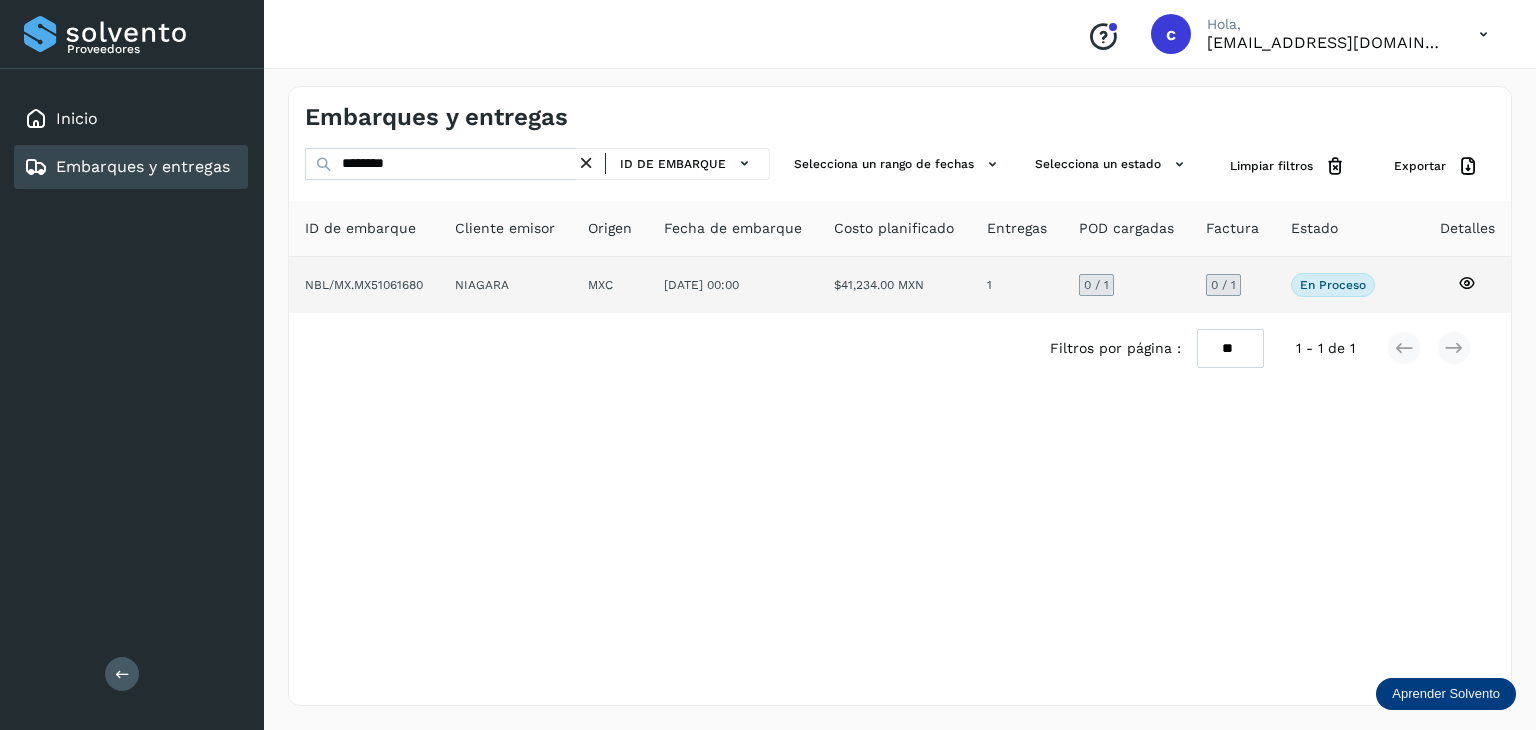 click 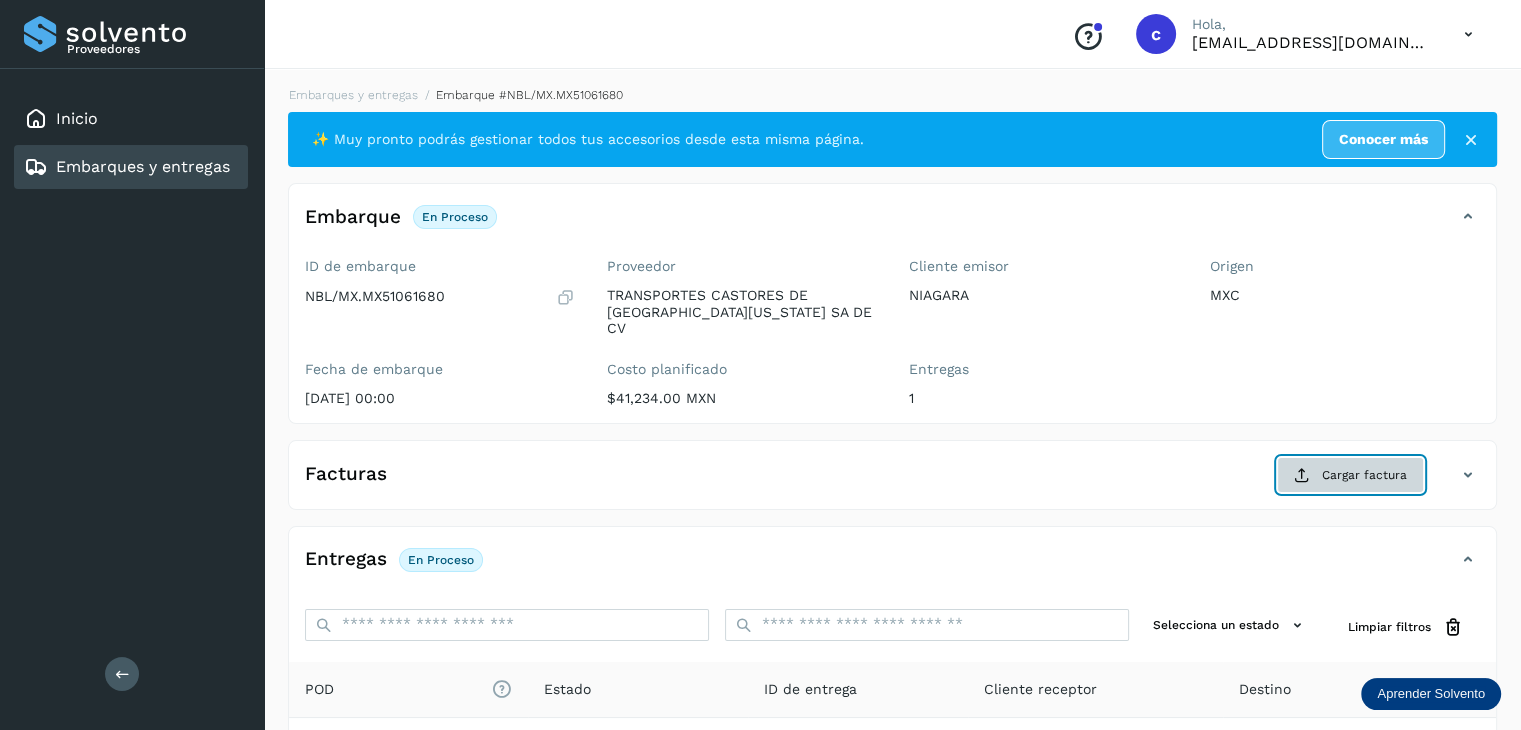 click on "Cargar factura" 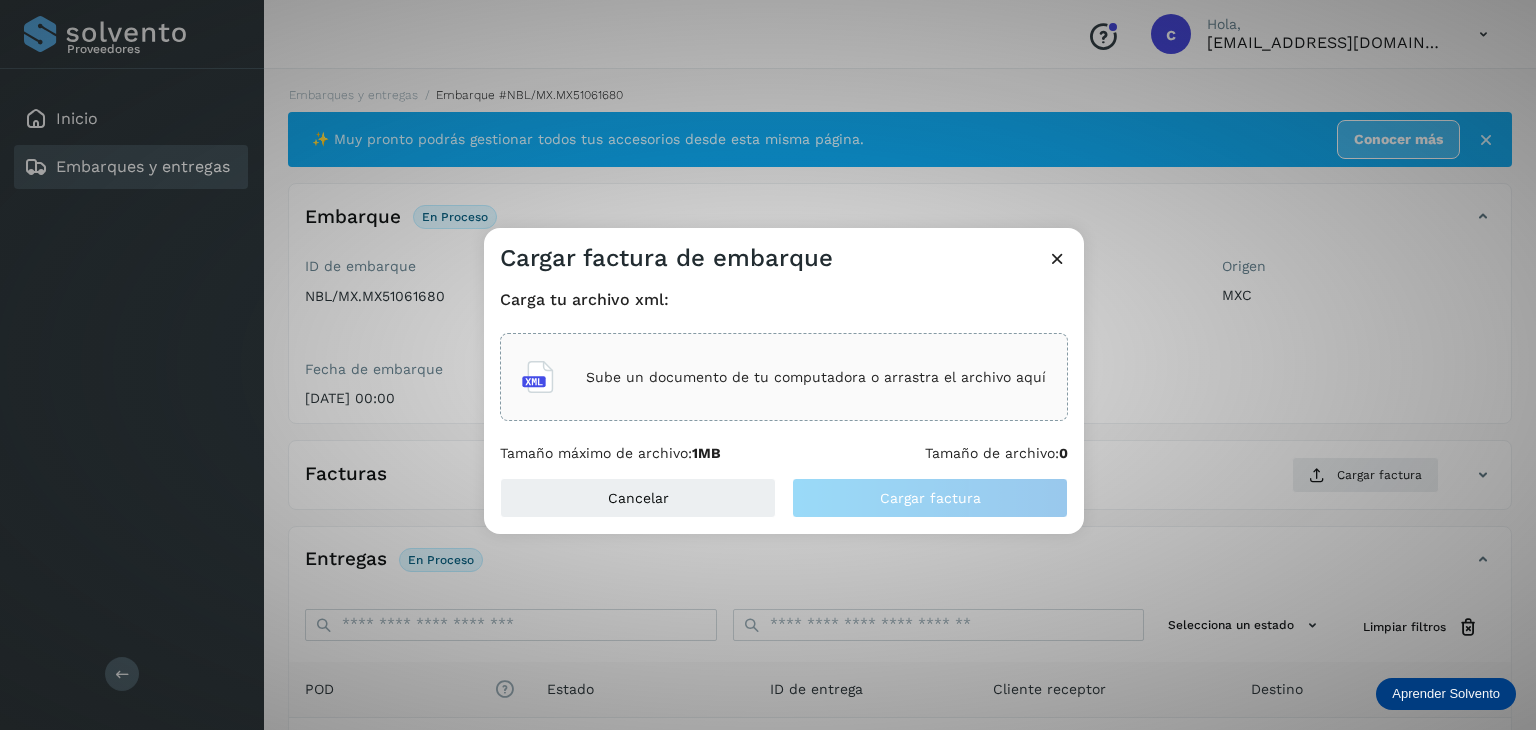 click on "Sube un documento de tu computadora o arrastra el archivo aquí" at bounding box center (816, 377) 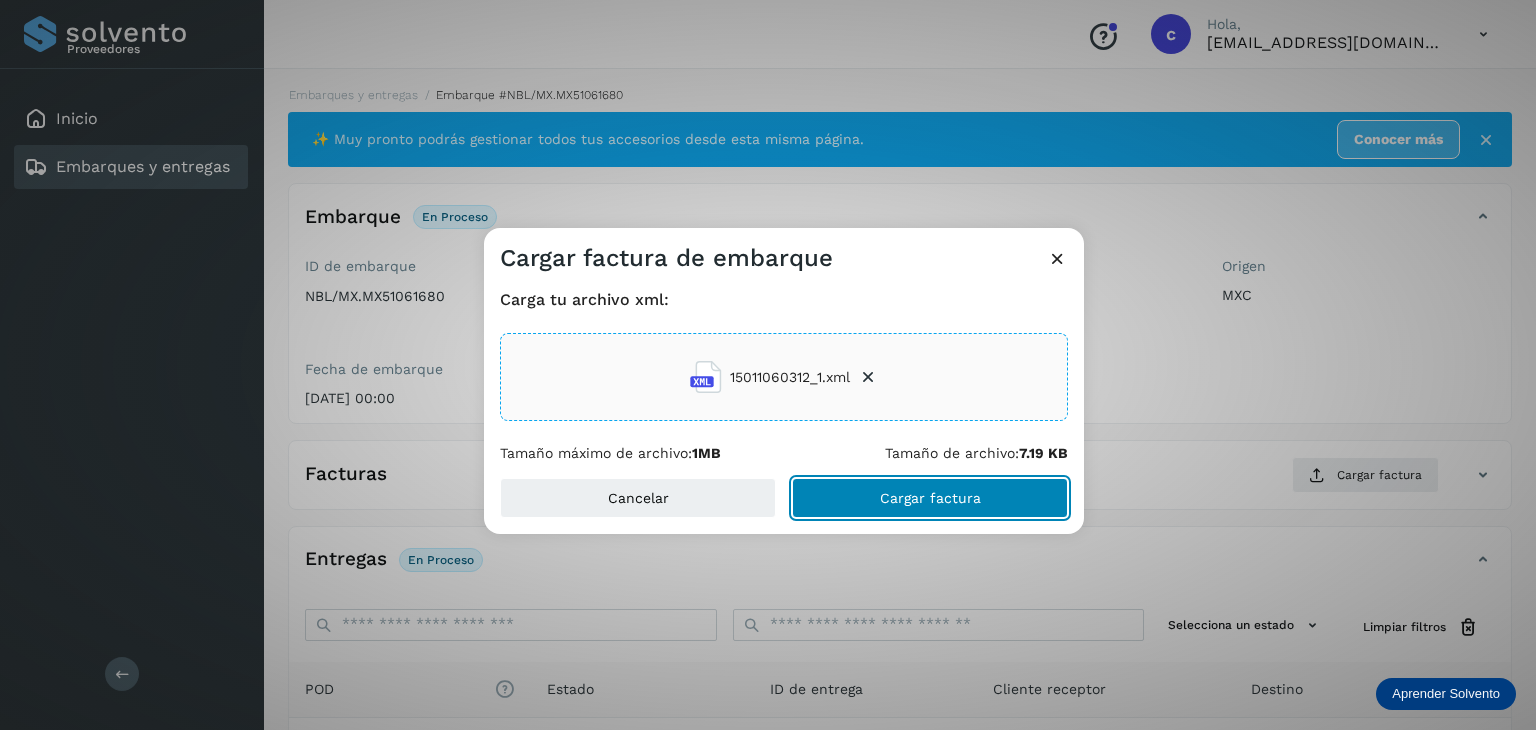 click on "Cargar factura" 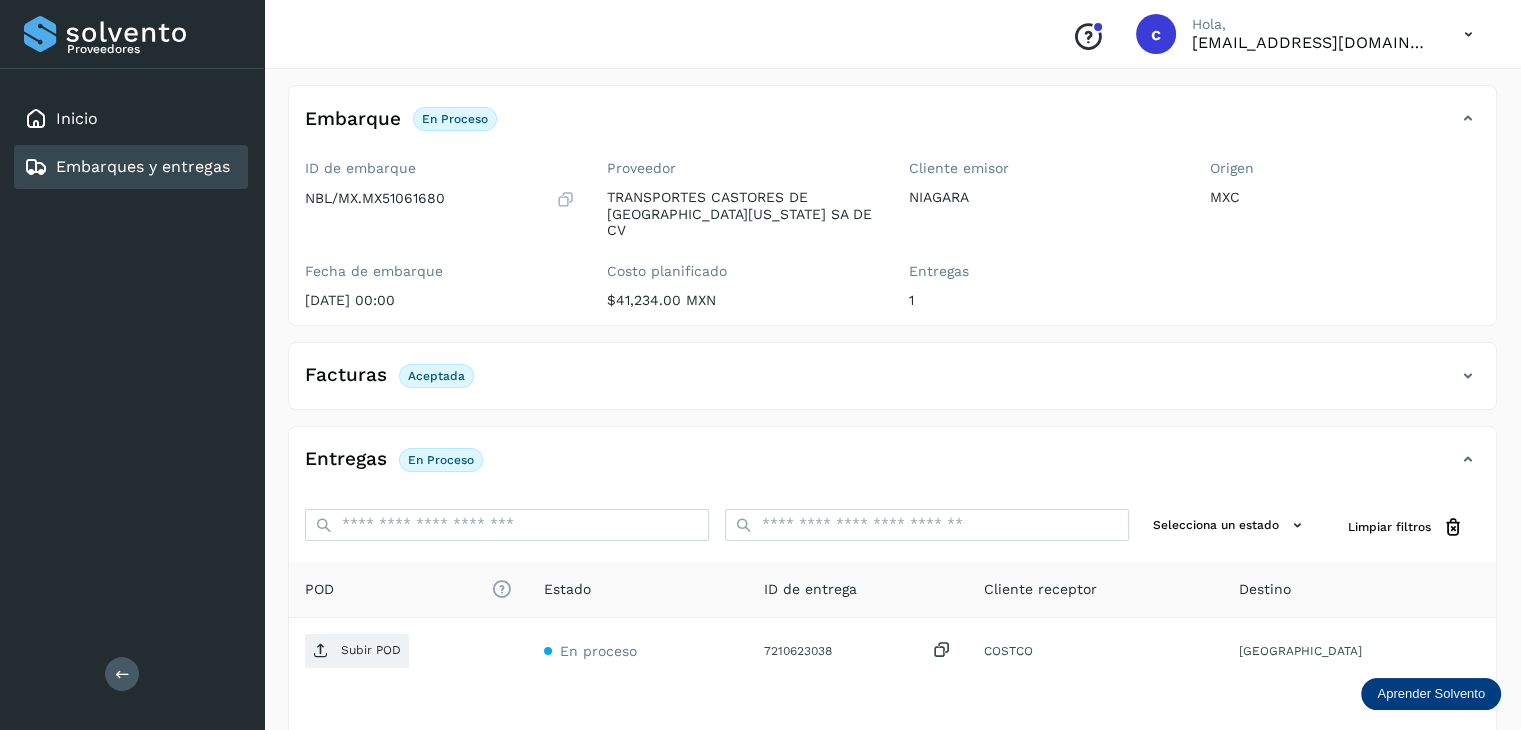scroll, scrollTop: 200, scrollLeft: 0, axis: vertical 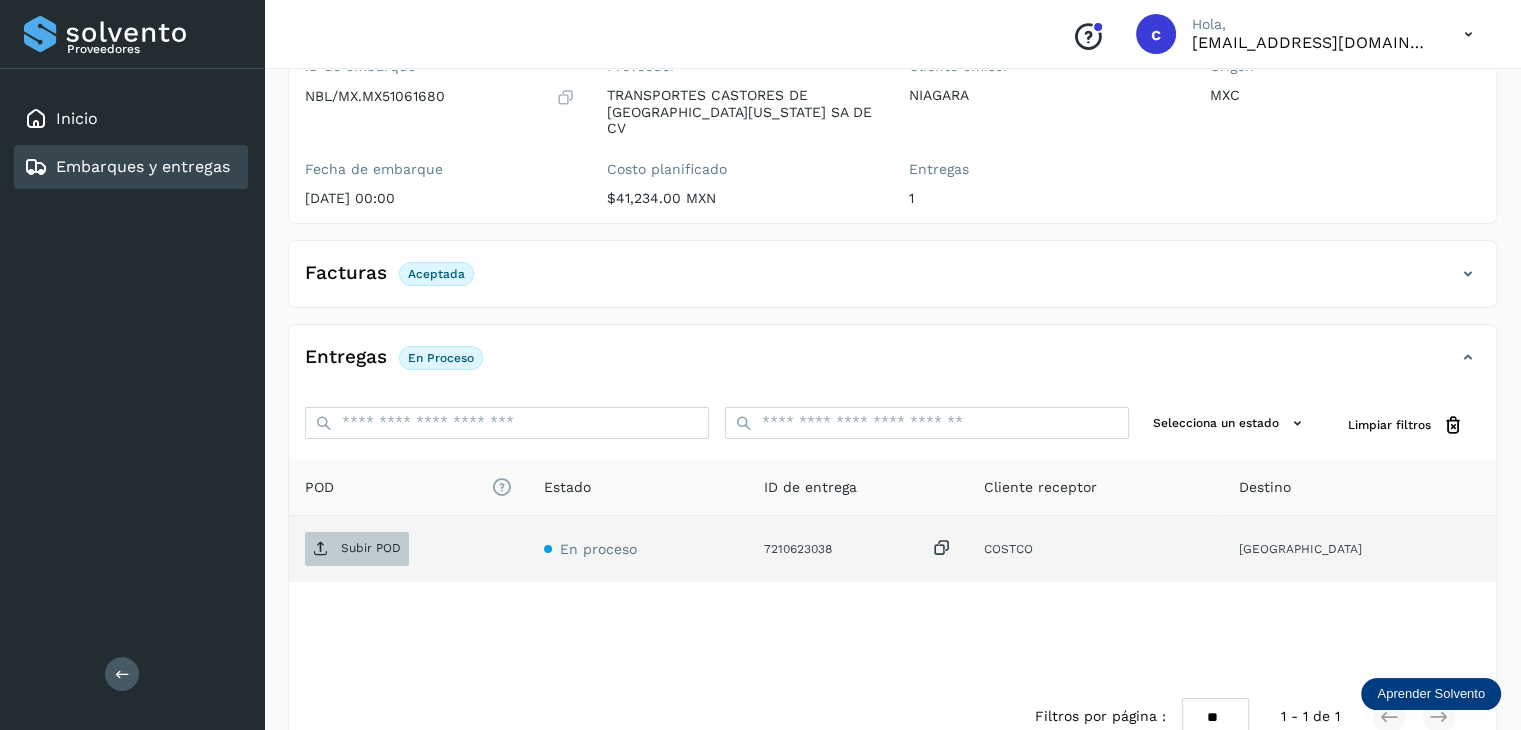 click on "Subir POD" at bounding box center [371, 548] 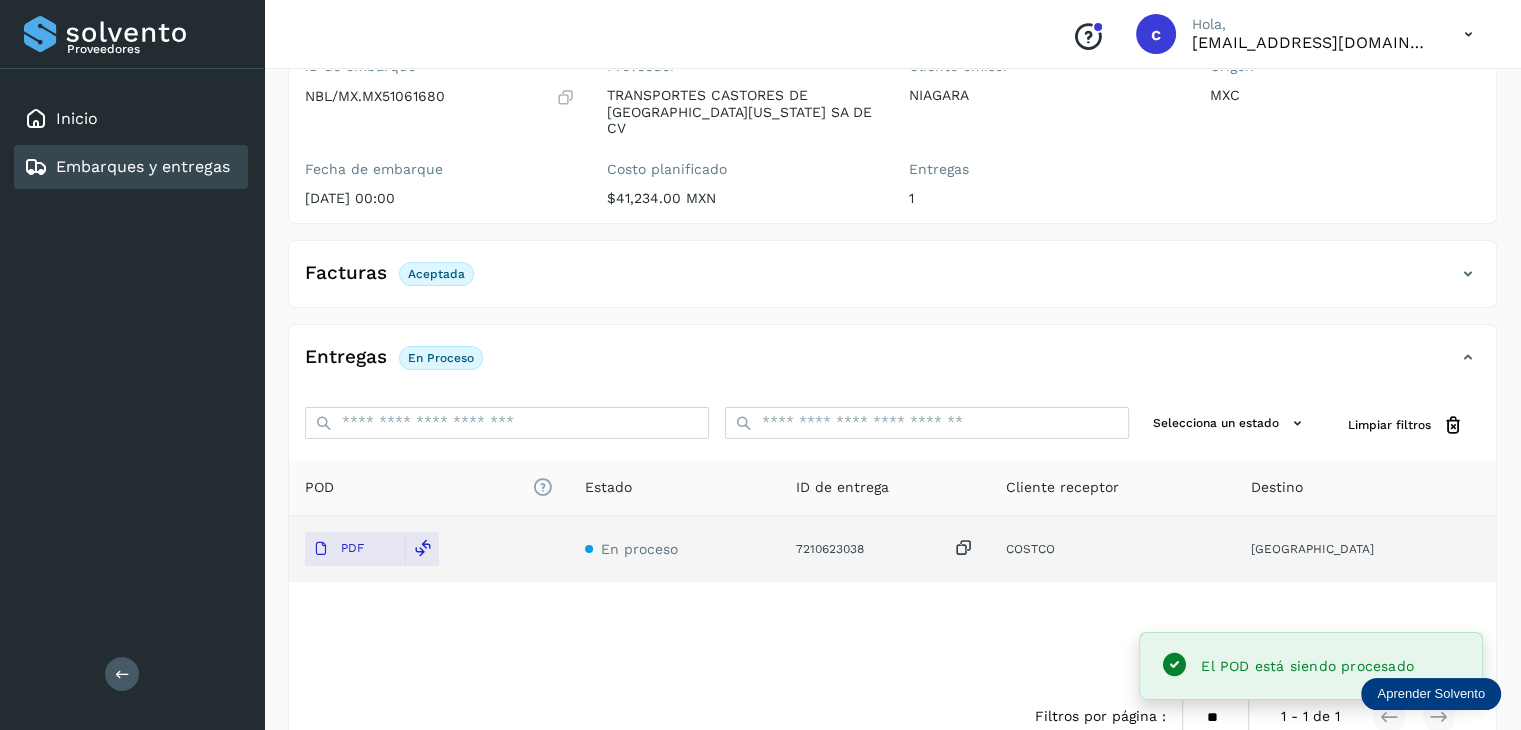 click on "Embarques y entregas" at bounding box center [143, 166] 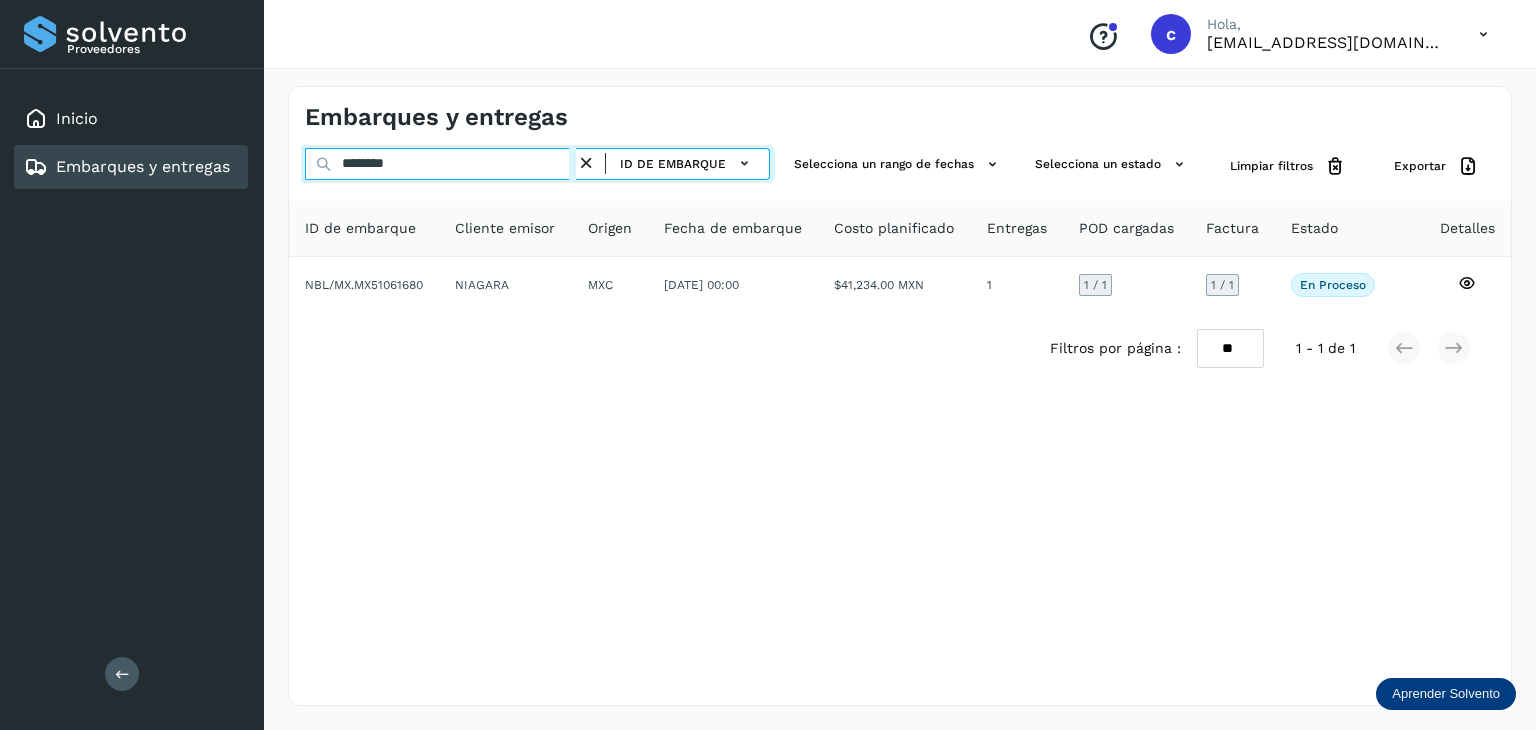 drag, startPoint x: 373, startPoint y: 159, endPoint x: 333, endPoint y: 161, distance: 40.04997 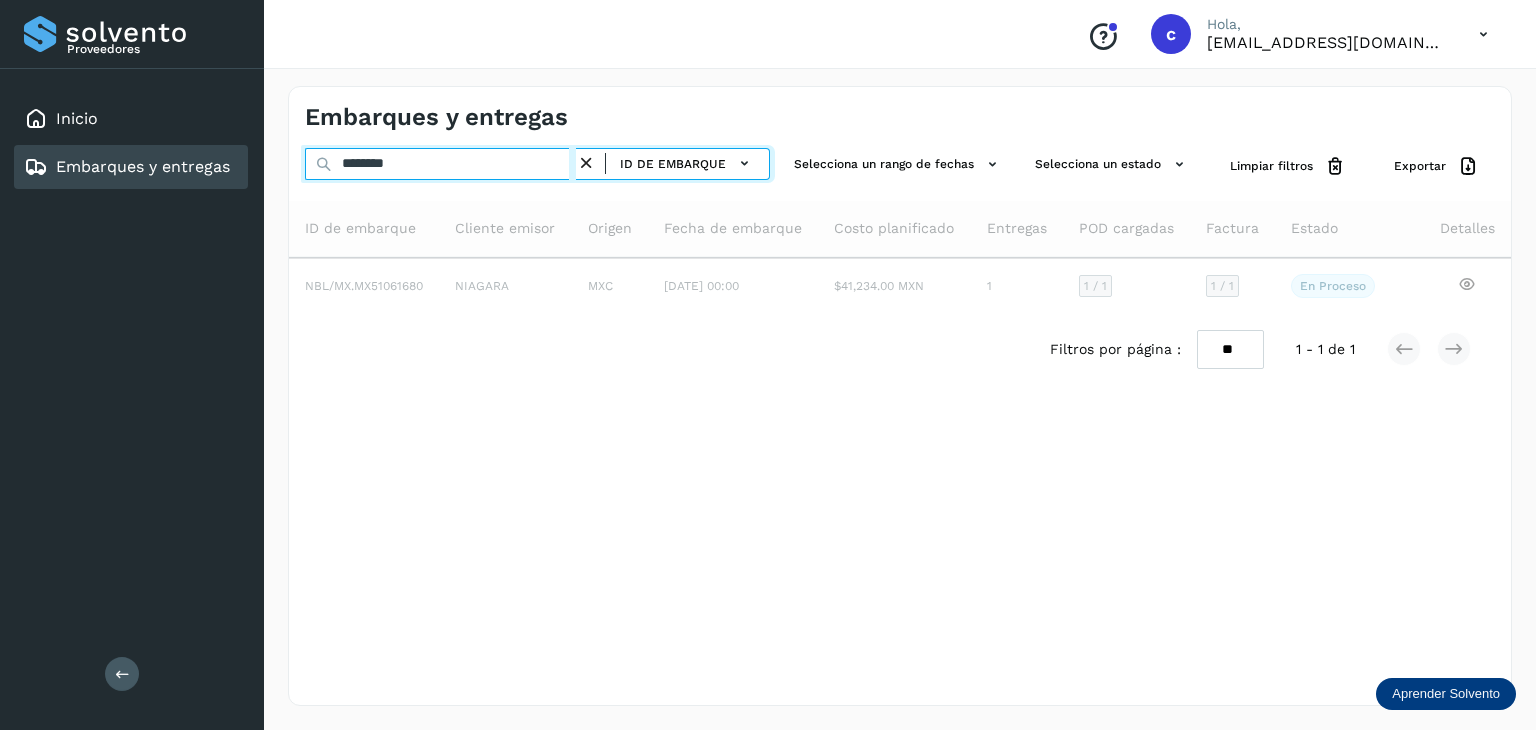 type on "********" 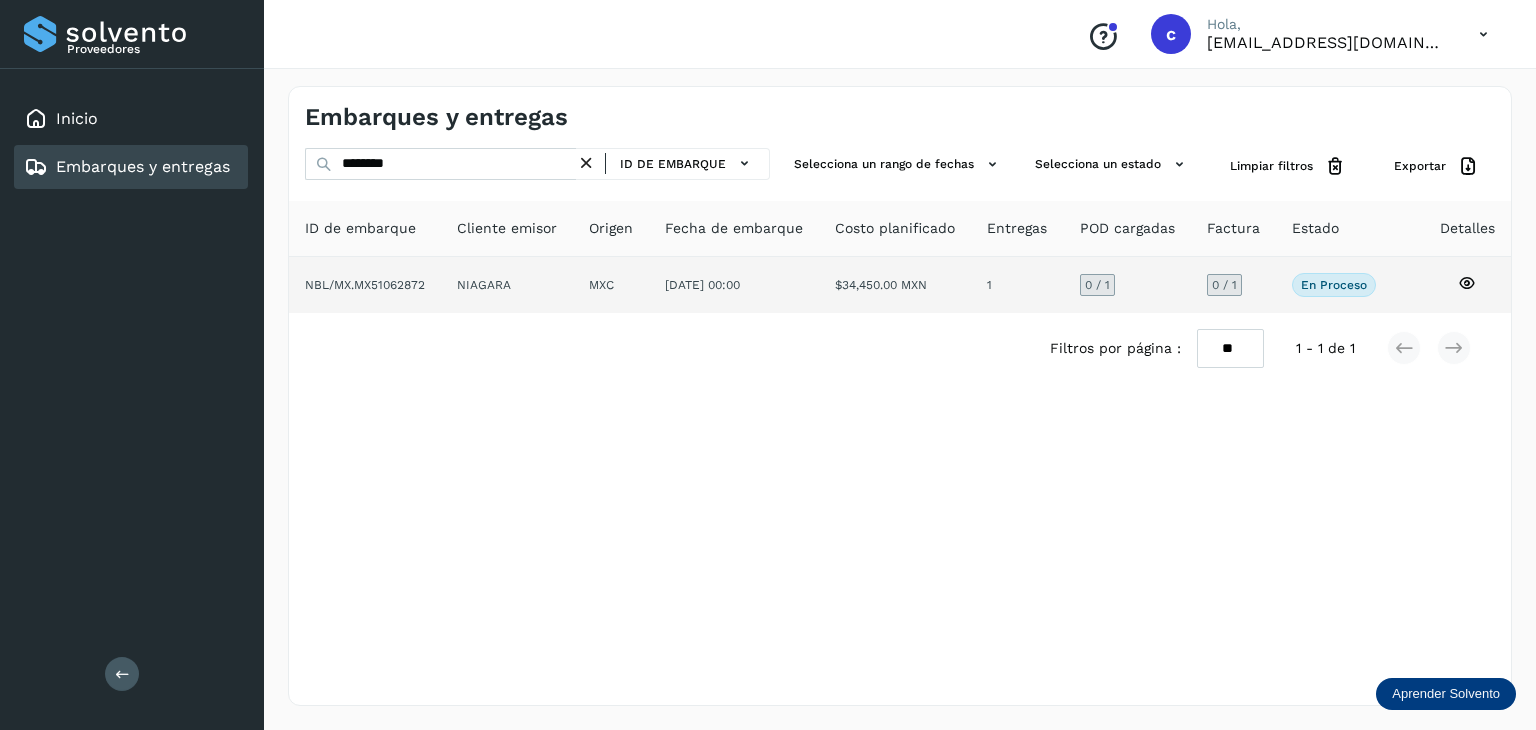 click 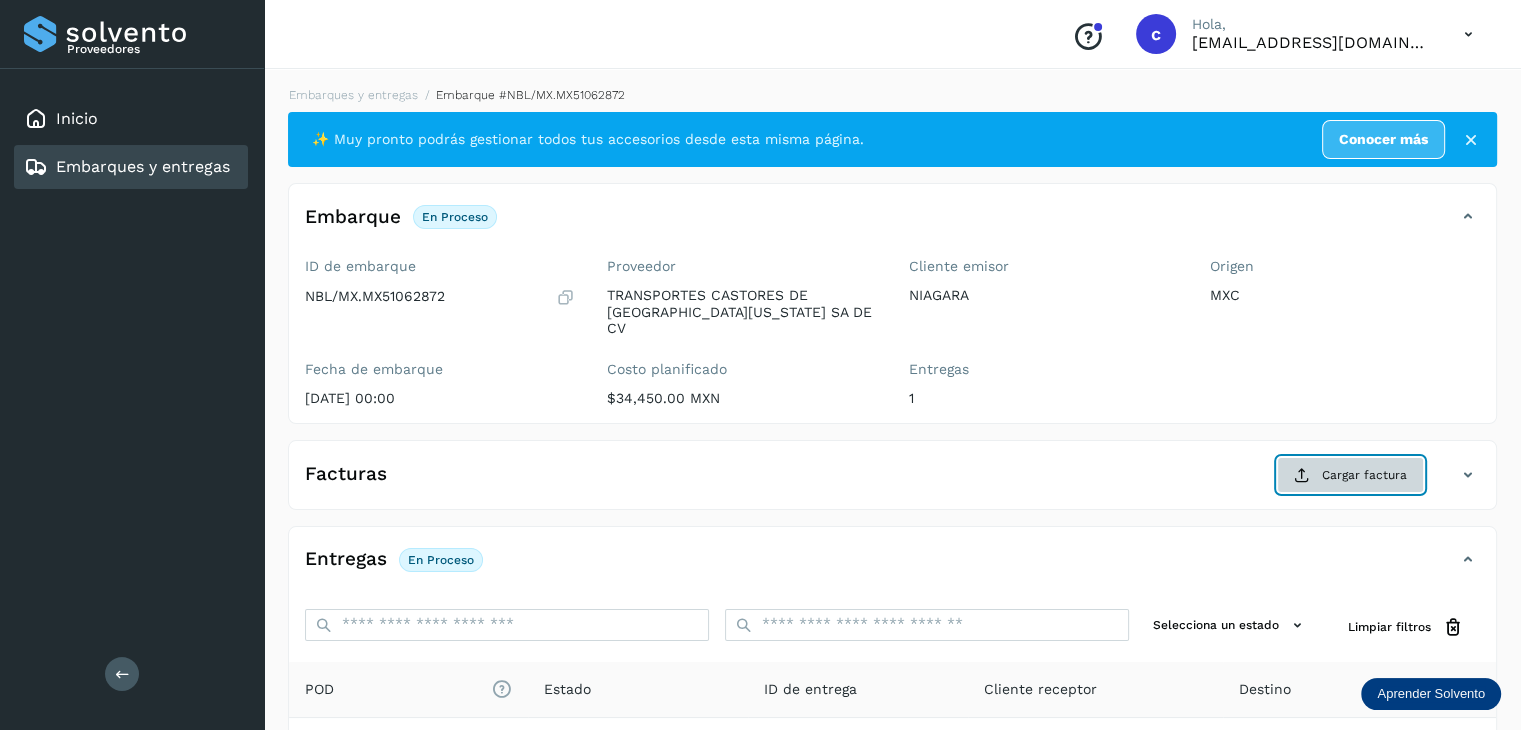 click on "Cargar factura" at bounding box center (1350, 475) 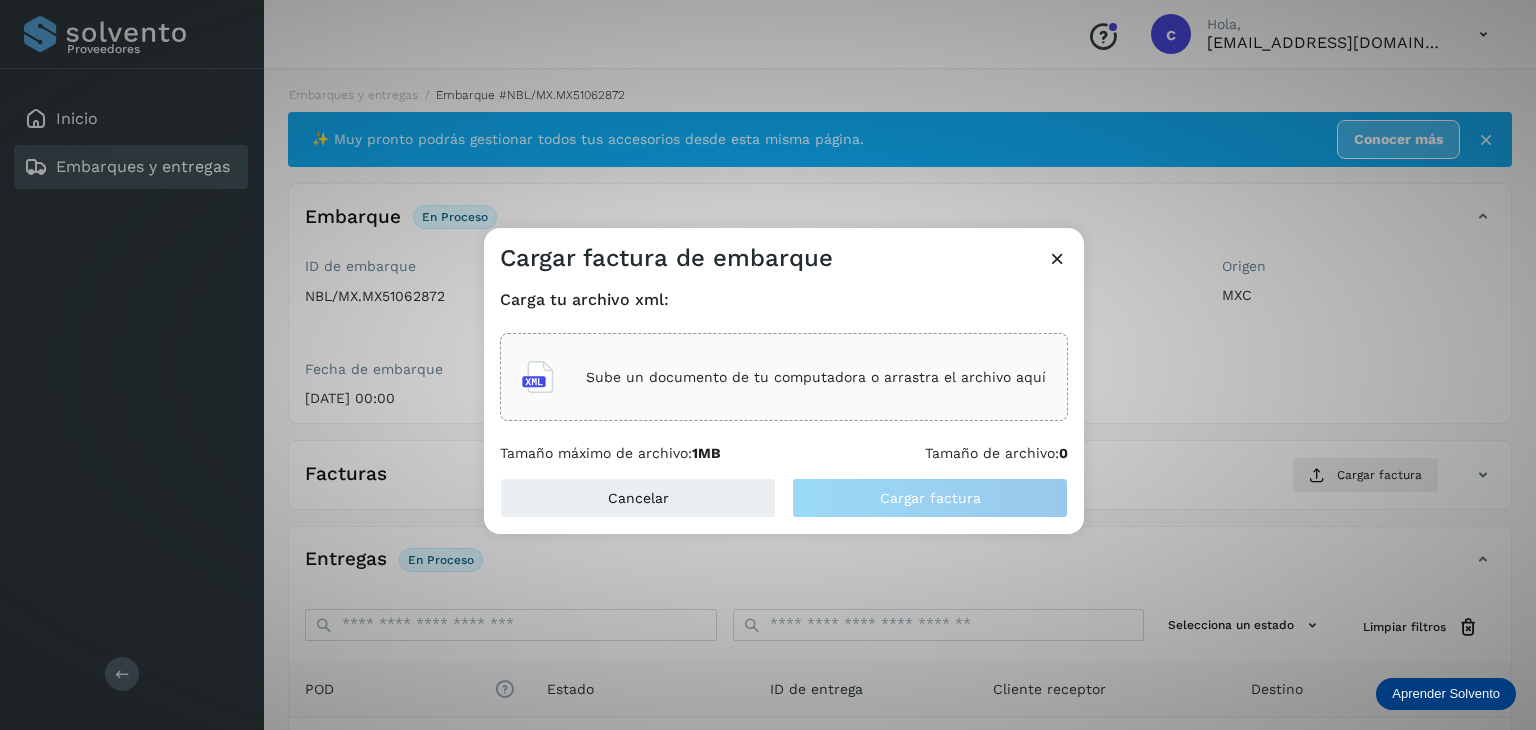 click on "Sube un documento de tu computadora o arrastra el archivo aquí" at bounding box center (816, 377) 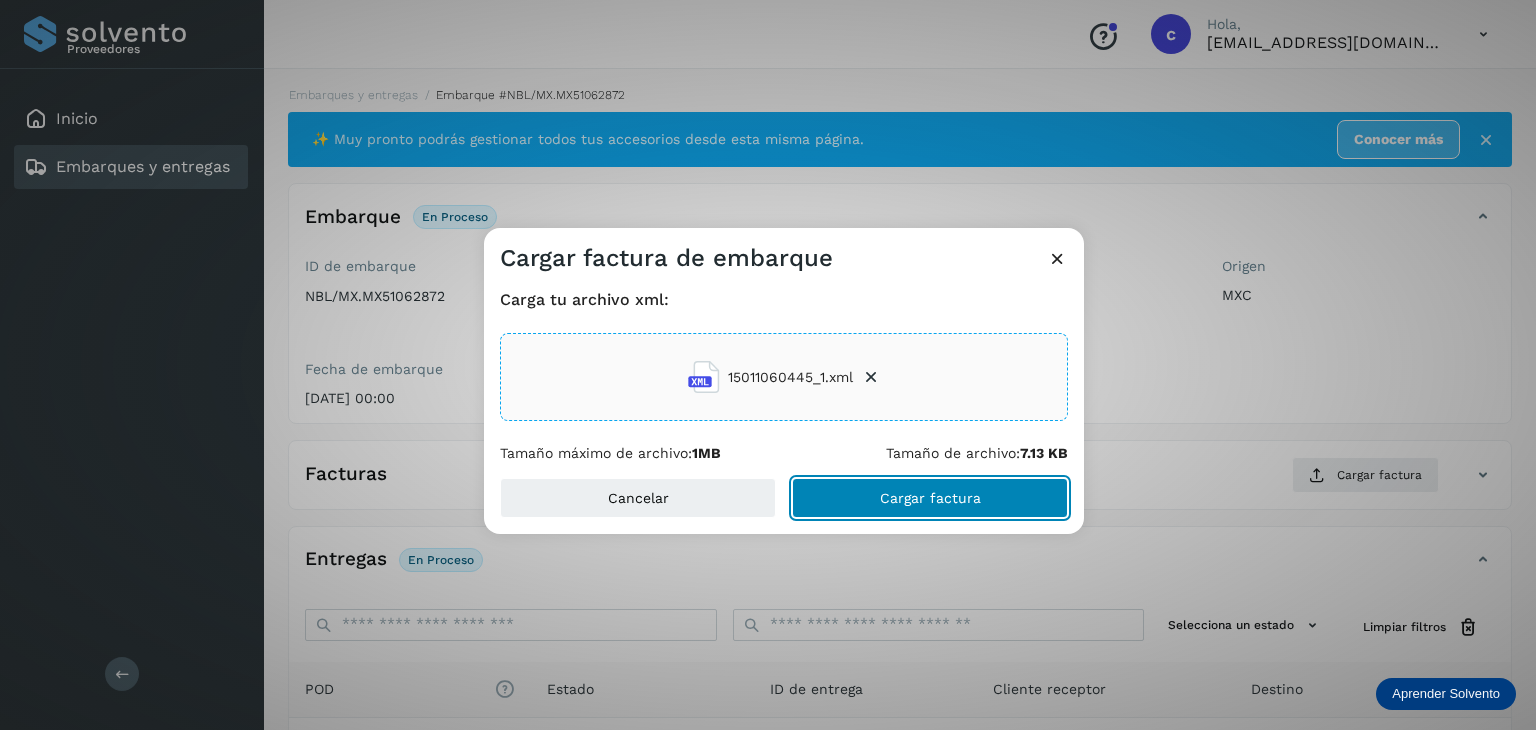 click on "Cargar factura" 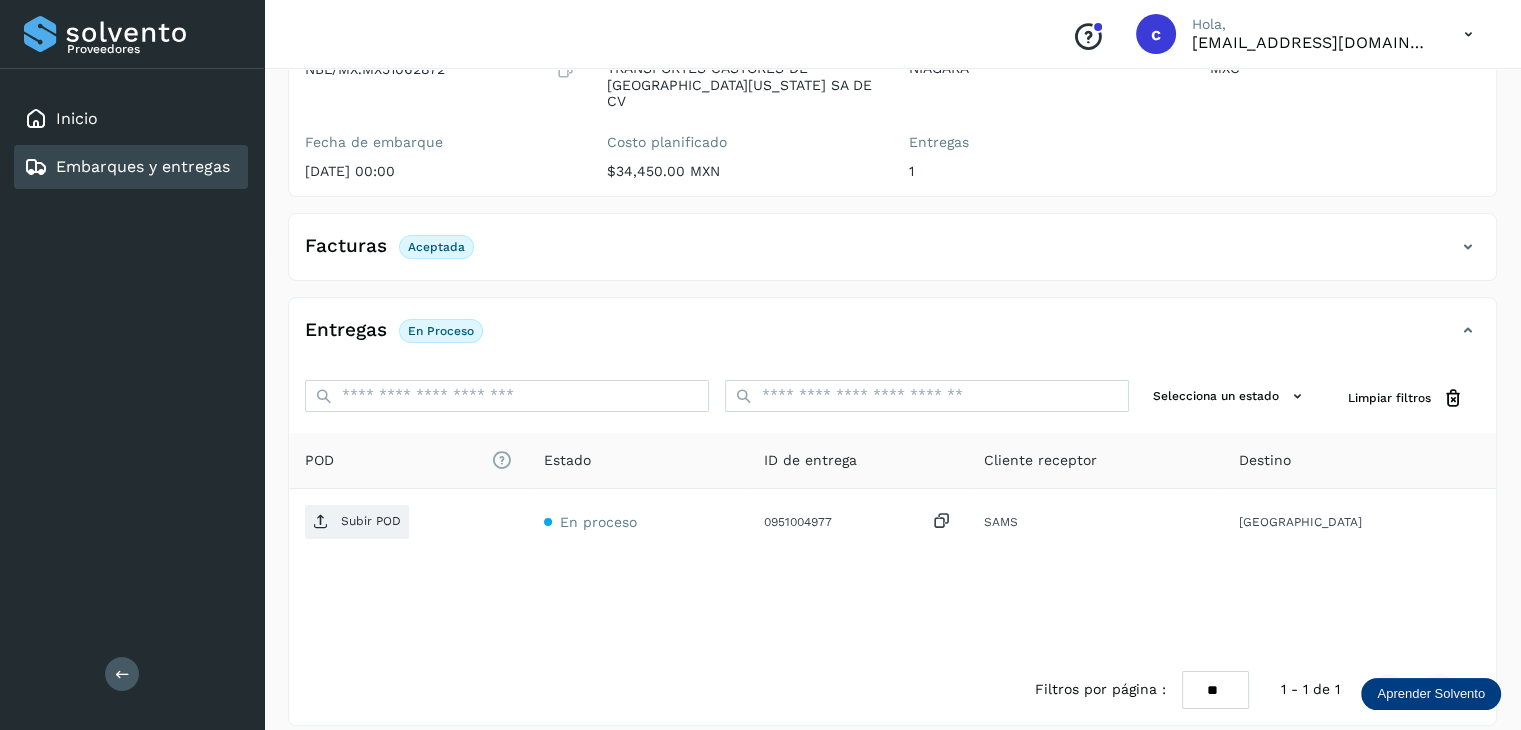 scroll, scrollTop: 229, scrollLeft: 0, axis: vertical 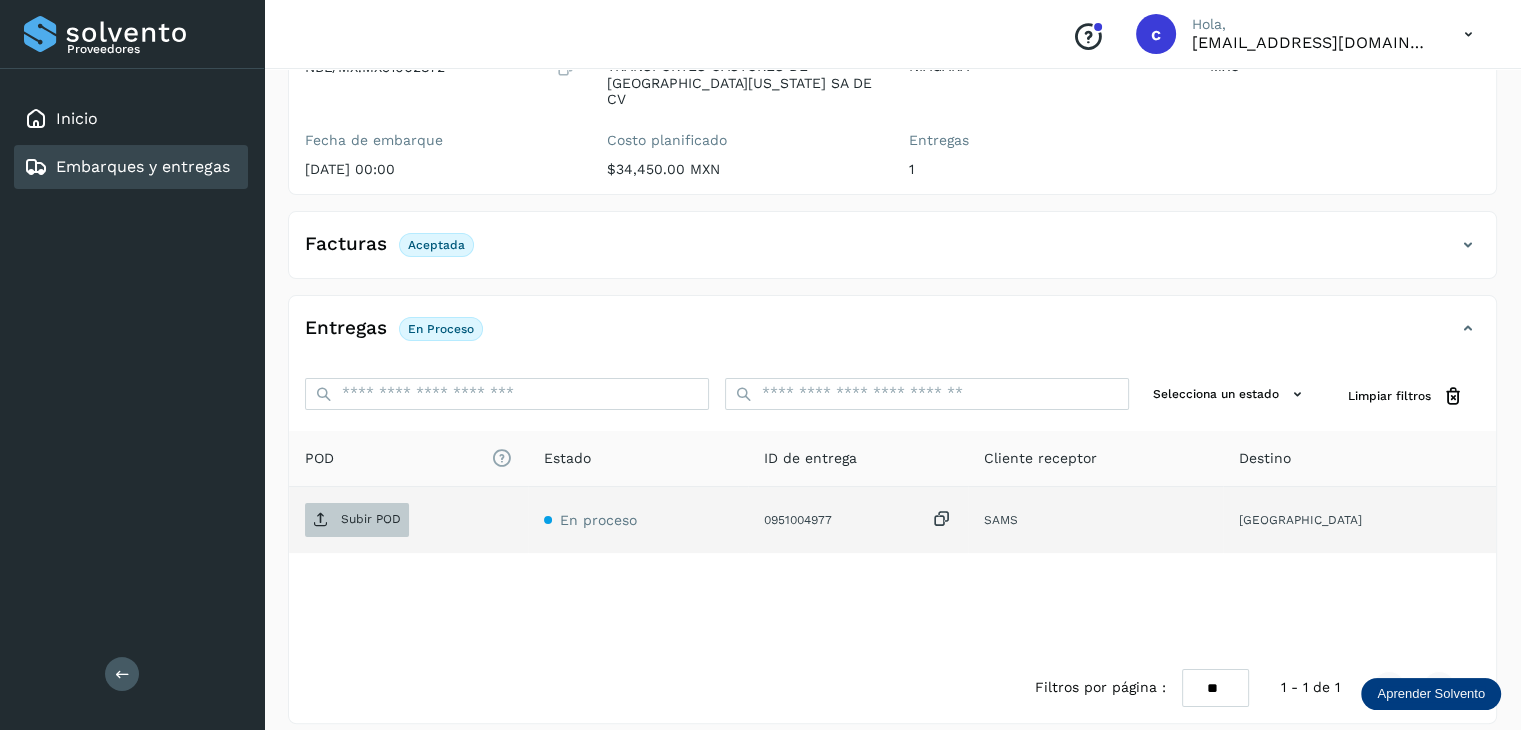 click on "Subir POD" at bounding box center [357, 520] 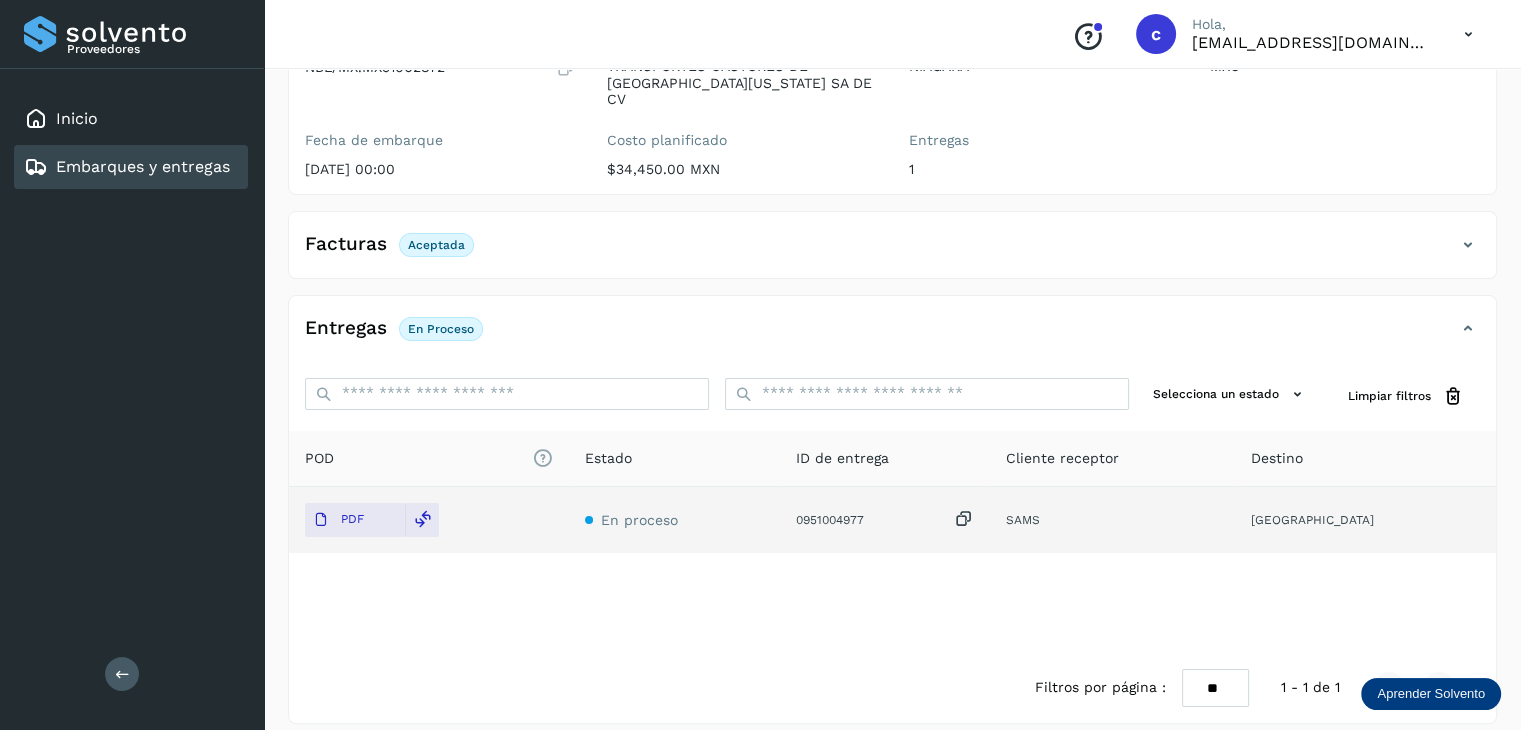 click on "Embarques y entregas" at bounding box center (143, 166) 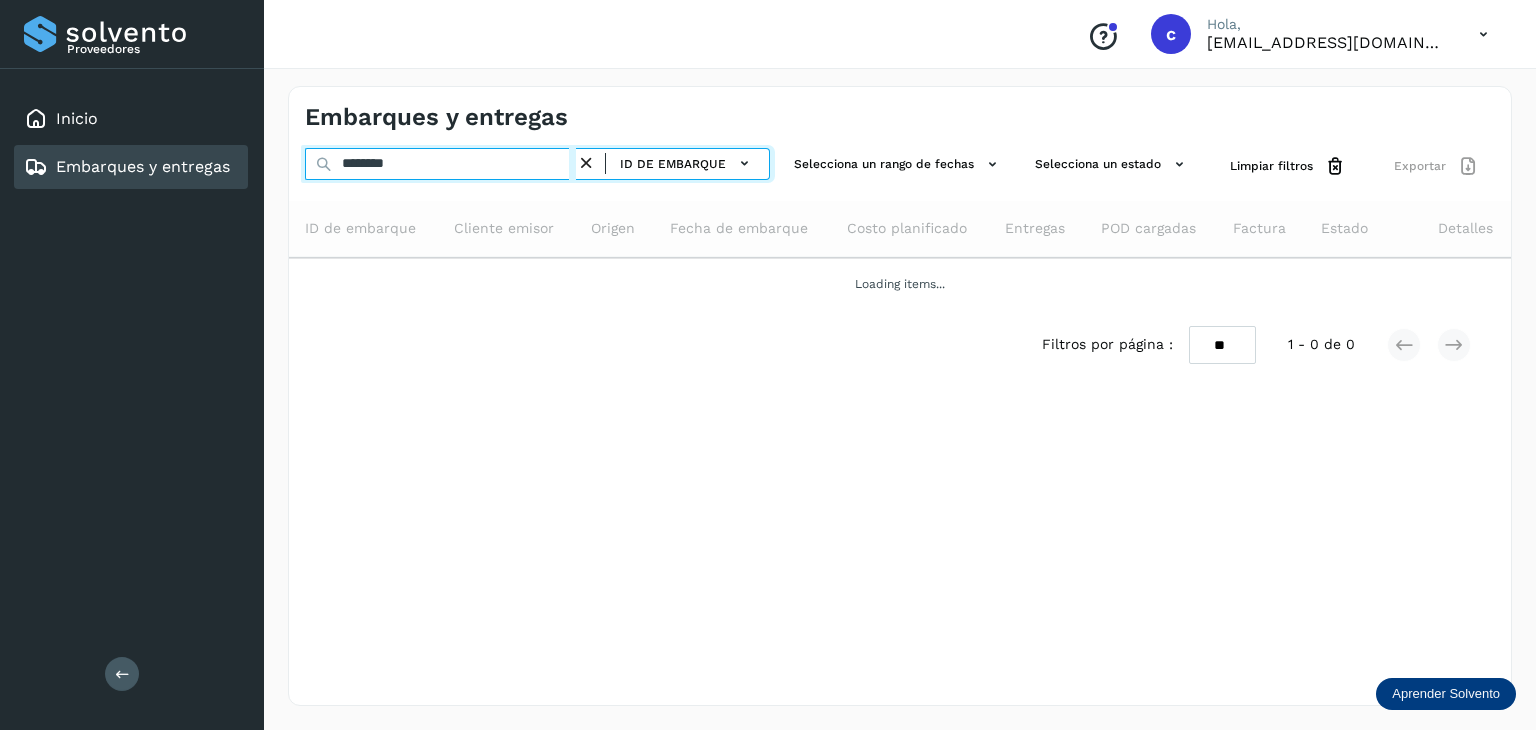 drag, startPoint x: 309, startPoint y: 164, endPoint x: 258, endPoint y: 162, distance: 51.0392 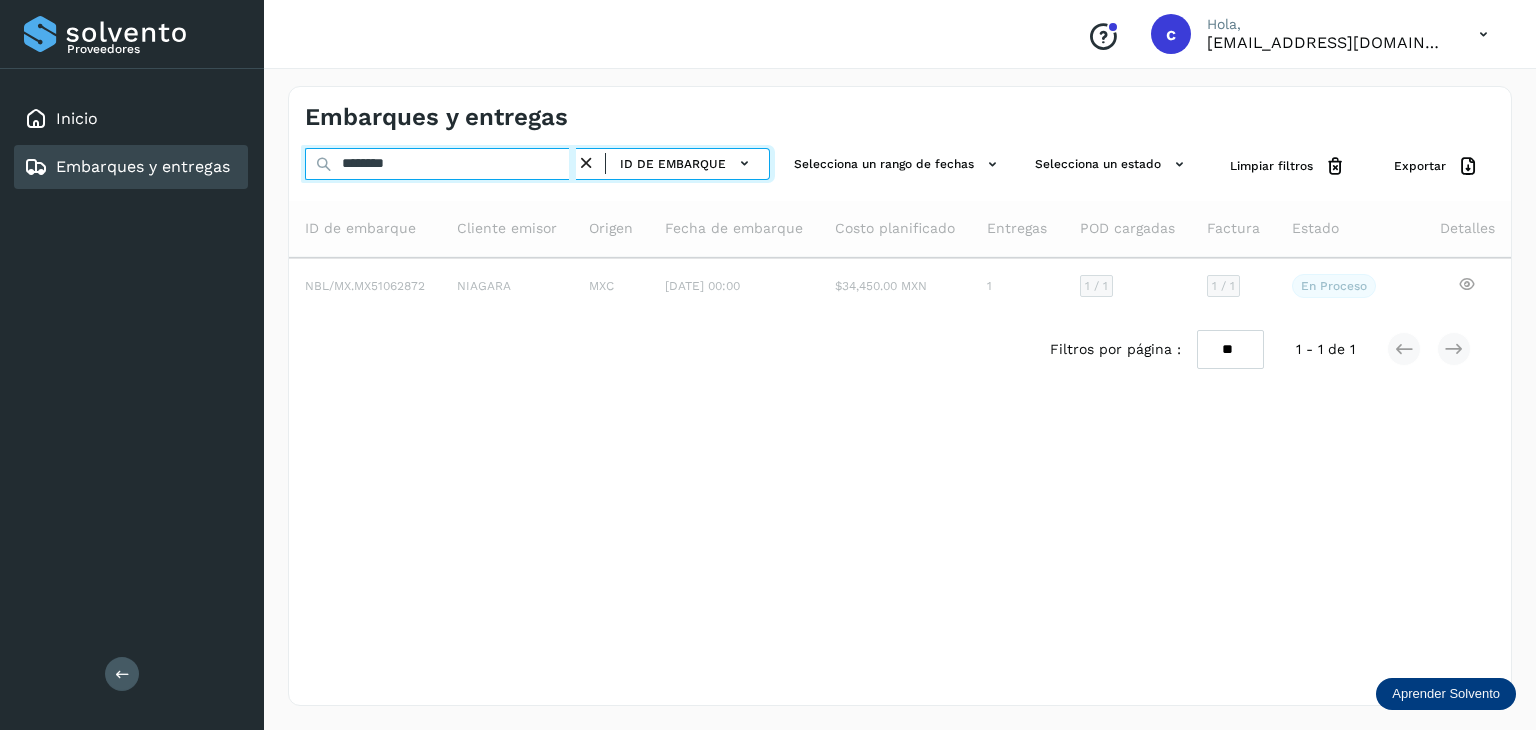 type on "********" 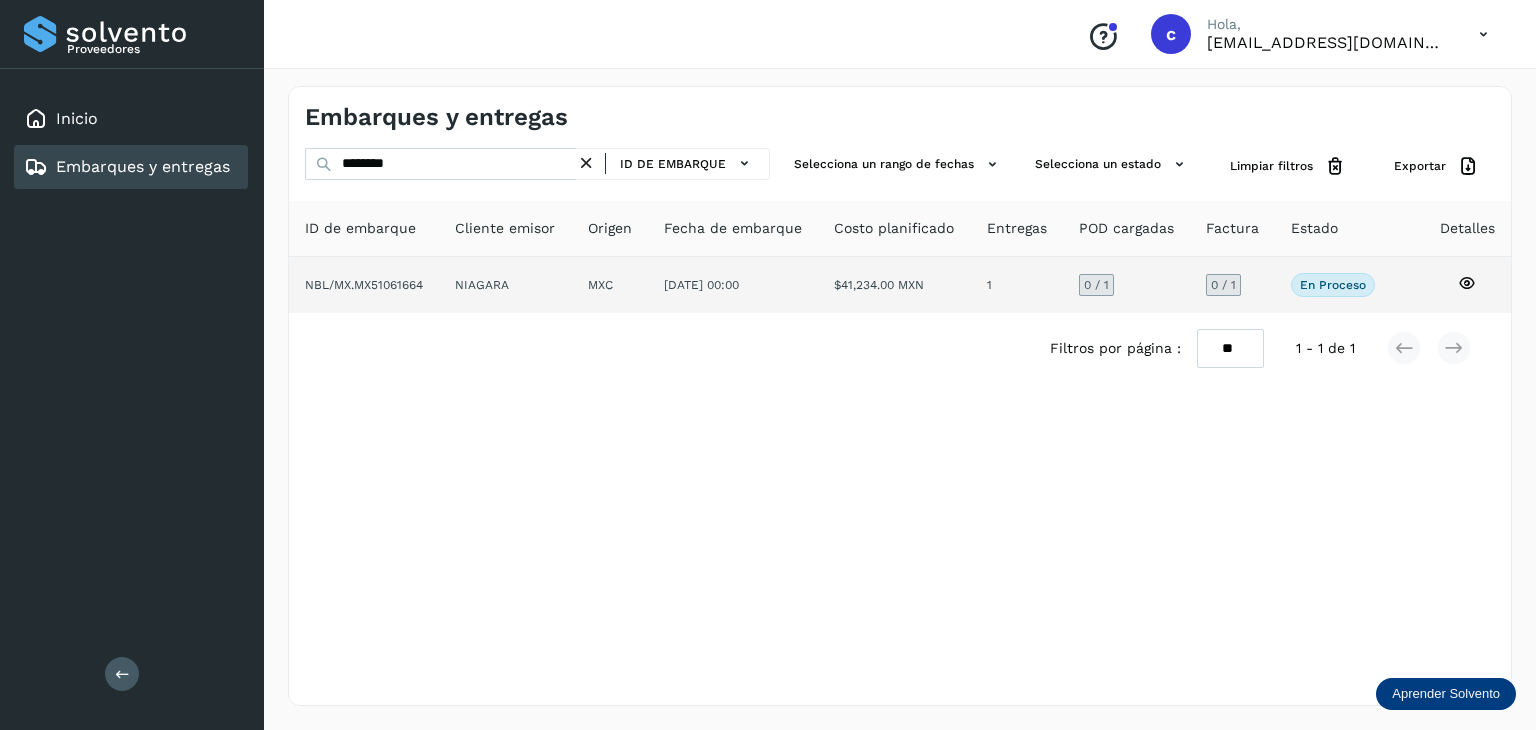 click 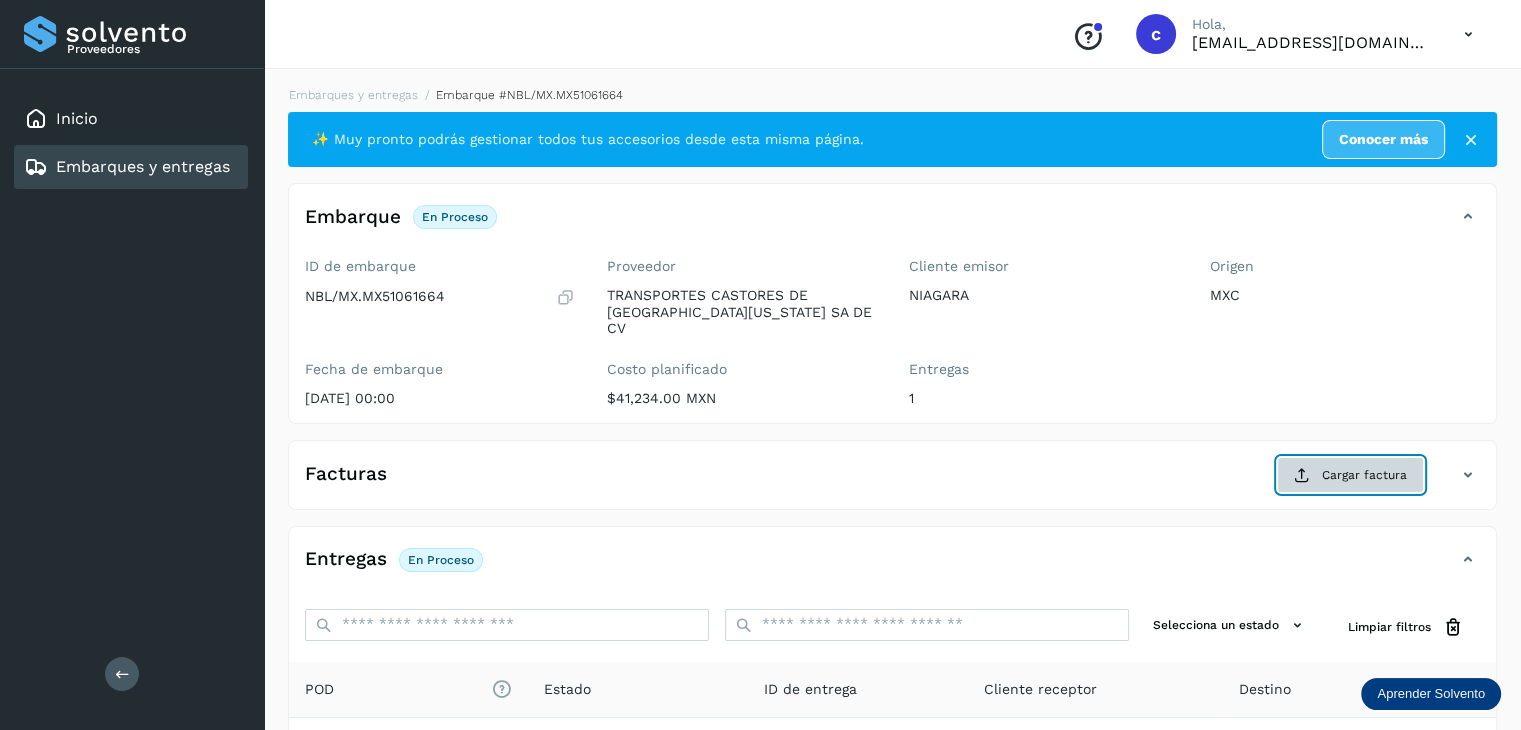 click on "Cargar factura" 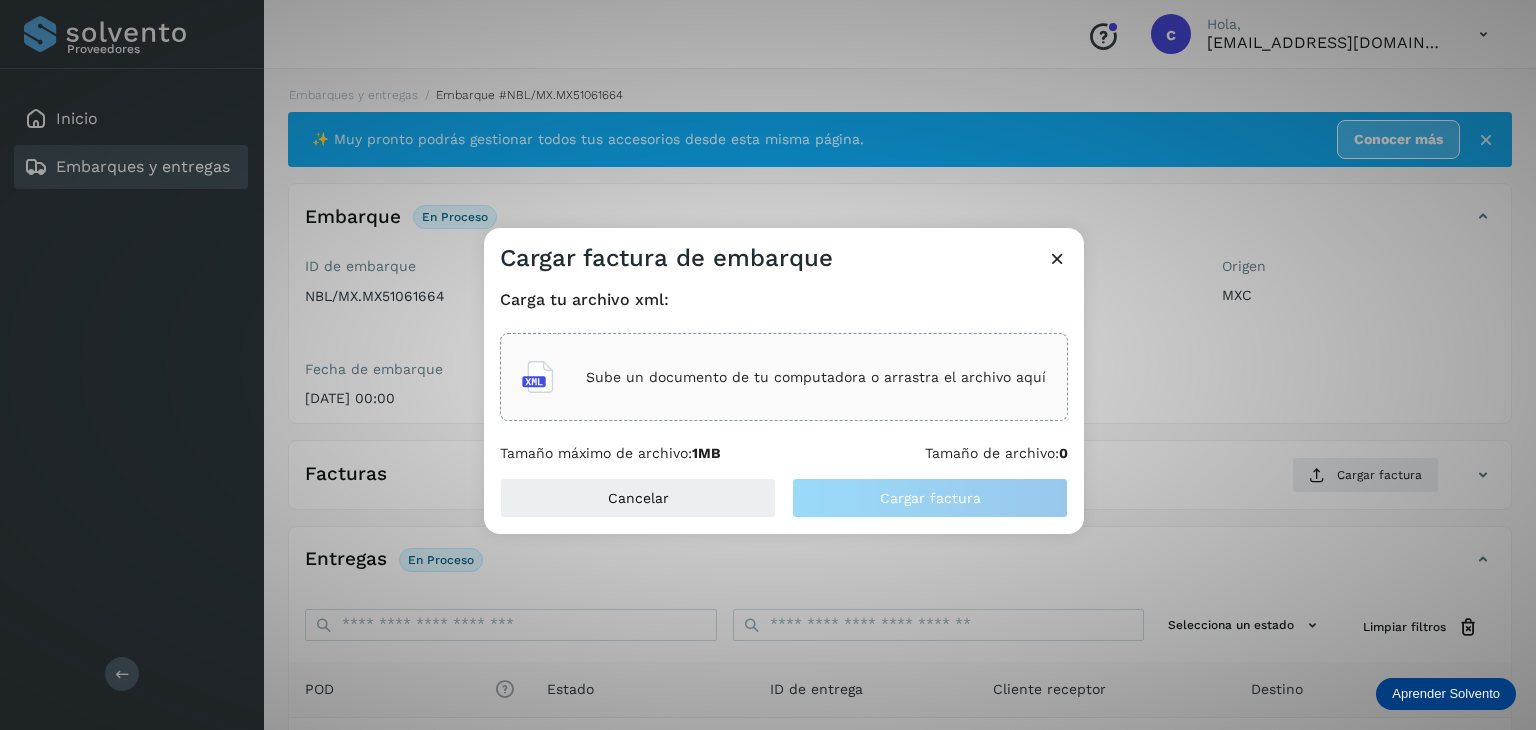 click on "Sube un documento de tu computadora o arrastra el archivo aquí" 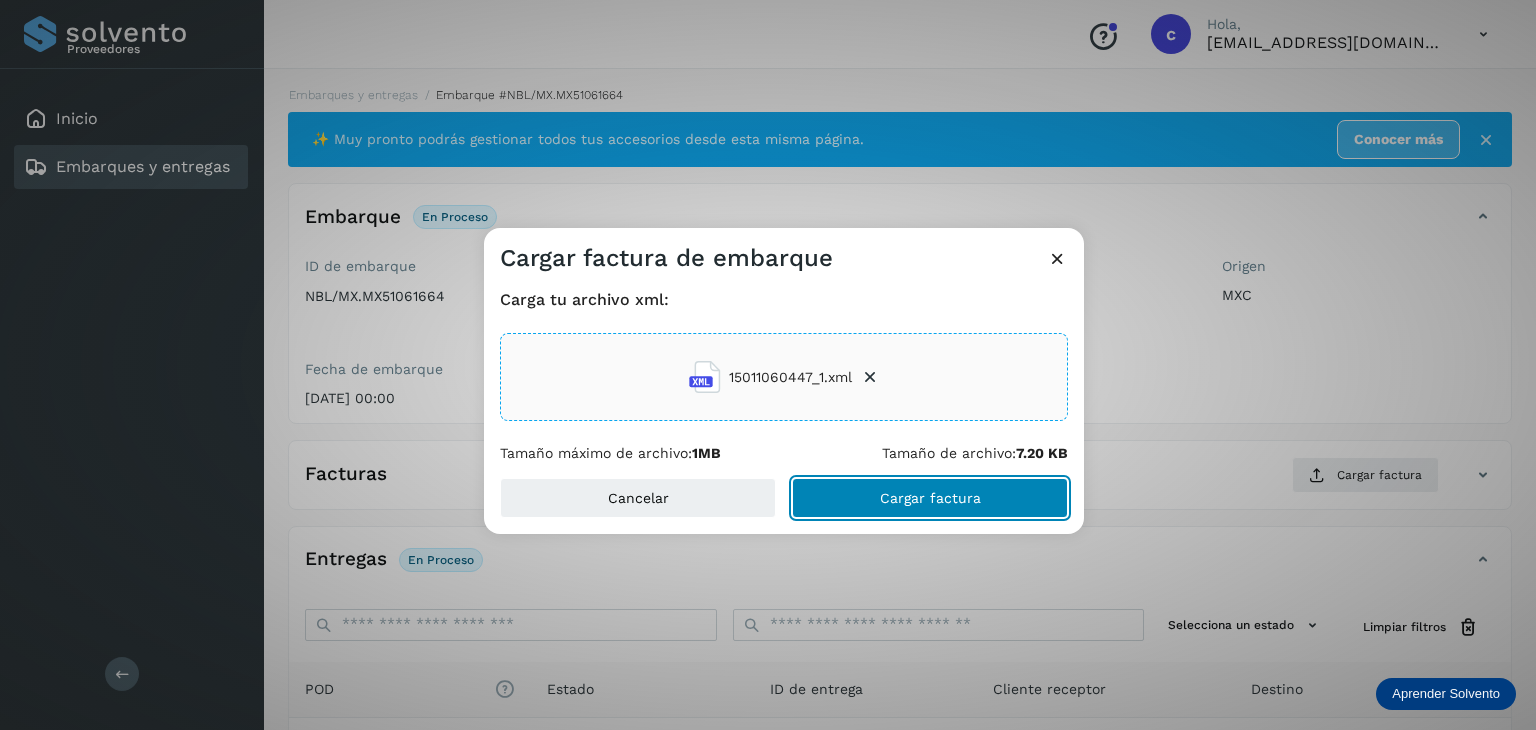 click on "Cargar factura" 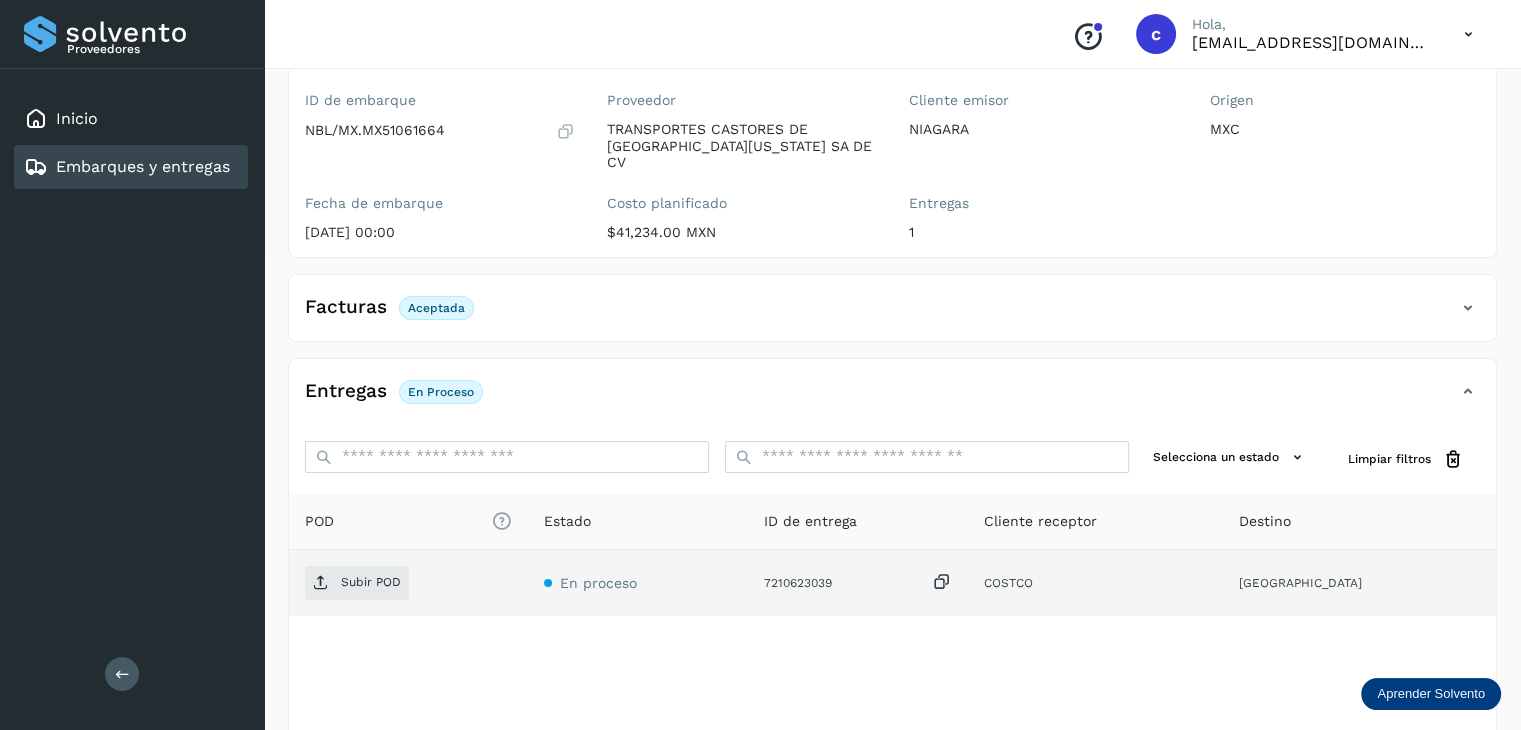 scroll, scrollTop: 200, scrollLeft: 0, axis: vertical 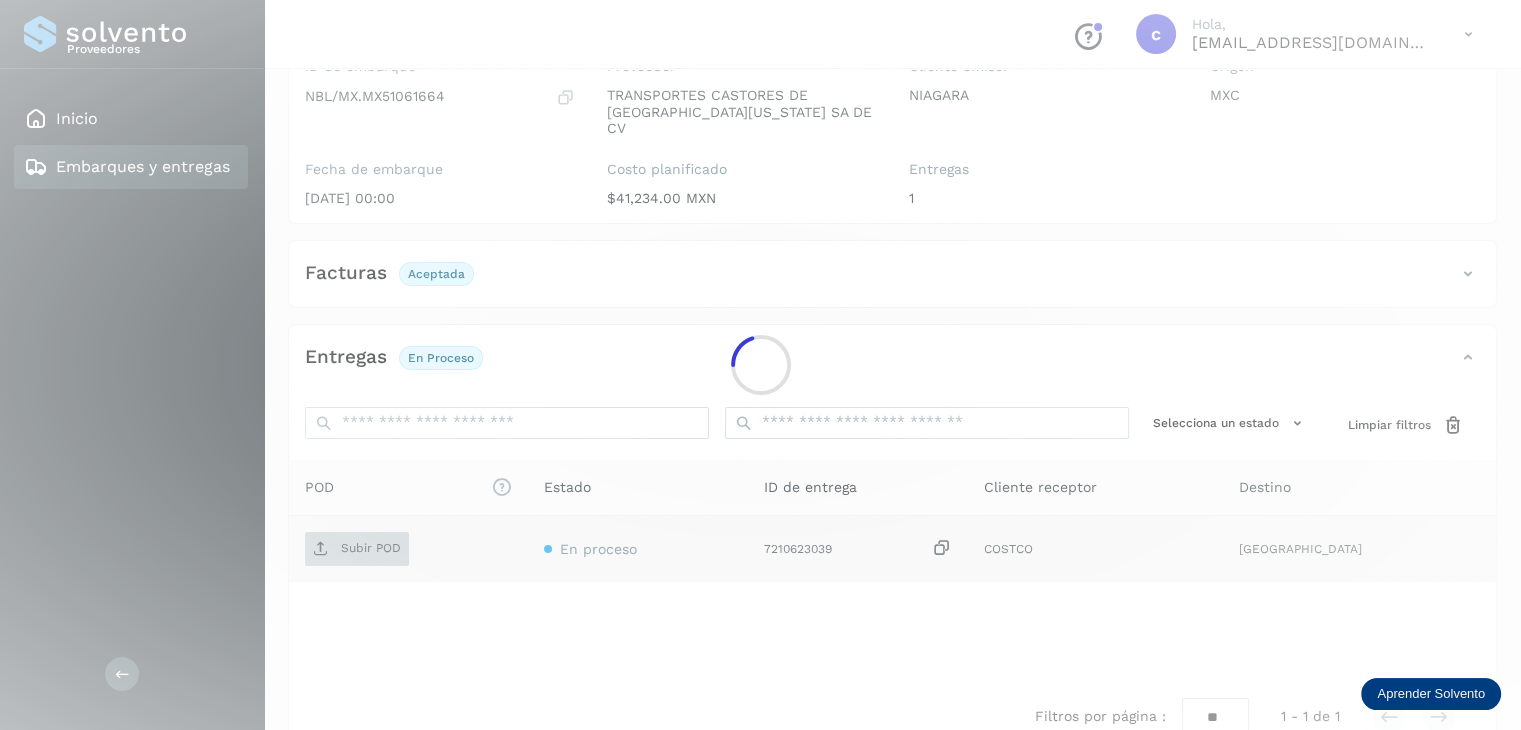 click 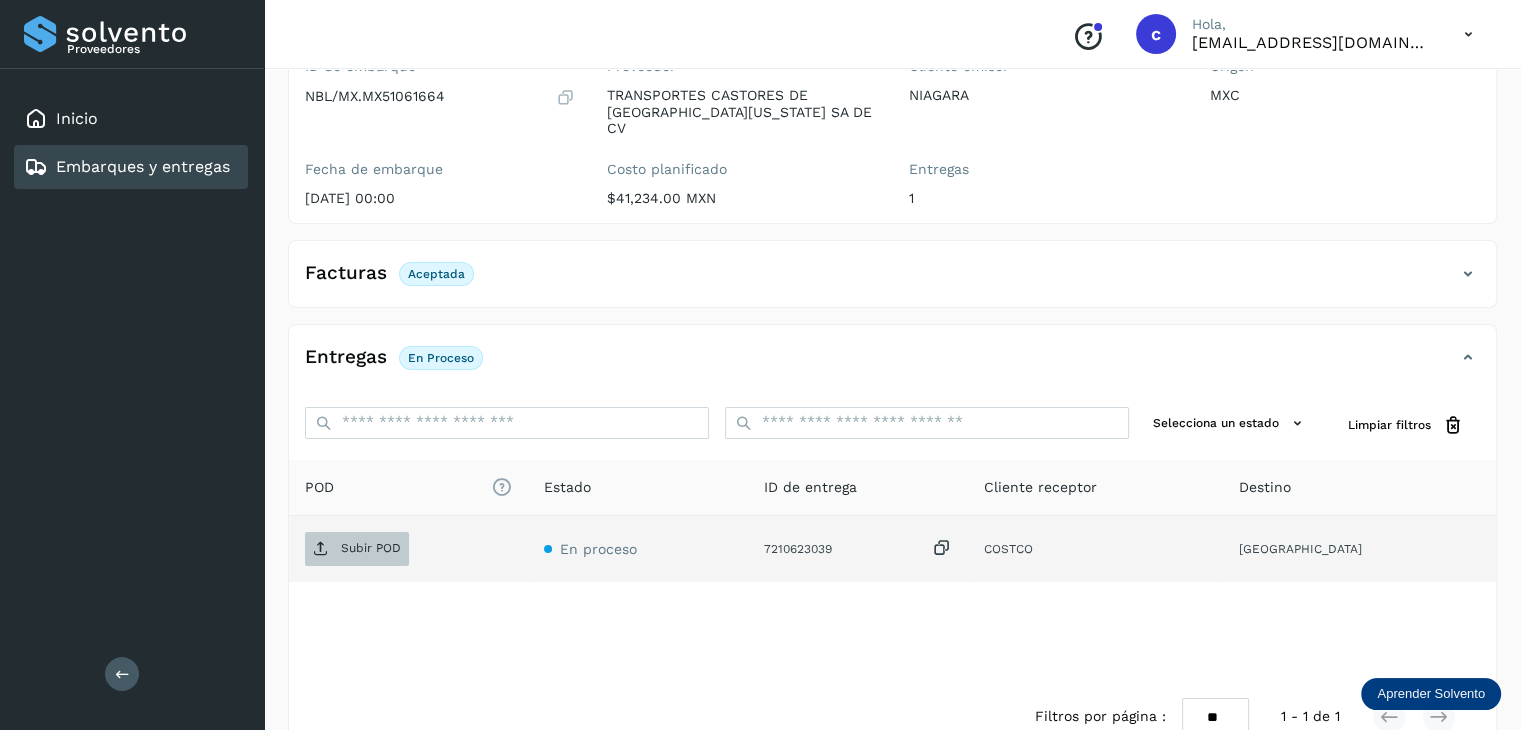 click on "Subir POD" at bounding box center [371, 548] 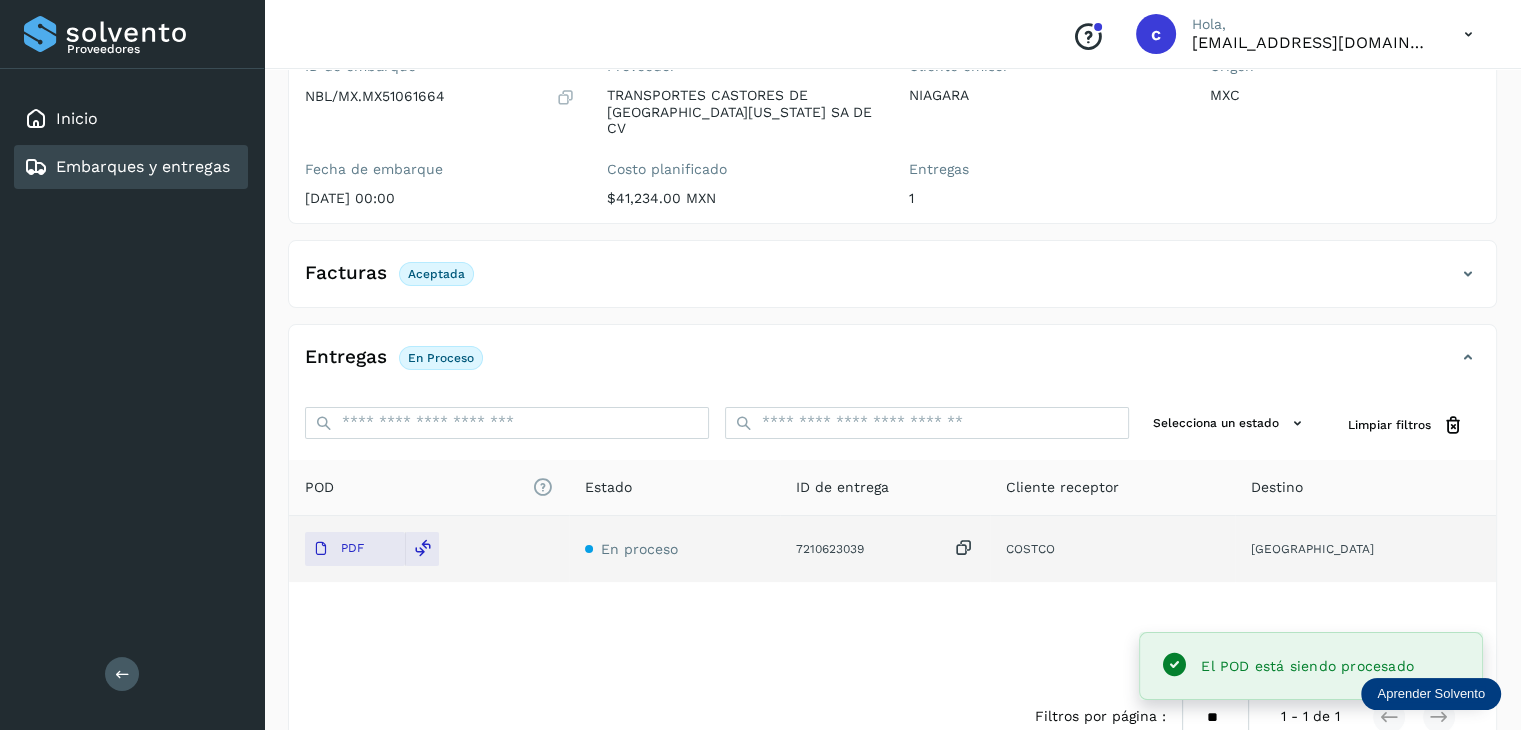 click on "Embarques y entregas" at bounding box center [143, 166] 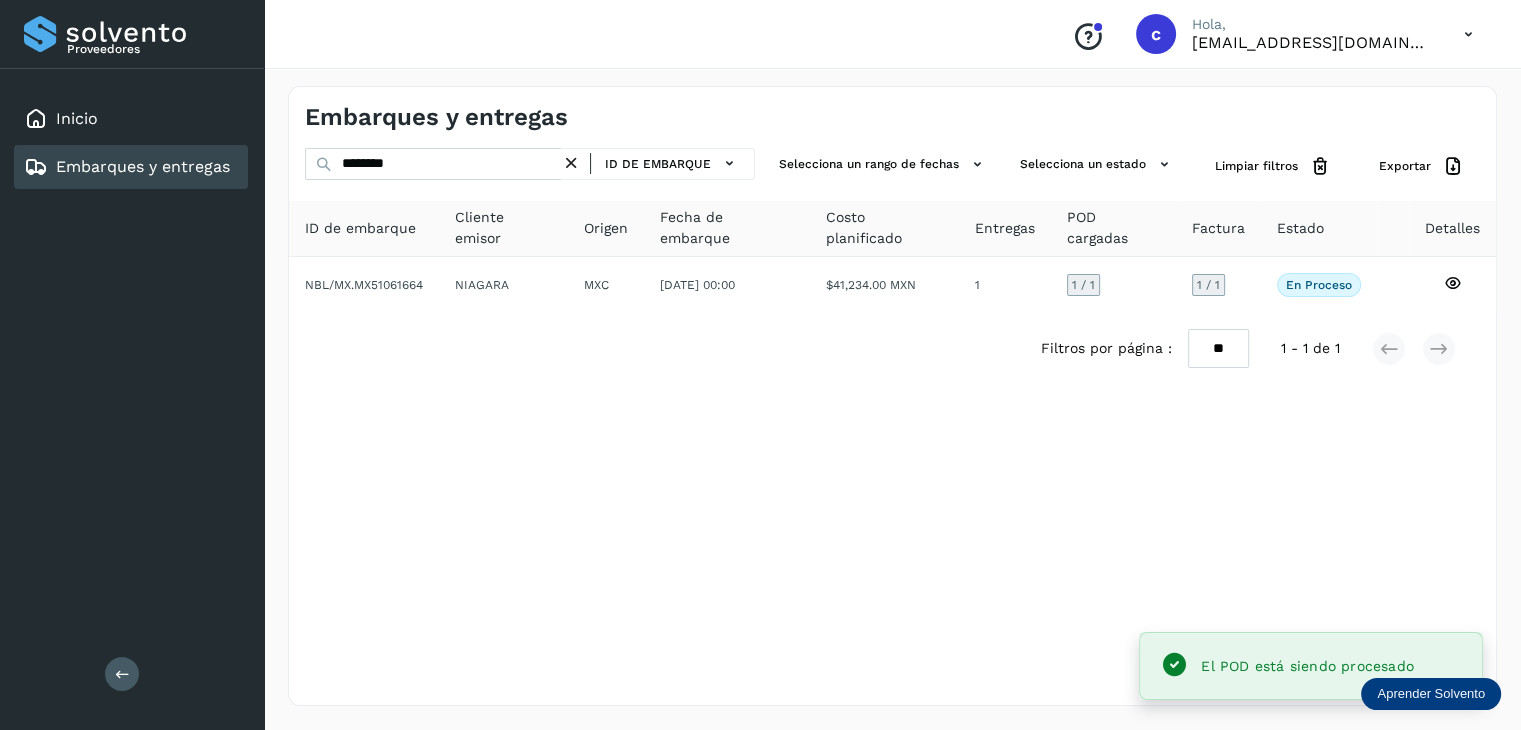 scroll, scrollTop: 0, scrollLeft: 0, axis: both 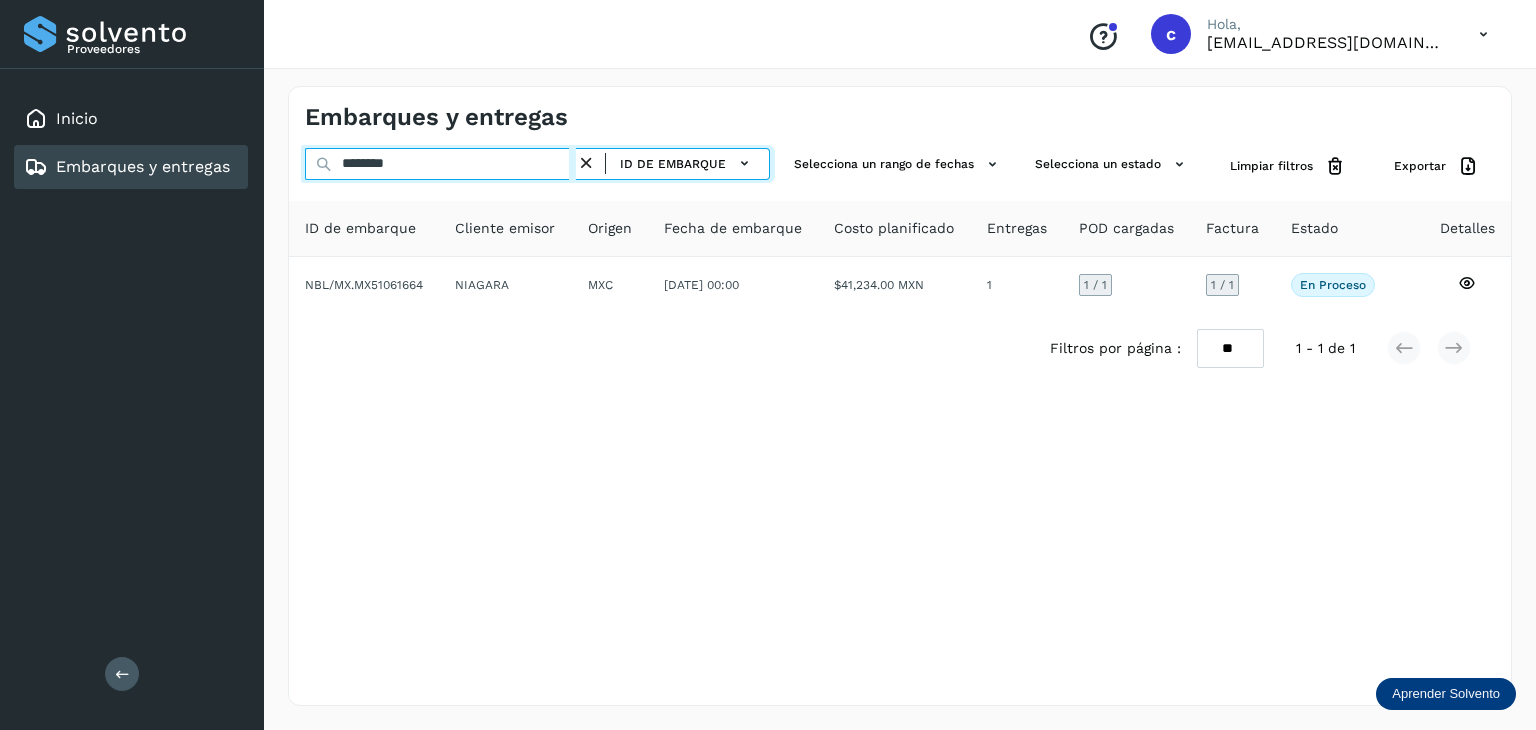 drag, startPoint x: 419, startPoint y: 160, endPoint x: 288, endPoint y: 165, distance: 131.09538 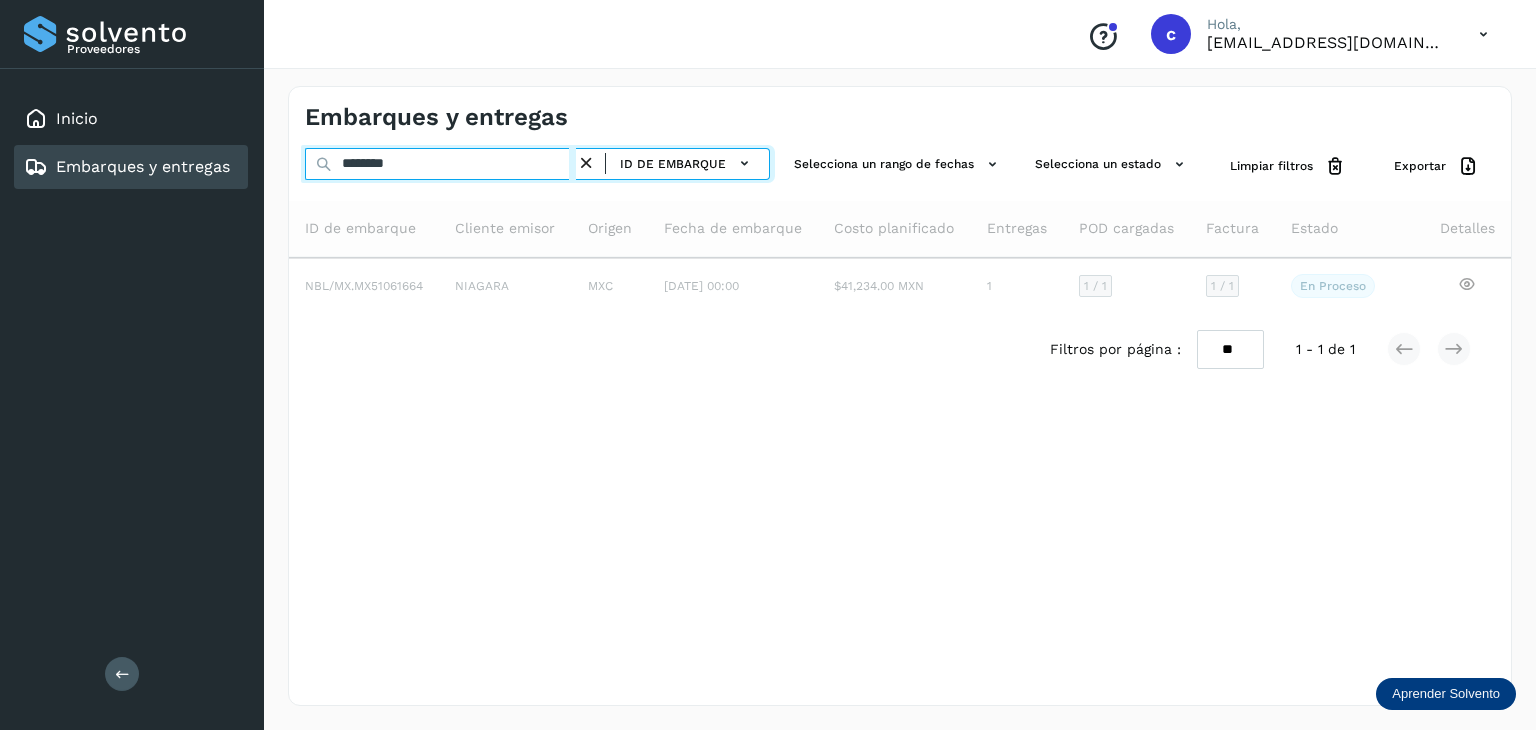 type on "********" 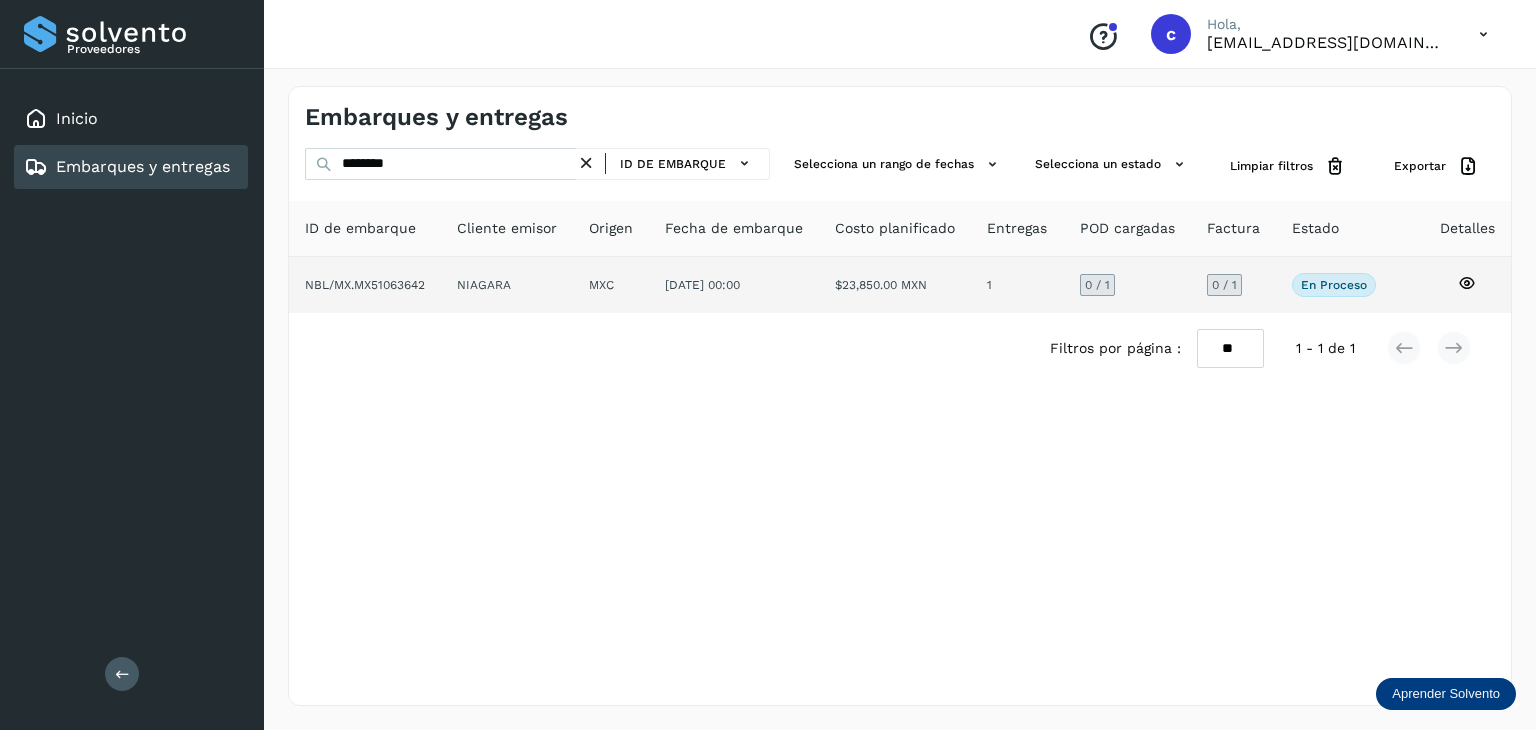 click 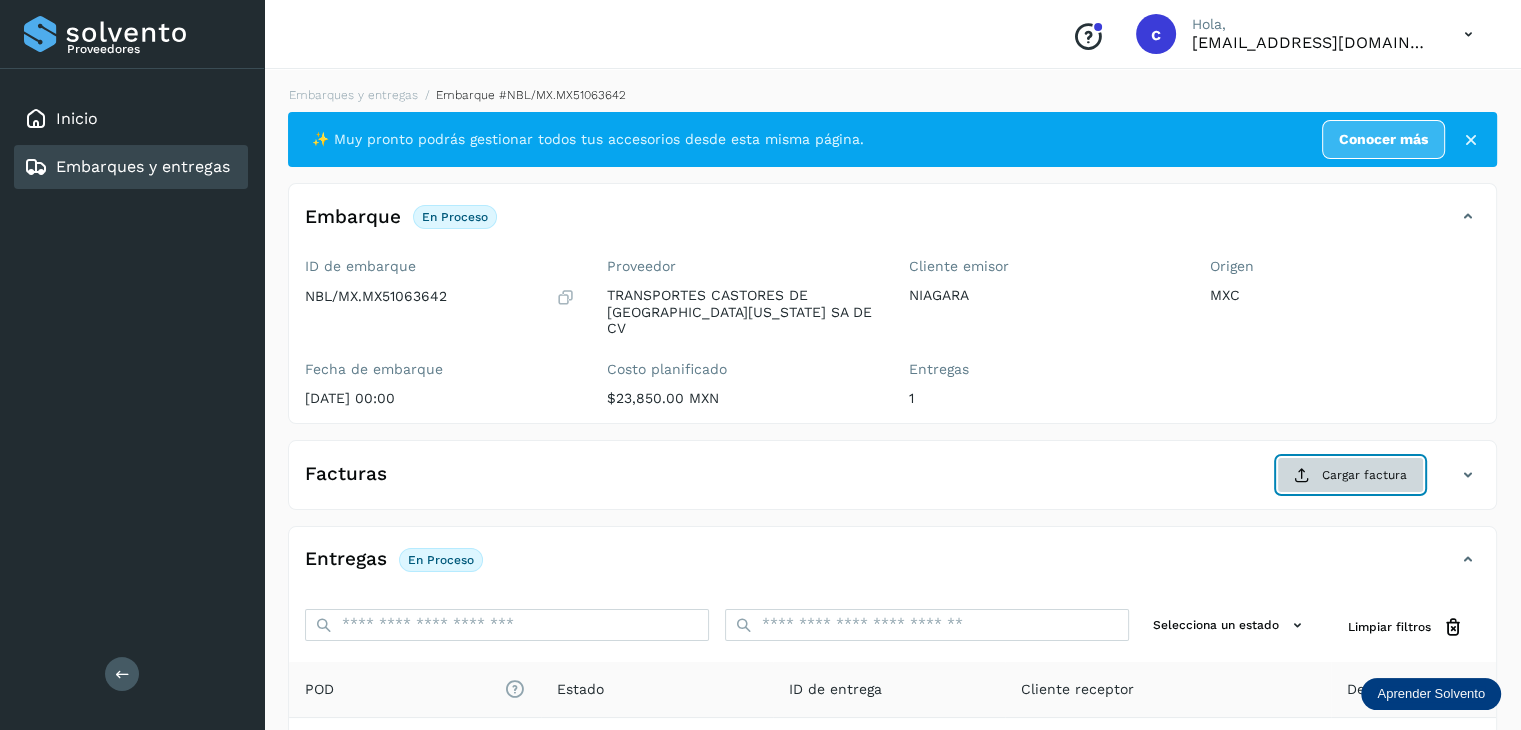 click on "Cargar factura" at bounding box center [1350, 475] 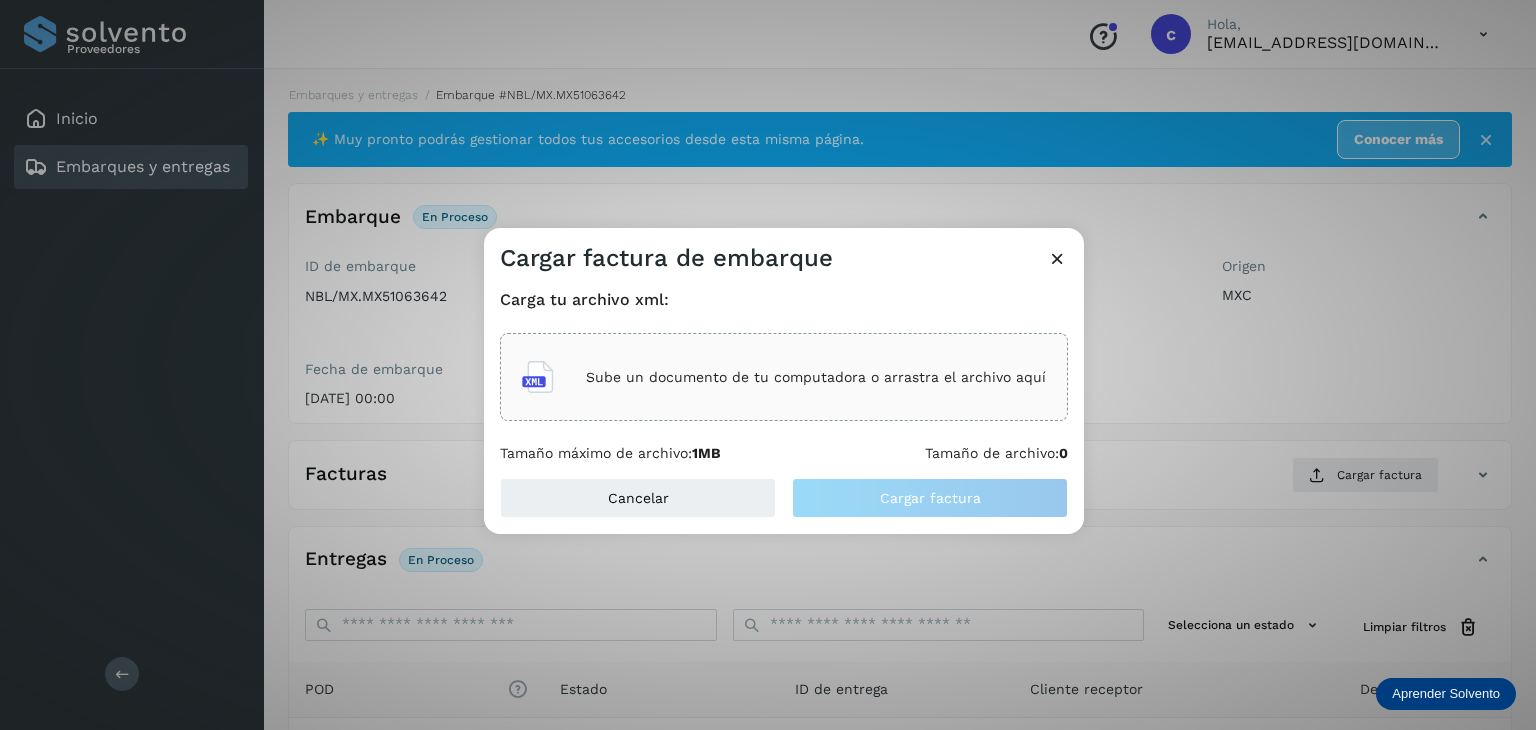 click on "Sube un documento de tu computadora o arrastra el archivo aquí" at bounding box center [816, 377] 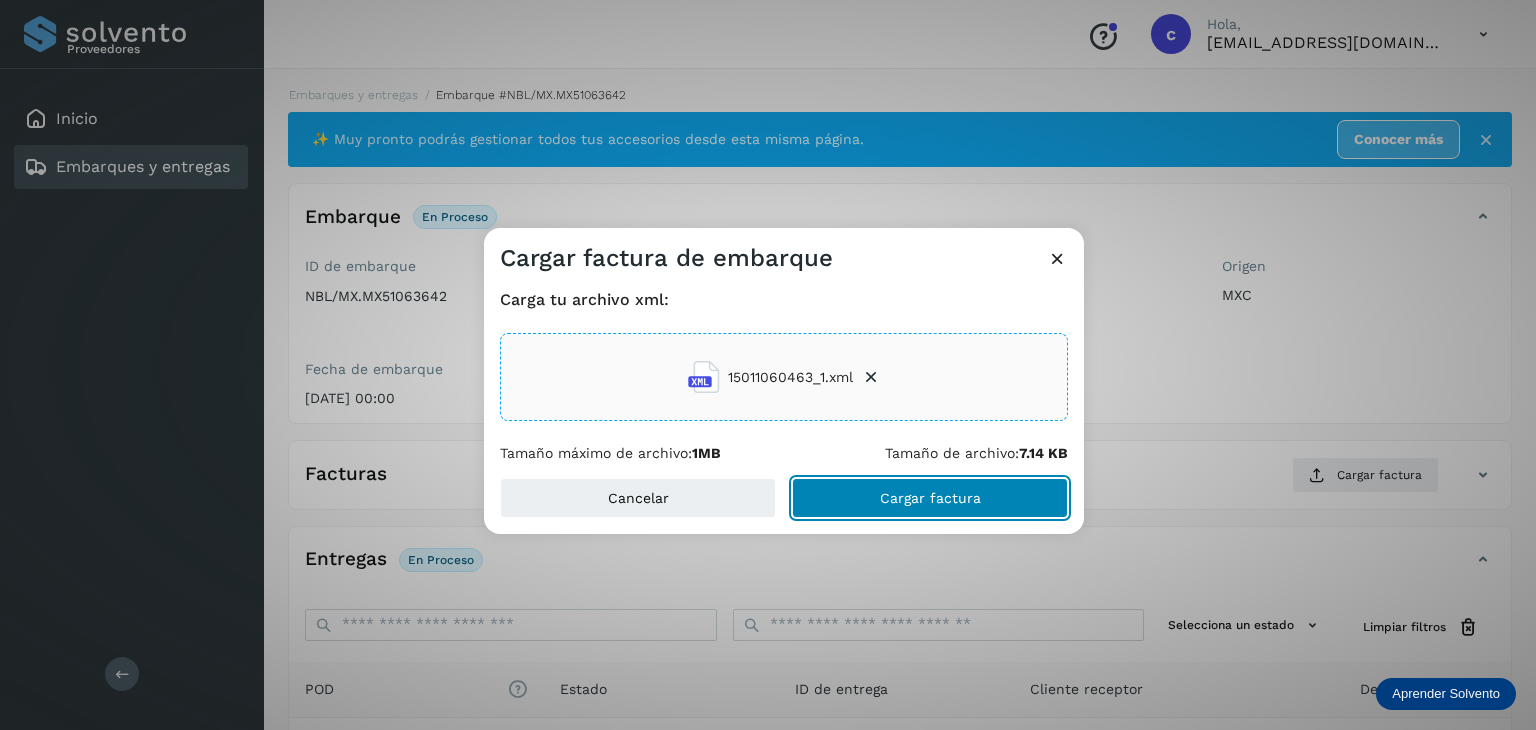 click on "Cargar factura" 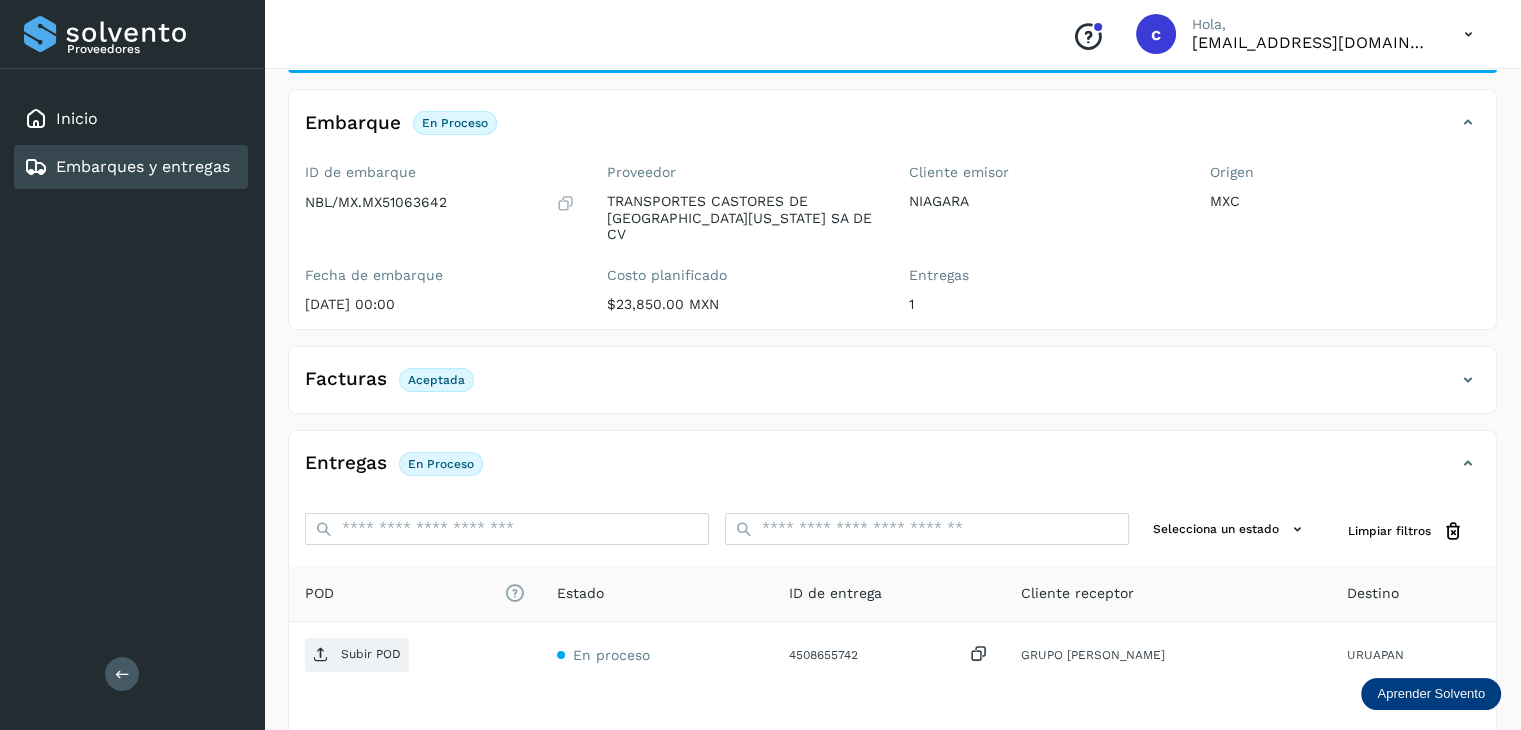 scroll, scrollTop: 229, scrollLeft: 0, axis: vertical 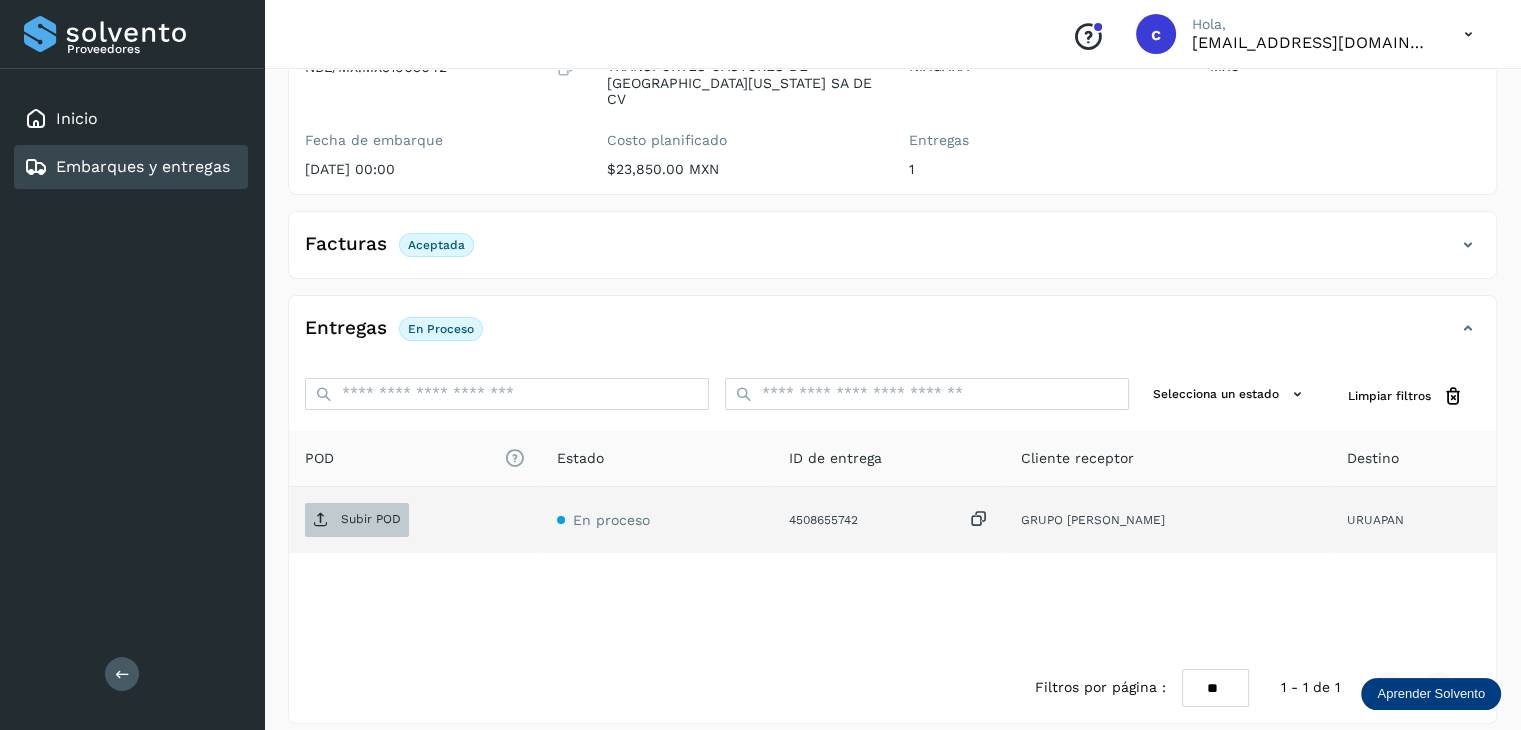 click on "Subir POD" at bounding box center [371, 519] 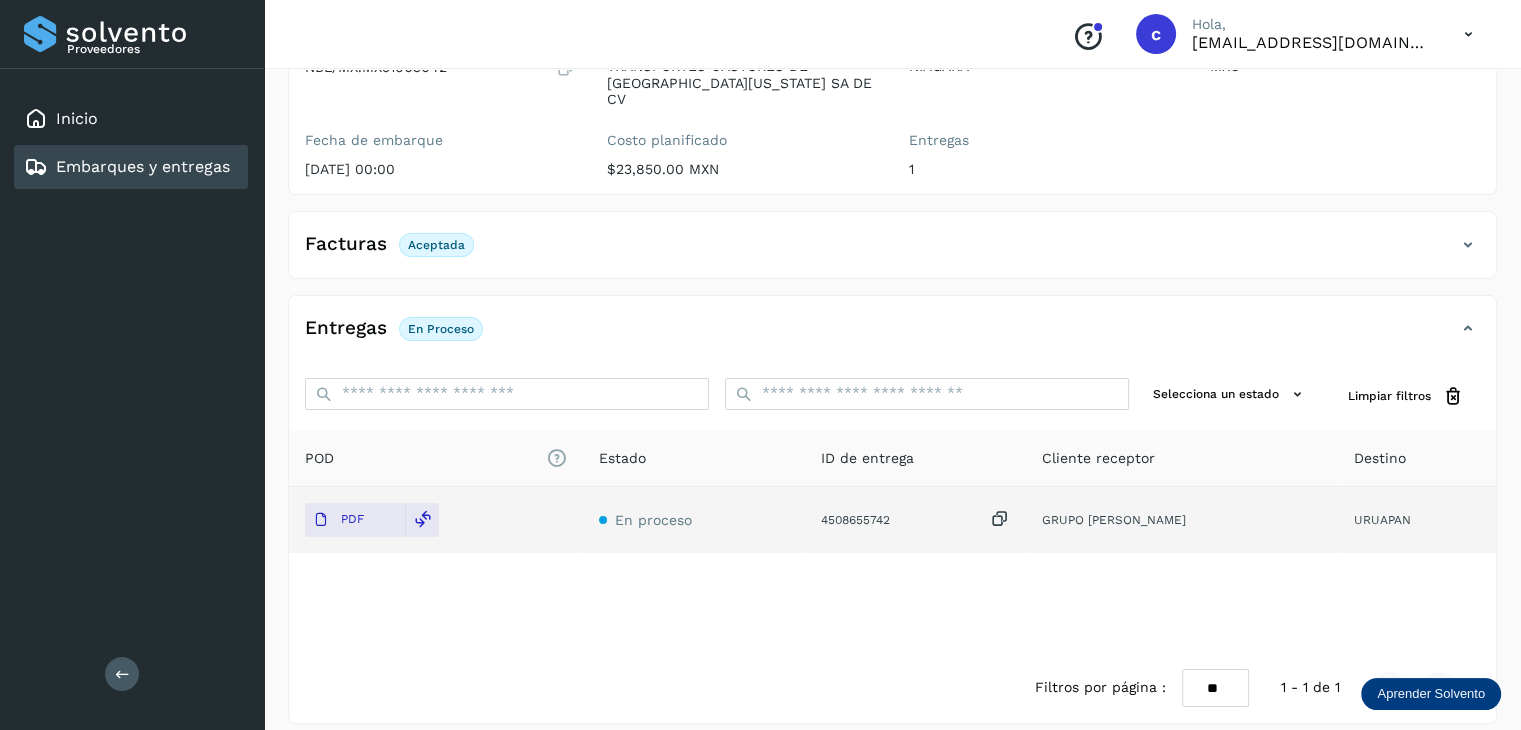 scroll, scrollTop: 220, scrollLeft: 0, axis: vertical 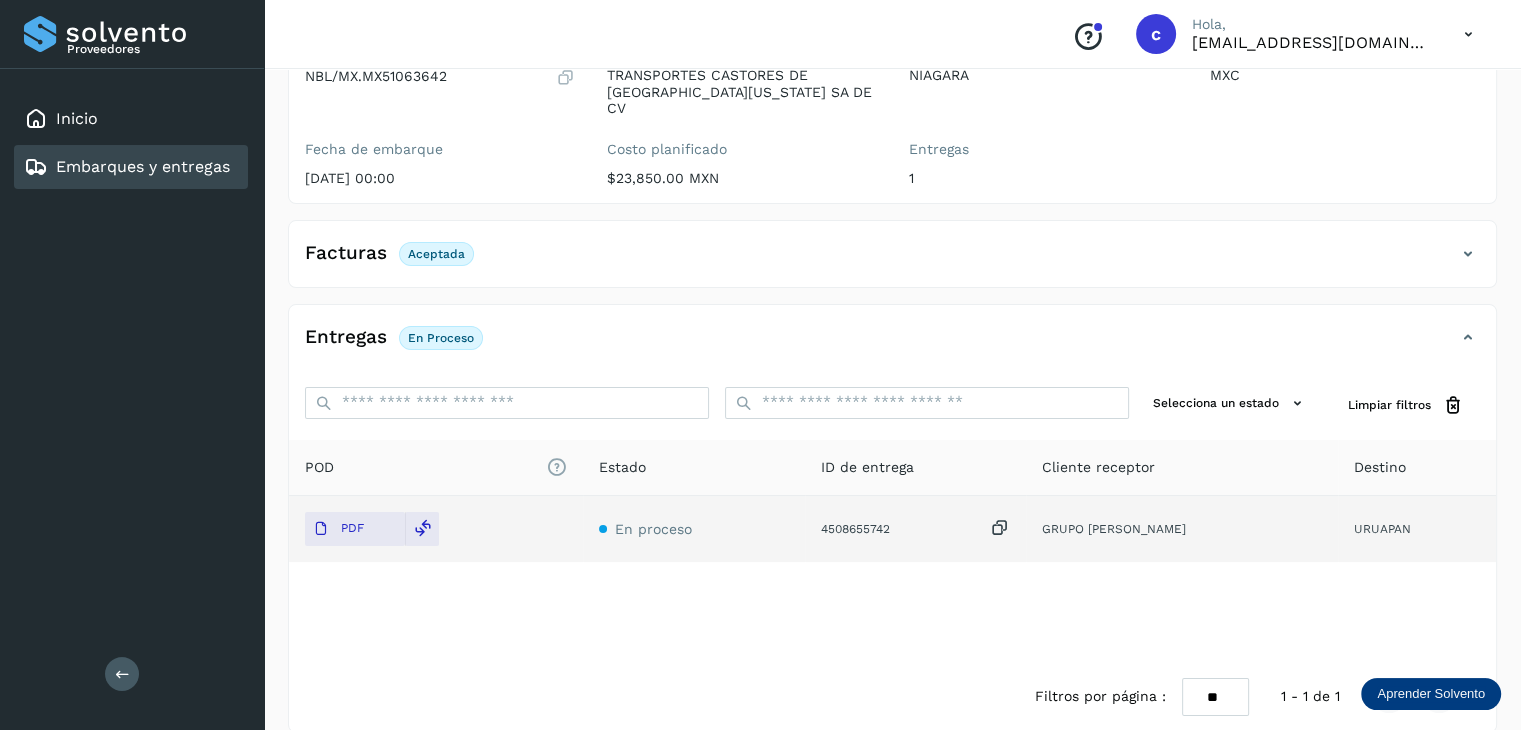 click on "Embarques y entregas" at bounding box center [143, 166] 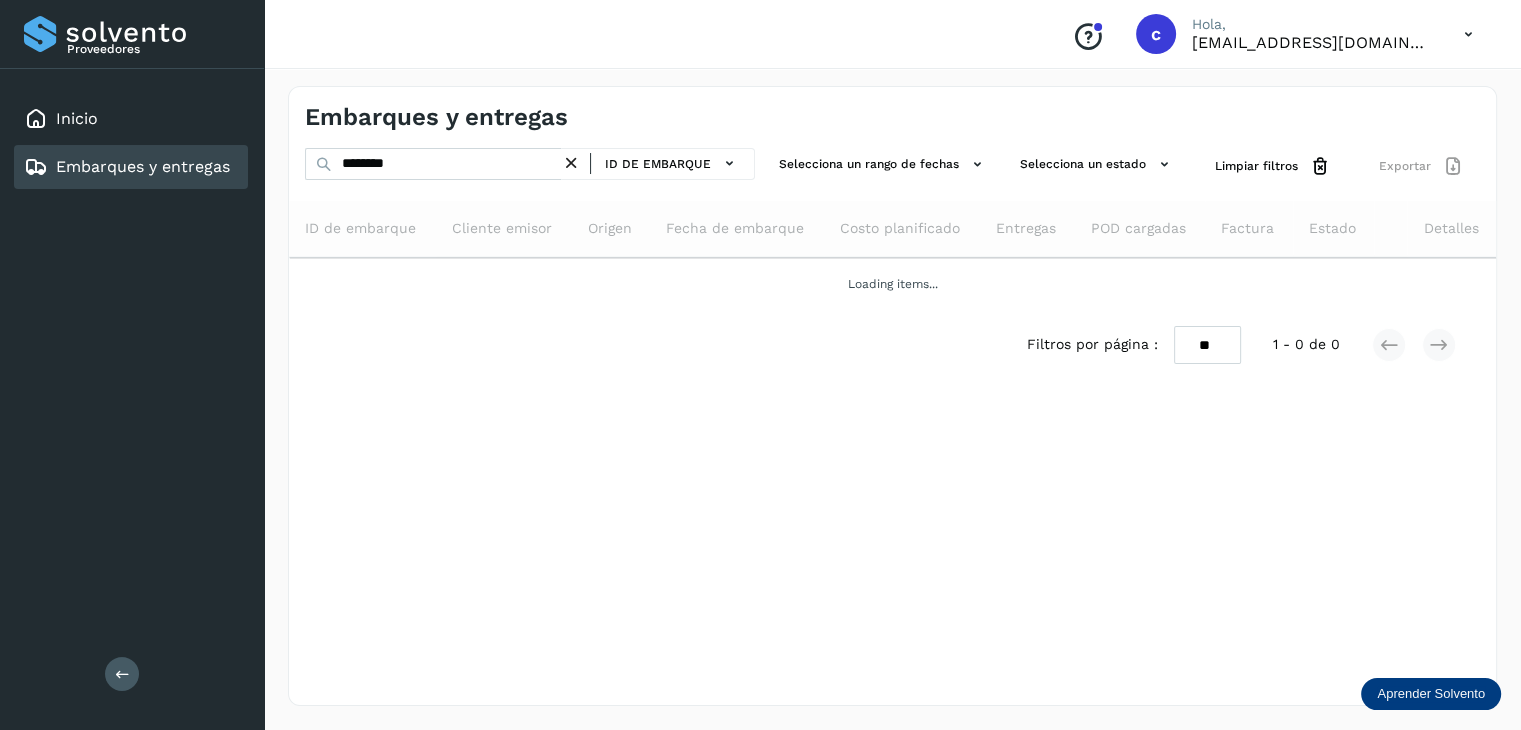 scroll, scrollTop: 0, scrollLeft: 0, axis: both 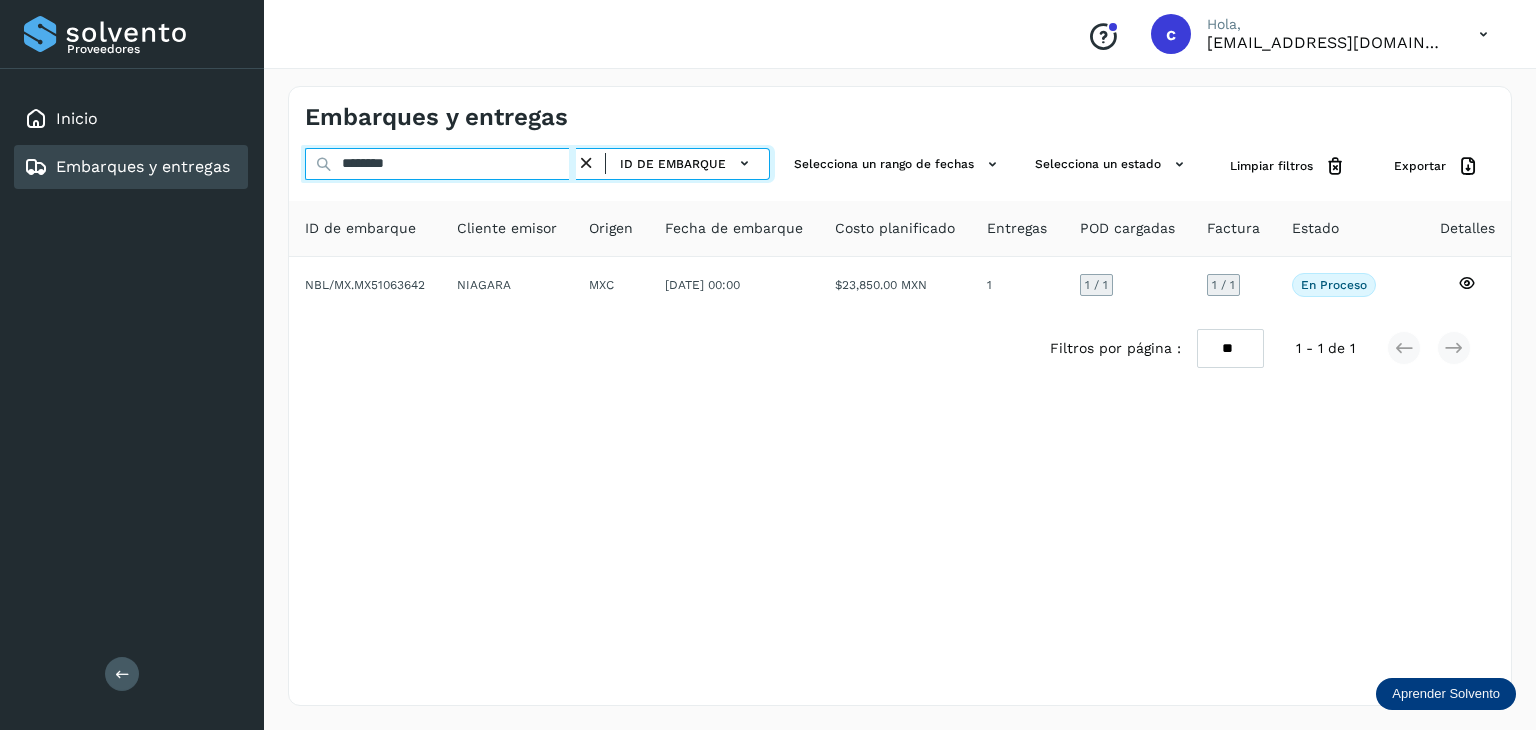 drag, startPoint x: 436, startPoint y: 170, endPoint x: 261, endPoint y: 176, distance: 175.10283 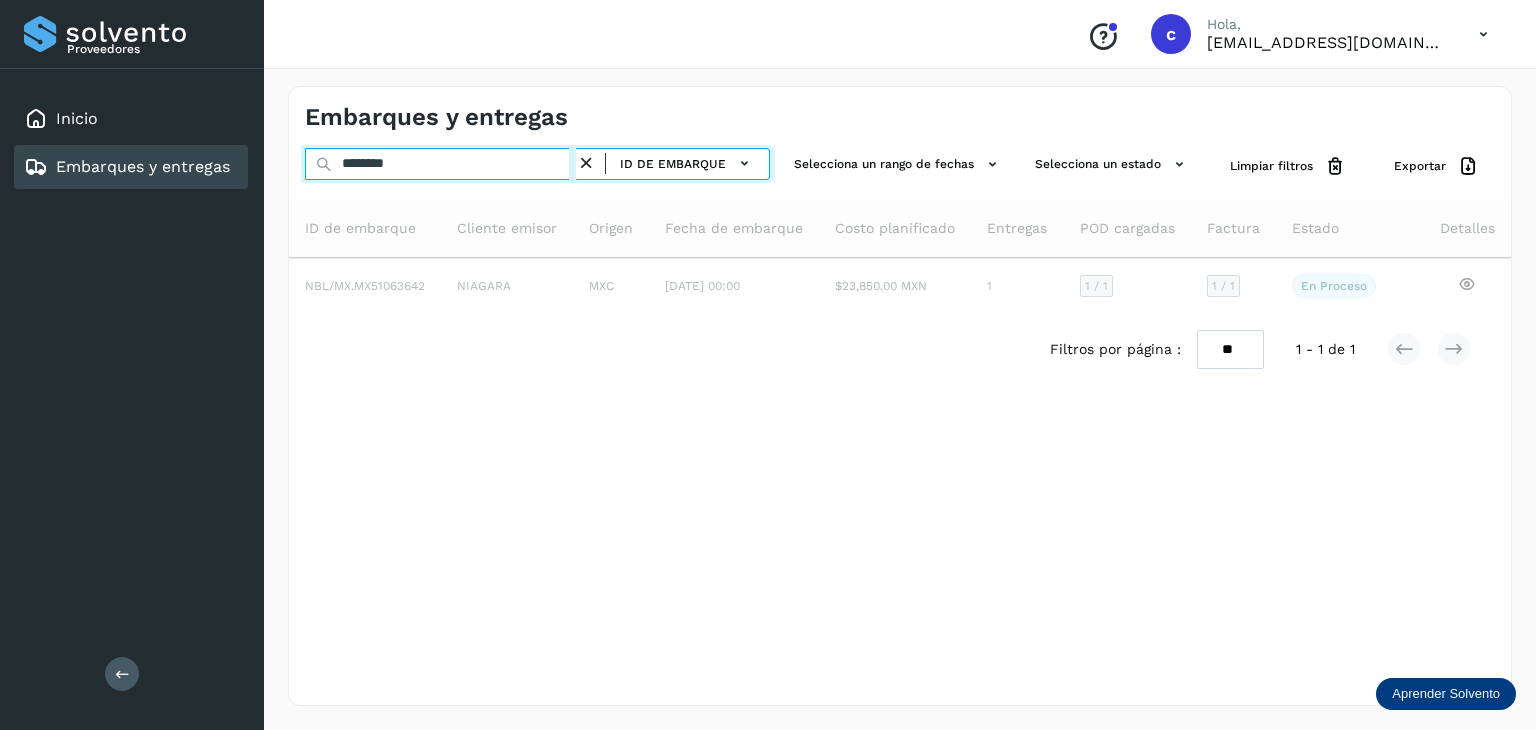 type on "********" 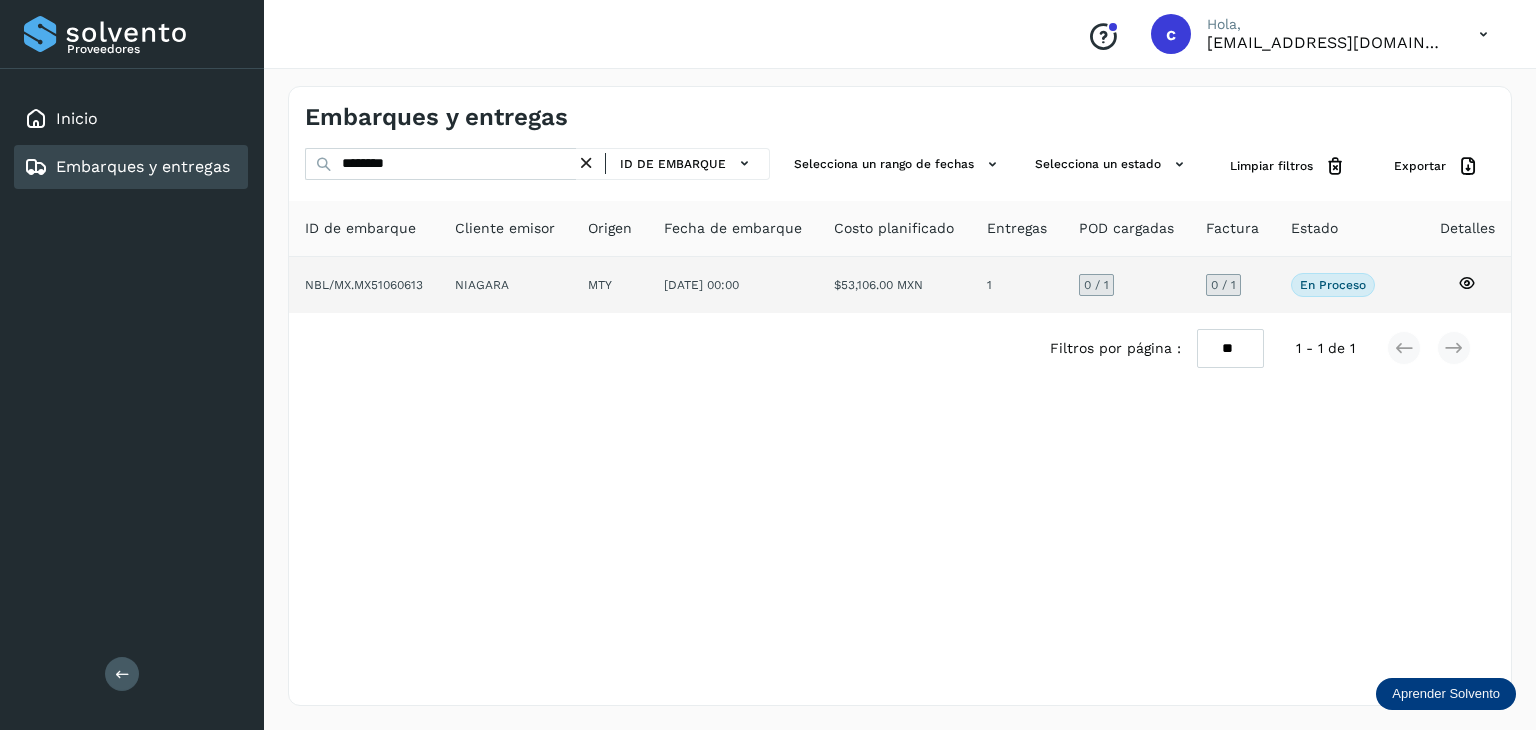 click 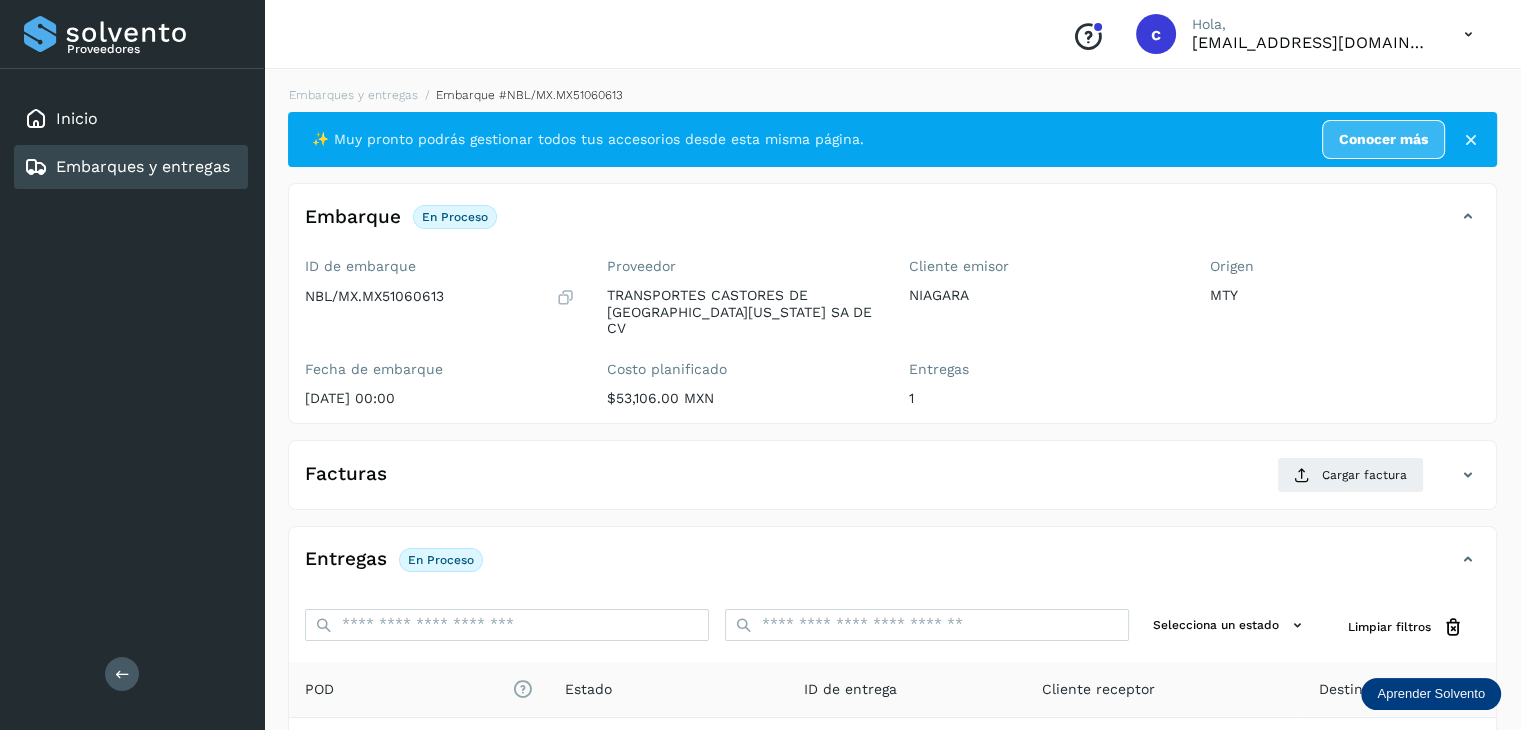 click on "Facturas Cargar factura Aún no has subido ninguna factura" 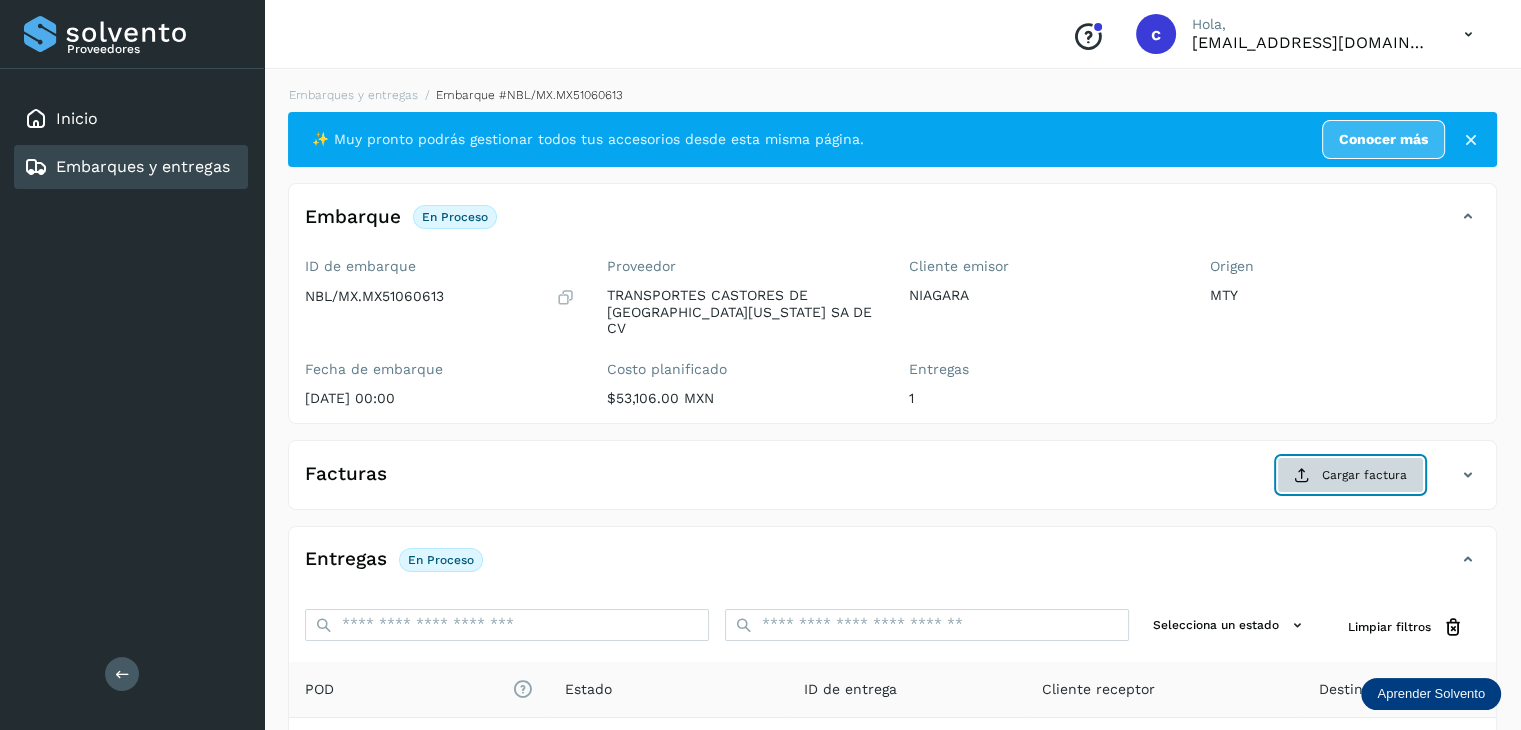 click on "Cargar factura" 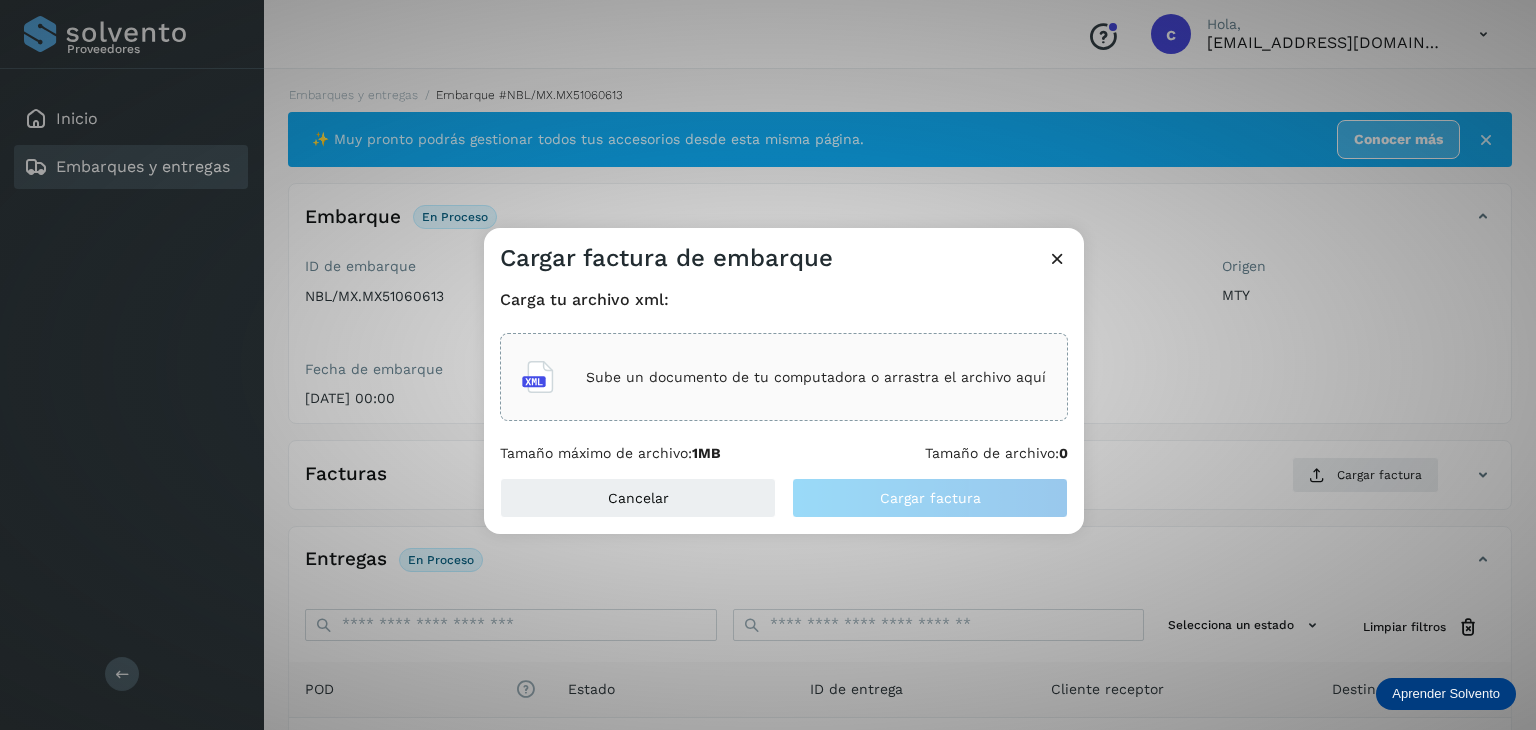 click on "Sube un documento de tu computadora o arrastra el archivo aquí" at bounding box center (816, 377) 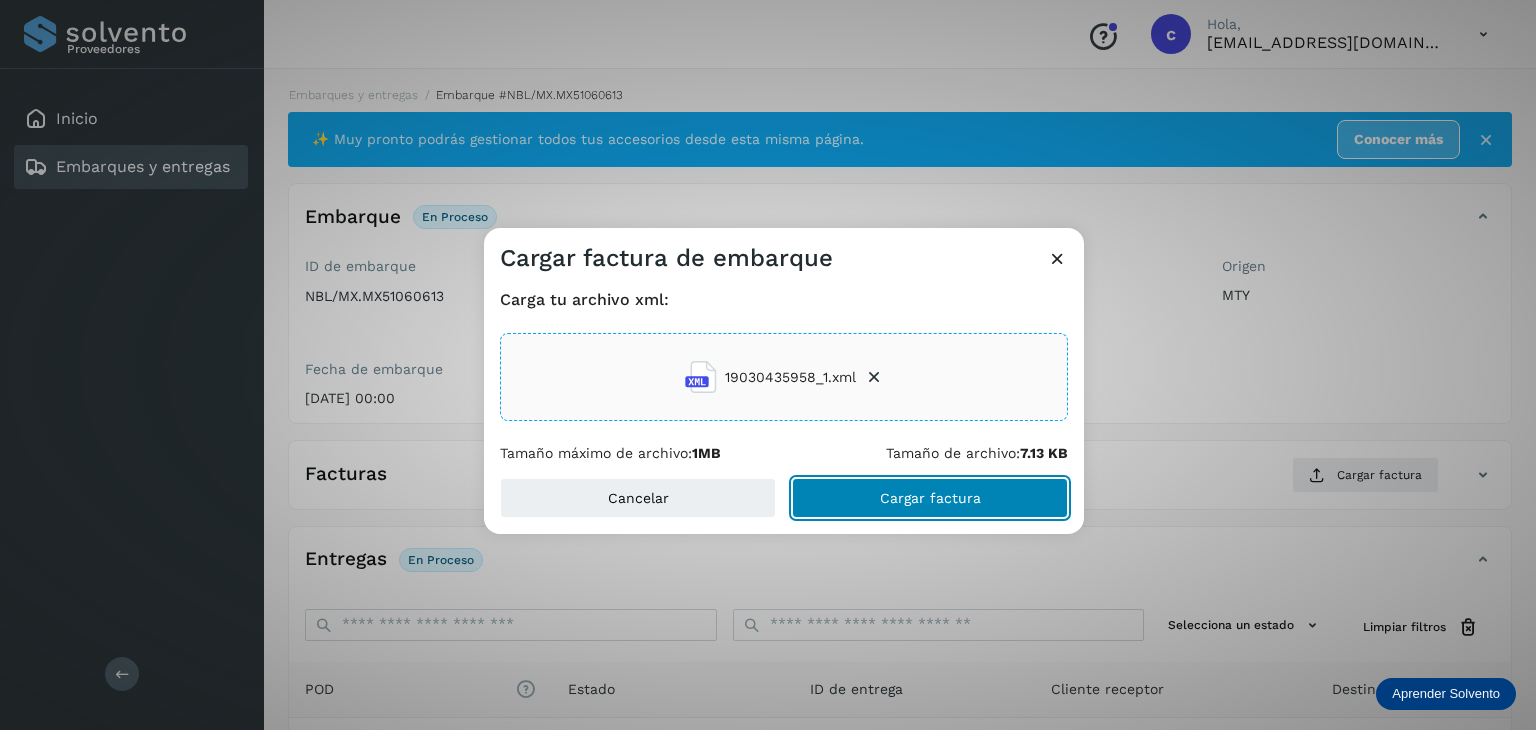 click on "Cargar factura" 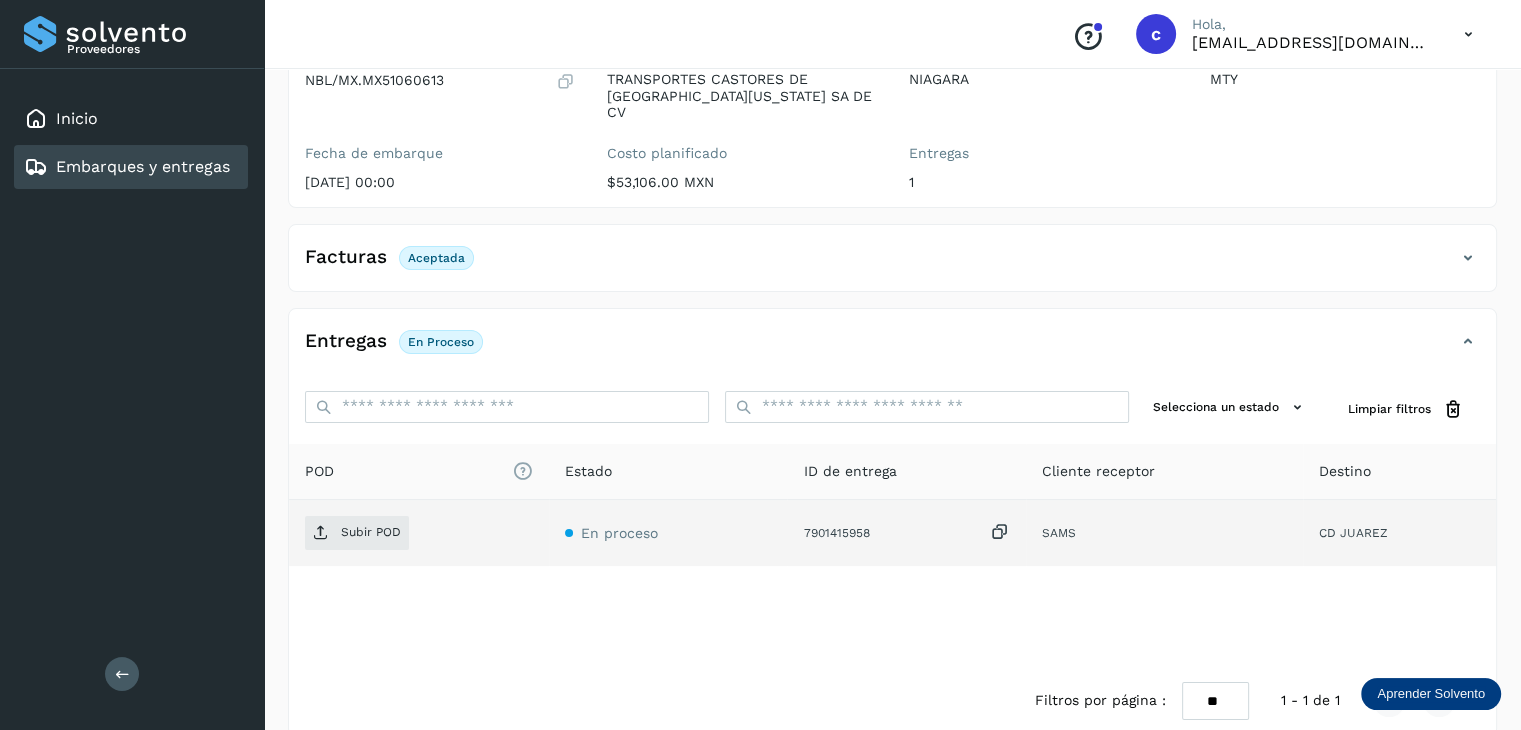 scroll, scrollTop: 229, scrollLeft: 0, axis: vertical 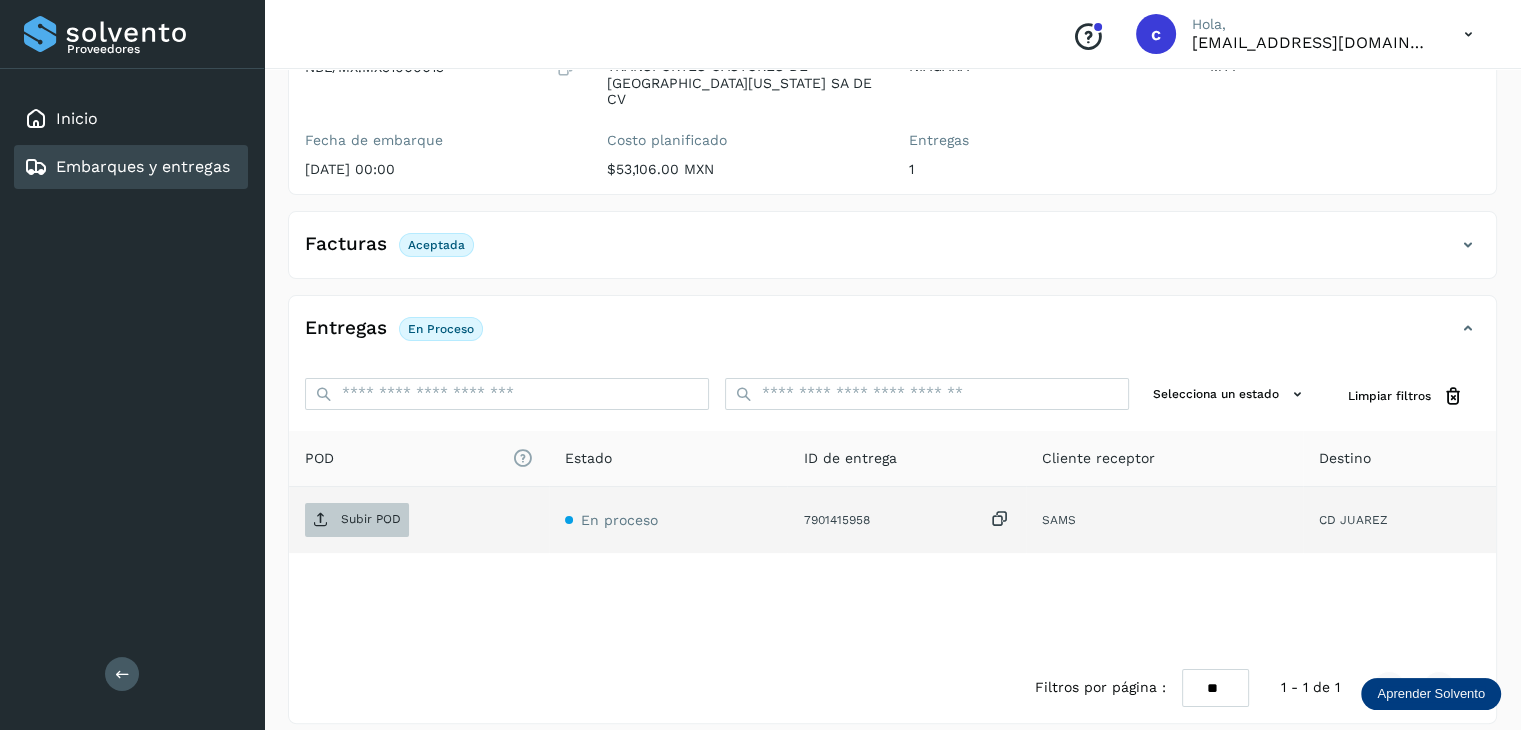 click on "Subir POD" at bounding box center (371, 519) 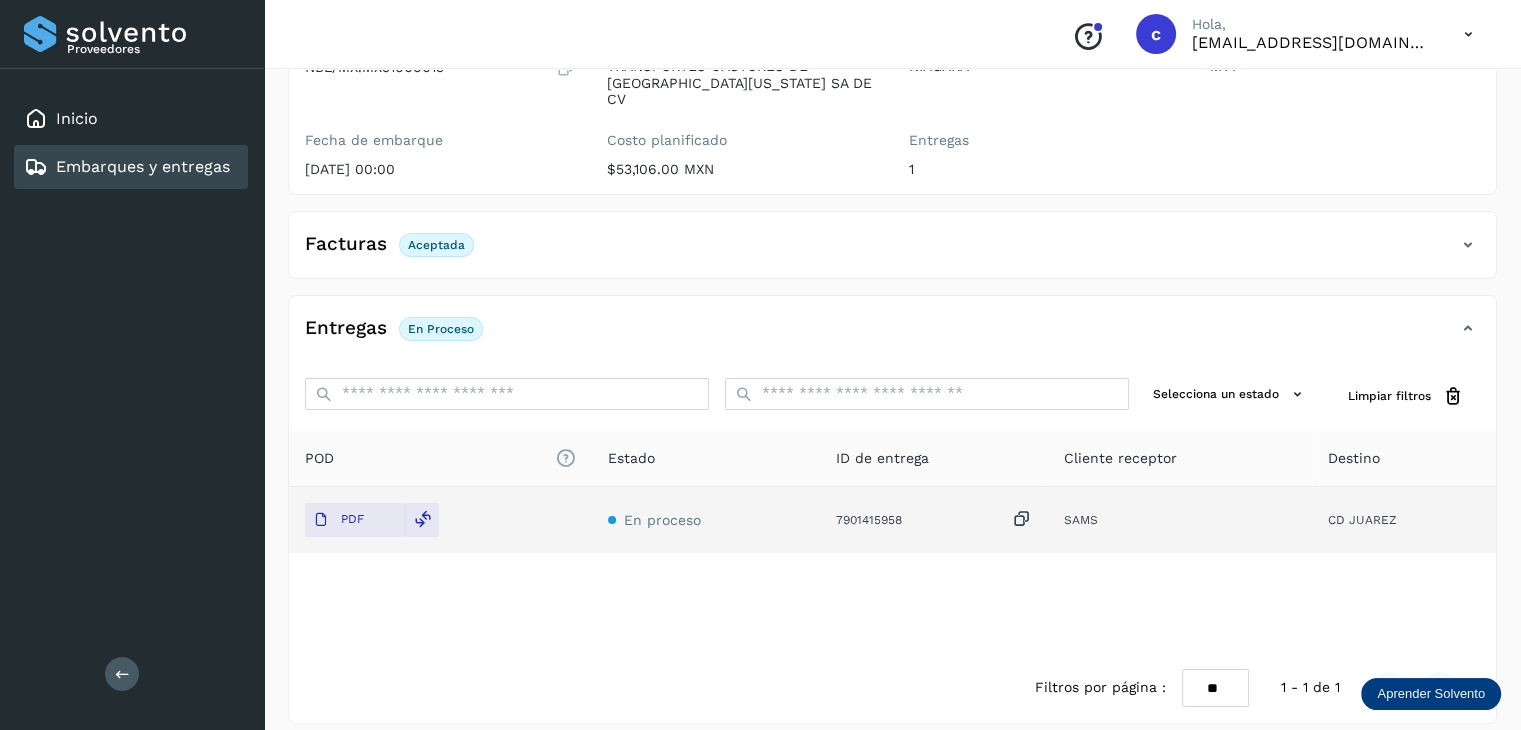 drag, startPoint x: 224, startPoint y: 180, endPoint x: 270, endPoint y: 175, distance: 46.270943 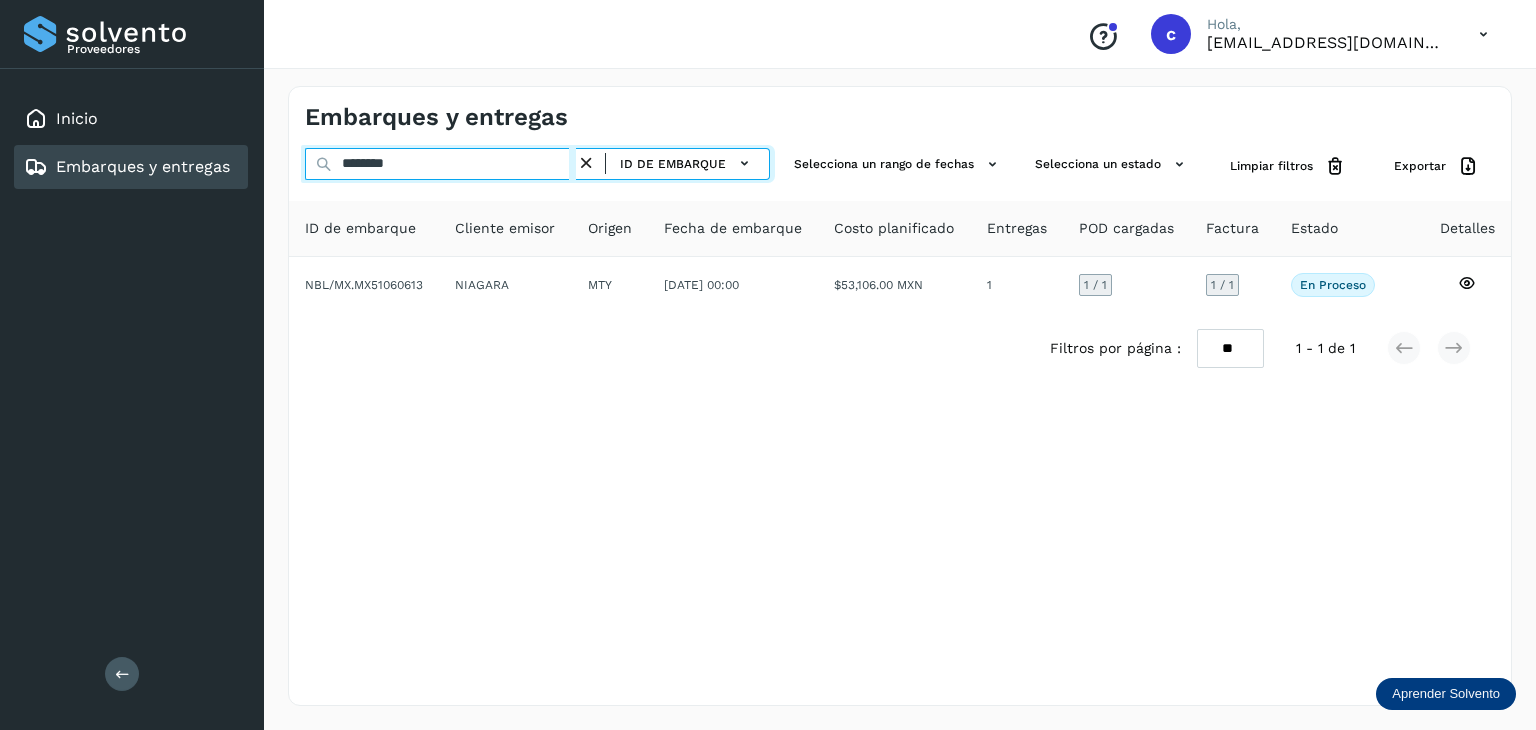 drag, startPoint x: 407, startPoint y: 171, endPoint x: 273, endPoint y: 167, distance: 134.0597 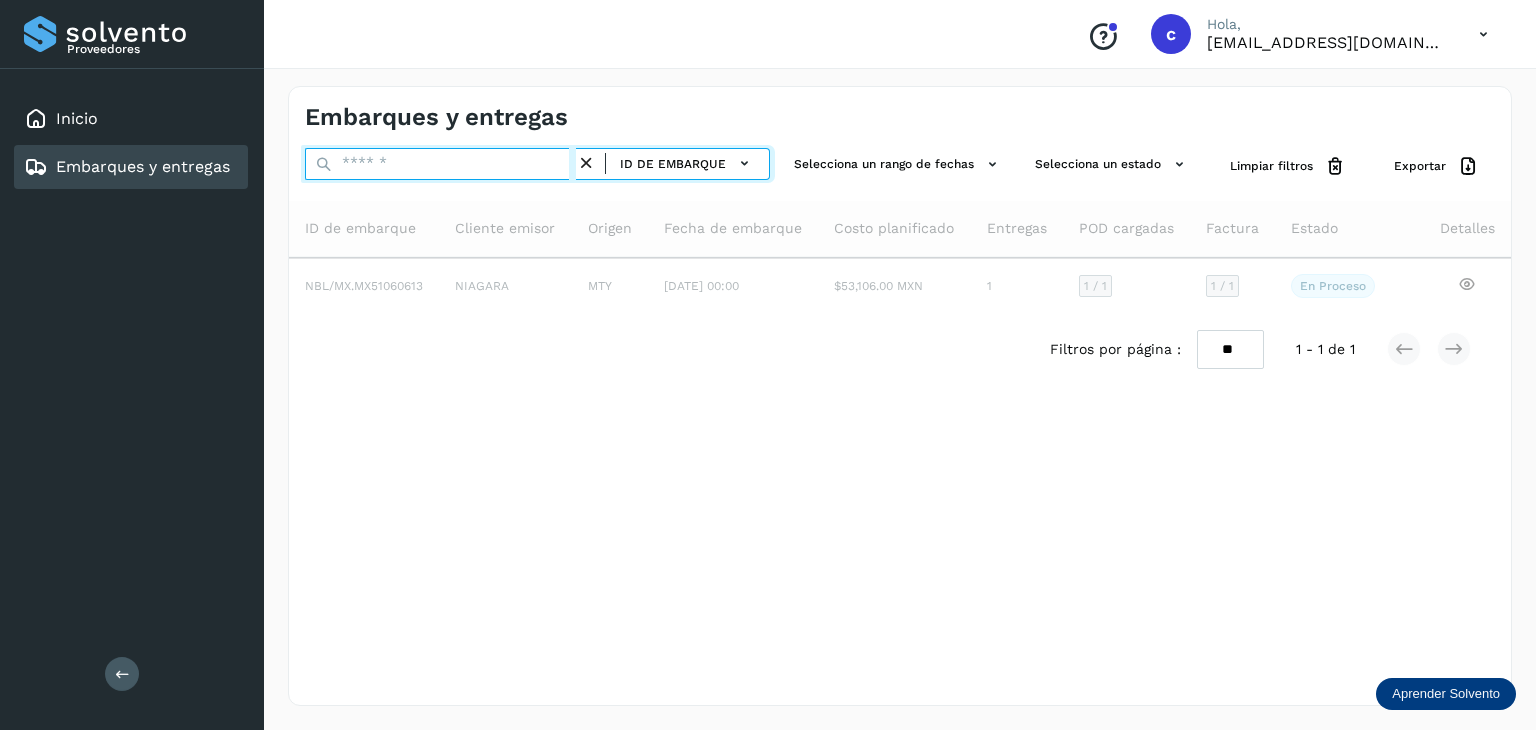 drag, startPoint x: 452, startPoint y: 171, endPoint x: 468, endPoint y: 179, distance: 17.888544 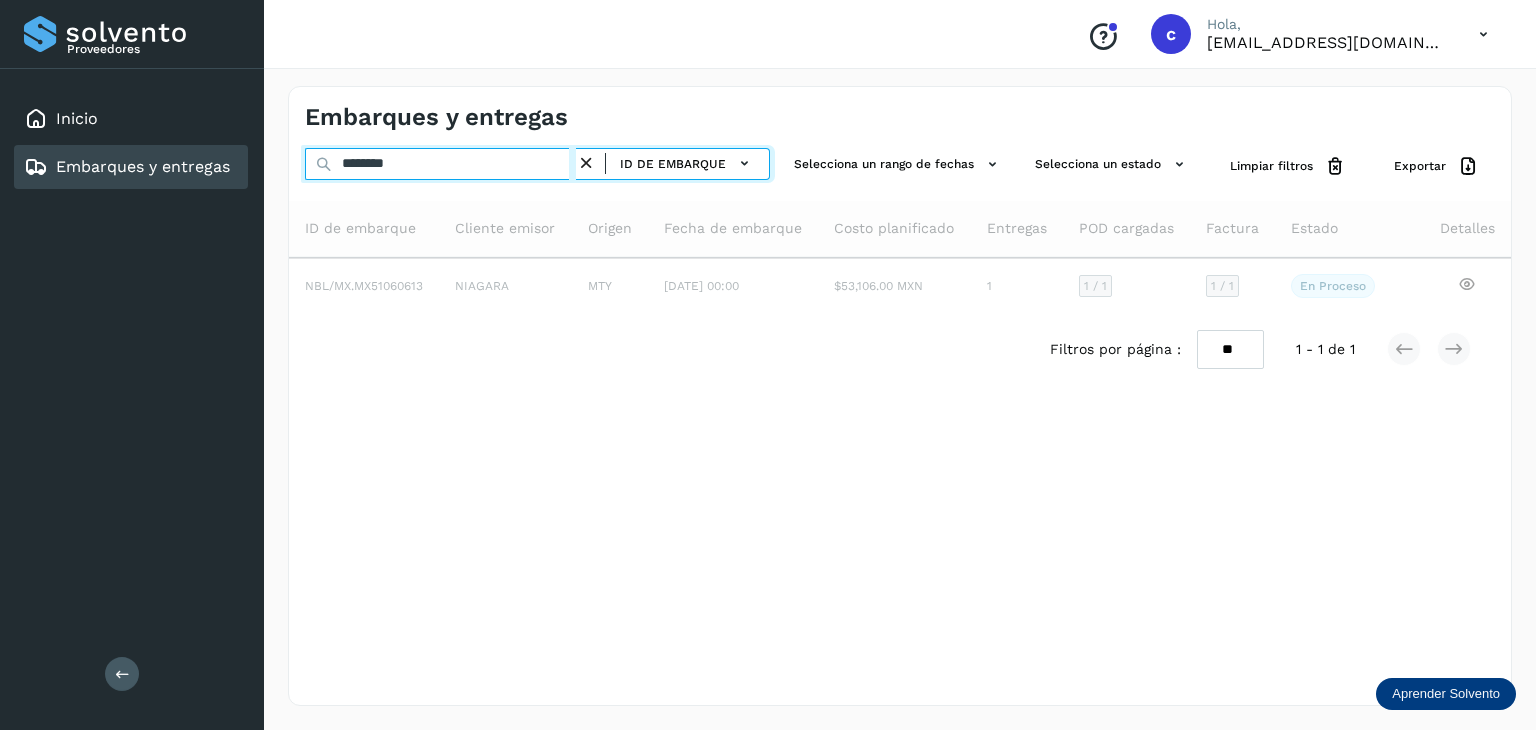type on "********" 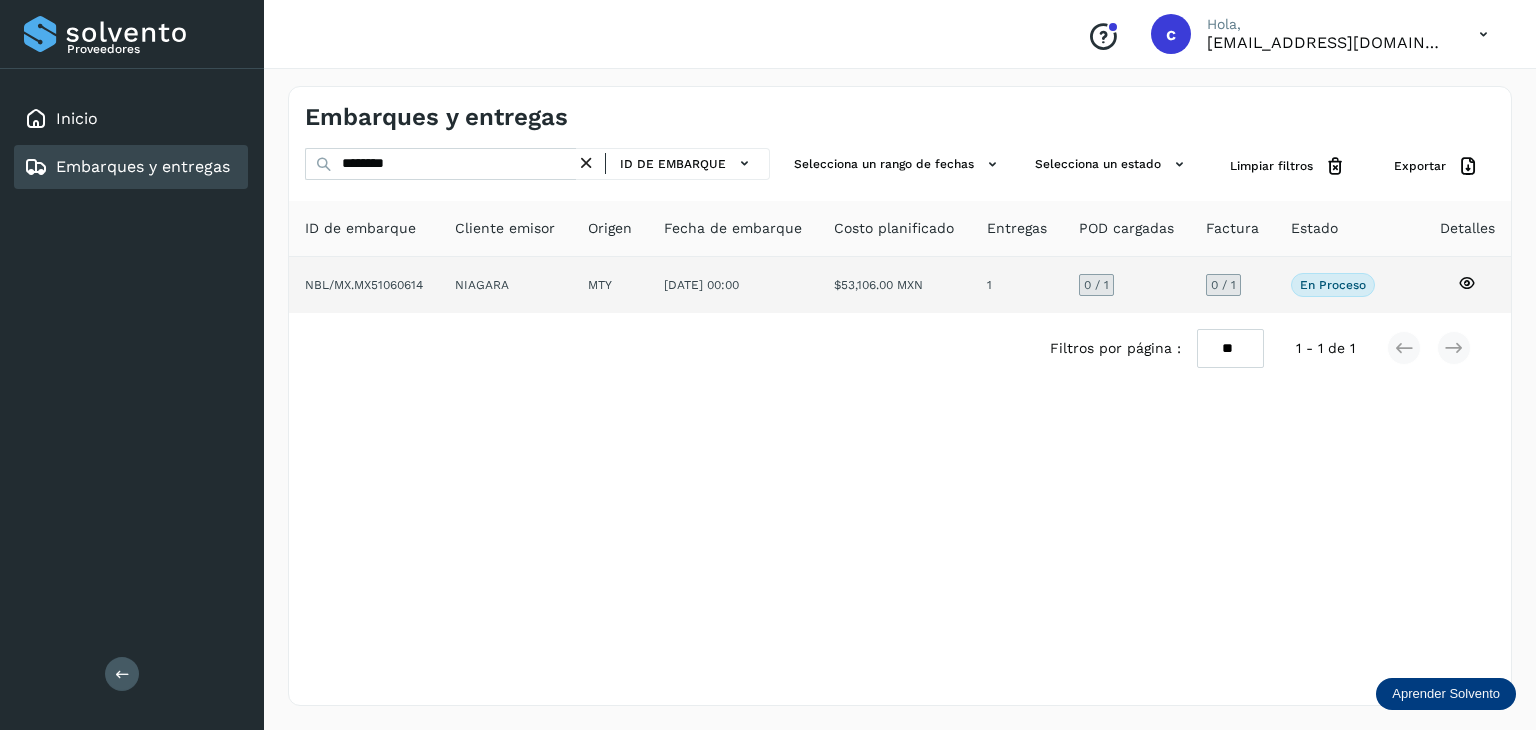 click 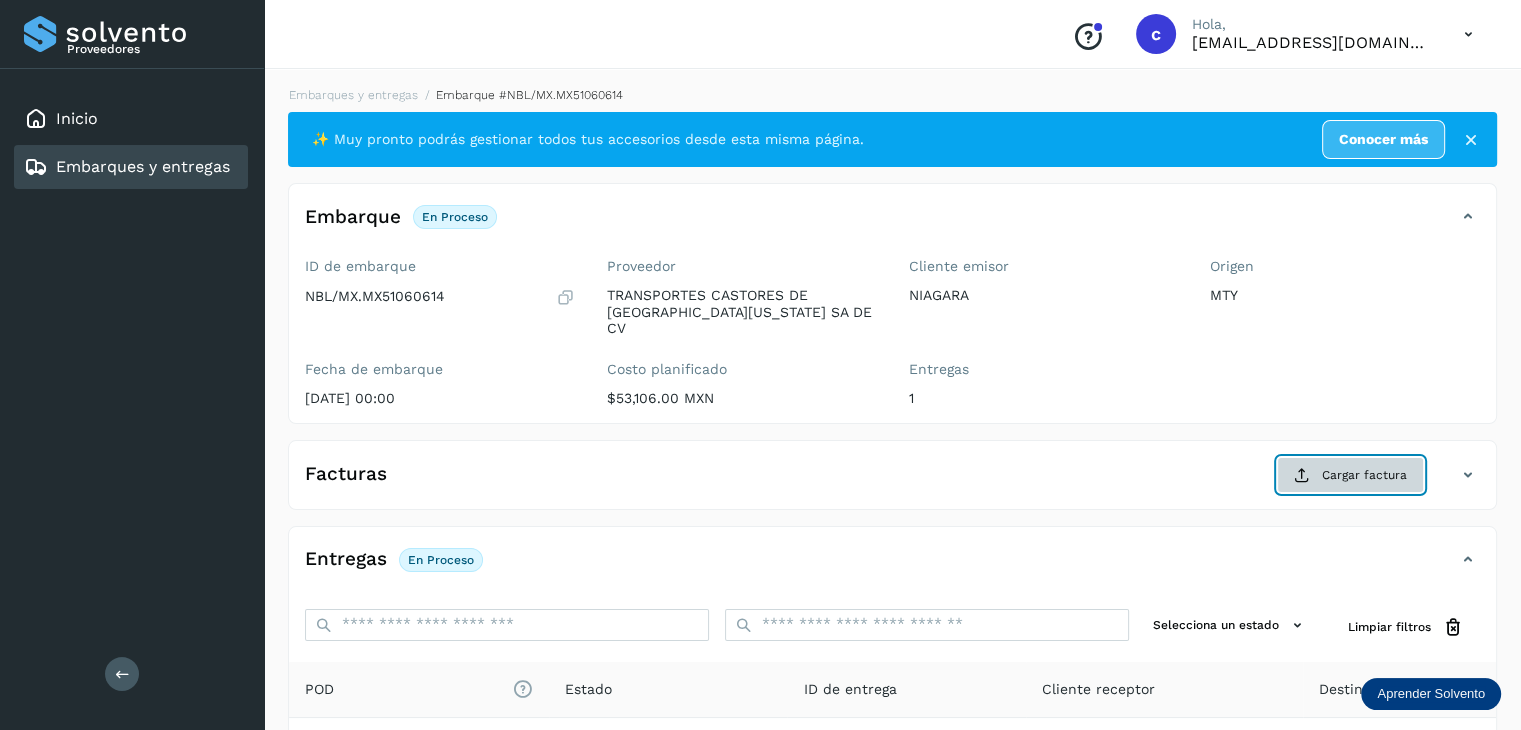click at bounding box center (1302, 475) 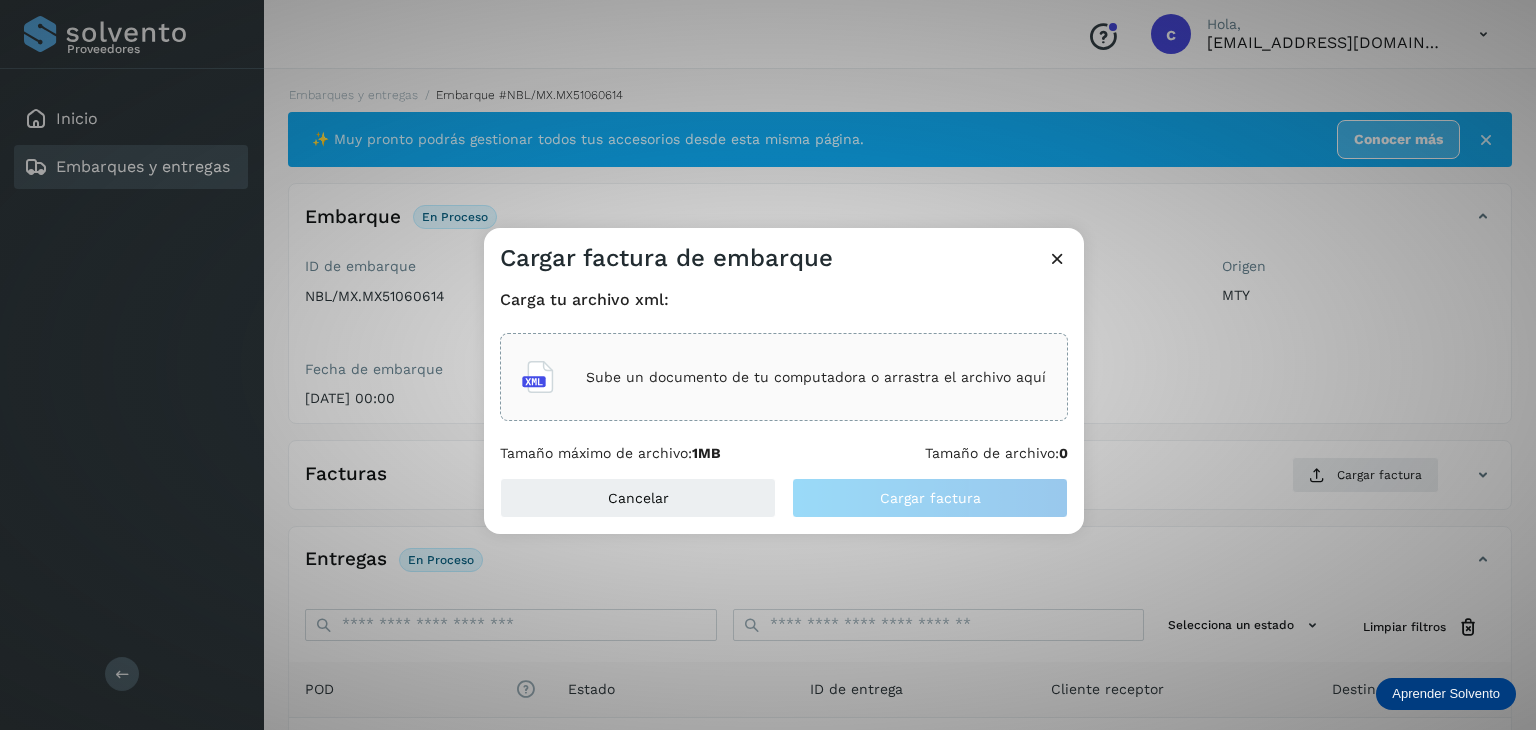 click on "Sube un documento de tu computadora o arrastra el archivo aquí" at bounding box center [816, 377] 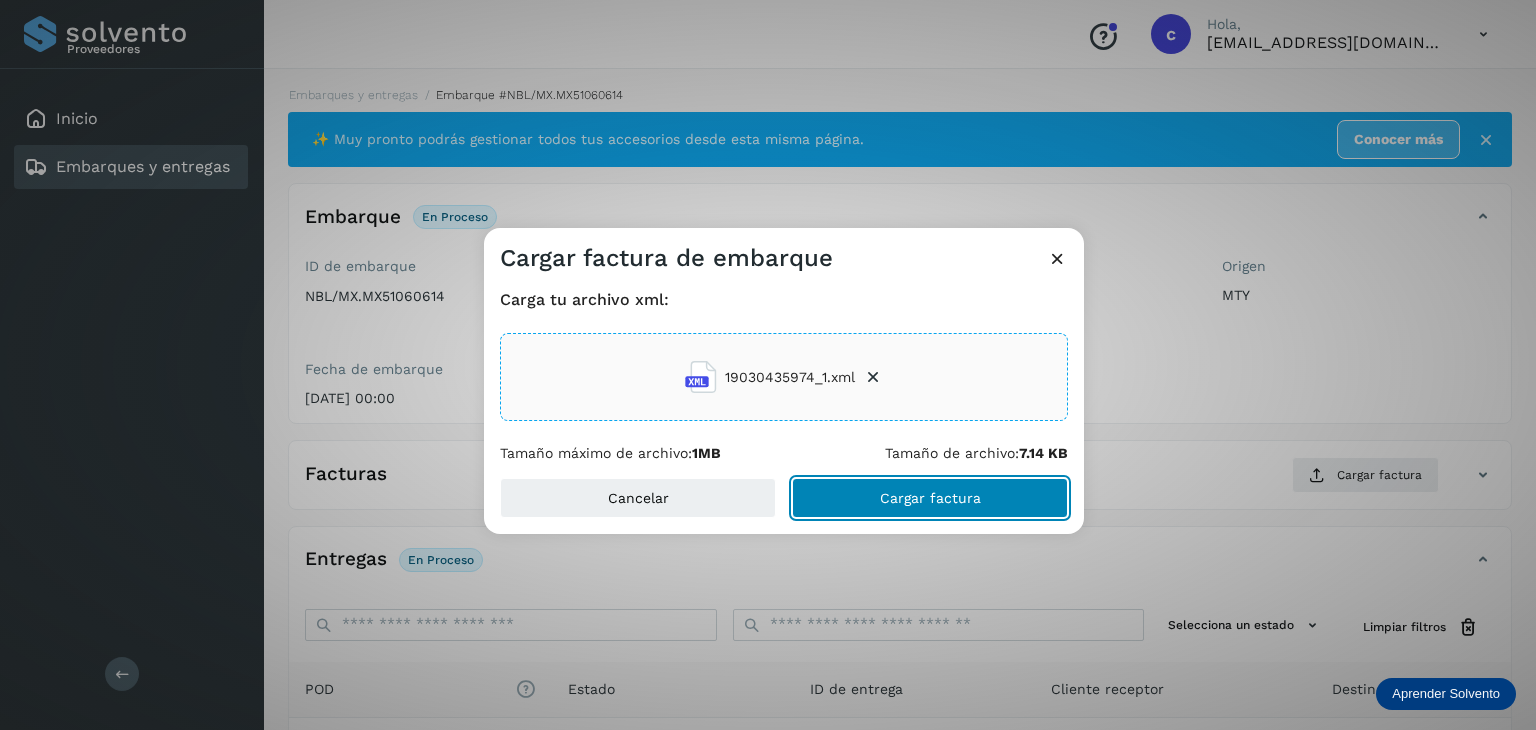 click on "Cargar factura" 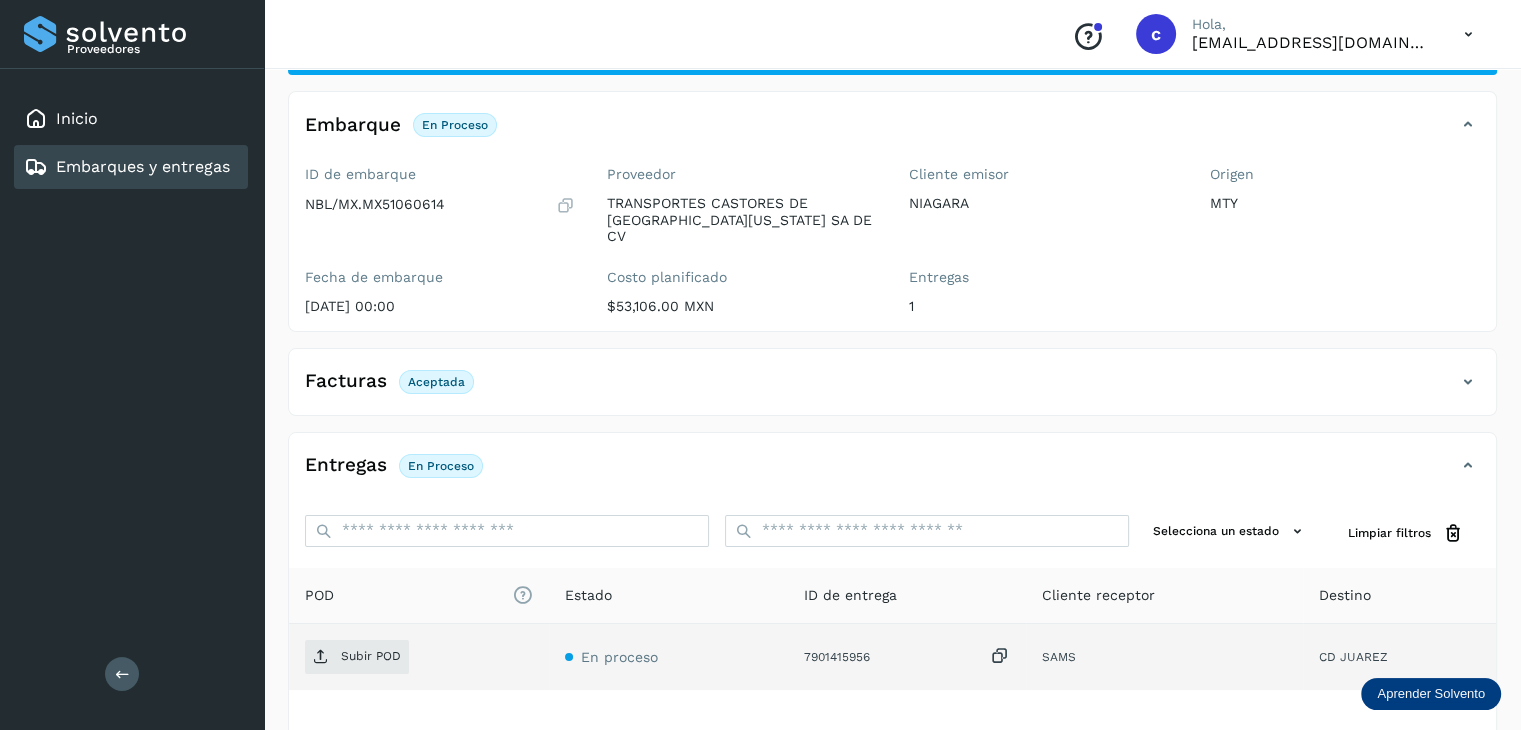 scroll, scrollTop: 200, scrollLeft: 0, axis: vertical 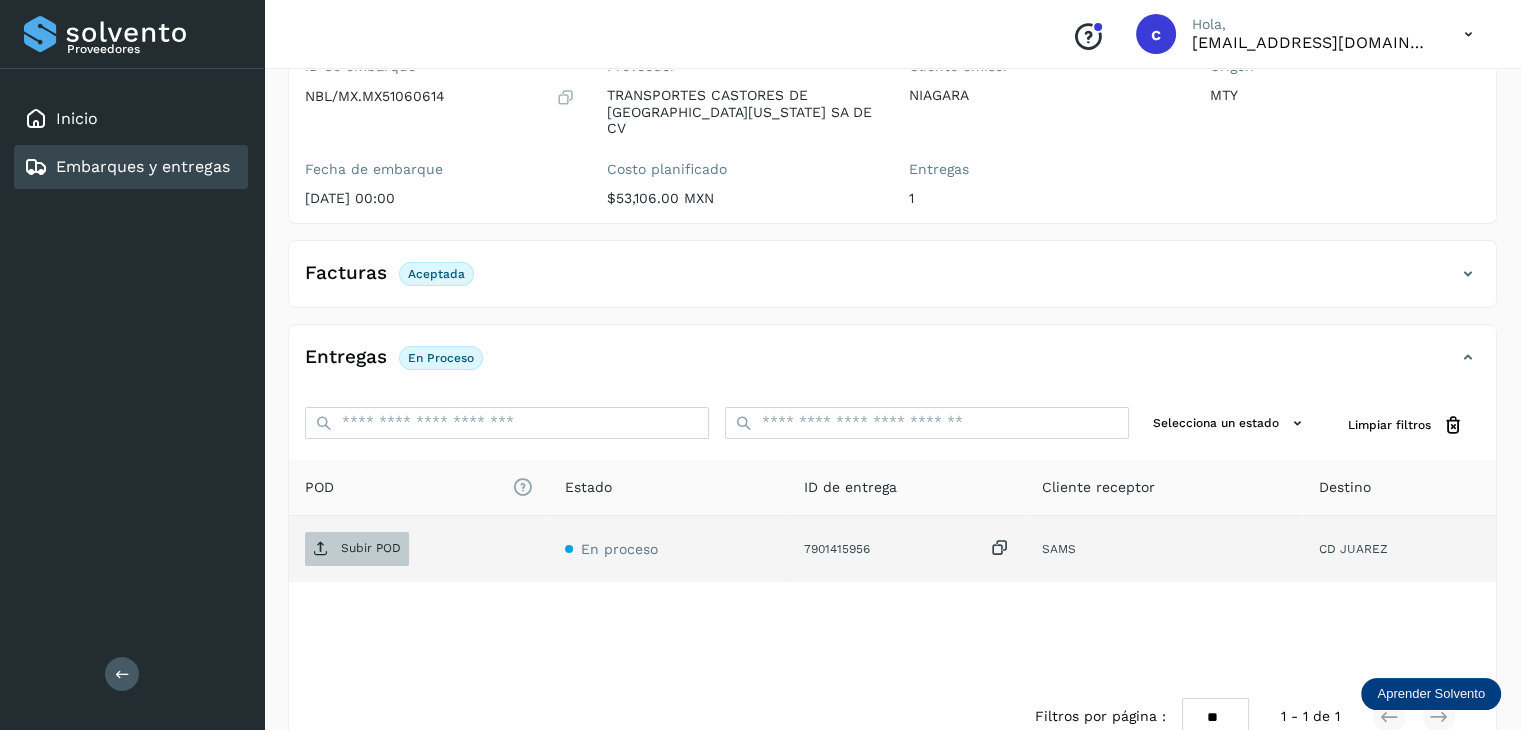 click on "Subir POD" at bounding box center [371, 548] 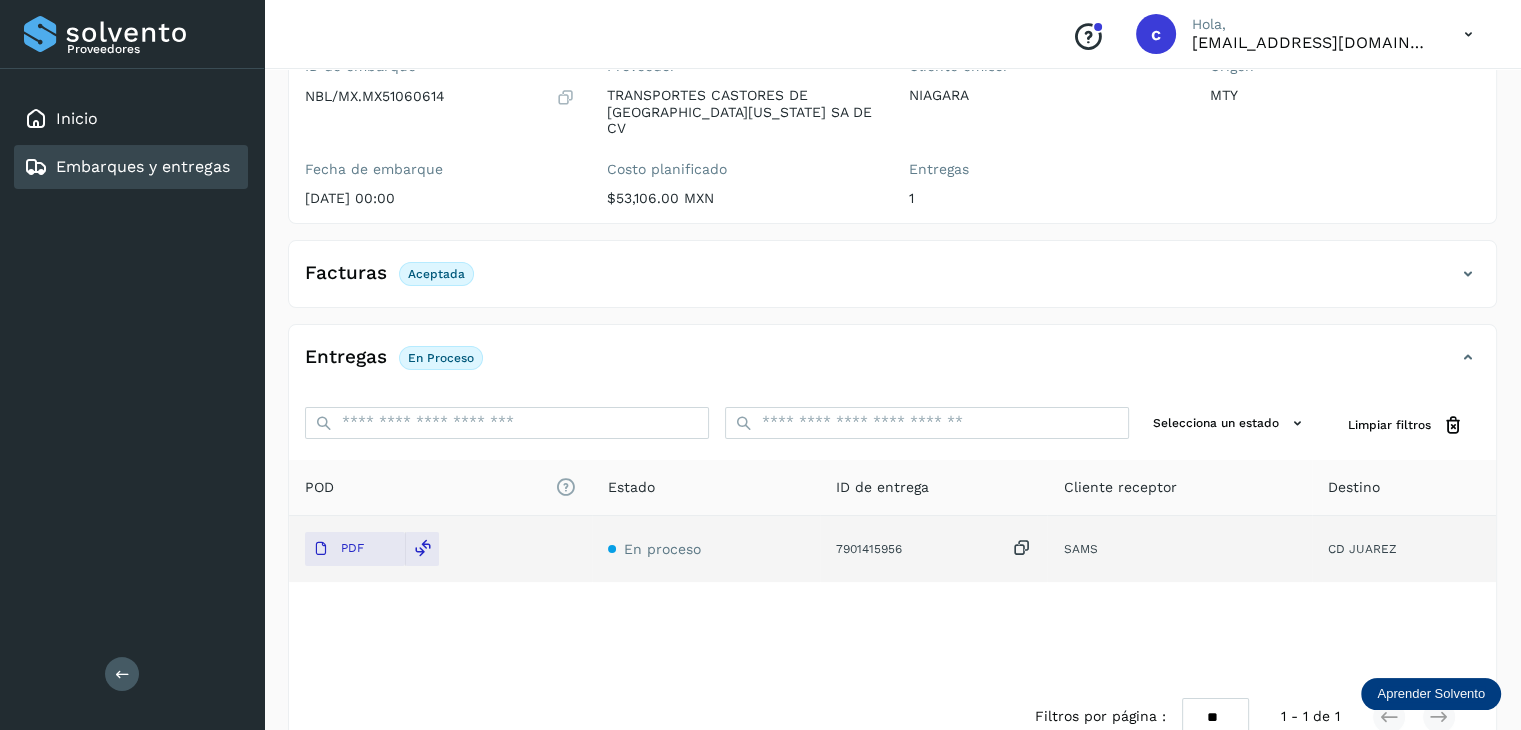 click on "Embarques y entregas" 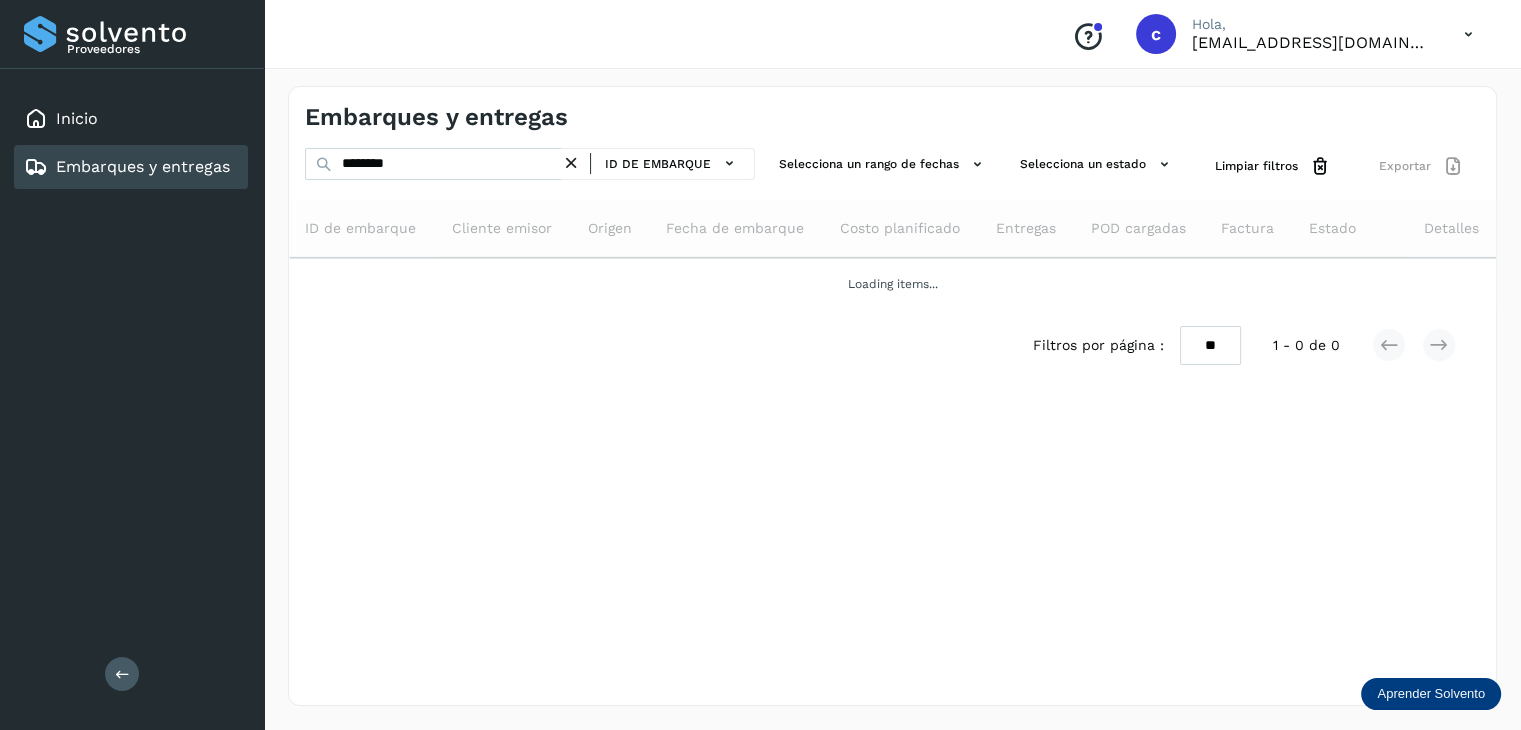 scroll, scrollTop: 0, scrollLeft: 0, axis: both 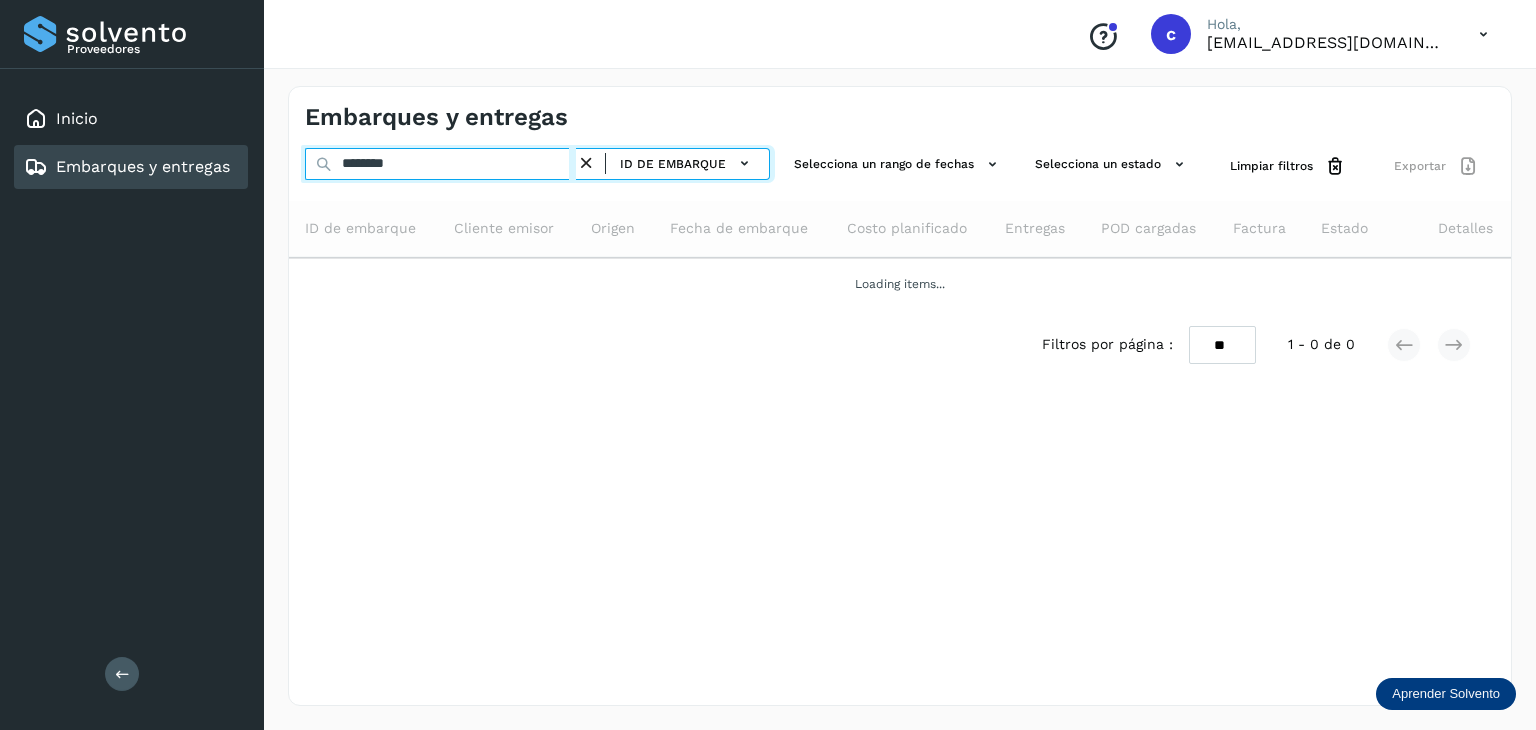 drag, startPoint x: 428, startPoint y: 165, endPoint x: 332, endPoint y: 168, distance: 96.04687 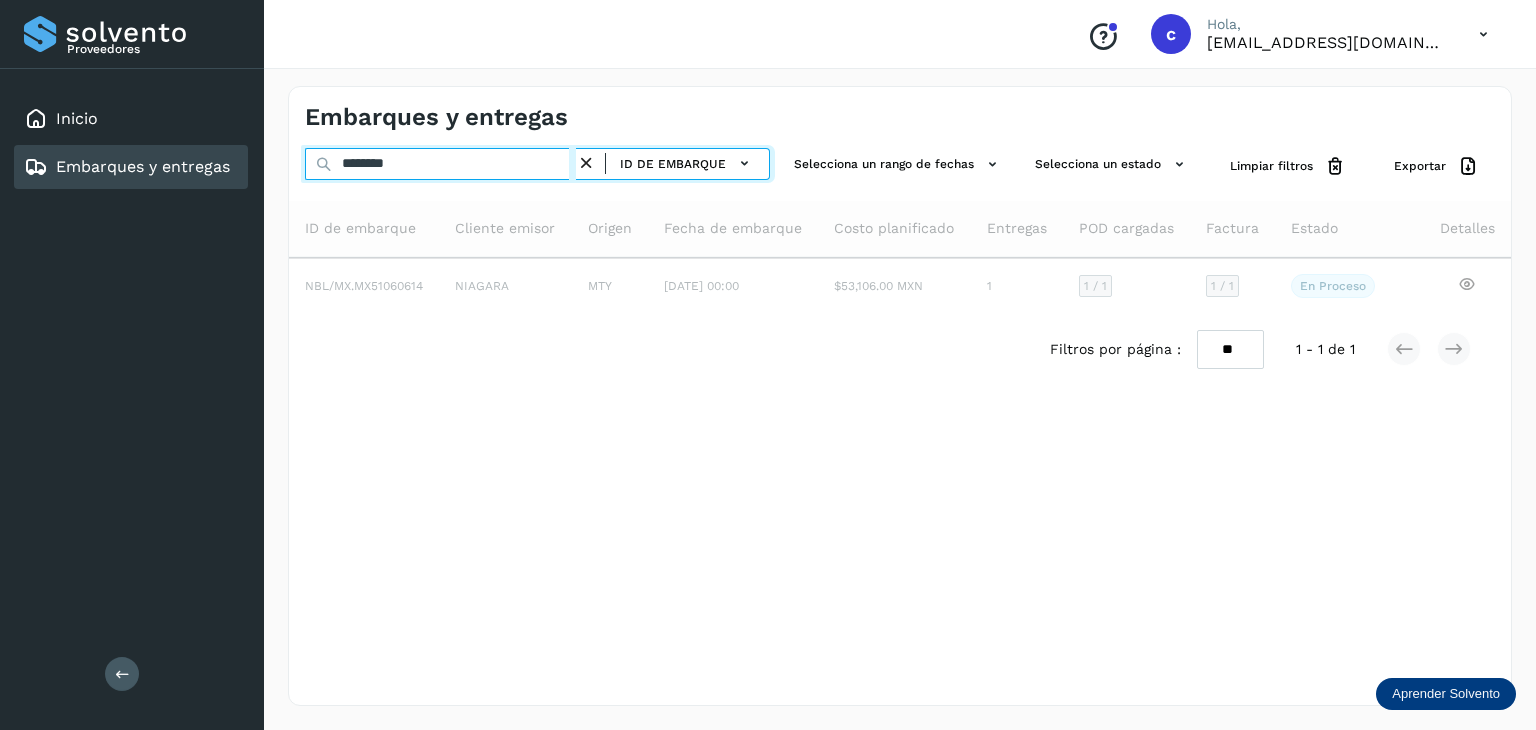 type on "********" 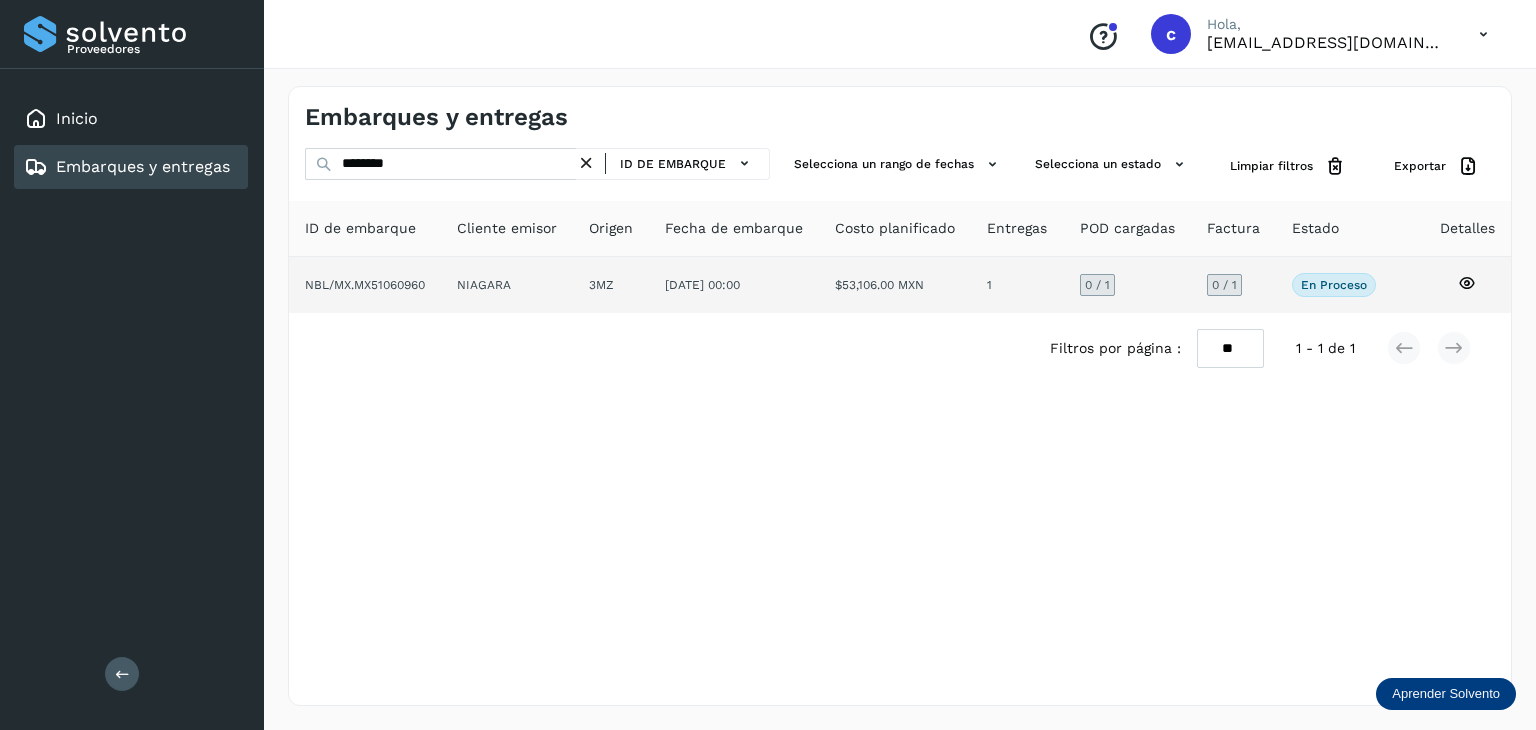 click 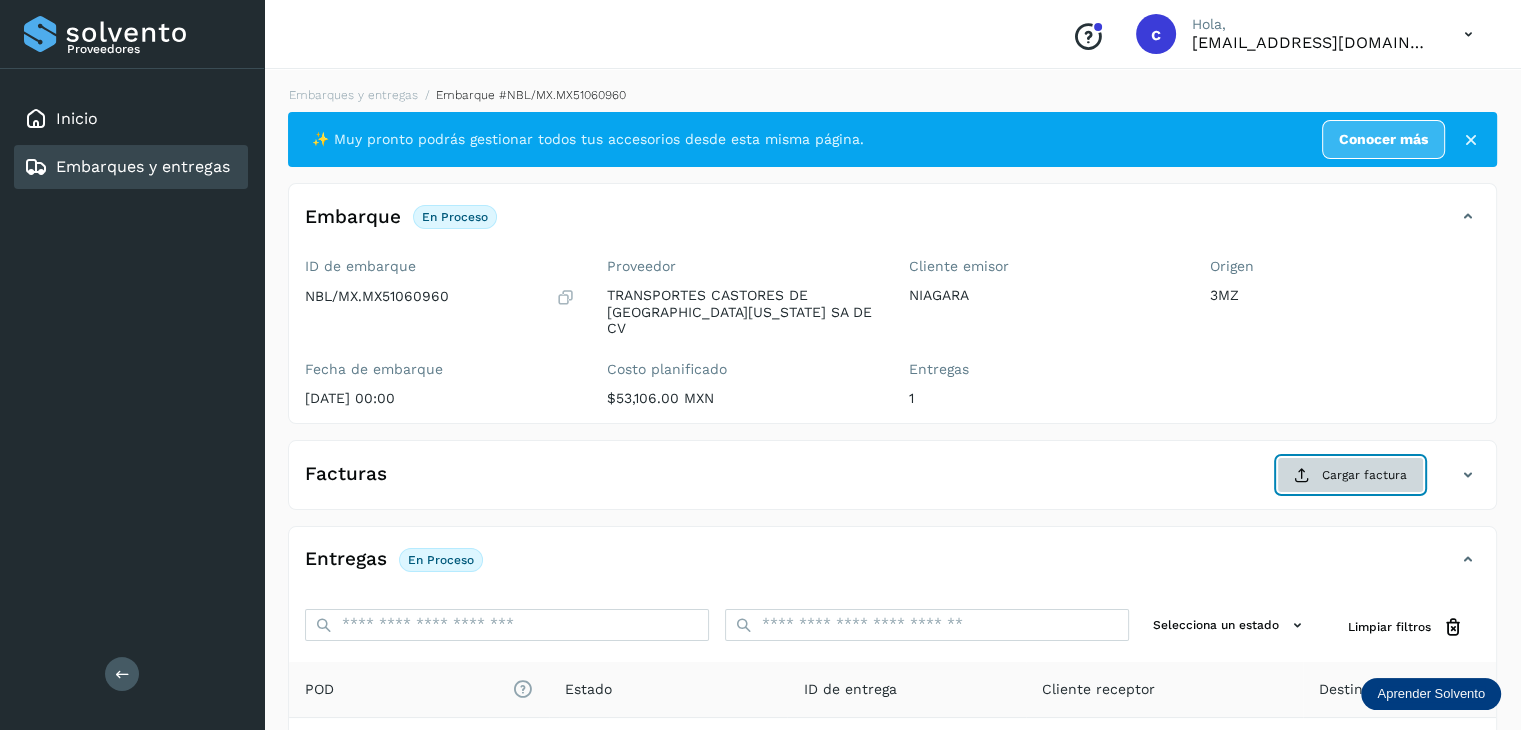 click on "Cargar factura" 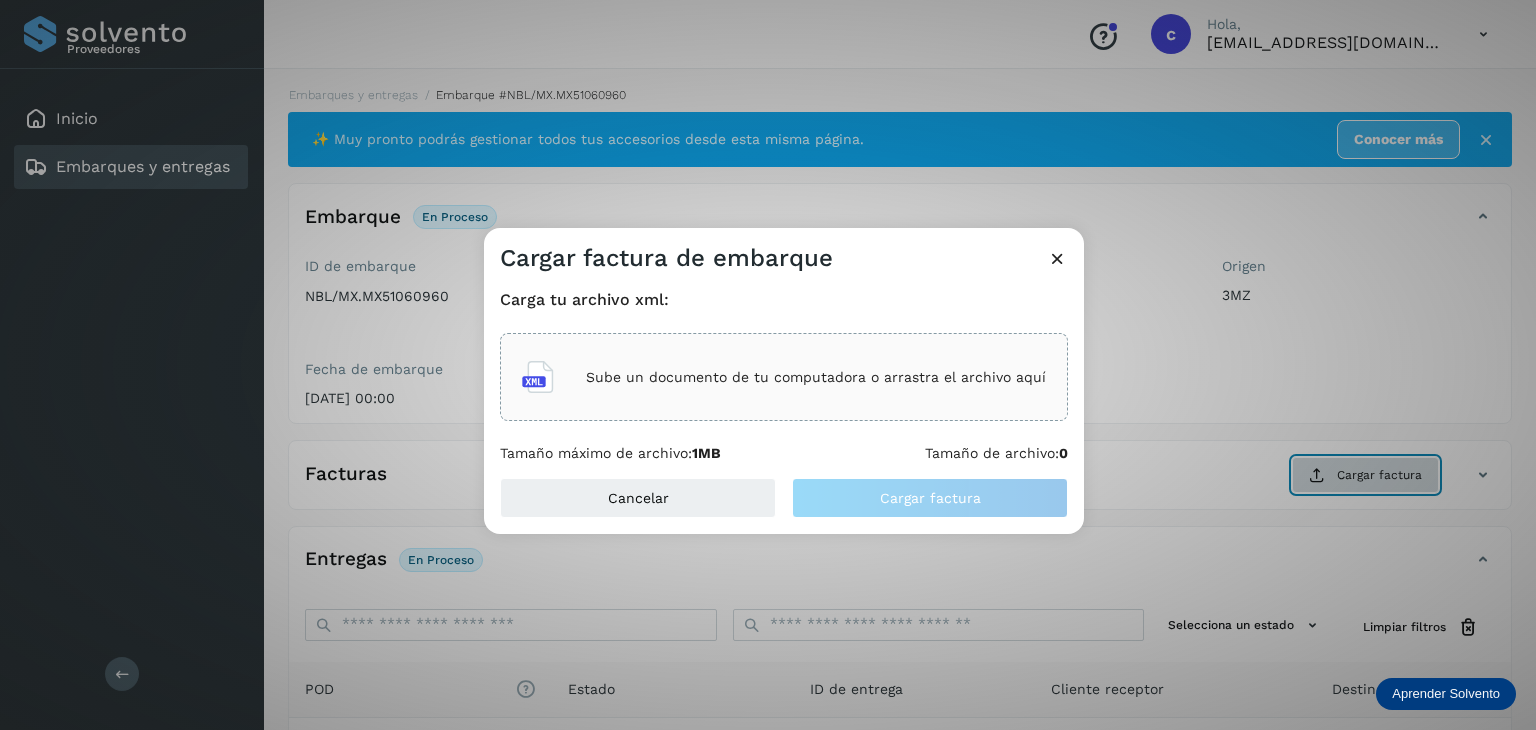 type 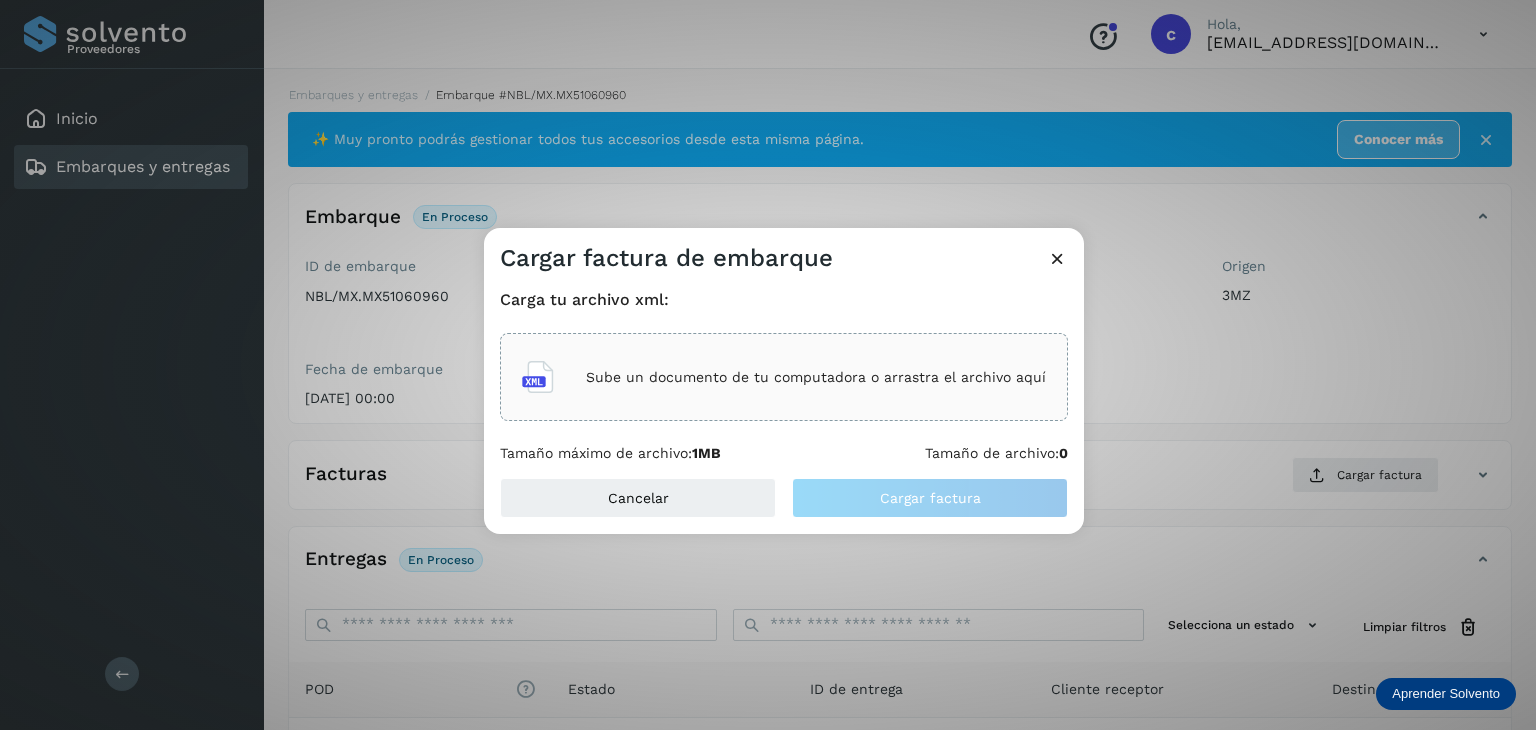 click on "Sube un documento de tu computadora o arrastra el archivo aquí" 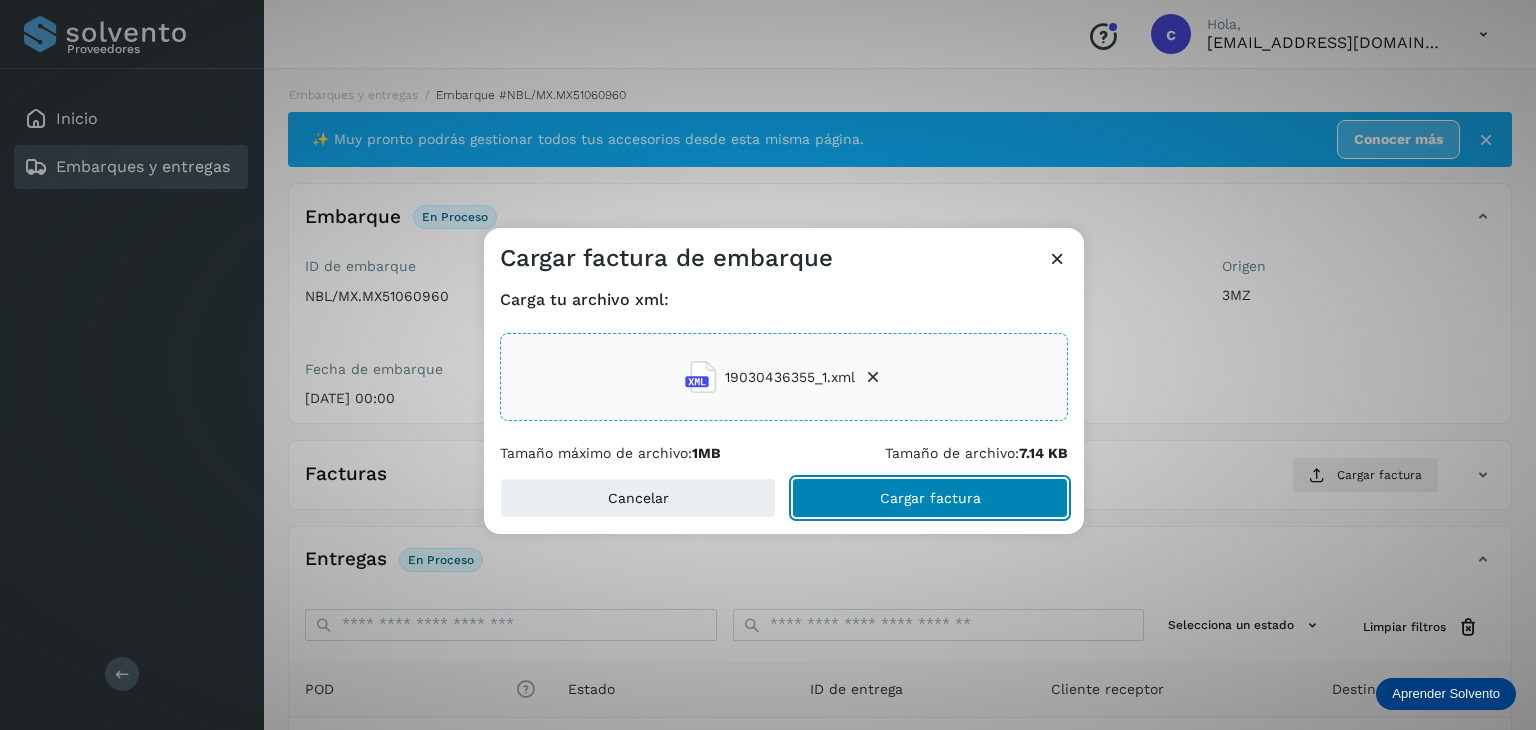 click on "Cargar factura" 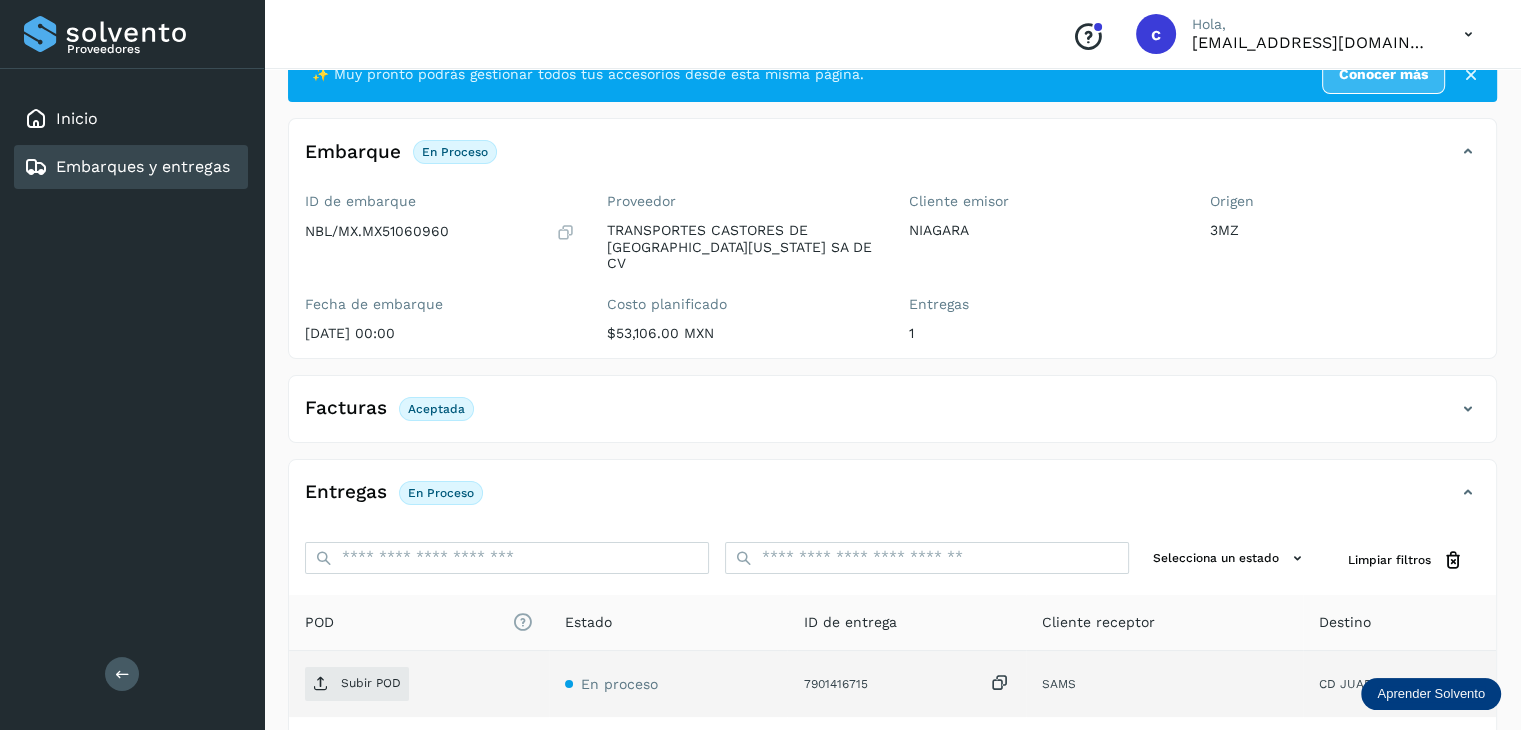 scroll, scrollTop: 200, scrollLeft: 0, axis: vertical 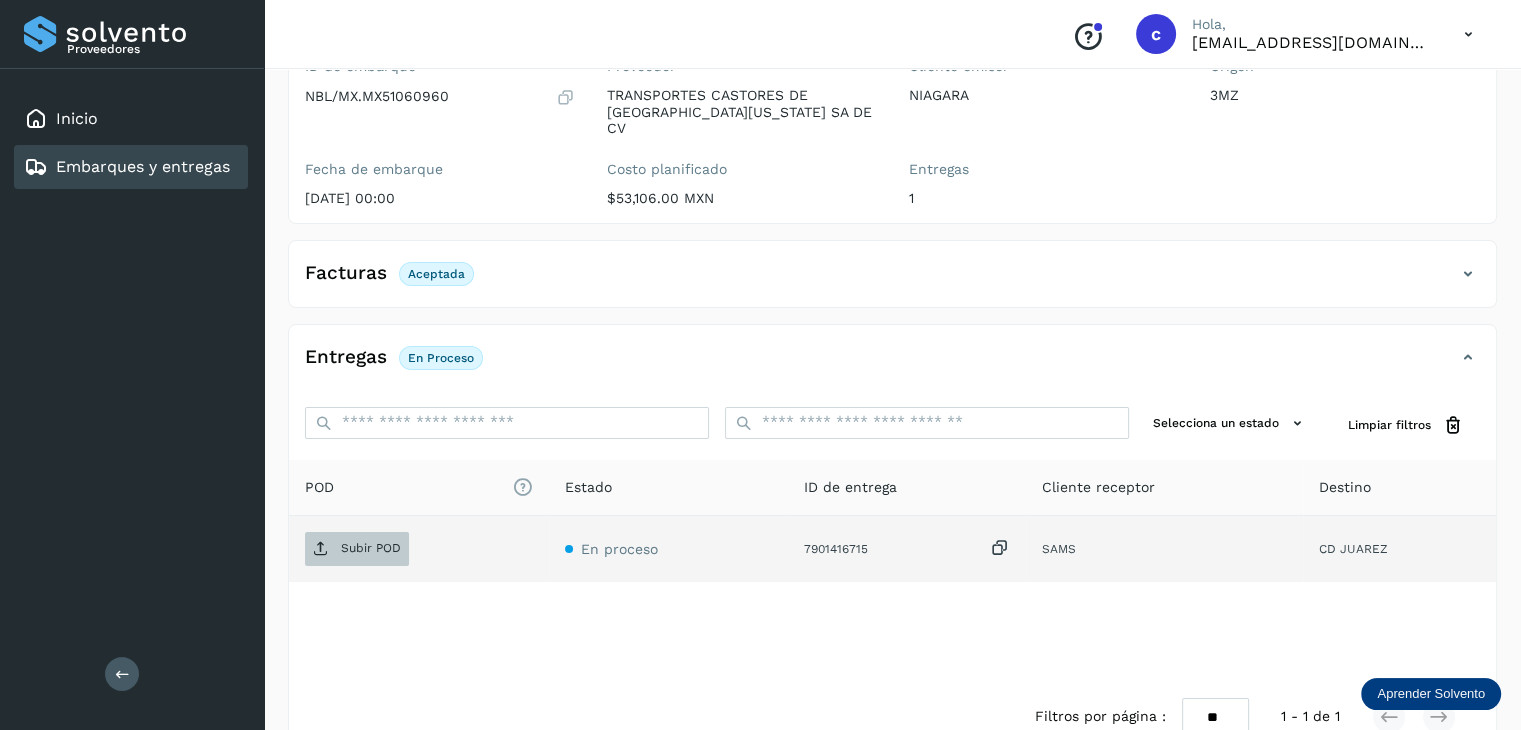 click on "Subir POD" at bounding box center [371, 548] 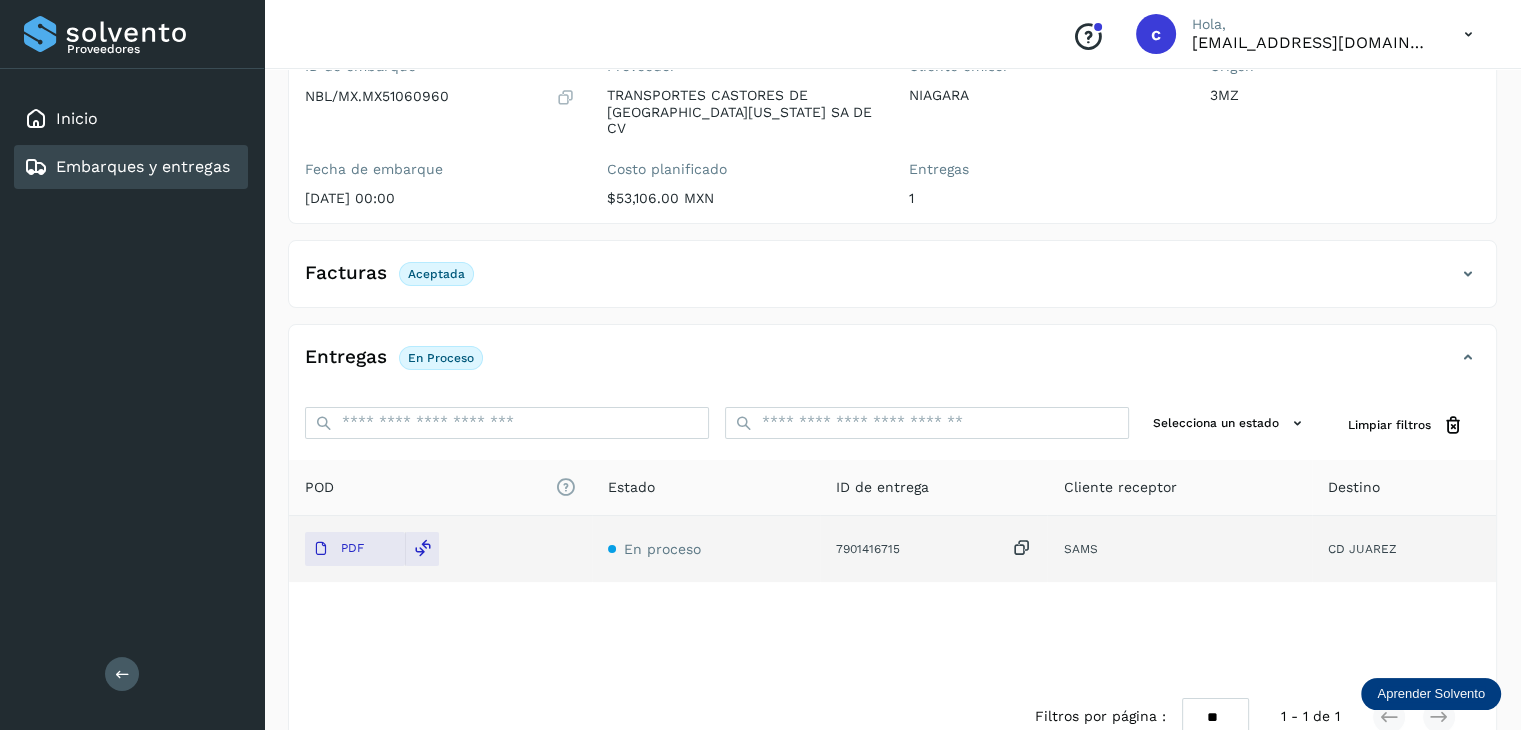click on "Embarques y entregas" at bounding box center [127, 167] 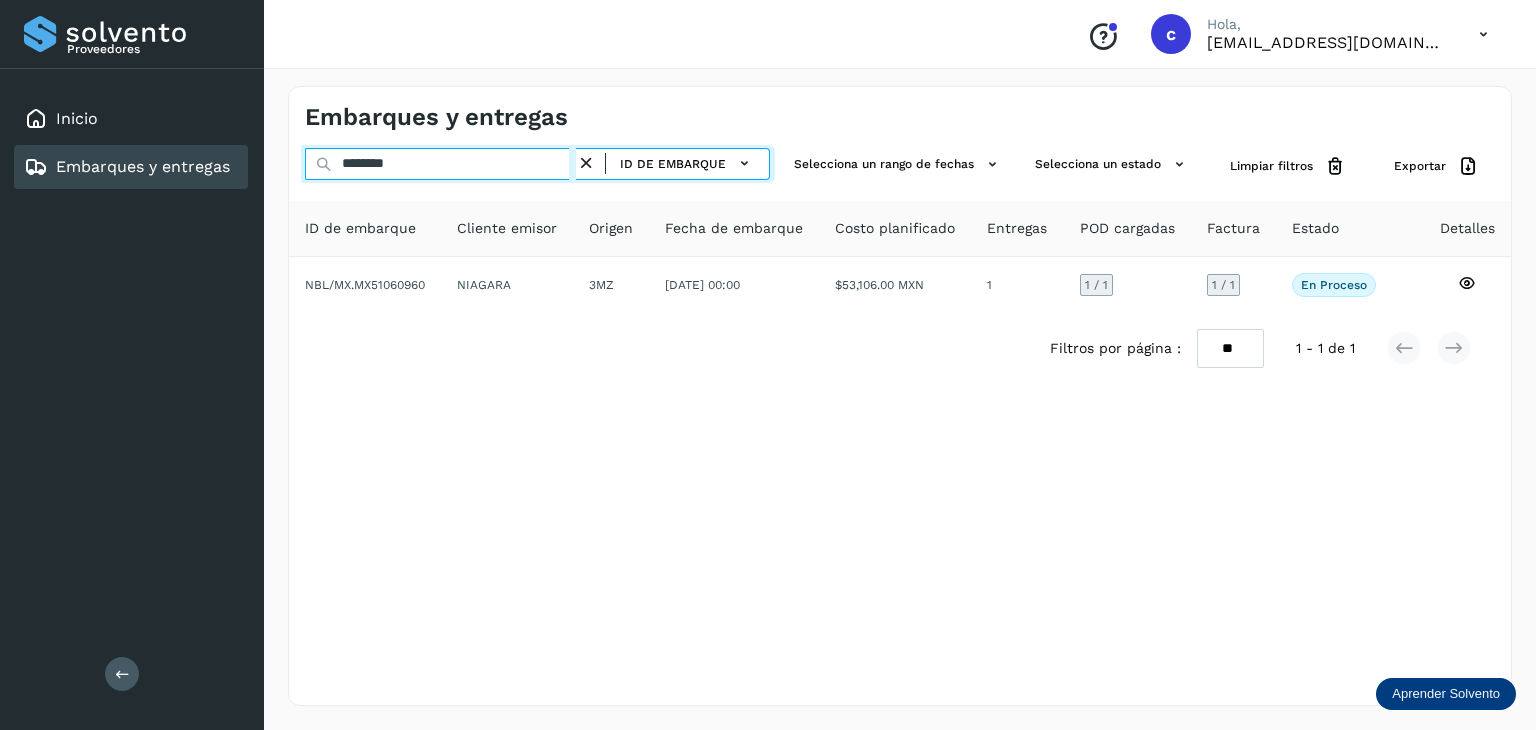 click on "Embarques y entregas ******** ID de embarque Selecciona un rango de fechas  Selecciona un estado Limpiar filtros Exportar ID de embarque Cliente emisor Origen Fecha de embarque Costo planificado Entregas POD cargadas Factura Estado Detalles NBL/MX.MX51060960 NIAGARA 3MZ 29/jun/2025 00:00  $53,106.00 MXN  1 1  / 1 1 / 1 En proceso
Verifica el estado de la factura o entregas asociadas a este embarque
Filtros por página : ** ** ** 1 - 1 de 1" at bounding box center [900, 396] 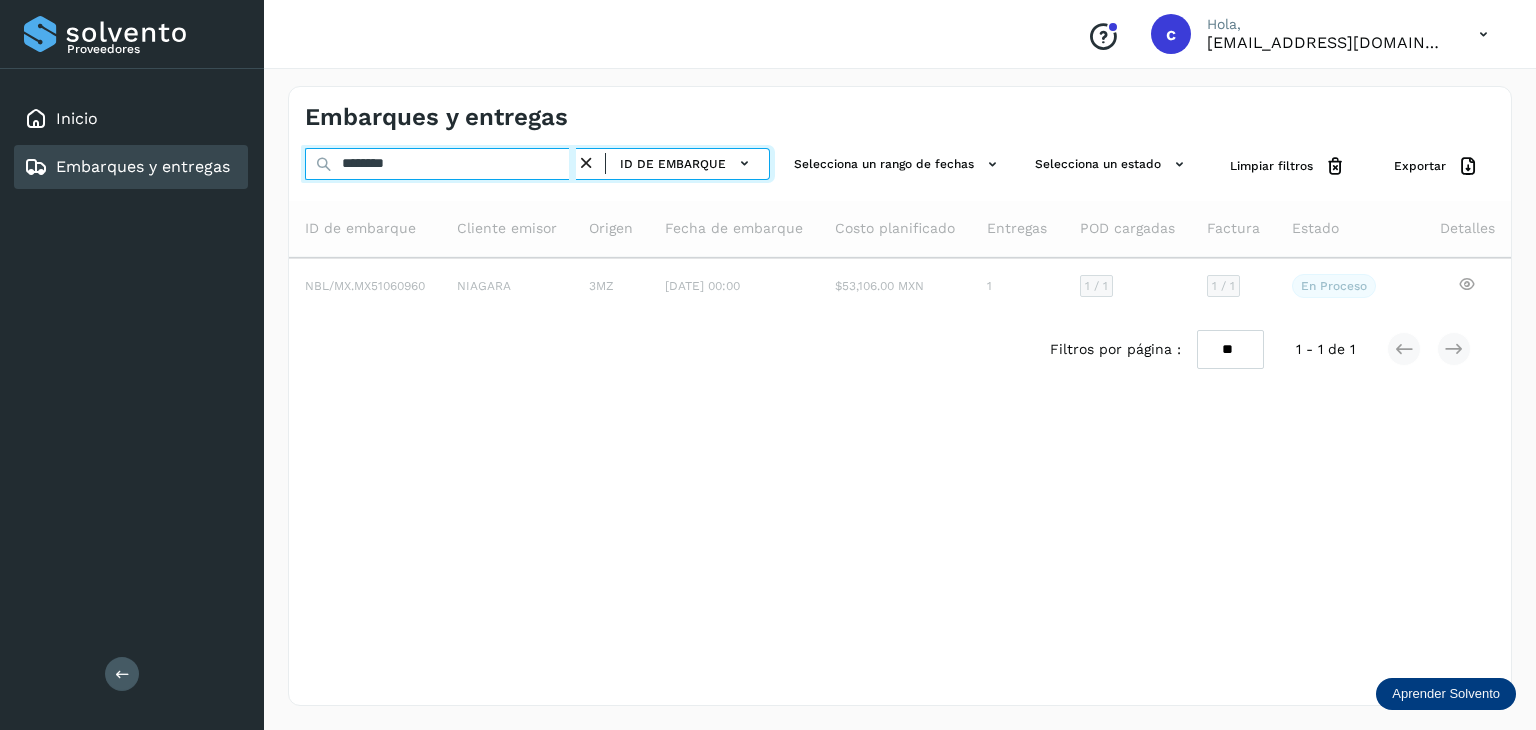 type on "********" 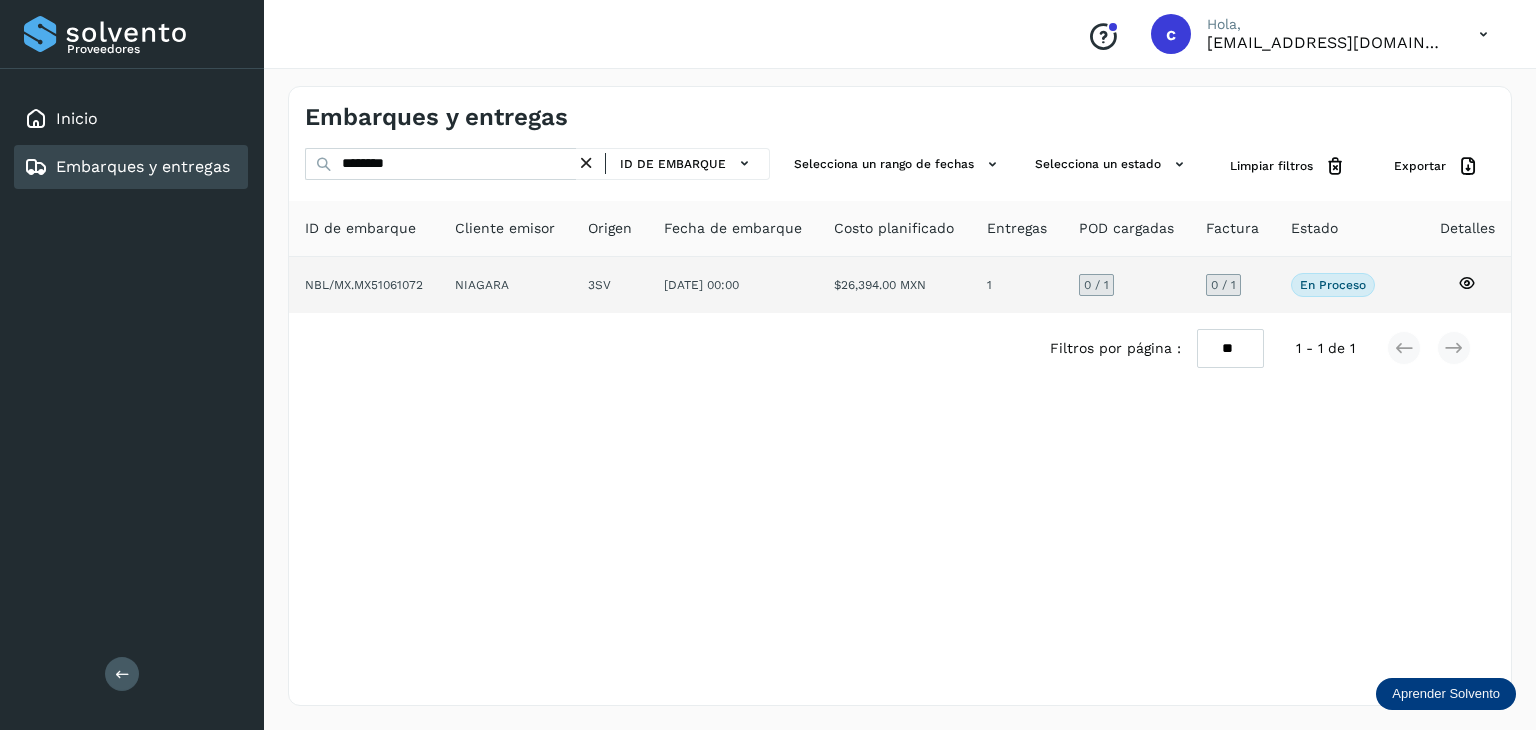 click 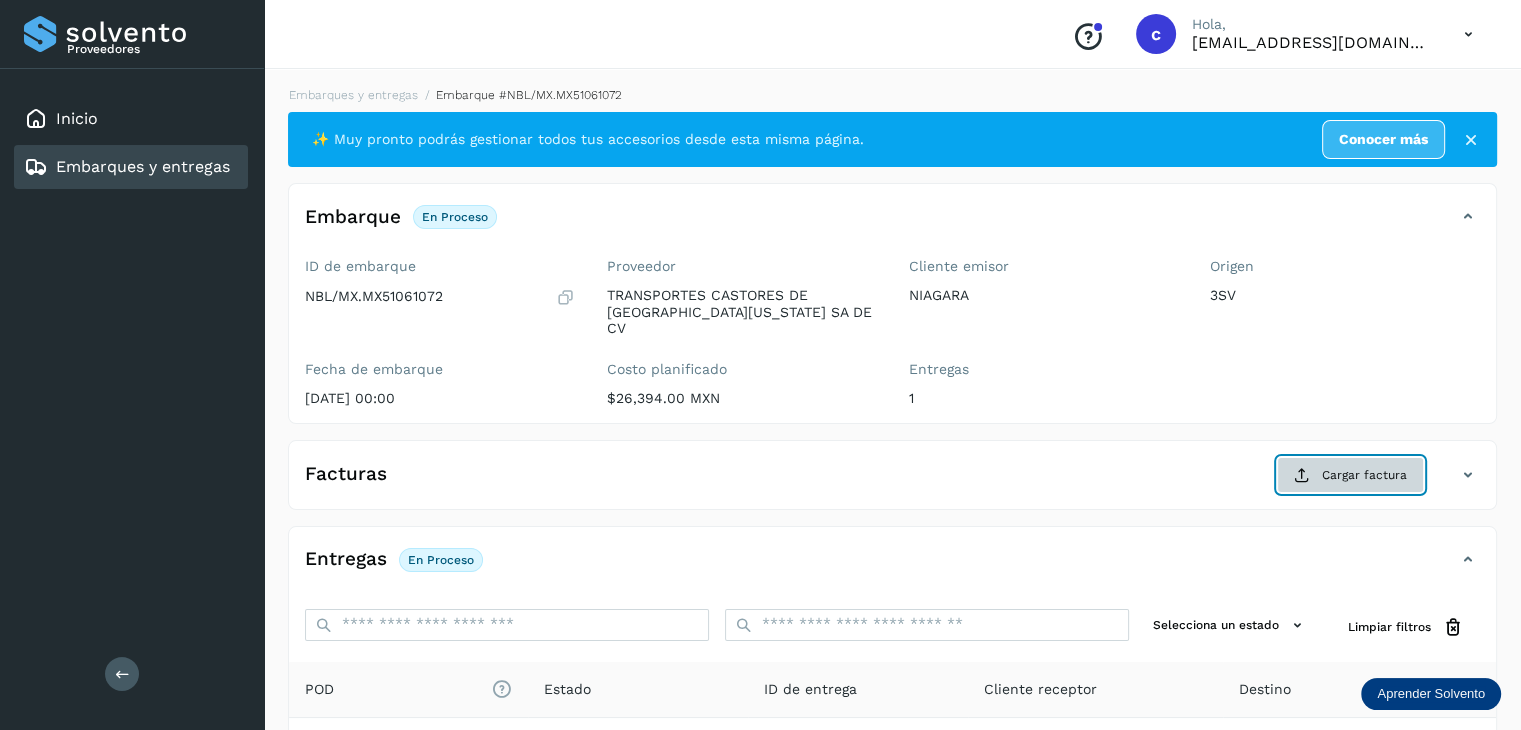 click on "Cargar factura" at bounding box center (1350, 475) 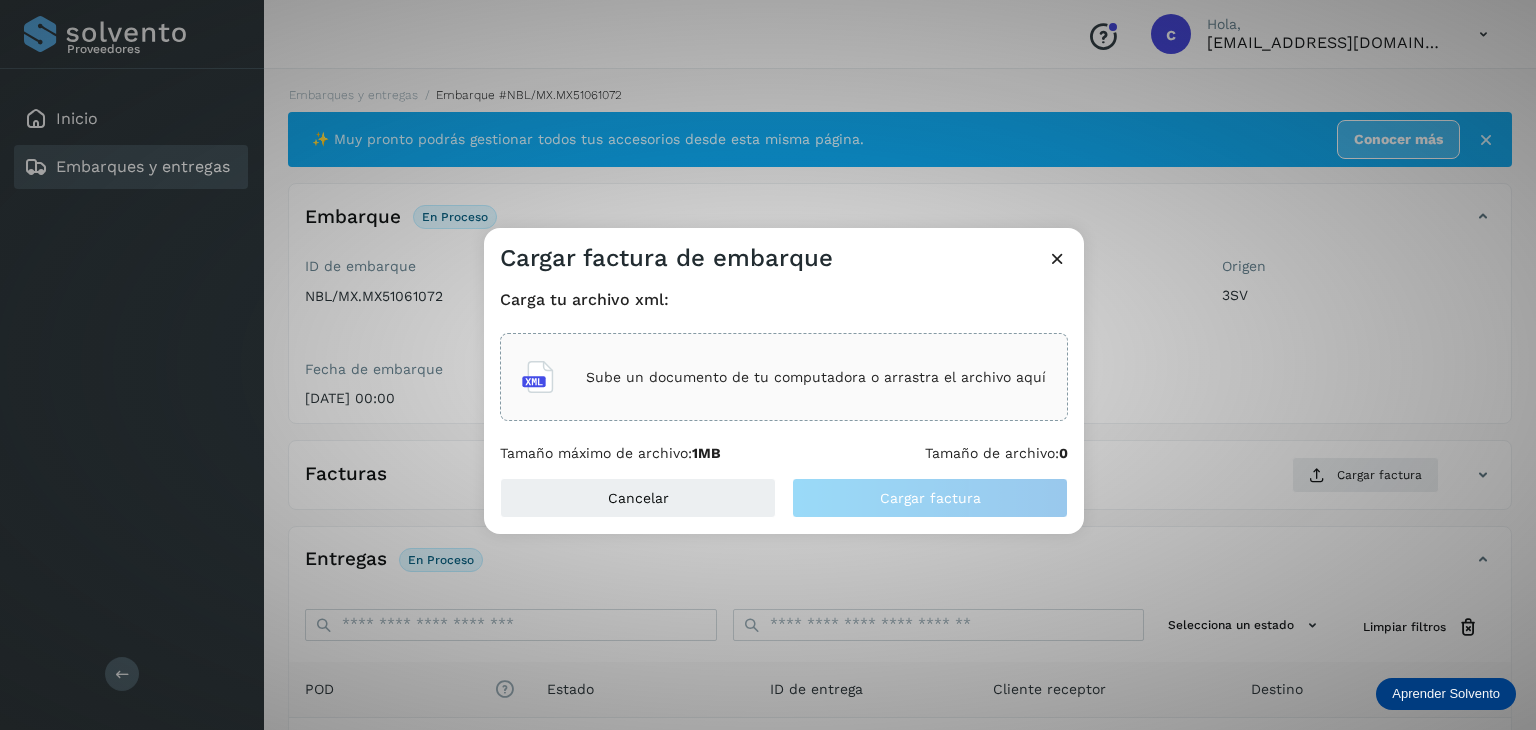 click on "Sube un documento de tu computadora o arrastra el archivo aquí" 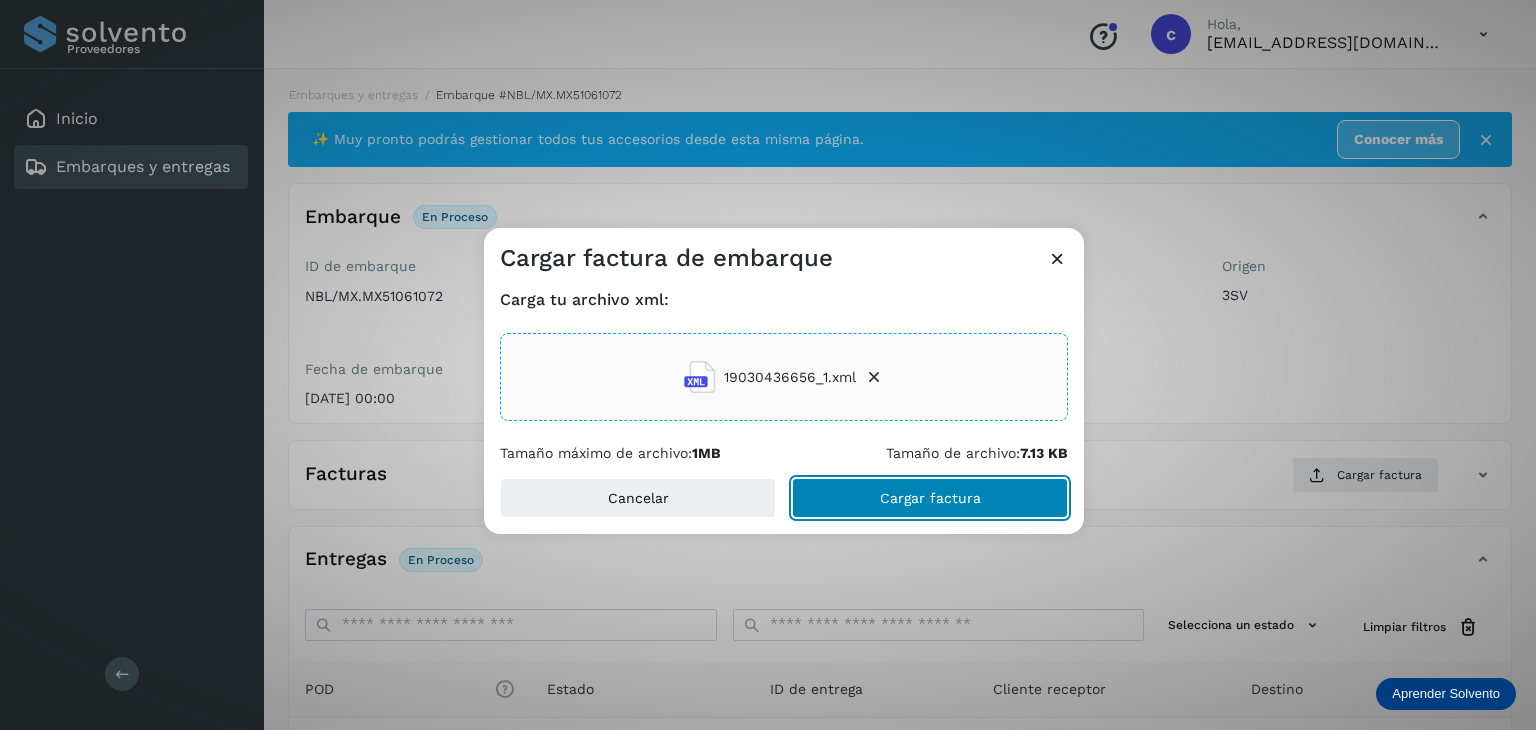 click on "Cargar factura" 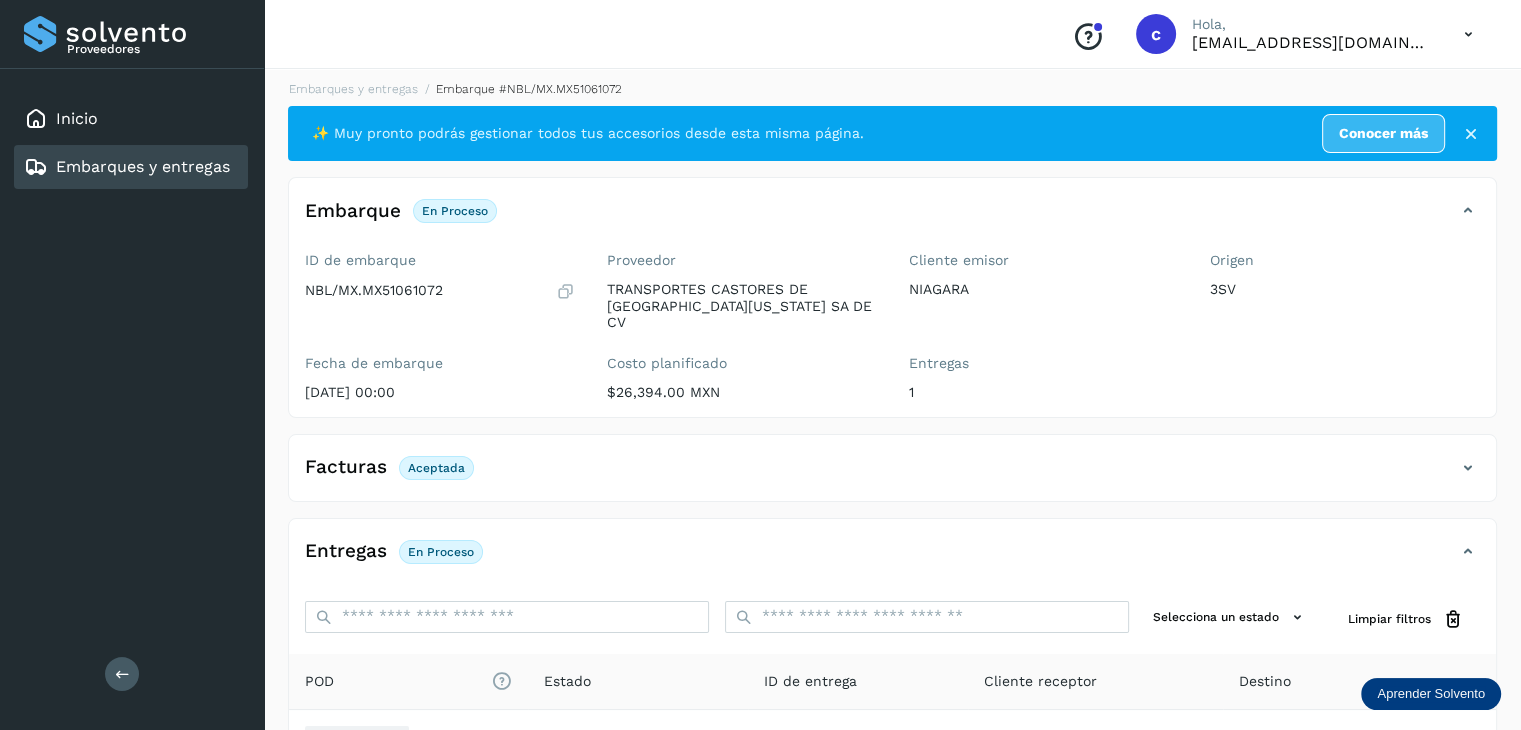 scroll, scrollTop: 200, scrollLeft: 0, axis: vertical 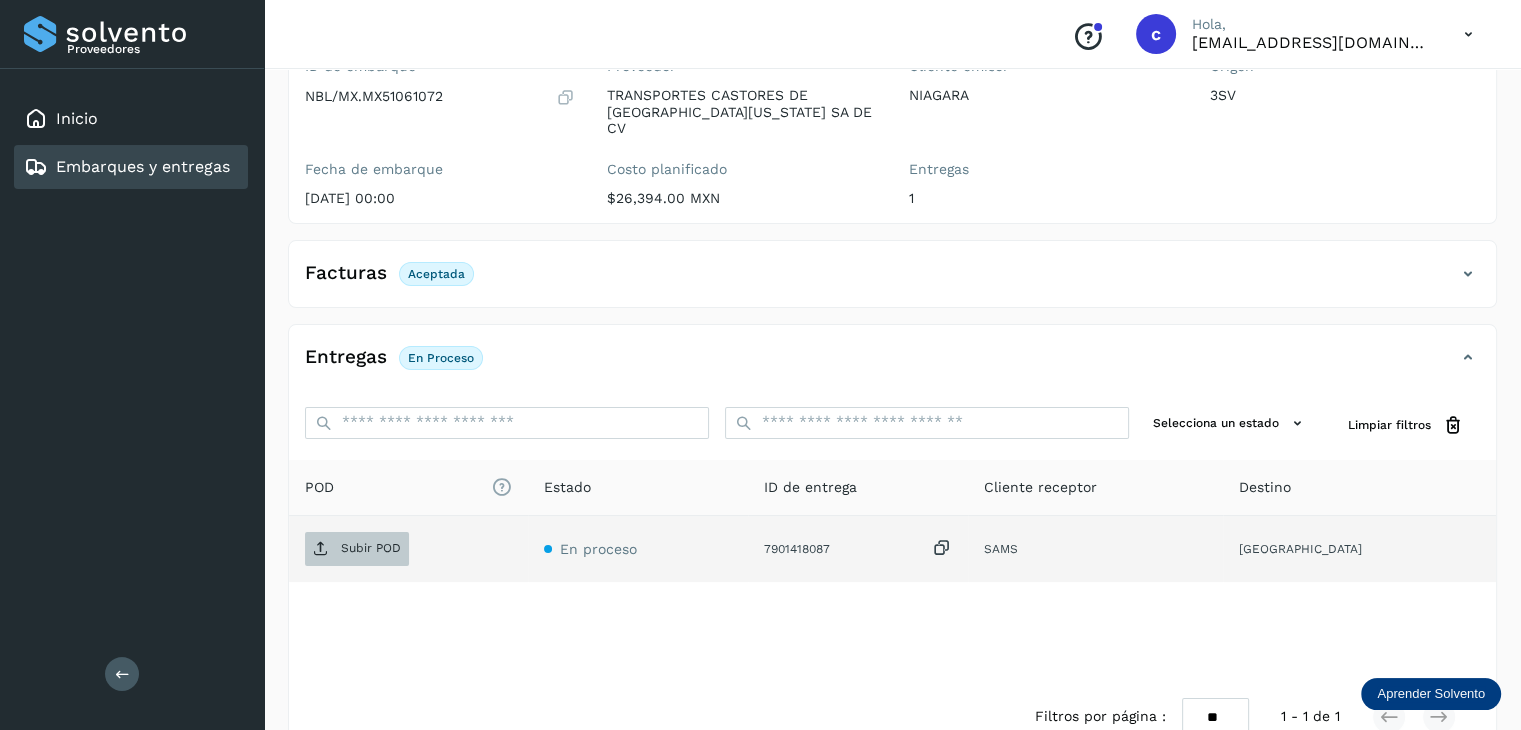 click on "Subir POD" at bounding box center [371, 548] 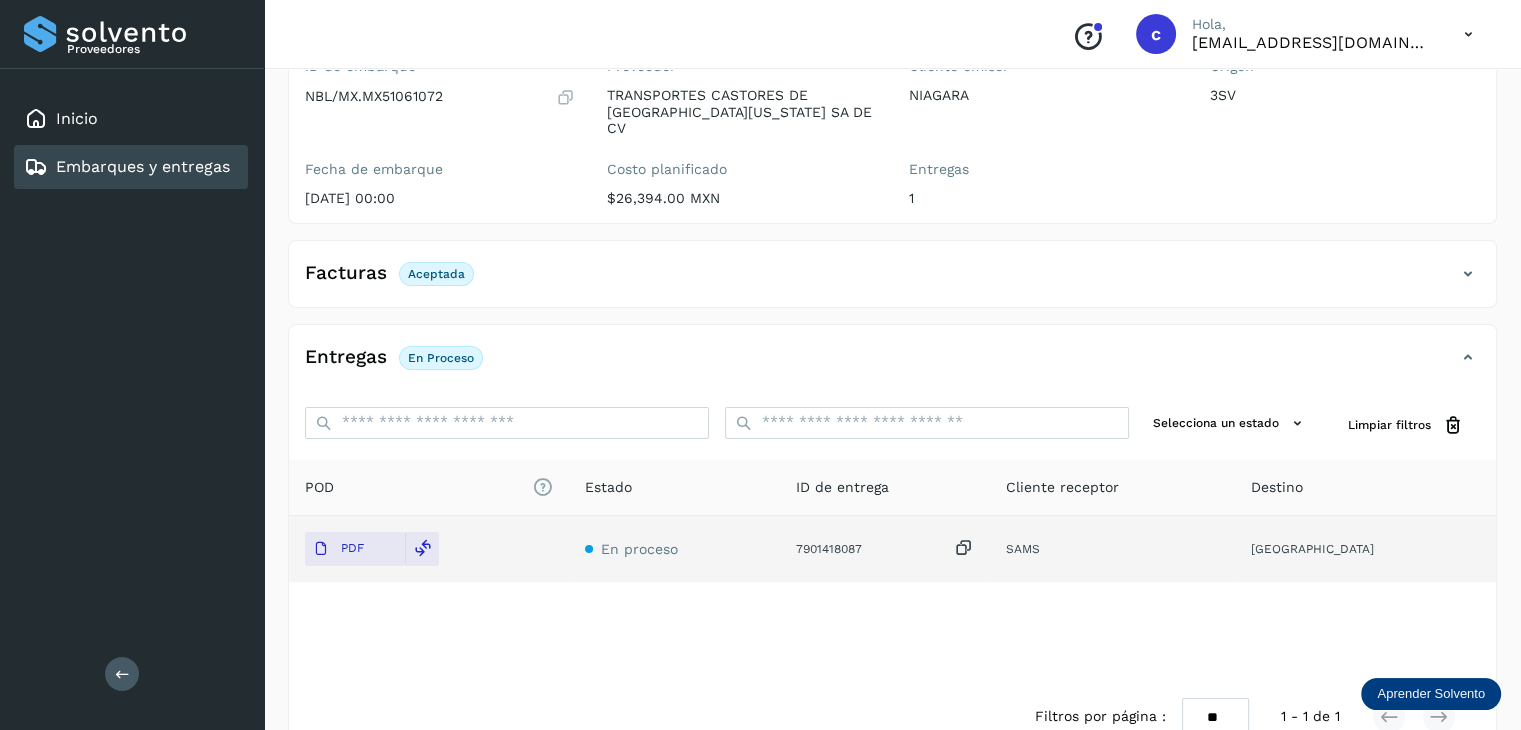 click on "Embarques y entregas" at bounding box center (143, 166) 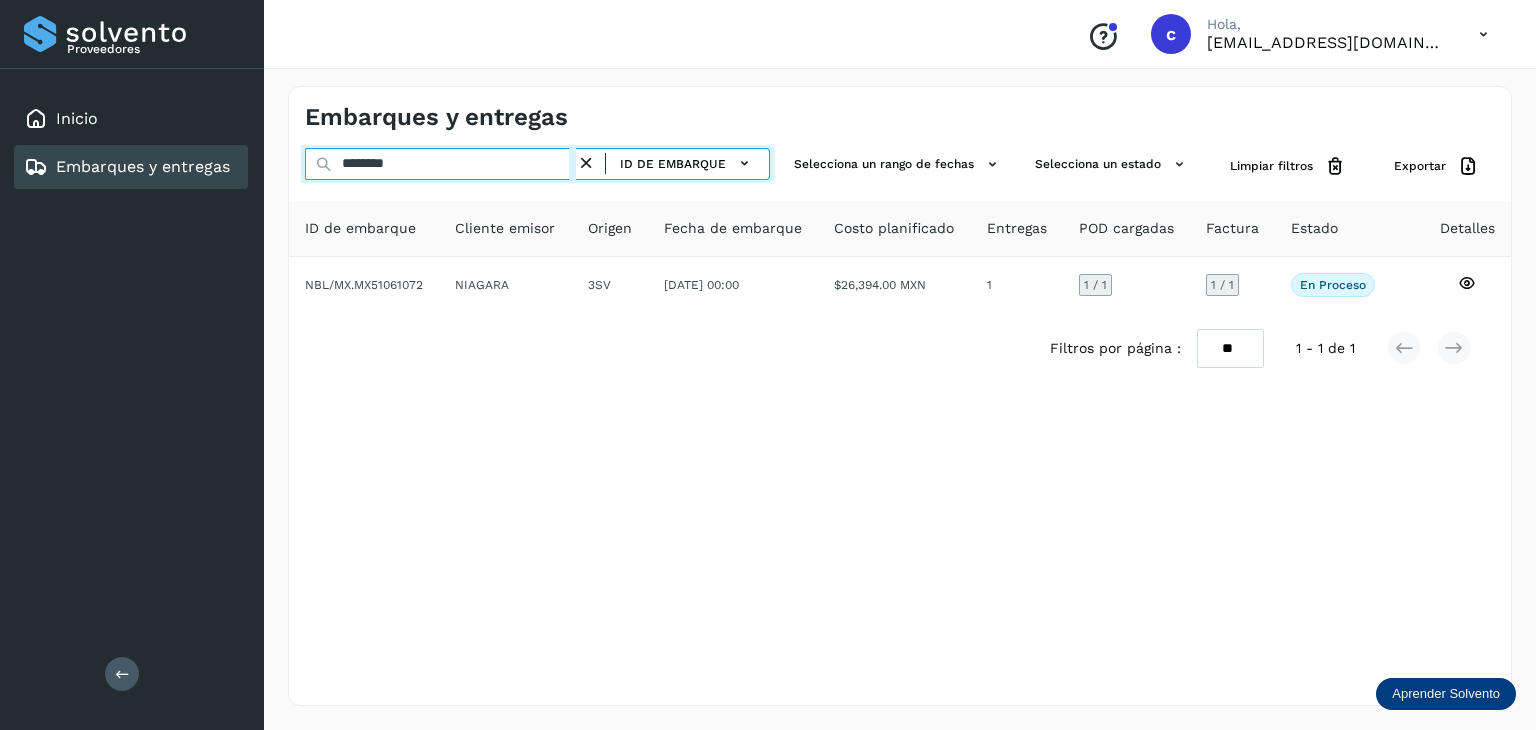 drag, startPoint x: 414, startPoint y: 167, endPoint x: 265, endPoint y: 162, distance: 149.08386 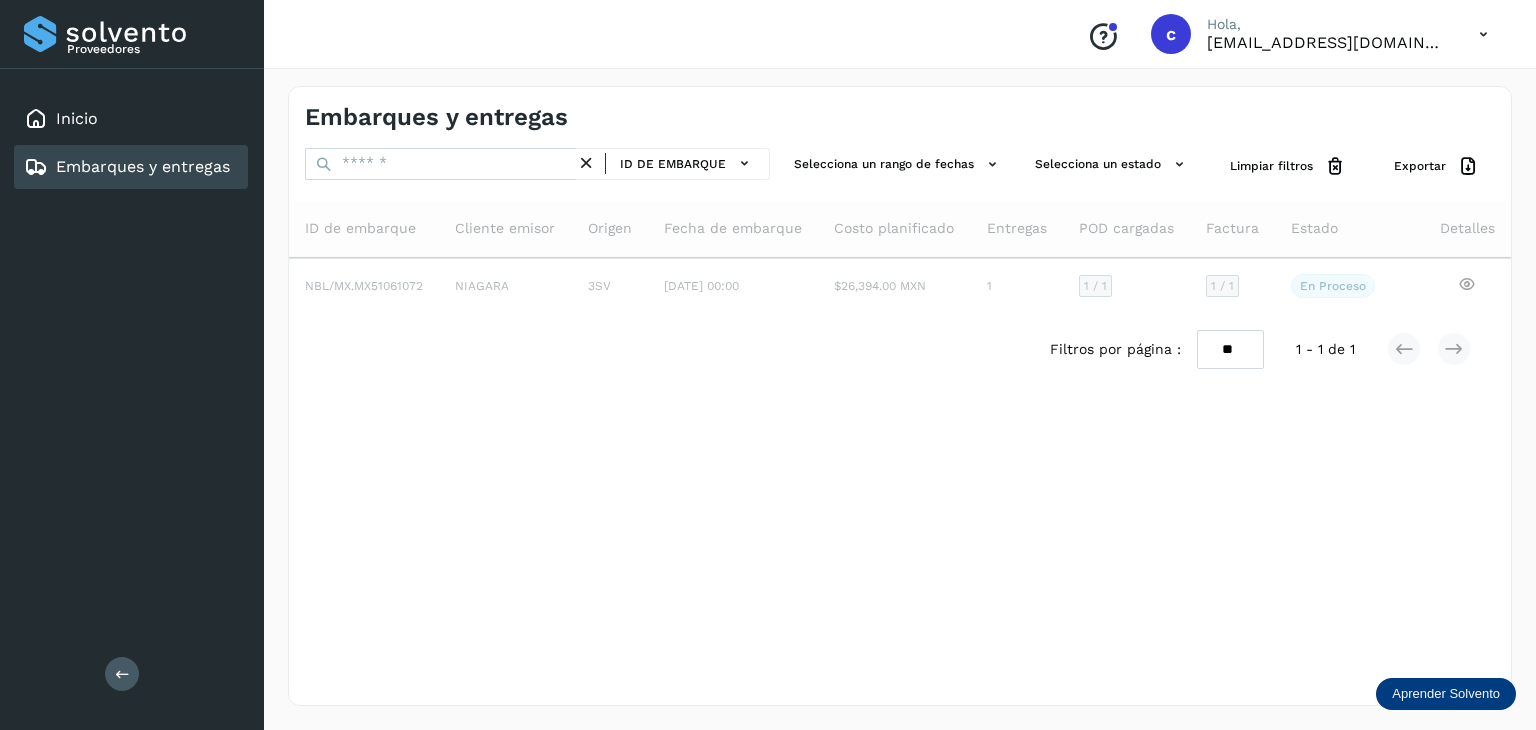 drag, startPoint x: 389, startPoint y: 191, endPoint x: 384, endPoint y: 177, distance: 14.866069 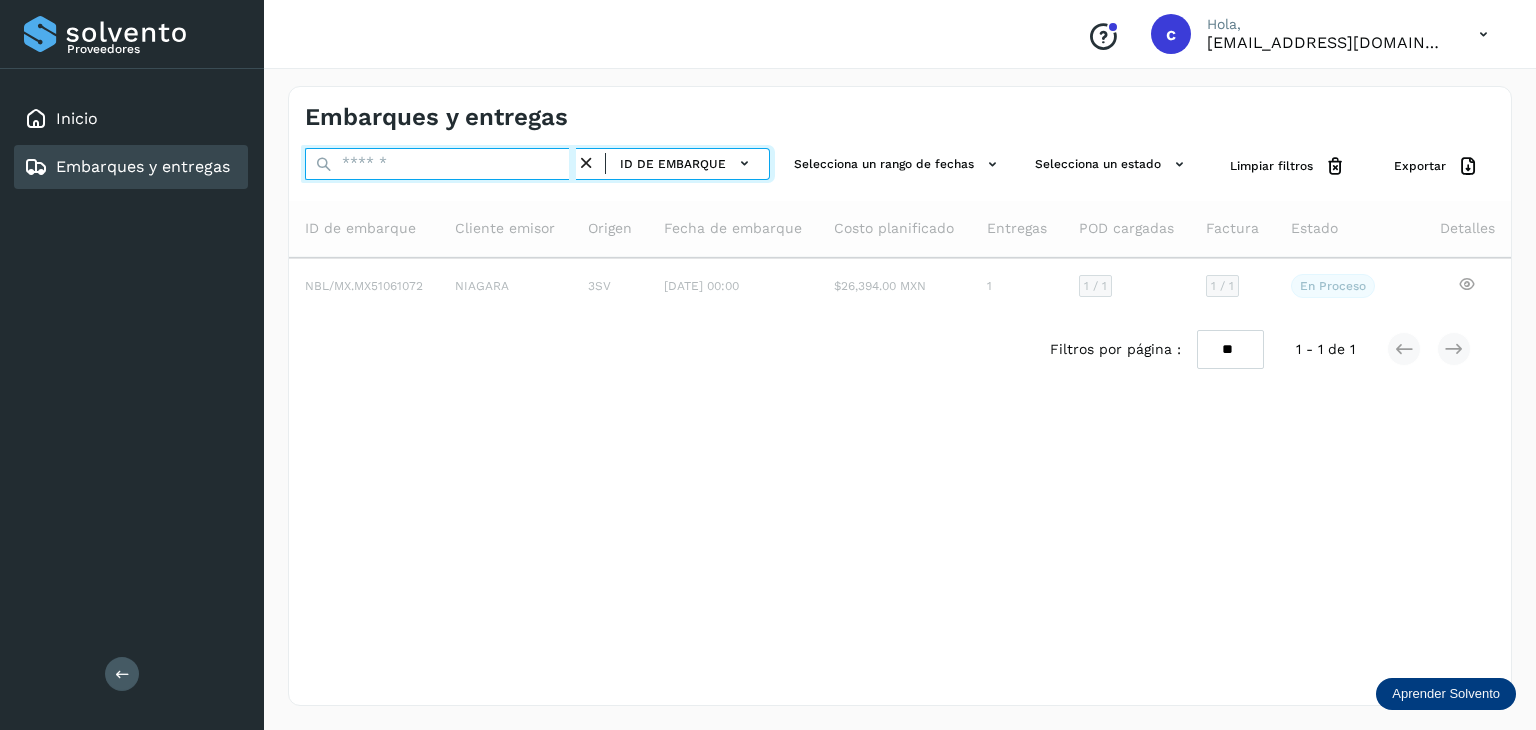 click at bounding box center [440, 164] 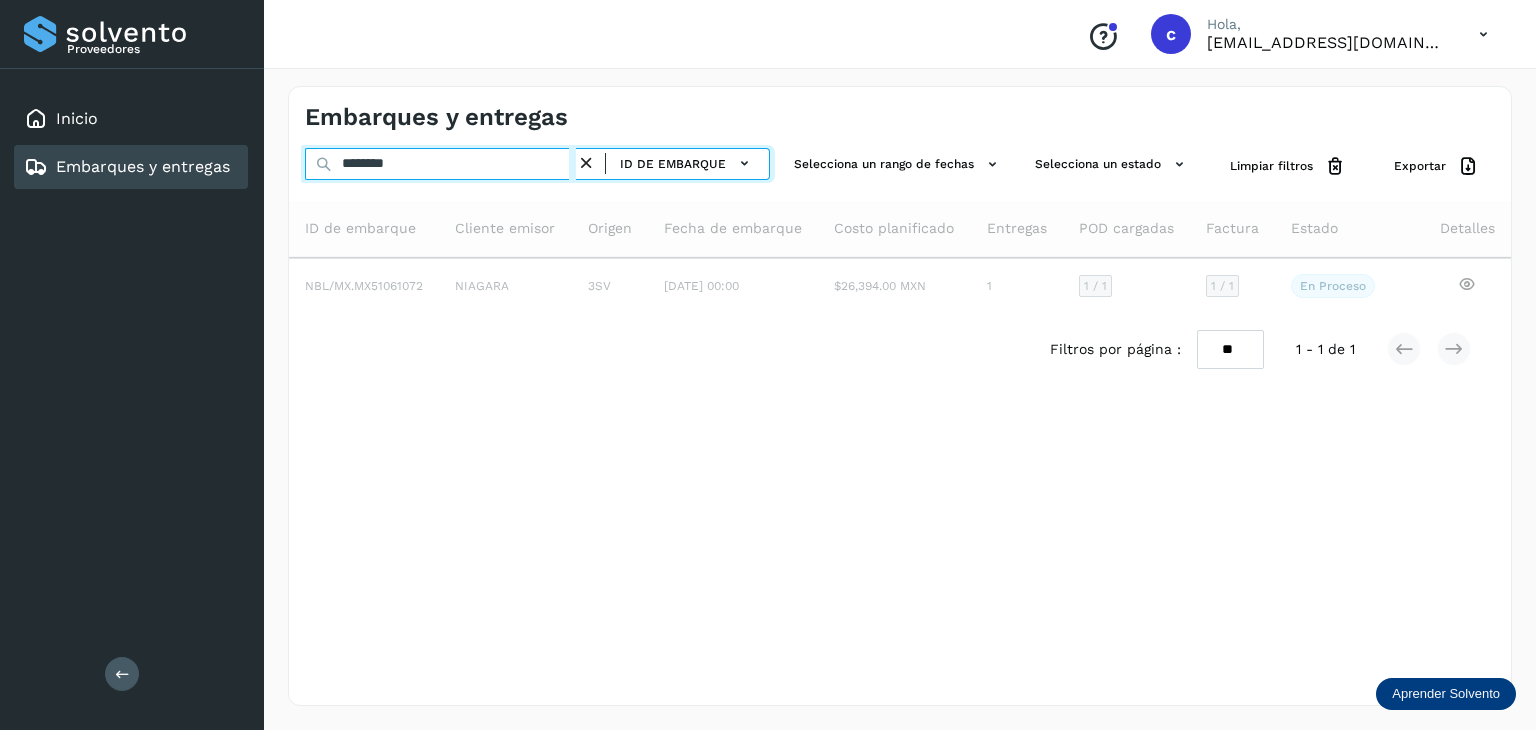 type on "********" 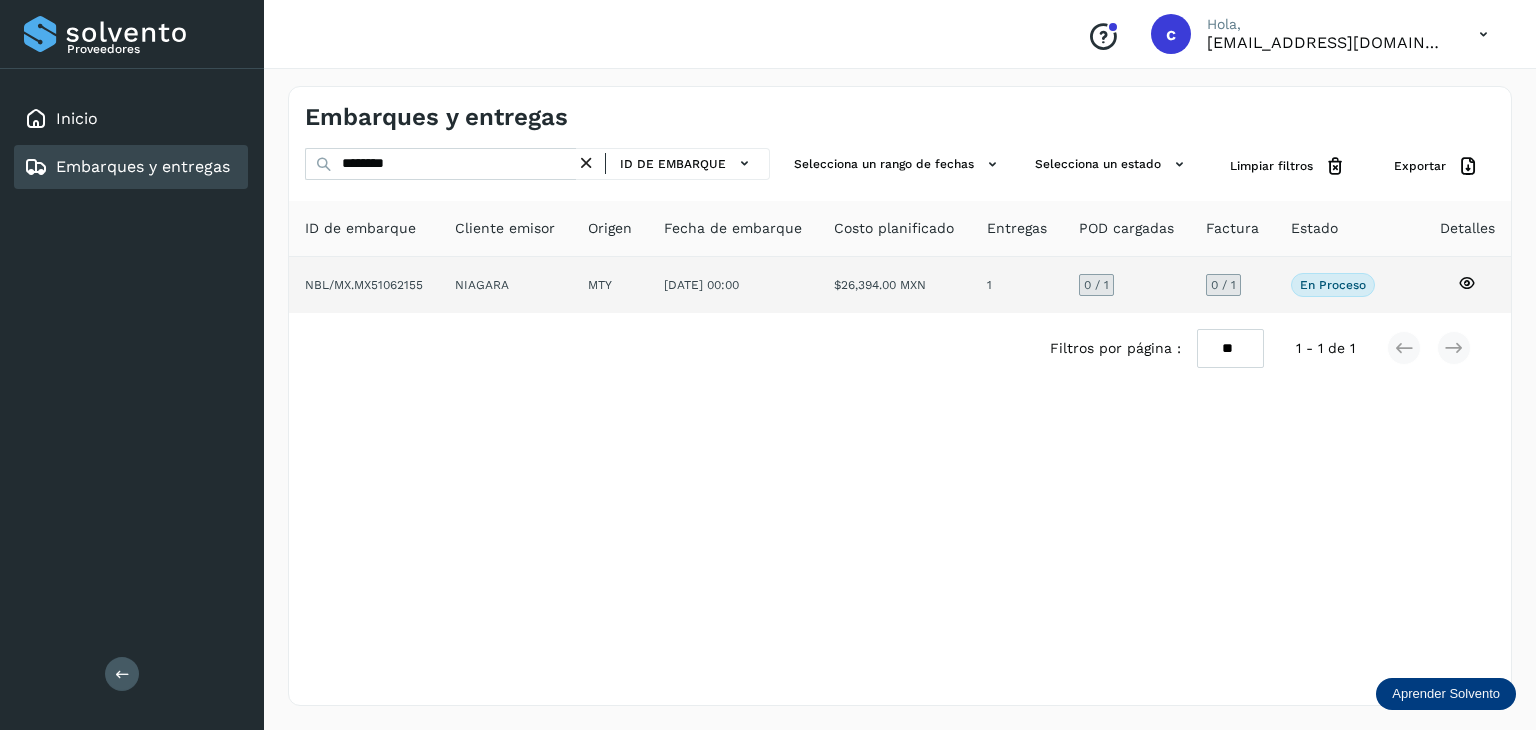 click 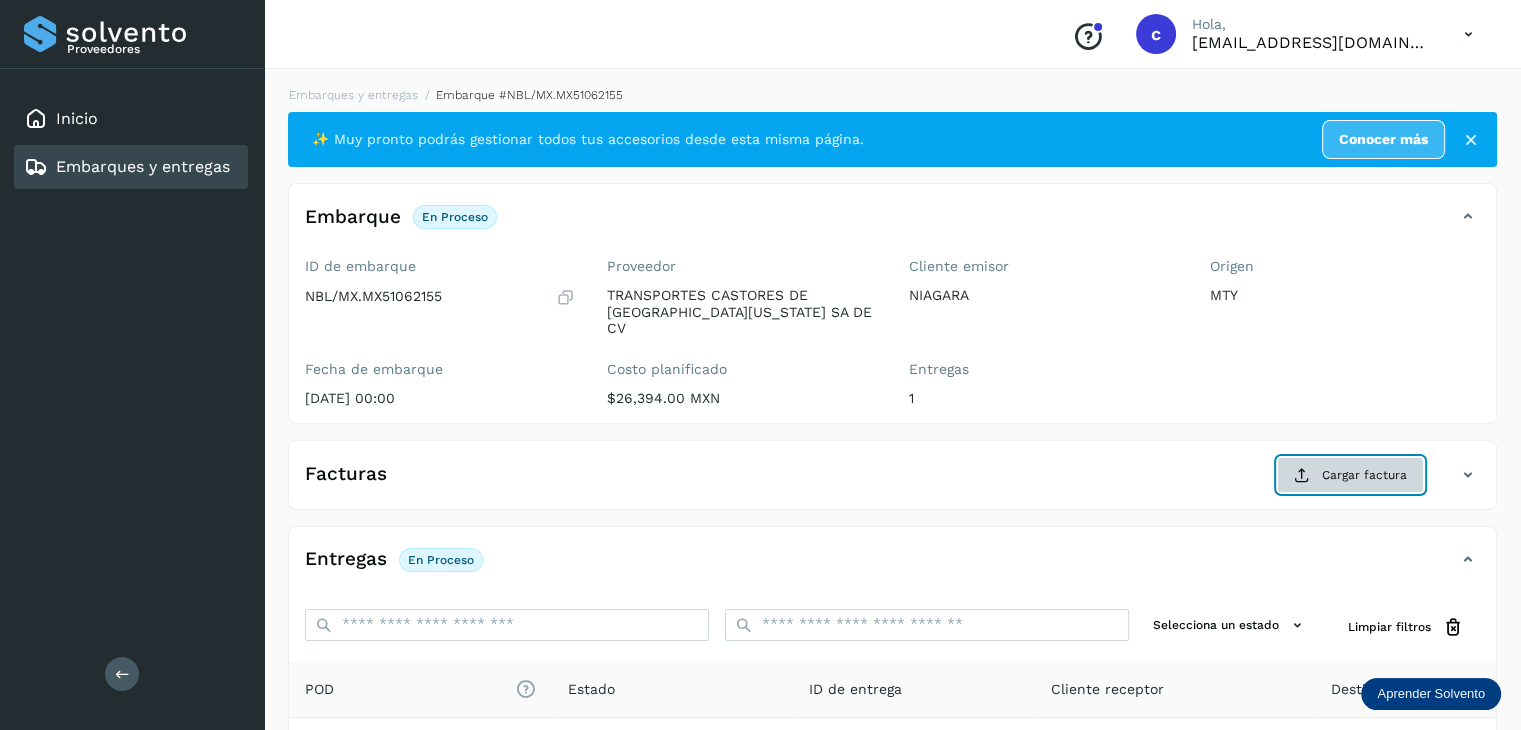click on "Cargar factura" 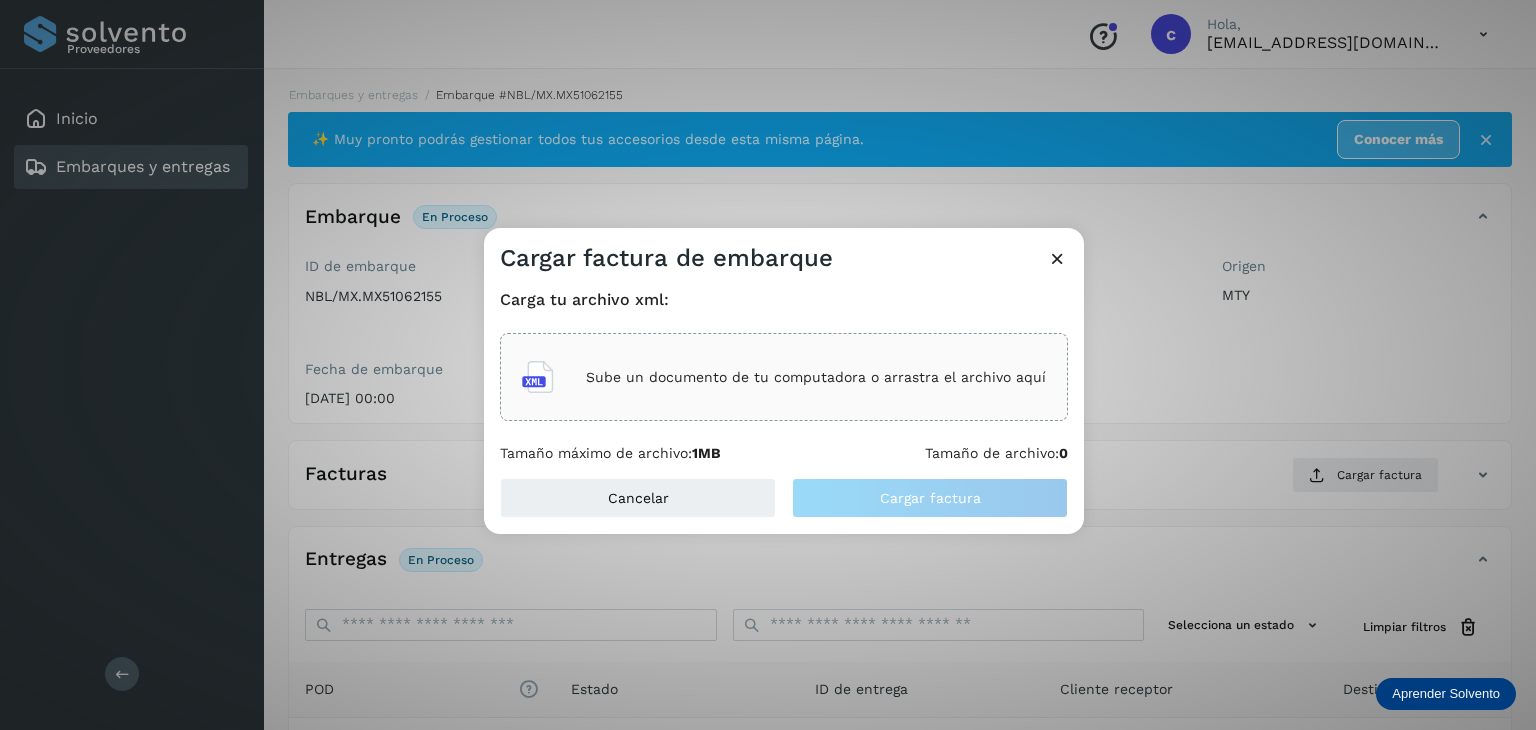 click on "Sube un documento de tu computadora o arrastra el archivo aquí" at bounding box center [816, 377] 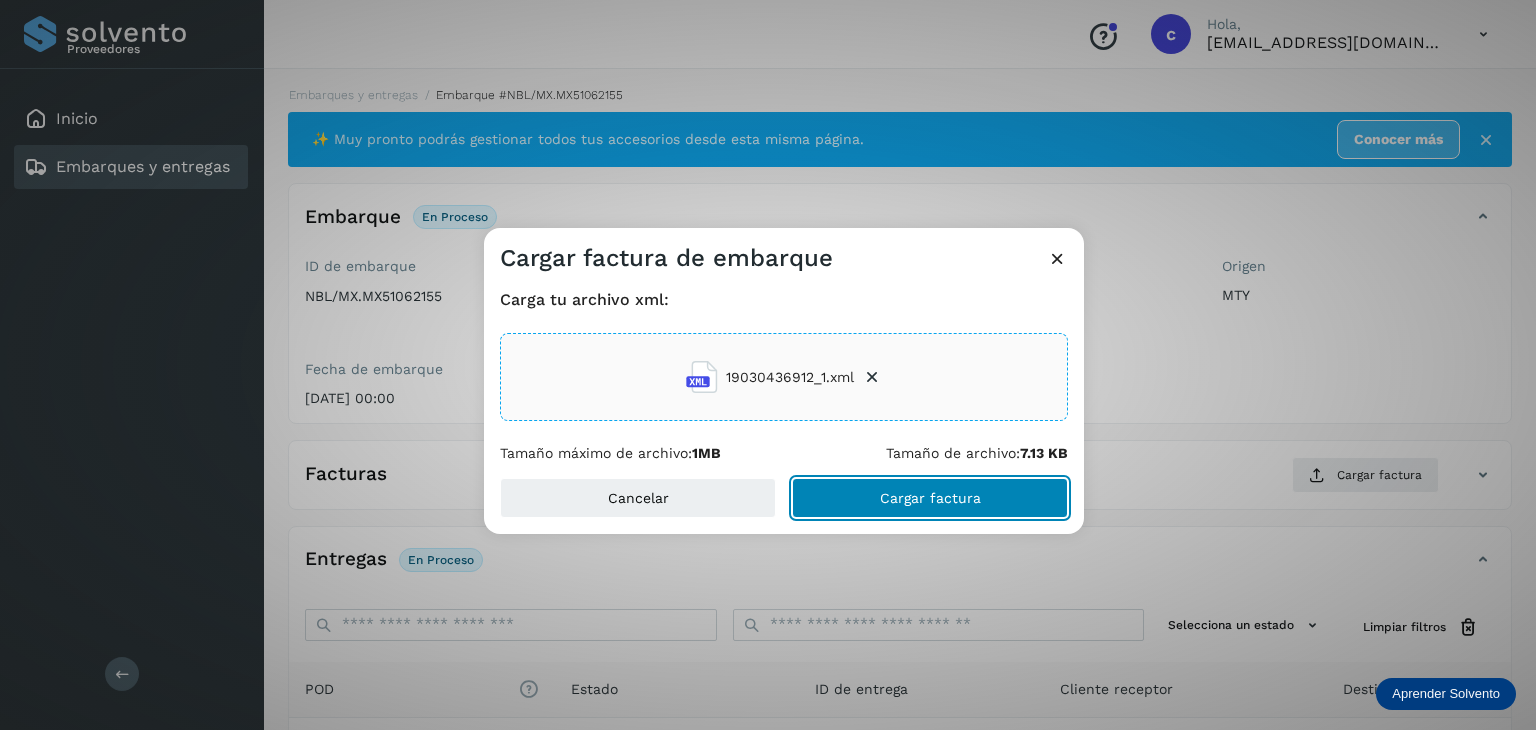click on "Cargar factura" 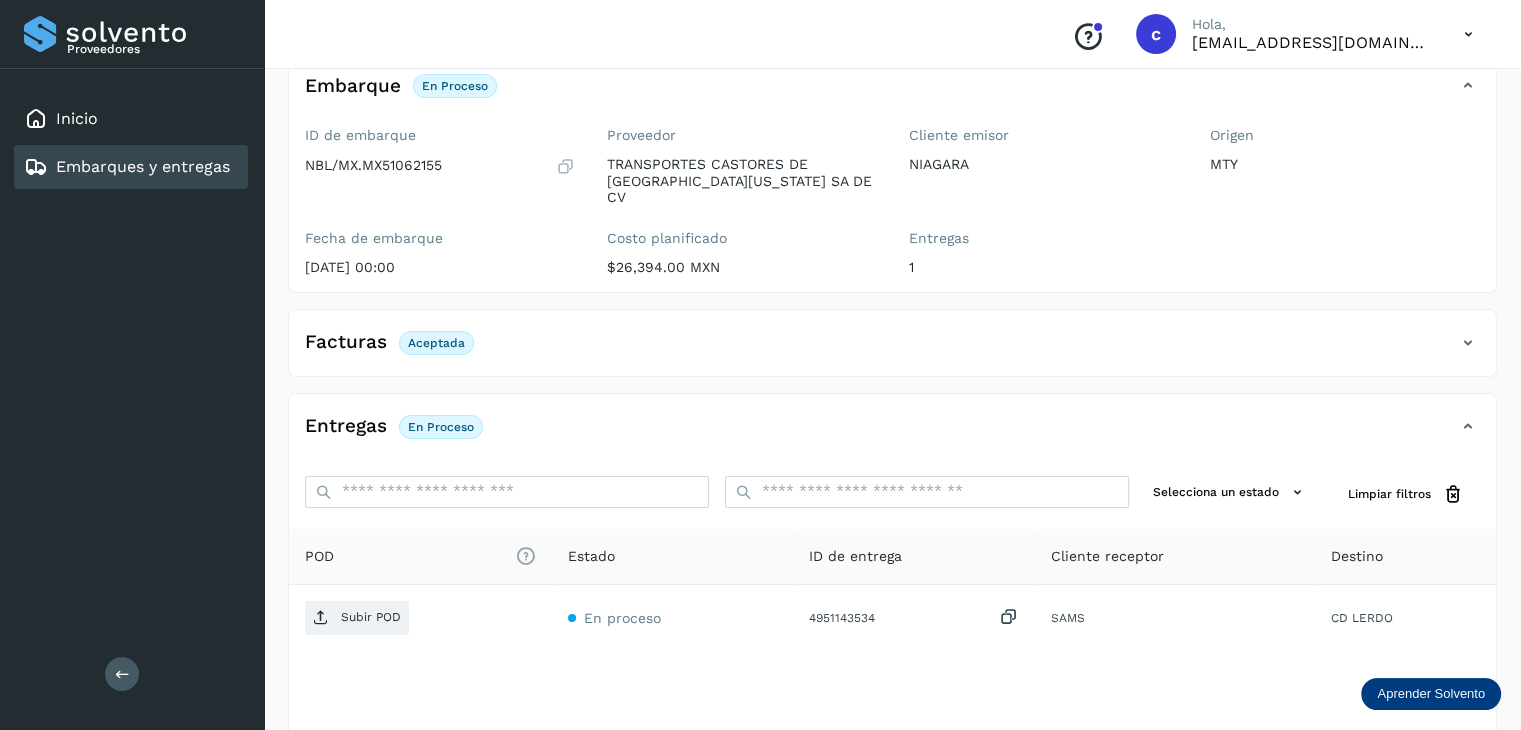scroll, scrollTop: 200, scrollLeft: 0, axis: vertical 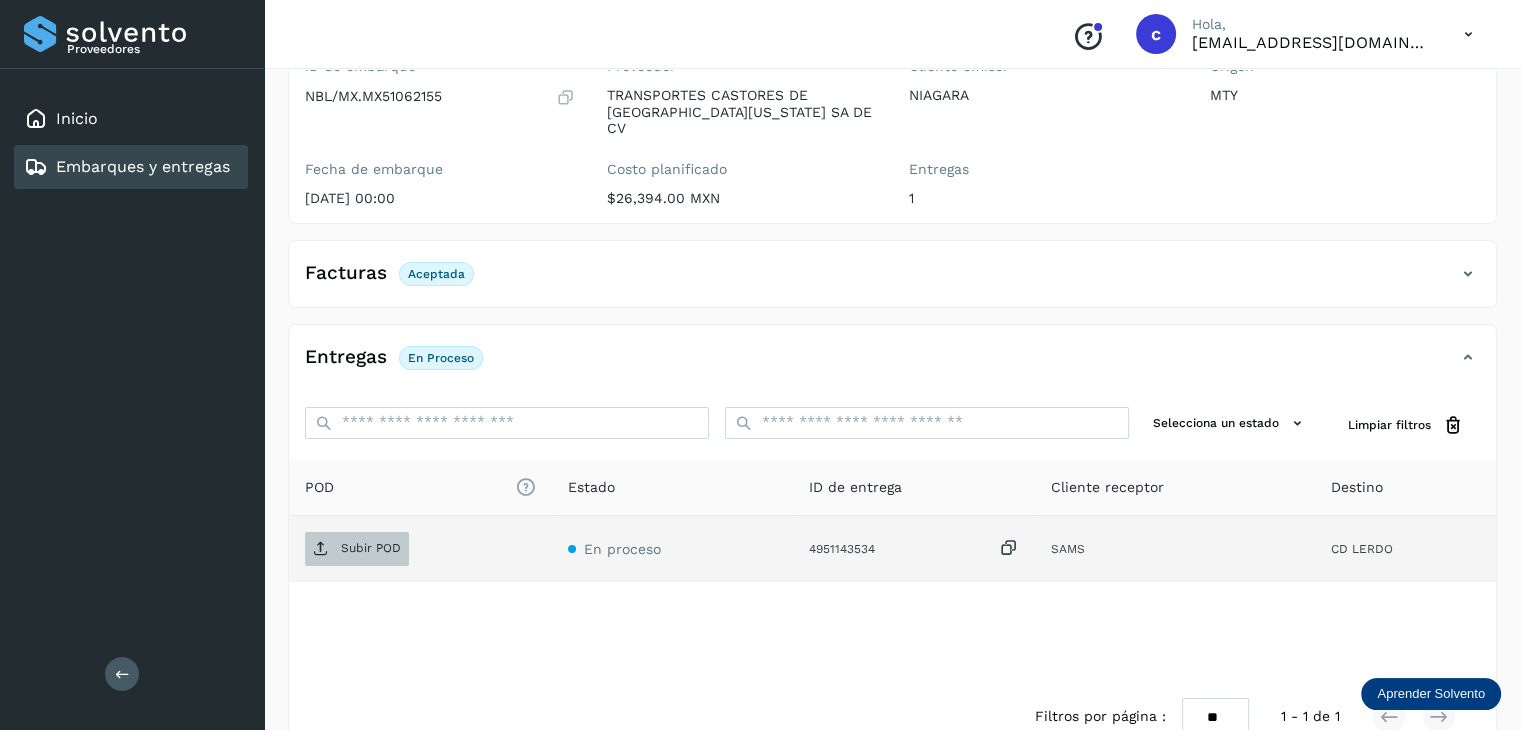 click on "Subir POD" at bounding box center (371, 548) 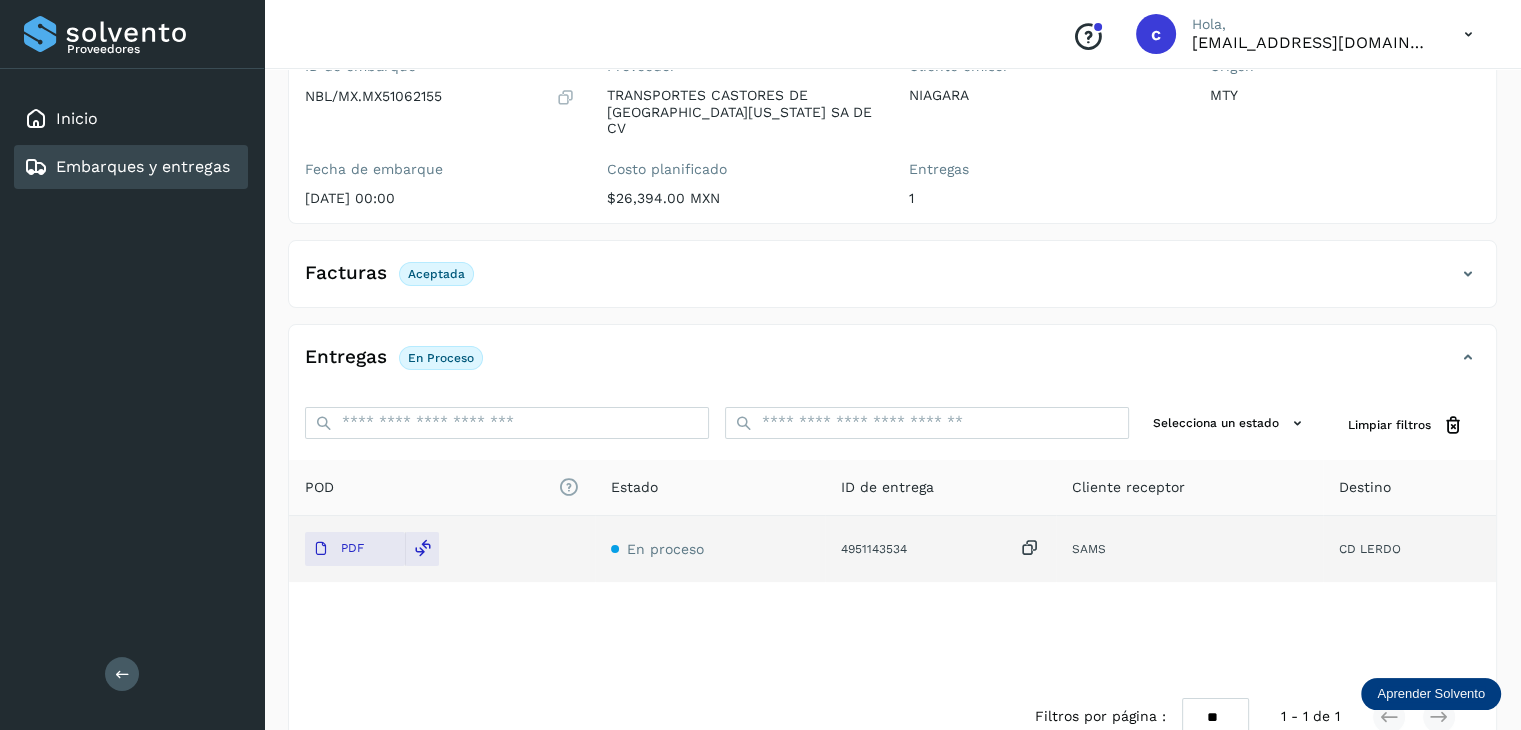click on "Embarques y entregas" 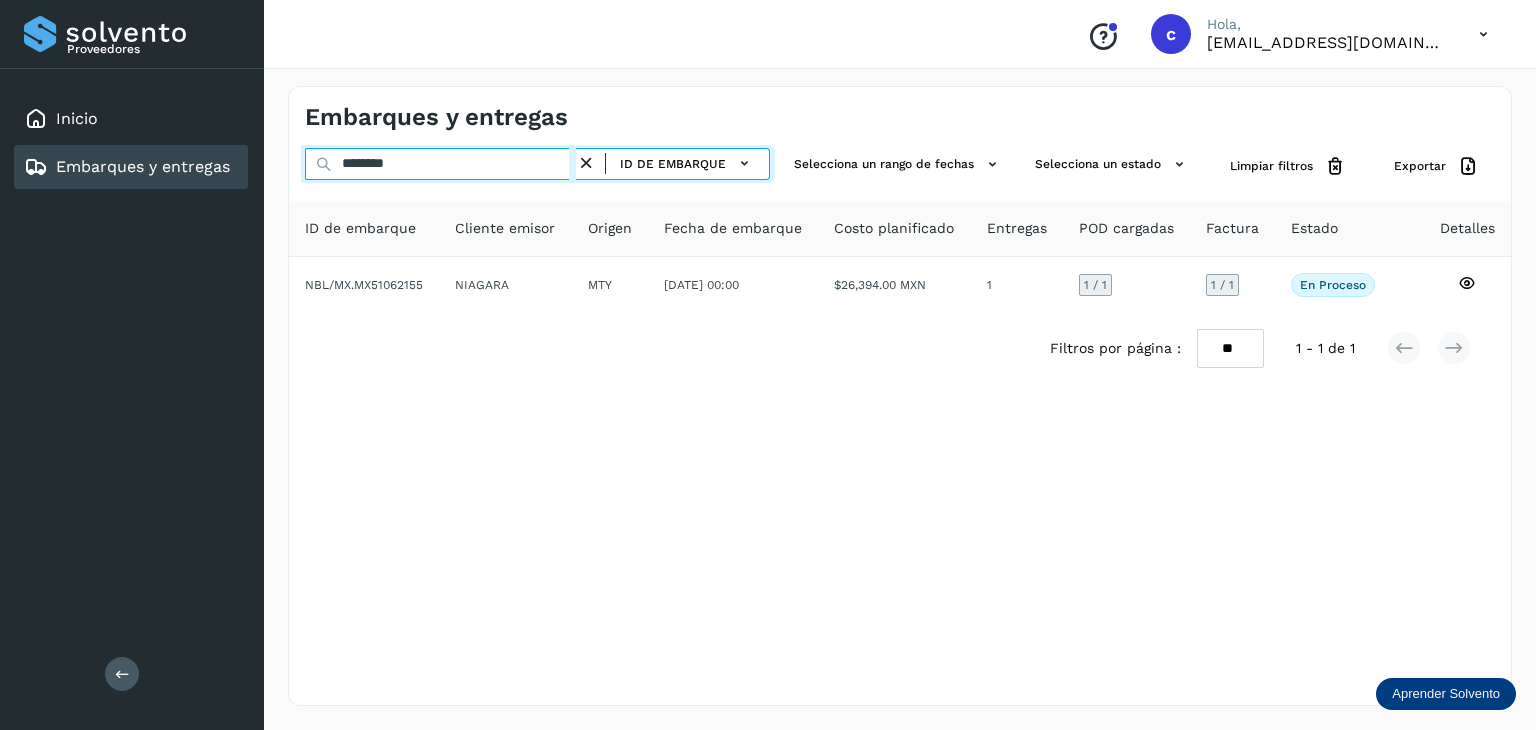 drag, startPoint x: 400, startPoint y: 157, endPoint x: 308, endPoint y: 180, distance: 94.83143 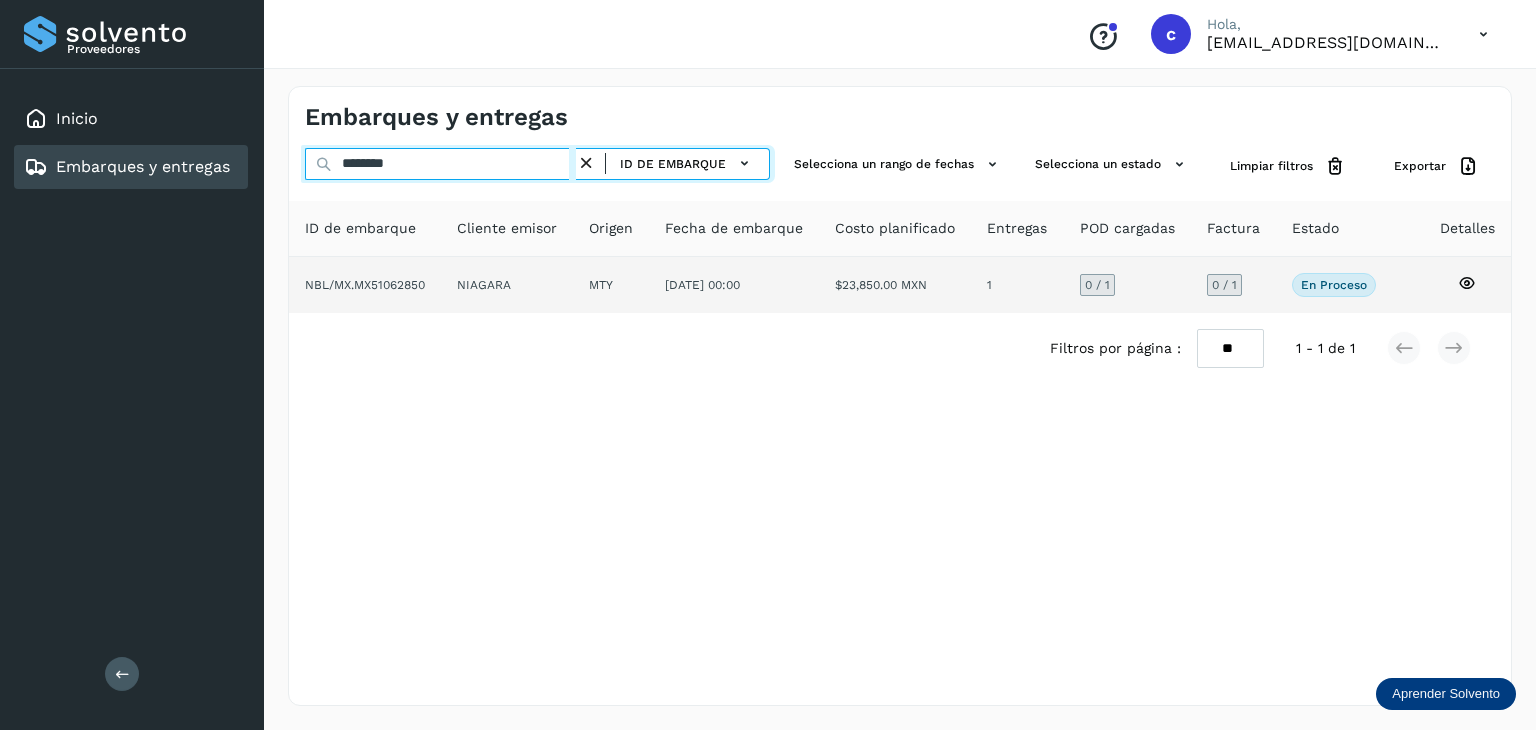 type on "********" 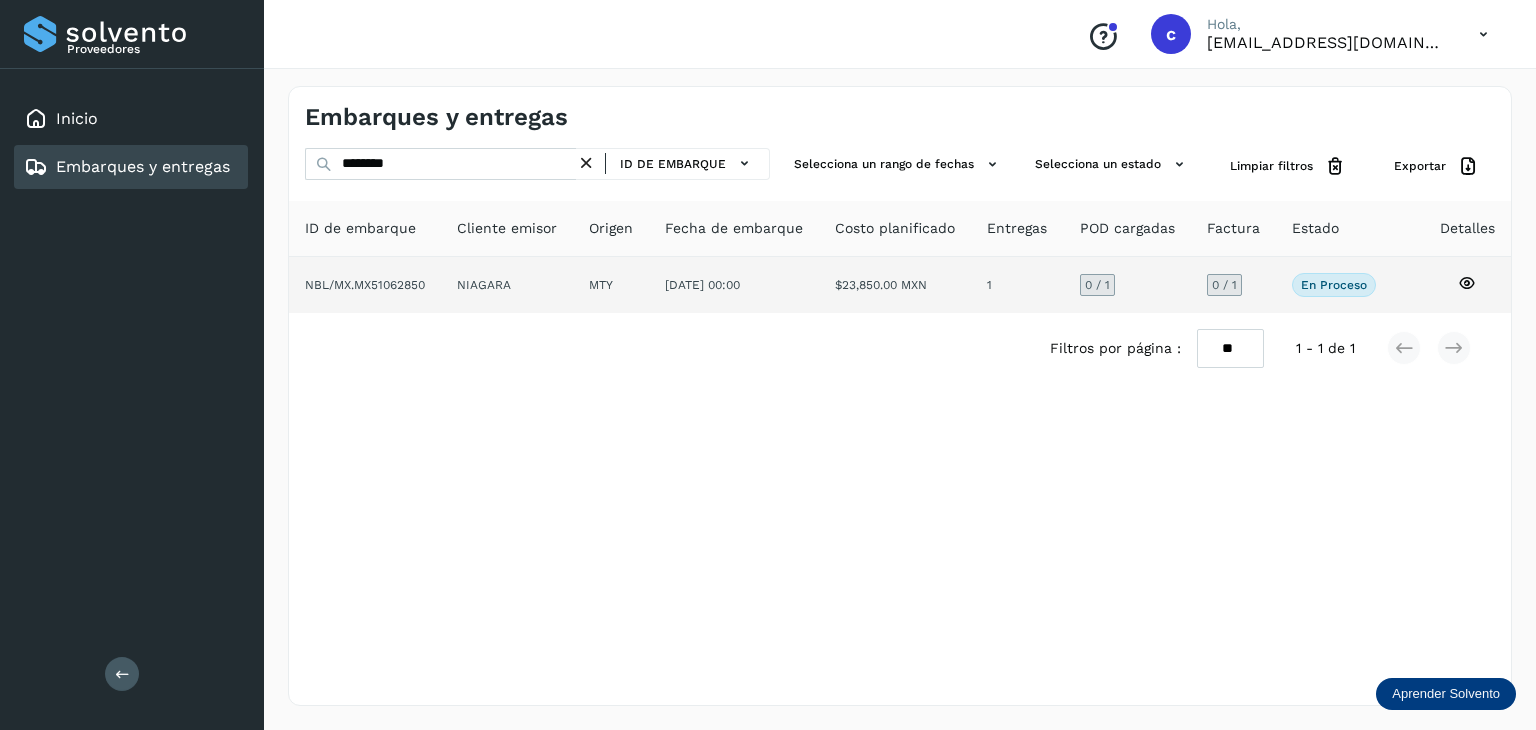 click 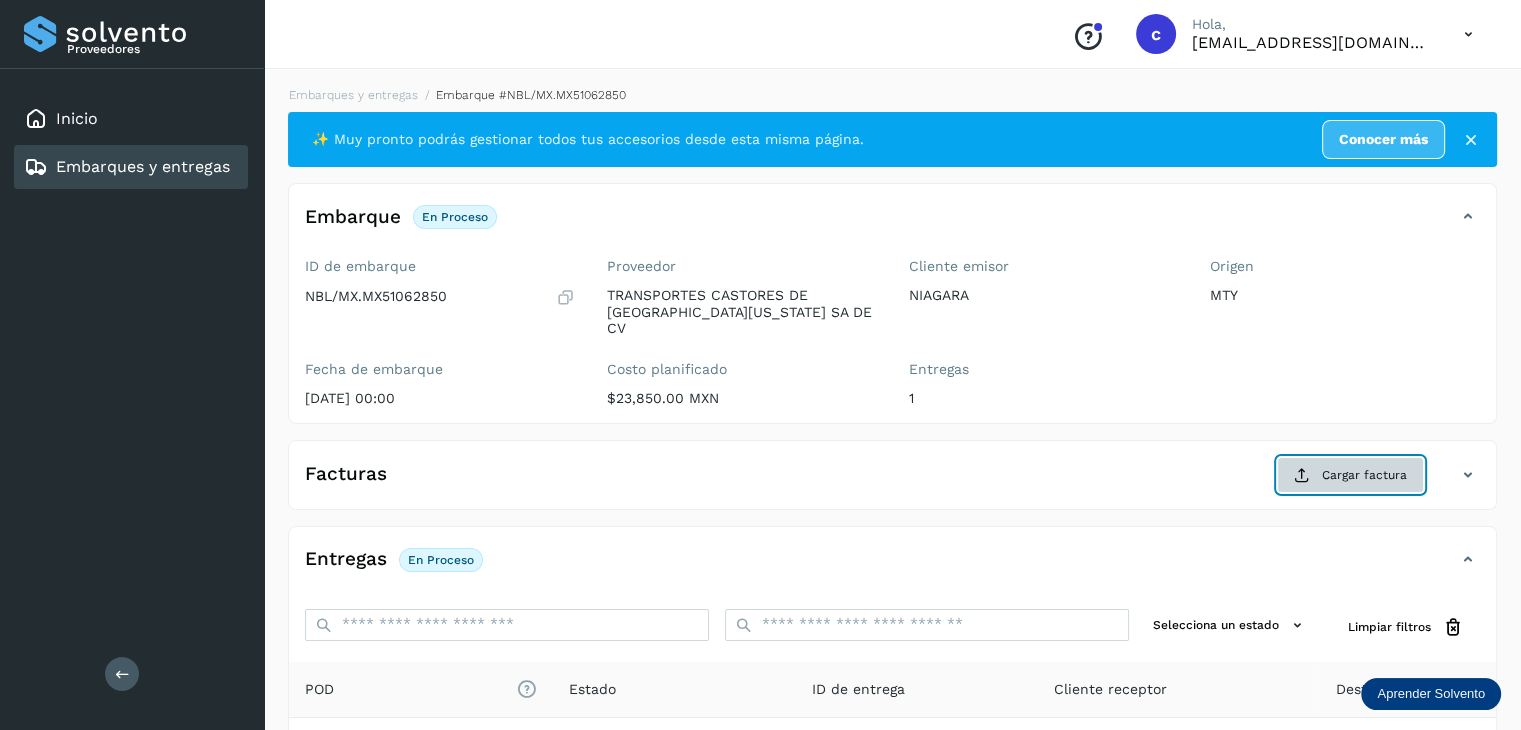 click on "Cargar factura" 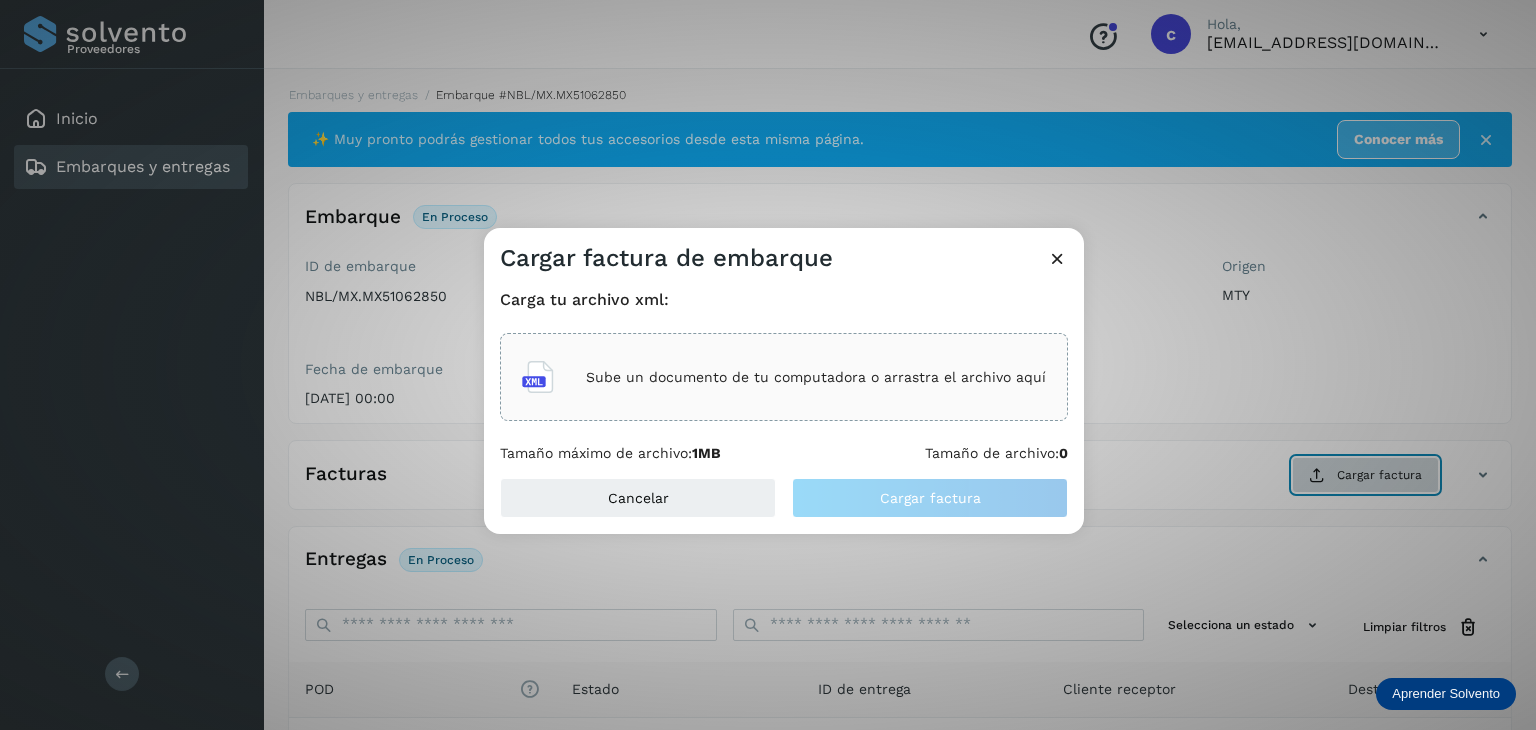 type 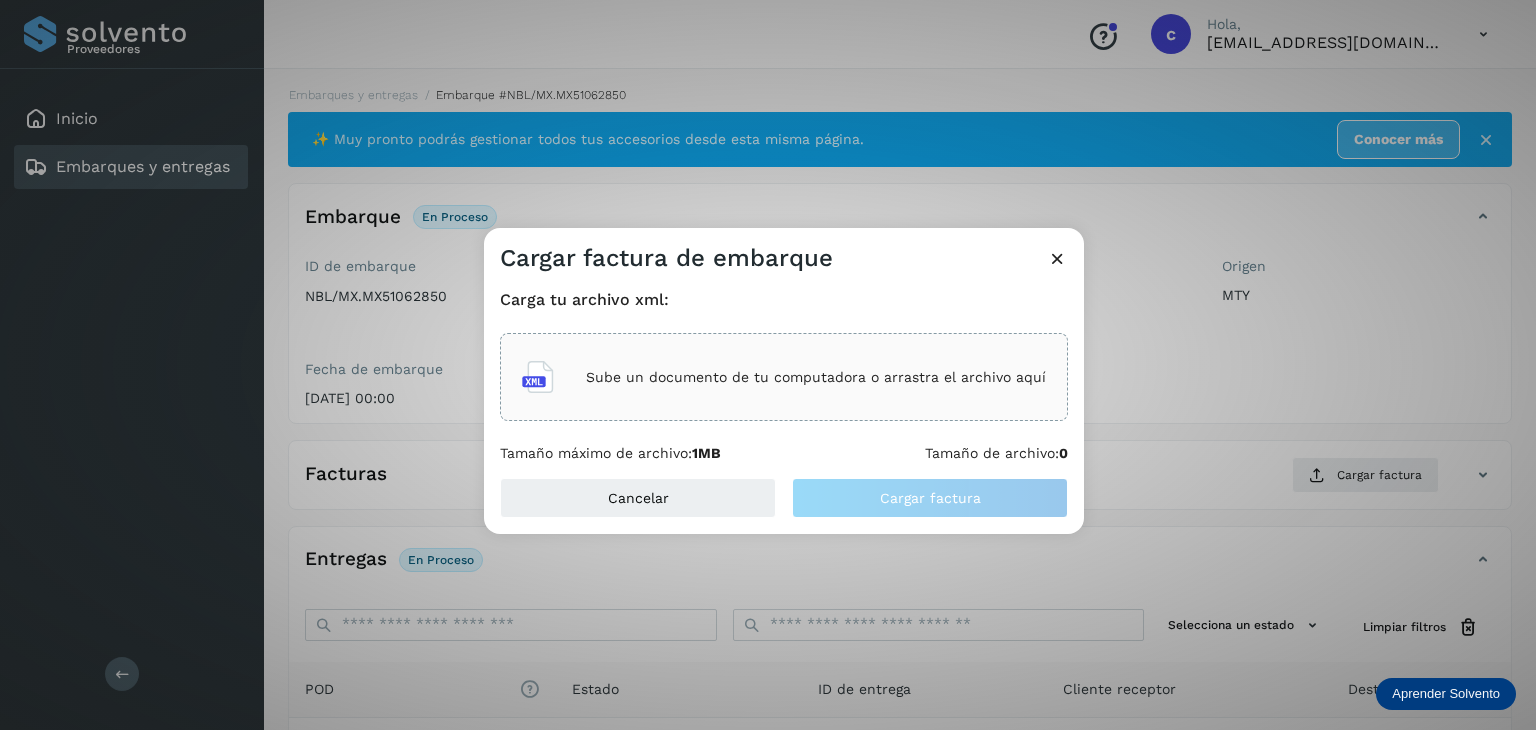 click on "Sube un documento de tu computadora o arrastra el archivo aquí" at bounding box center (816, 377) 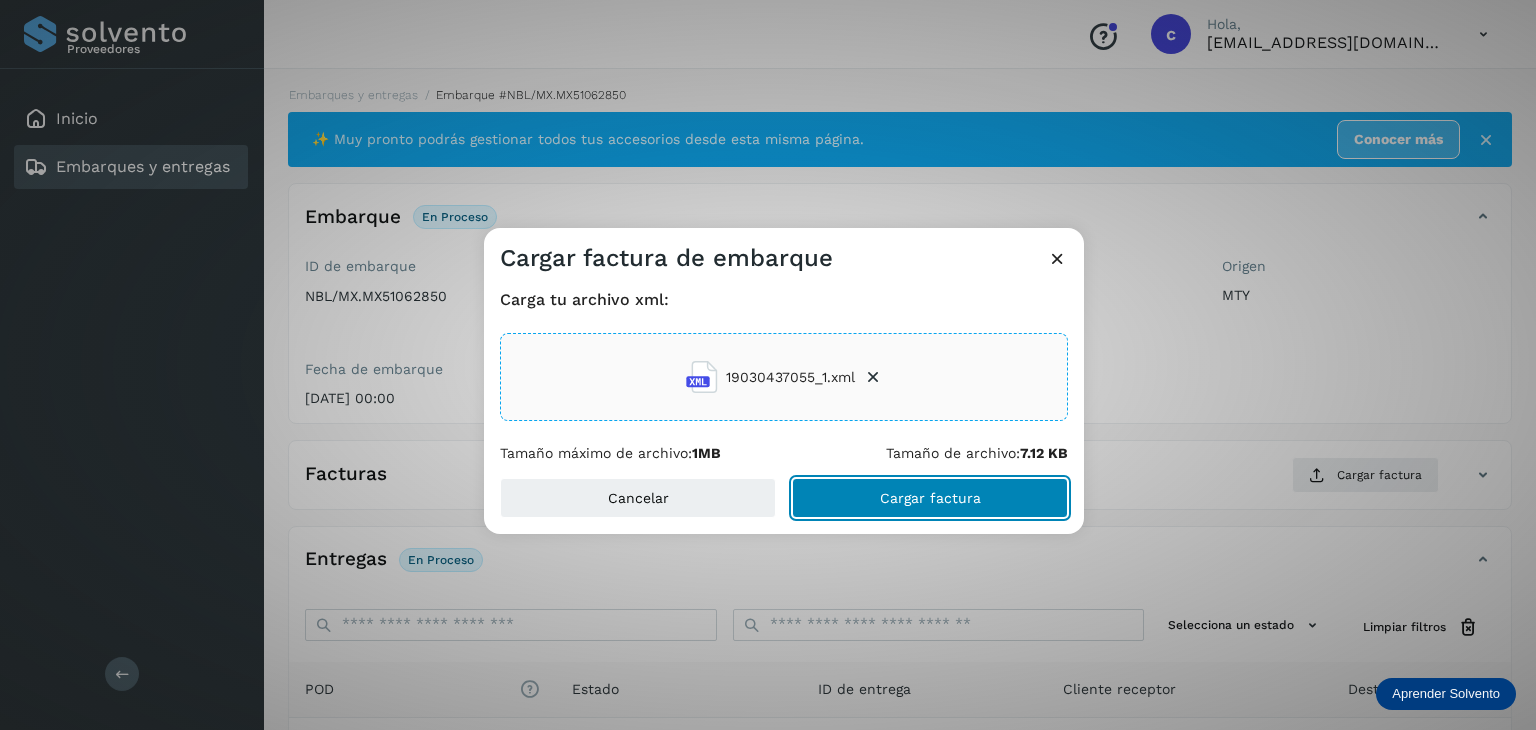 click on "Cargar factura" 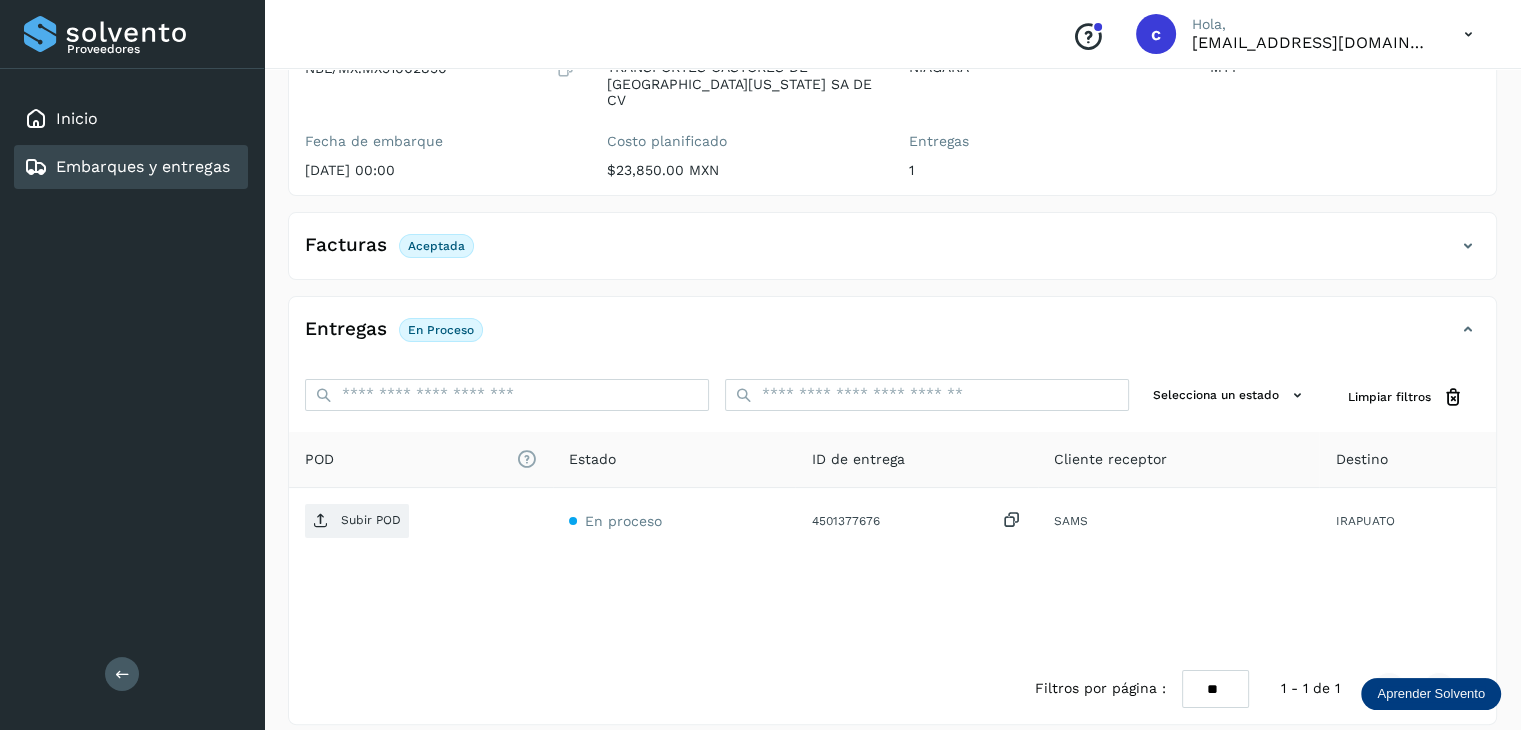 scroll, scrollTop: 229, scrollLeft: 0, axis: vertical 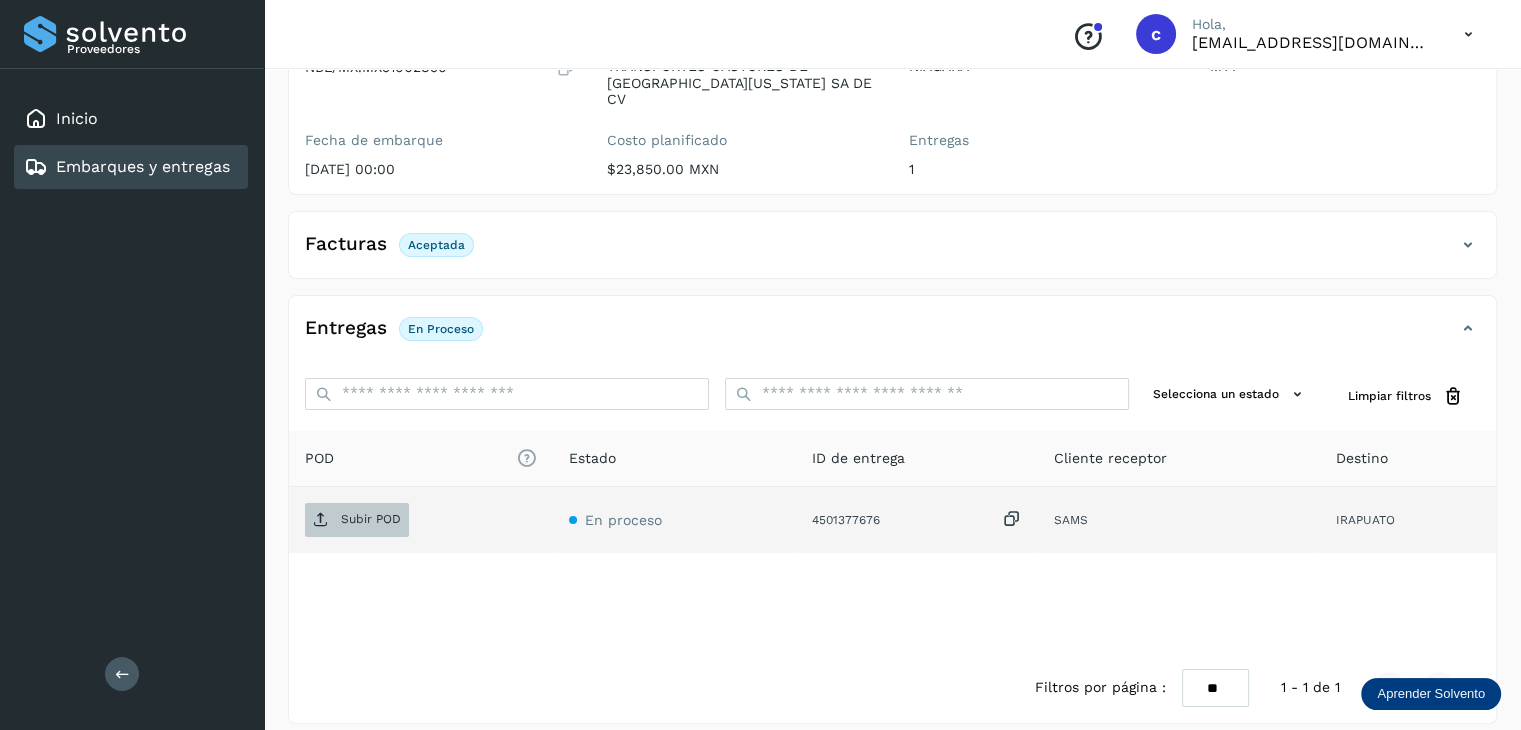 click on "Subir POD" at bounding box center [371, 519] 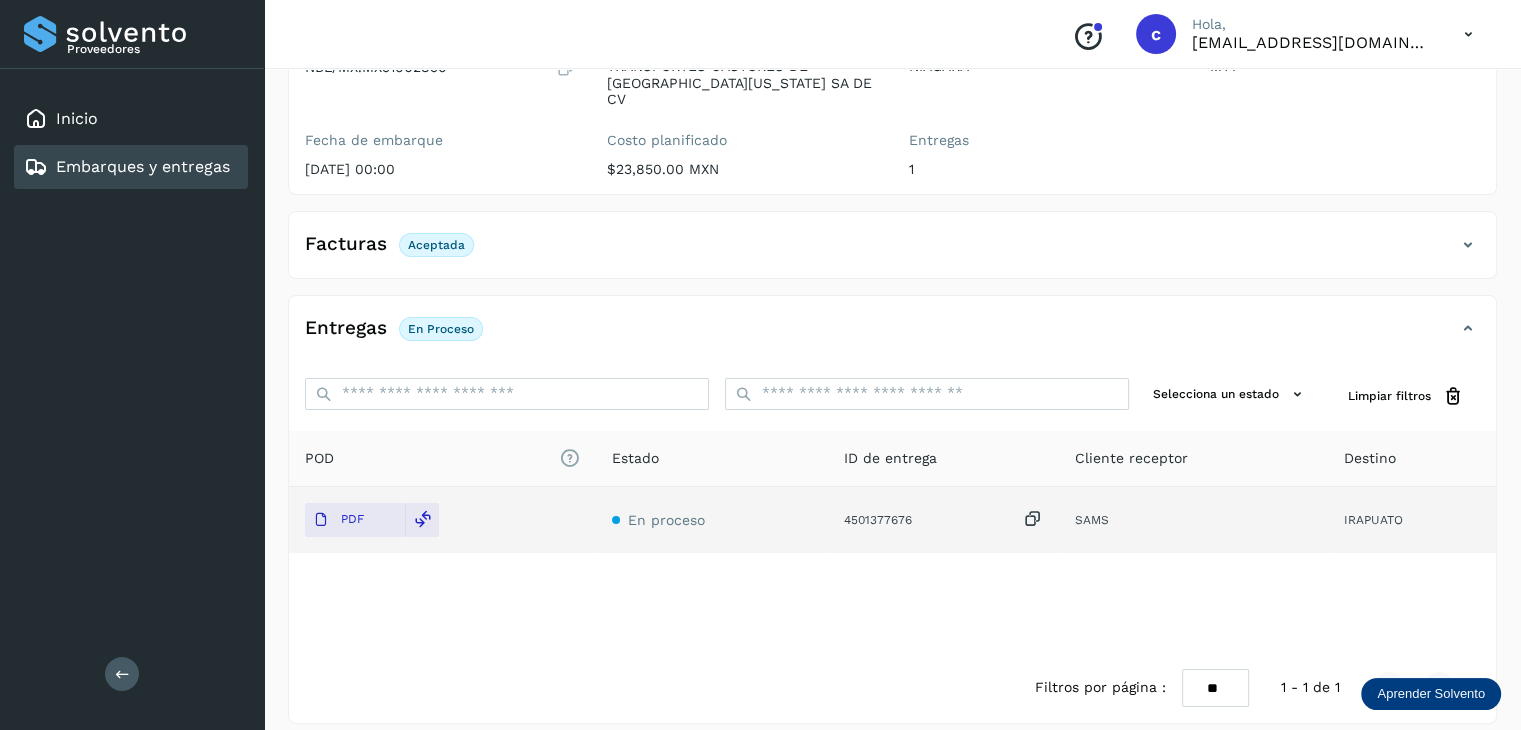 click on "Embarques y entregas" at bounding box center [143, 166] 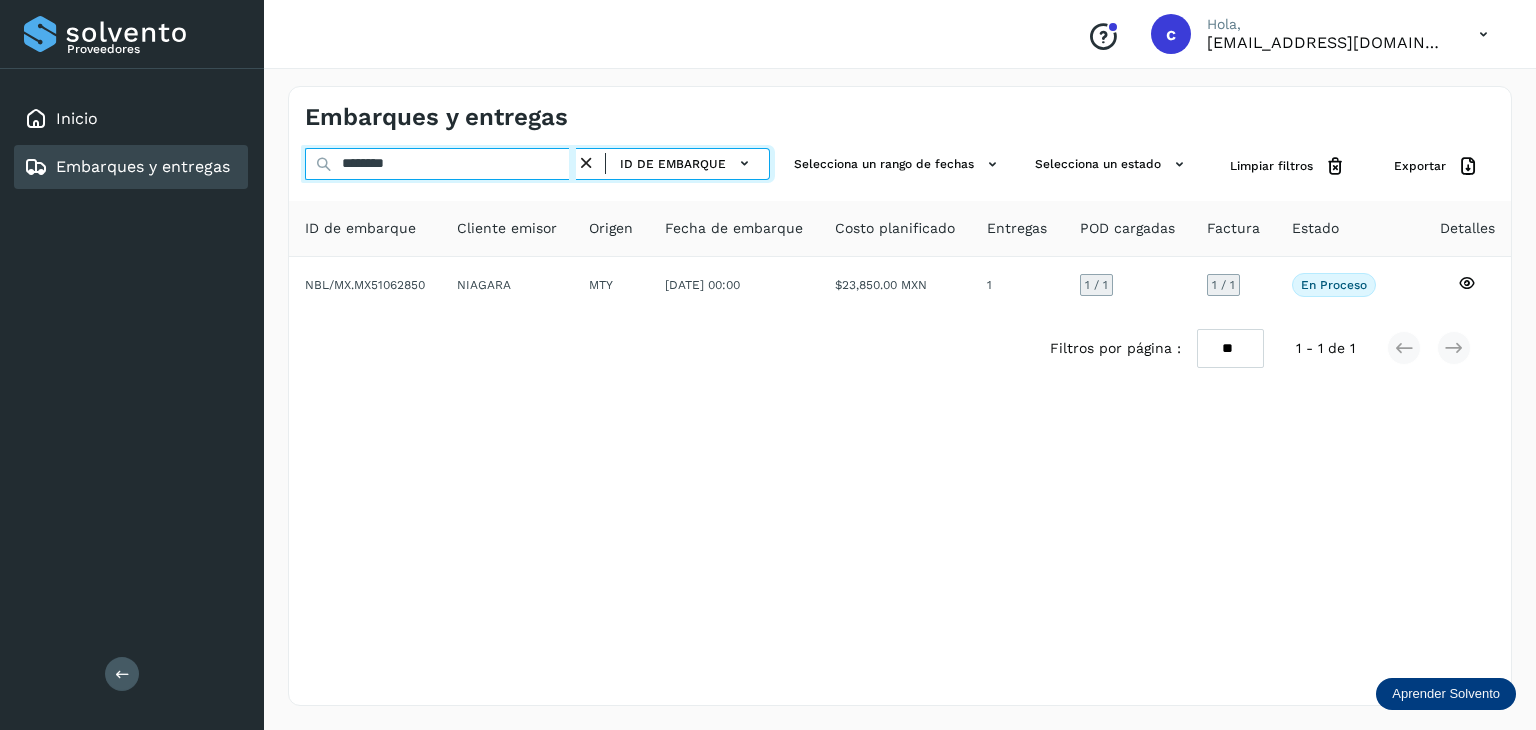 drag, startPoint x: 398, startPoint y: 169, endPoint x: 280, endPoint y: 166, distance: 118.03813 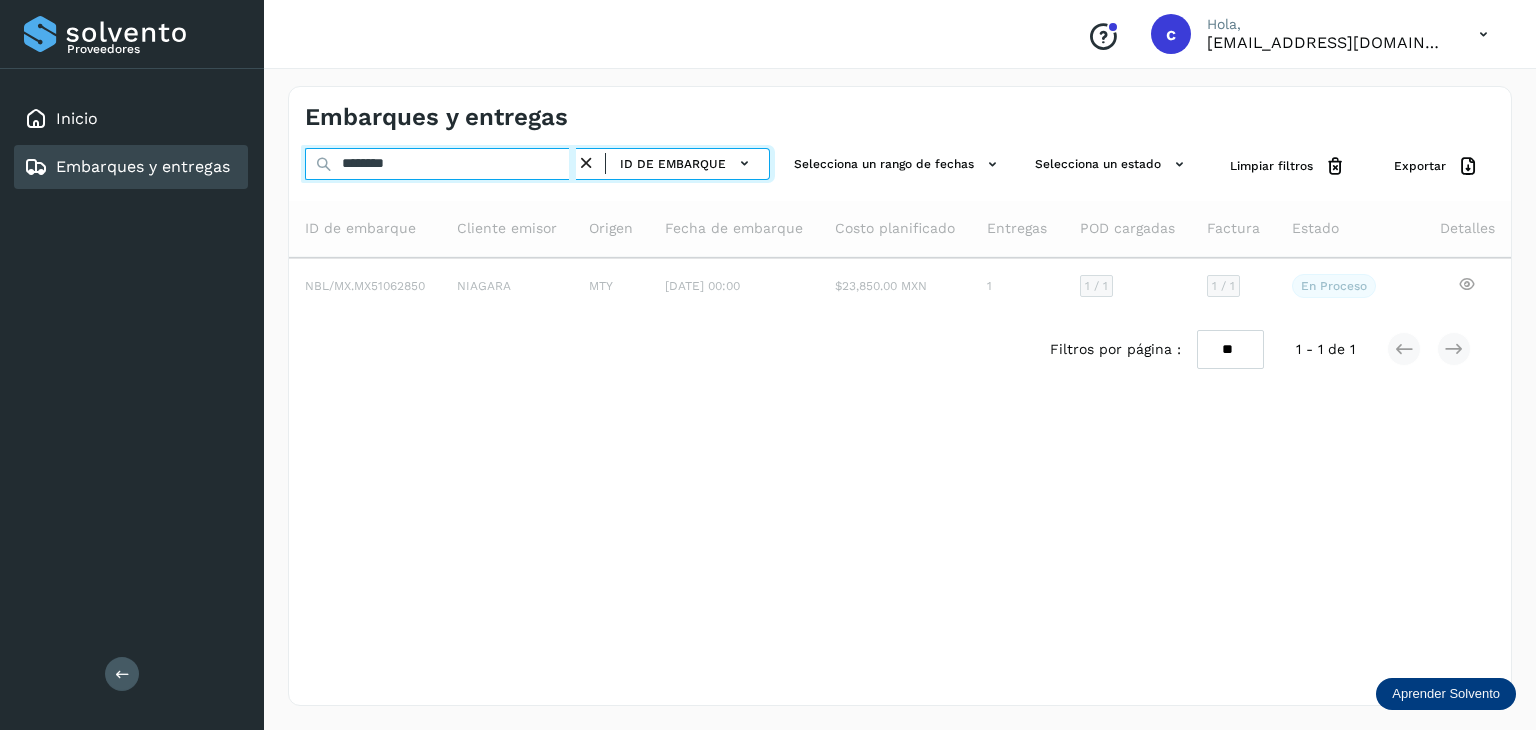 type on "********" 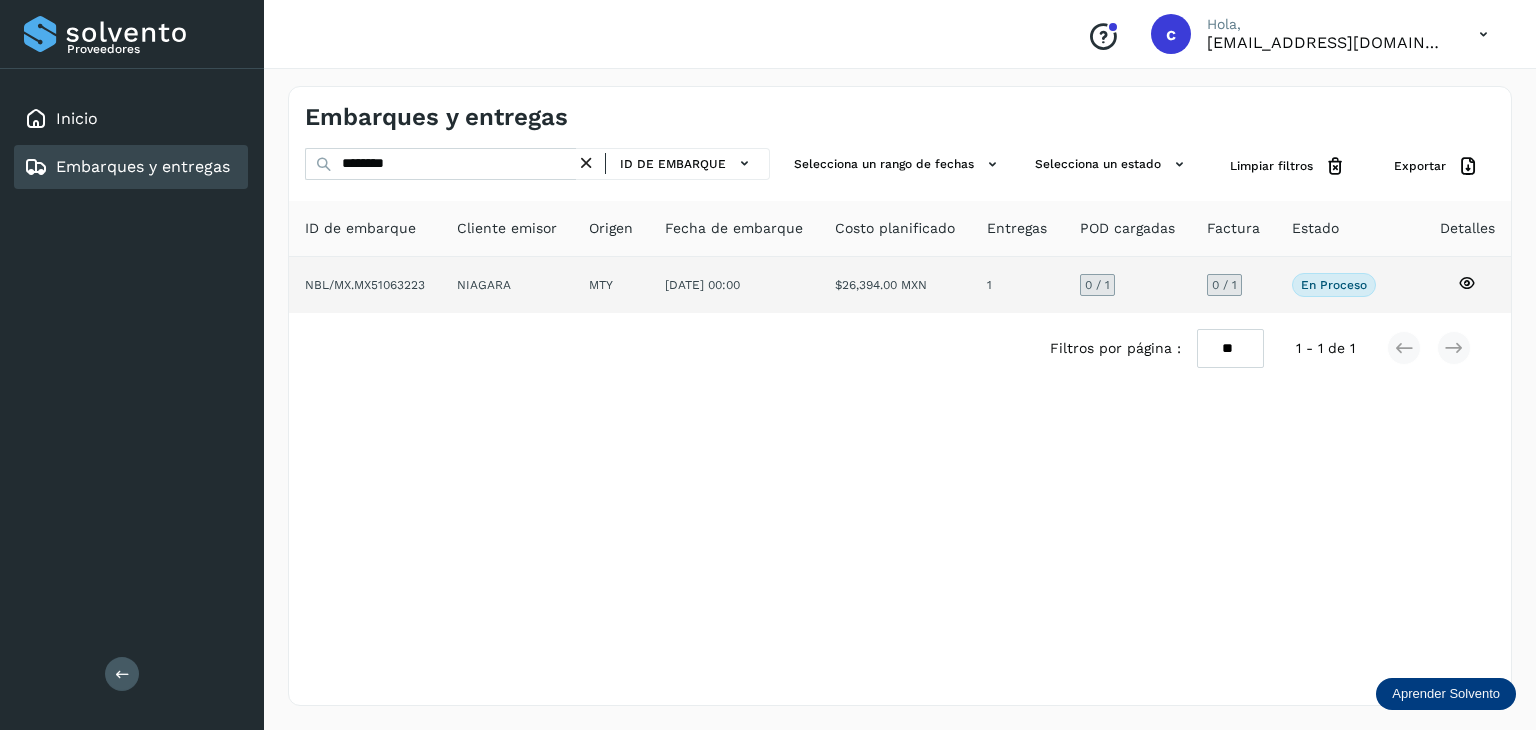 click 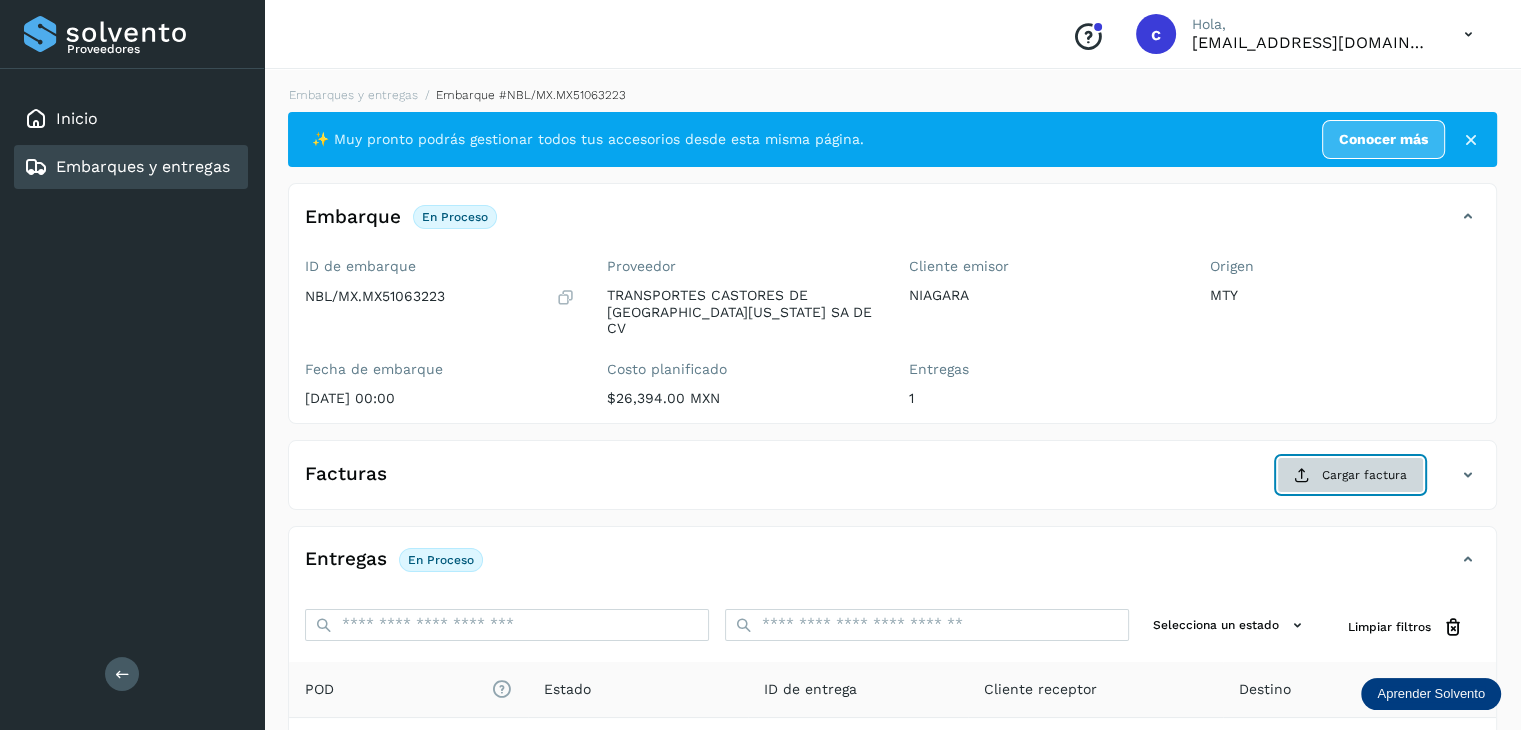 click on "Cargar factura" at bounding box center (1350, 475) 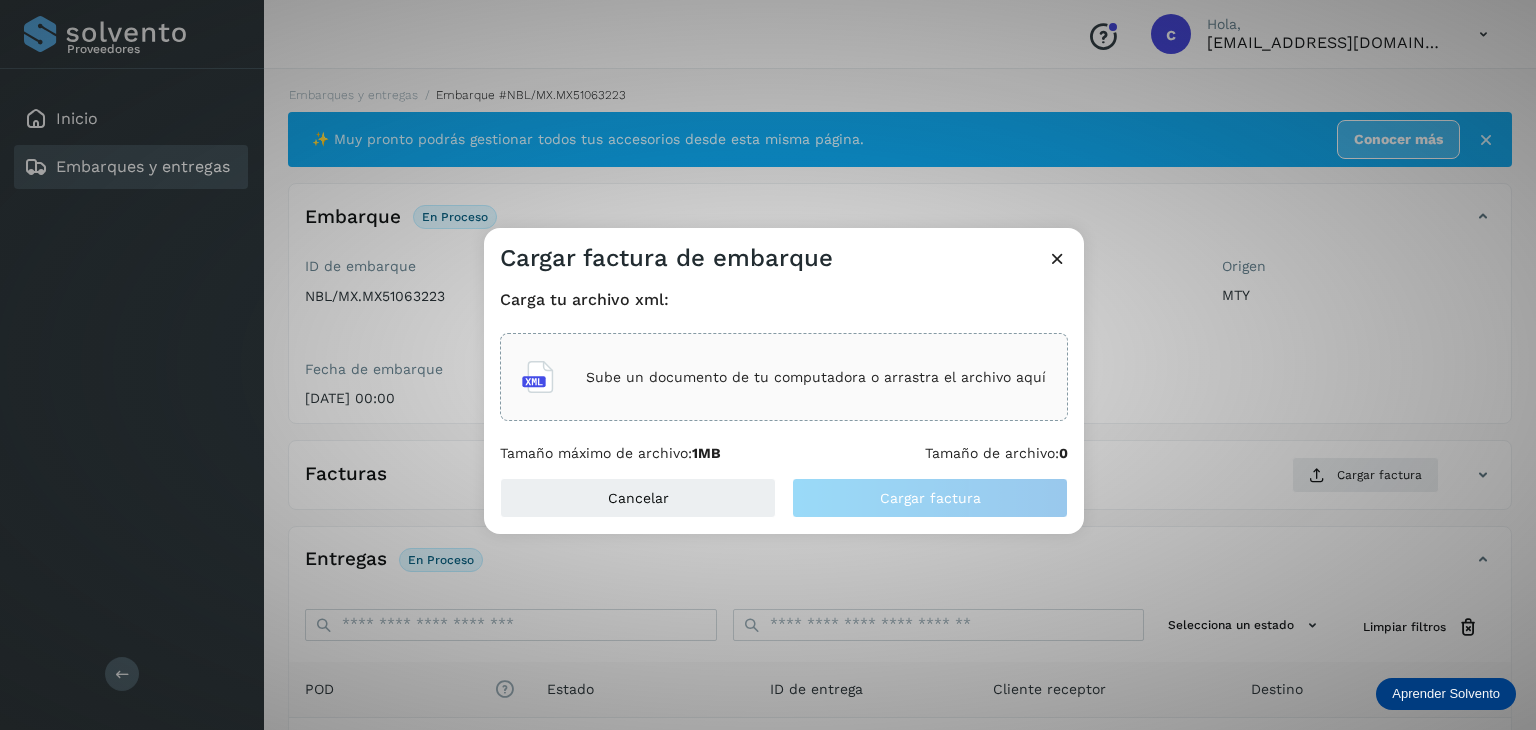 click on "Sube un documento de tu computadora o arrastra el archivo aquí" at bounding box center [816, 377] 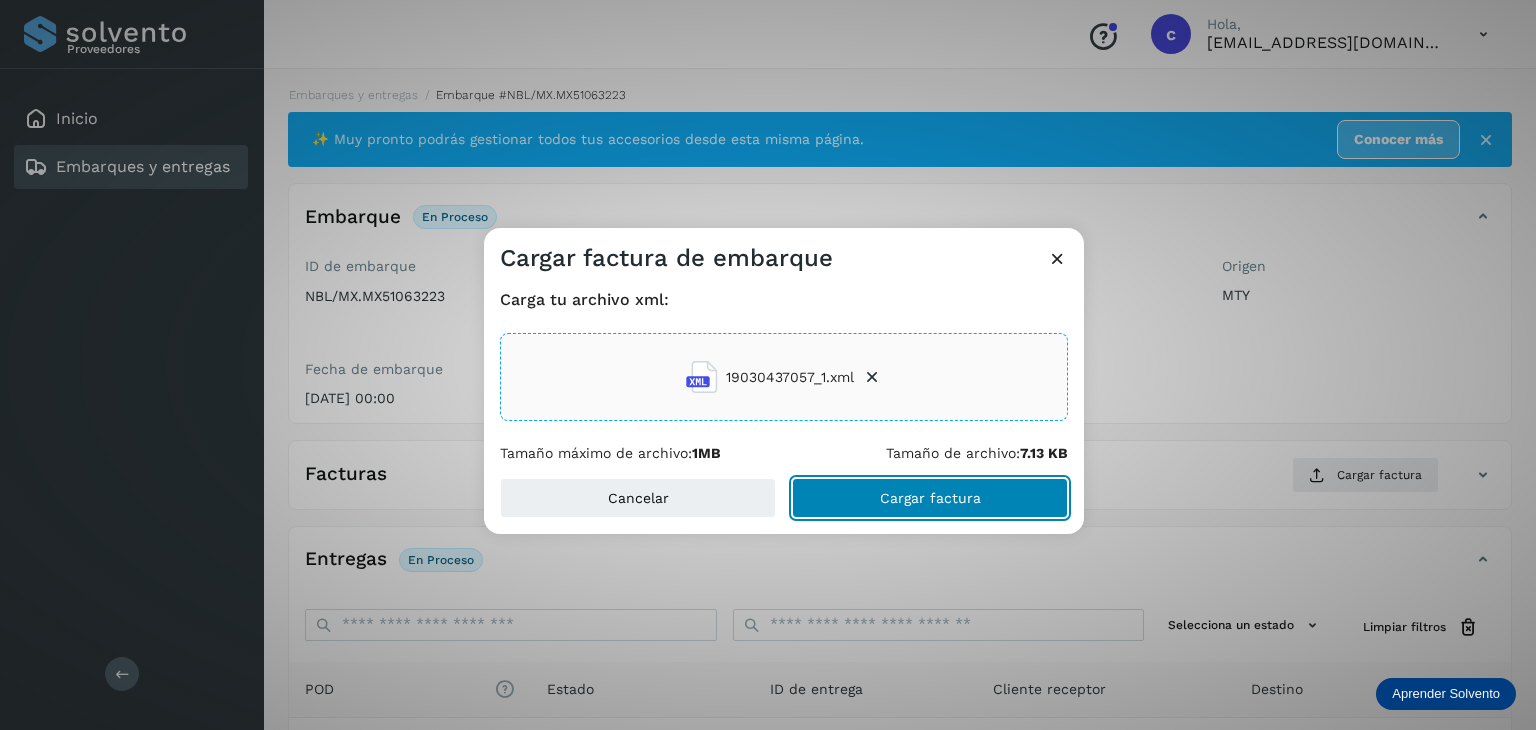 click on "Cargar factura" 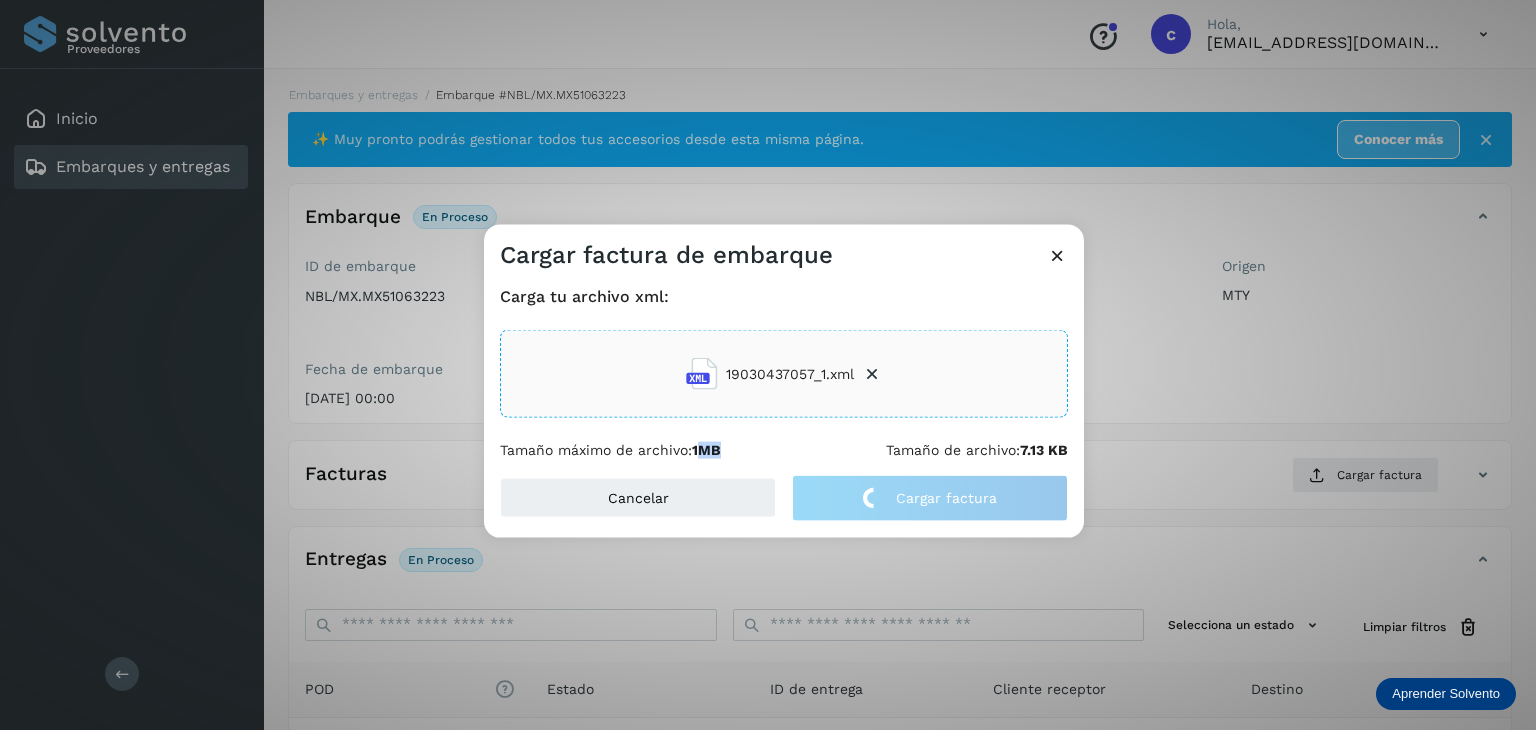 drag, startPoint x: 701, startPoint y: 438, endPoint x: 779, endPoint y: 448, distance: 78.63841 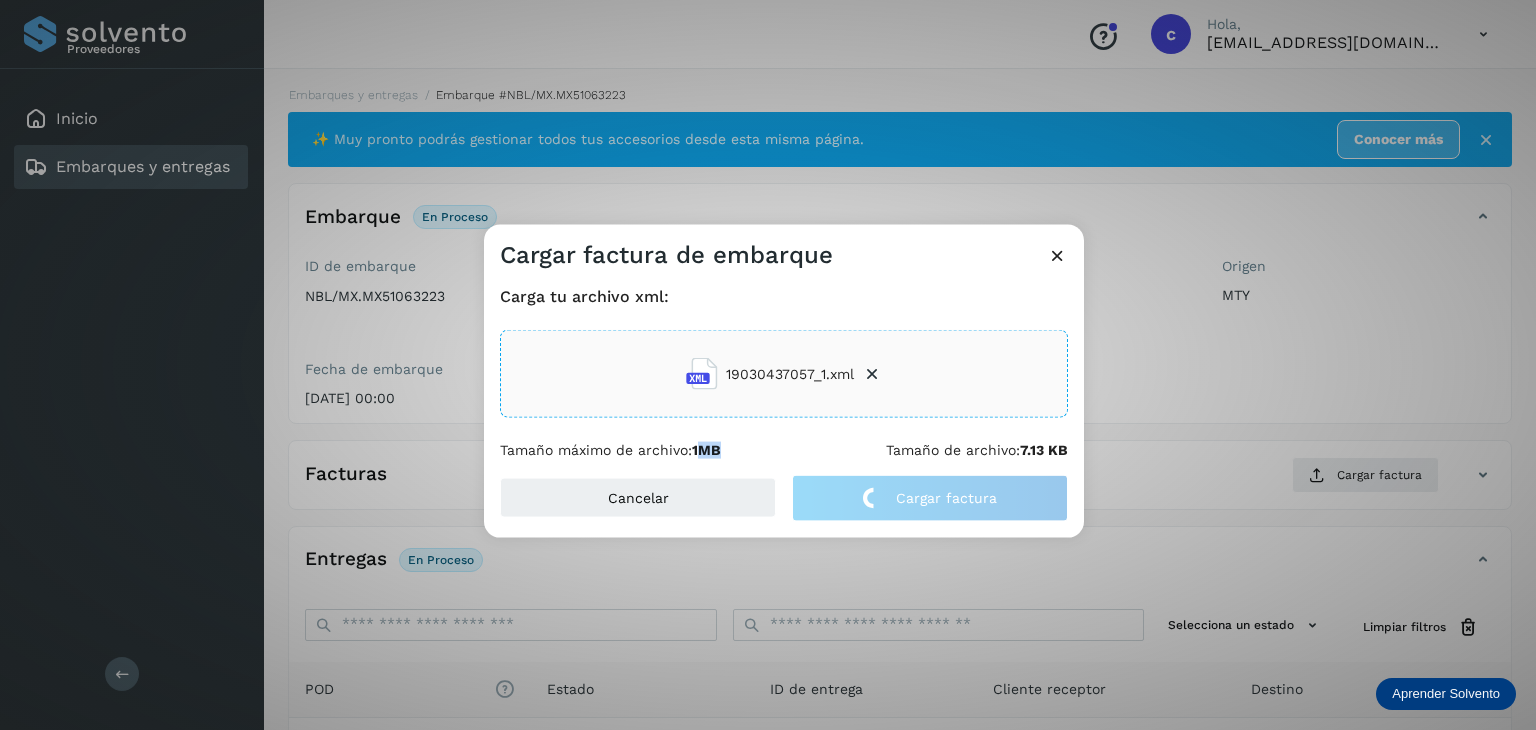 click on "Carga tu archivo xml: 19030437057_1.xml Tamaño máximo de archivo:  1MB Tamaño de archivo:  7.13 KB" 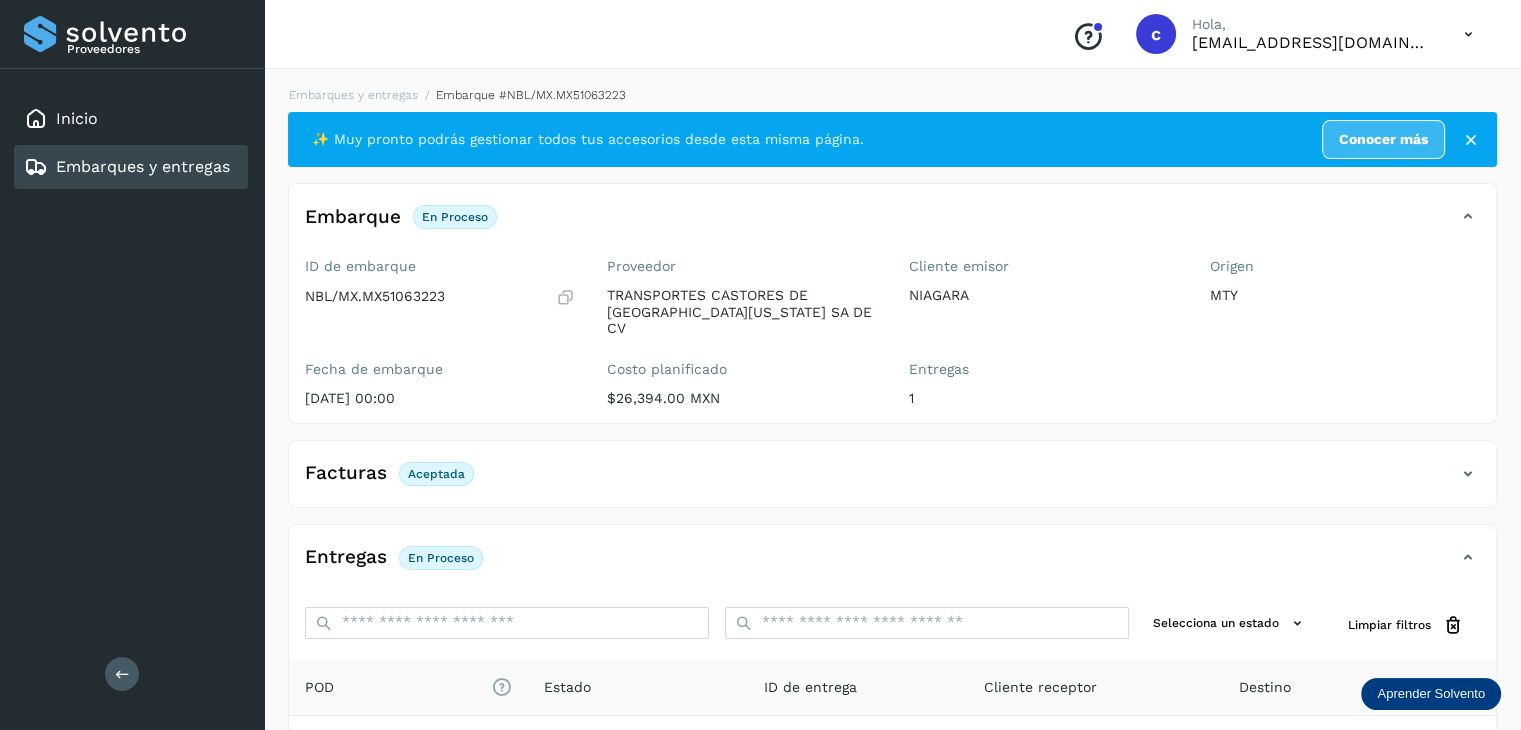 scroll, scrollTop: 100, scrollLeft: 0, axis: vertical 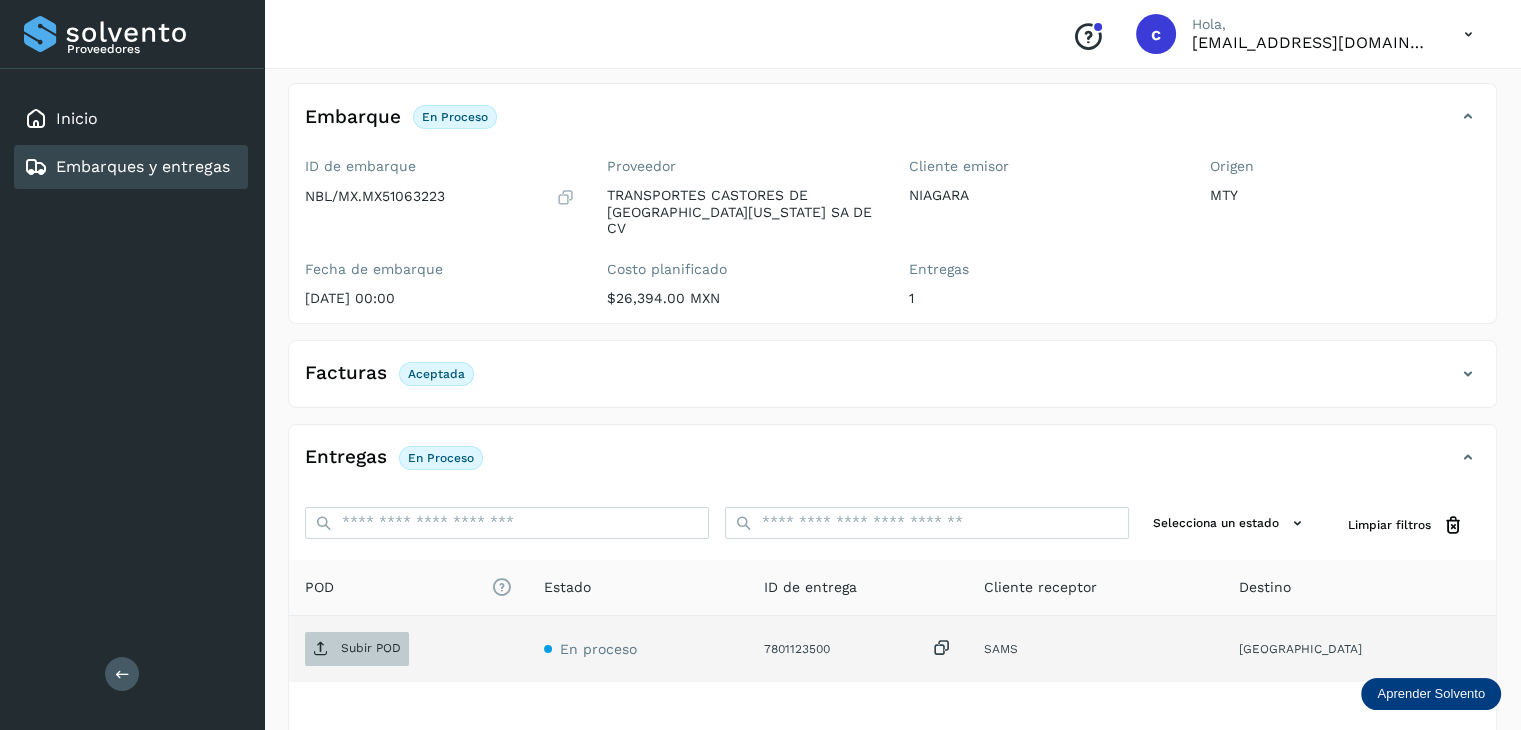 click on "Subir POD" at bounding box center (371, 648) 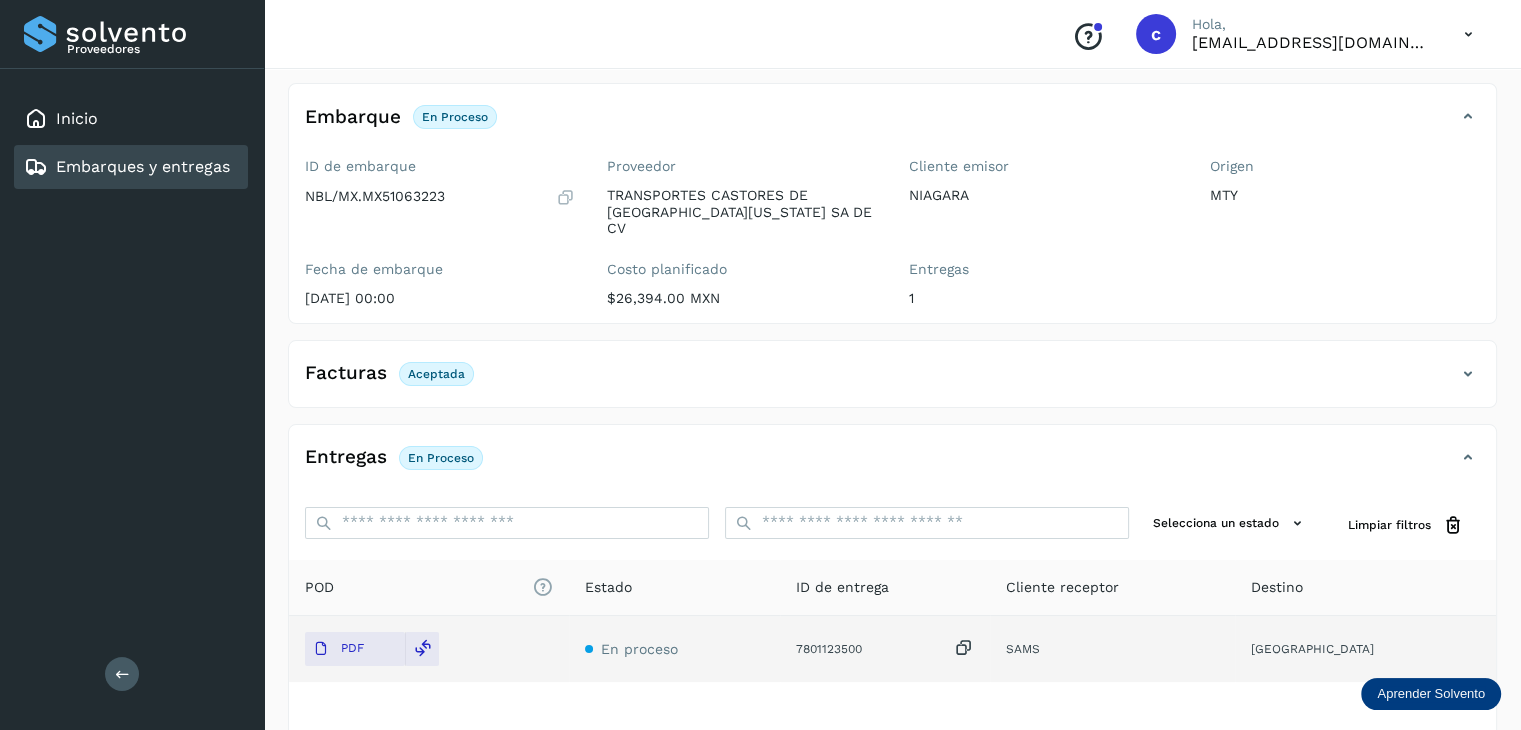 click on "Embarques y entregas" 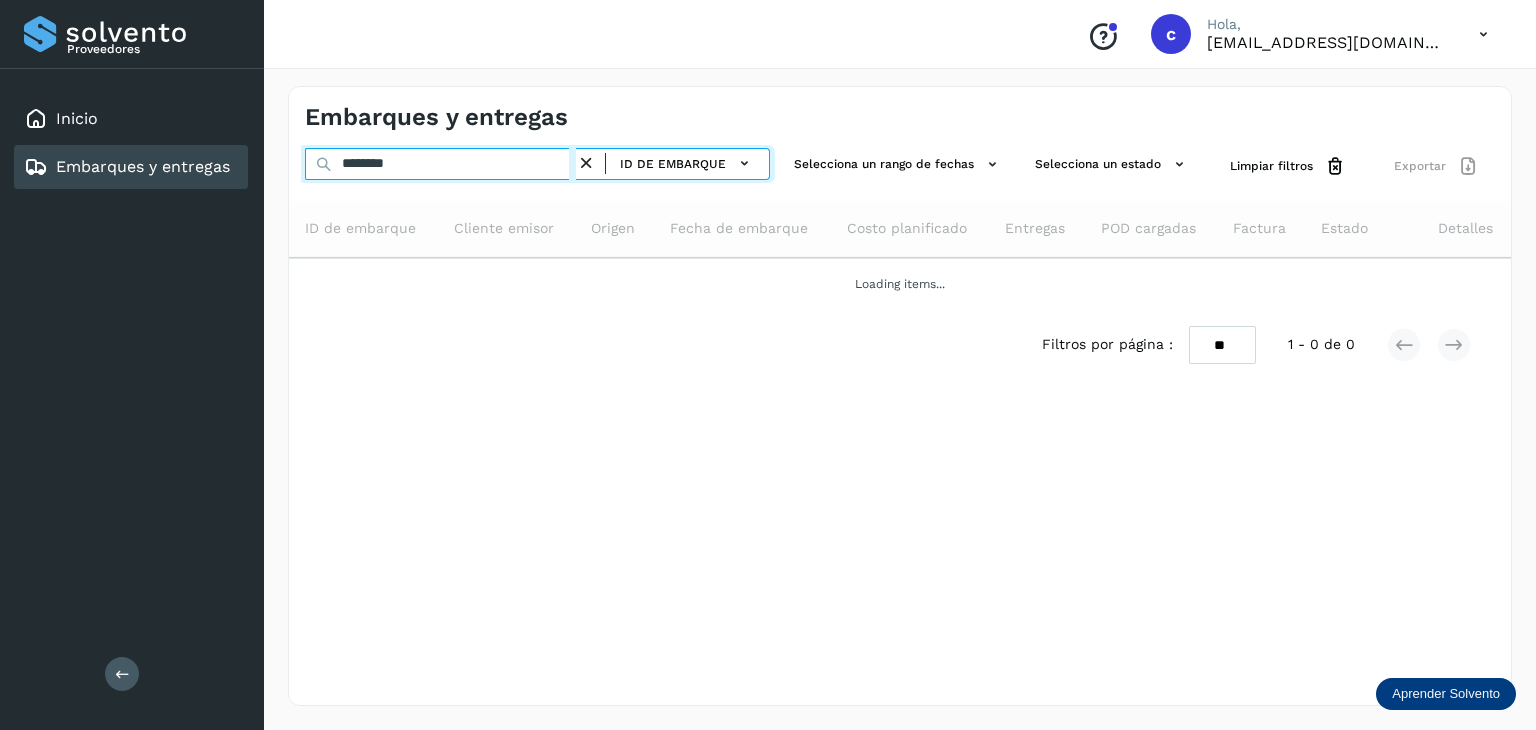 drag, startPoint x: 432, startPoint y: 162, endPoint x: 343, endPoint y: 150, distance: 89.80534 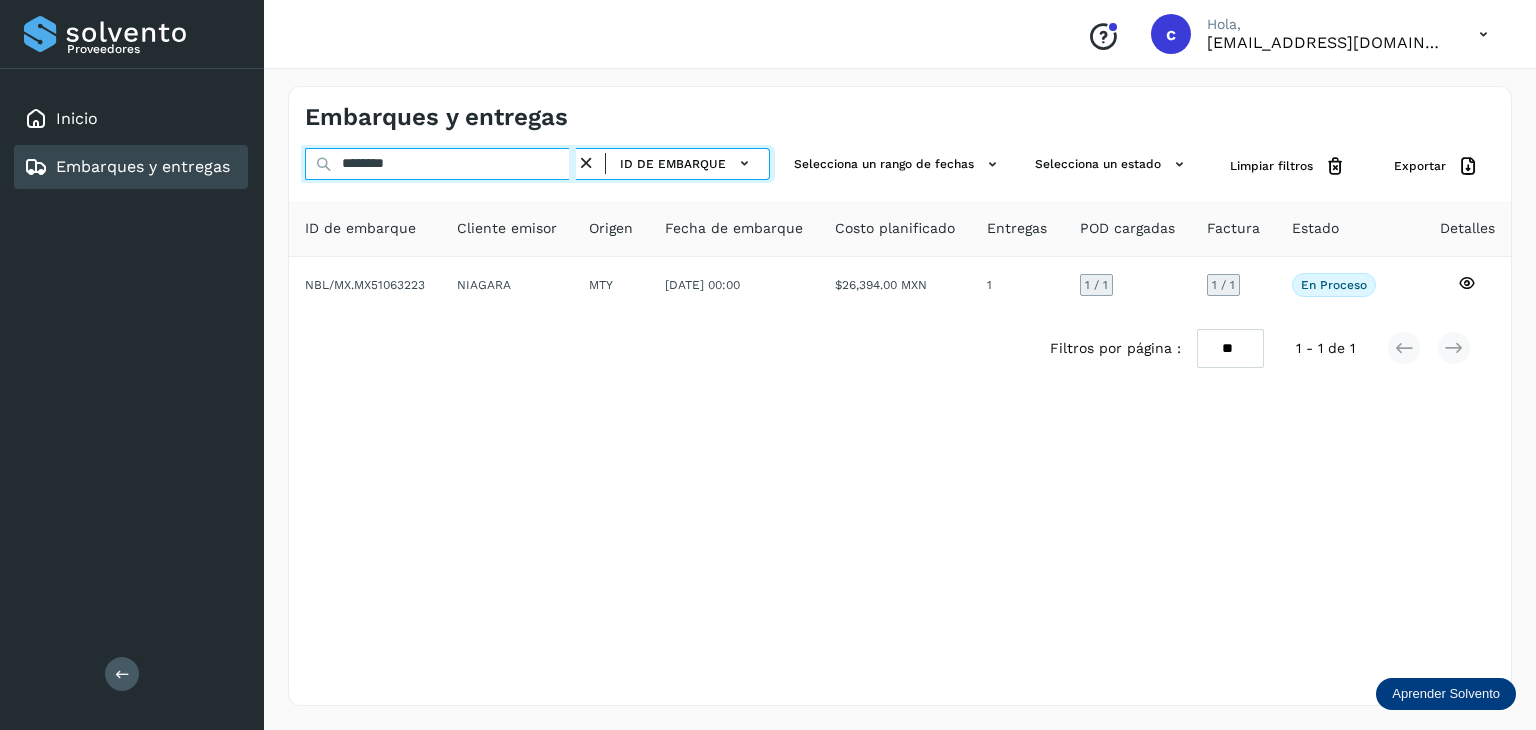 type on "********" 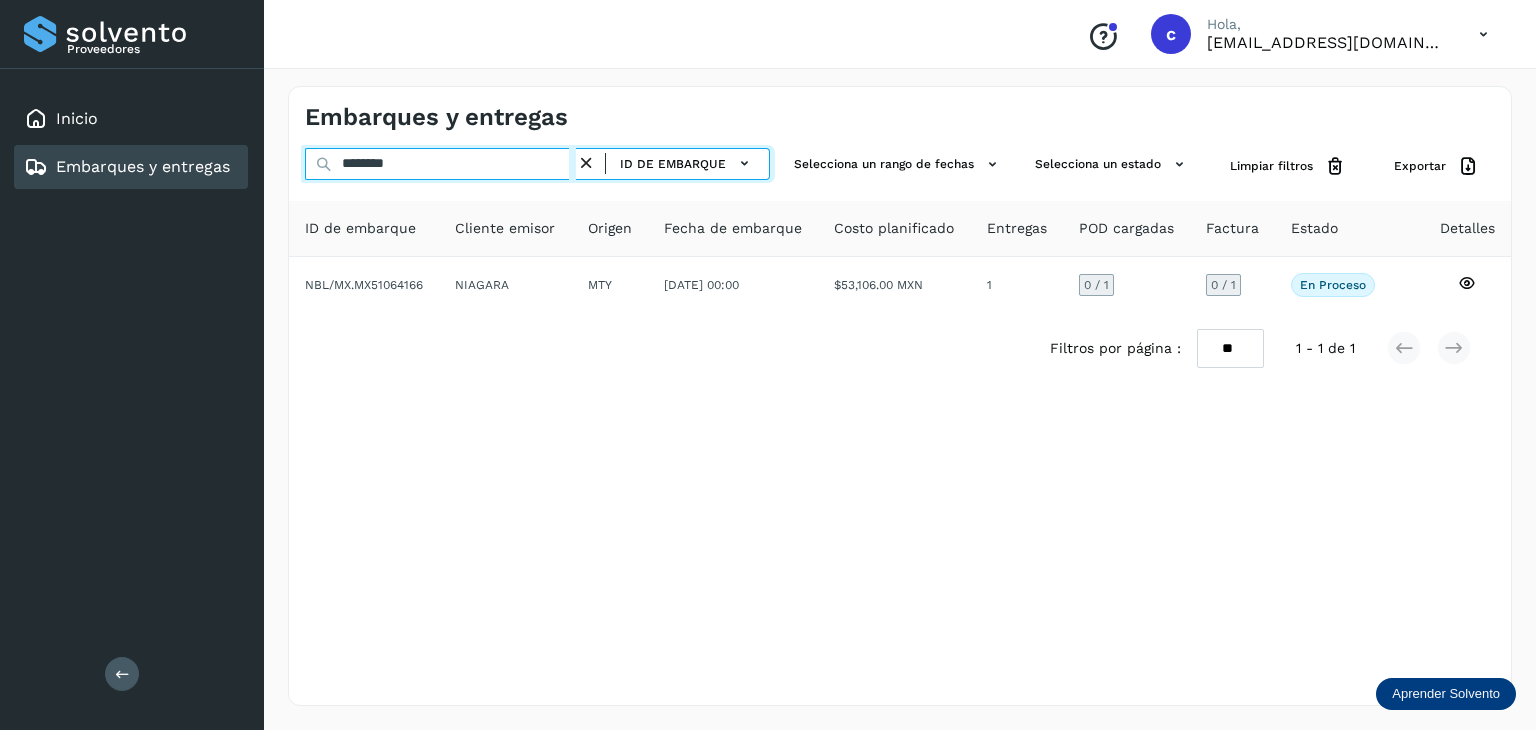 drag, startPoint x: 434, startPoint y: 163, endPoint x: 834, endPoint y: 236, distance: 406.6067 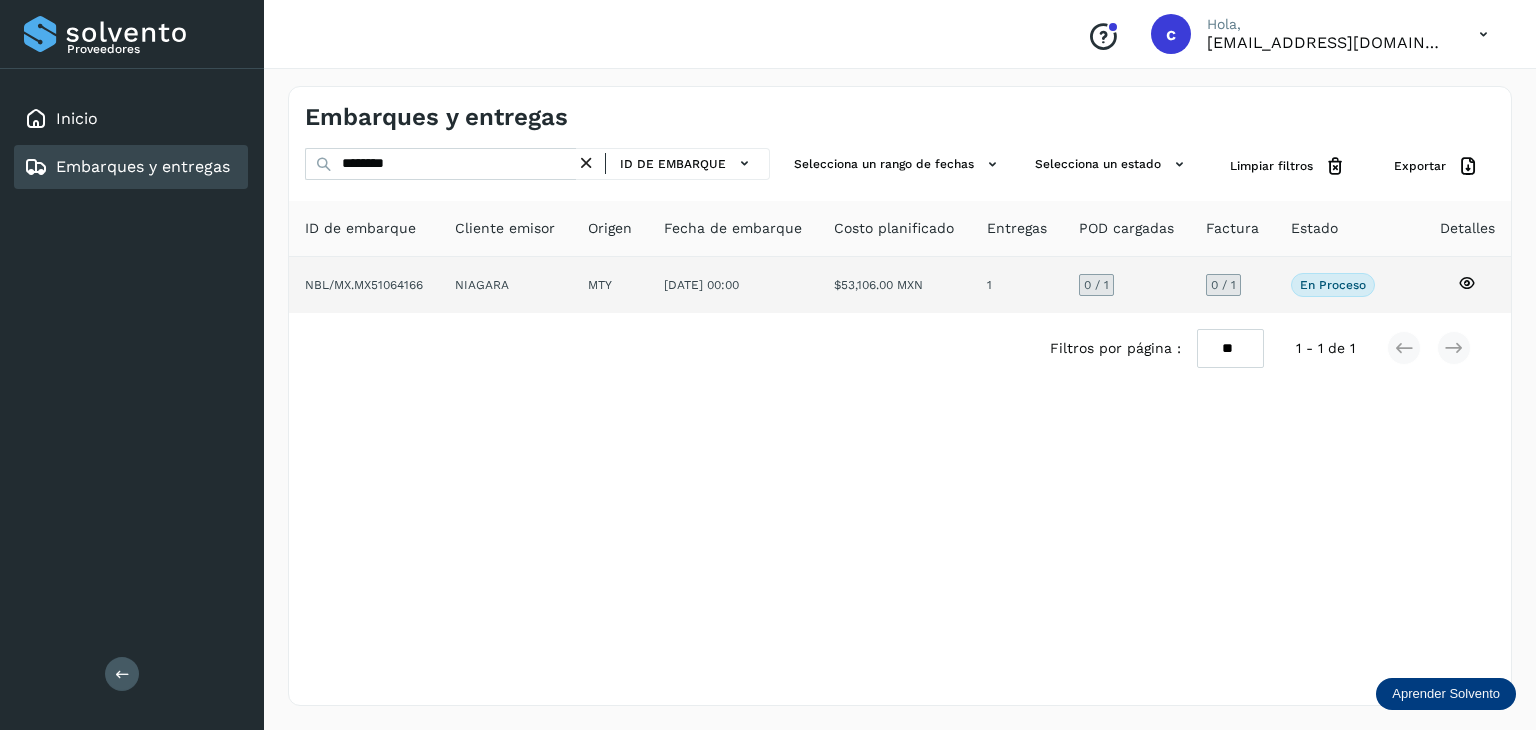 click 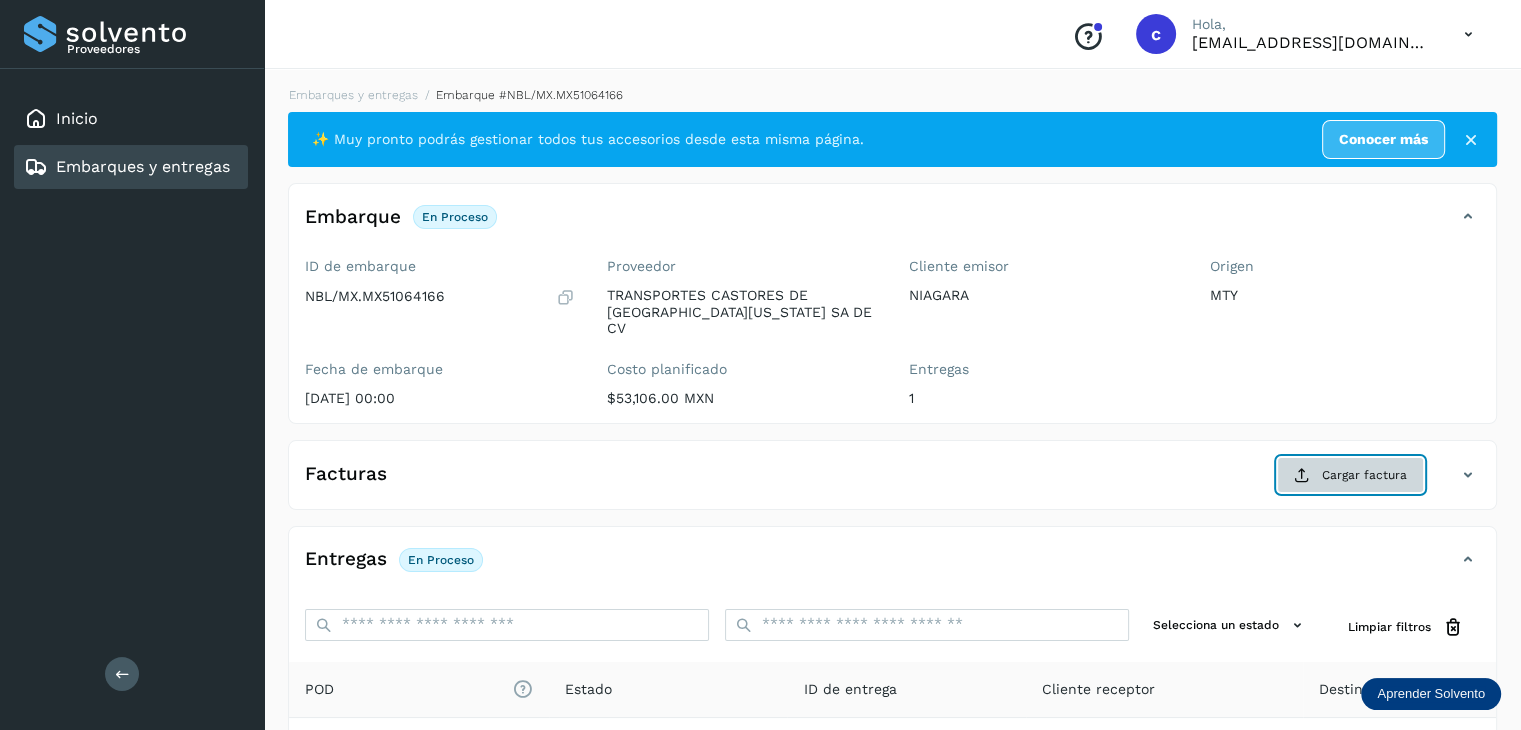 click on "Cargar factura" 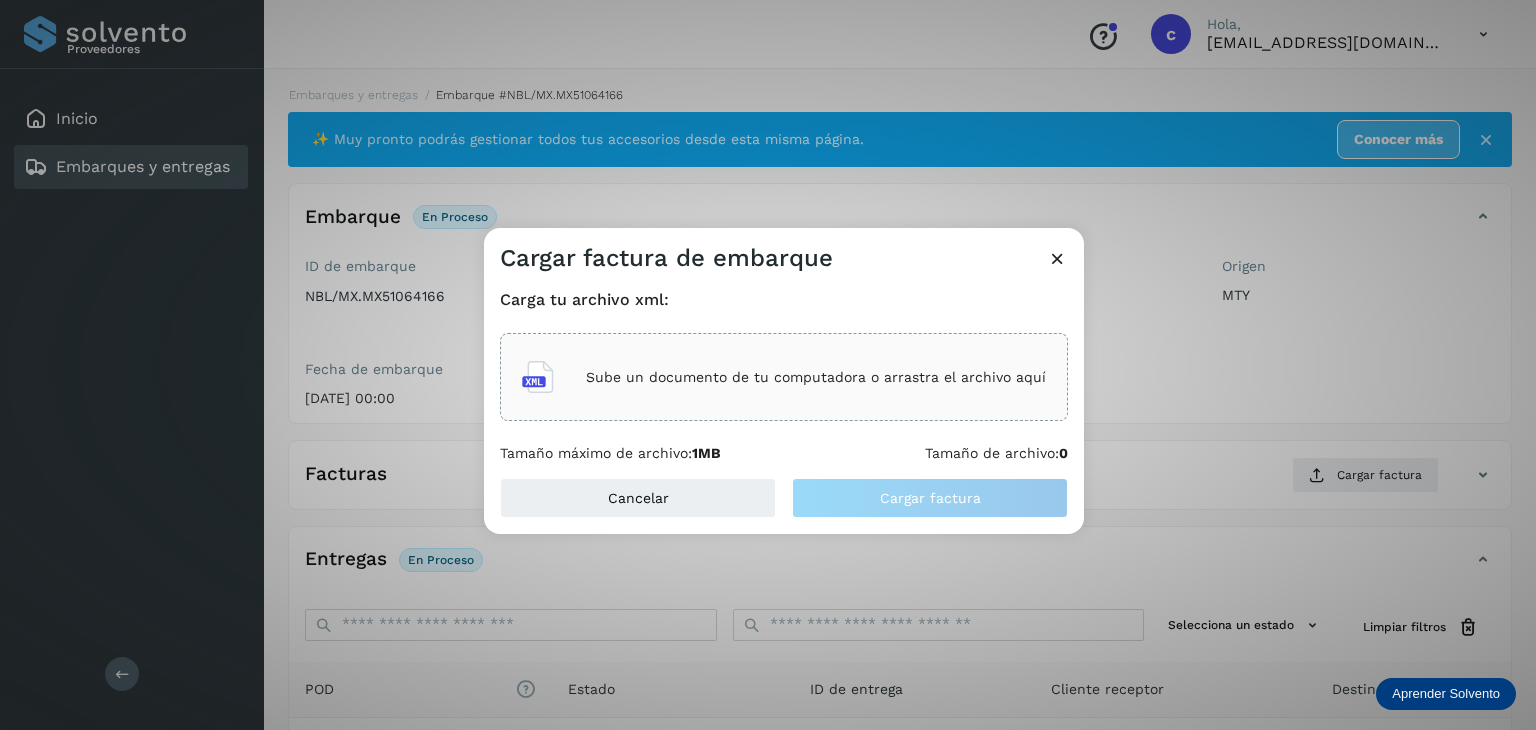 click on "Sube un documento de tu computadora o arrastra el archivo aquí" 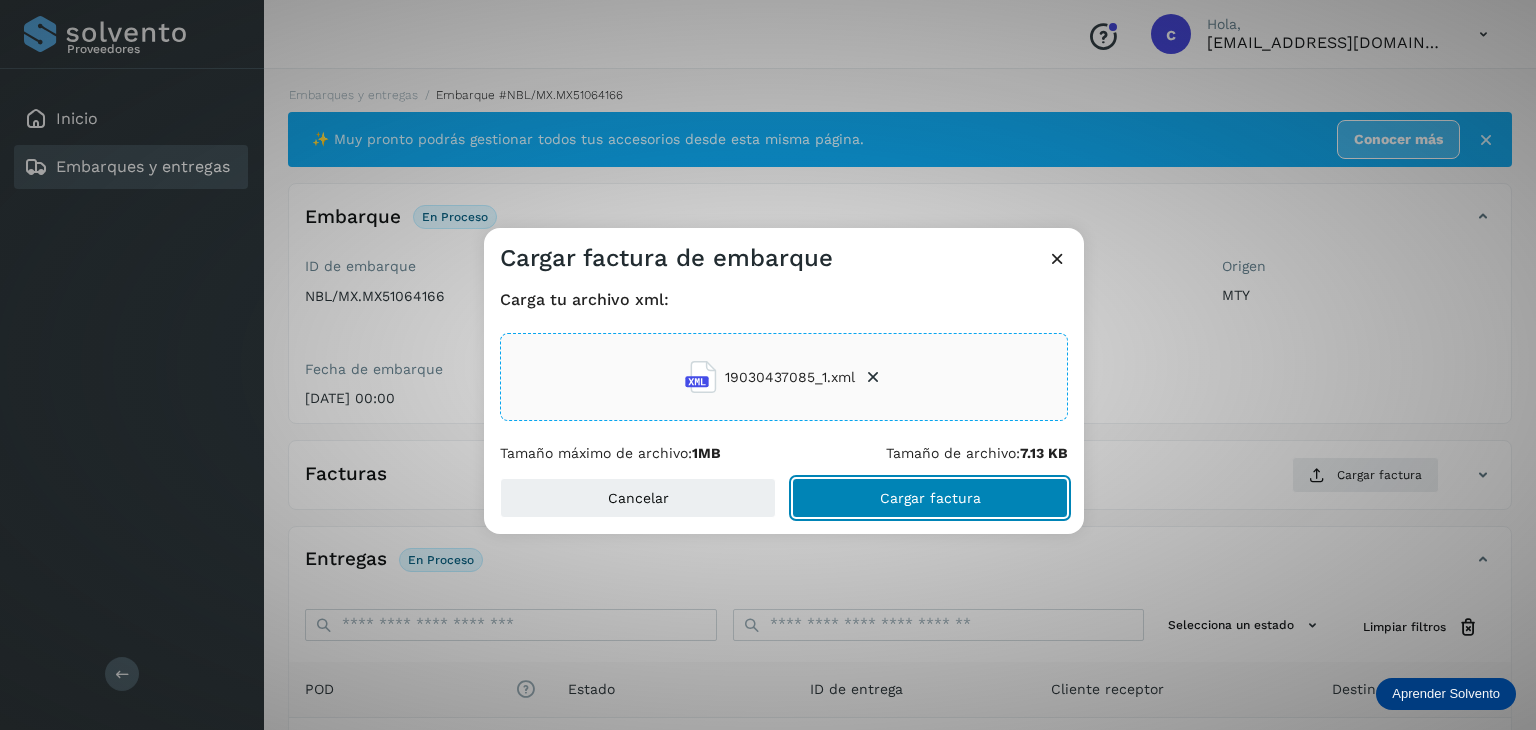 click on "Cargar factura" 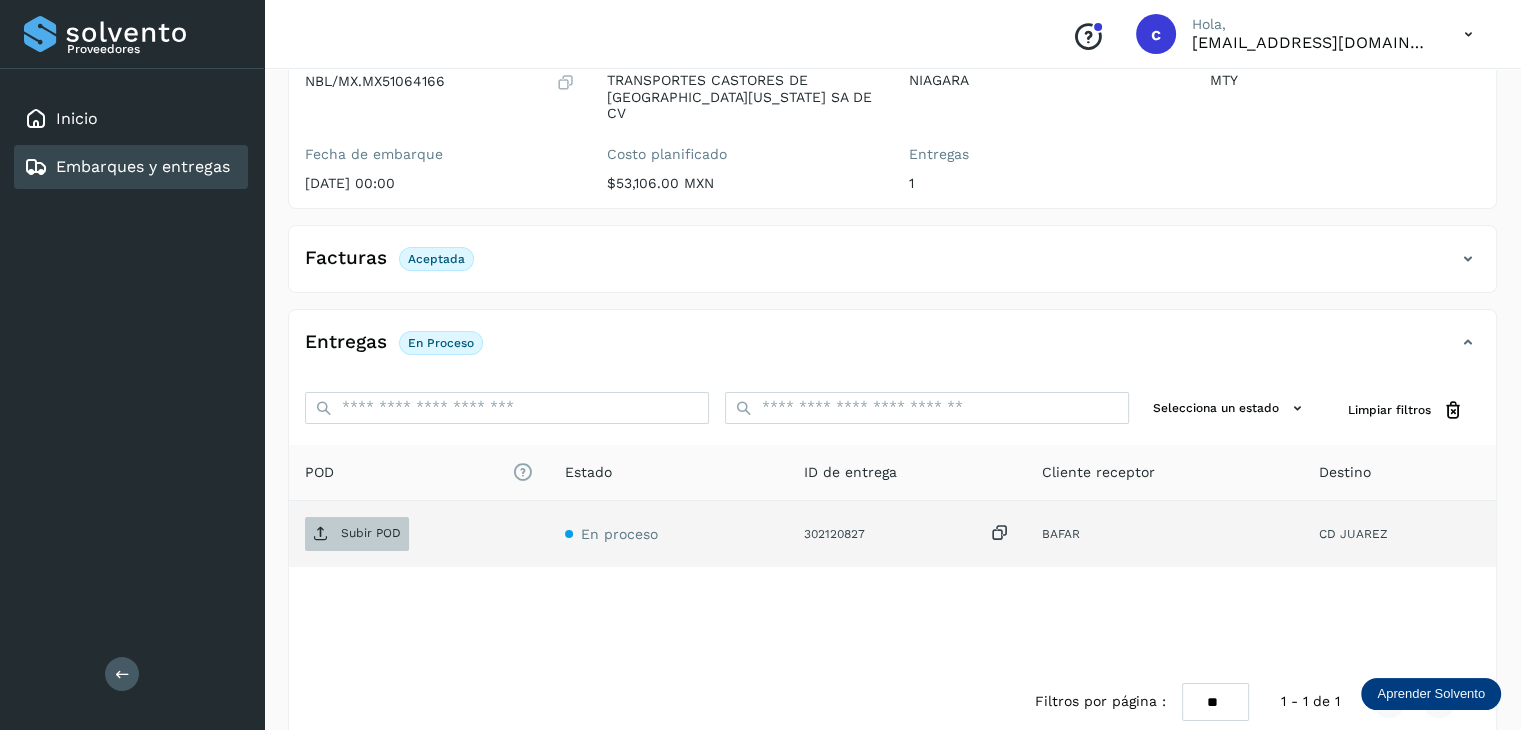 scroll, scrollTop: 229, scrollLeft: 0, axis: vertical 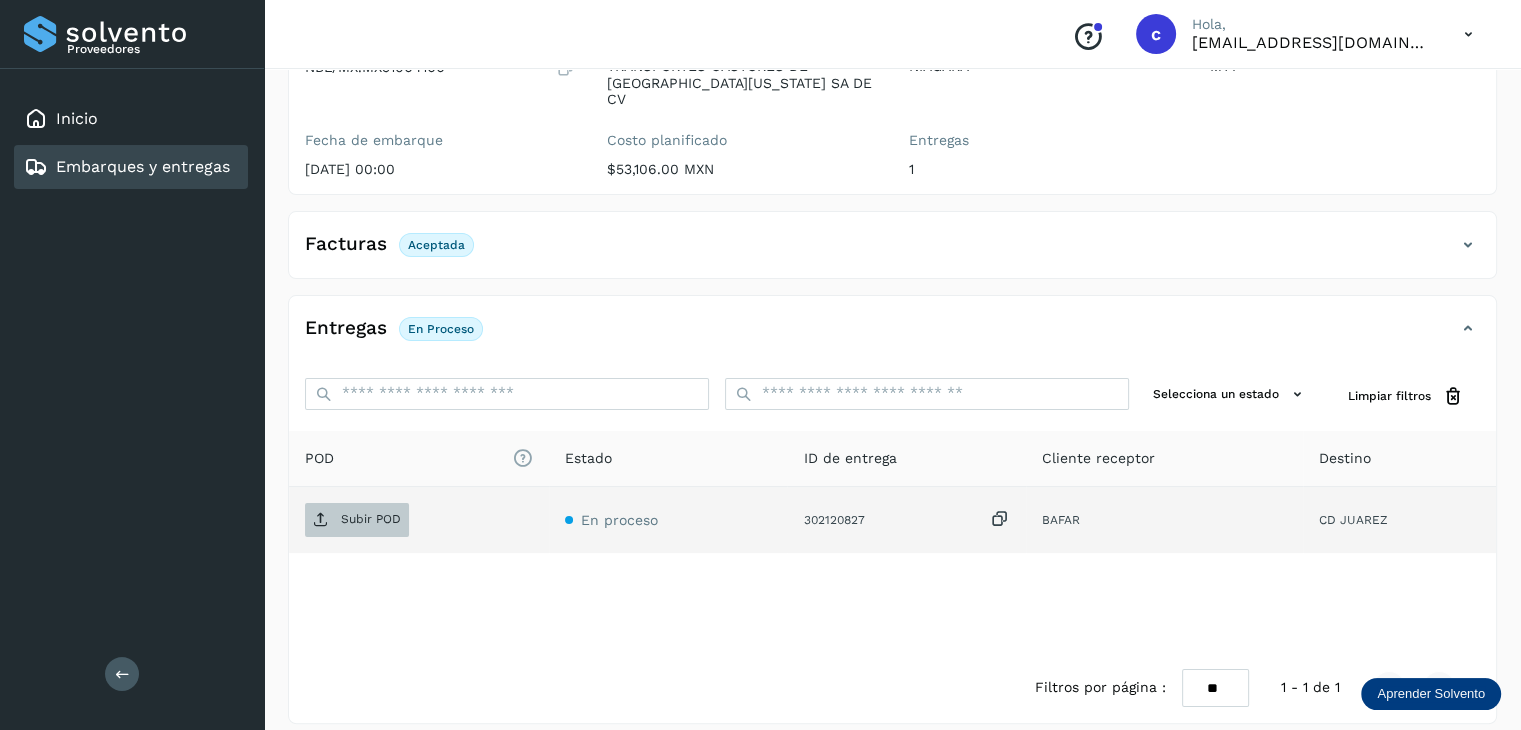 click on "Subir POD" at bounding box center [371, 519] 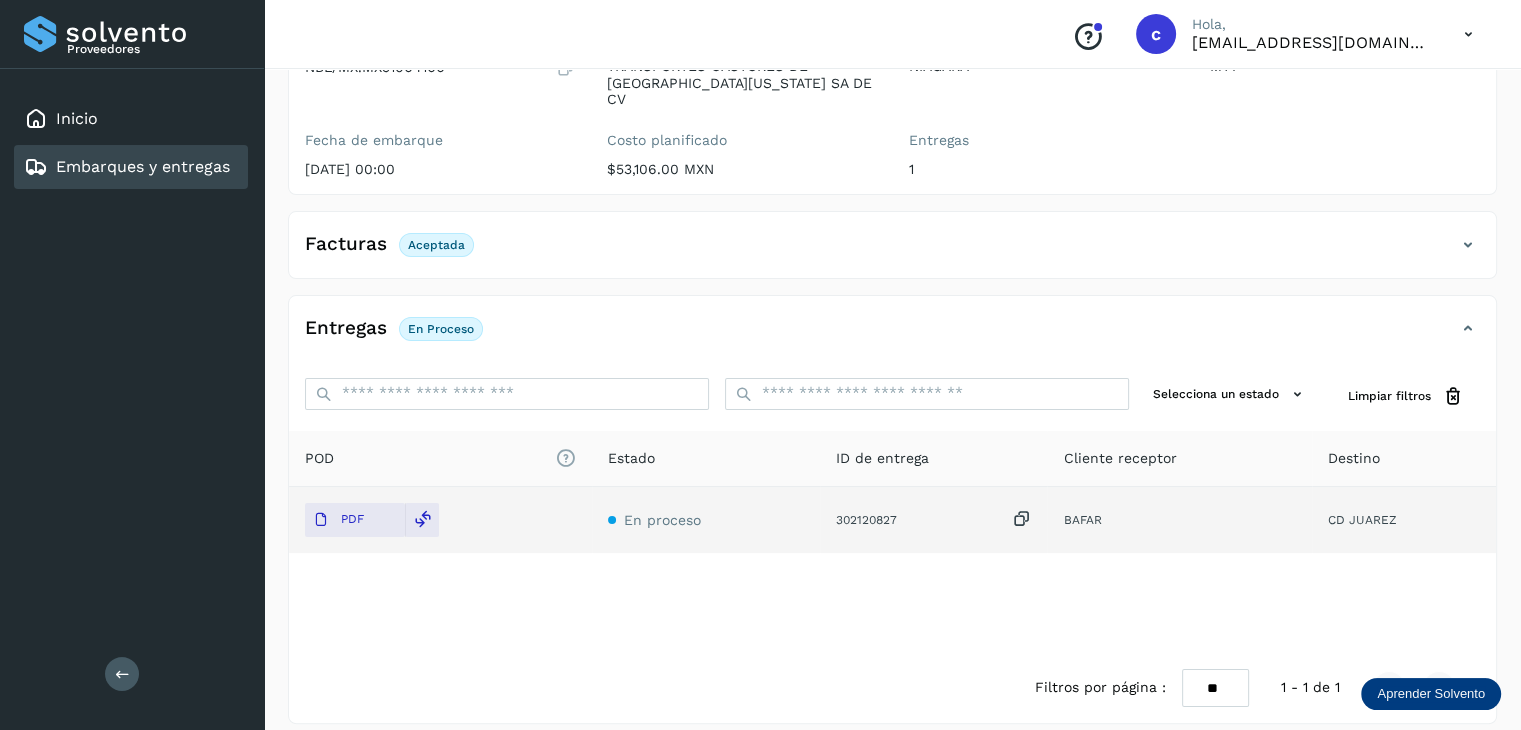 click on "Embarques y entregas" at bounding box center [127, 167] 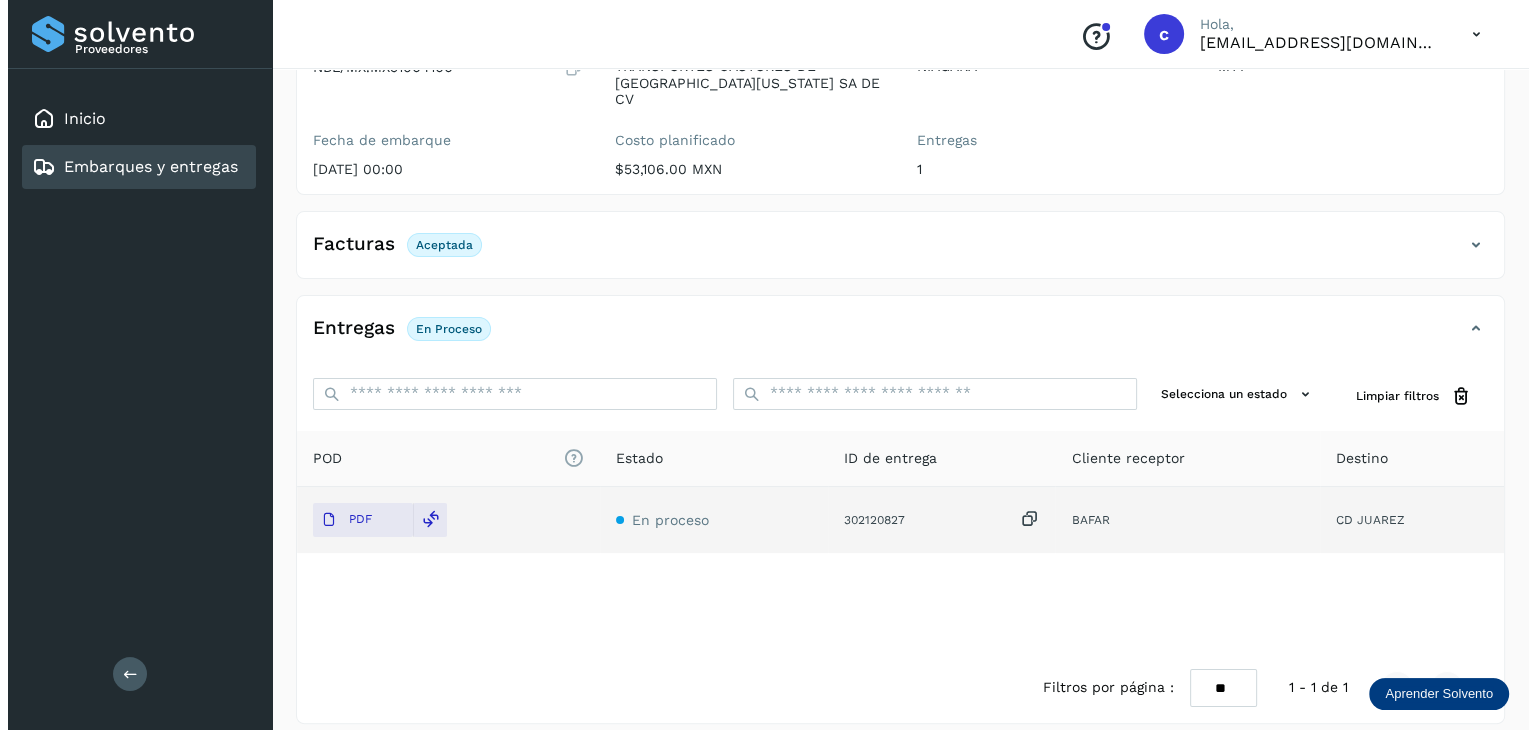 scroll, scrollTop: 0, scrollLeft: 0, axis: both 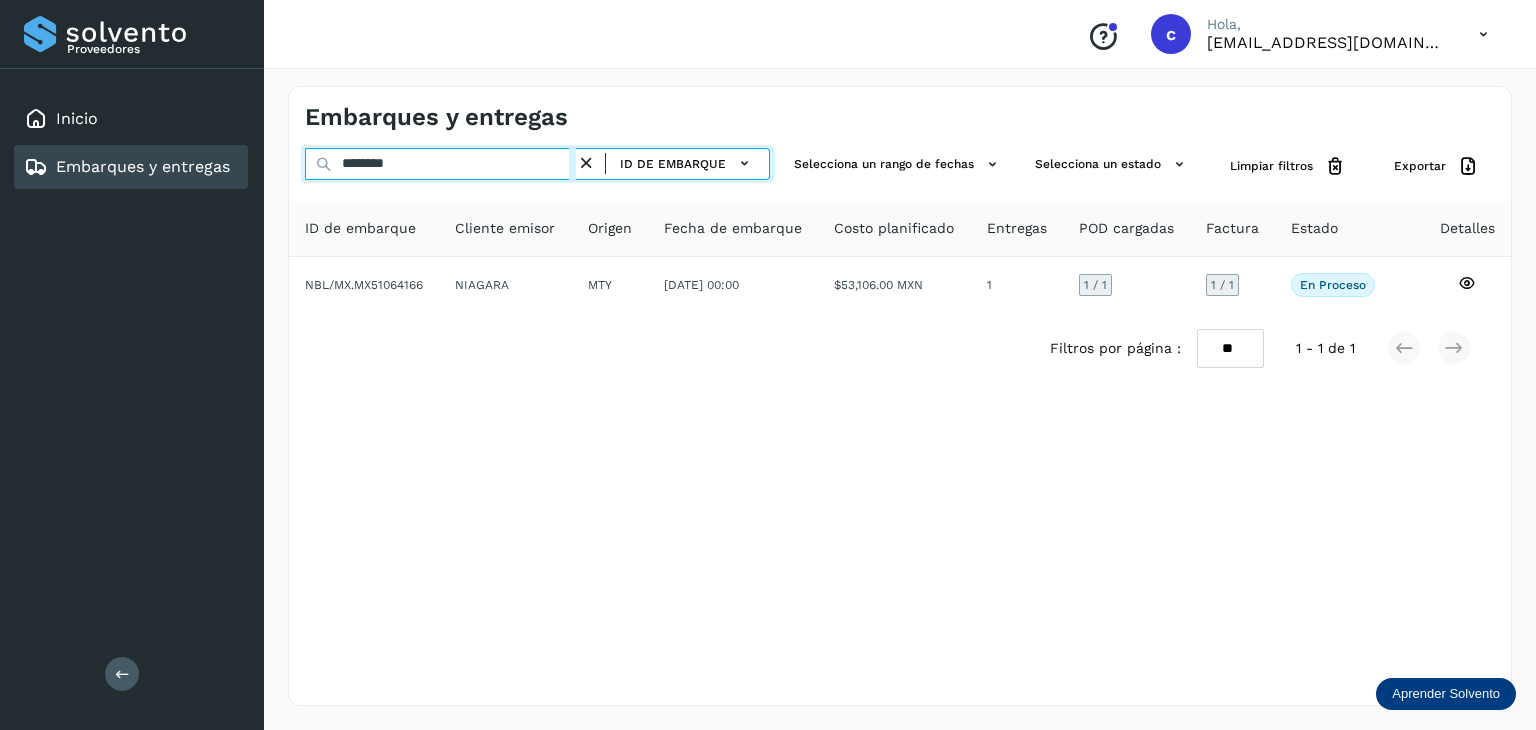 drag, startPoint x: 404, startPoint y: 165, endPoint x: 290, endPoint y: 168, distance: 114.03947 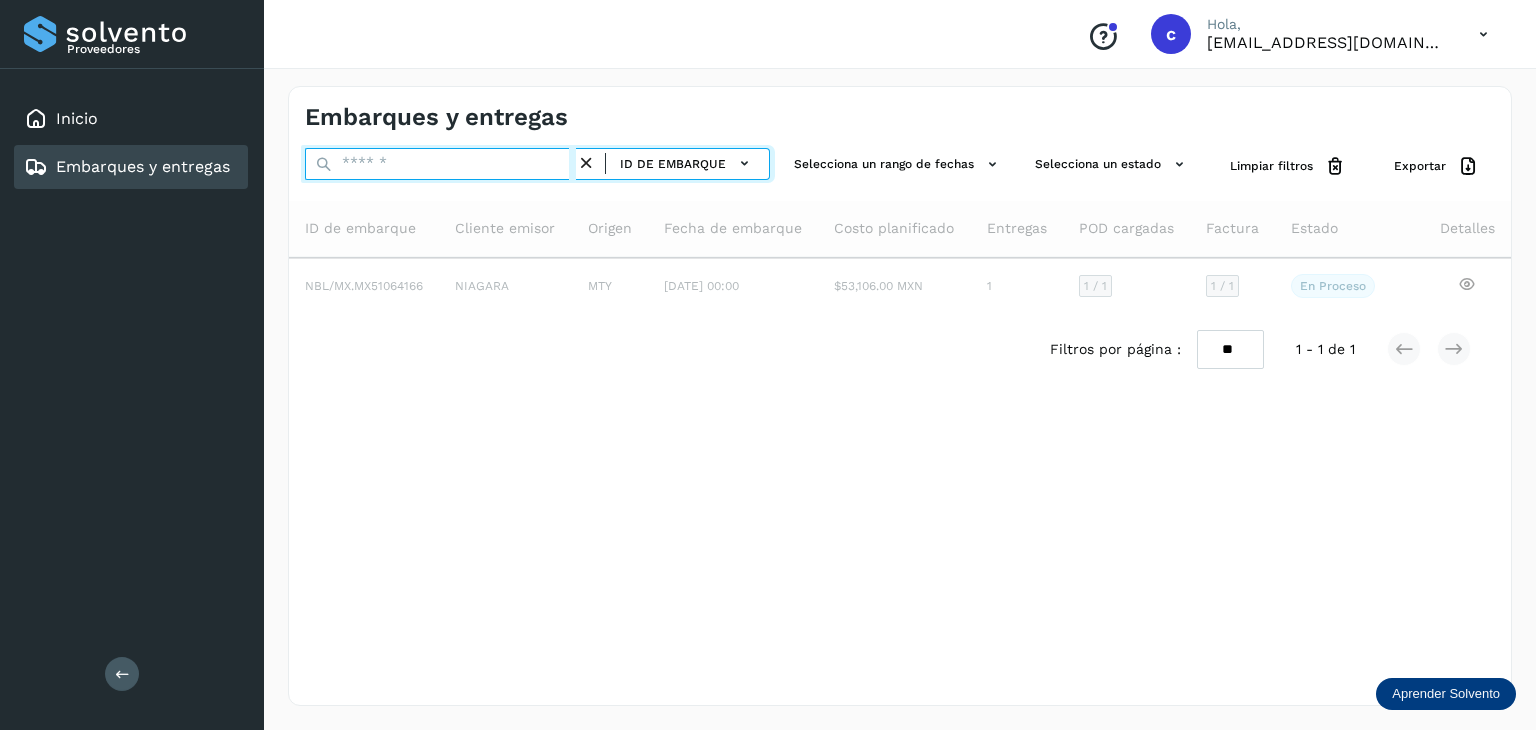 click at bounding box center [440, 164] 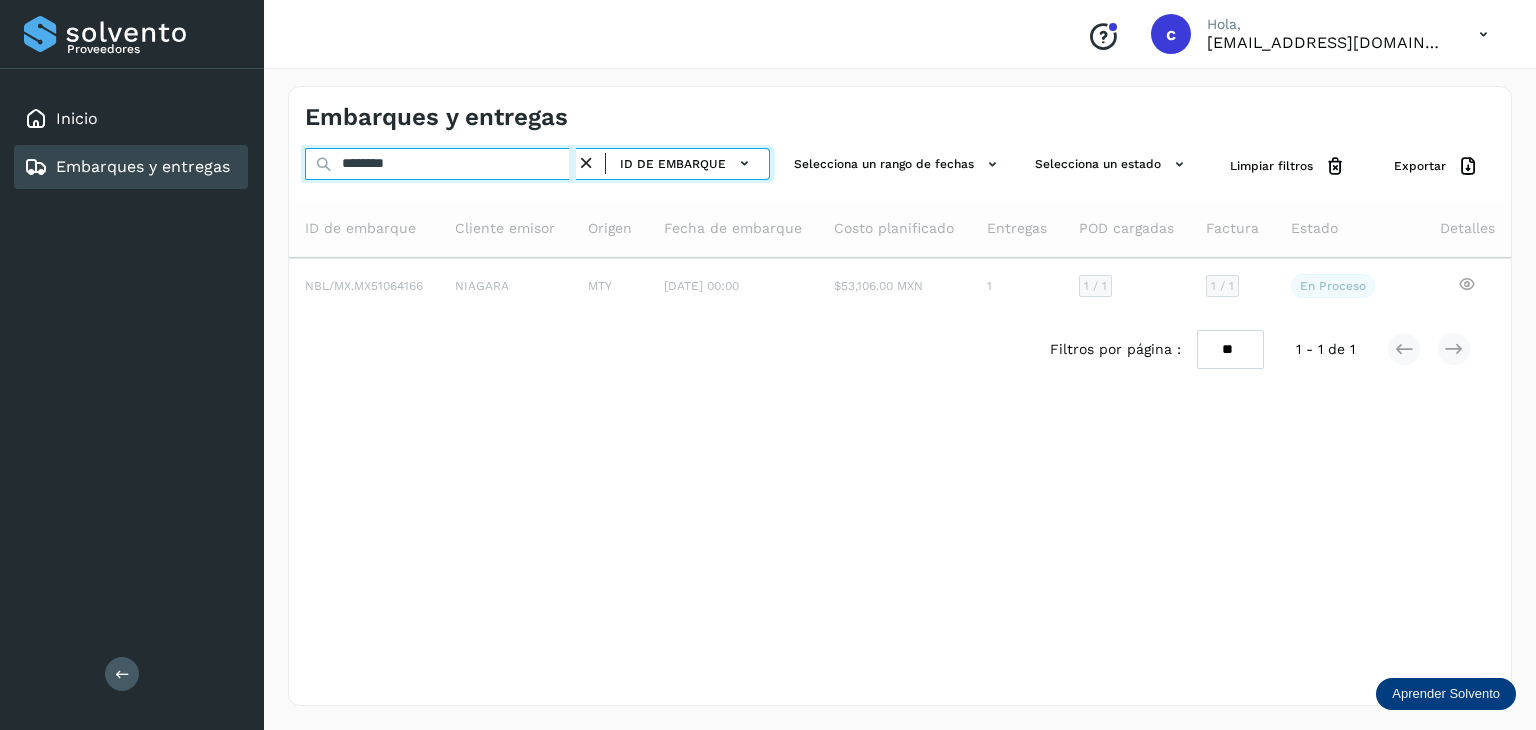 type on "********" 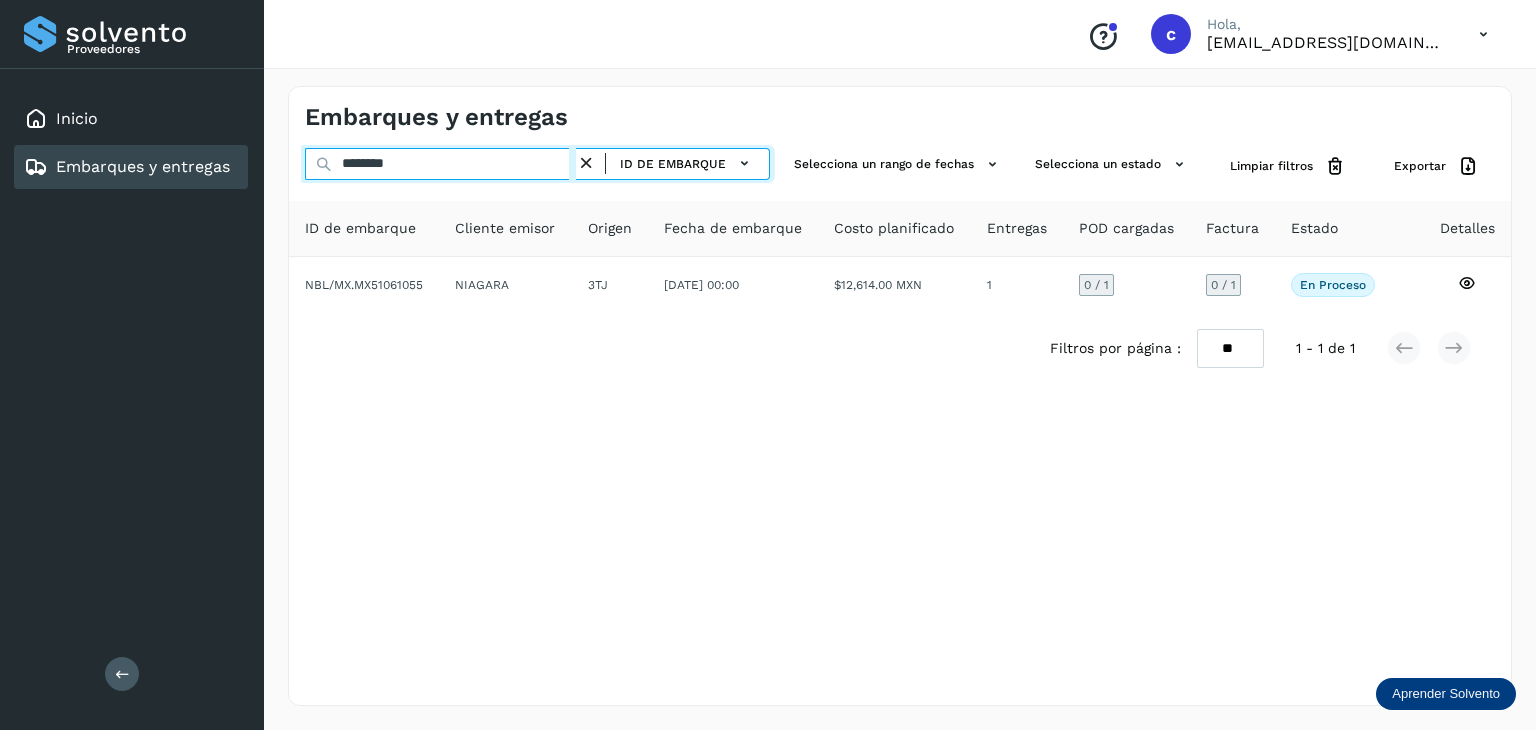 drag, startPoint x: 433, startPoint y: 153, endPoint x: 323, endPoint y: 155, distance: 110.01818 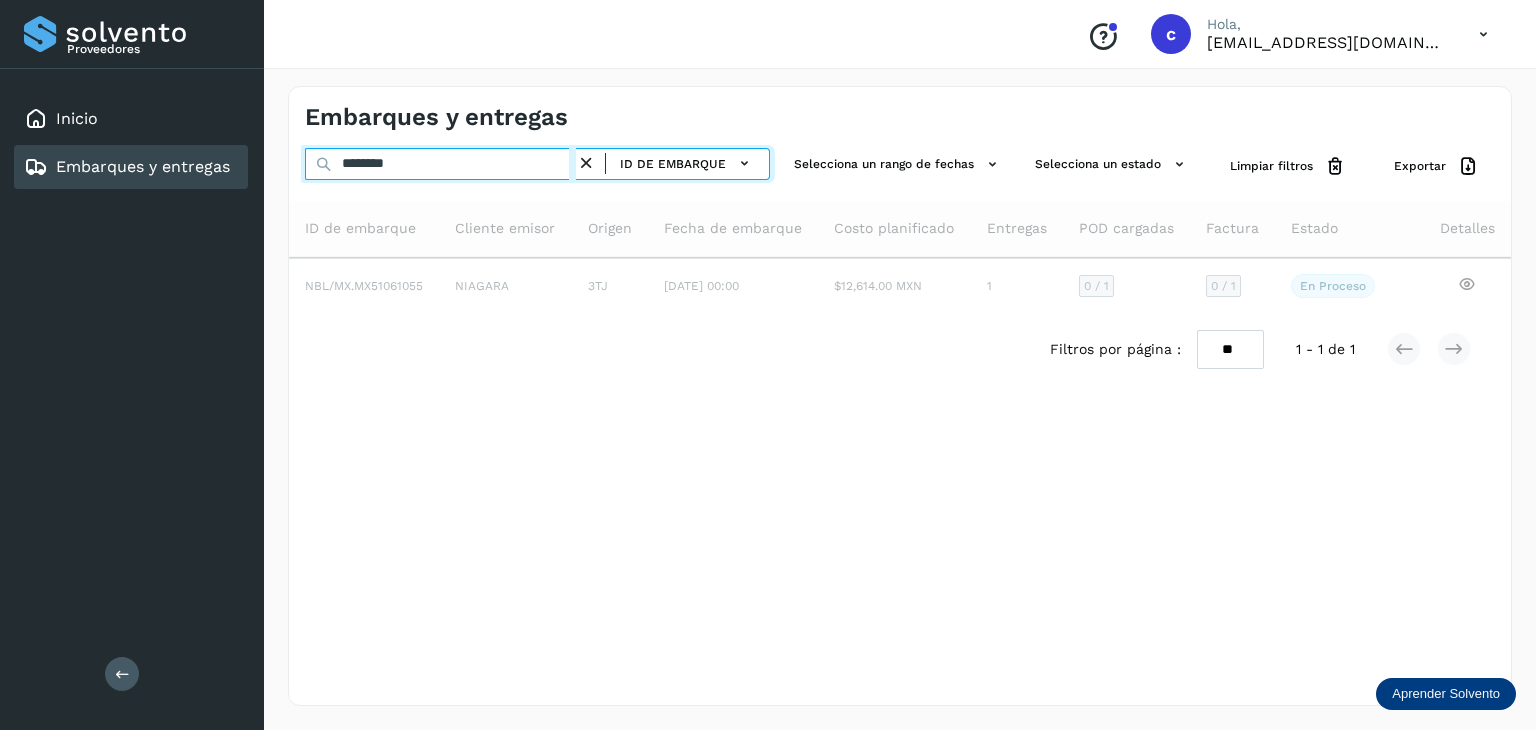 type on "********" 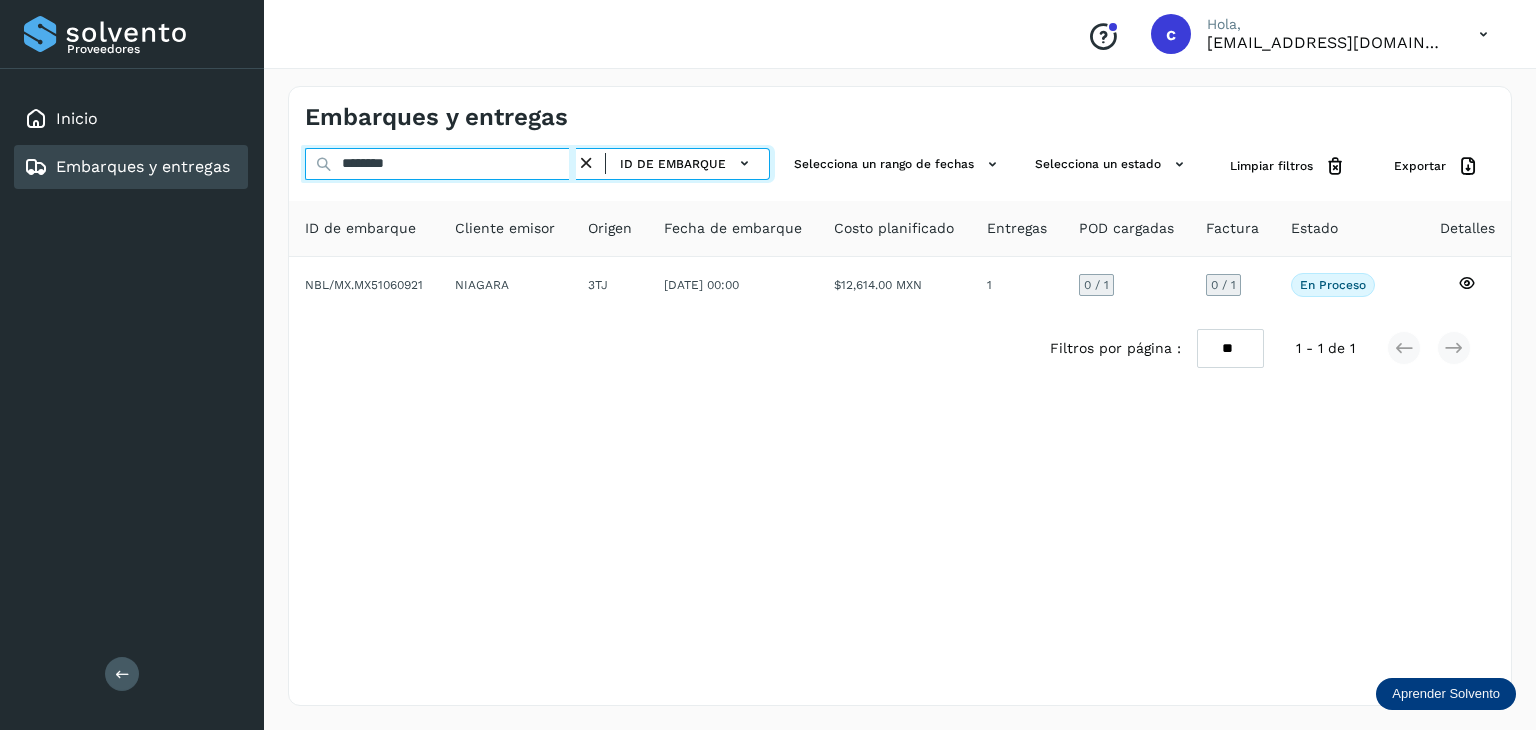 drag, startPoint x: 413, startPoint y: 168, endPoint x: 329, endPoint y: 161, distance: 84.29116 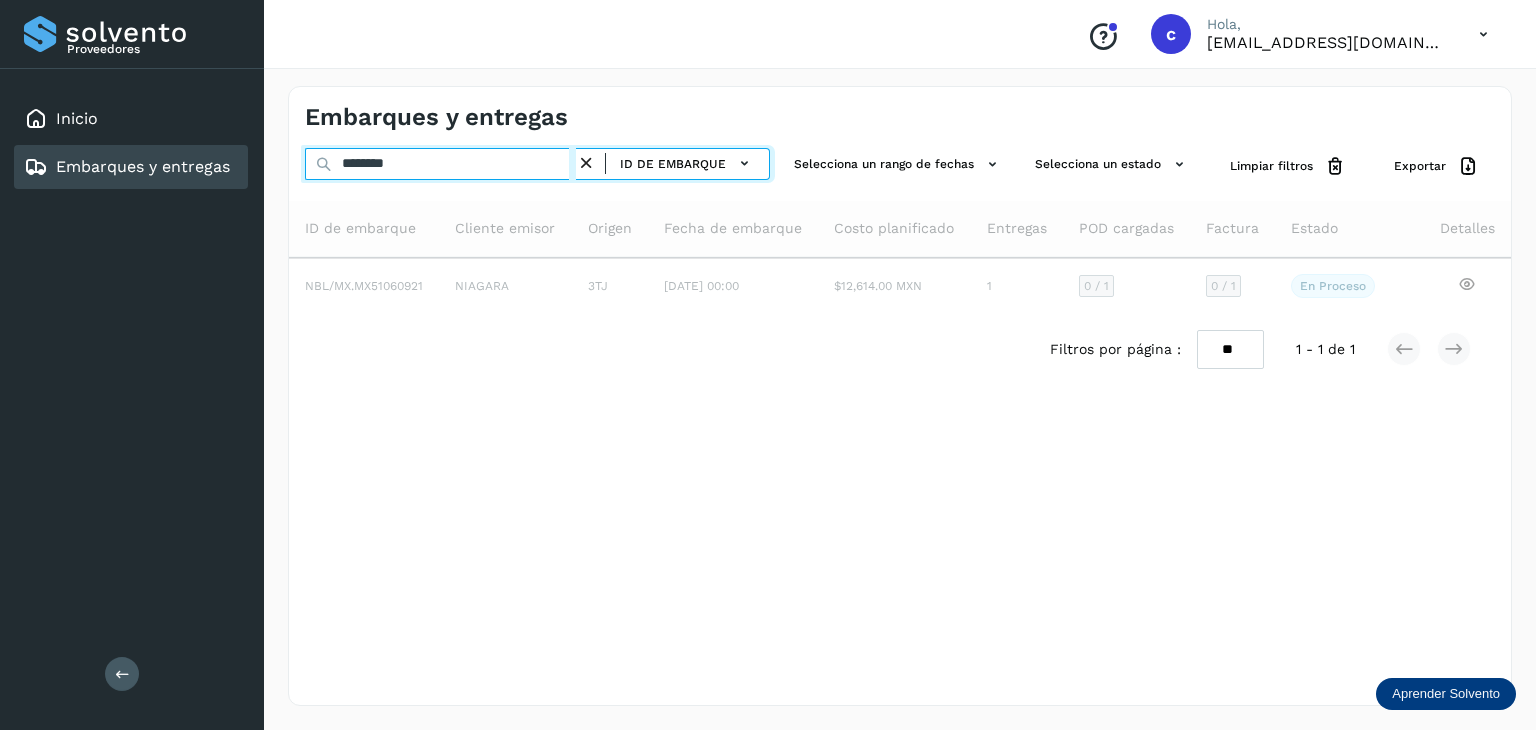 type on "********" 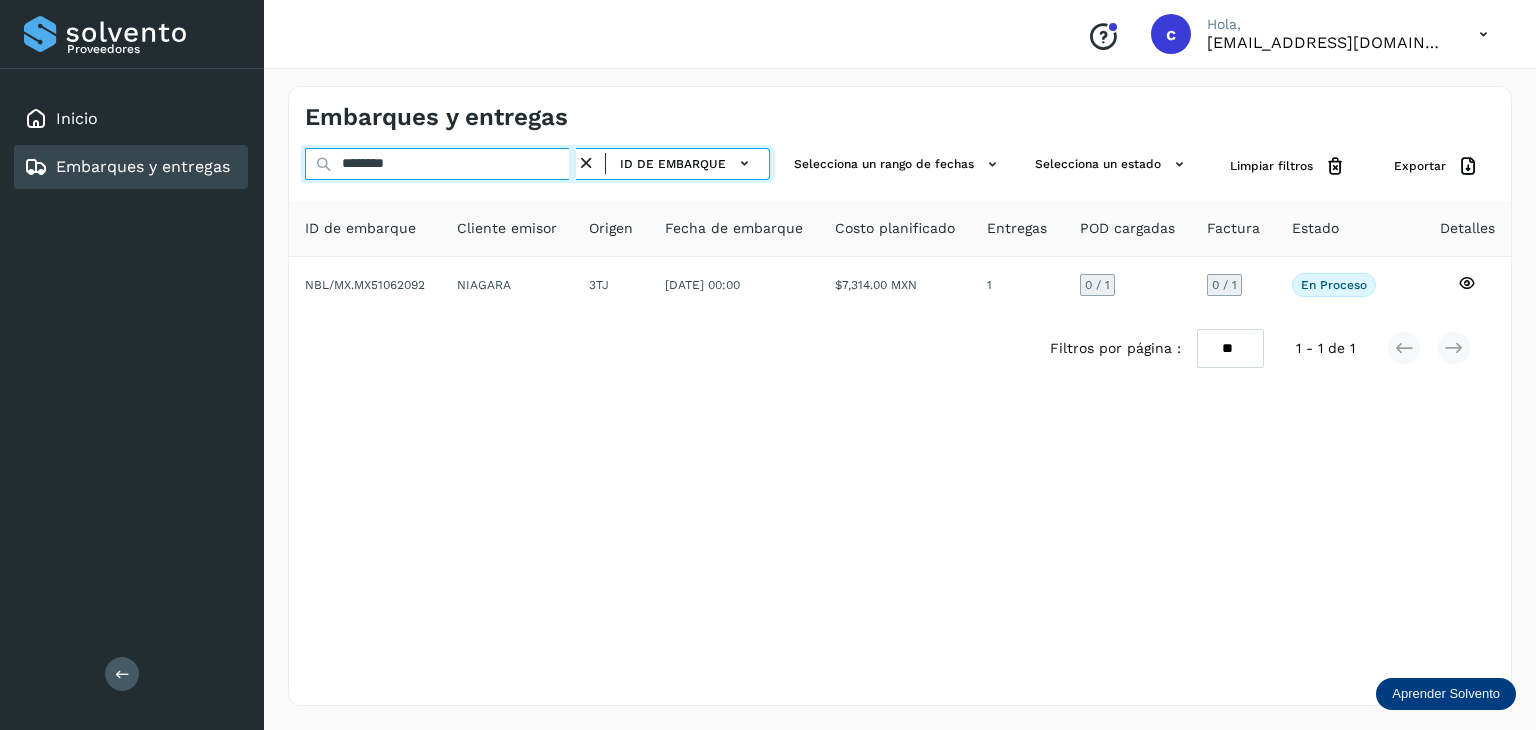 drag, startPoint x: 384, startPoint y: 161, endPoint x: 276, endPoint y: 173, distance: 108.66462 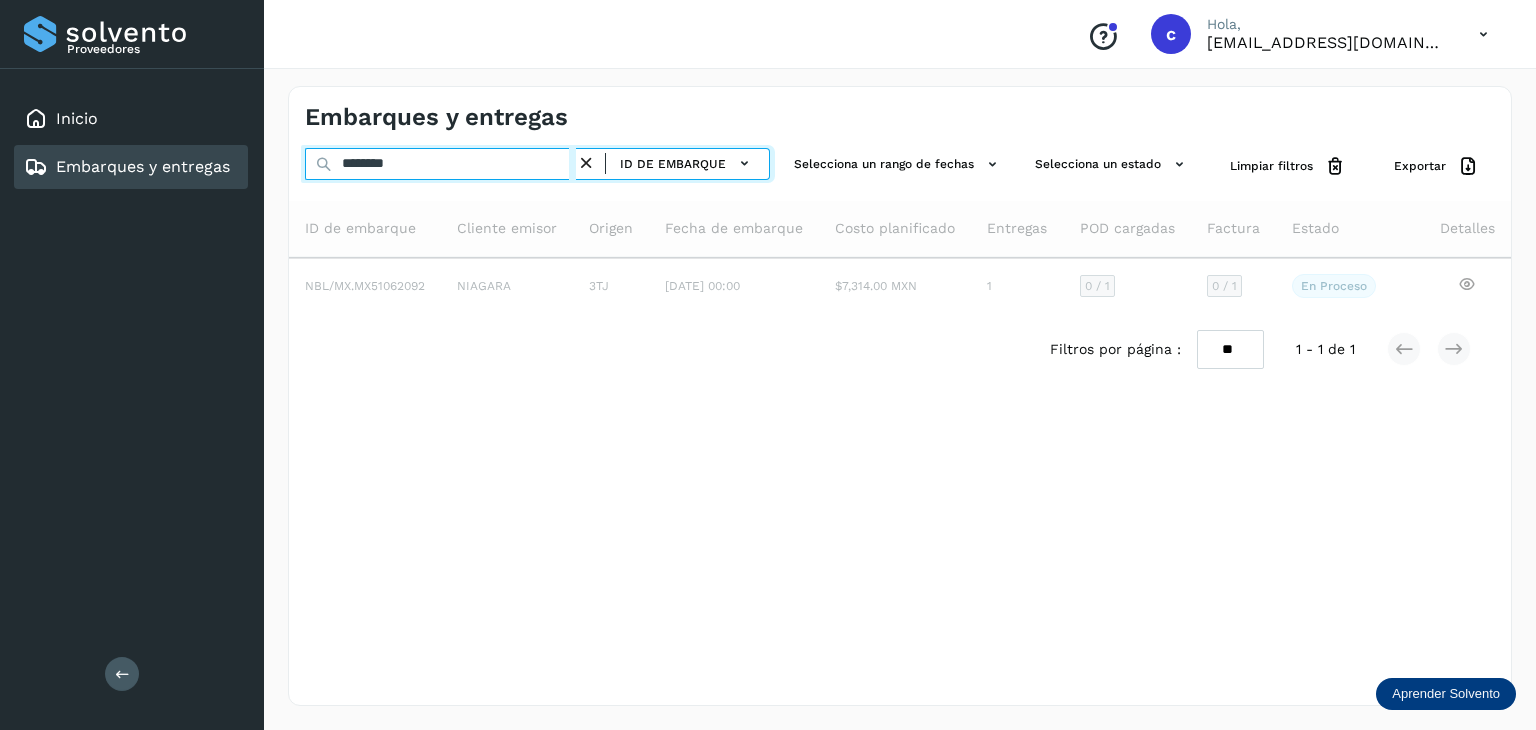 type on "********" 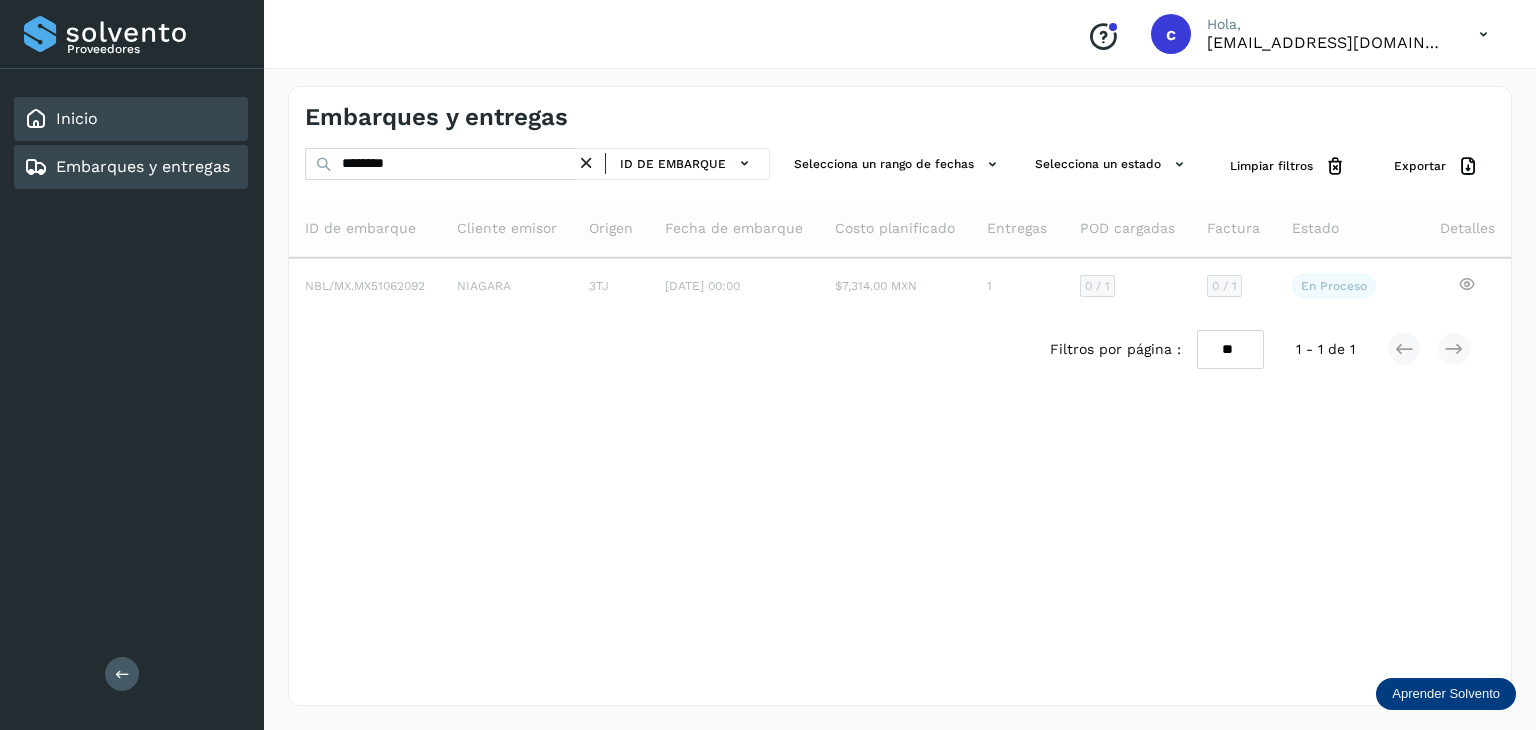 click on "Inicio" 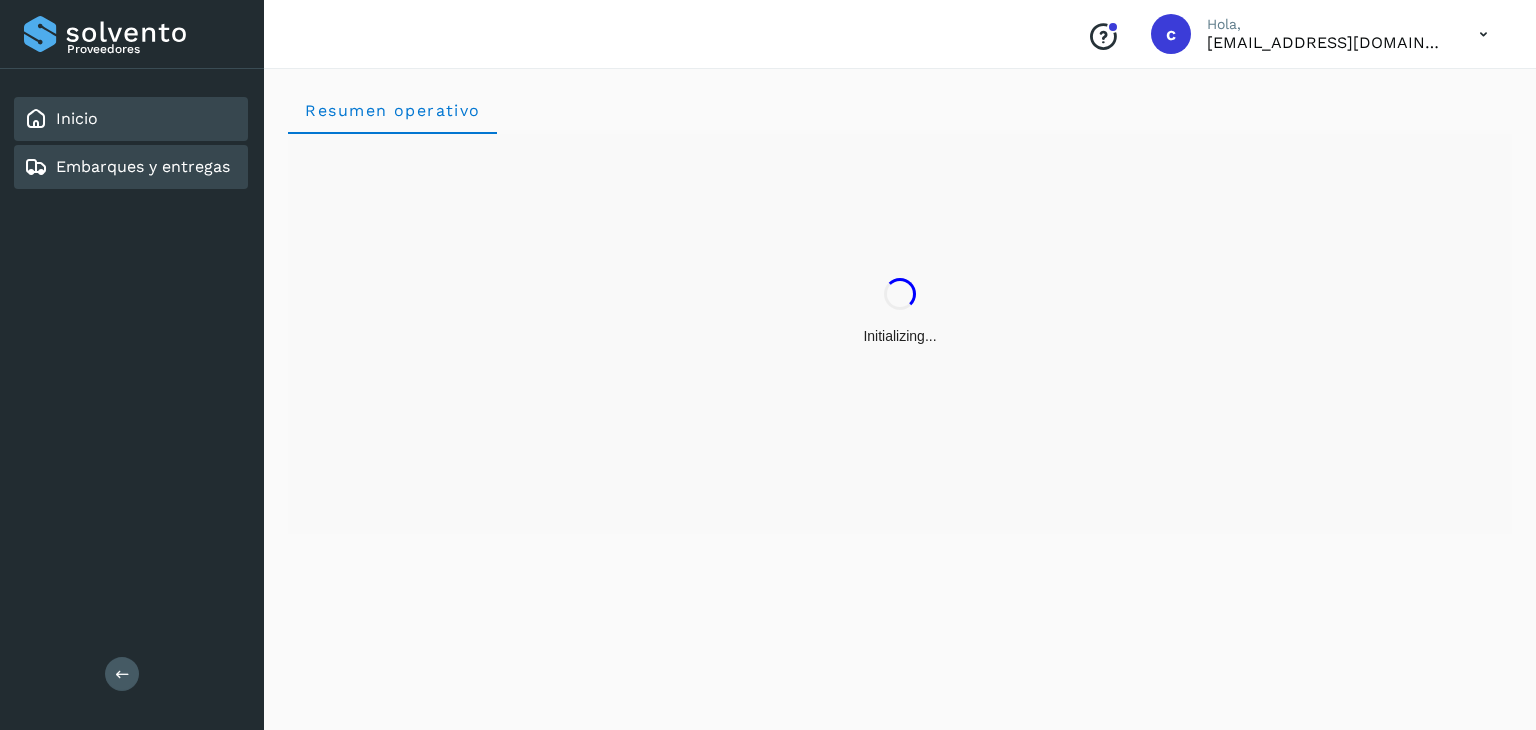 click on "Embarques y entregas" 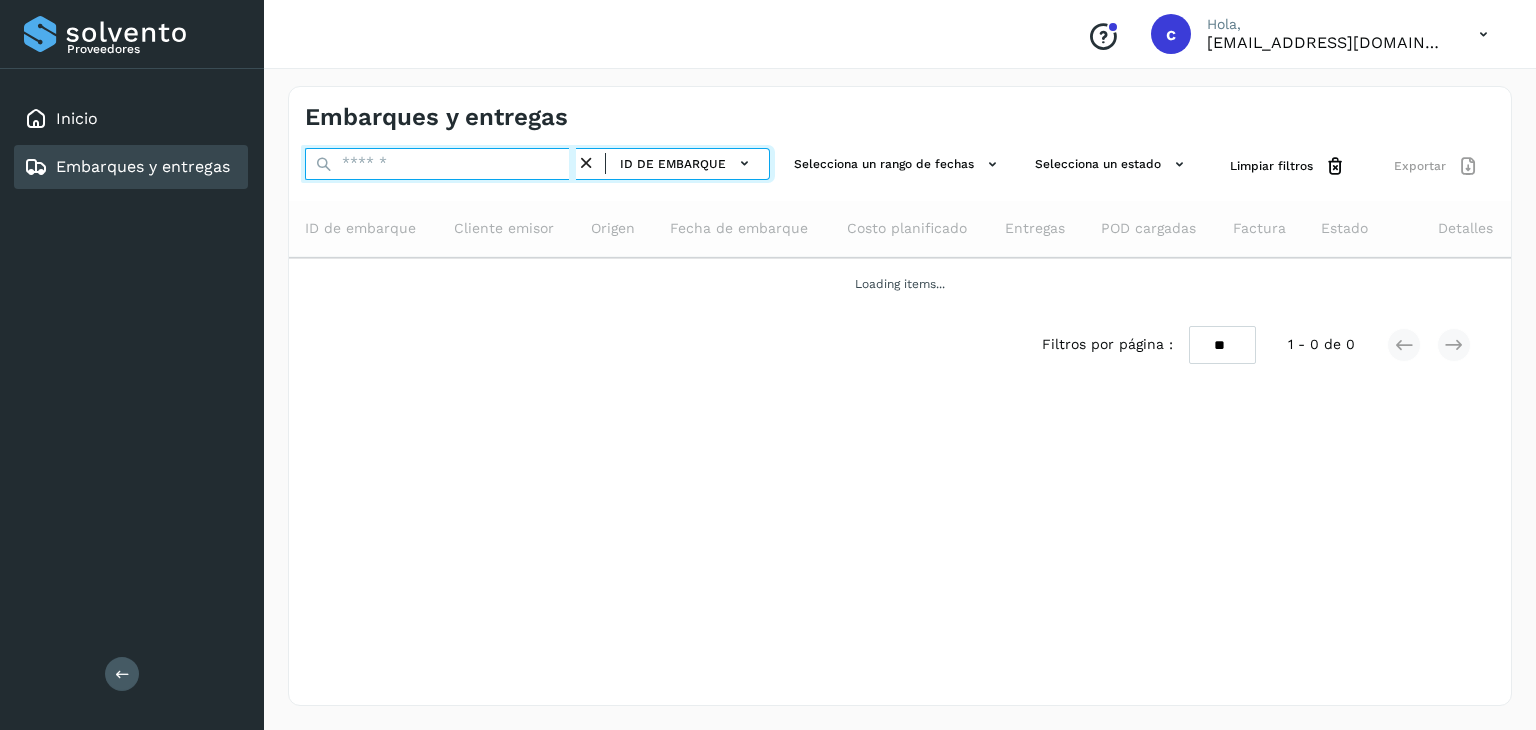 click at bounding box center [440, 164] 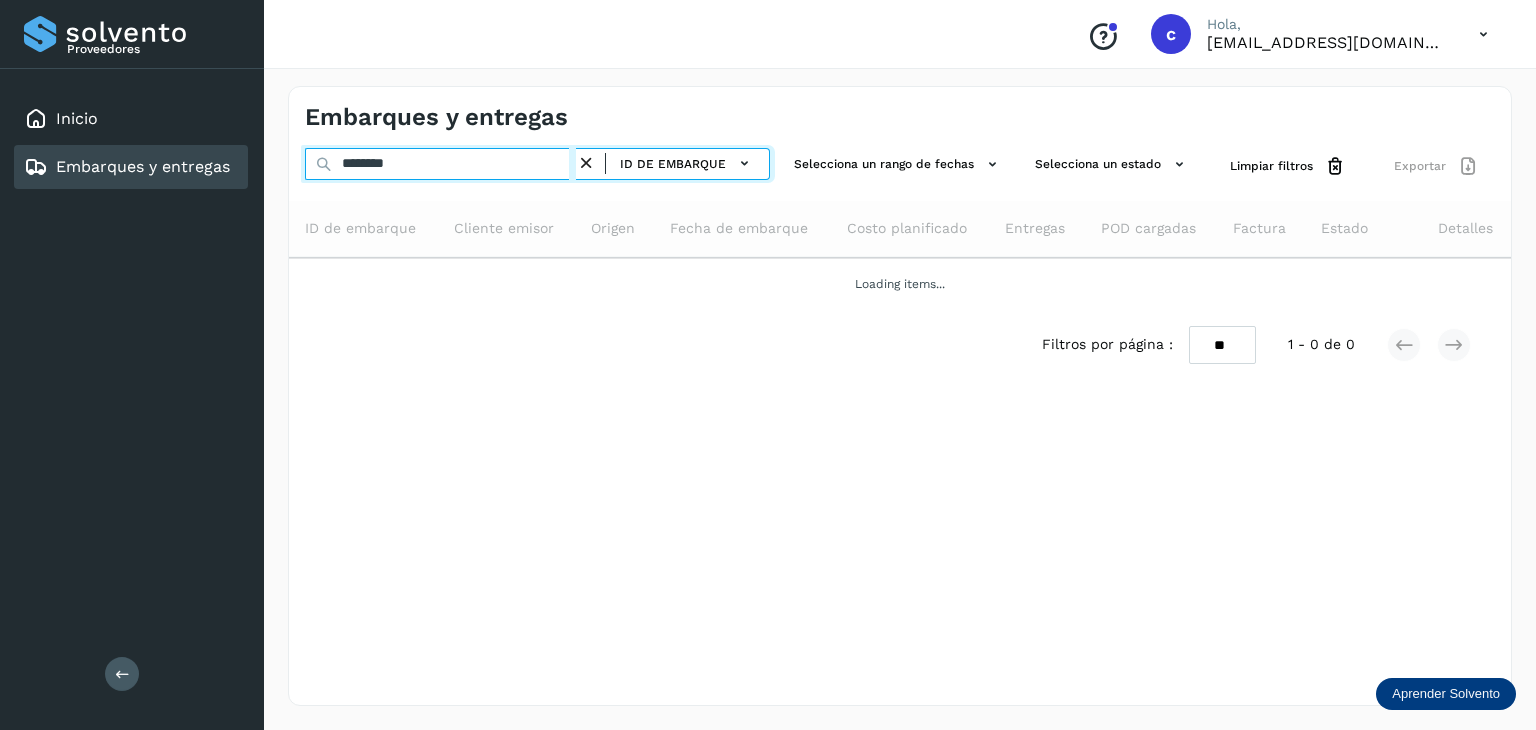 type on "********" 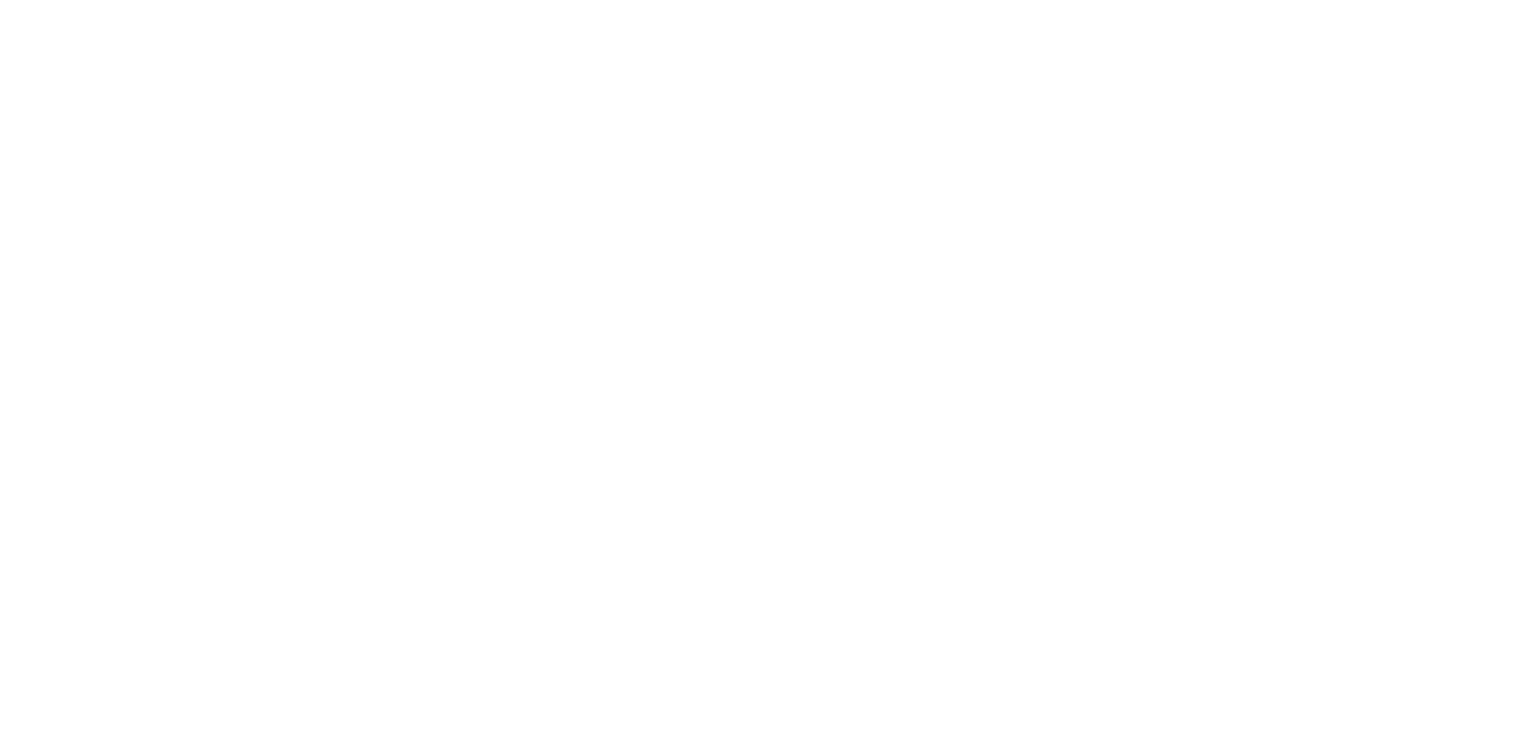 scroll, scrollTop: 0, scrollLeft: 0, axis: both 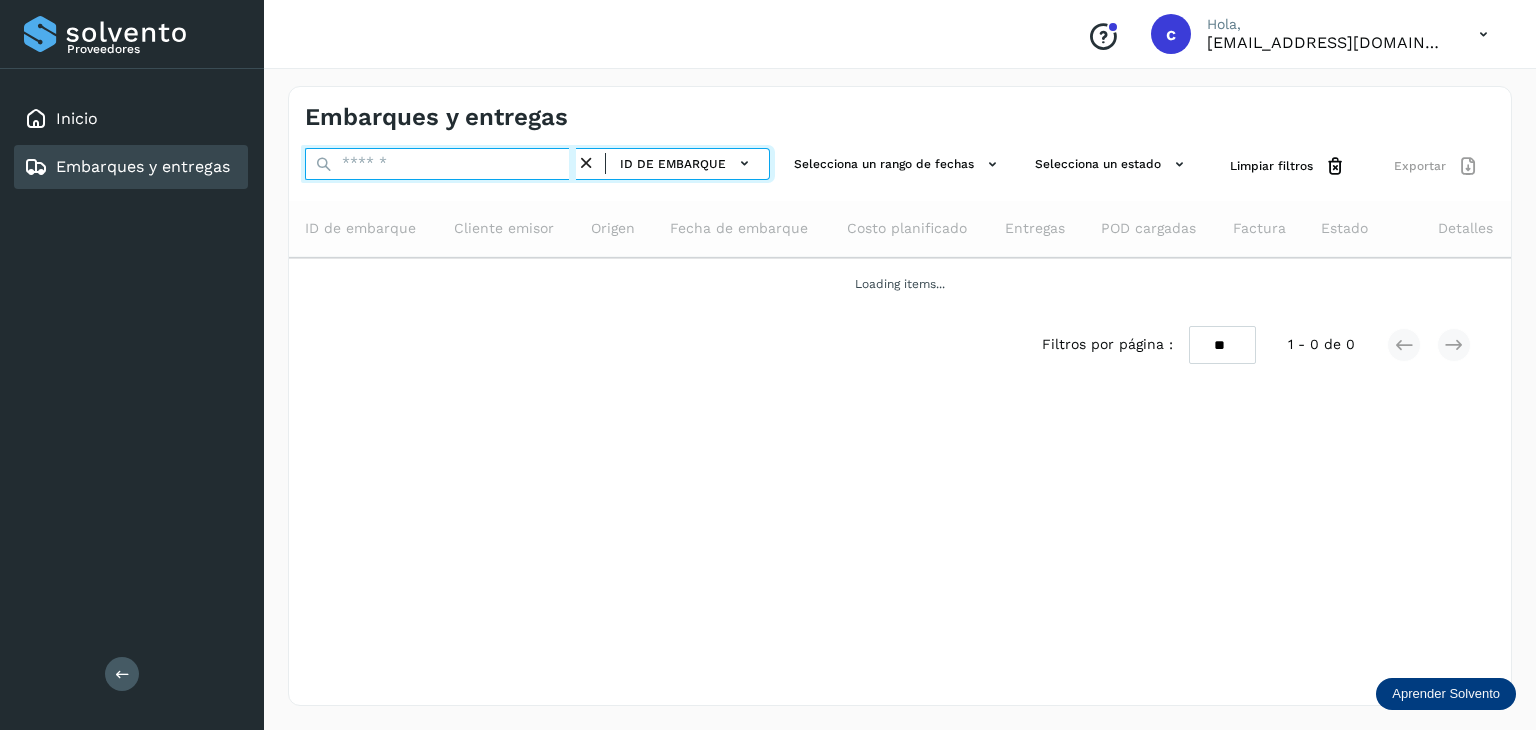 click at bounding box center (440, 164) 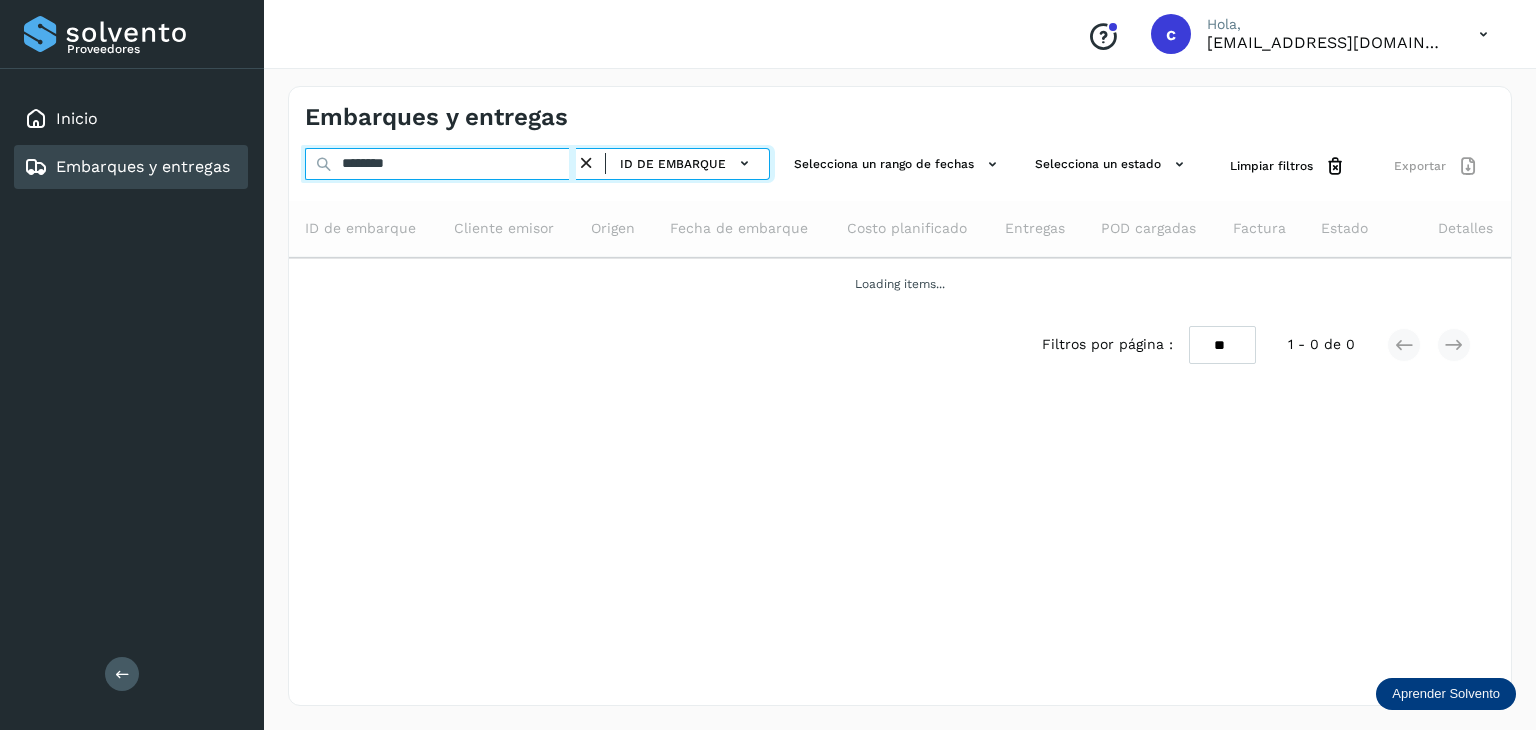 type on "********" 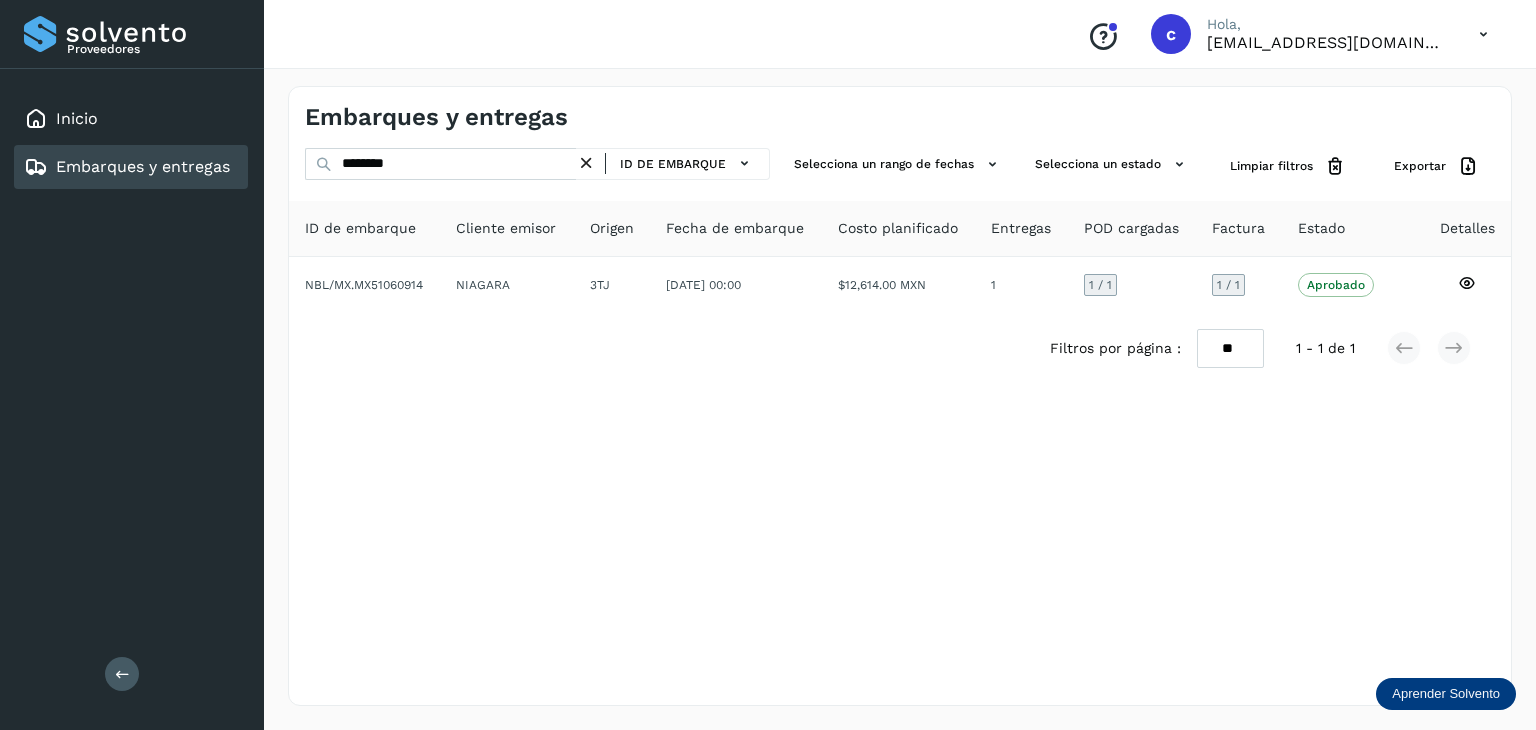 click on "Embarques y entregas" at bounding box center [143, 166] 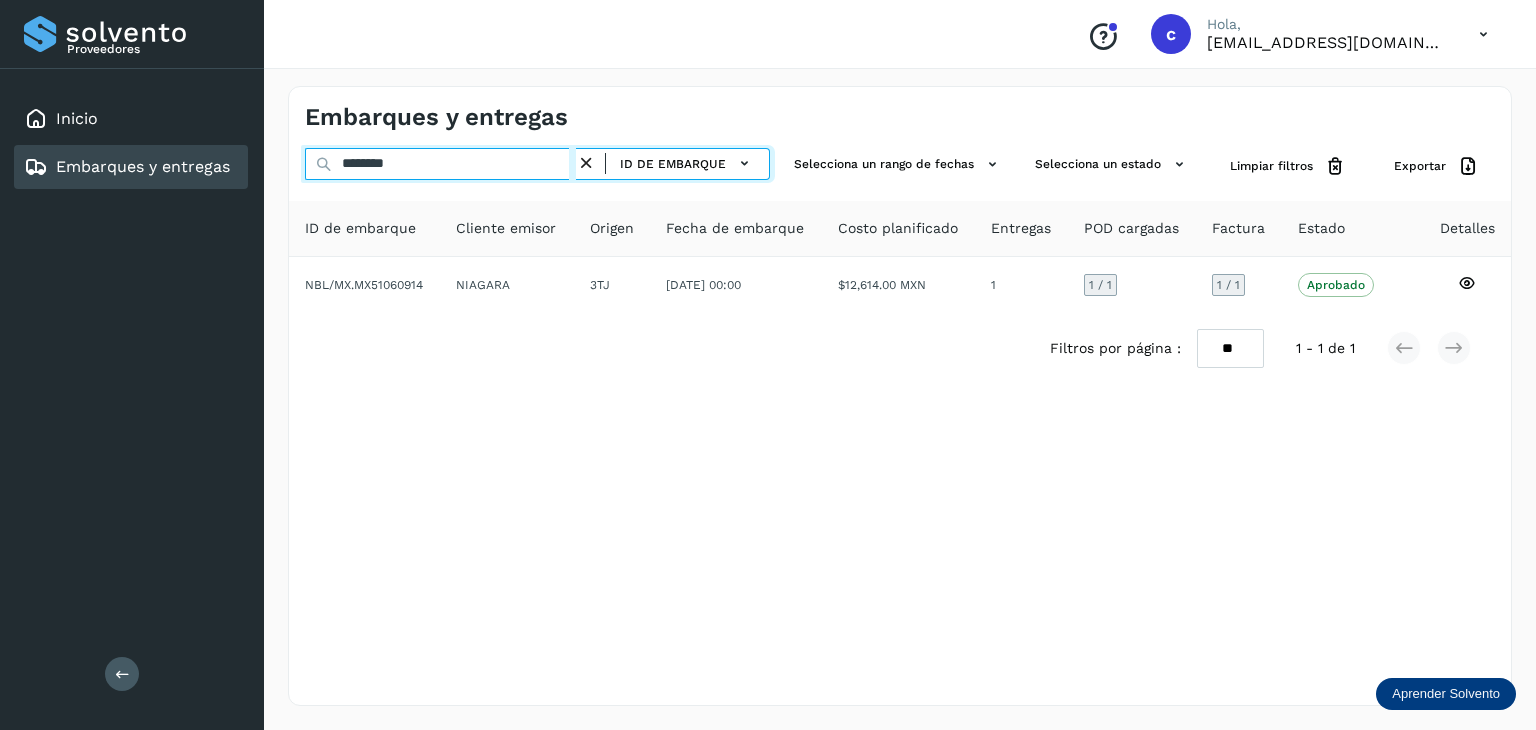 drag, startPoint x: 403, startPoint y: 161, endPoint x: 303, endPoint y: 162, distance: 100.005 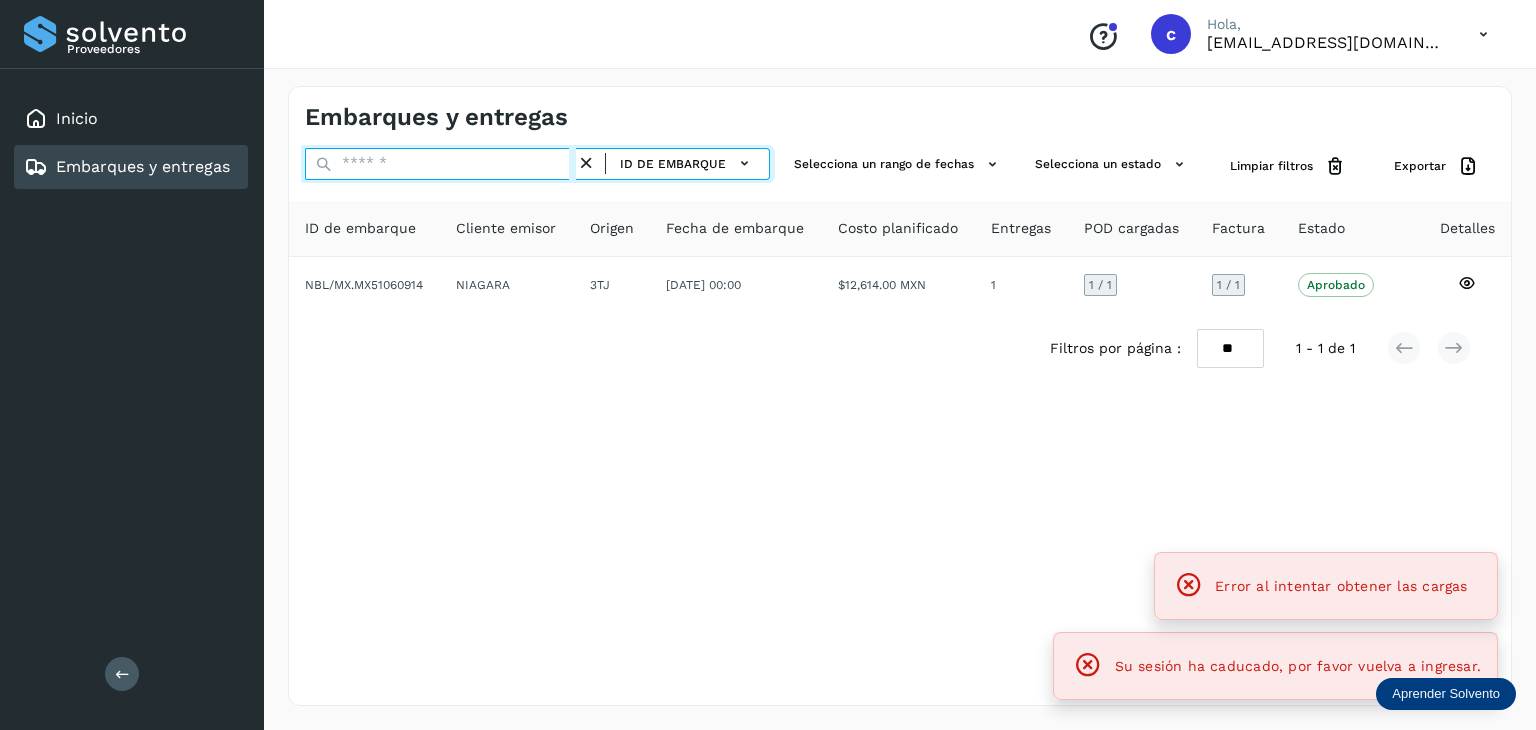 type on "*" 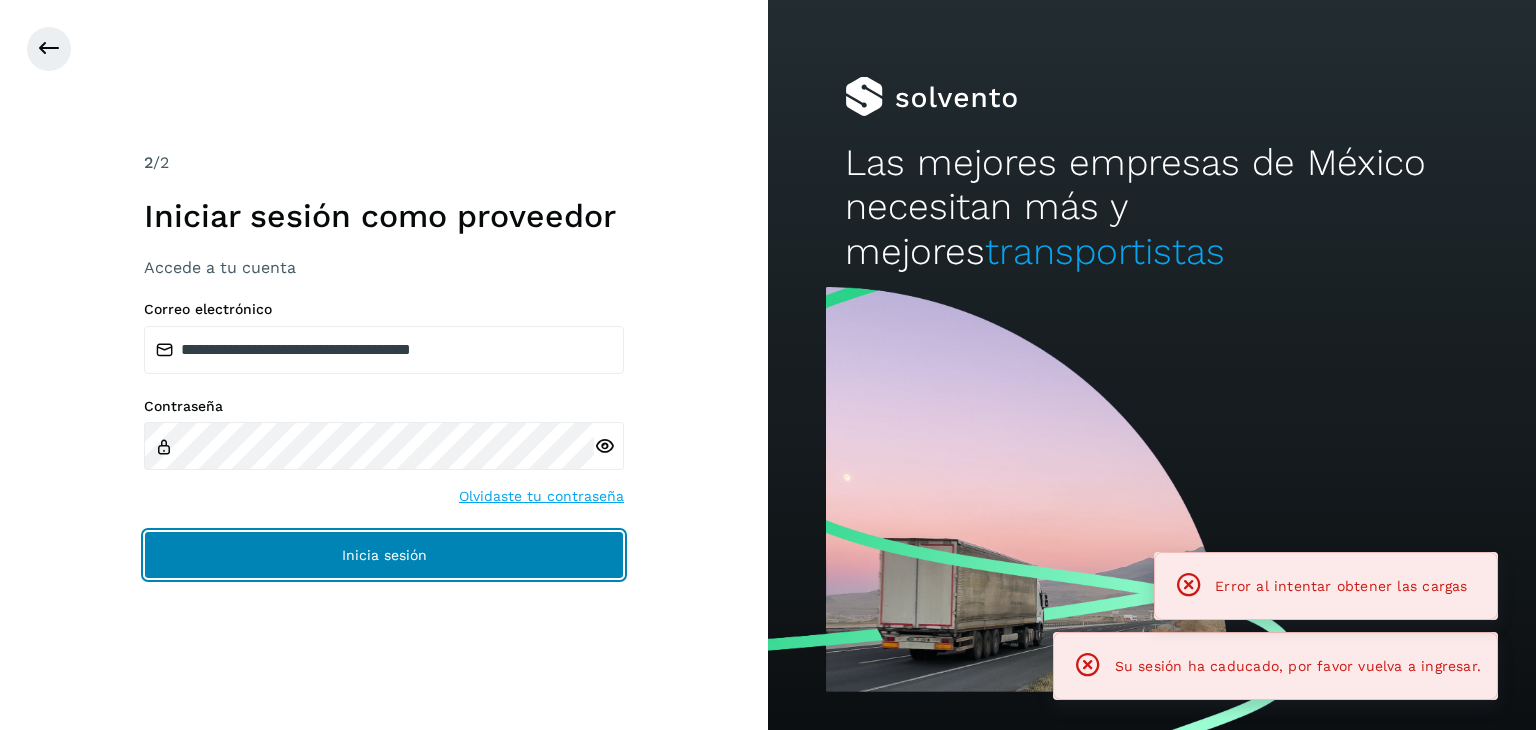 click on "Inicia sesión" at bounding box center (384, 555) 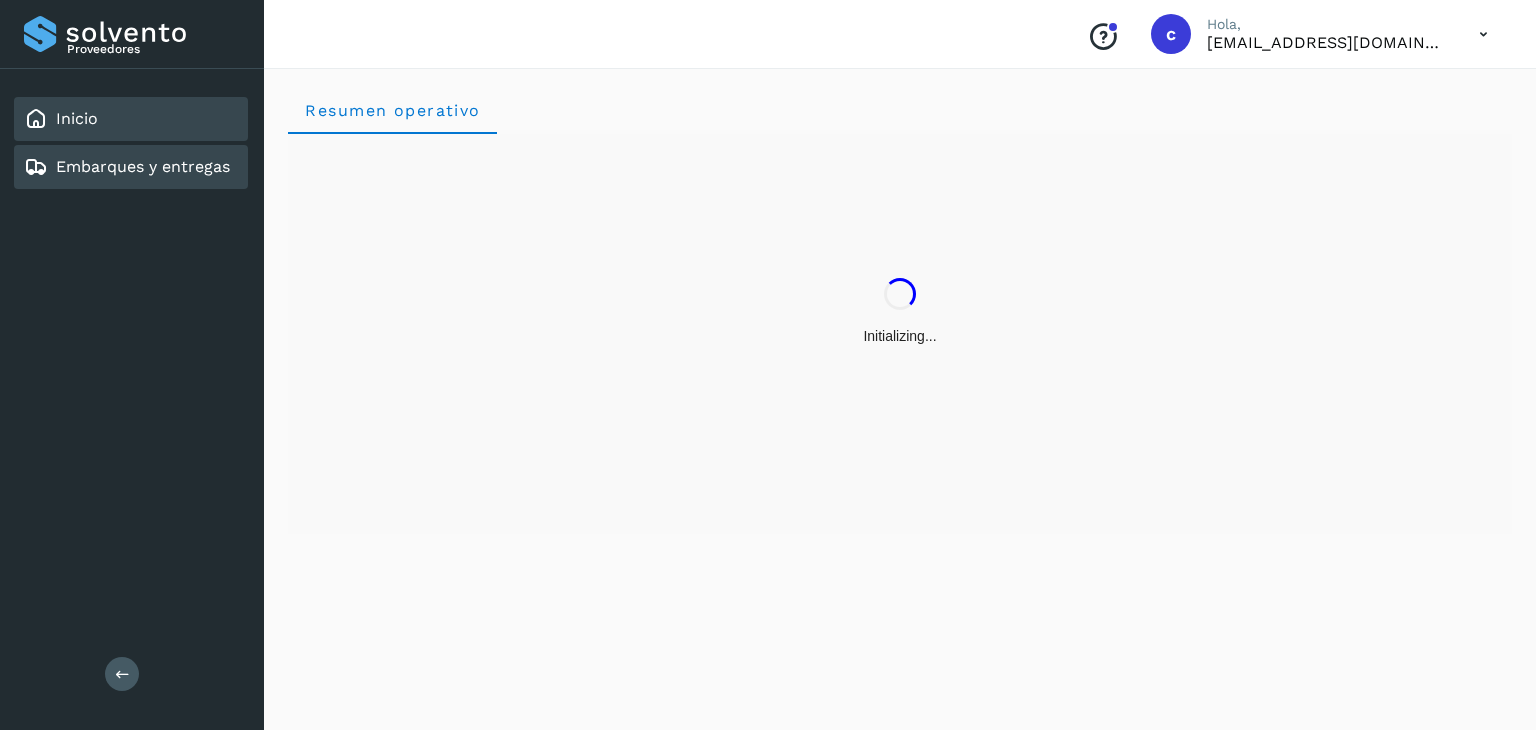 click on "Embarques y entregas" 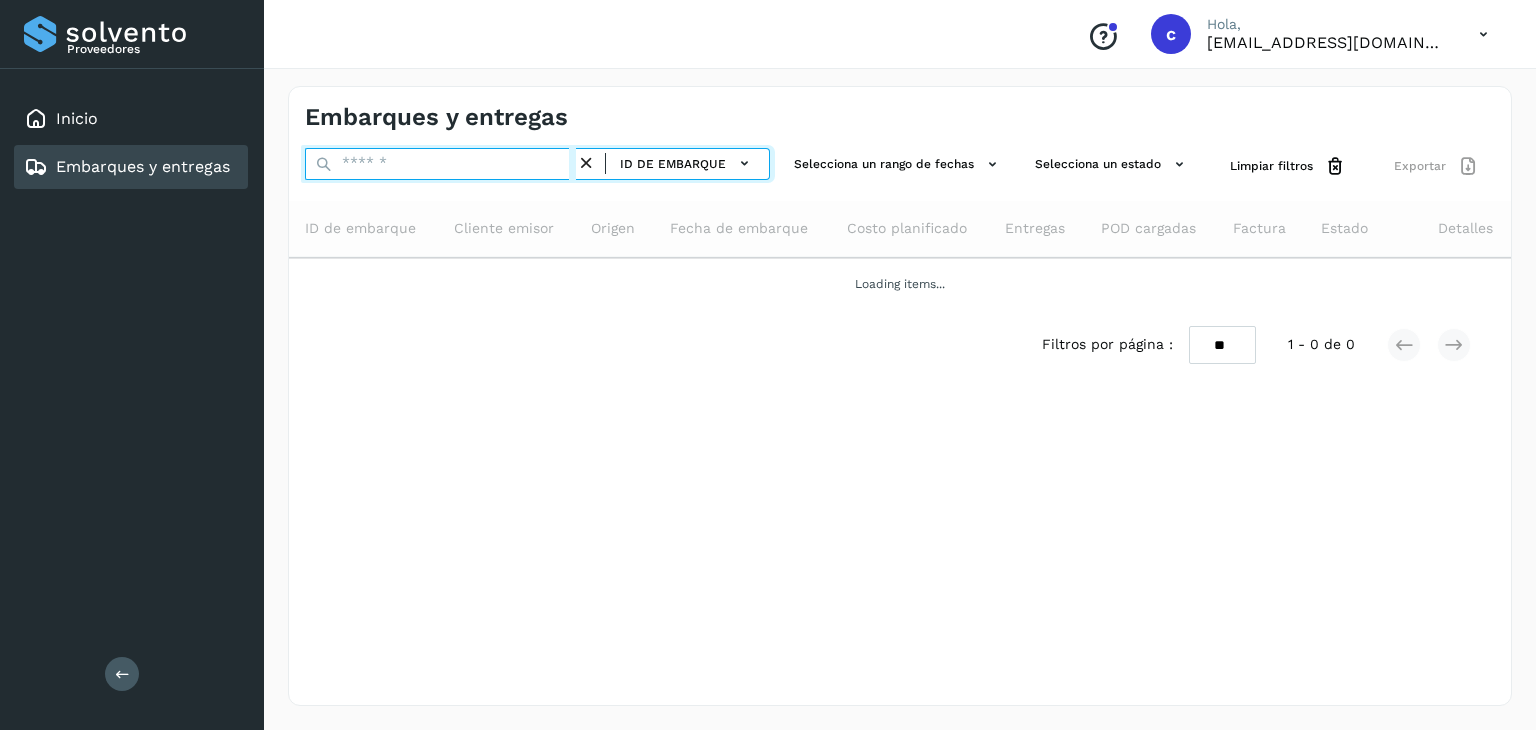 drag, startPoint x: 436, startPoint y: 161, endPoint x: 372, endPoint y: 167, distance: 64.28063 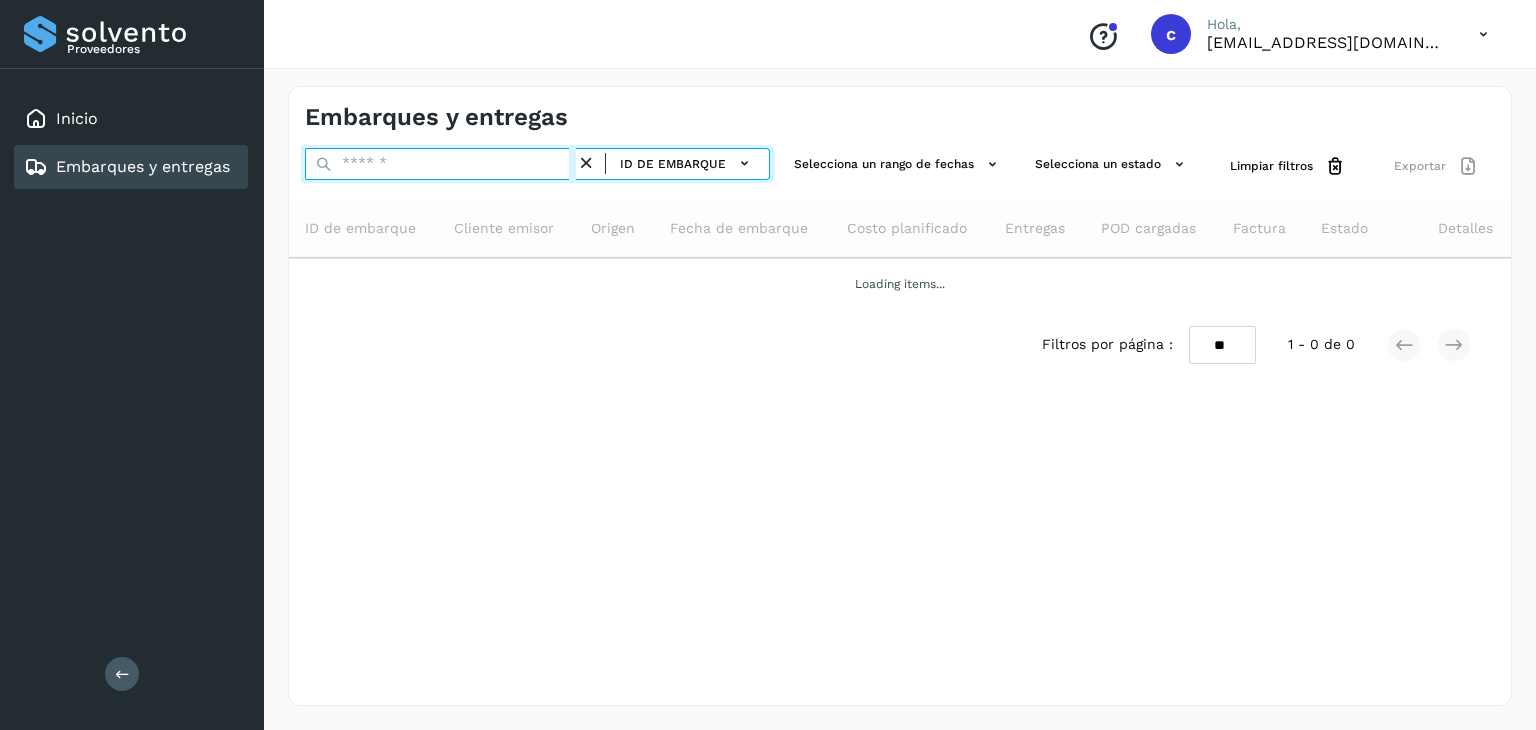 click at bounding box center (440, 164) 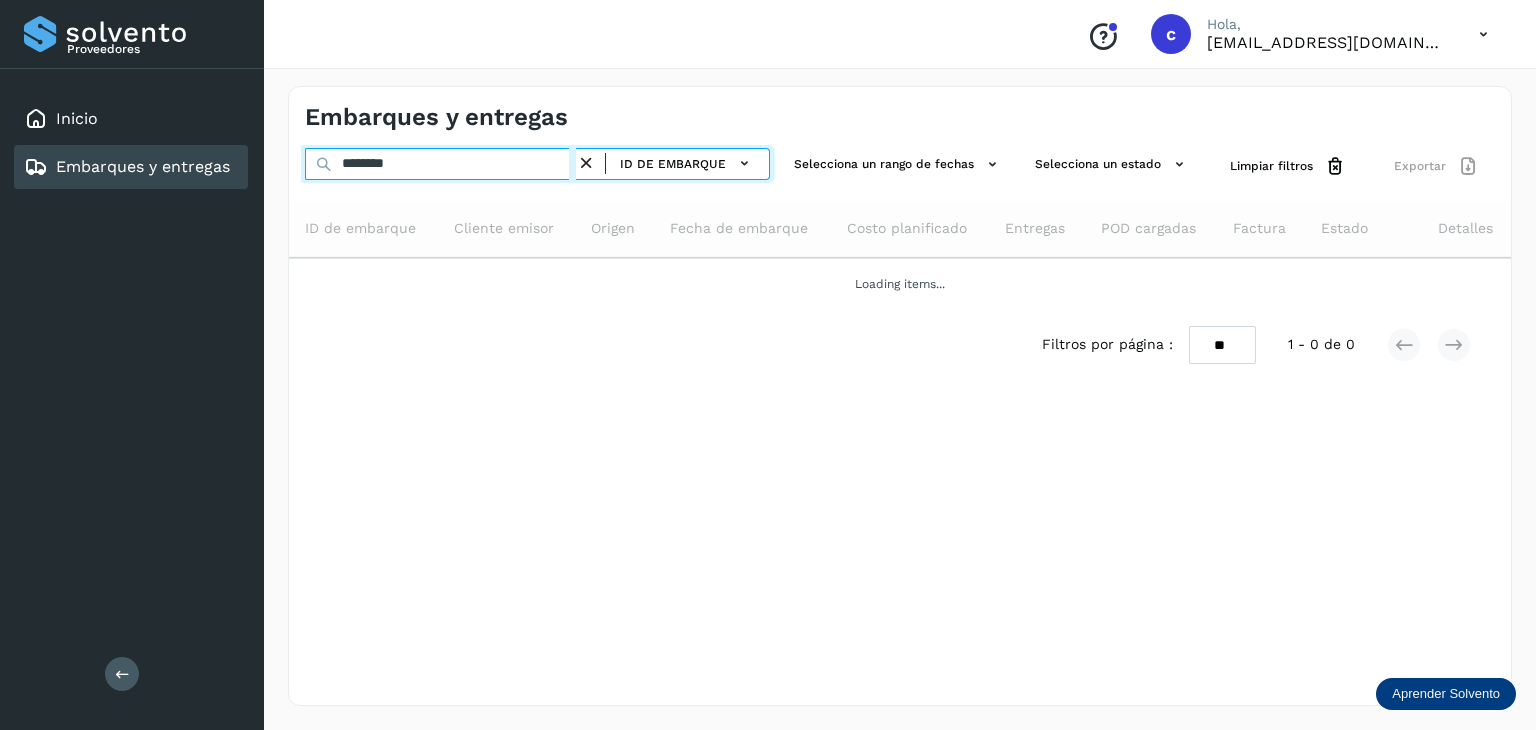 type on "********" 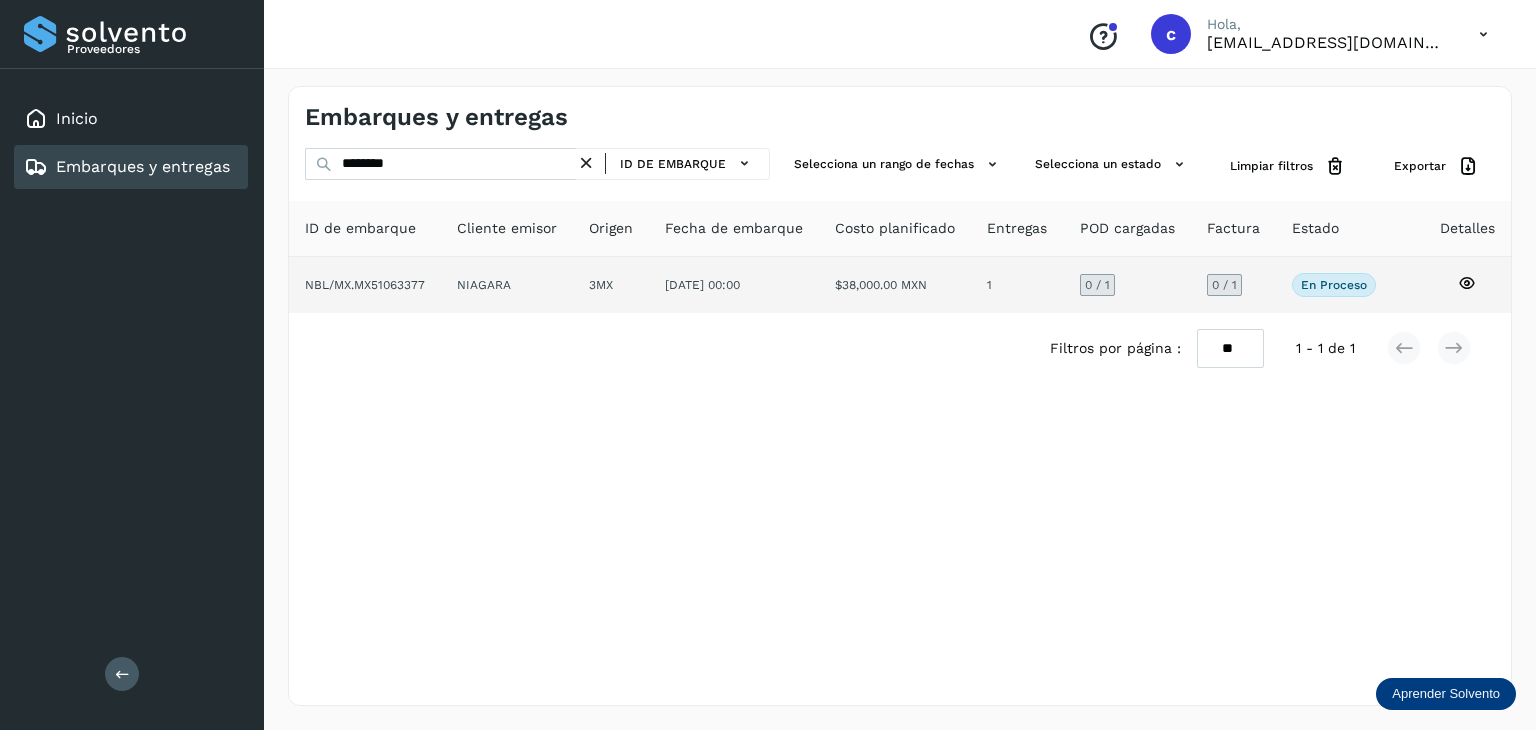 click 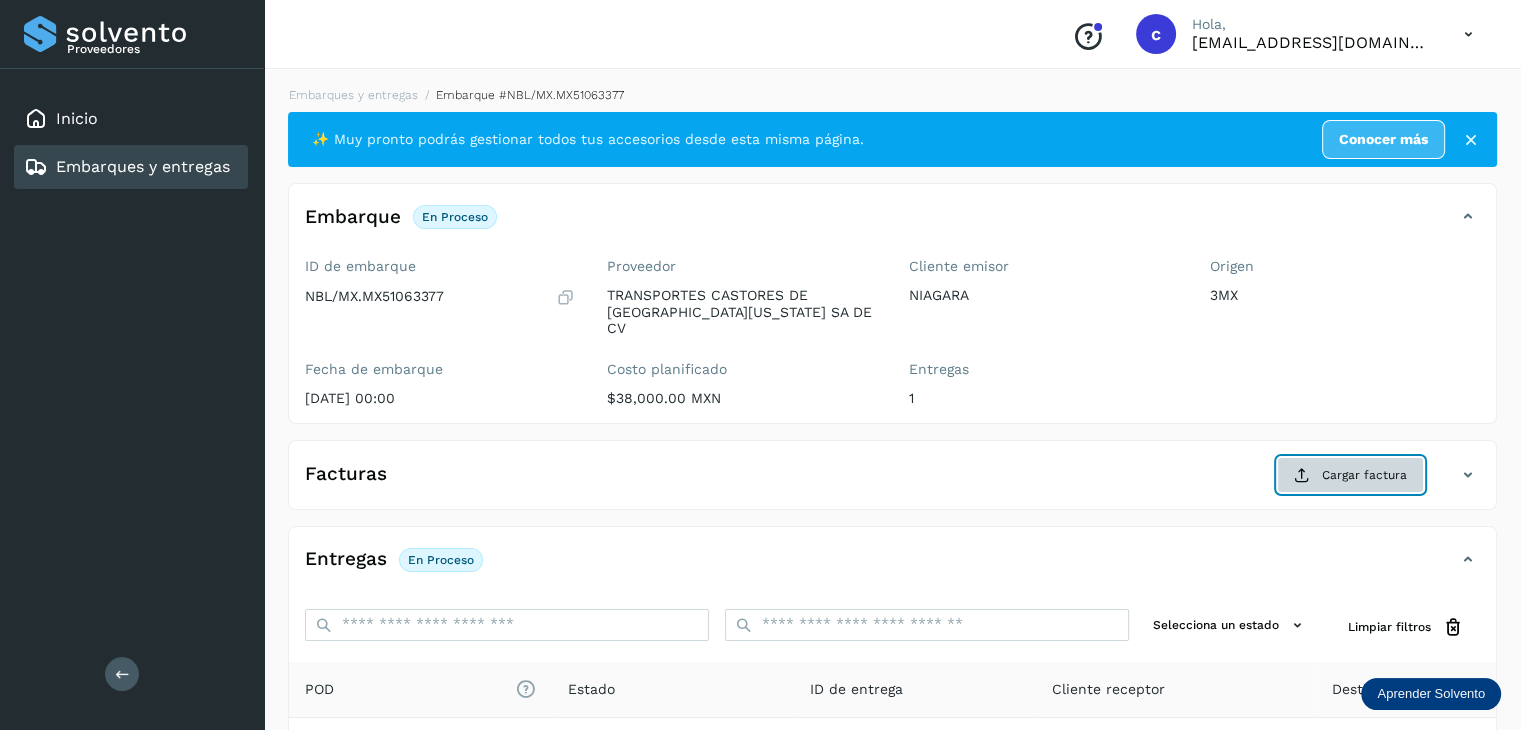 click on "Cargar factura" 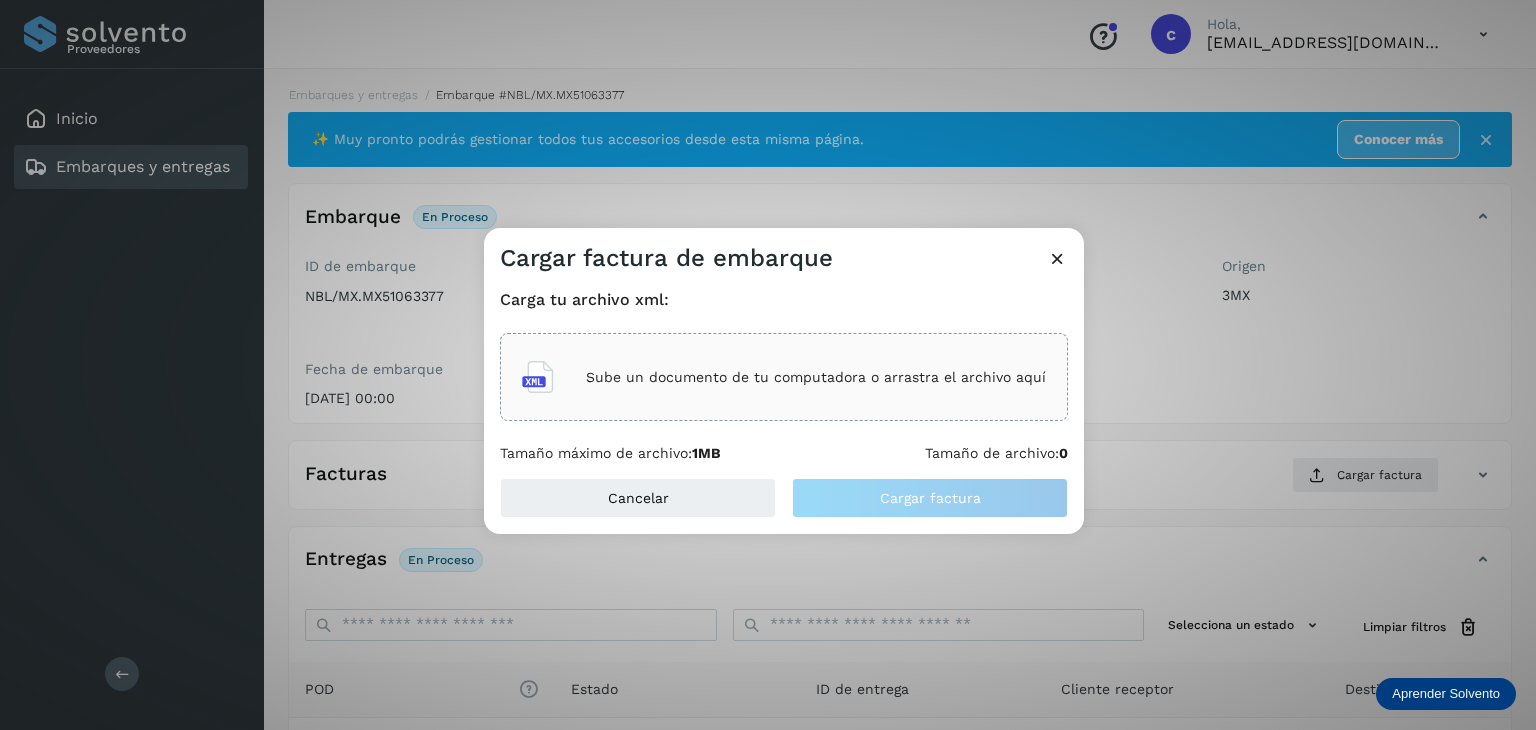 click on "Sube un documento de tu computadora o arrastra el archivo aquí" at bounding box center (816, 377) 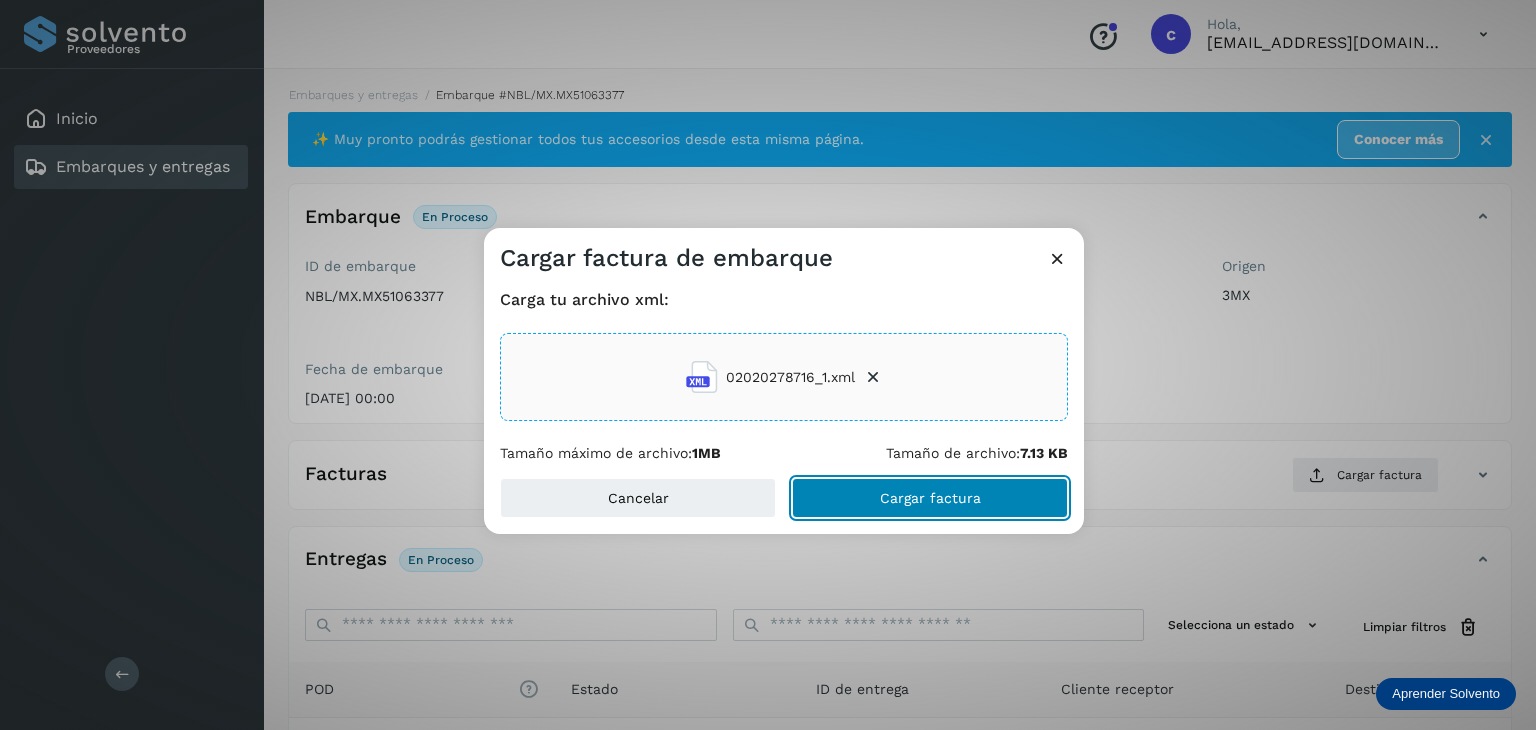 click on "Cargar factura" 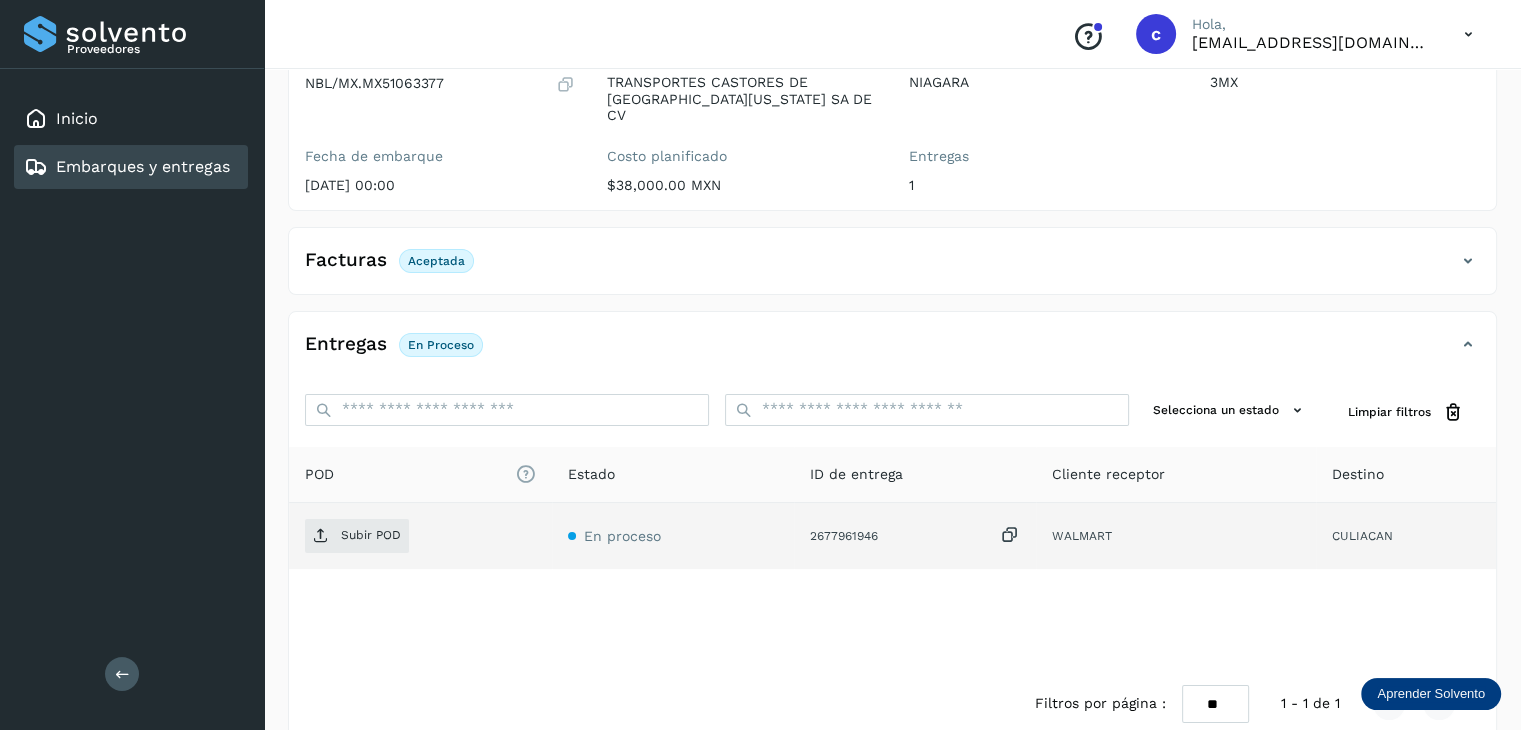 scroll, scrollTop: 229, scrollLeft: 0, axis: vertical 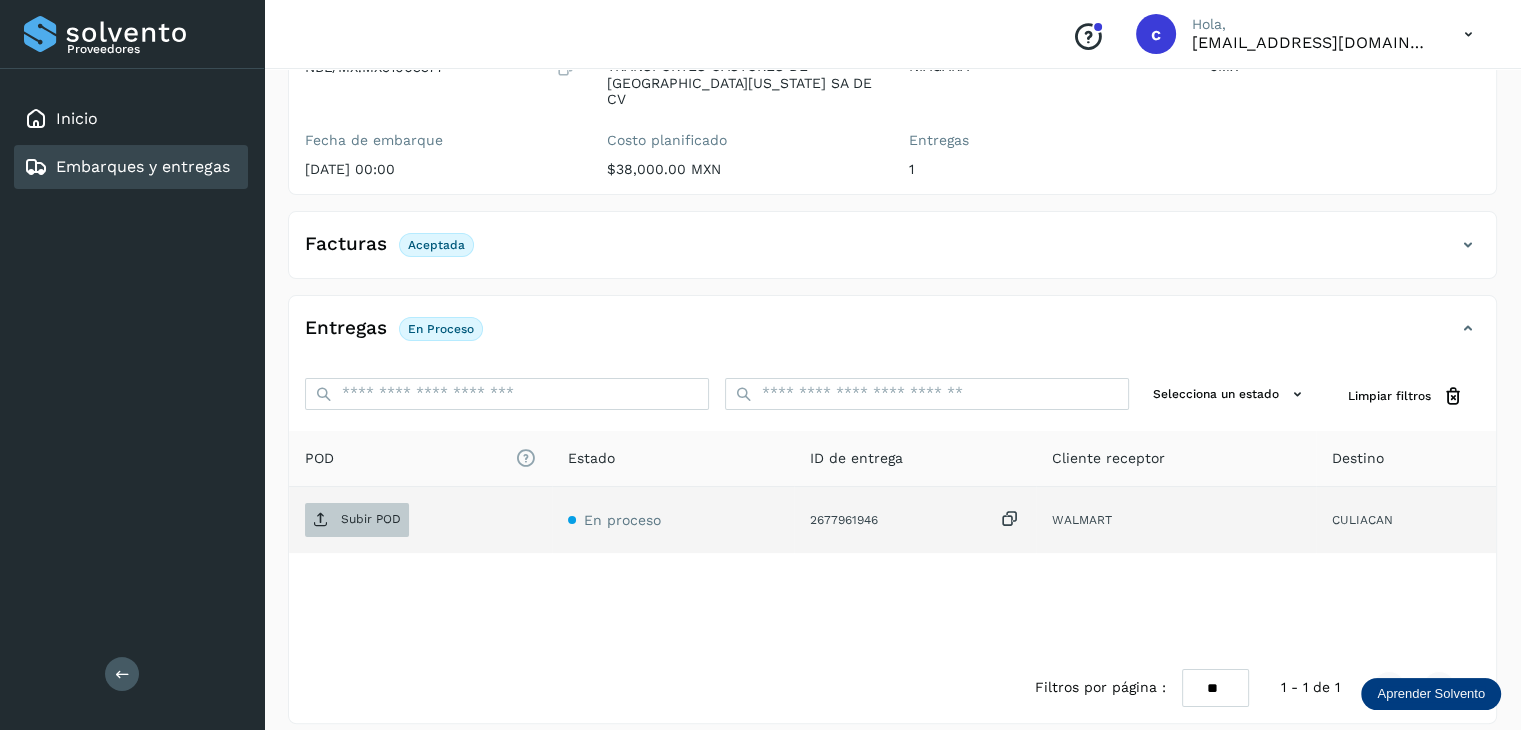 click on "Subir POD" at bounding box center (371, 519) 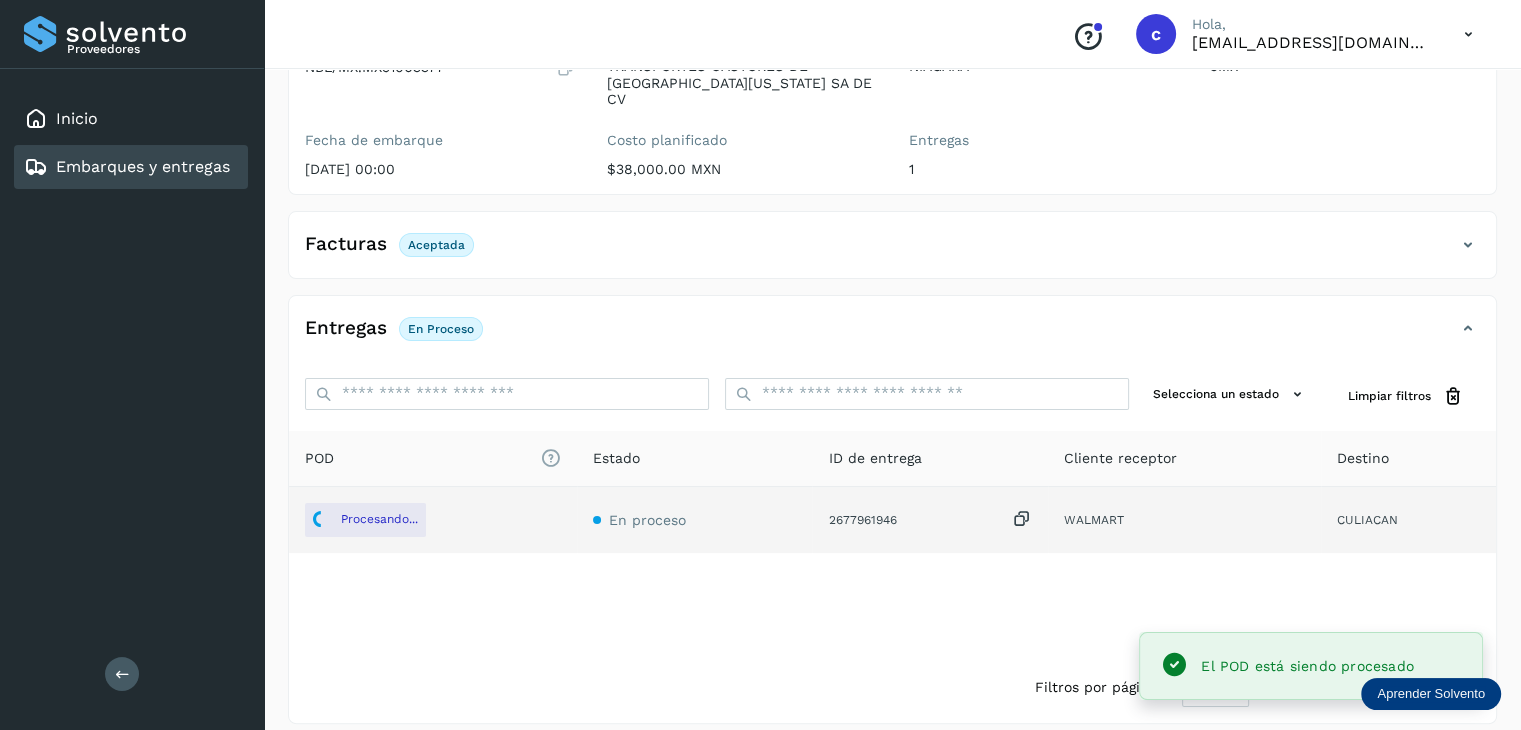 click on "Embarques y entregas" 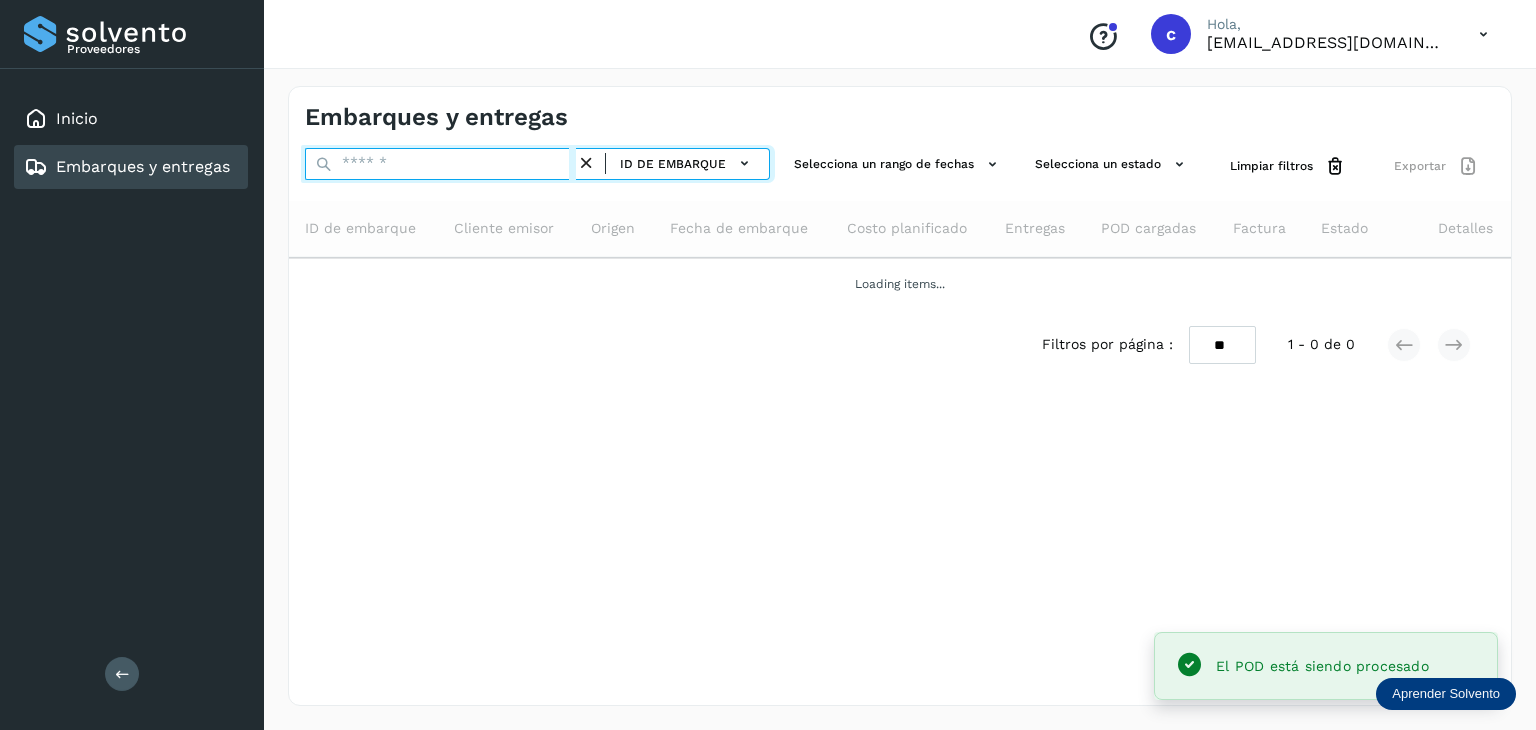 click at bounding box center (440, 164) 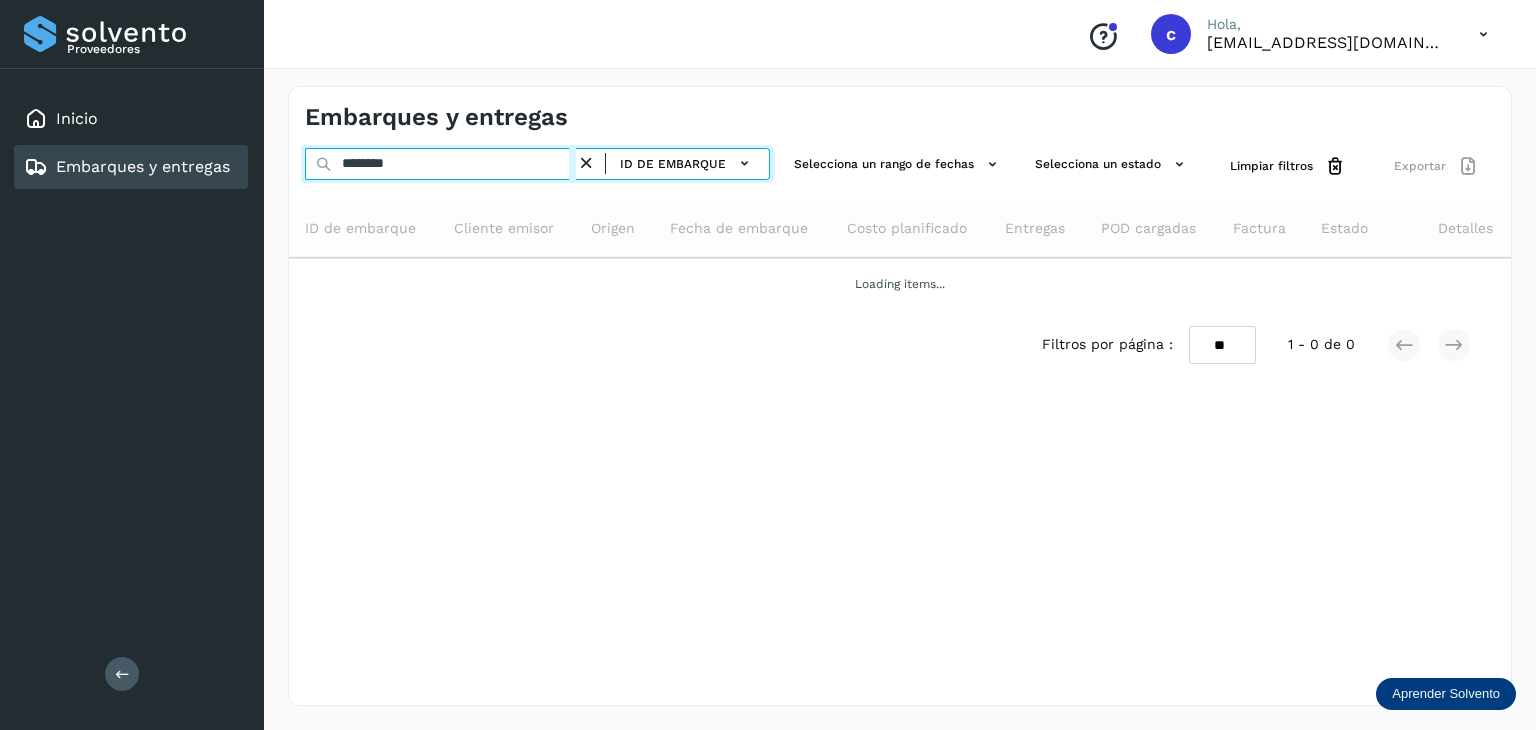 type on "********" 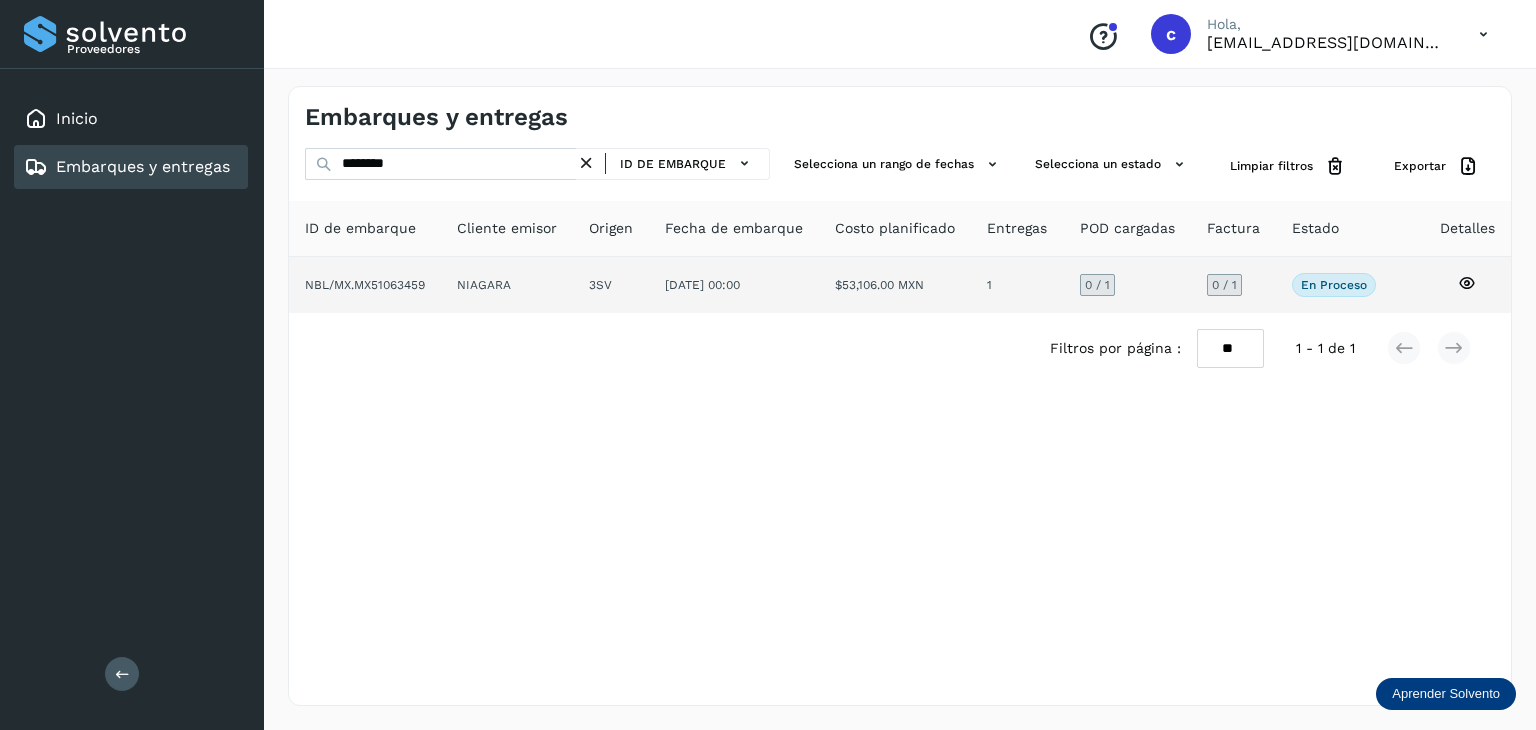 click 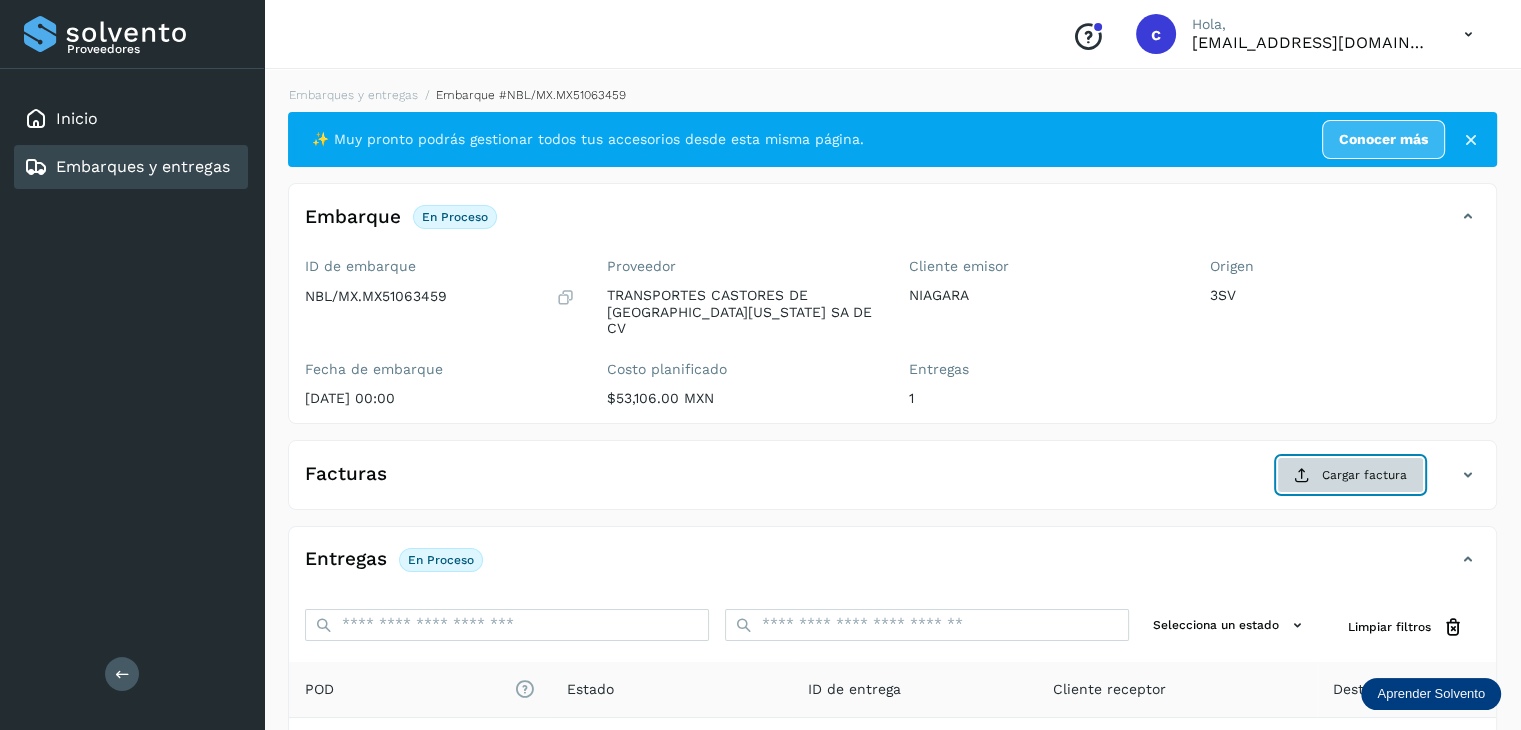 click on "Cargar factura" at bounding box center [1350, 475] 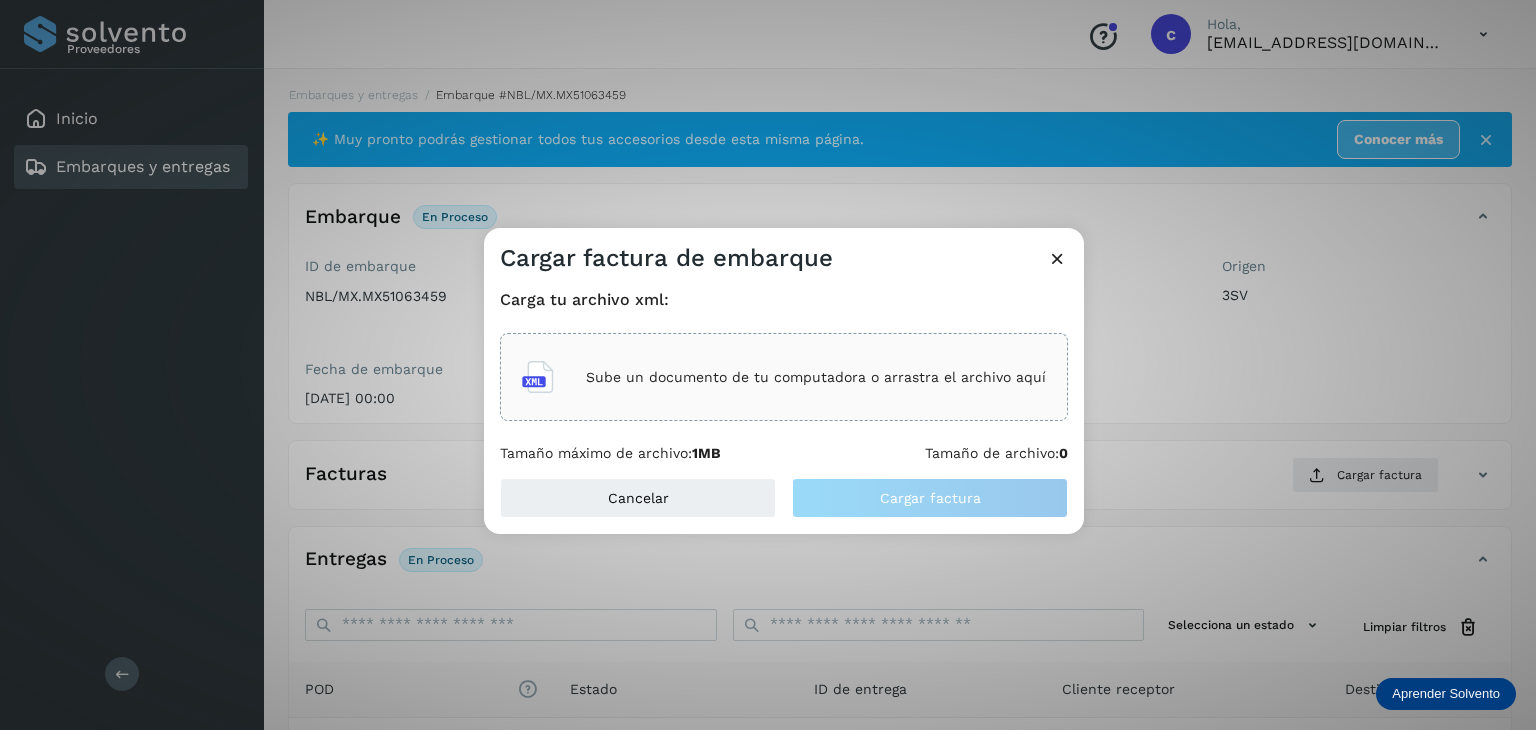 click on "Sube un documento de tu computadora o arrastra el archivo aquí" at bounding box center [816, 377] 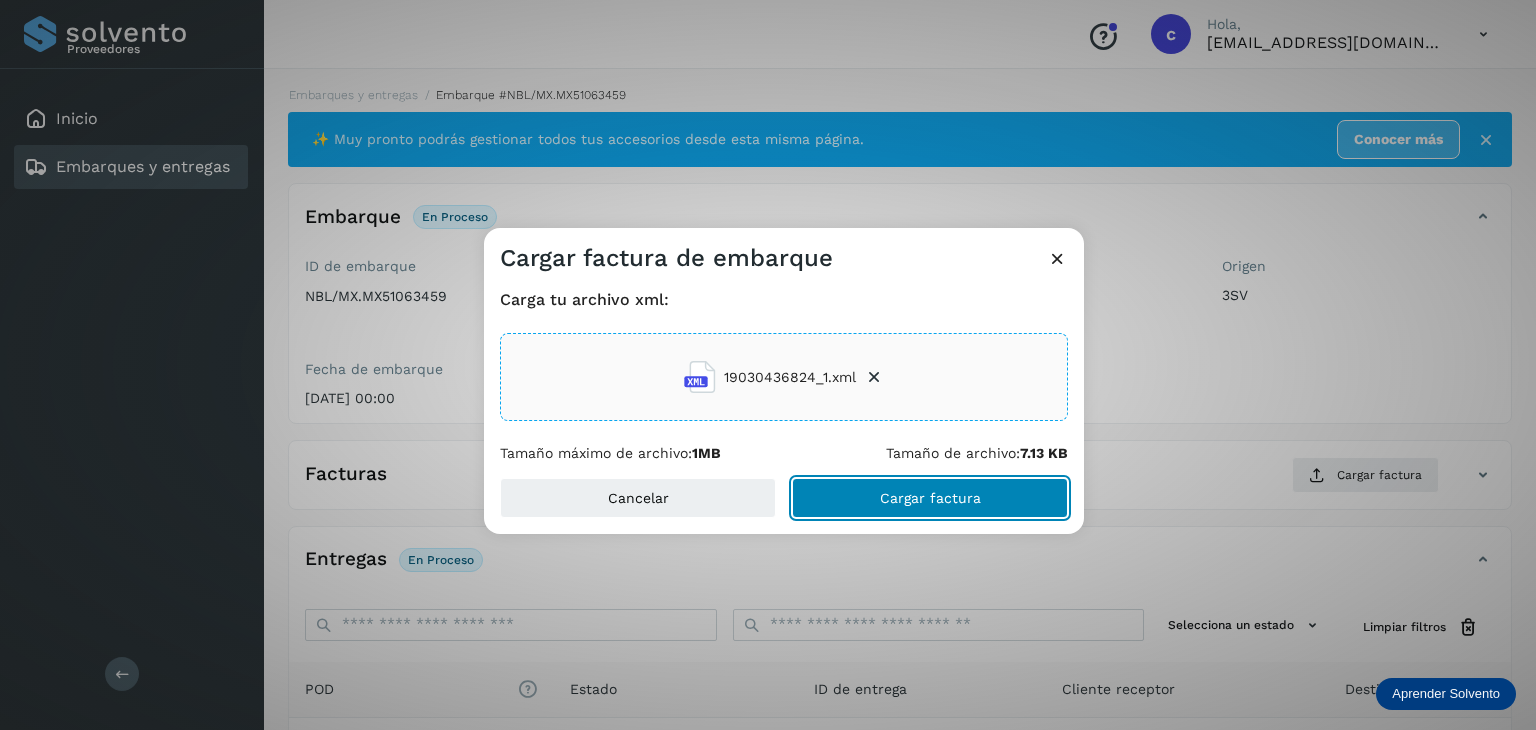 click on "Cargar factura" 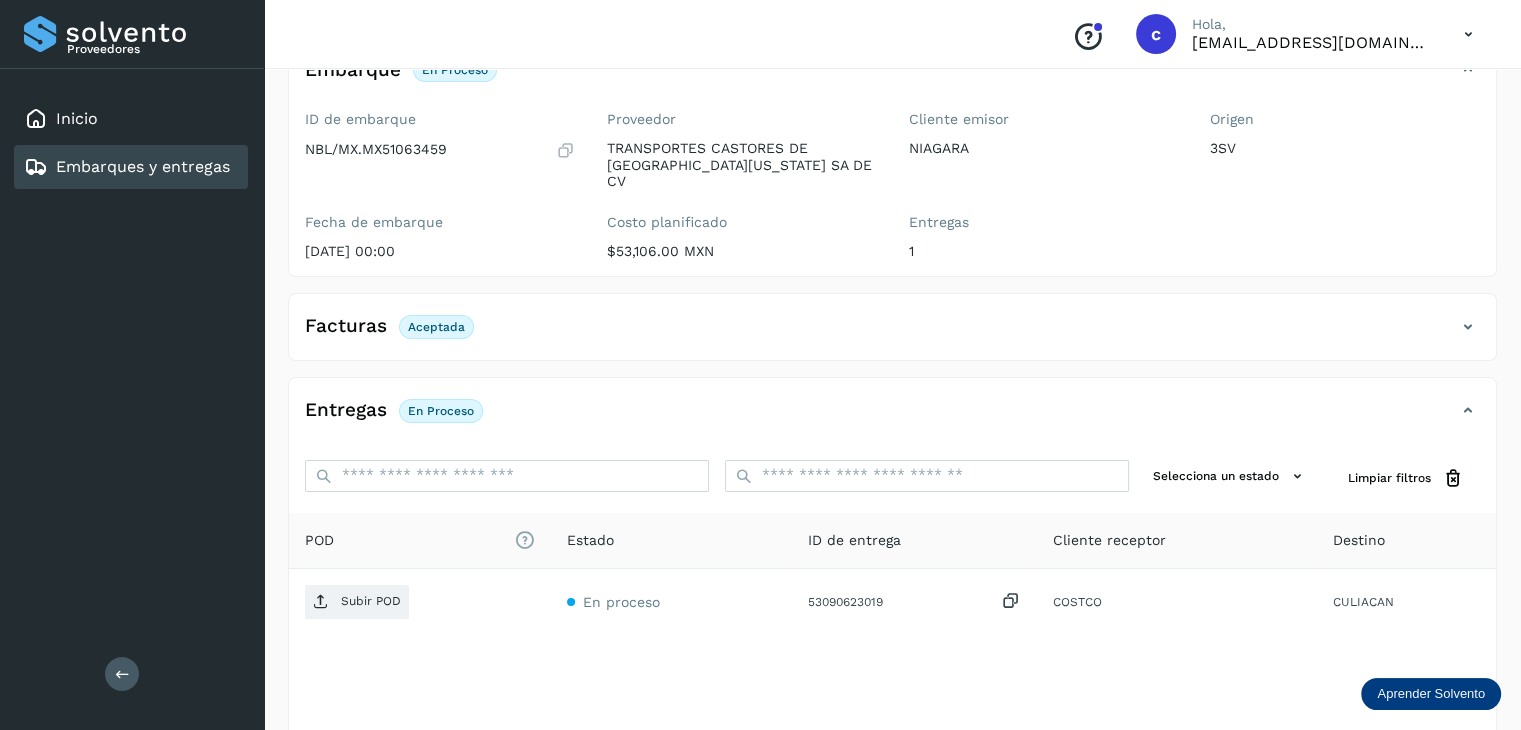 scroll, scrollTop: 229, scrollLeft: 0, axis: vertical 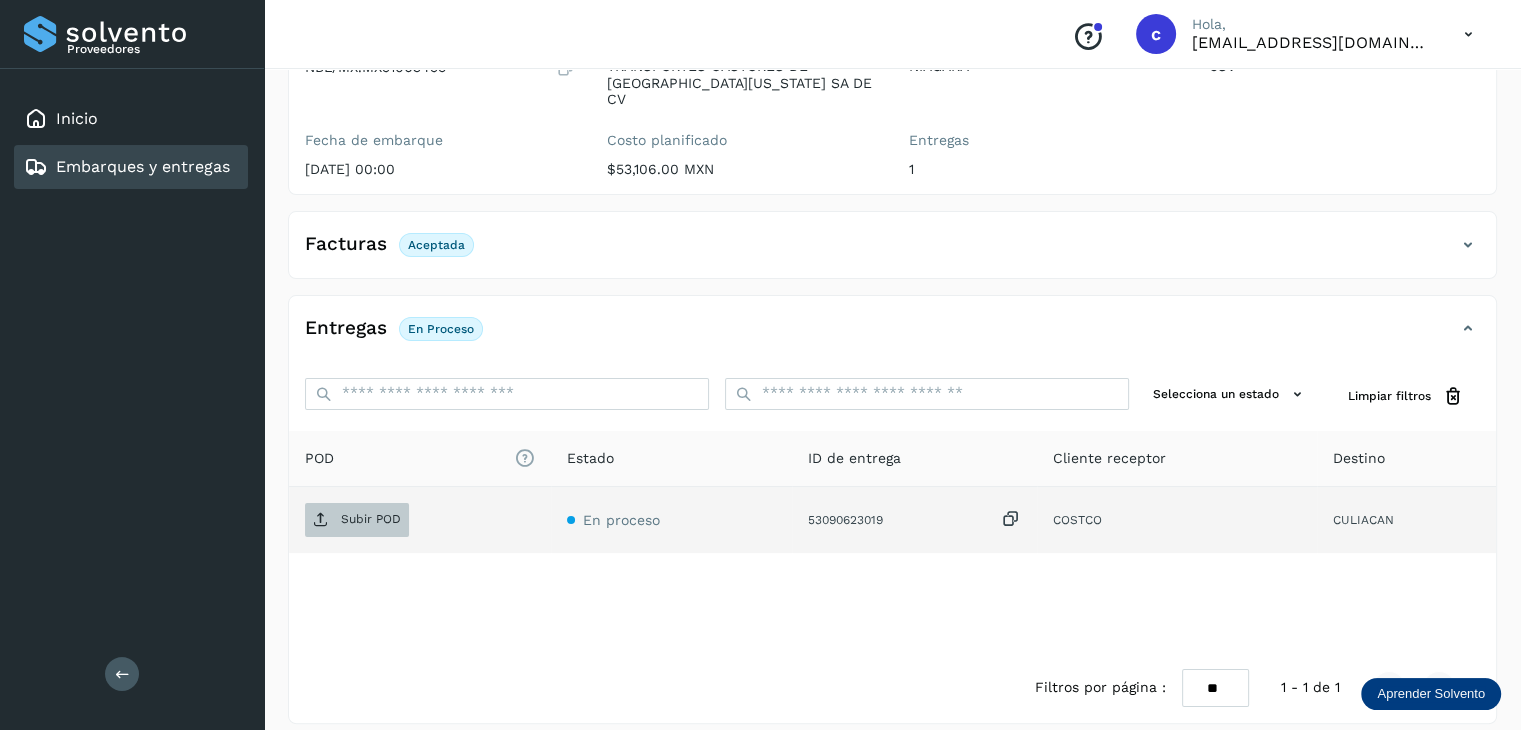 click on "Subir POD" at bounding box center [371, 519] 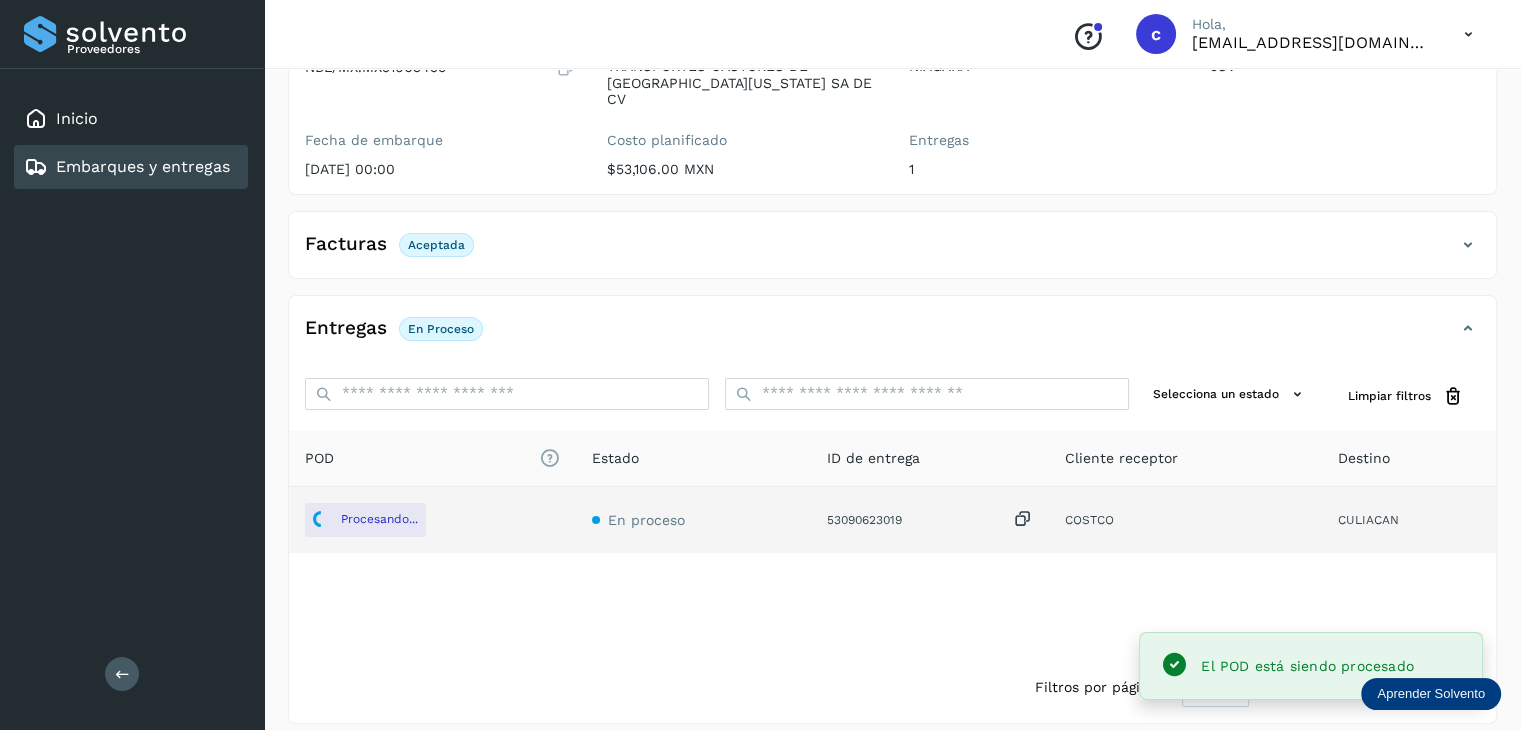 click on "Embarques y entregas" at bounding box center (143, 166) 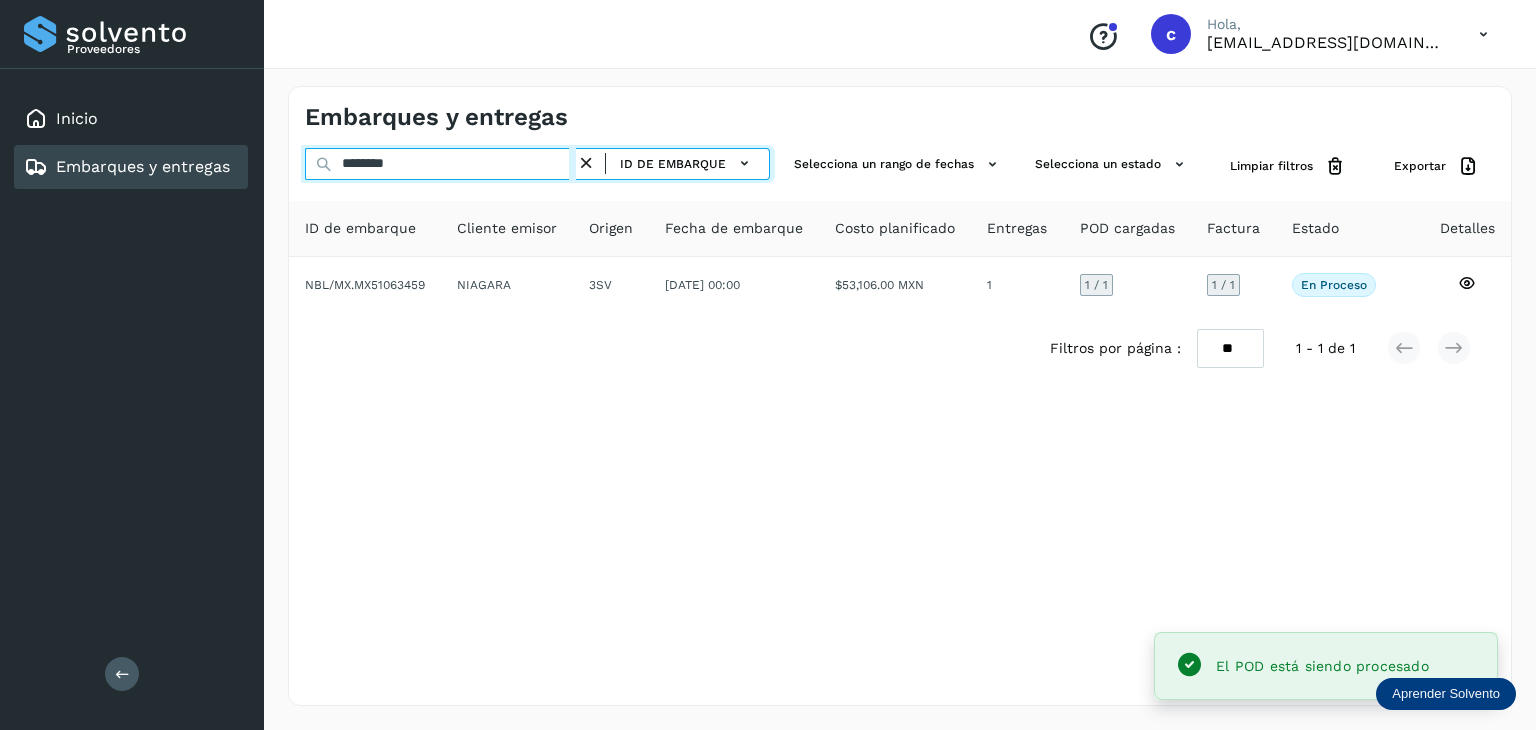 drag, startPoint x: 416, startPoint y: 167, endPoint x: 319, endPoint y: 154, distance: 97.867256 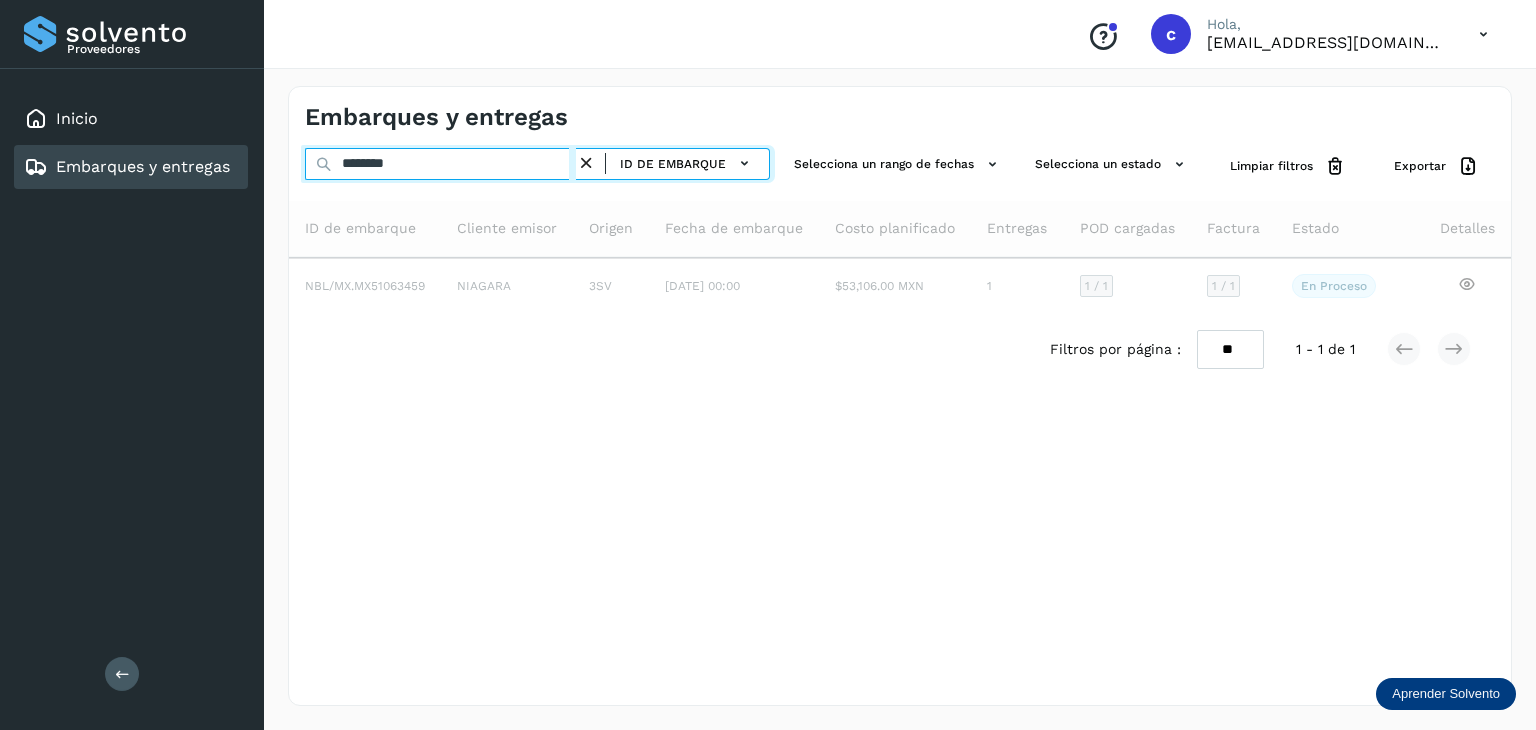 type on "********" 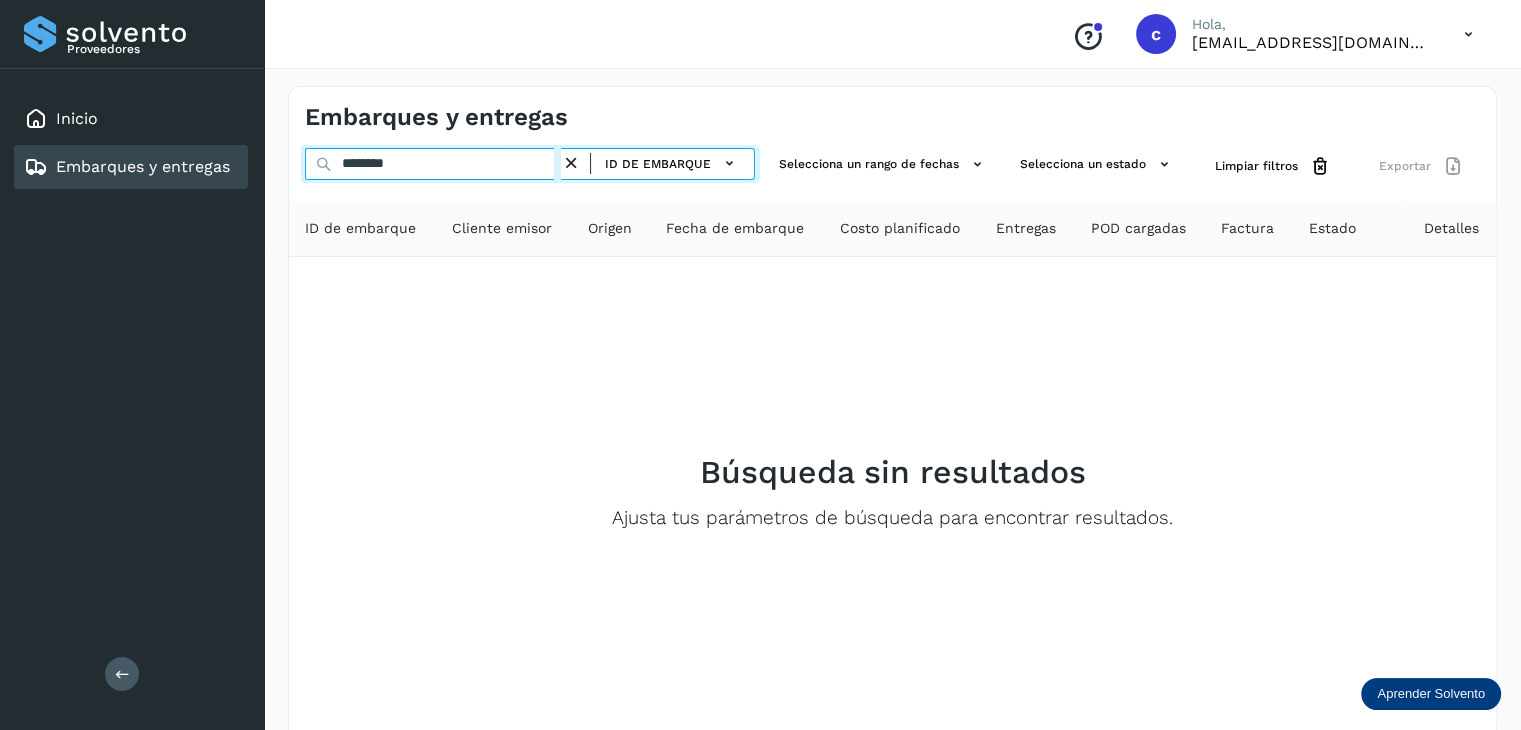 drag, startPoint x: 405, startPoint y: 178, endPoint x: 346, endPoint y: 181, distance: 59.07622 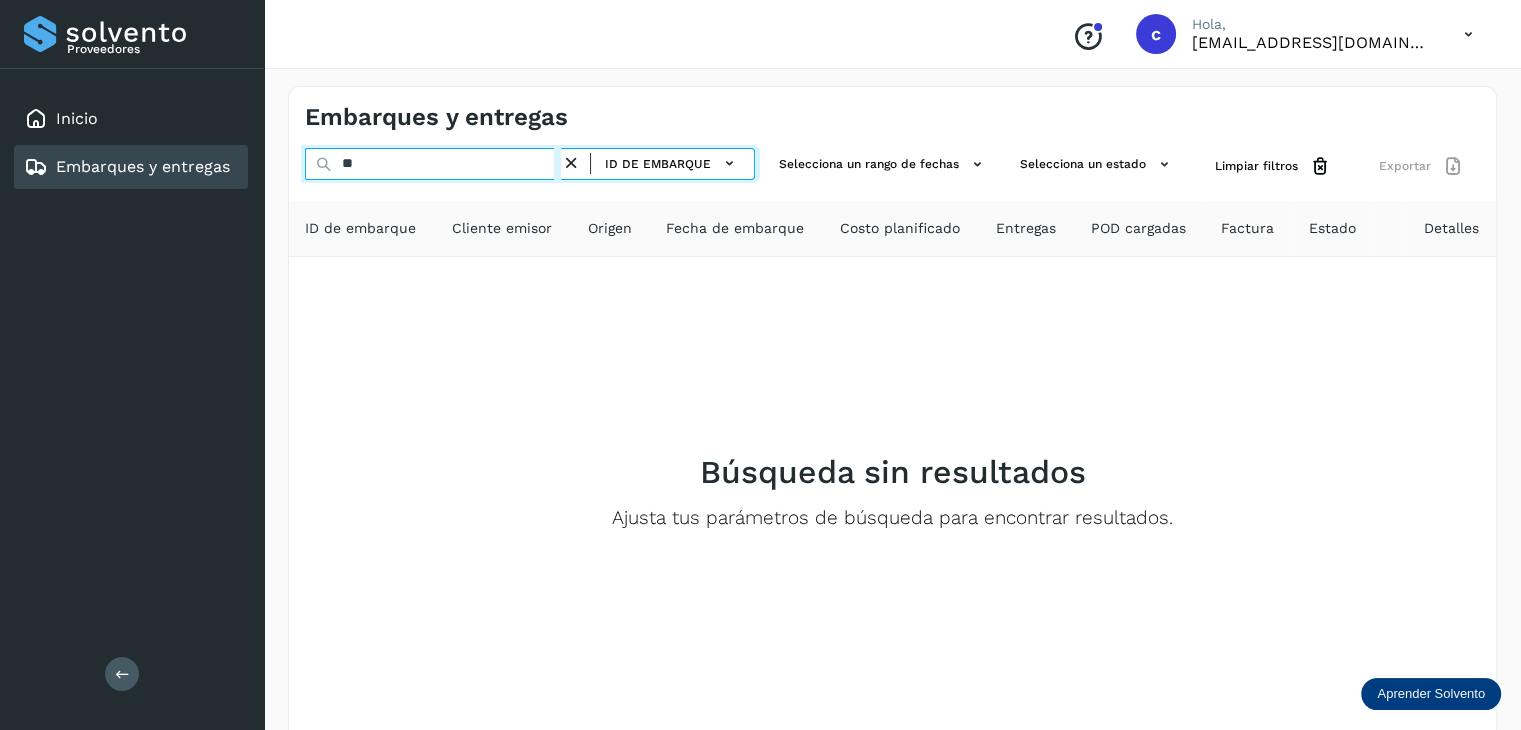 type on "*" 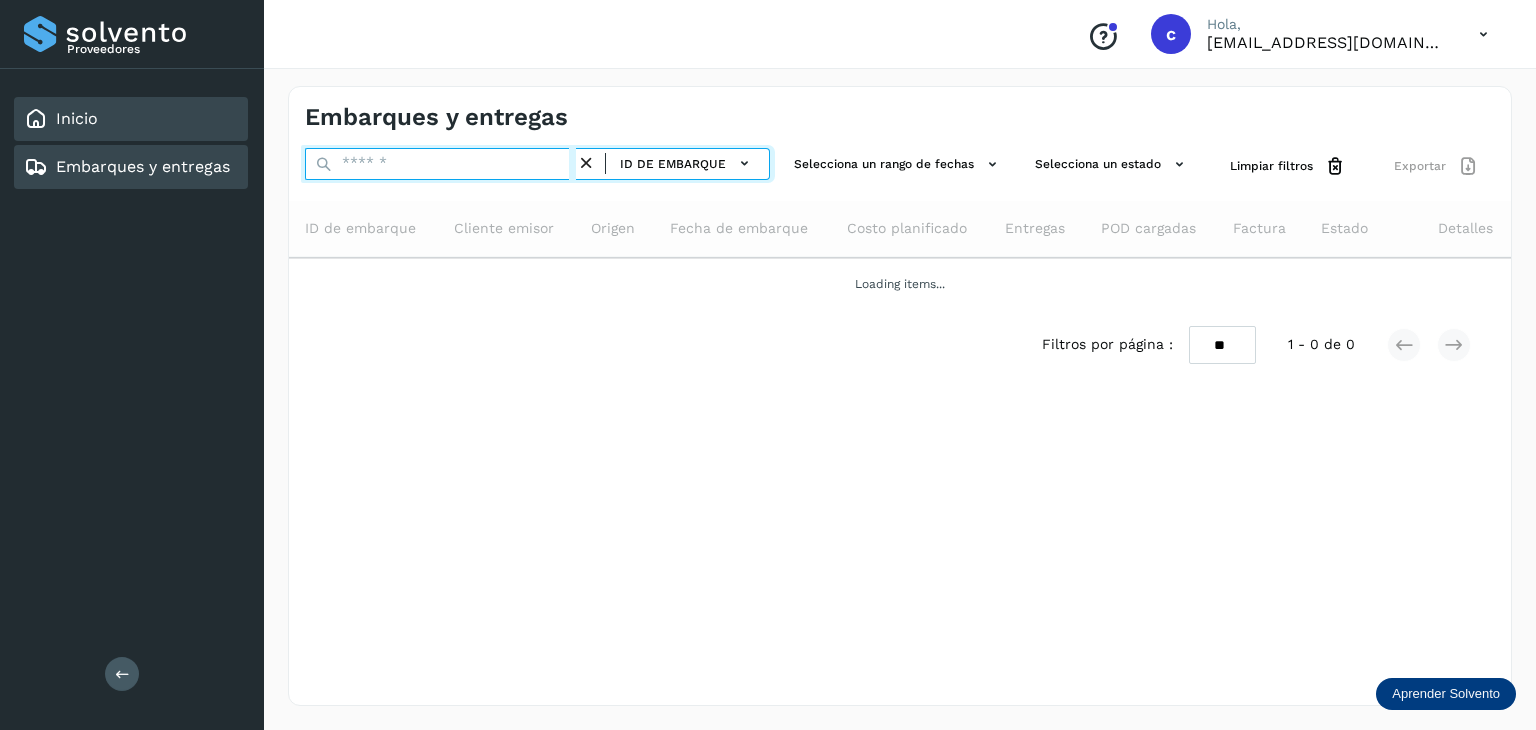 type 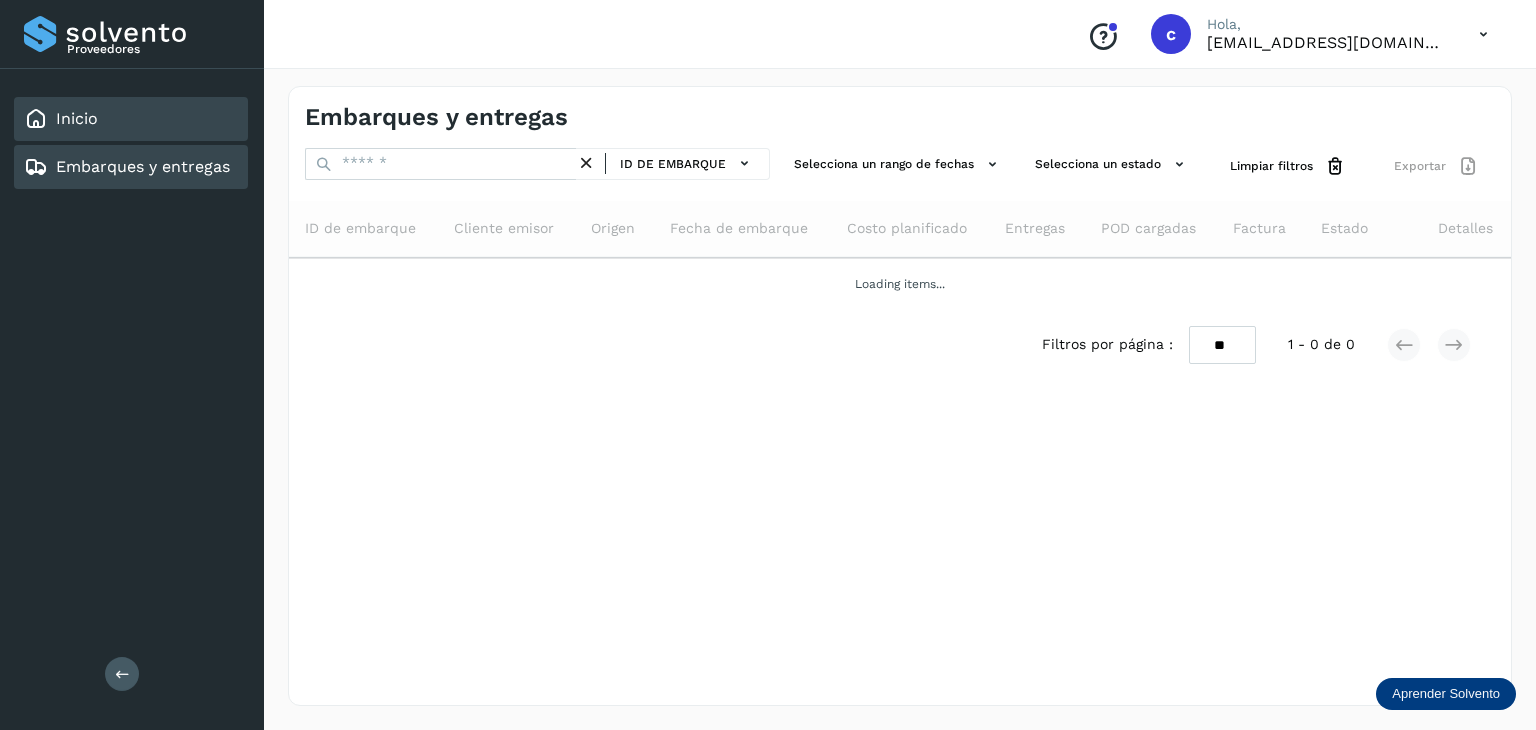 click on "Inicio" 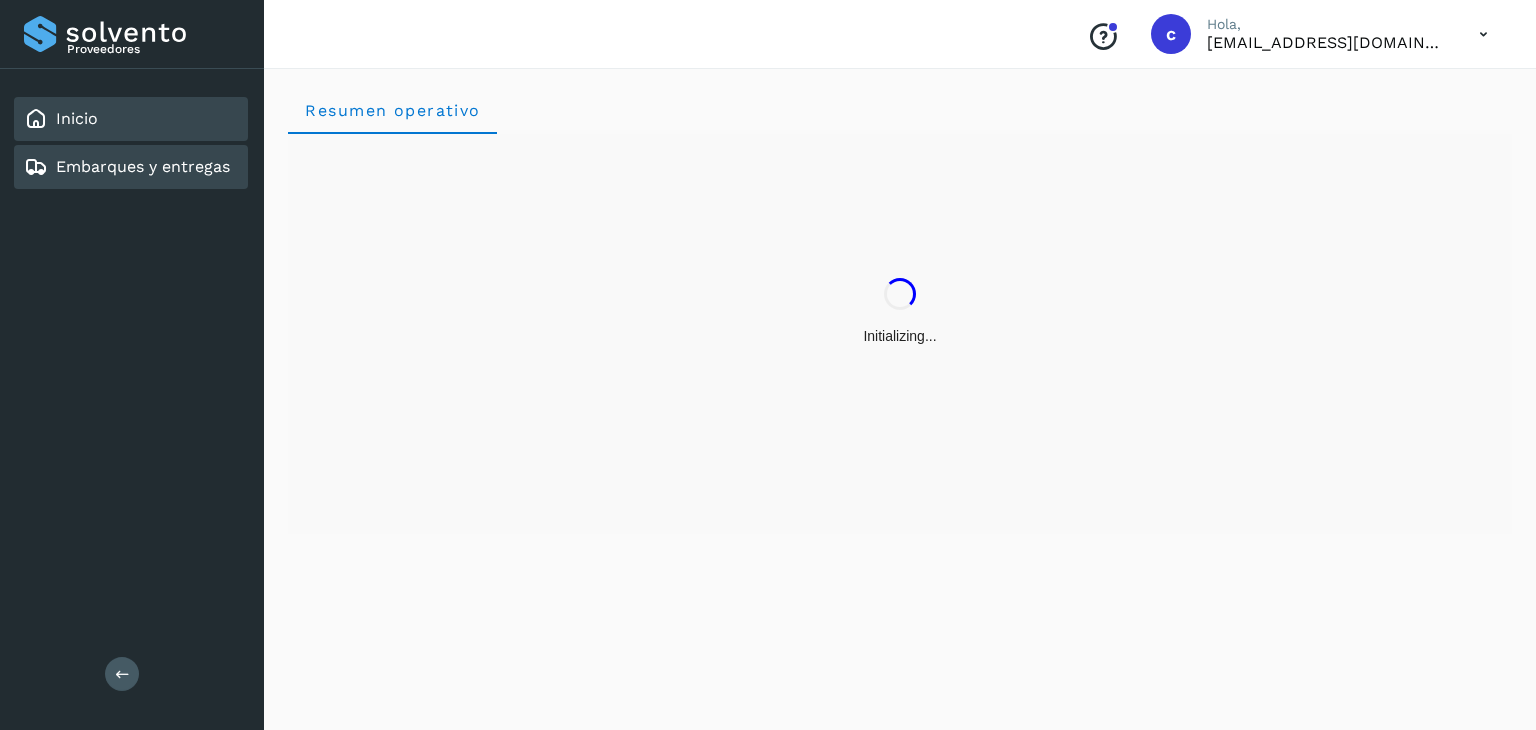 click on "Embarques y entregas" at bounding box center [143, 166] 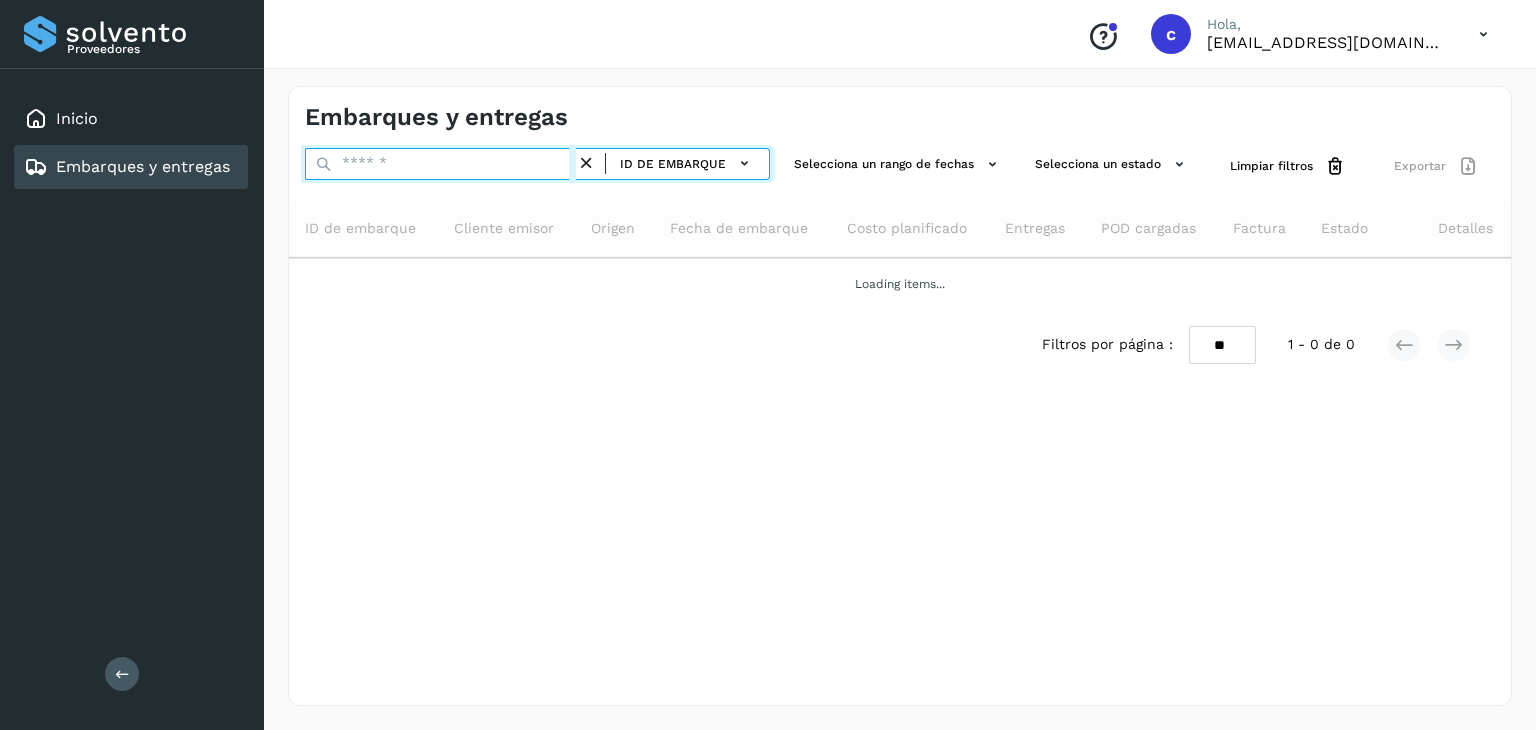 click at bounding box center (440, 164) 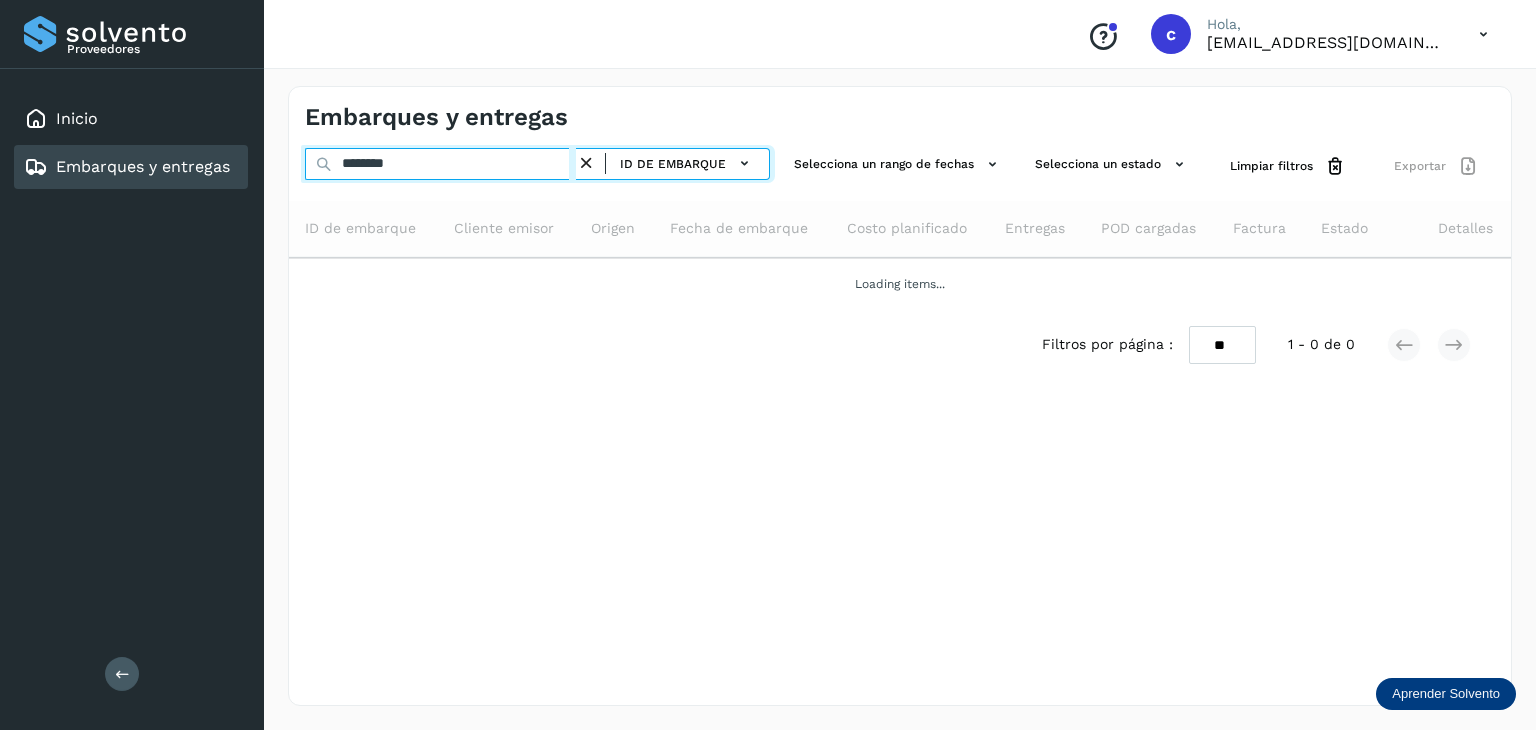 type on "********" 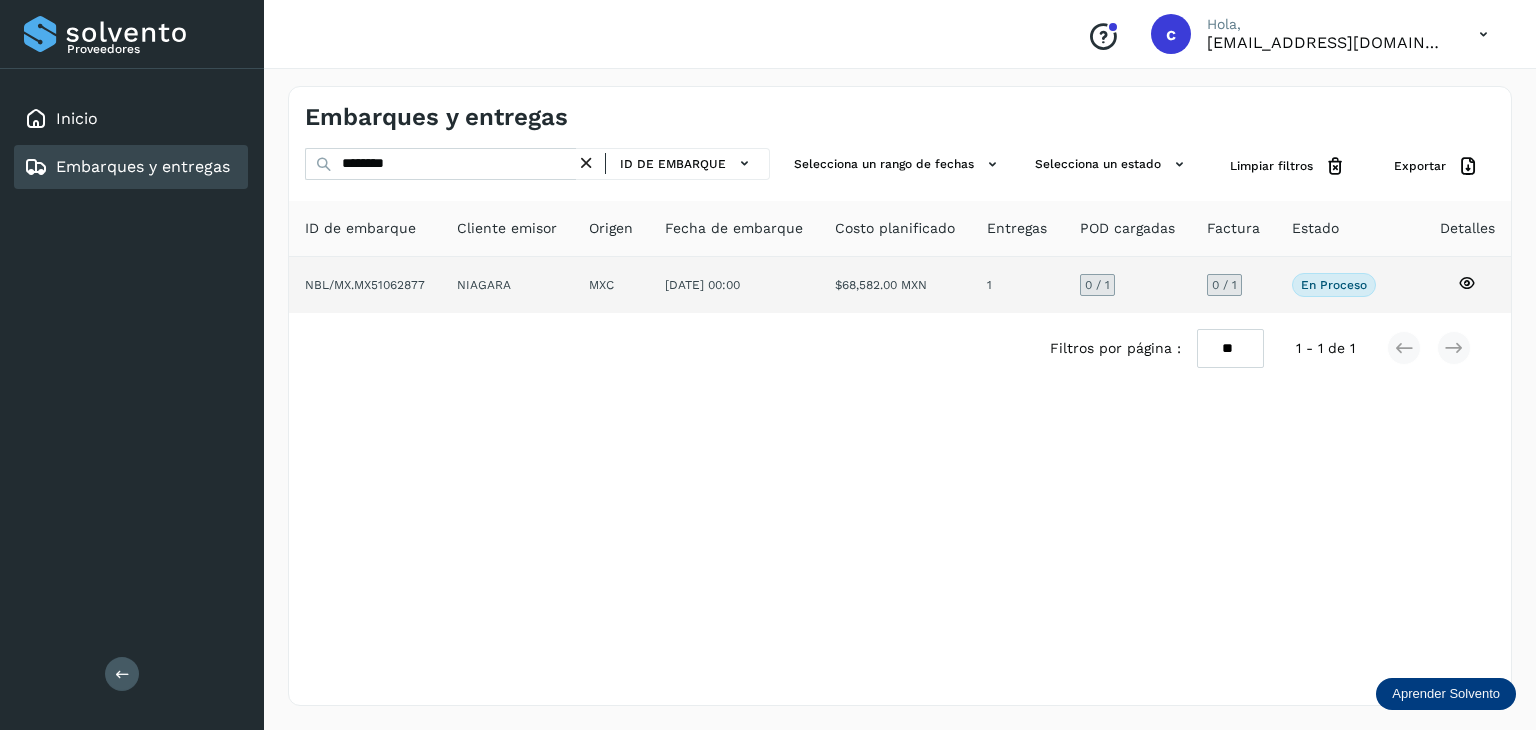 click 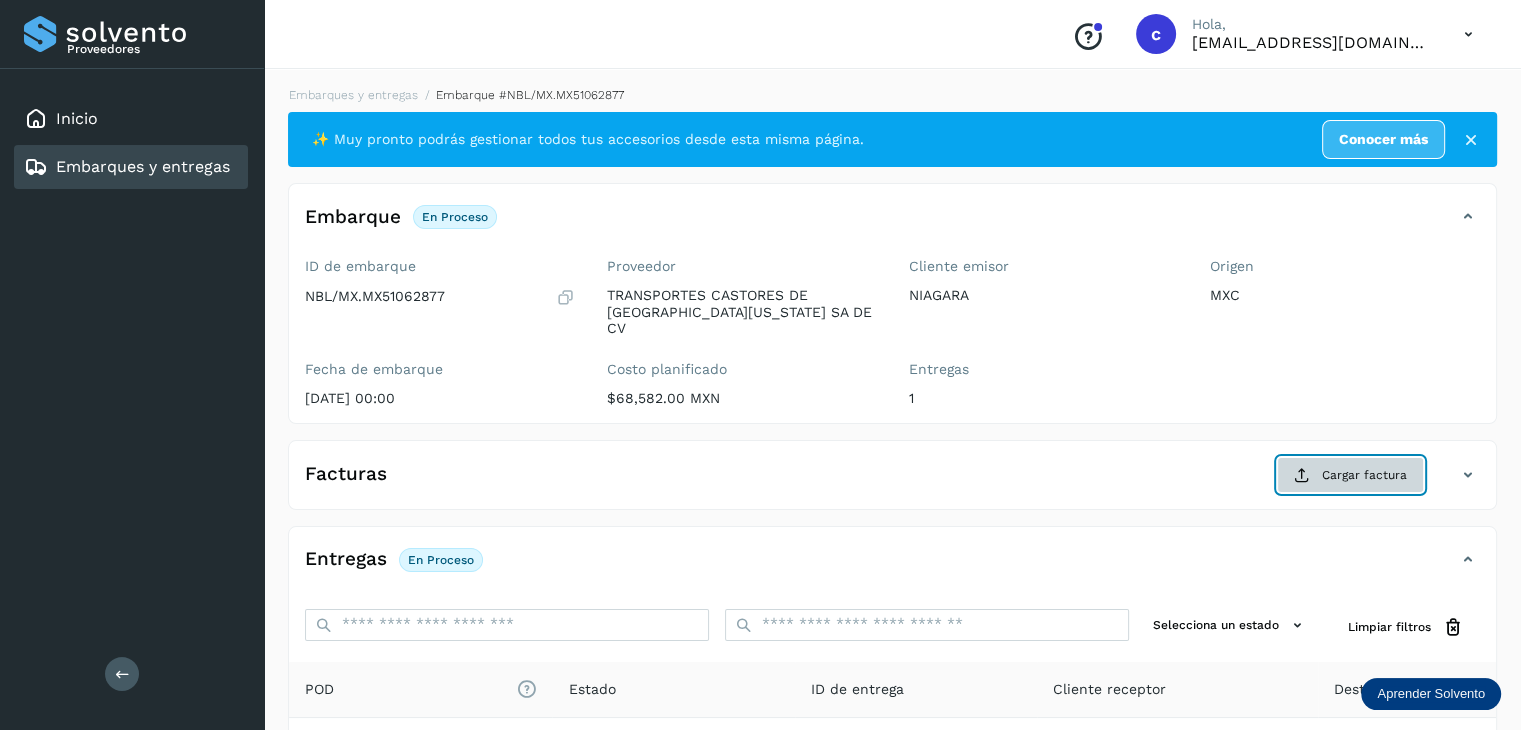 click on "Cargar factura" 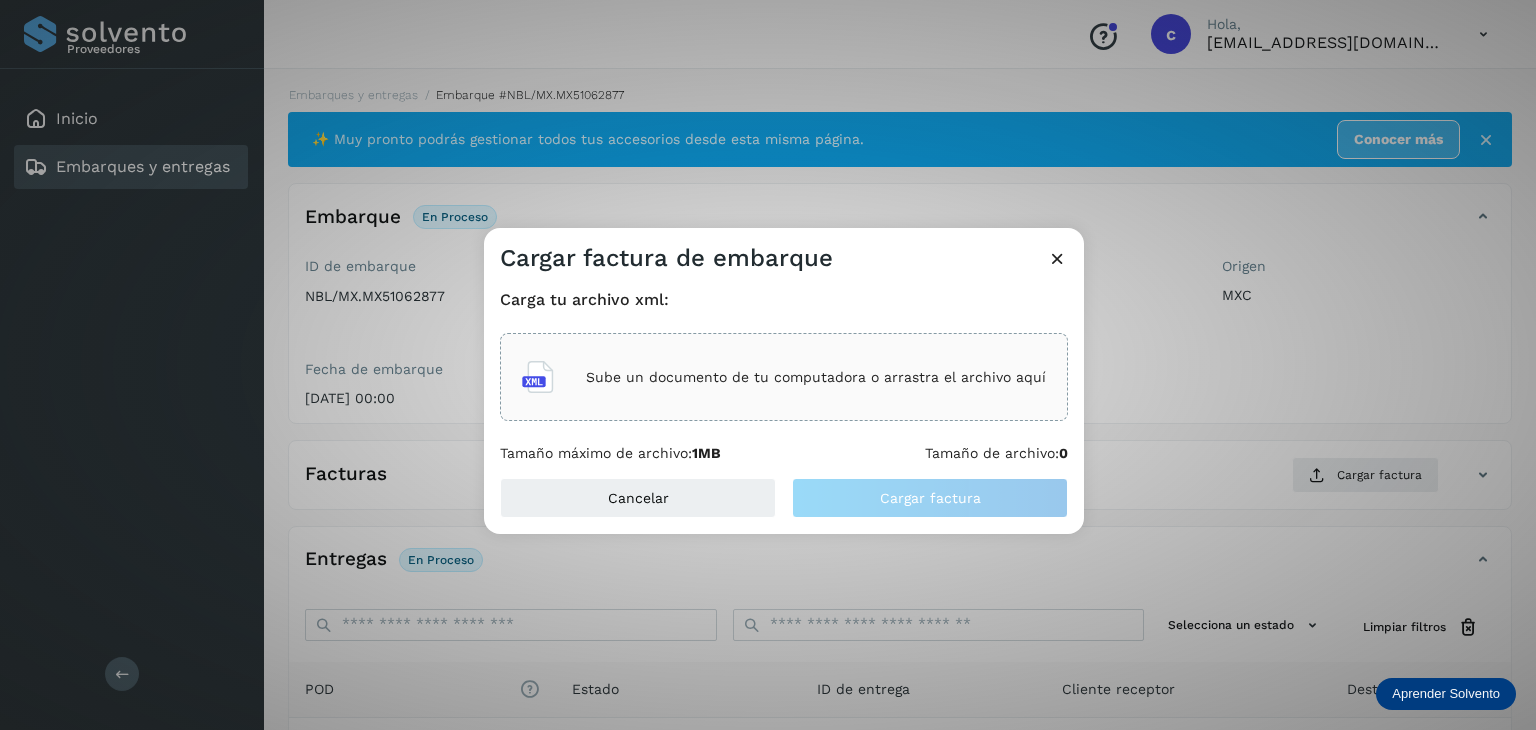 click on "Sube un documento de tu computadora o arrastra el archivo aquí" at bounding box center (816, 377) 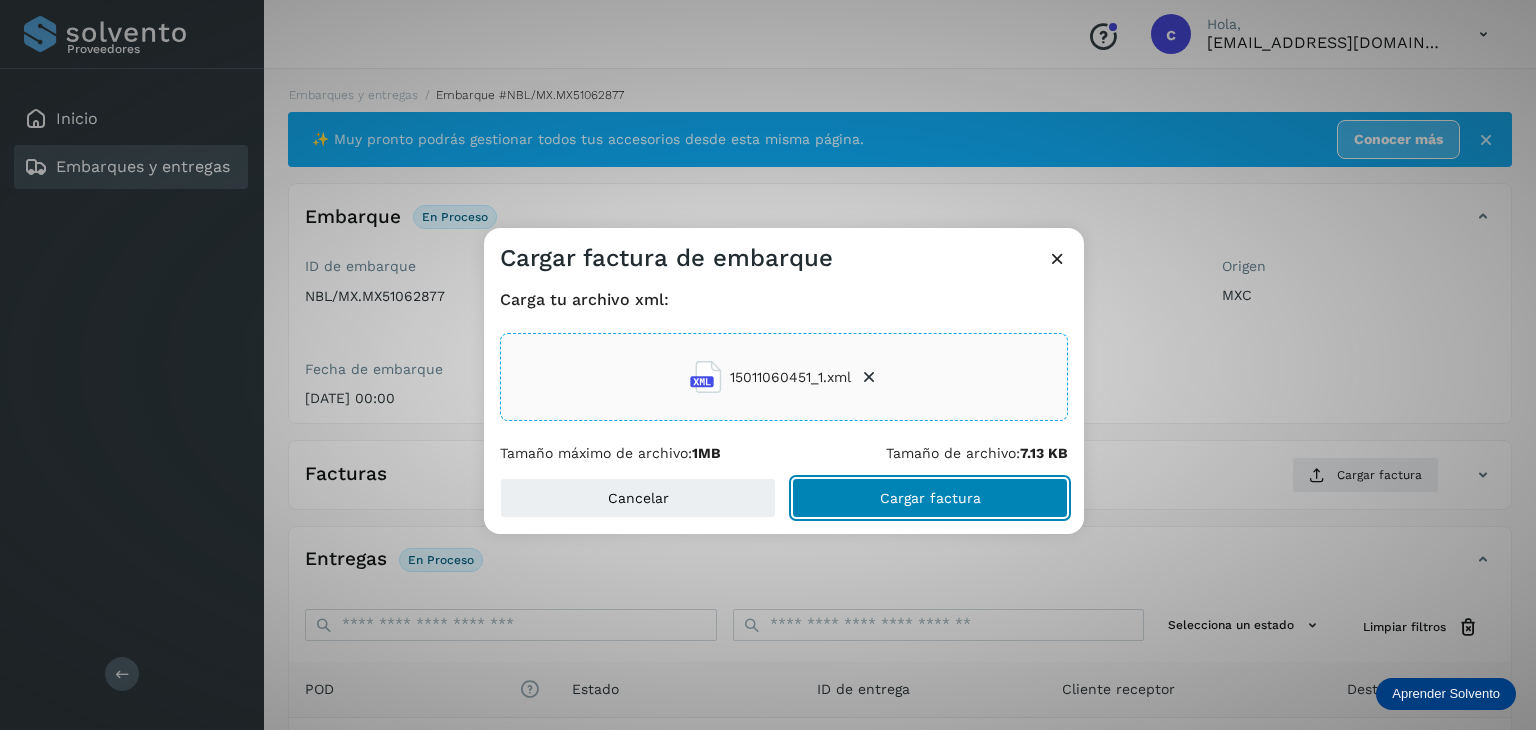 click on "Cargar factura" 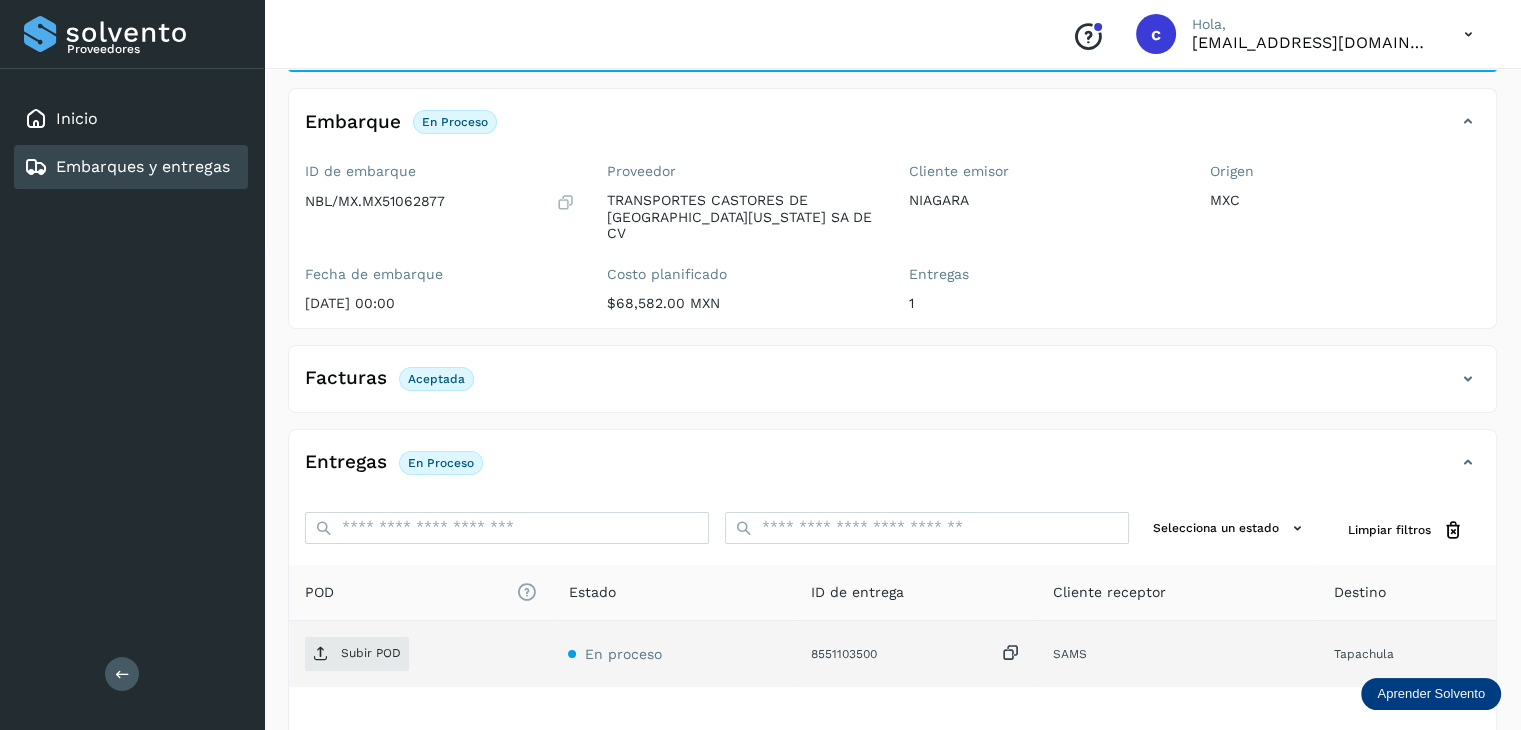 scroll, scrollTop: 200, scrollLeft: 0, axis: vertical 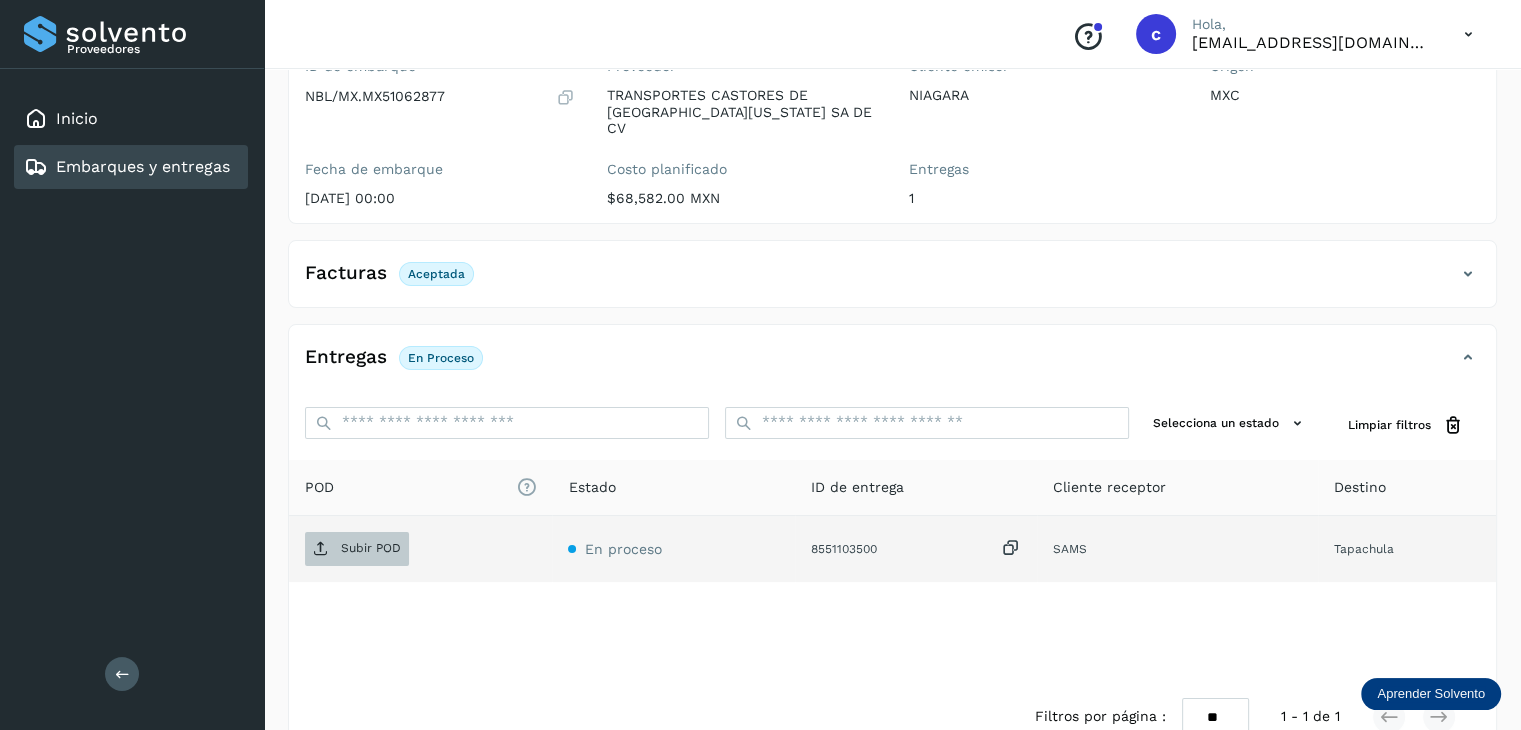 click on "Subir POD" at bounding box center (371, 548) 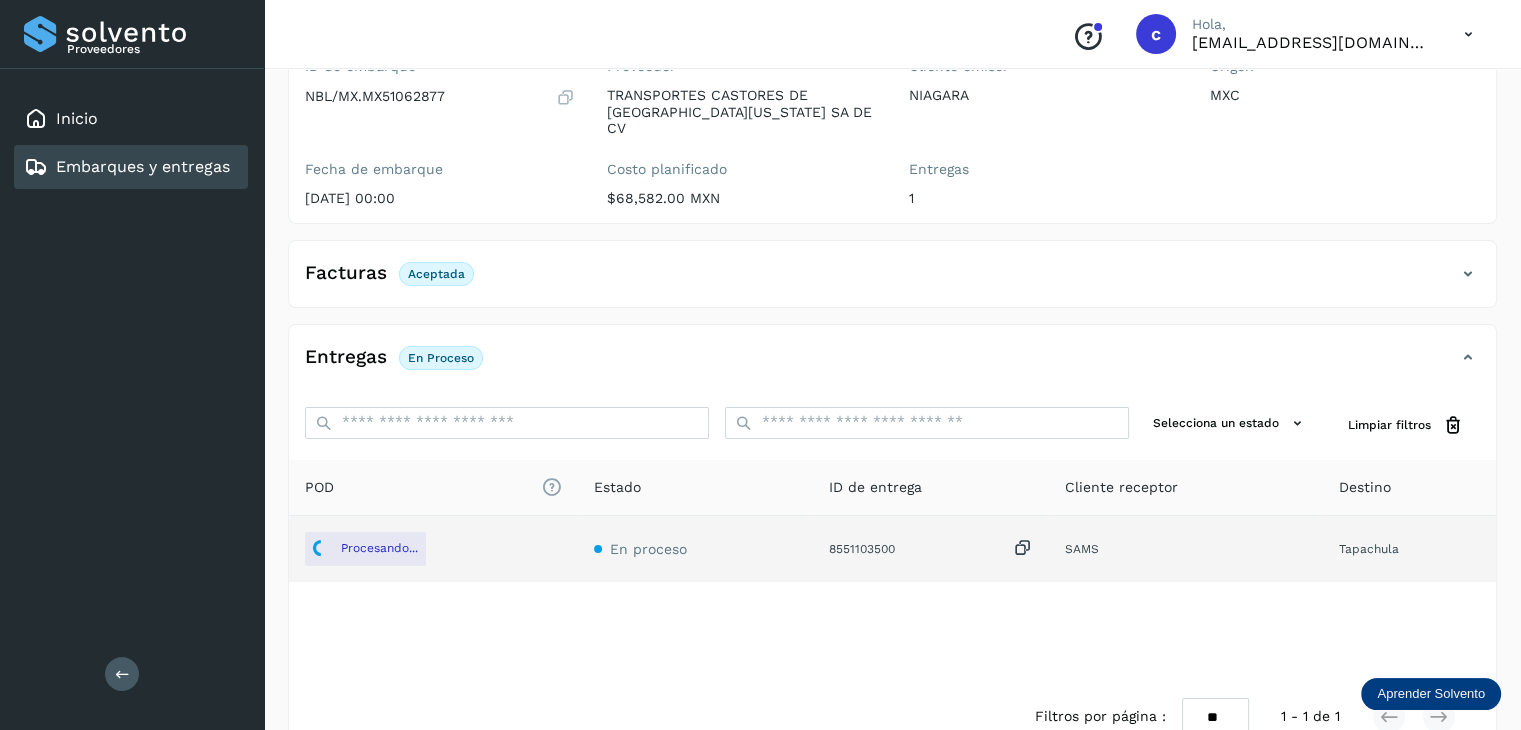 click on "Embarques y entregas" at bounding box center [143, 166] 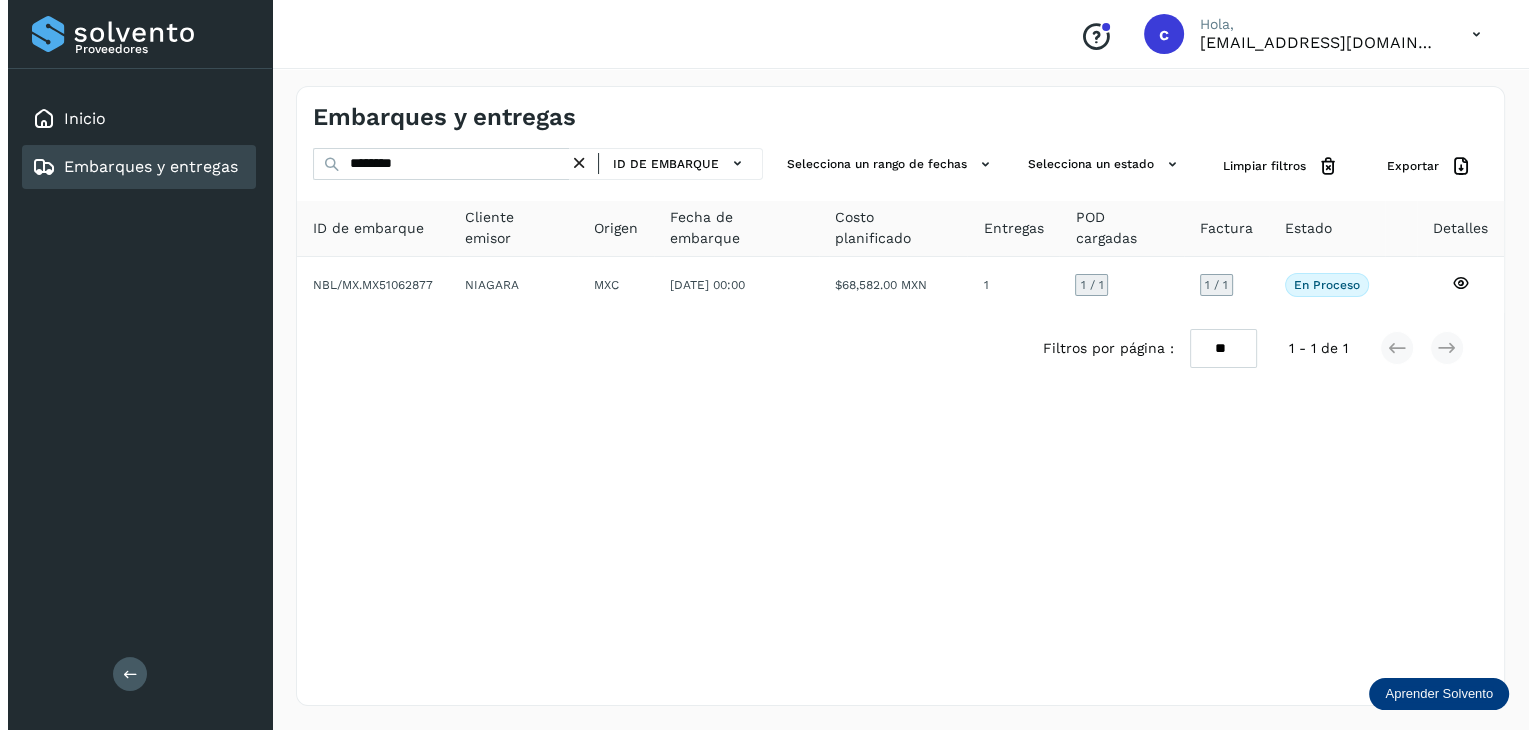 scroll, scrollTop: 0, scrollLeft: 0, axis: both 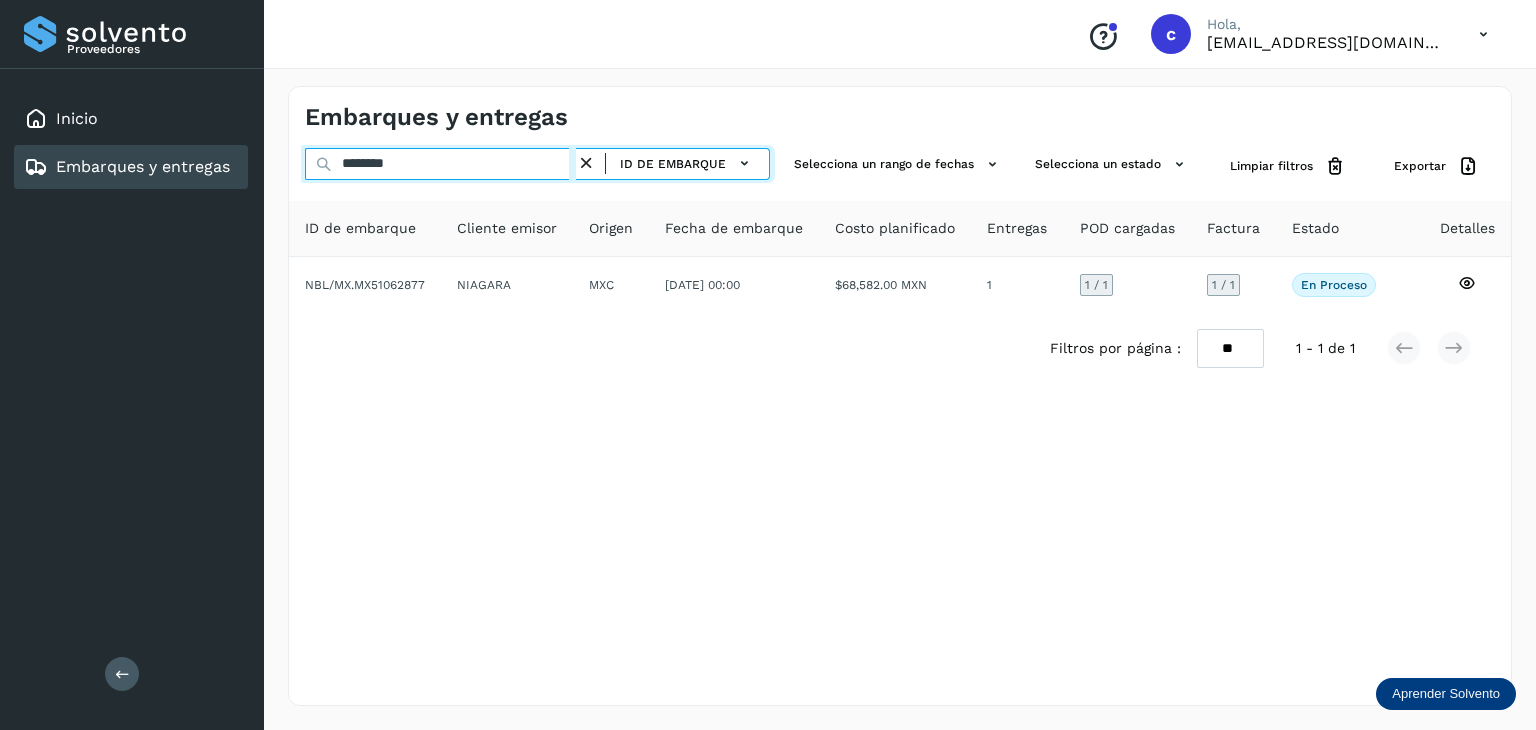 drag, startPoint x: 296, startPoint y: 160, endPoint x: 279, endPoint y: 156, distance: 17.464249 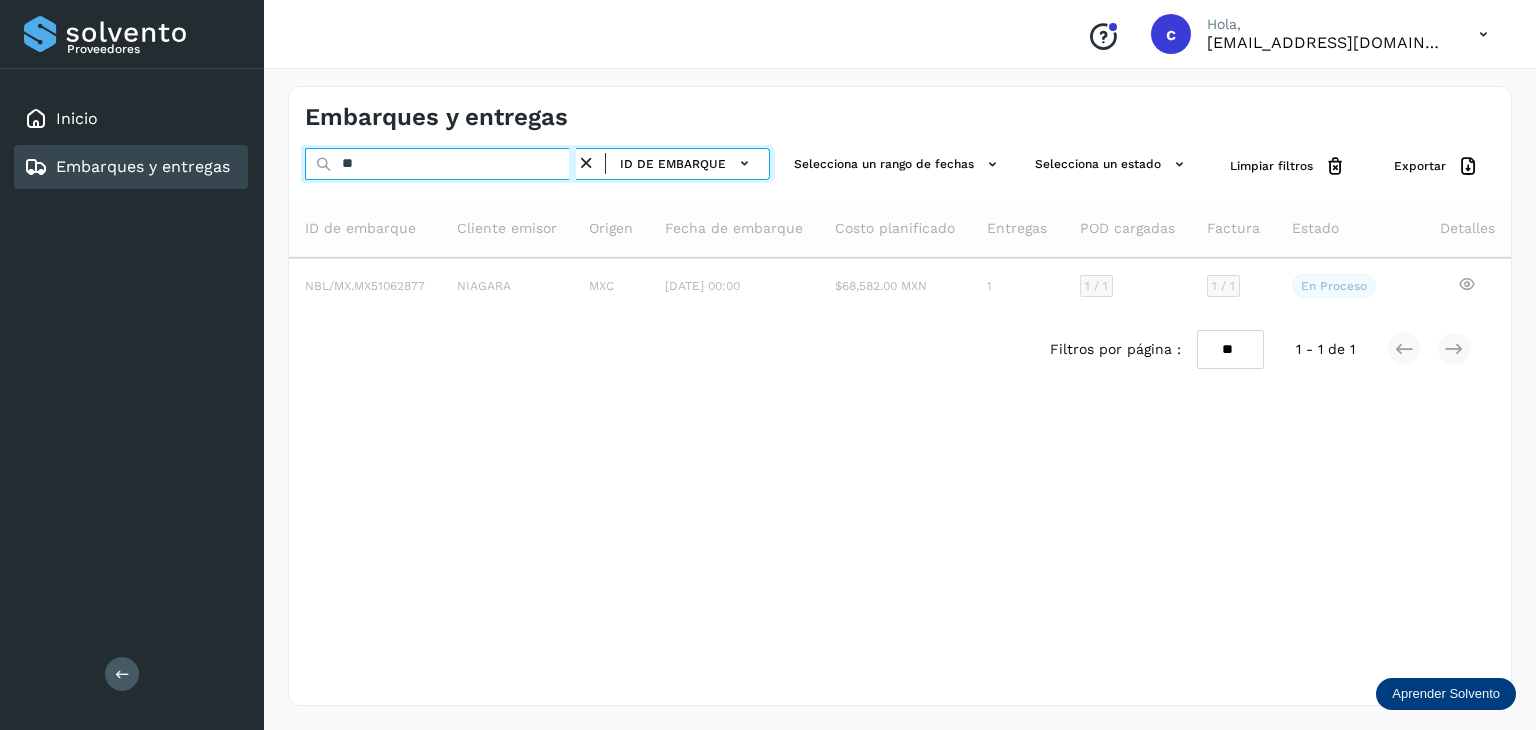 type on "*" 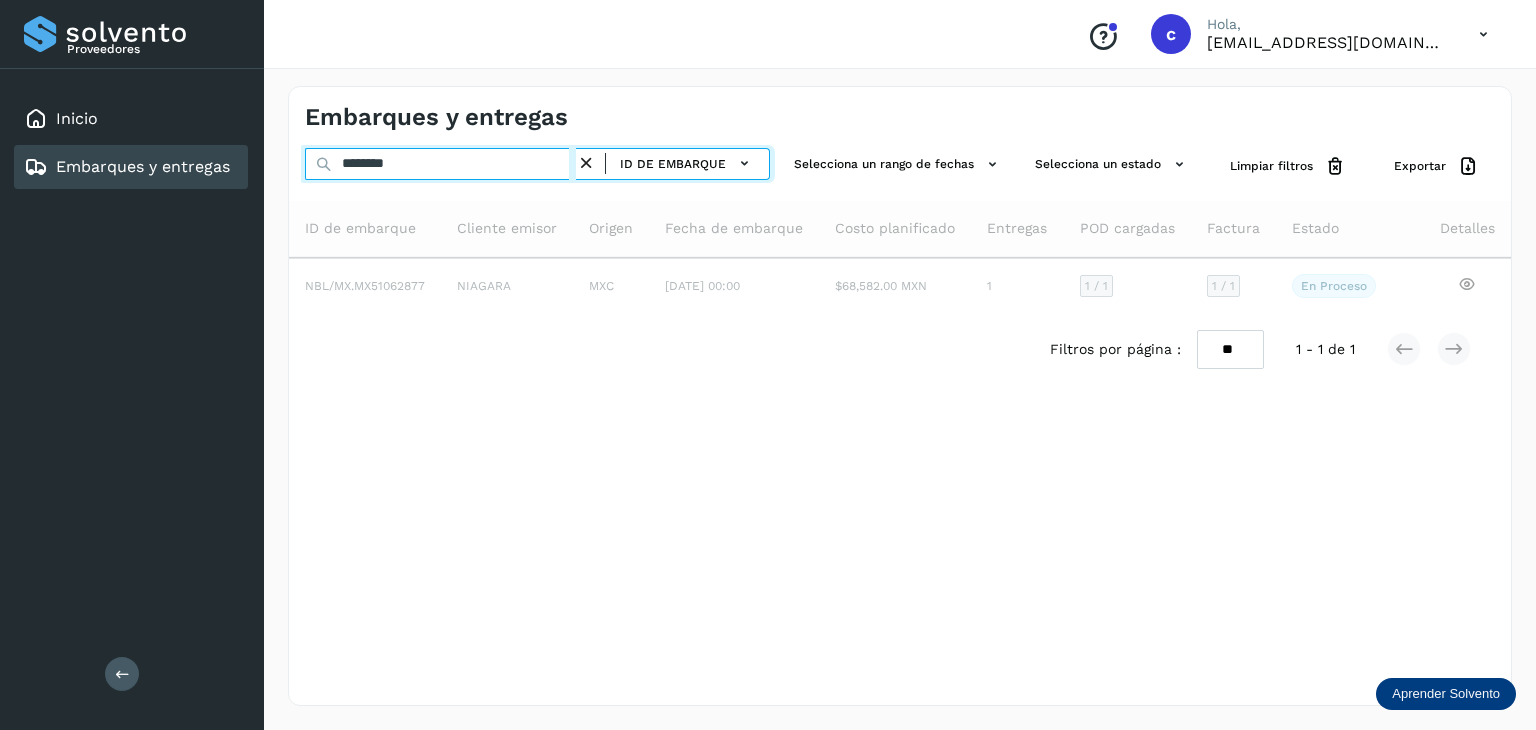type on "********" 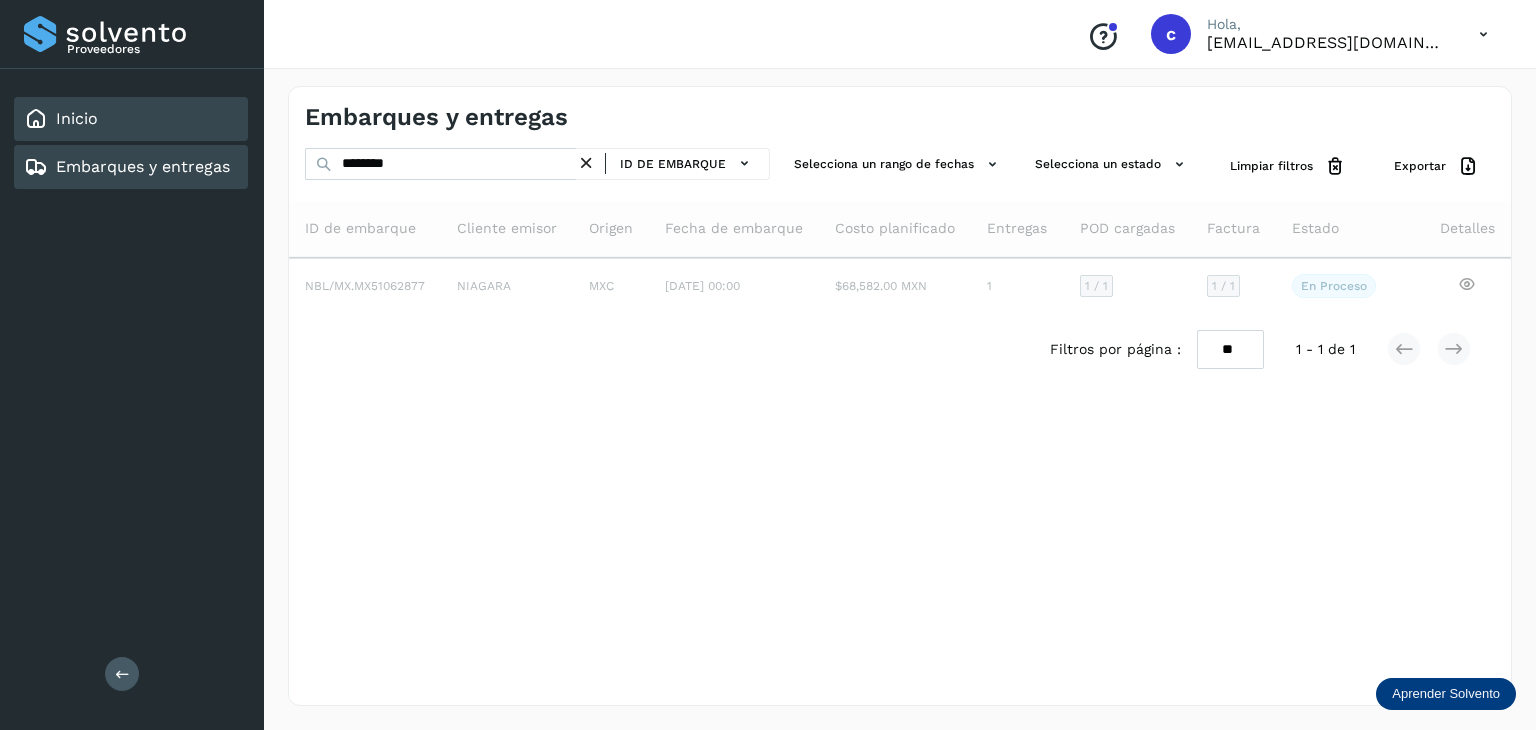 click on "Inicio" 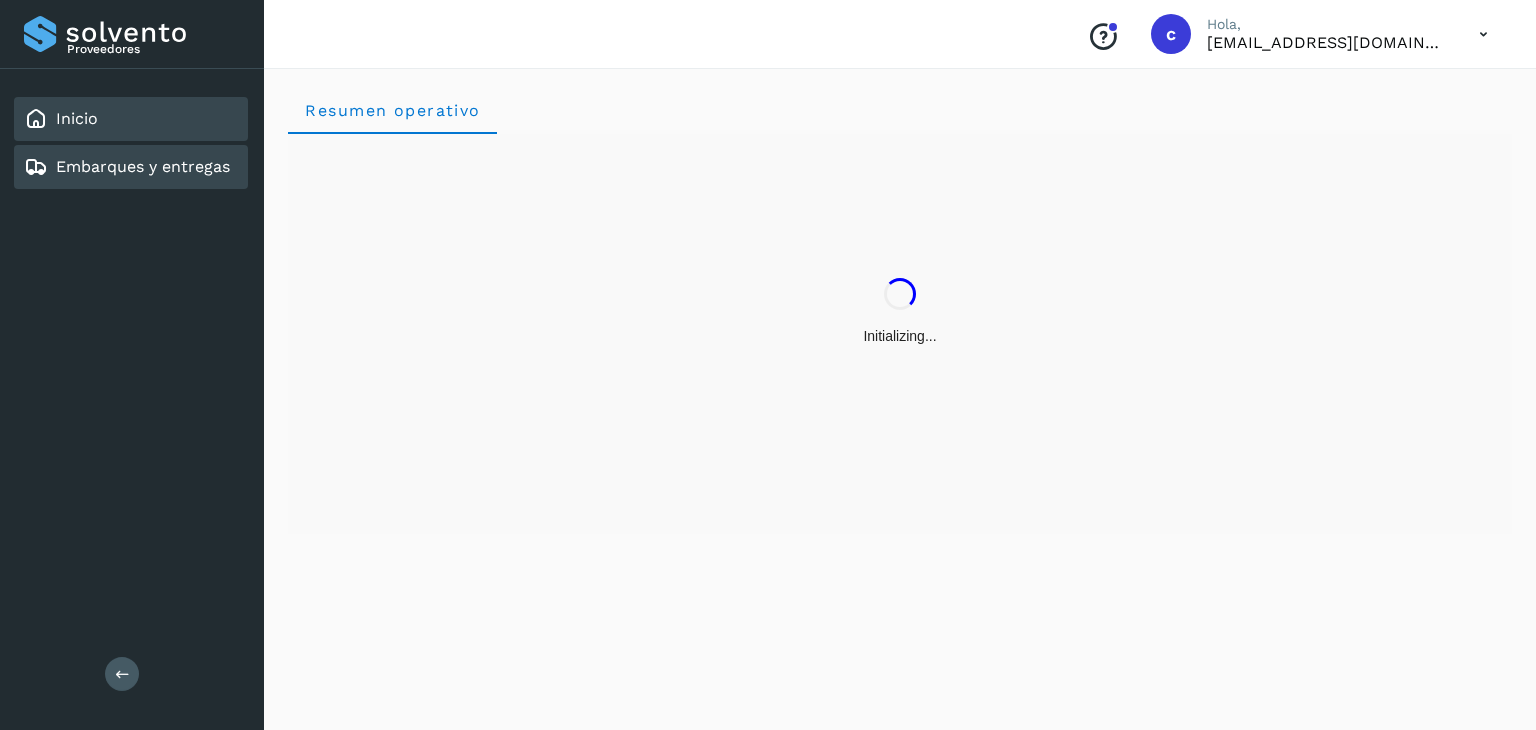 click on "Embarques y entregas" at bounding box center [143, 166] 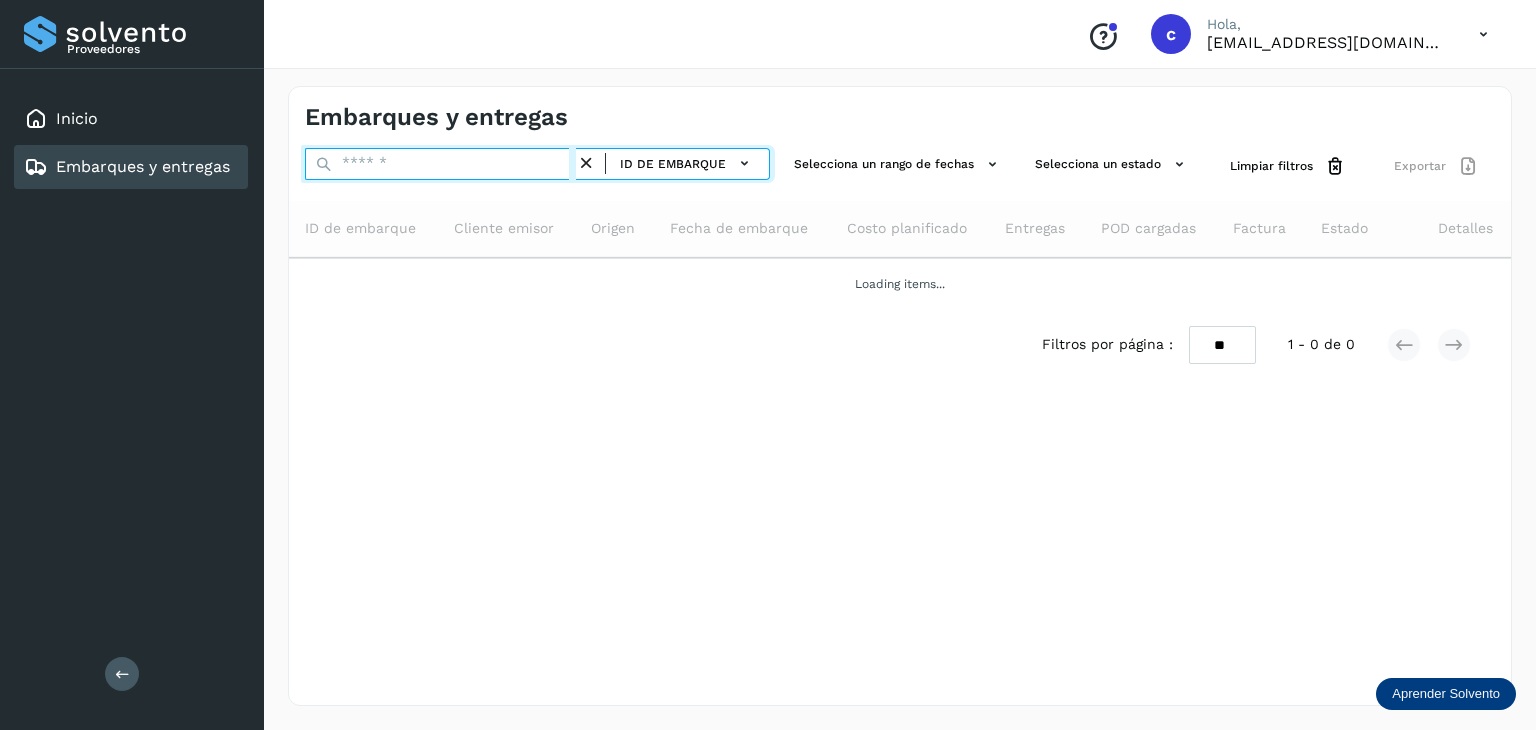 click at bounding box center [440, 164] 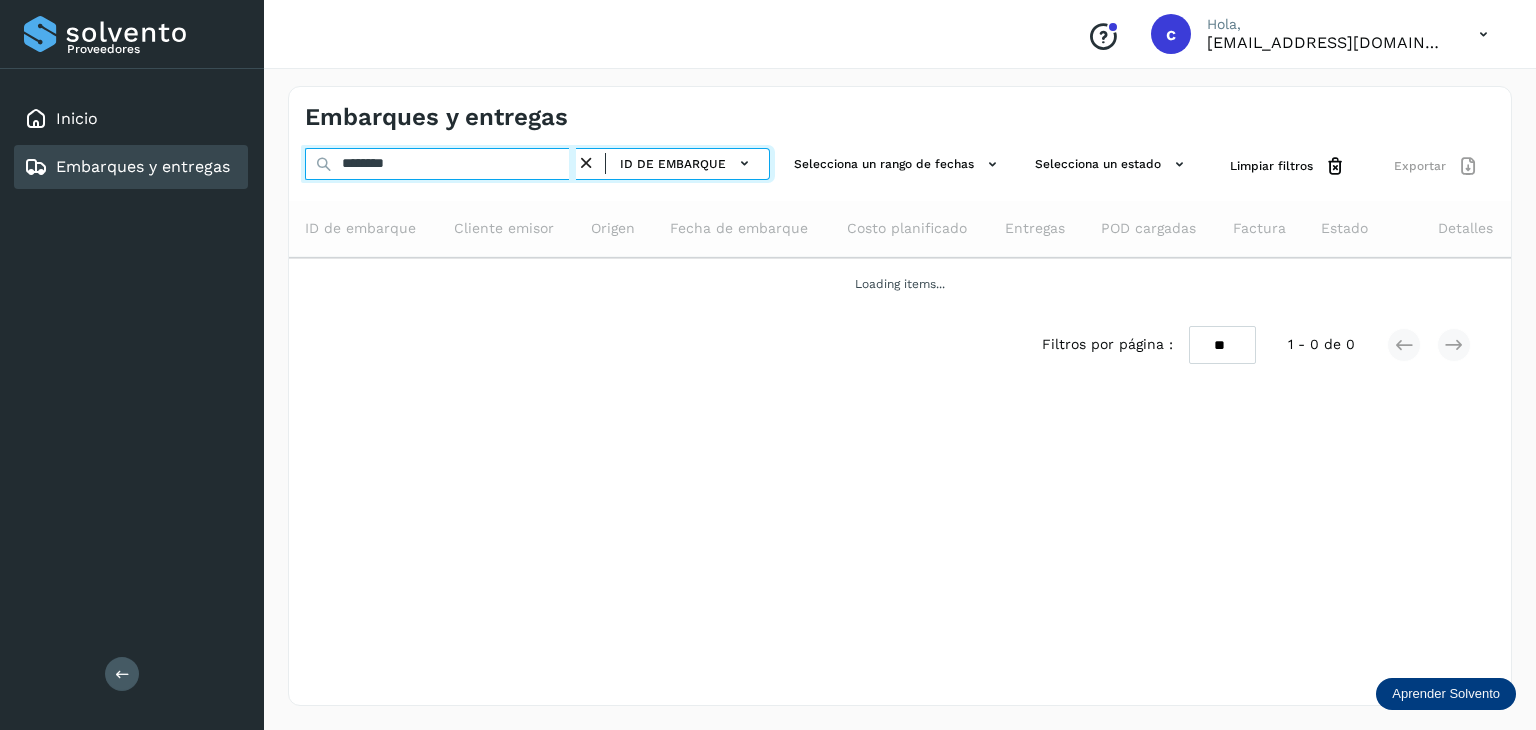 type on "********" 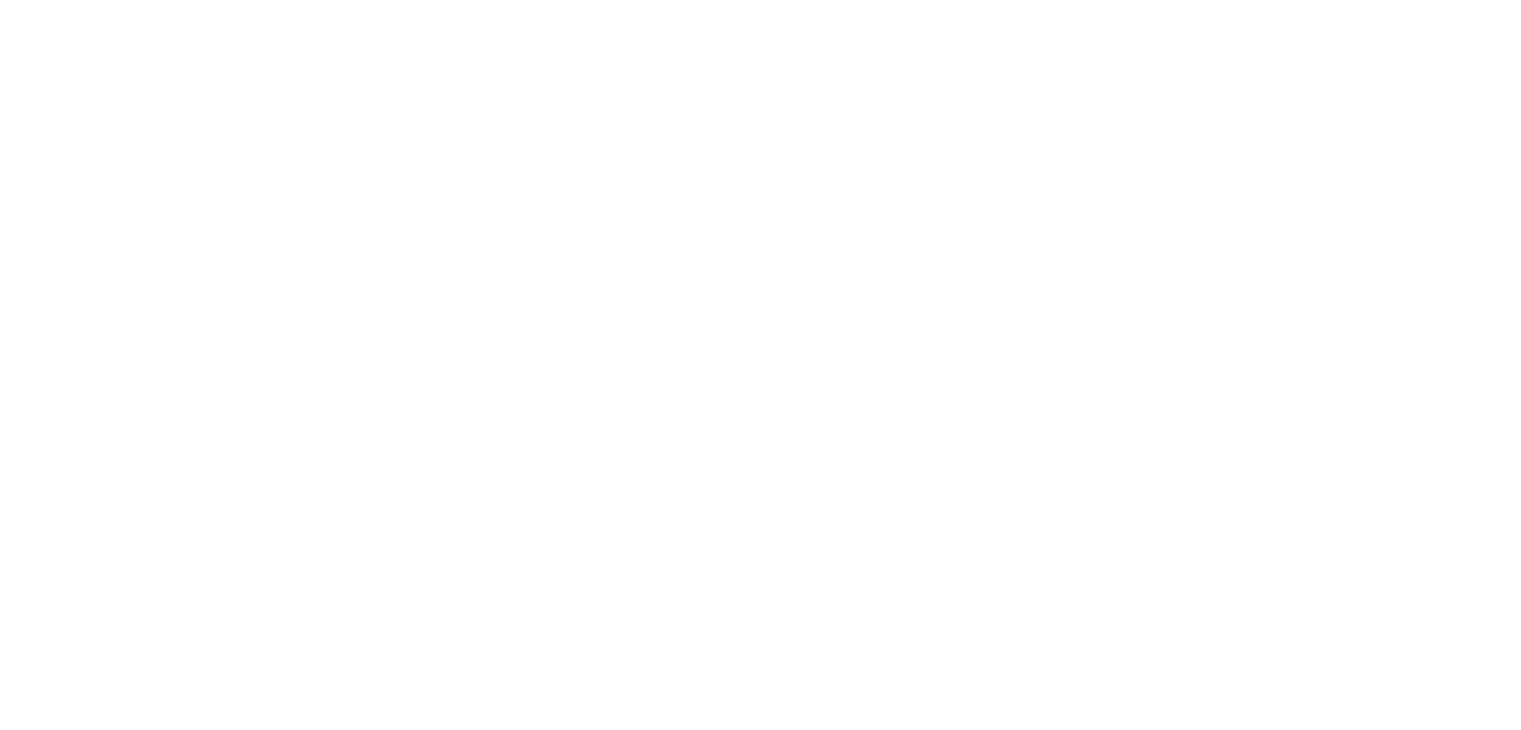 scroll, scrollTop: 0, scrollLeft: 0, axis: both 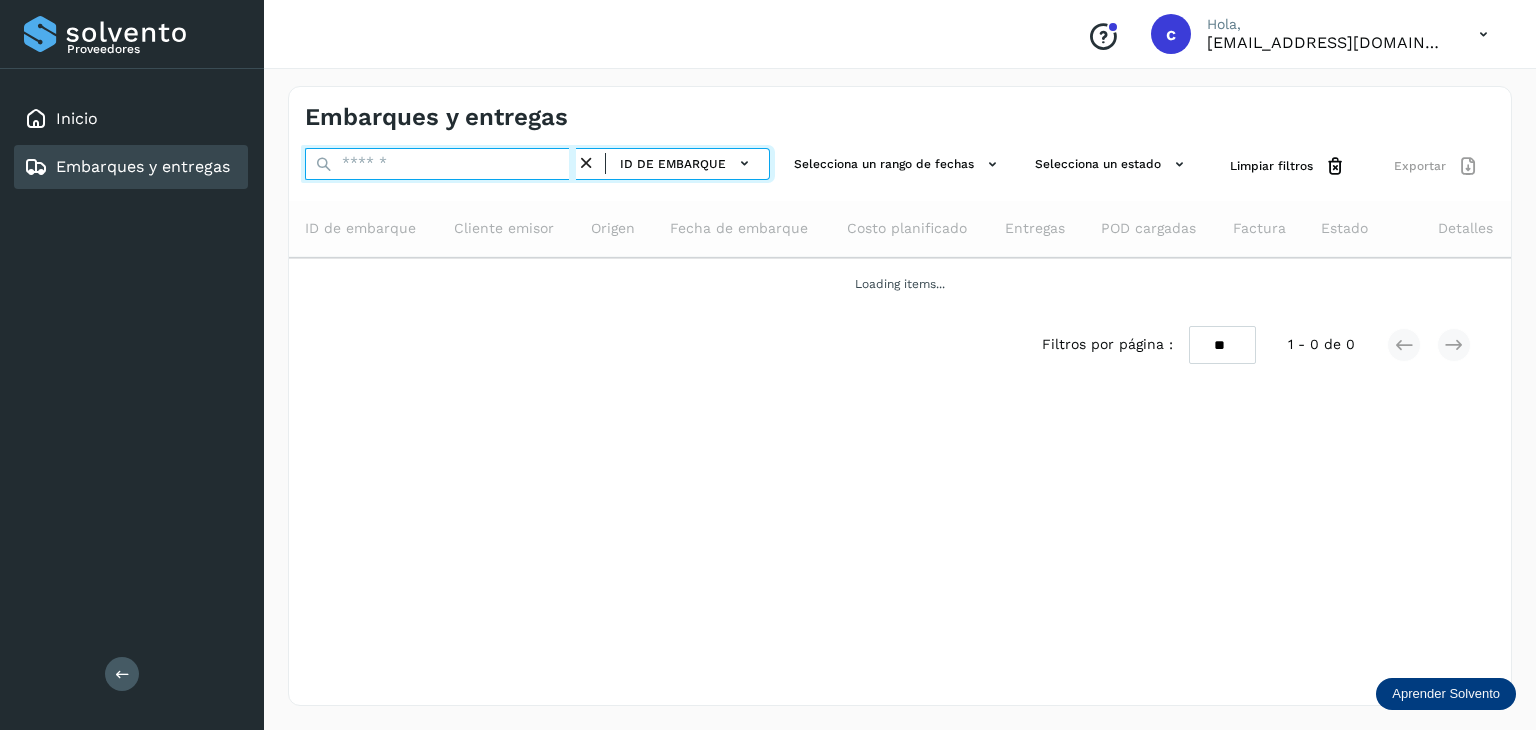 click at bounding box center [440, 164] 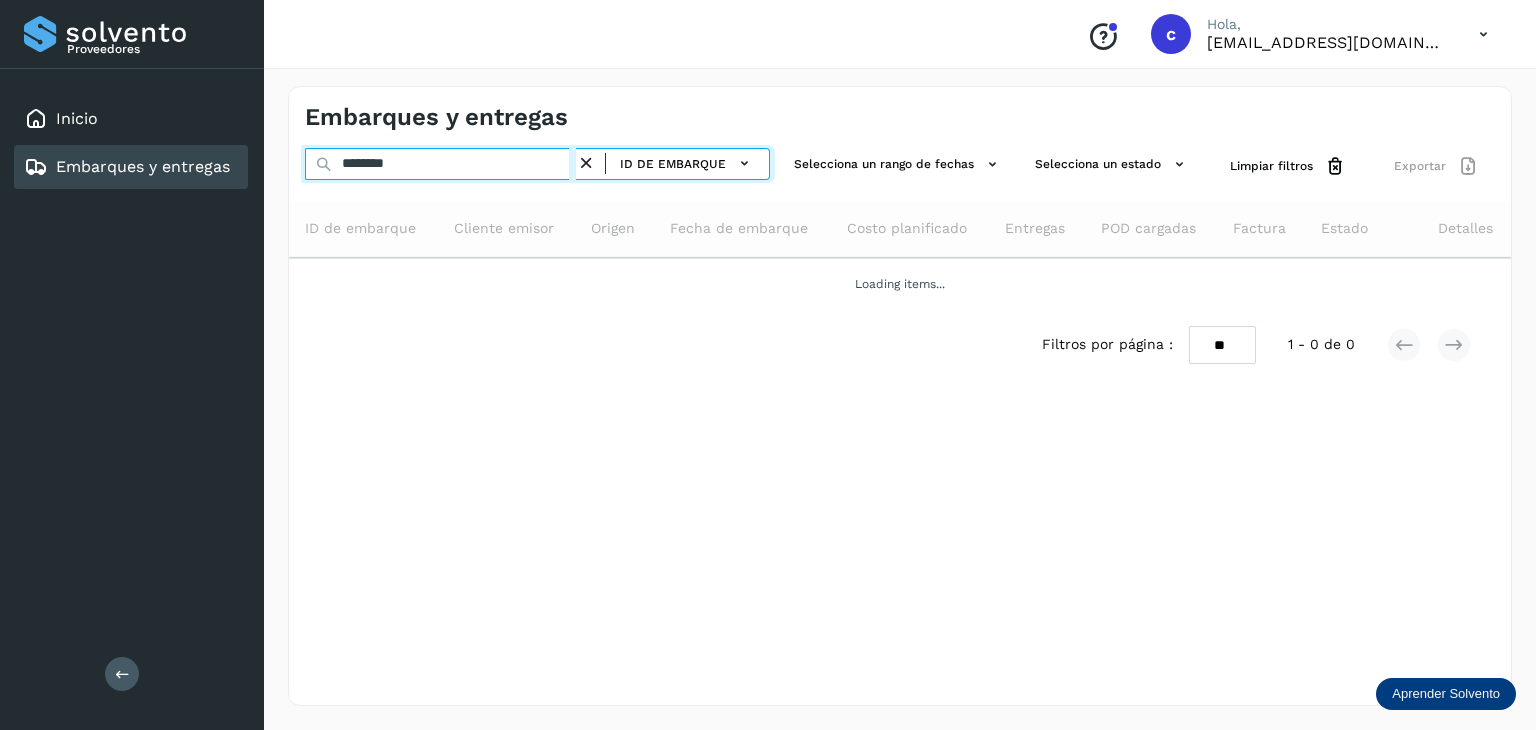 type on "********" 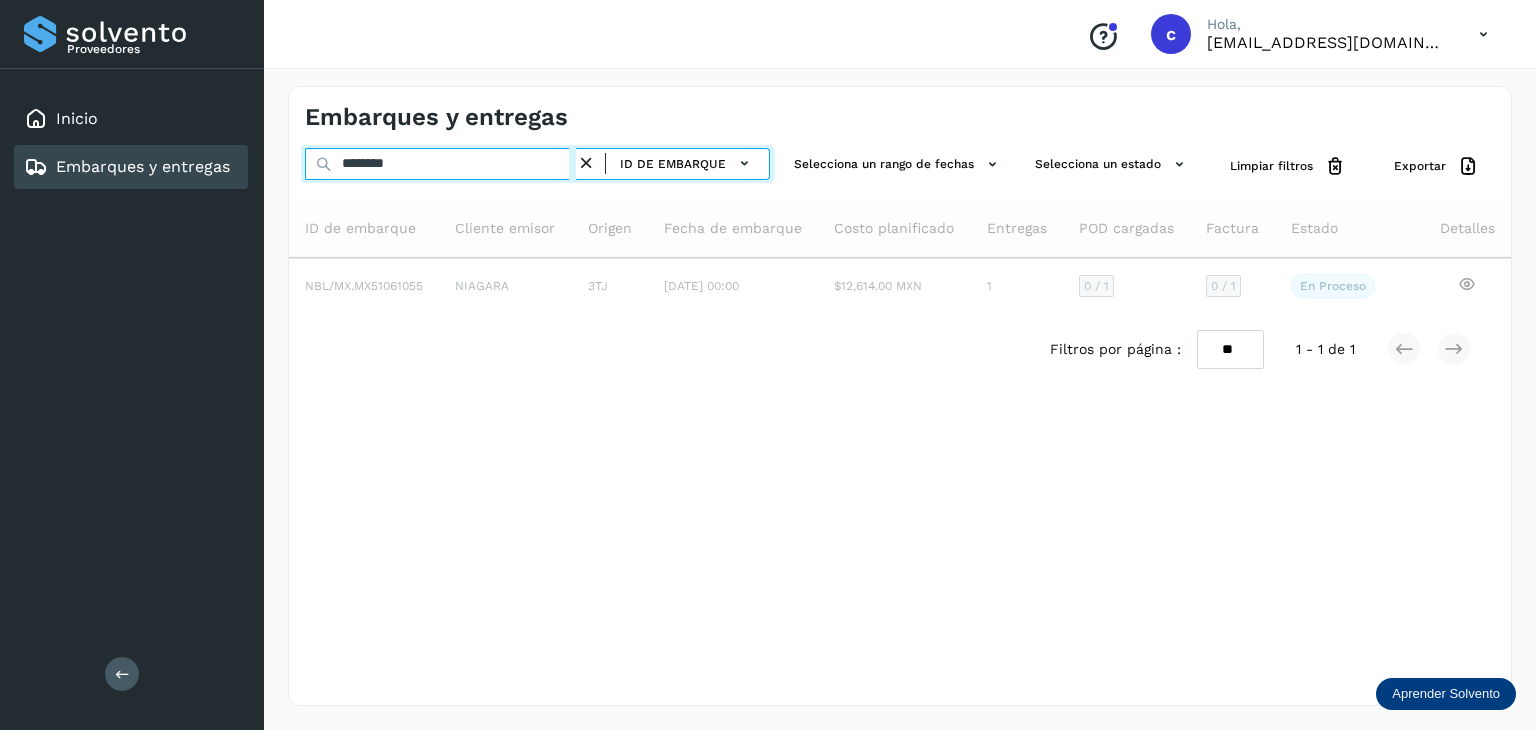 drag, startPoint x: 422, startPoint y: 166, endPoint x: 255, endPoint y: 172, distance: 167.10774 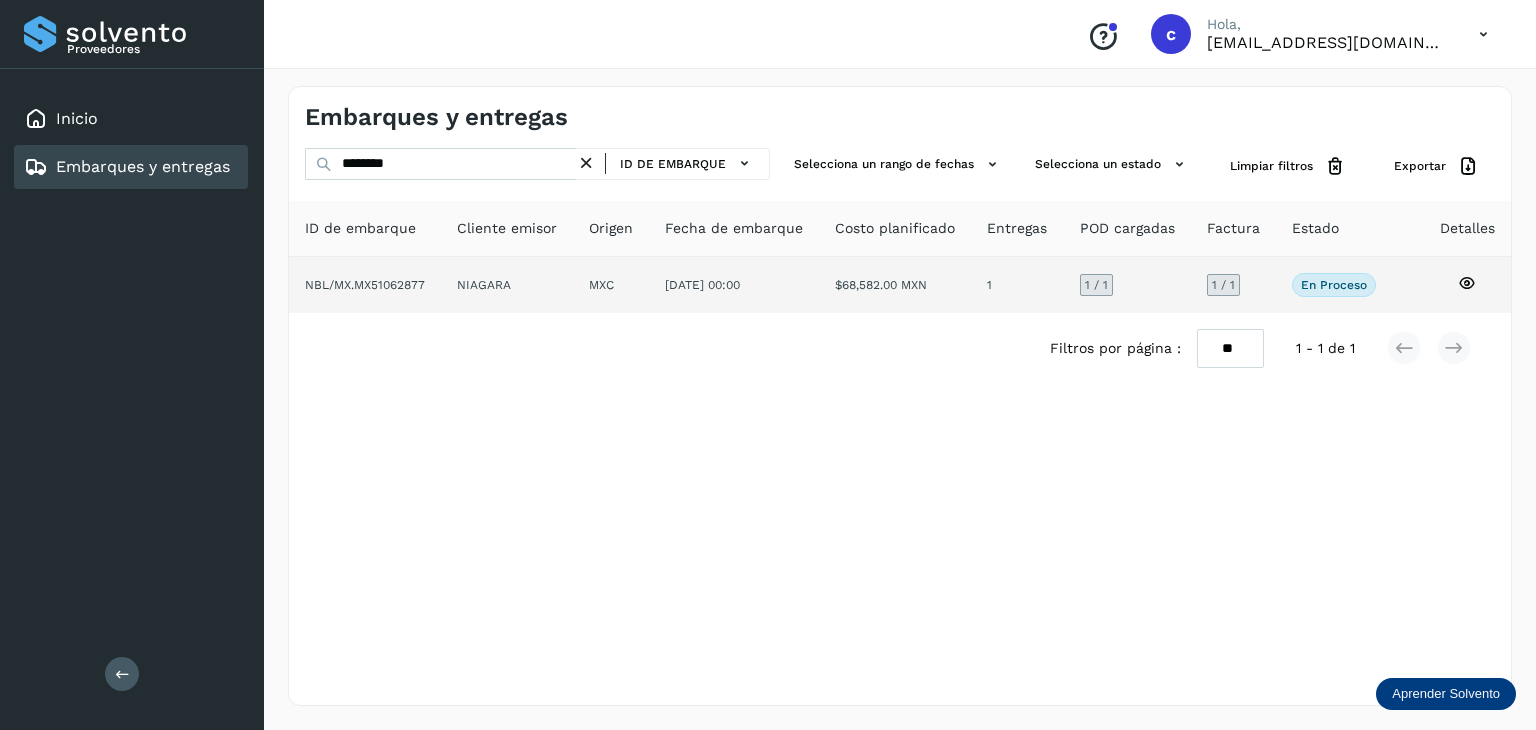 click 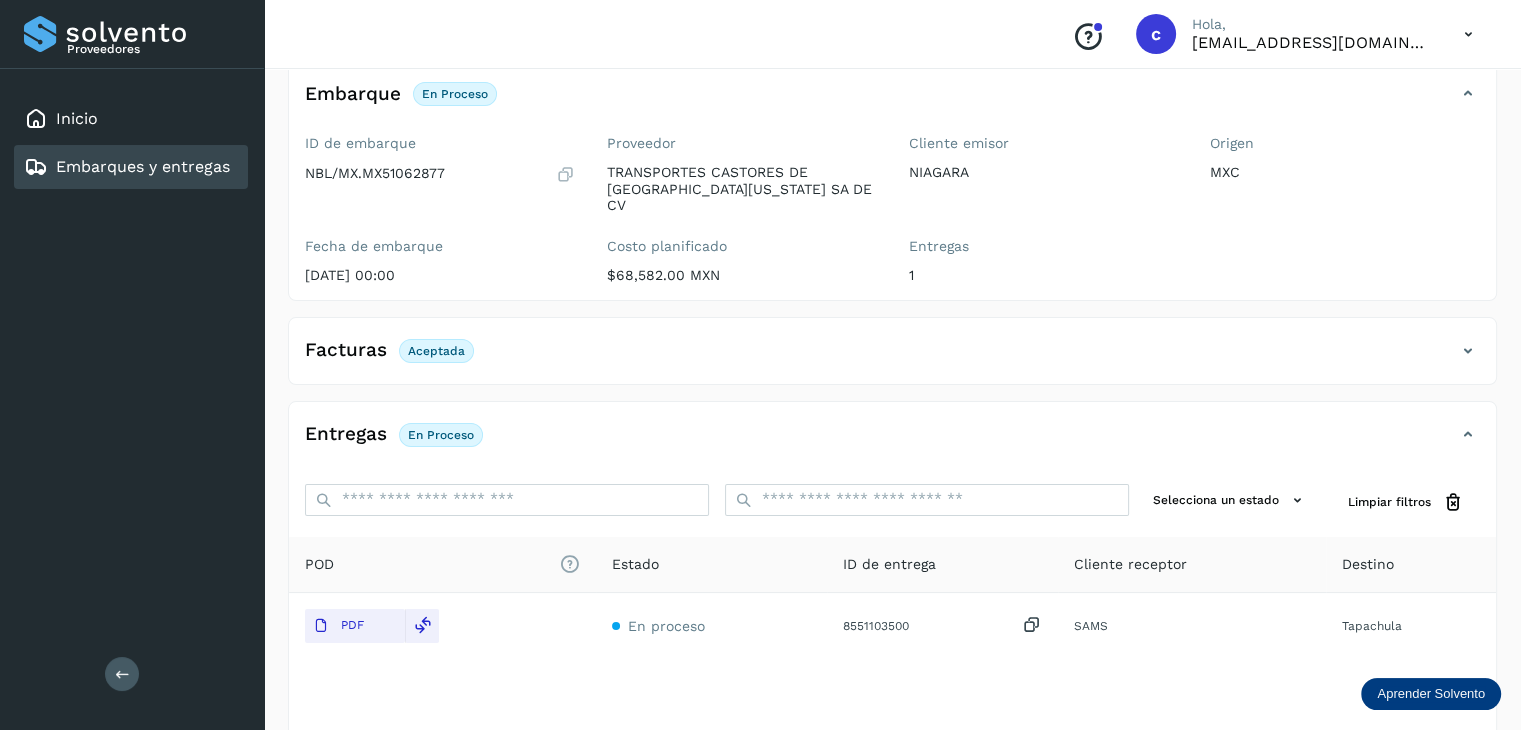 scroll, scrollTop: 0, scrollLeft: 0, axis: both 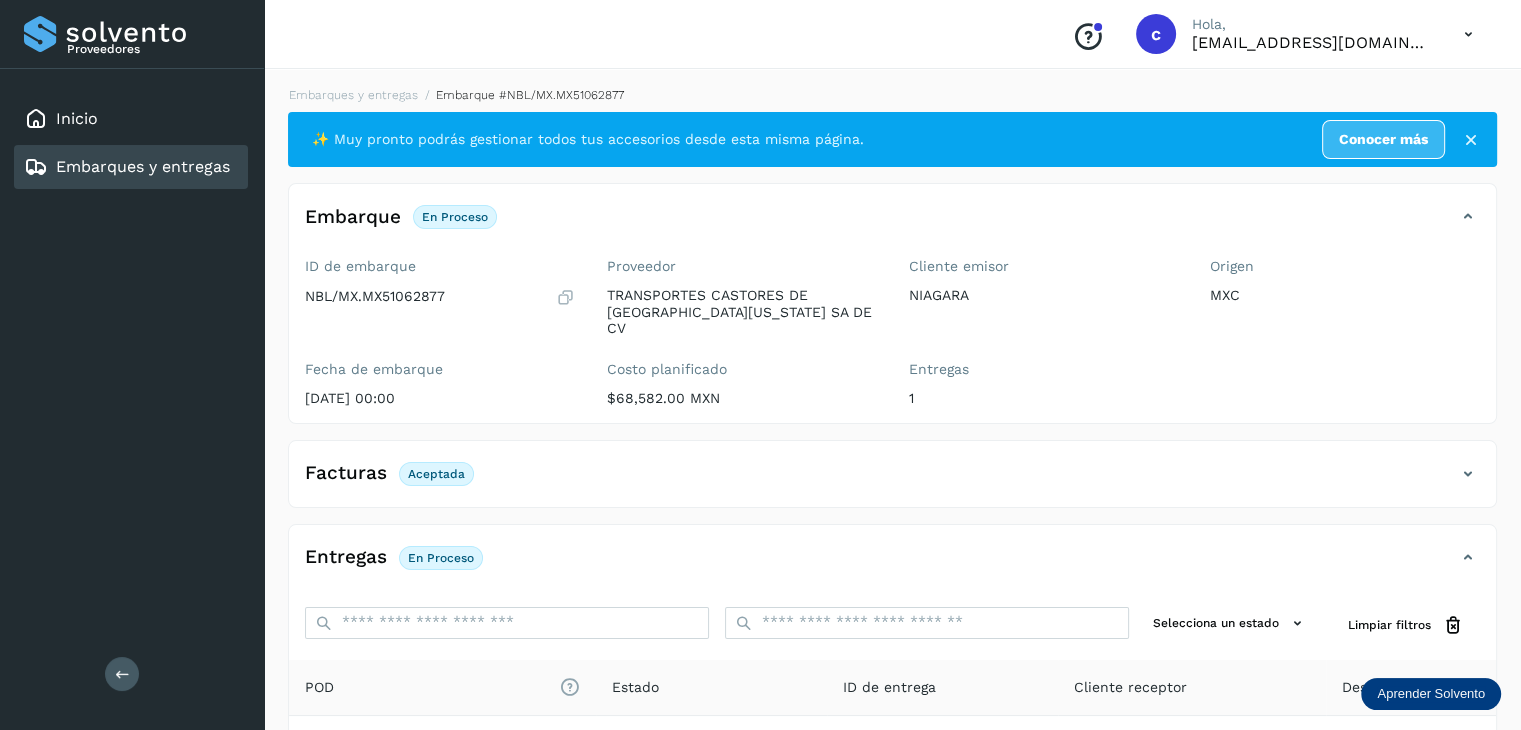 click on "Embarques y entregas" at bounding box center [143, 166] 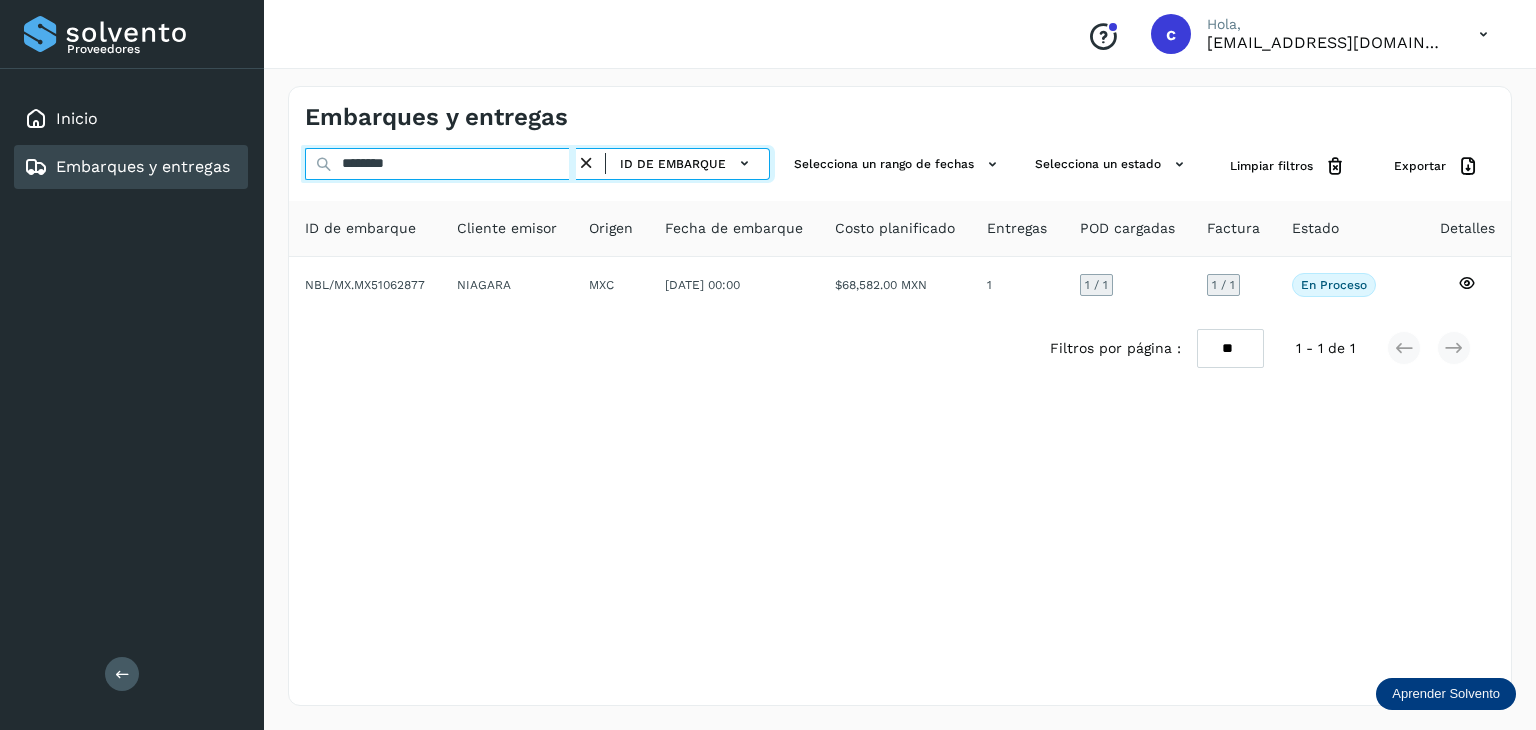 drag, startPoint x: 363, startPoint y: 172, endPoint x: 298, endPoint y: 169, distance: 65.06919 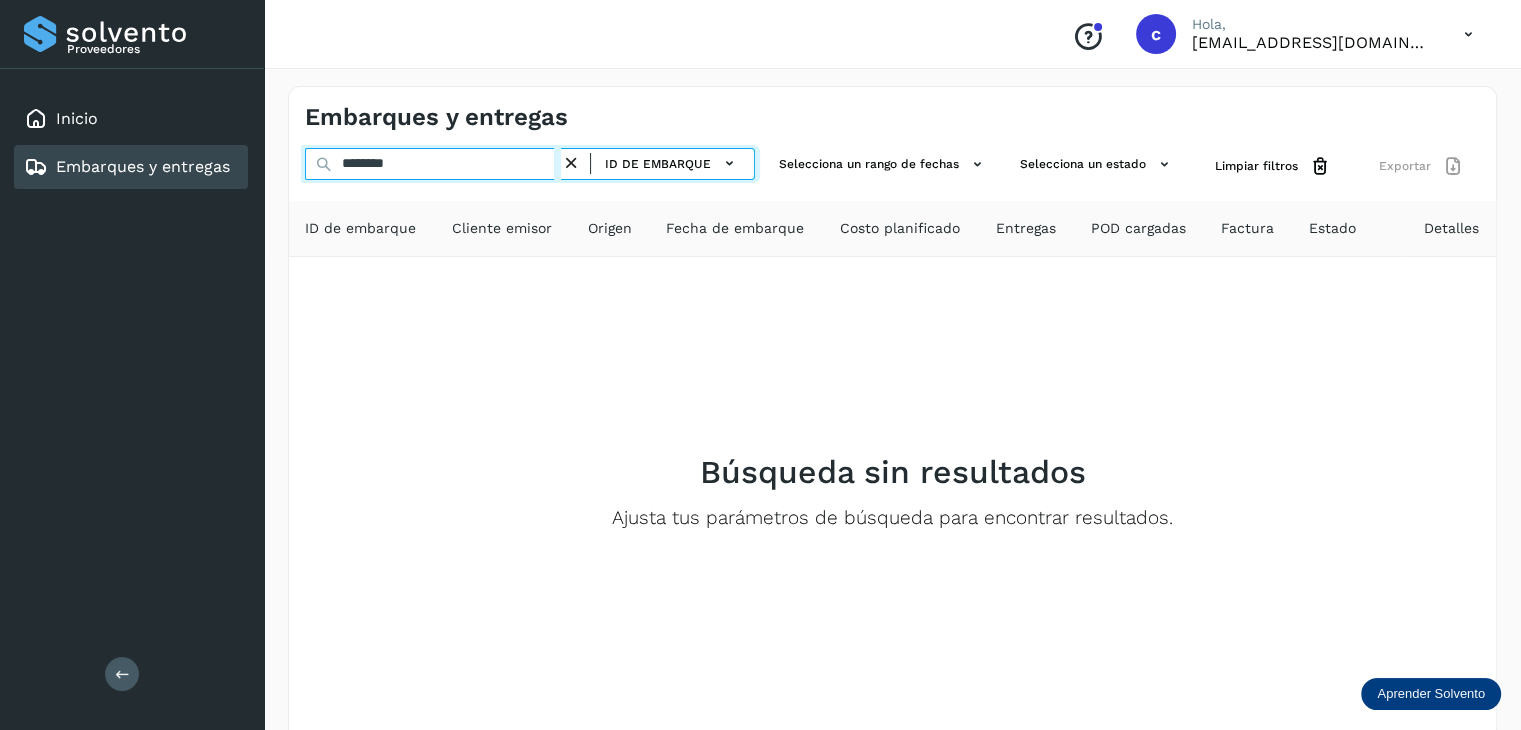 type on "********" 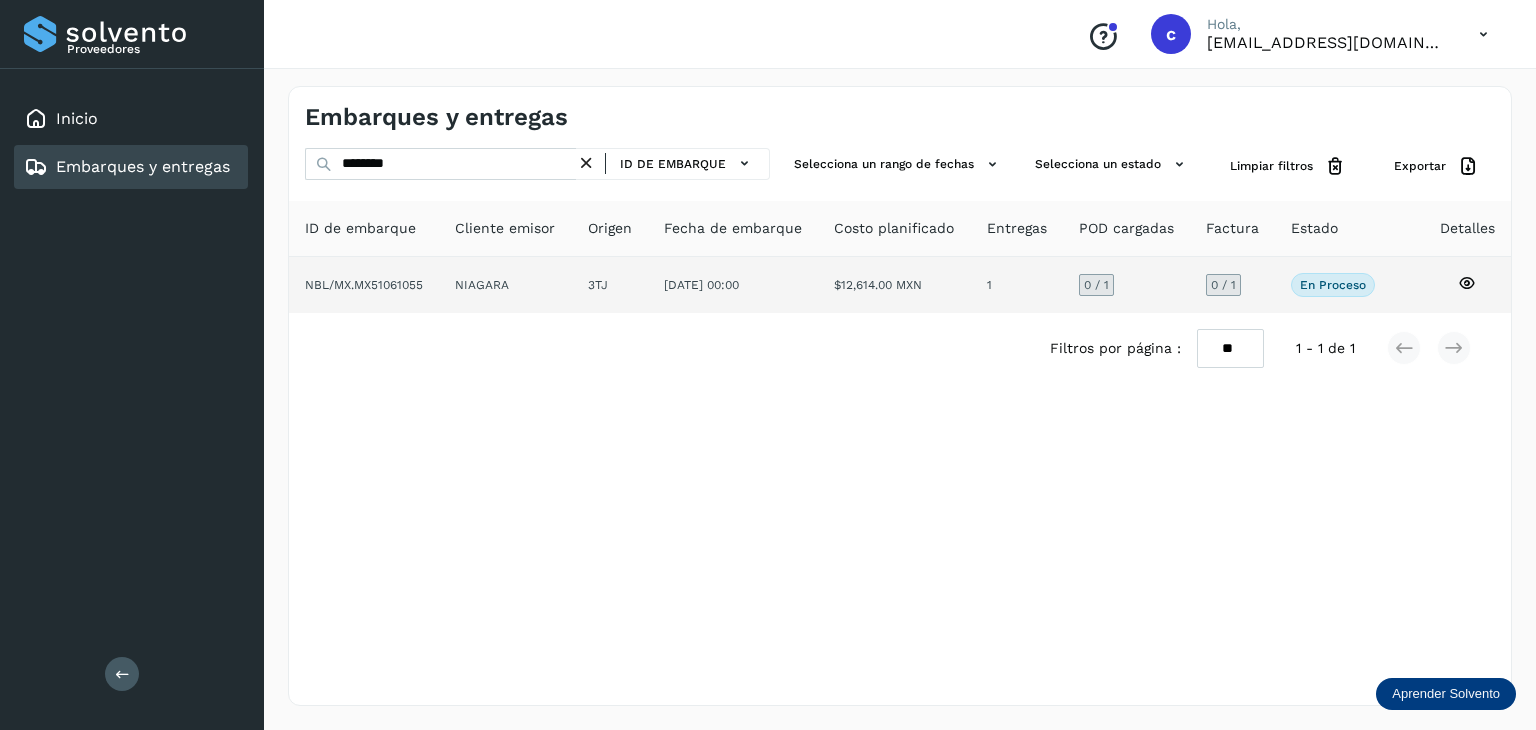 click 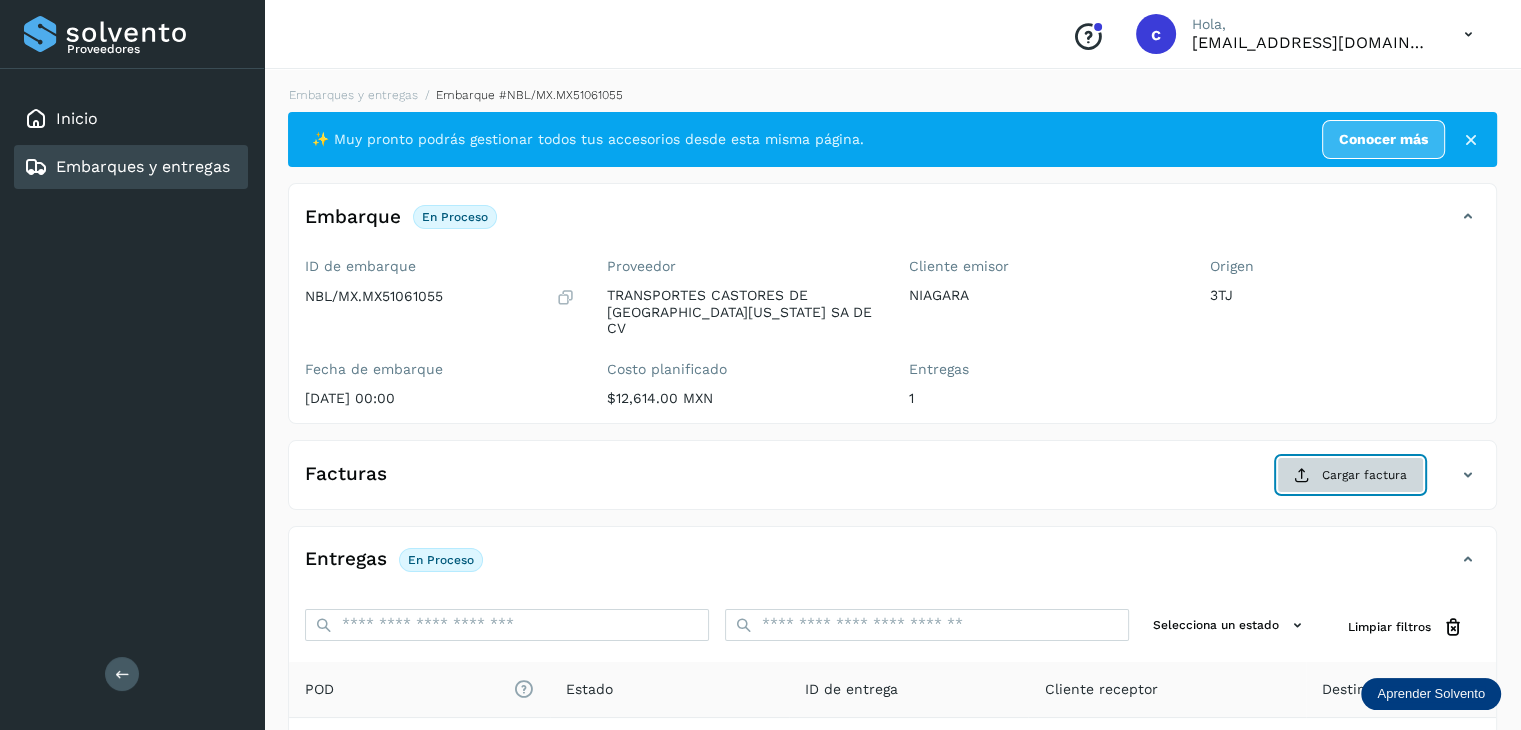 click on "Cargar factura" at bounding box center [1350, 475] 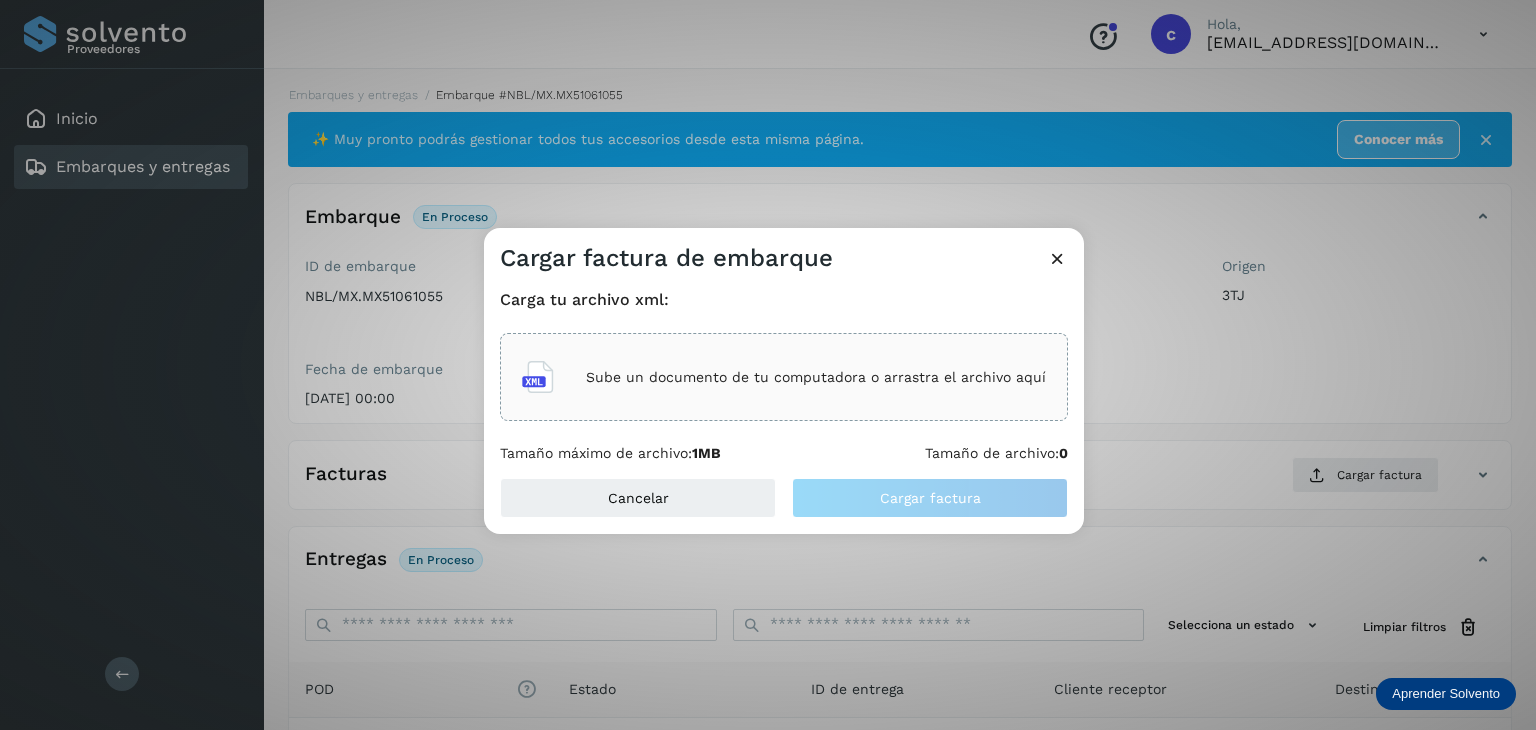 click on "Sube un documento de tu computadora o arrastra el archivo aquí" at bounding box center (816, 377) 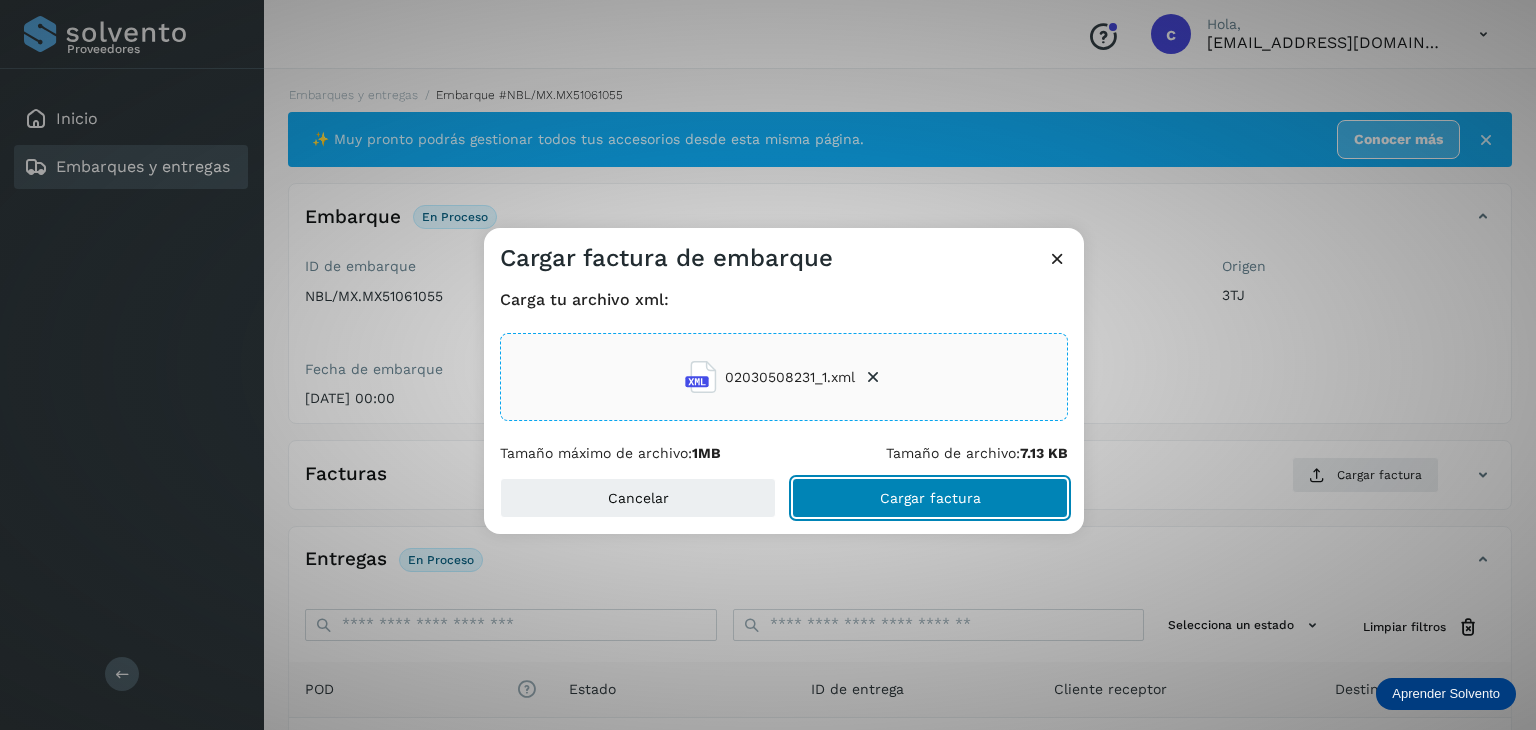 click on "Cargar factura" 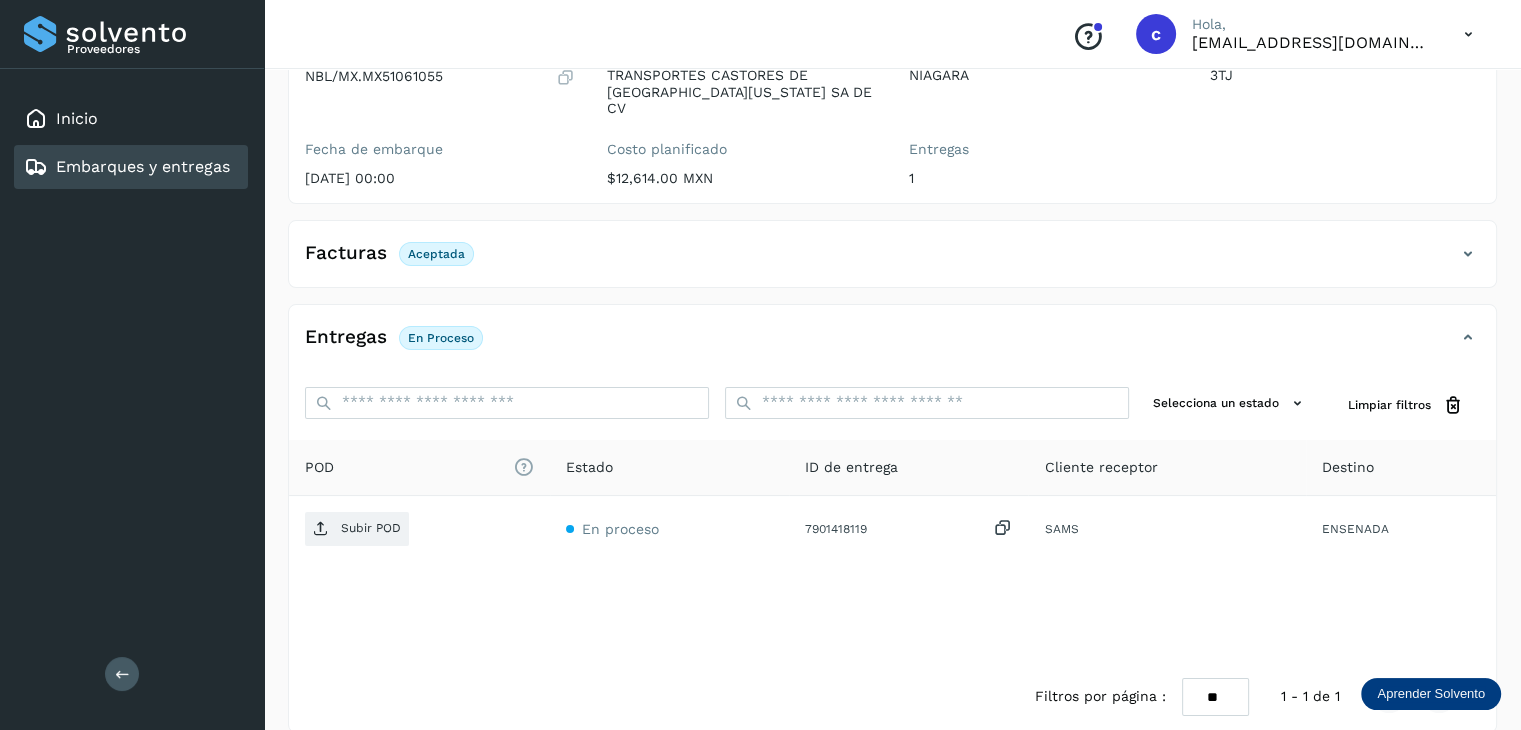 scroll, scrollTop: 229, scrollLeft: 0, axis: vertical 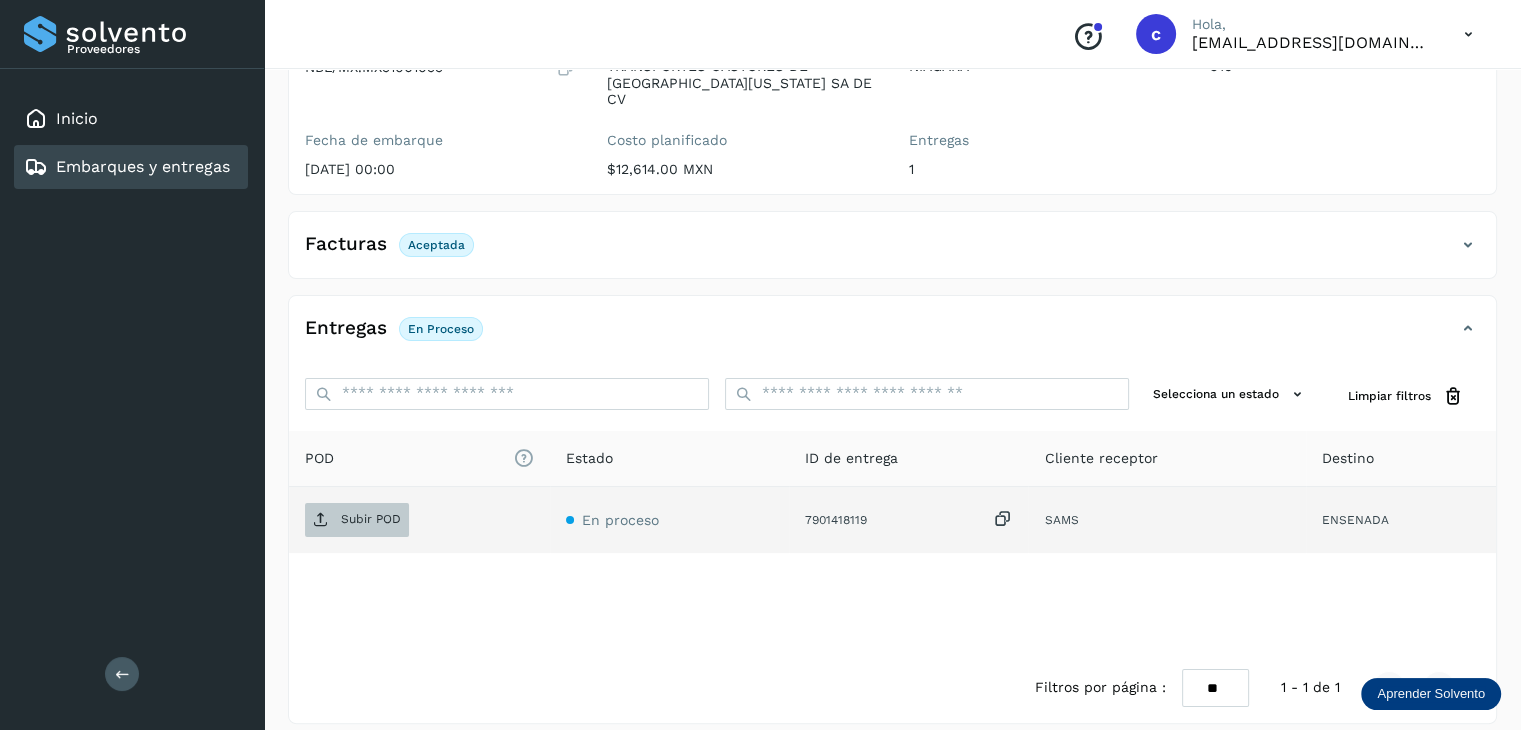 click on "Subir POD" at bounding box center (371, 519) 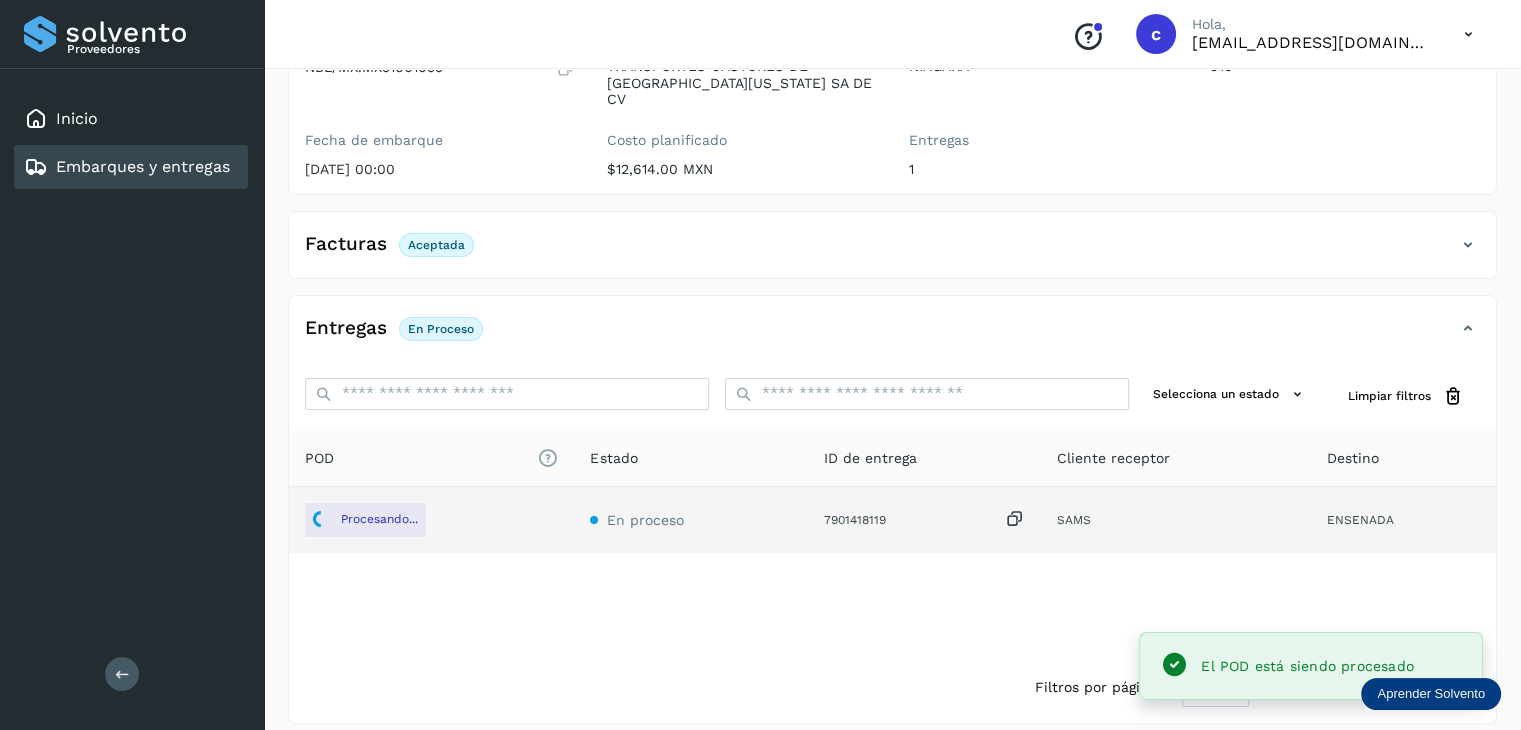 click on "Embarques y entregas" at bounding box center (127, 167) 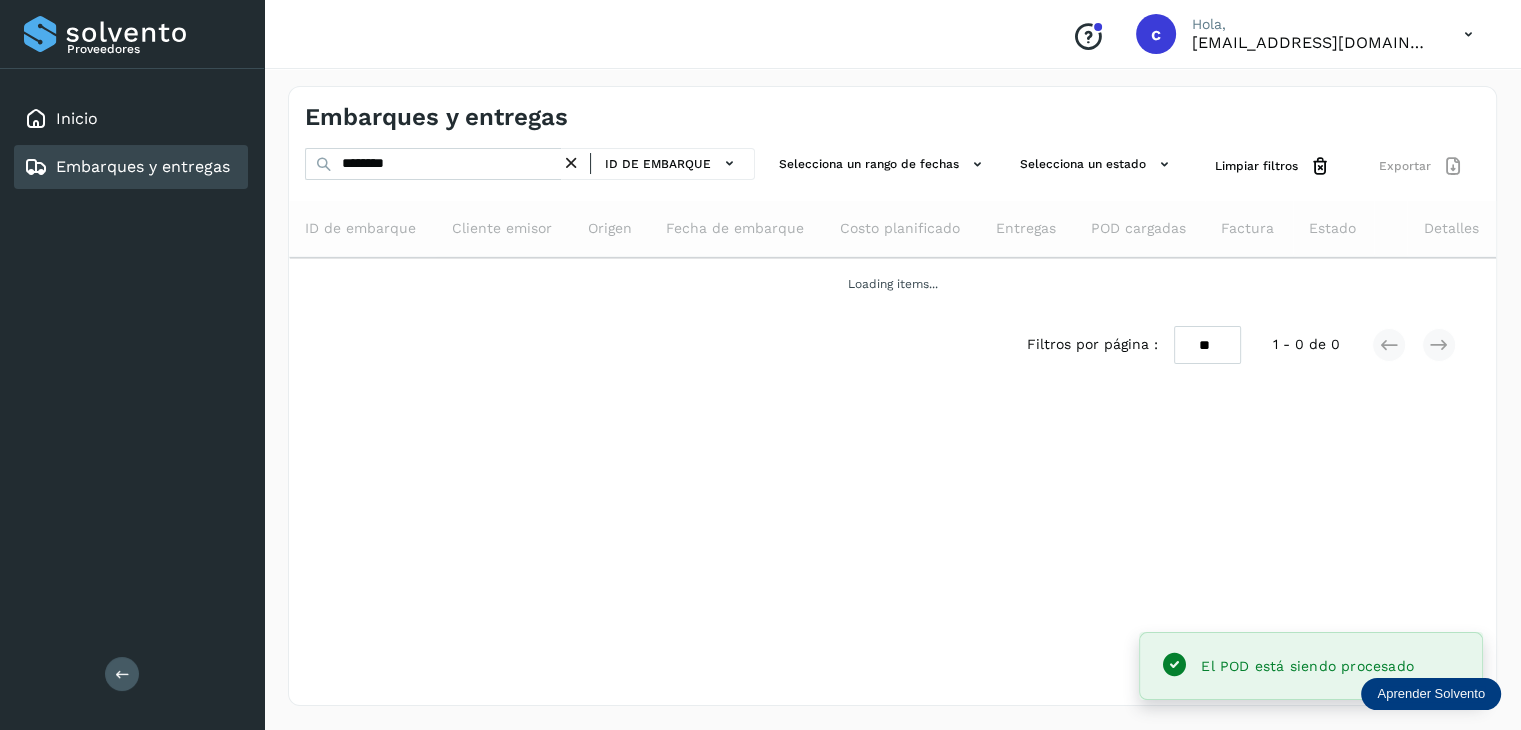scroll, scrollTop: 0, scrollLeft: 0, axis: both 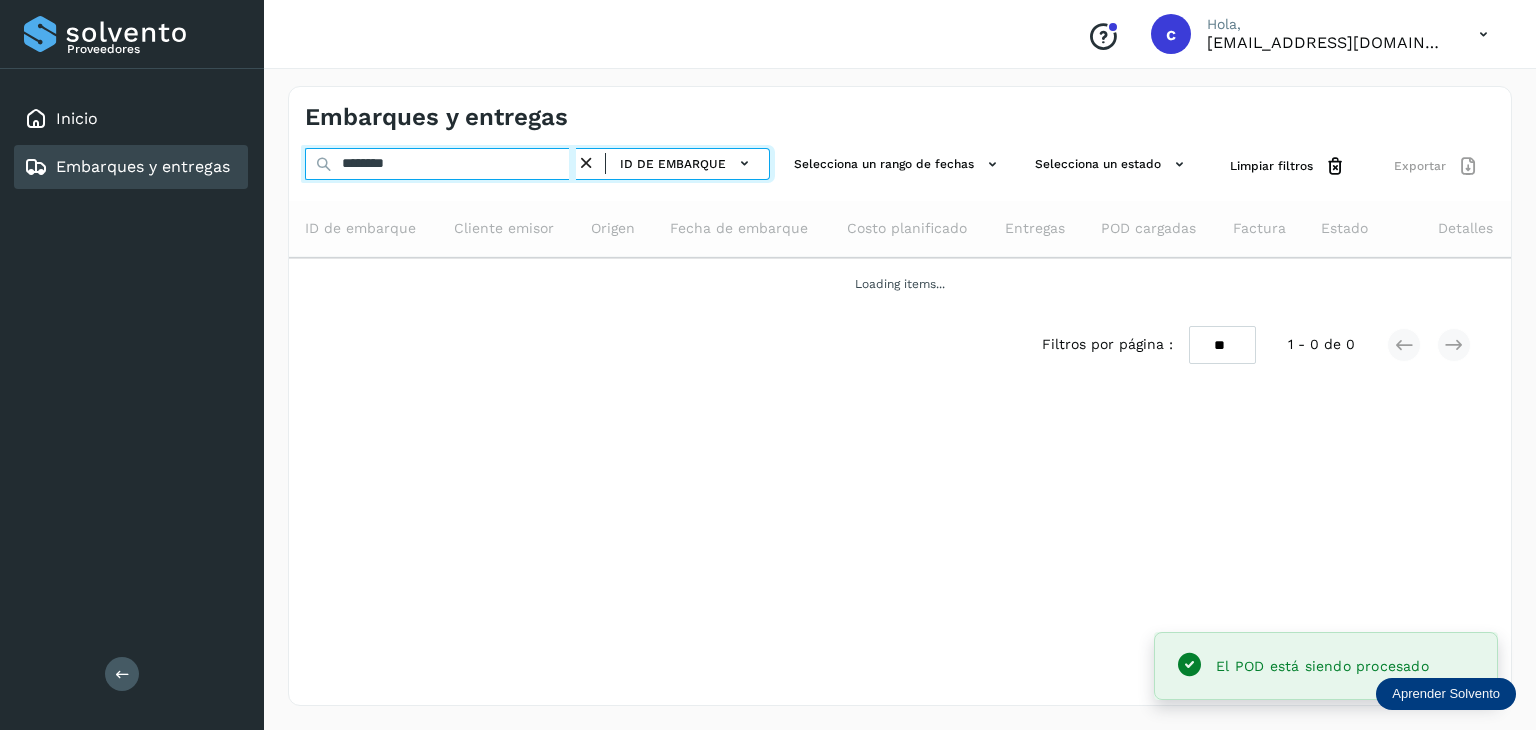 click on "Embarques y entregas ******** ID de embarque Selecciona un rango de fechas  Selecciona un estado Limpiar filtros Exportar ID de embarque Cliente emisor Origen Fecha de embarque Costo planificado Entregas POD cargadas Factura Estado Detalles Loading items... Filtros por página : ** ** ** 1 - 0 de 0" at bounding box center [900, 396] 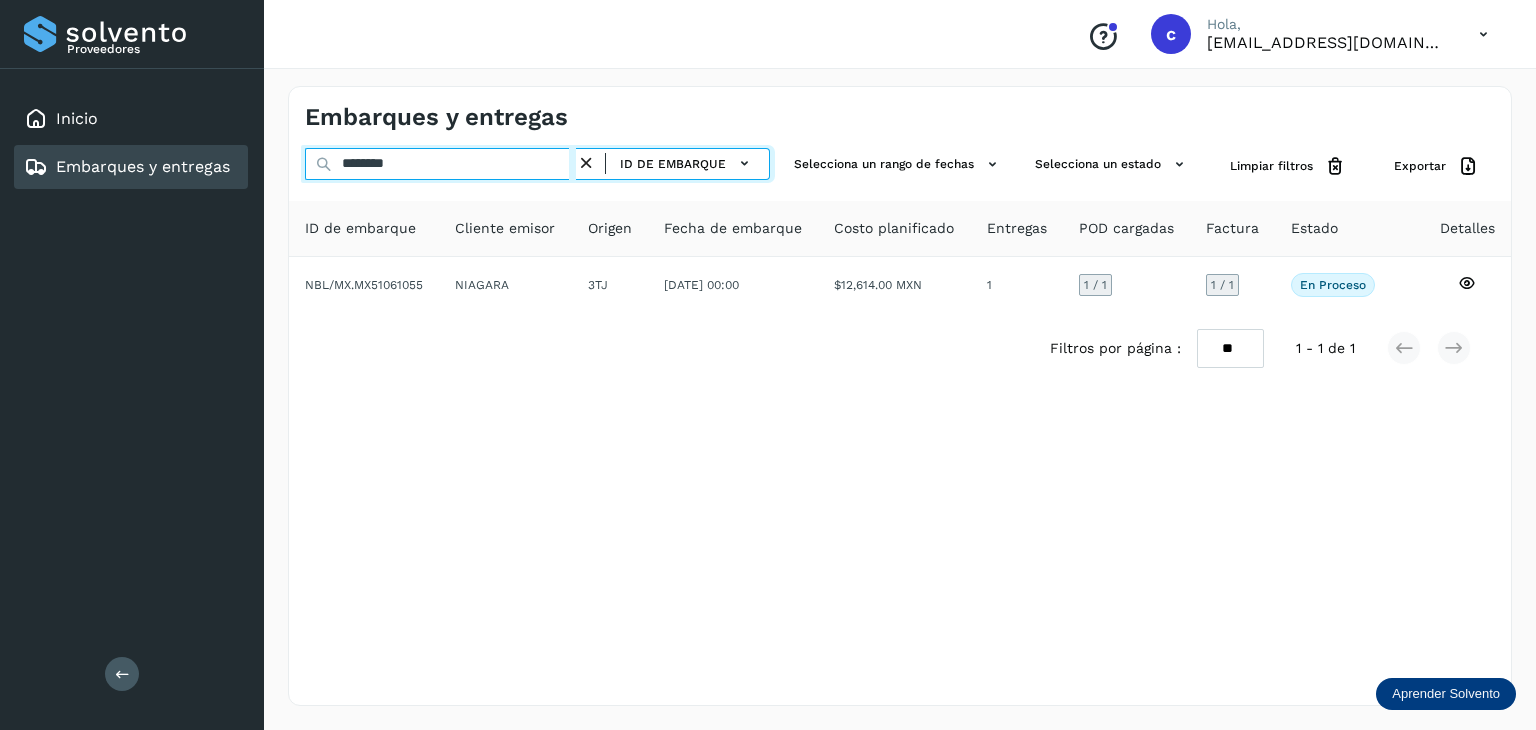 type on "********" 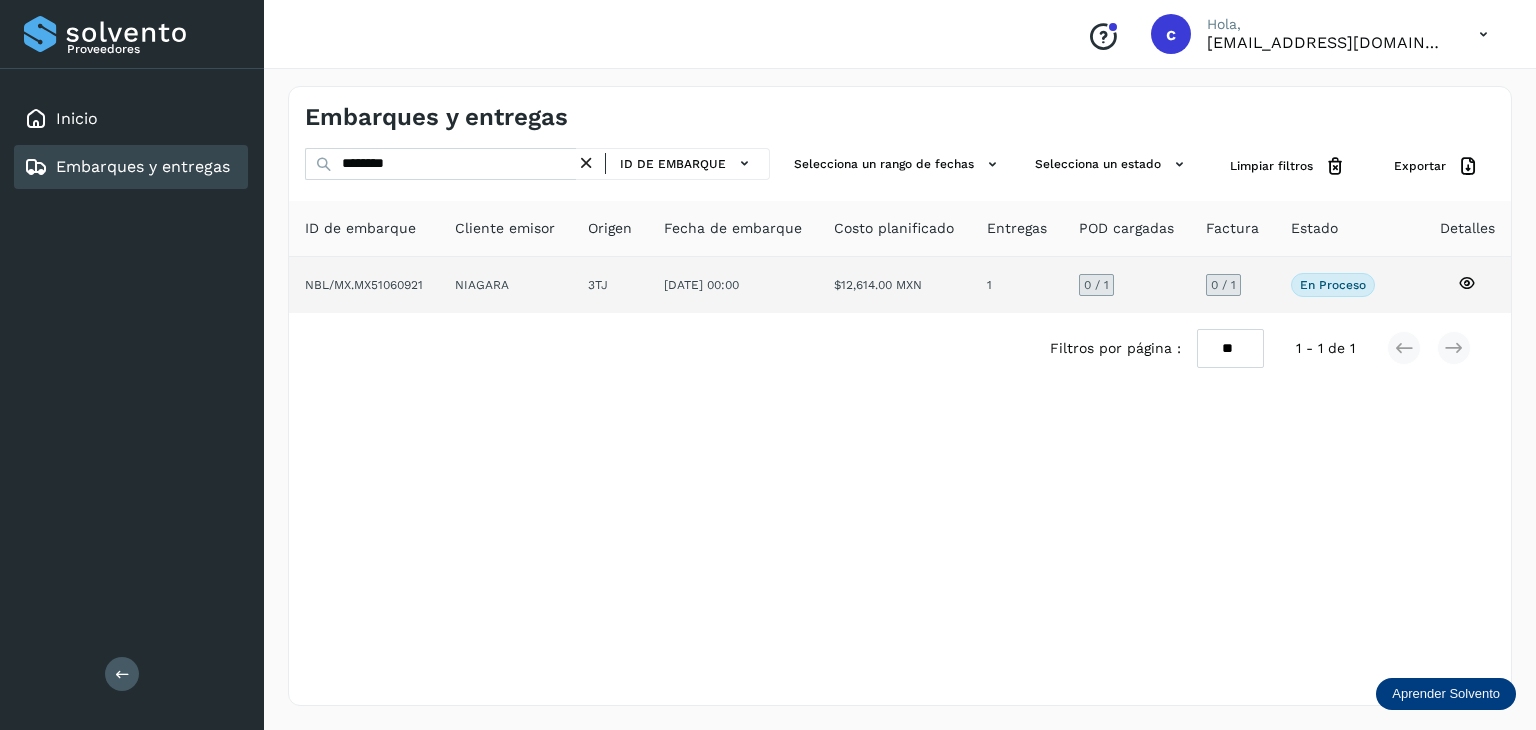 click 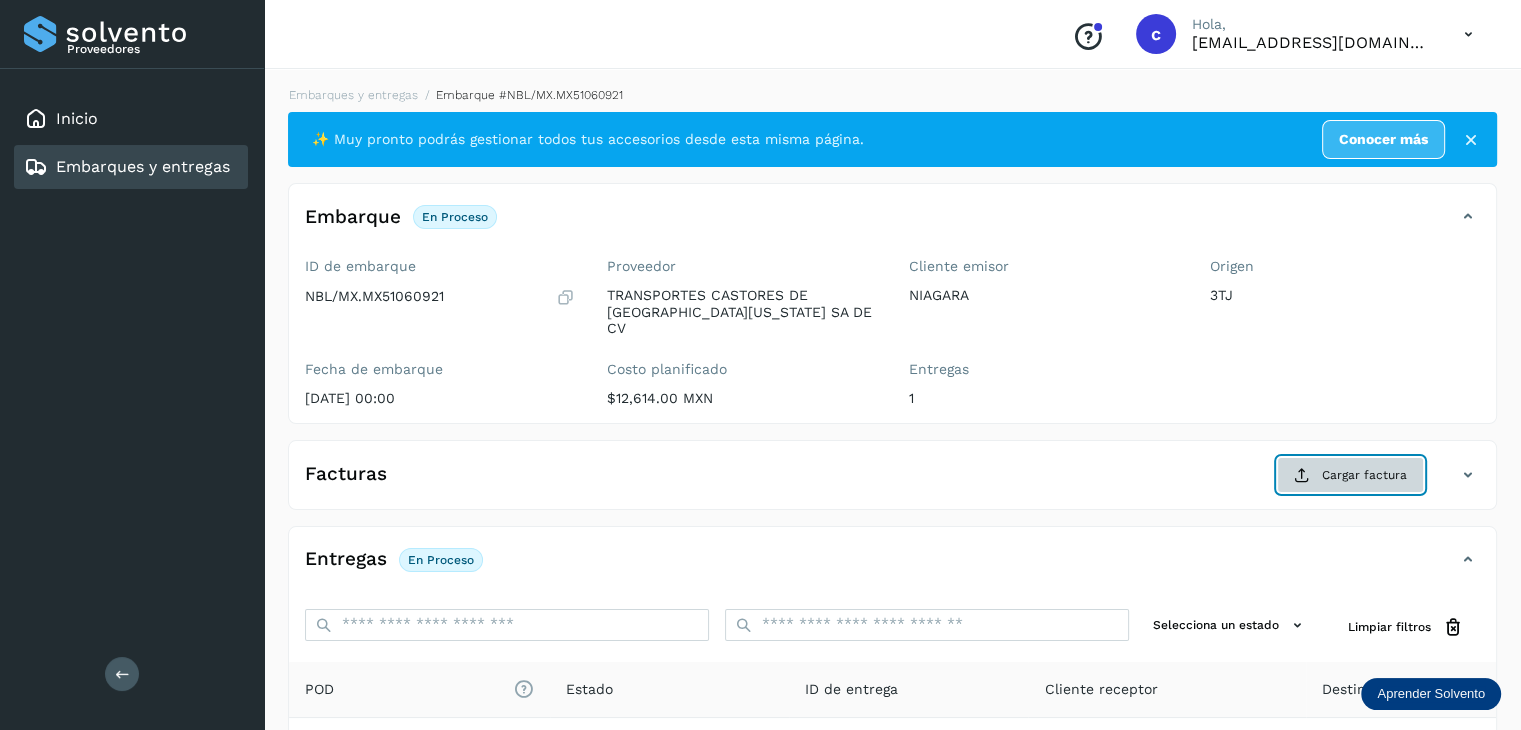 click on "Cargar factura" at bounding box center [1350, 475] 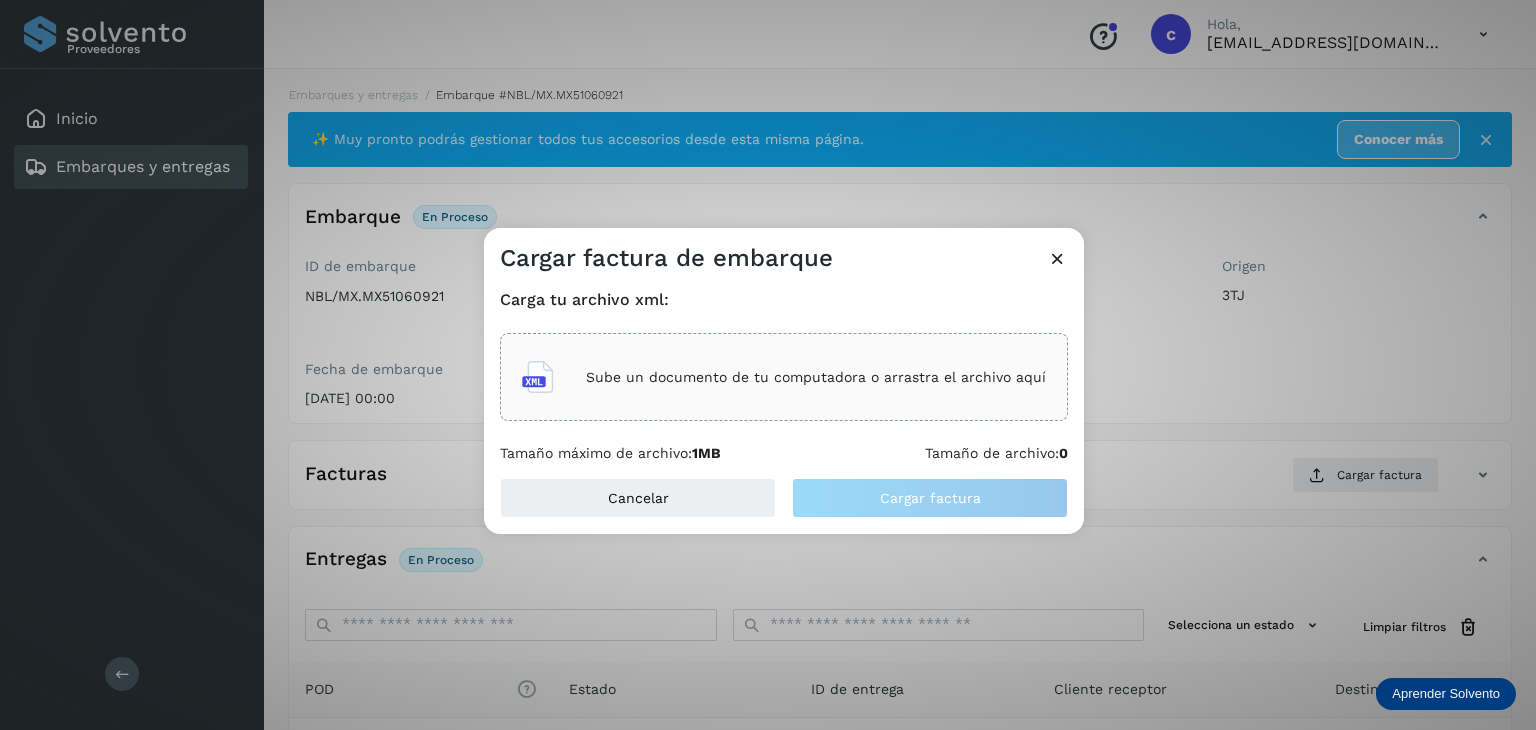 click on "Sube un documento de tu computadora o arrastra el archivo aquí" at bounding box center (816, 377) 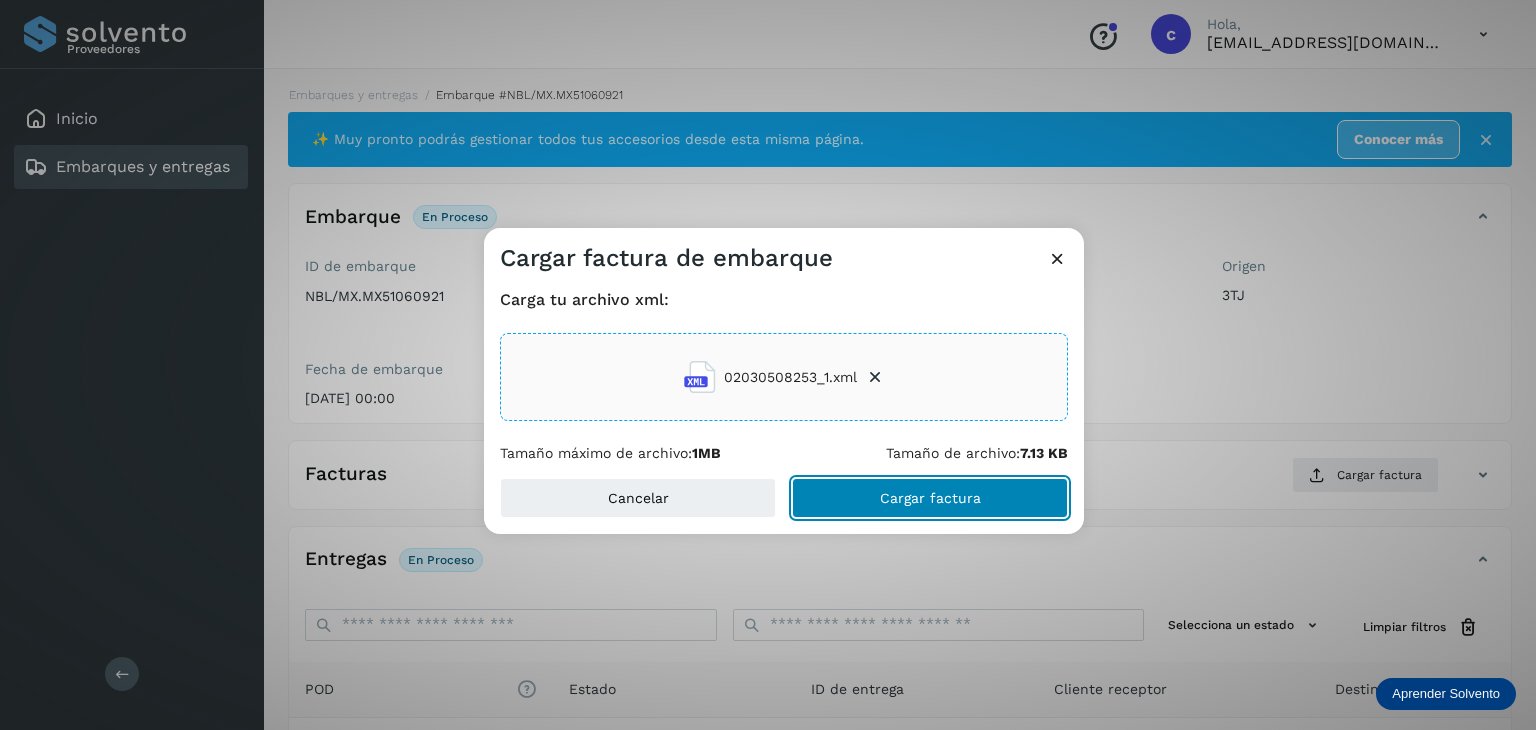 click on "Cargar factura" 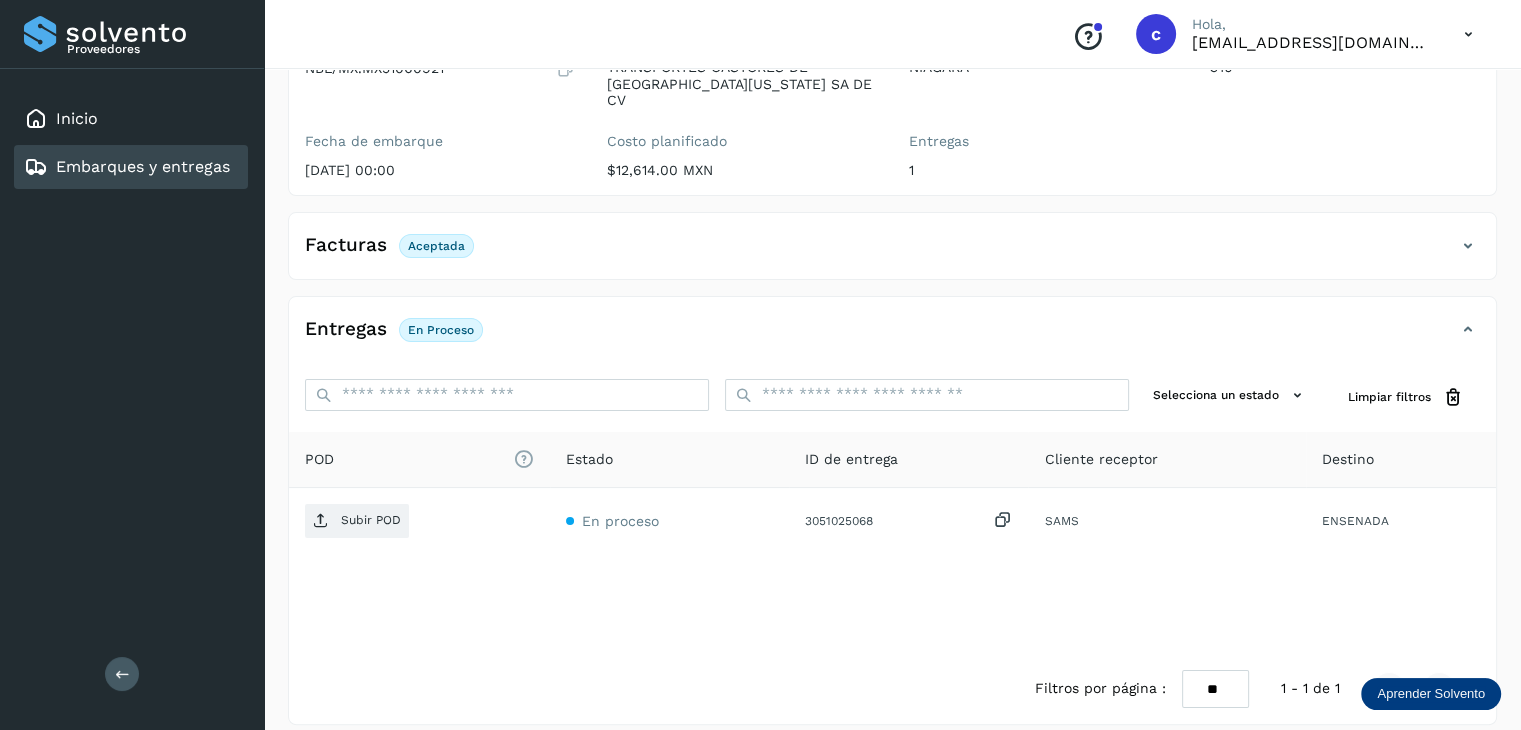 scroll, scrollTop: 229, scrollLeft: 0, axis: vertical 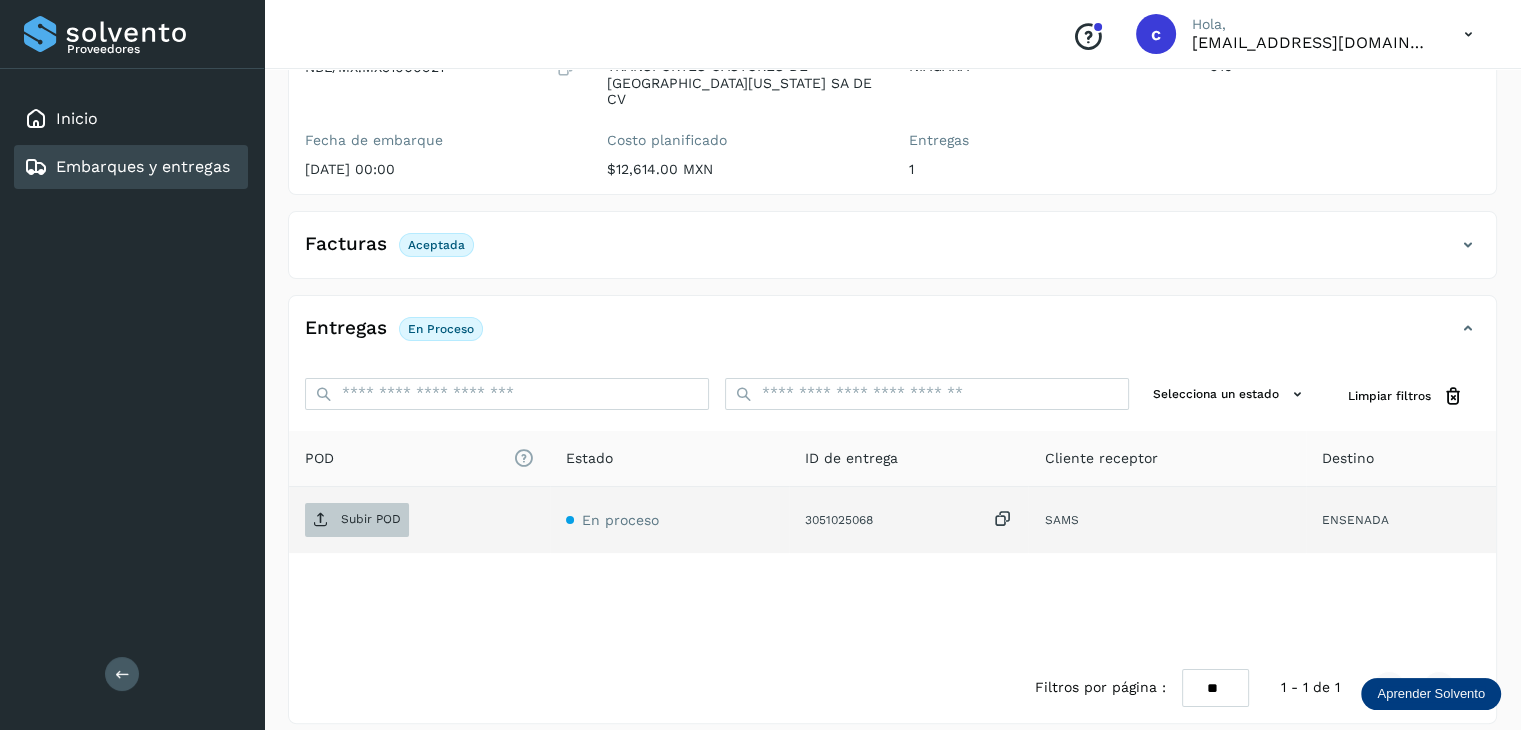 click on "Subir POD" at bounding box center (371, 519) 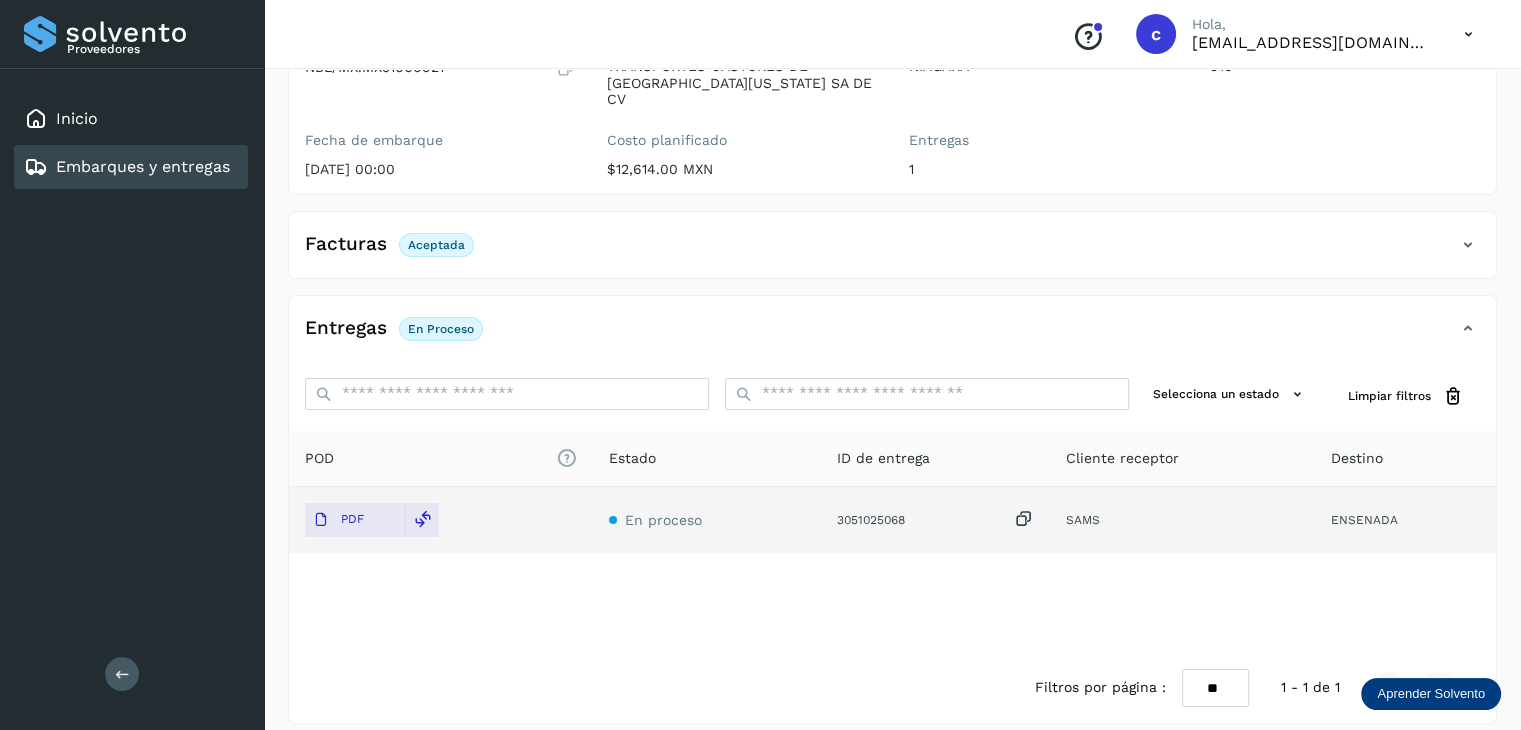 click on "Embarques y entregas" at bounding box center [143, 166] 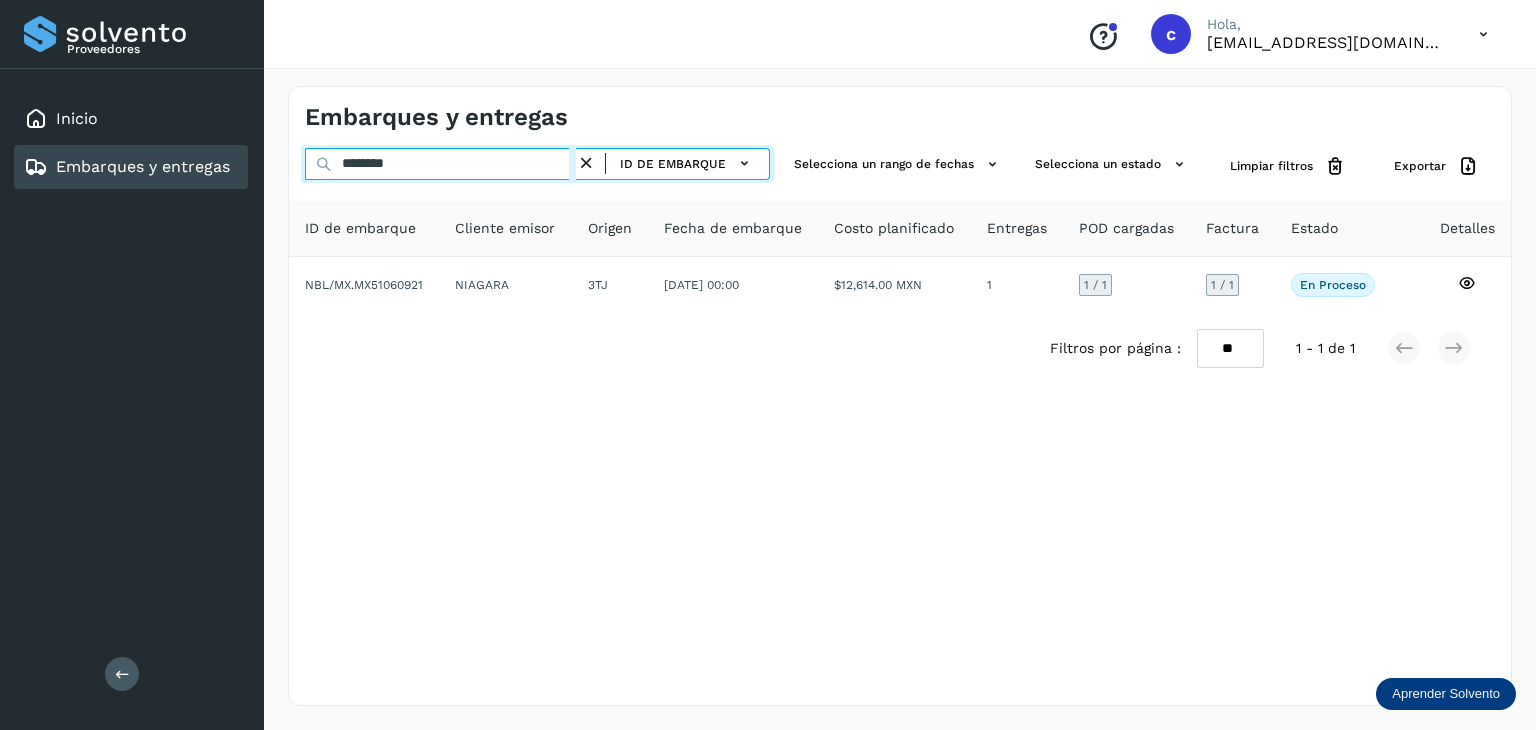 drag, startPoint x: 262, startPoint y: 149, endPoint x: 240, endPoint y: 143, distance: 22.803509 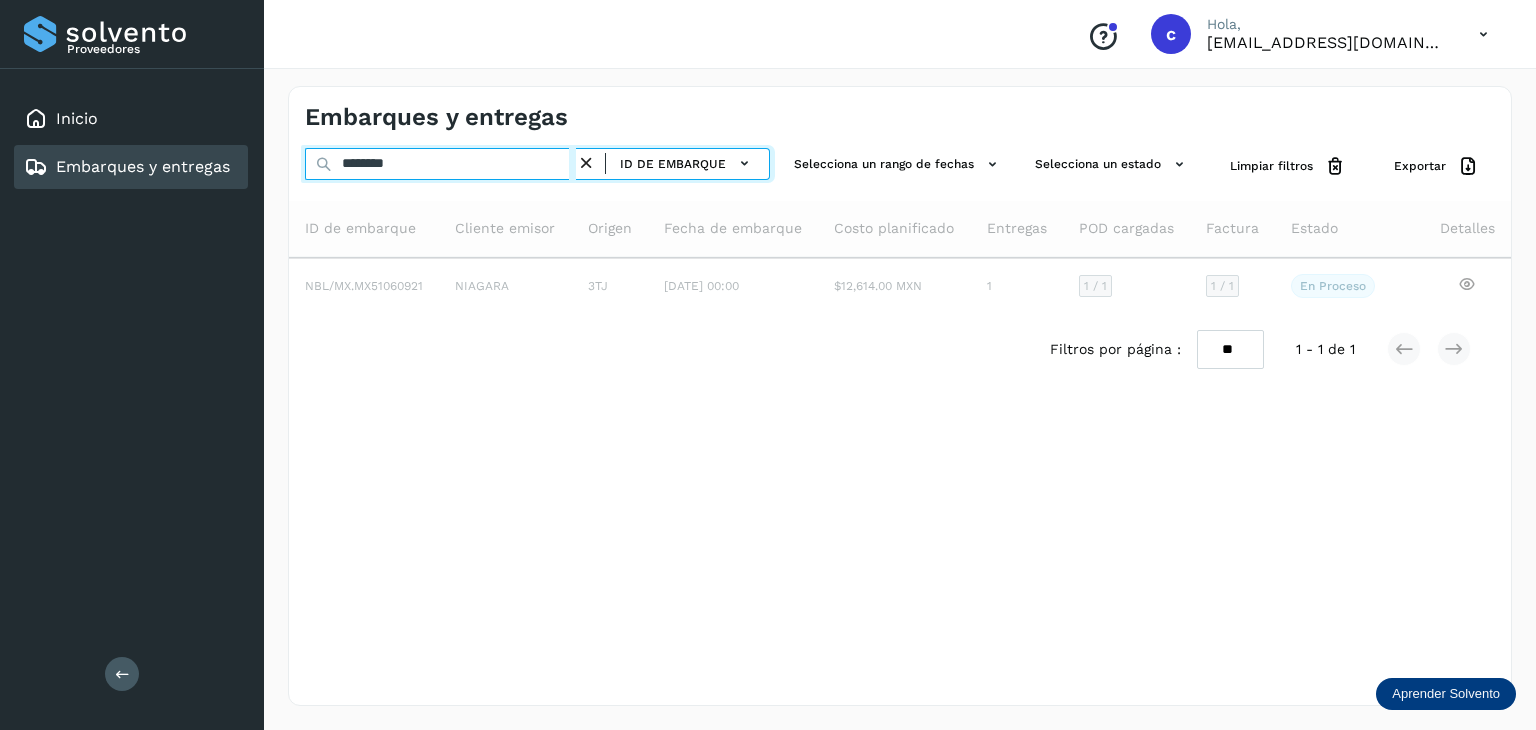 type on "********" 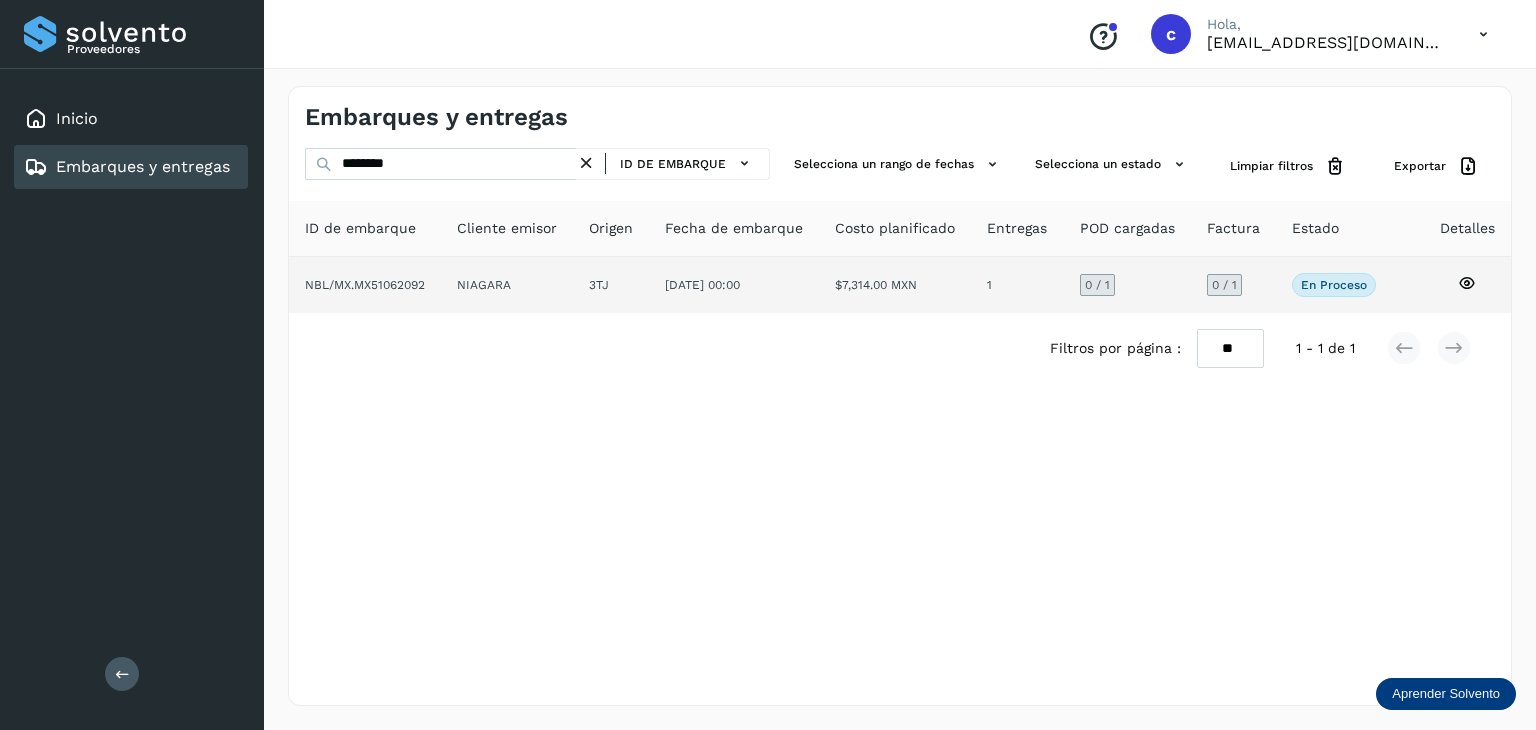 click 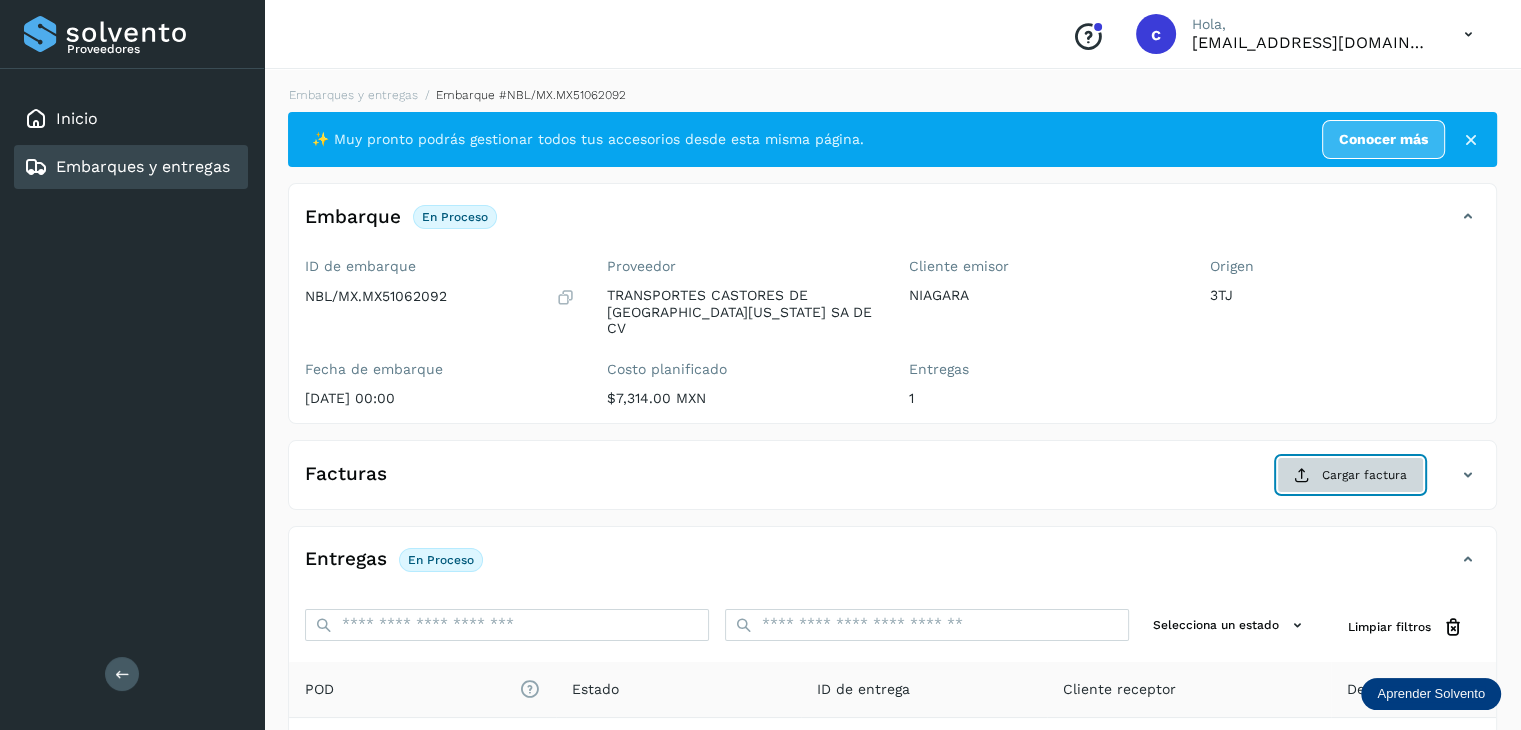 click on "Cargar factura" 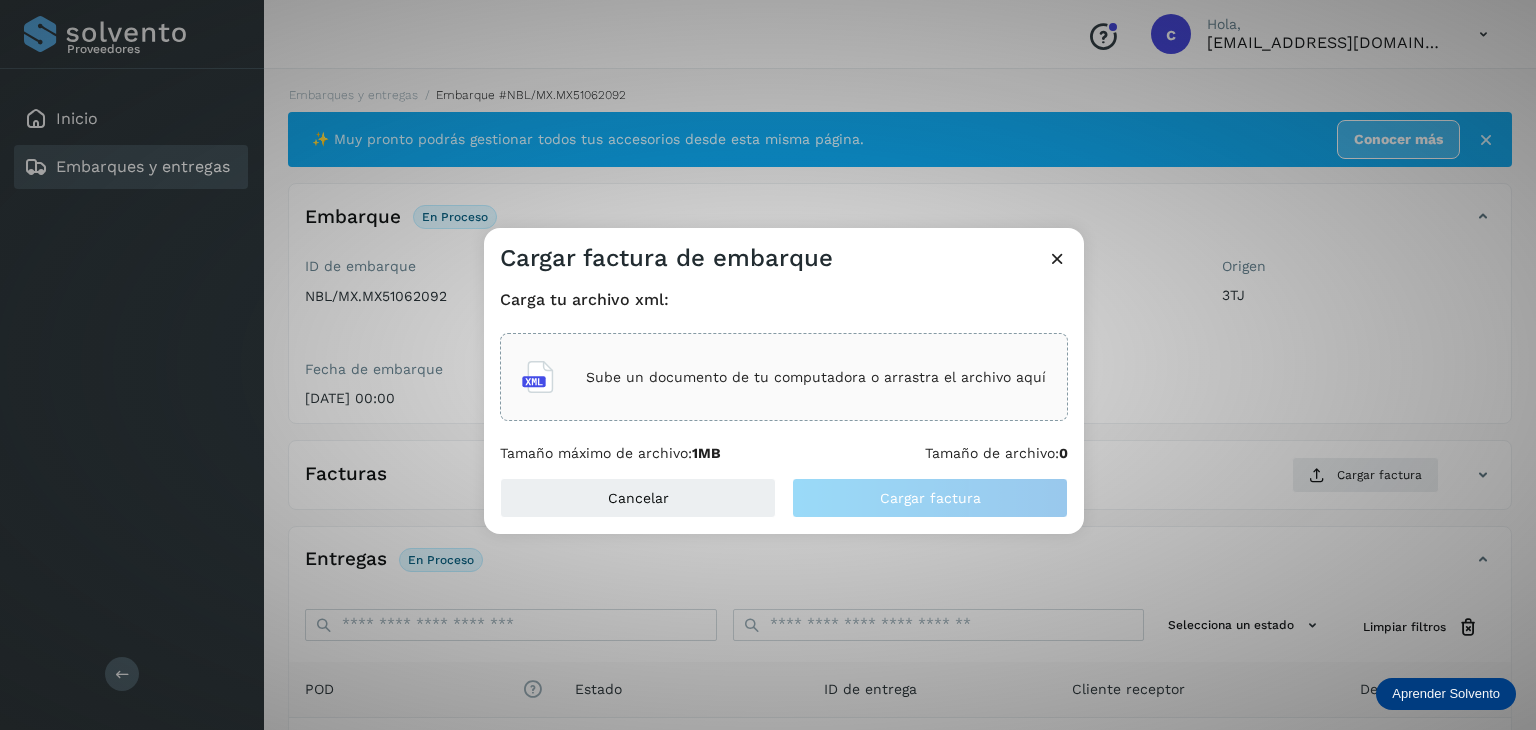click on "Sube un documento de tu computadora o arrastra el archivo aquí" at bounding box center [816, 377] 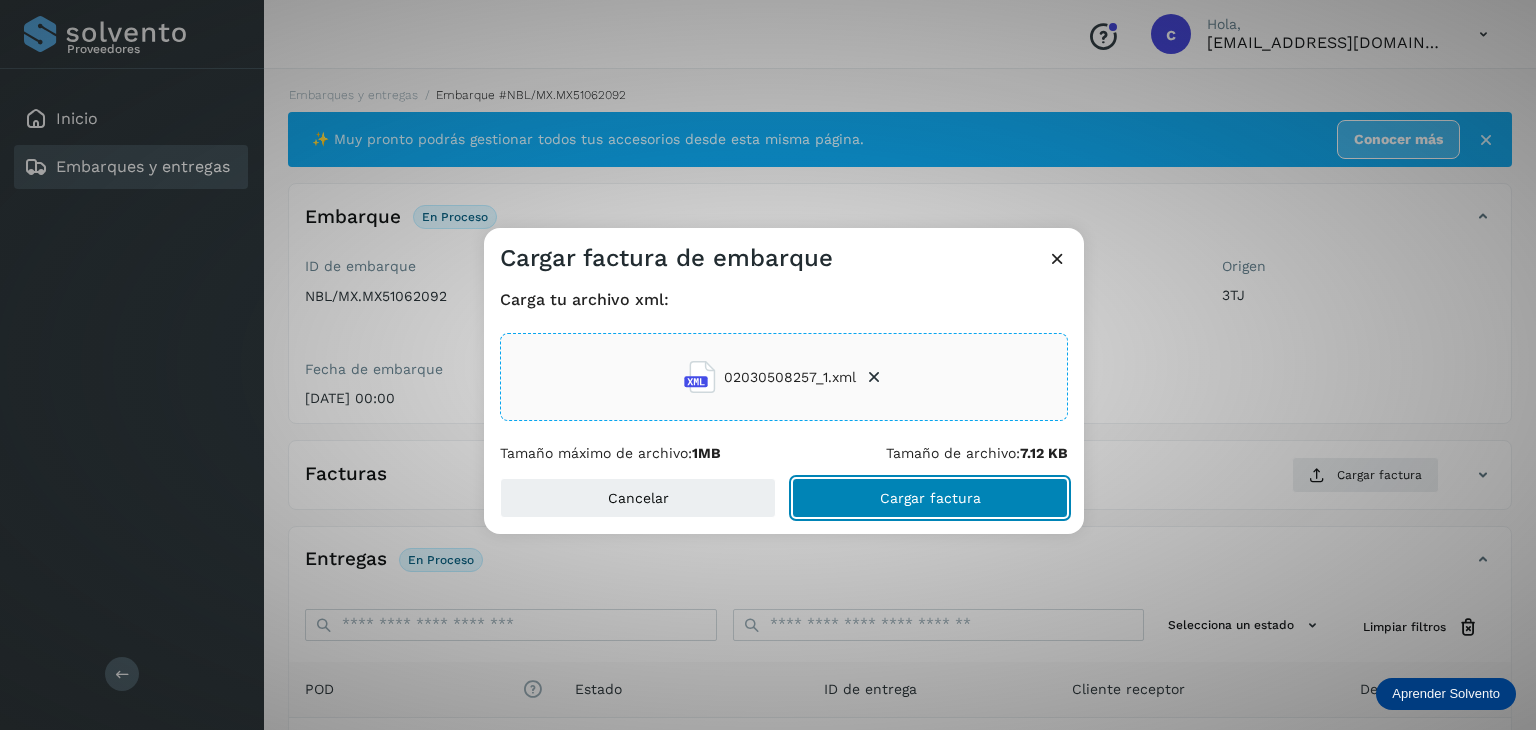 click on "Cargar factura" 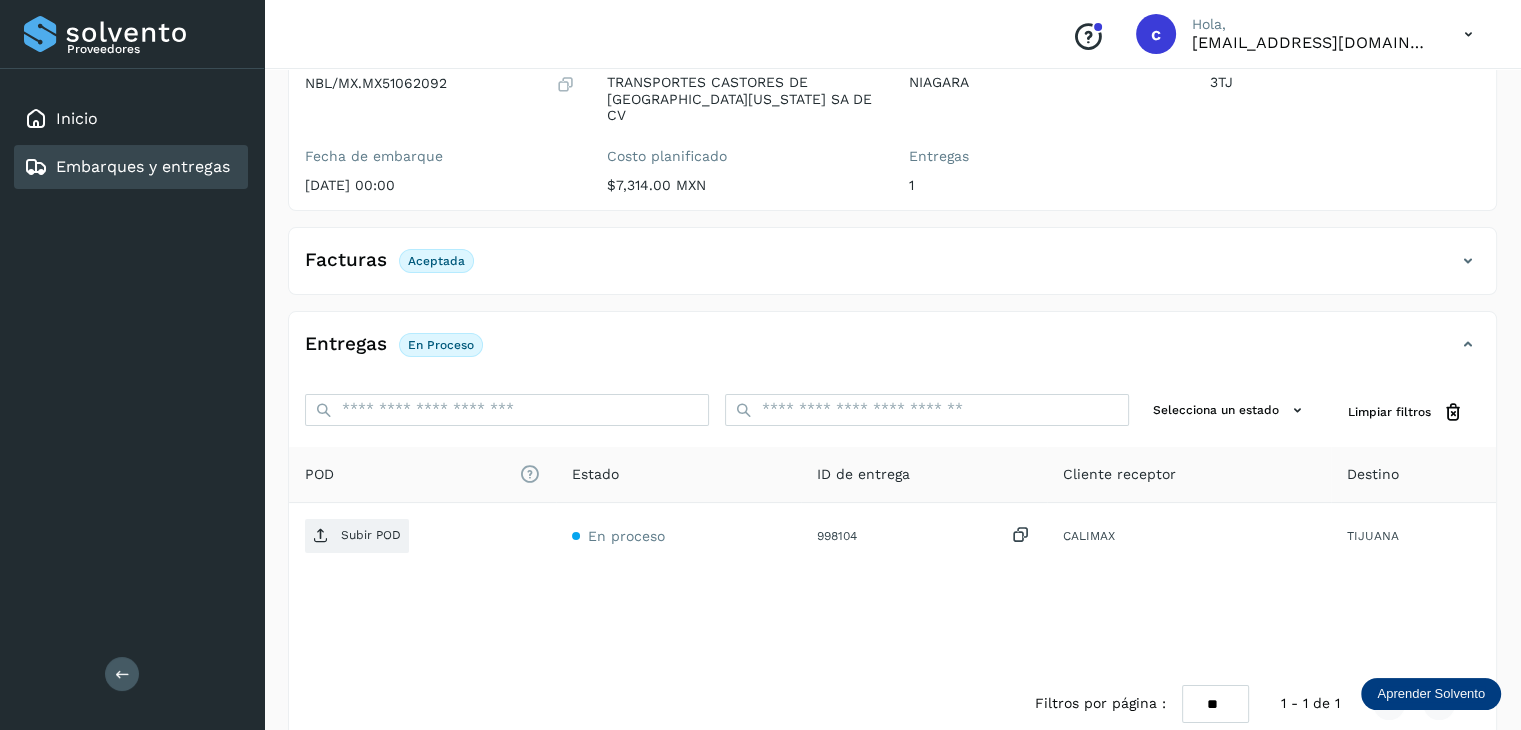 scroll, scrollTop: 229, scrollLeft: 0, axis: vertical 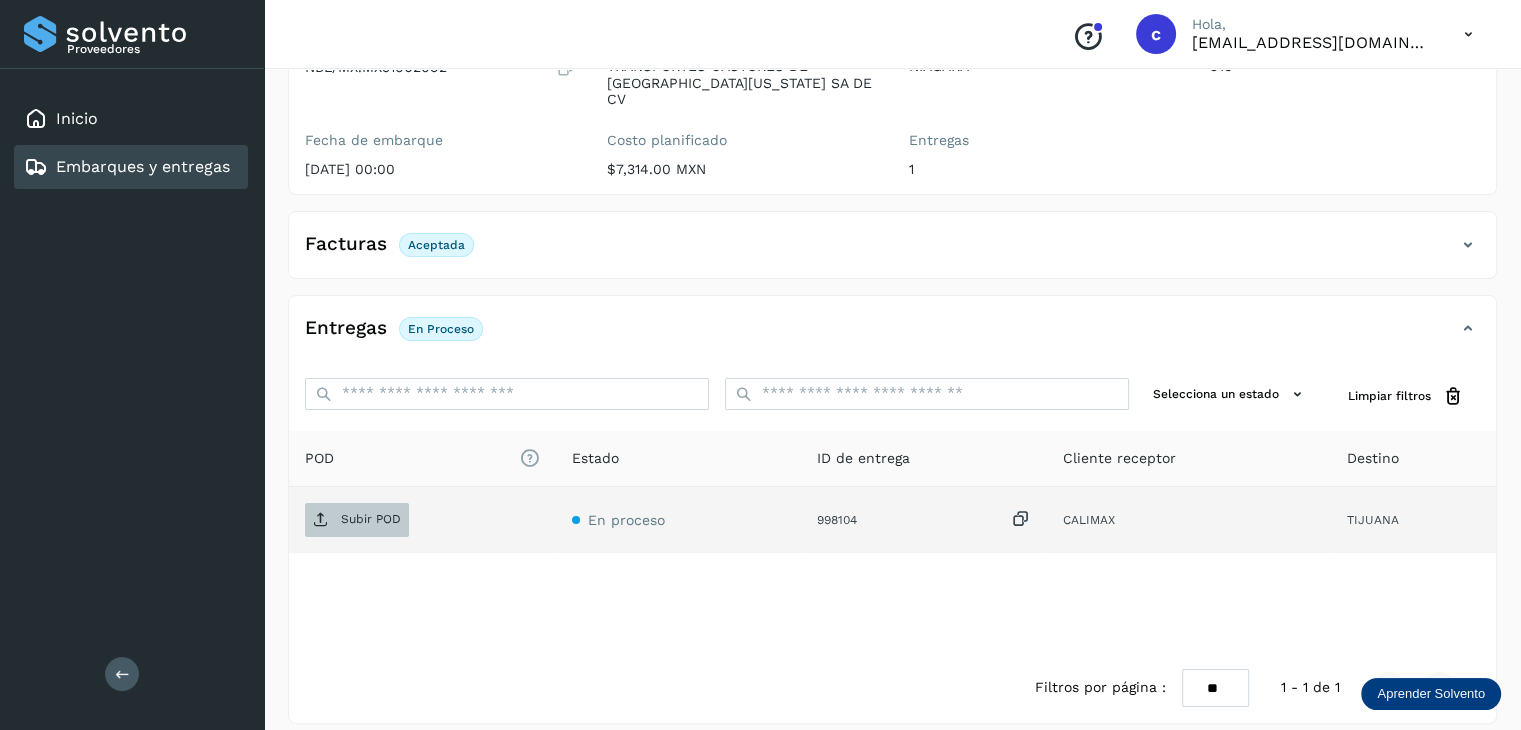 click on "Subir POD" at bounding box center [371, 519] 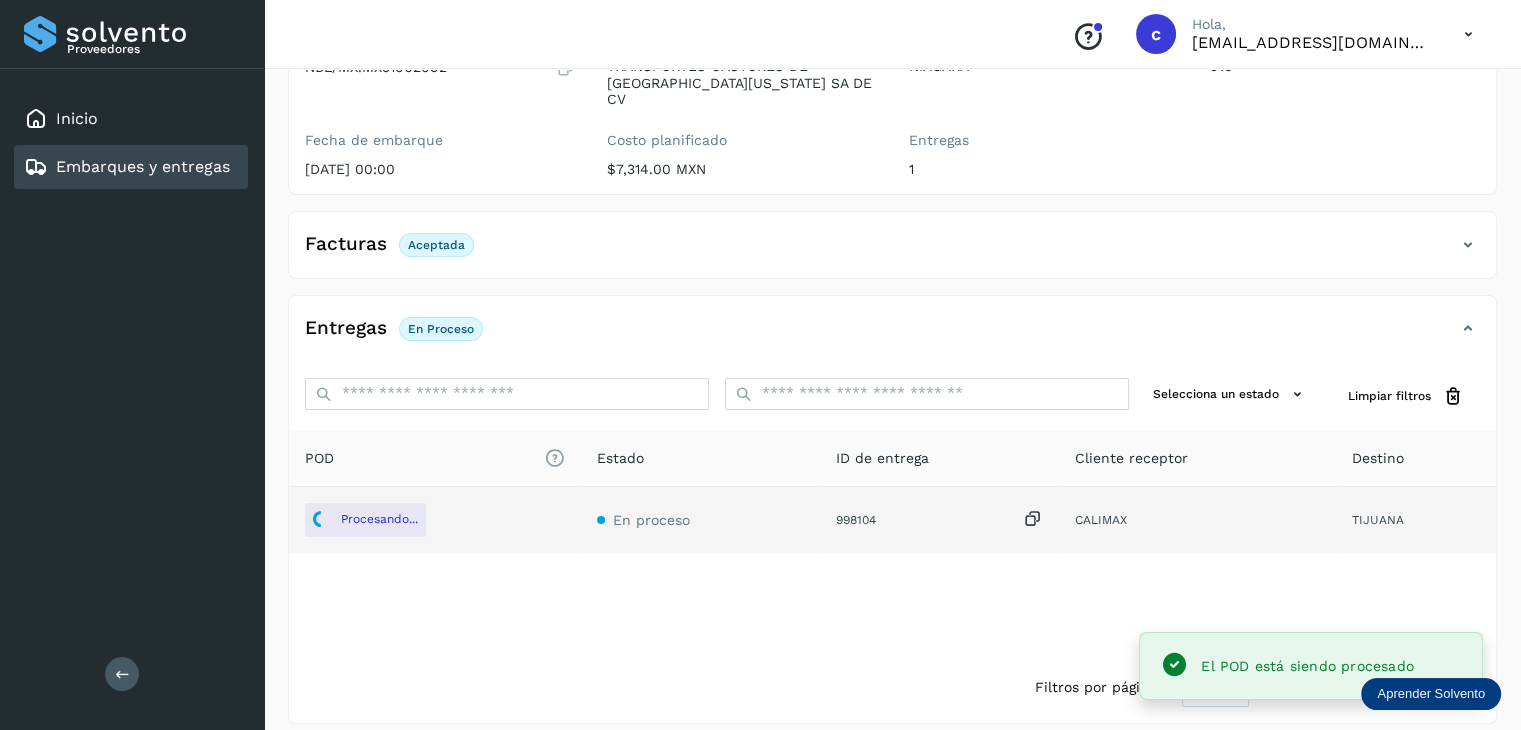 click on "Embarques y entregas" at bounding box center (143, 166) 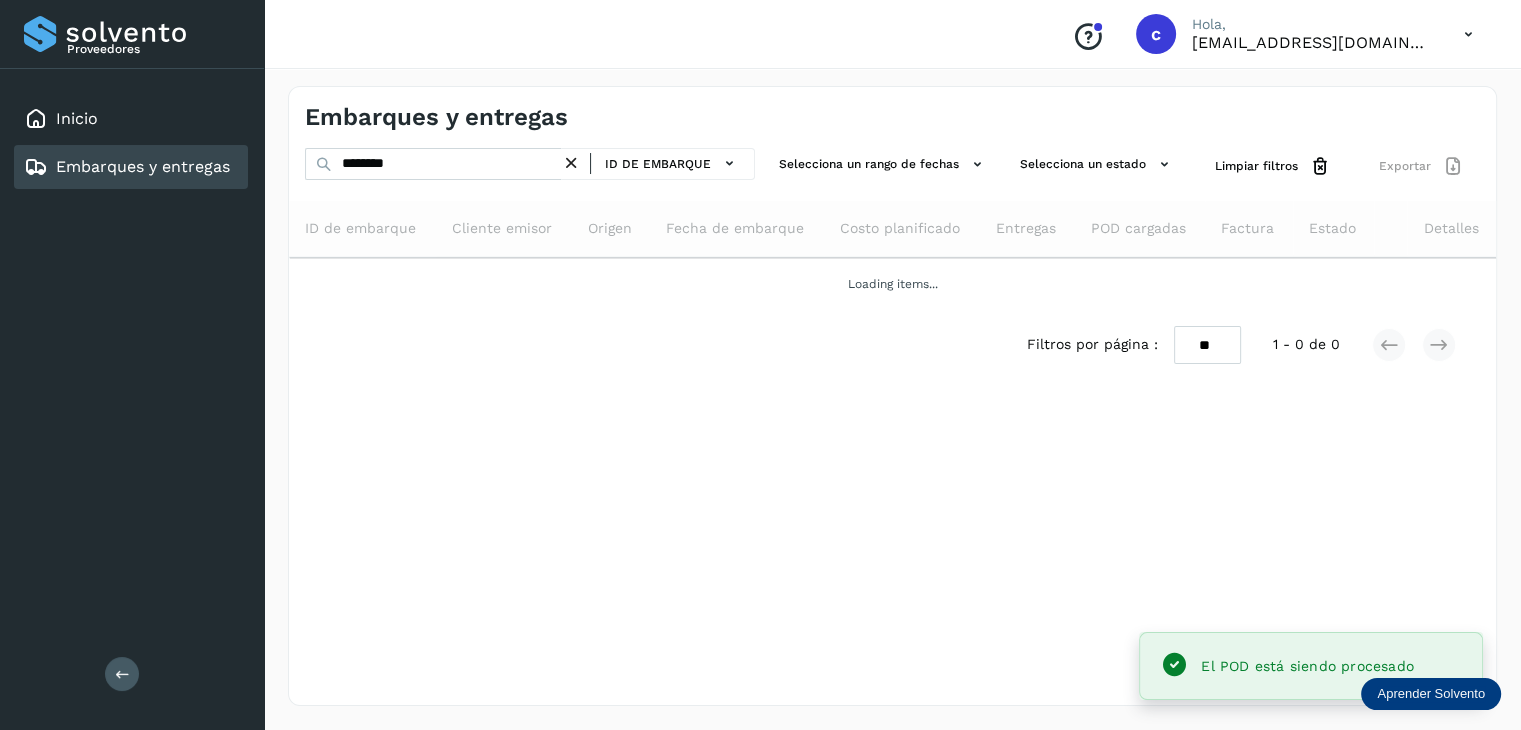 scroll, scrollTop: 0, scrollLeft: 0, axis: both 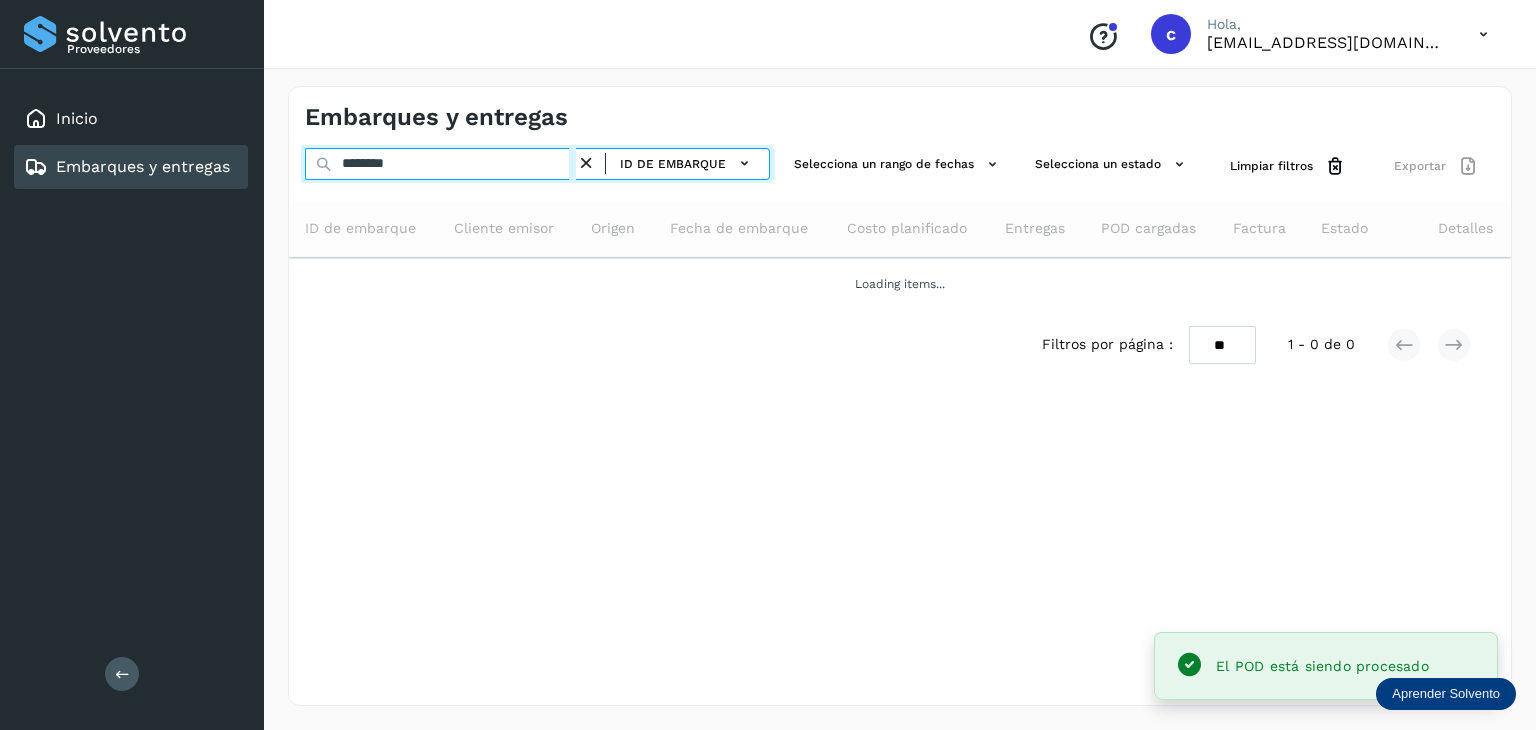 drag, startPoint x: 392, startPoint y: 166, endPoint x: 312, endPoint y: 165, distance: 80.00625 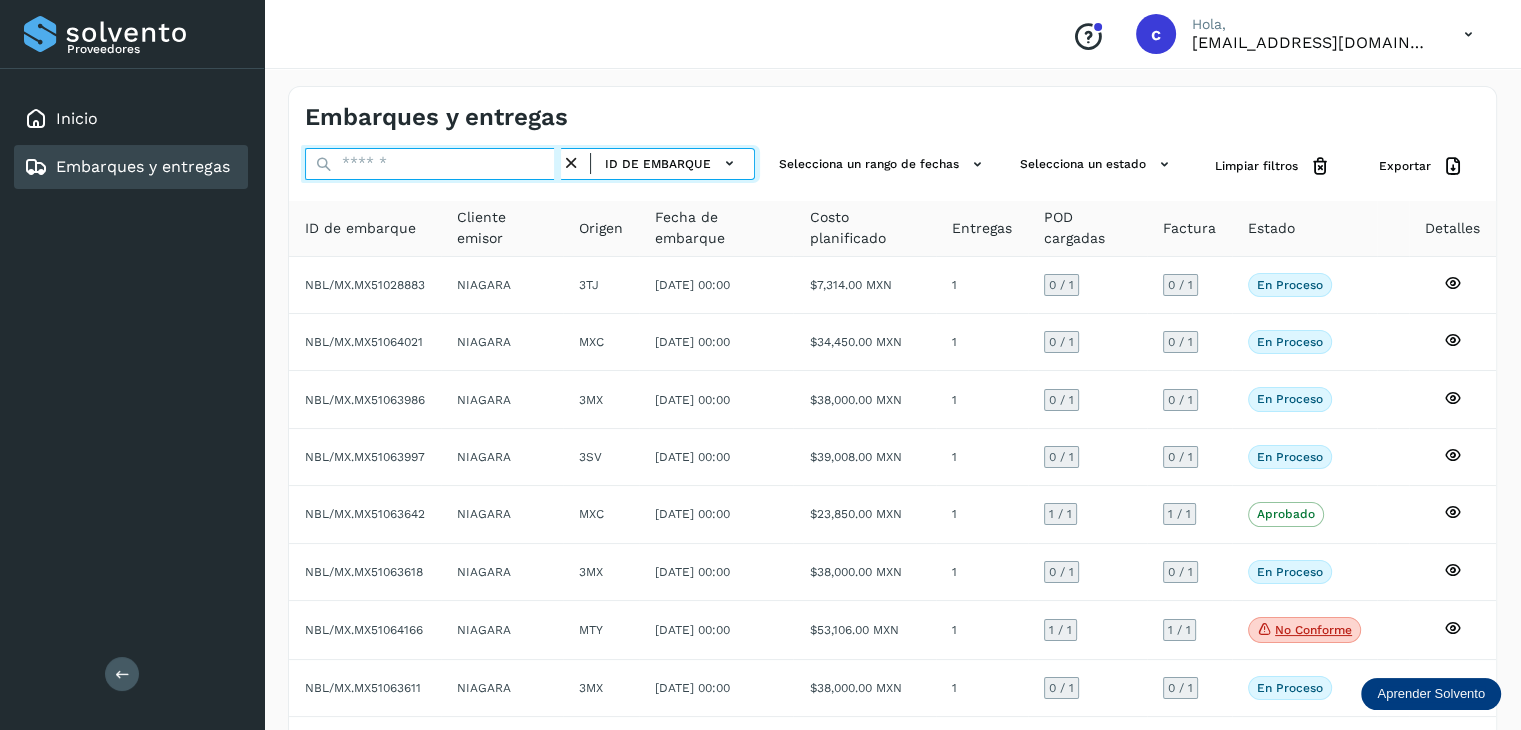 paste on "********" 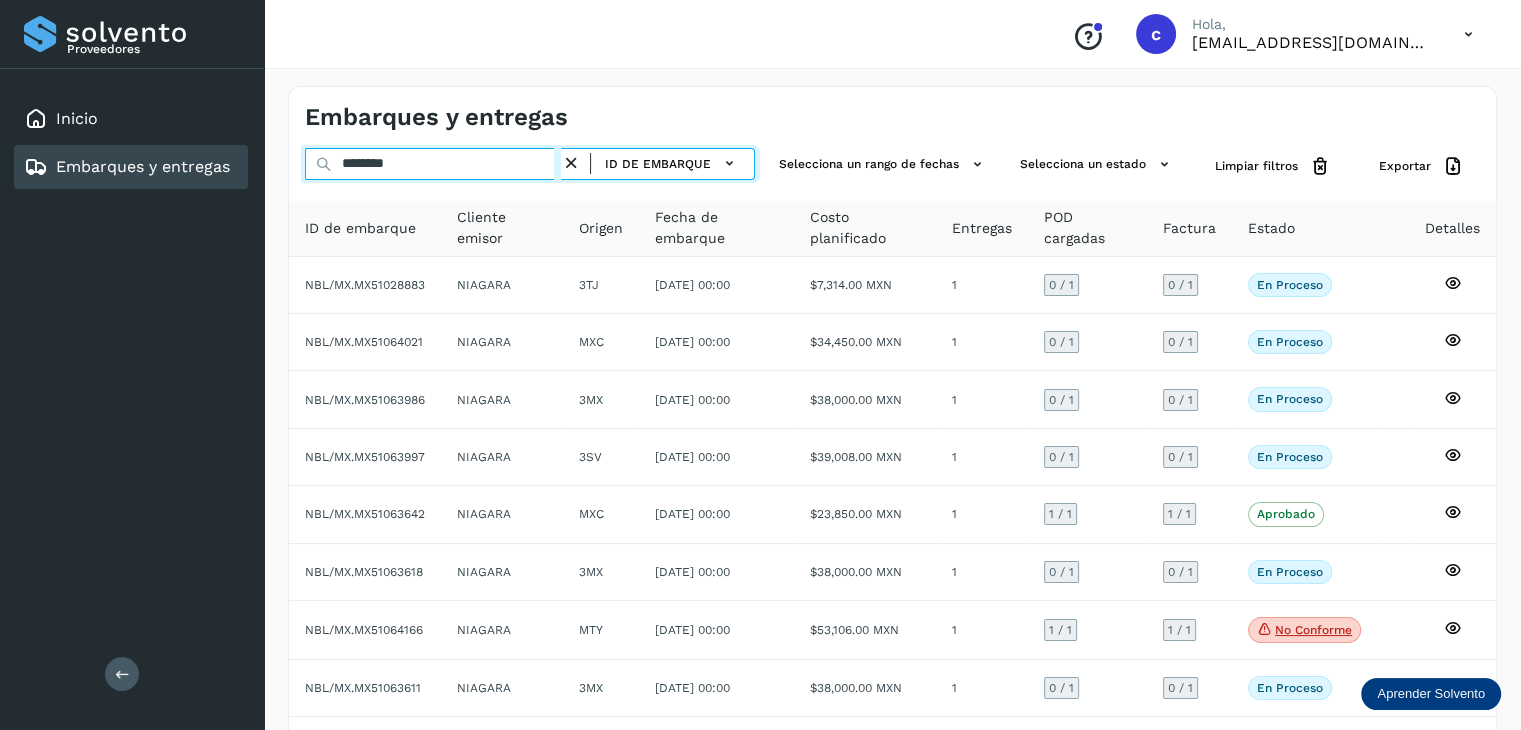 type on "********" 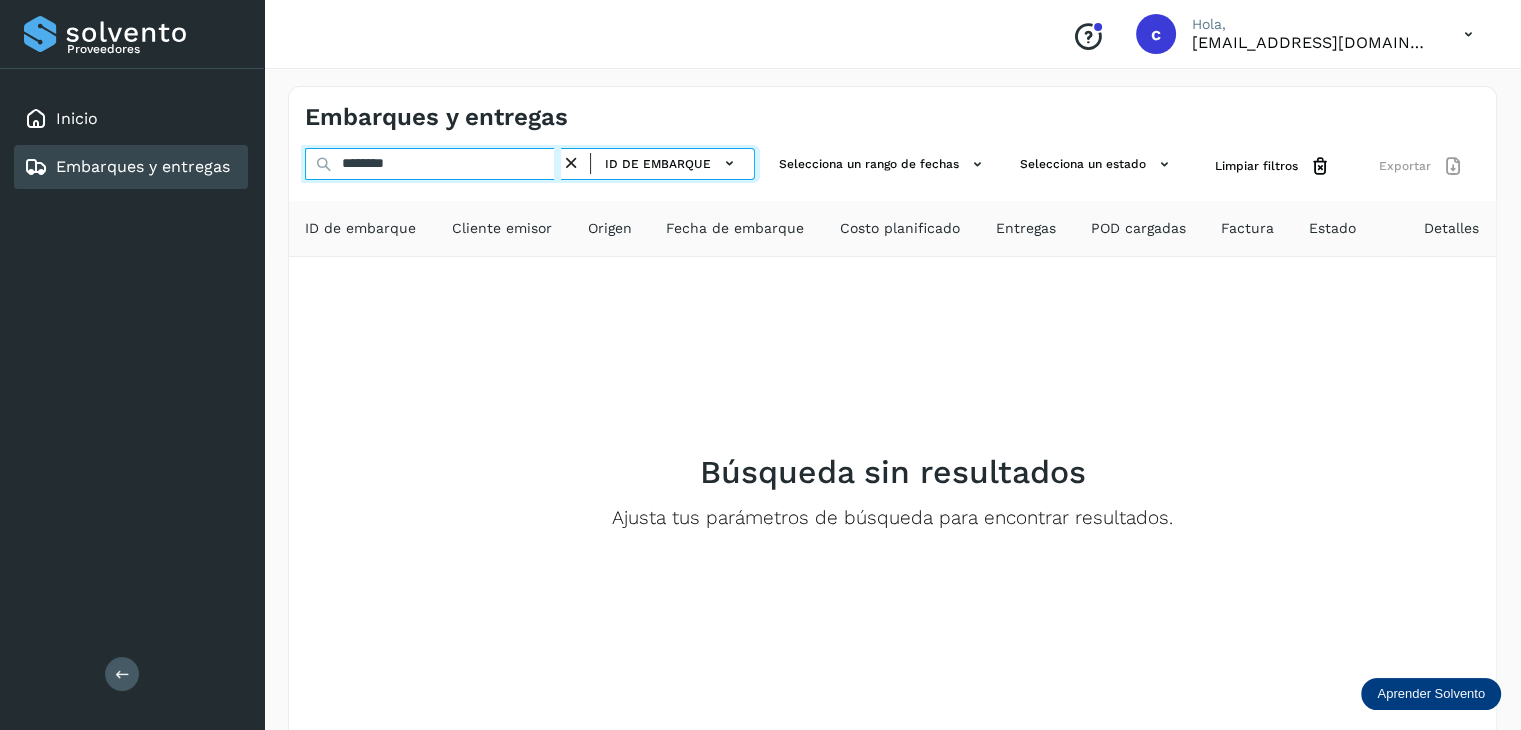 drag, startPoint x: 448, startPoint y: 163, endPoint x: 292, endPoint y: 155, distance: 156.20499 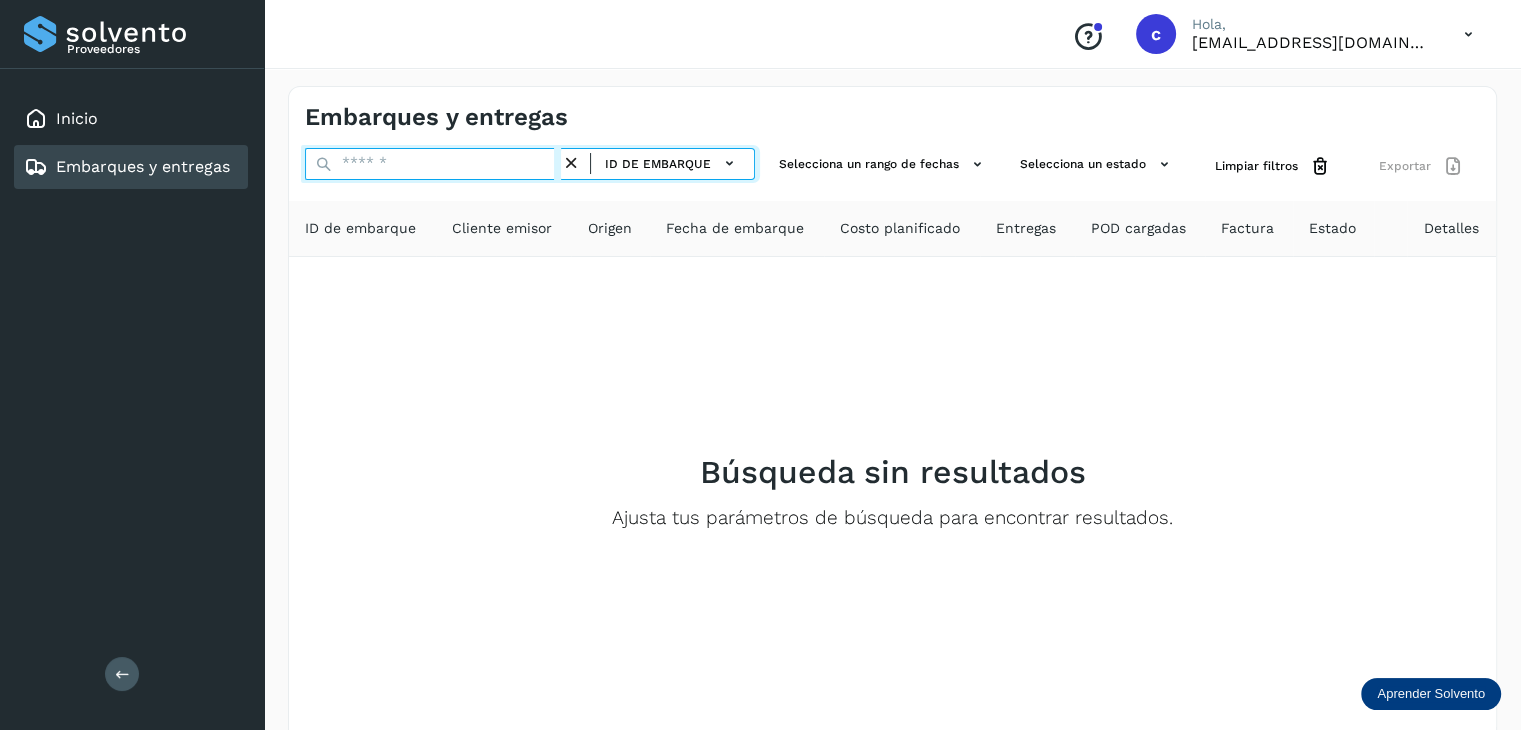 paste on "********" 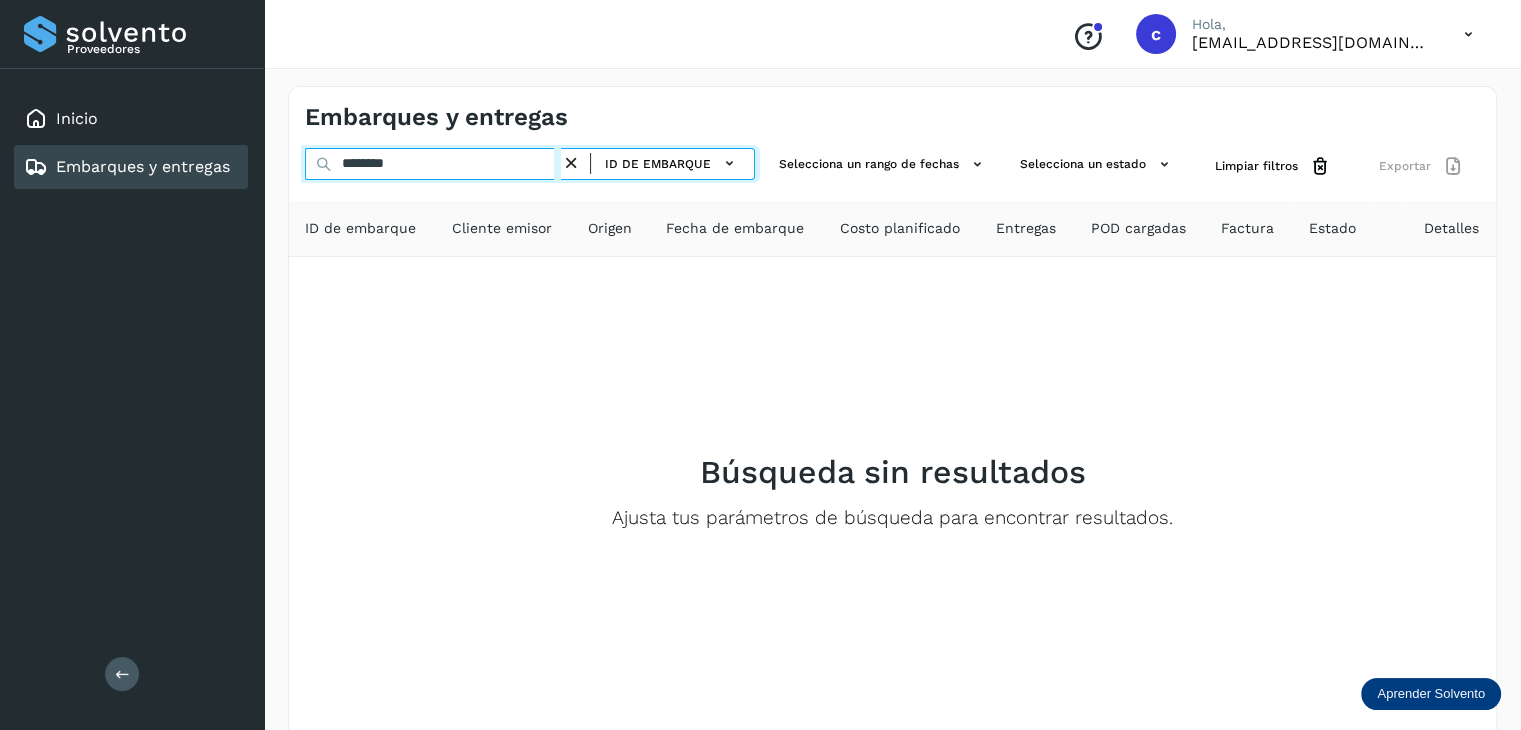 type on "********" 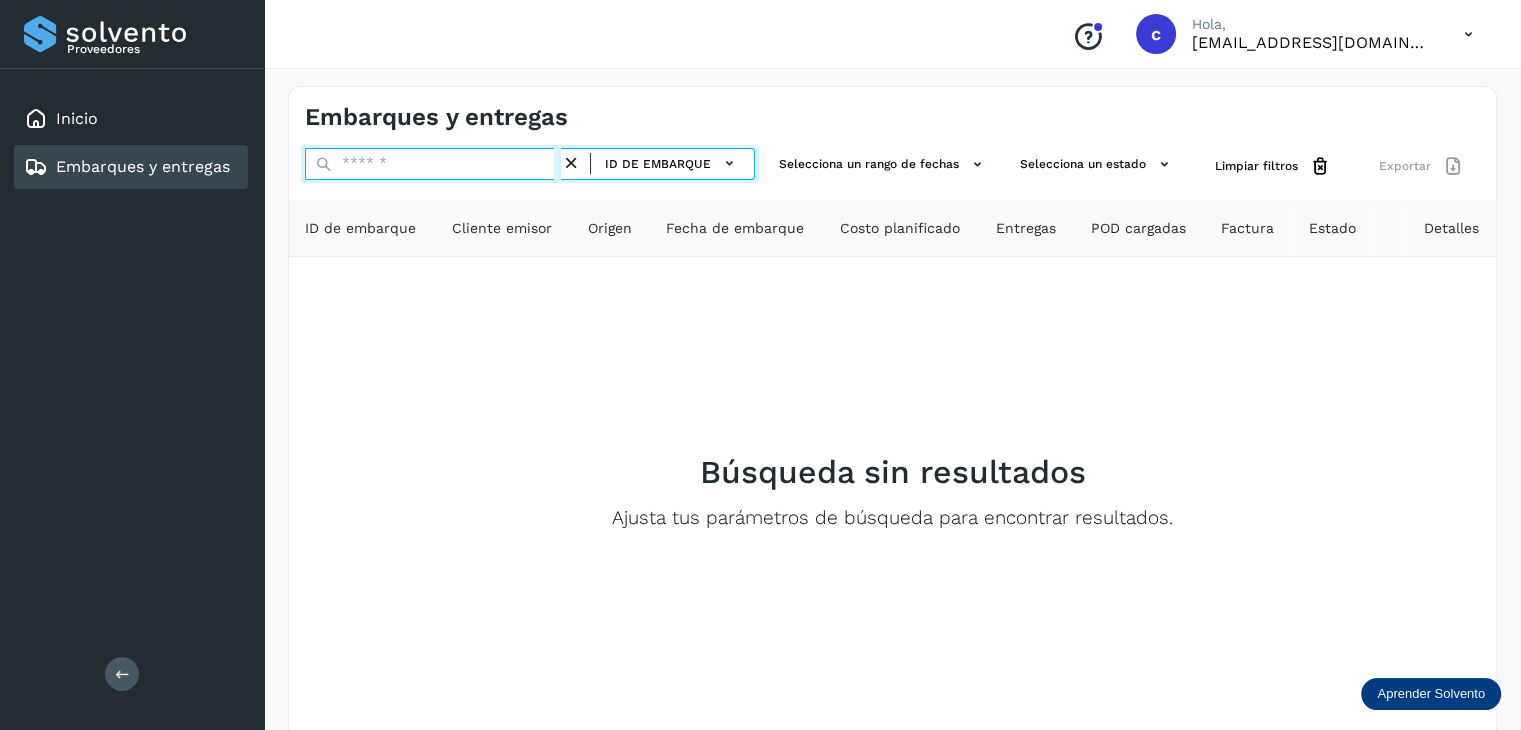 paste on "********" 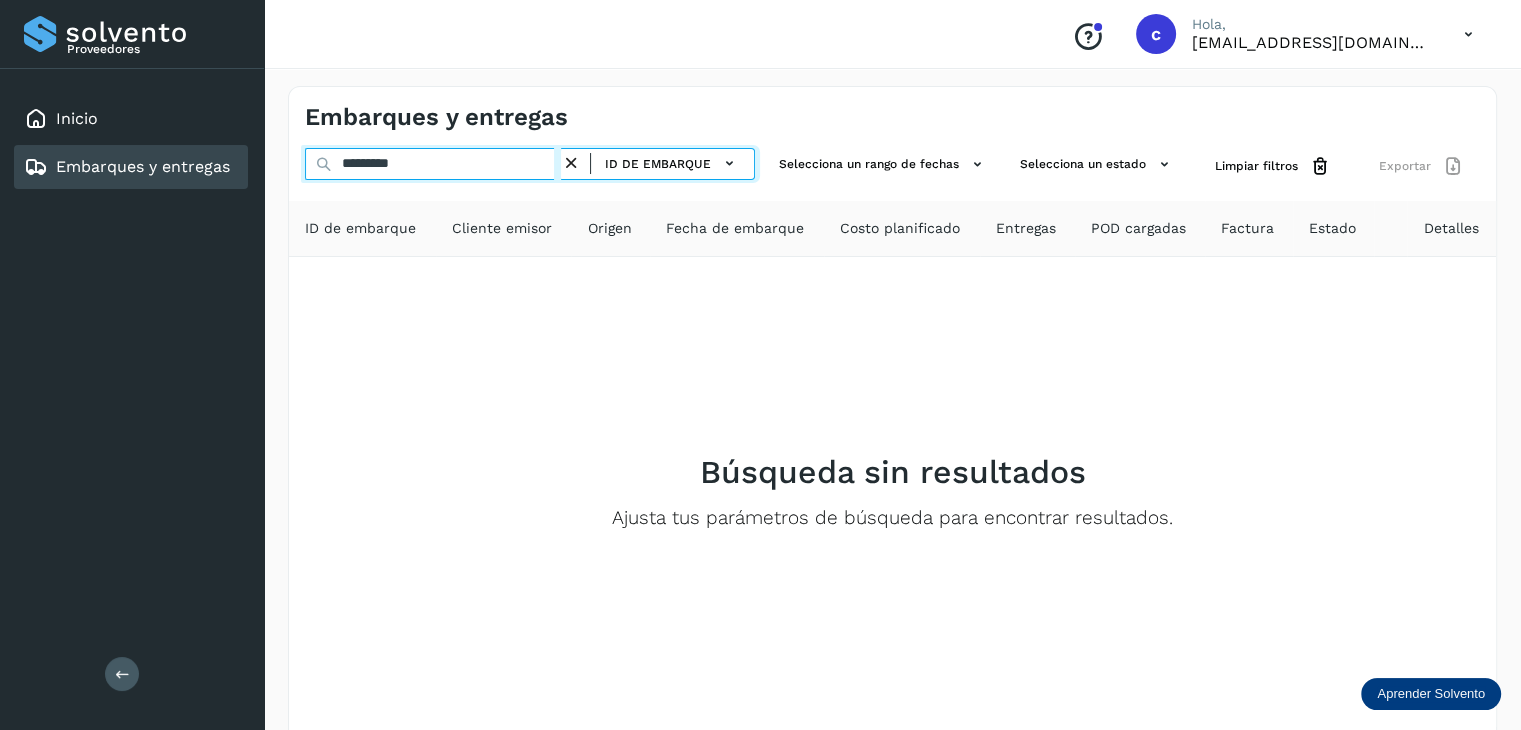 type on "********" 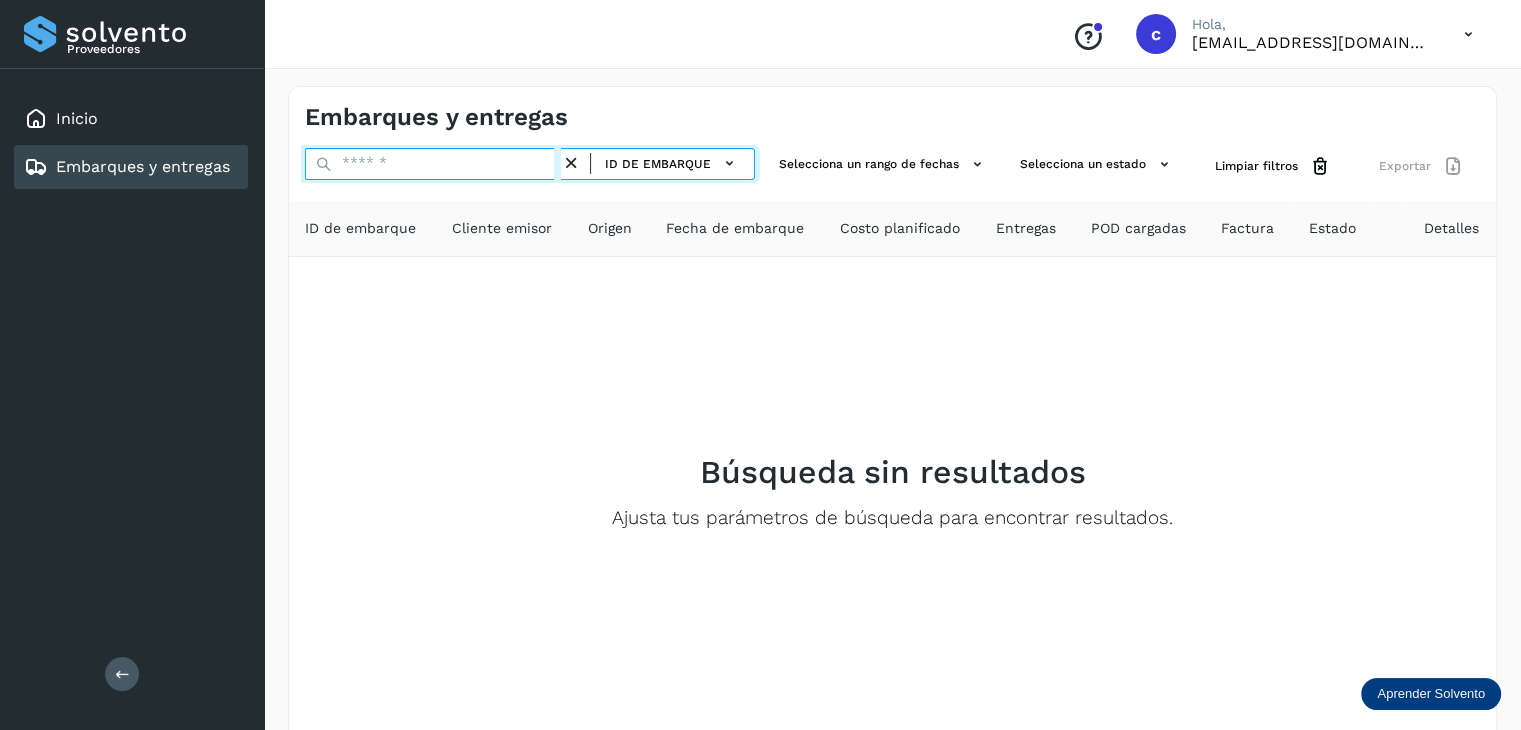 paste on "********" 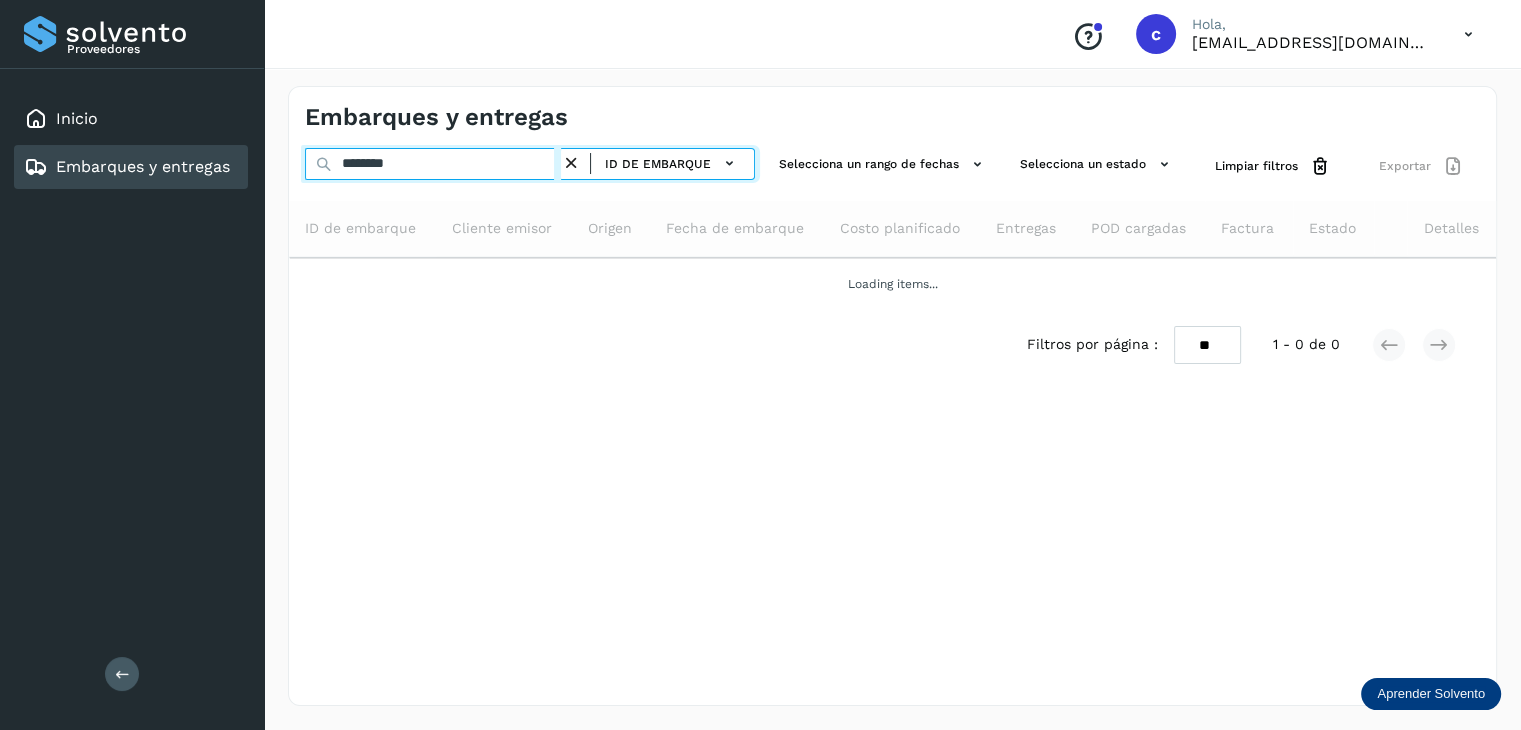 type on "********" 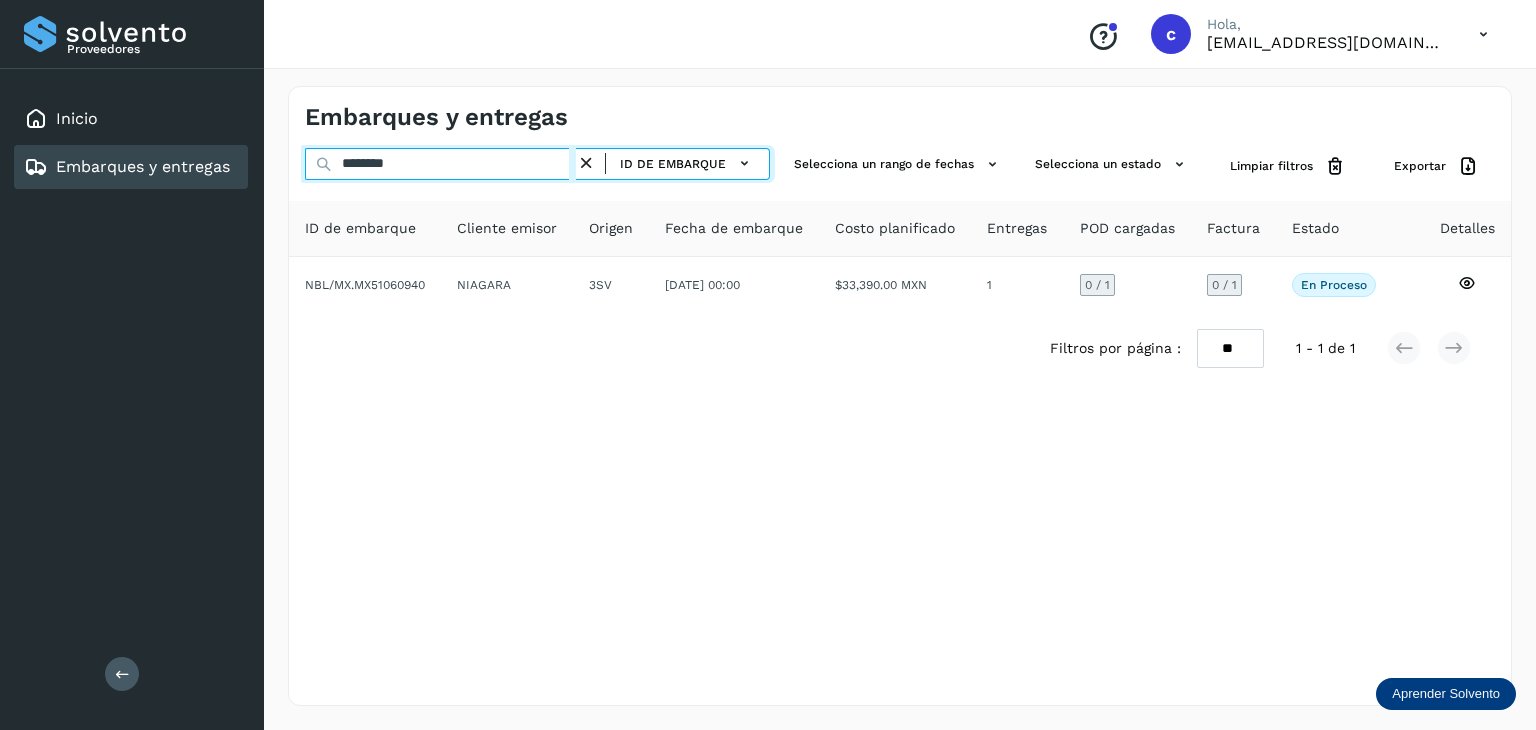 drag, startPoint x: 405, startPoint y: 166, endPoint x: 267, endPoint y: 155, distance: 138.43771 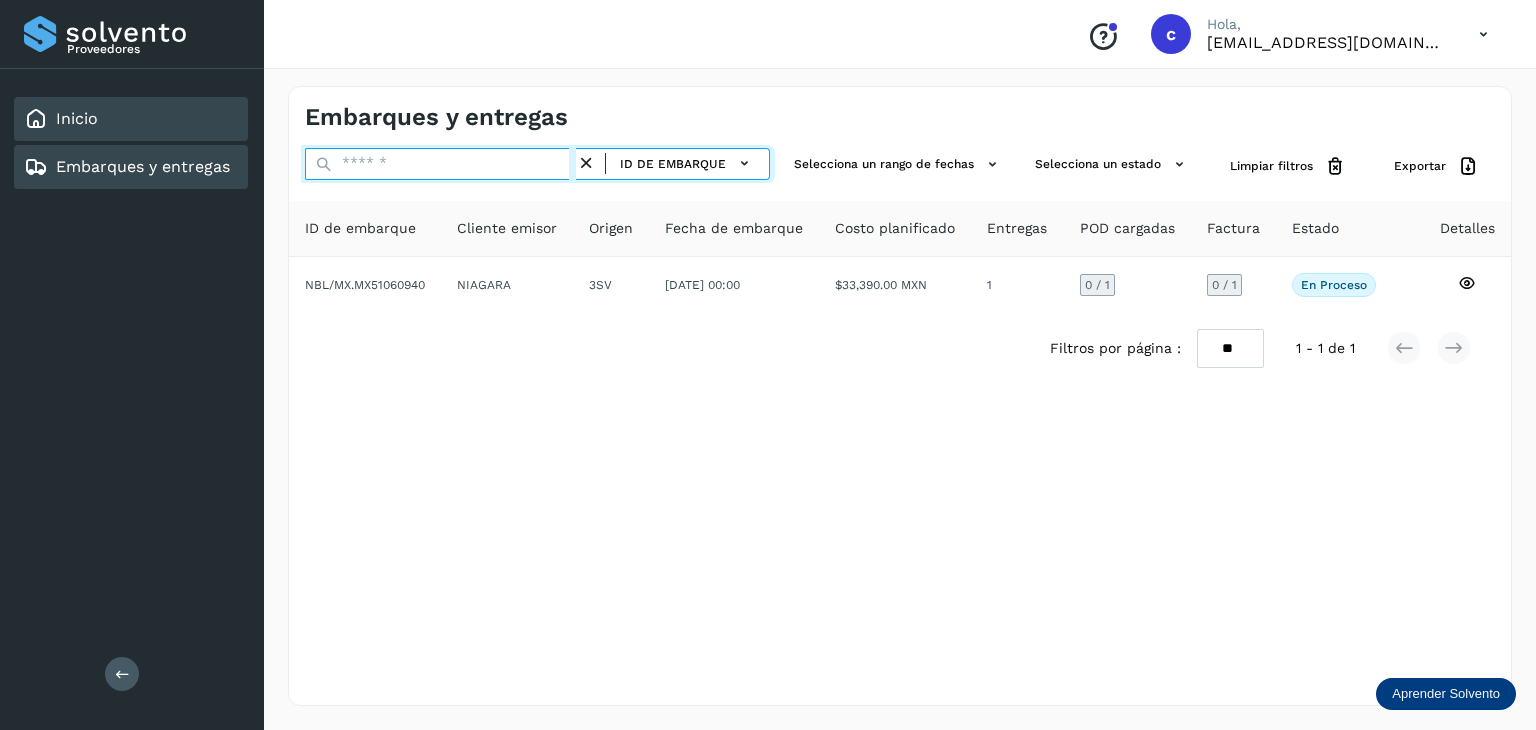 paste on "********" 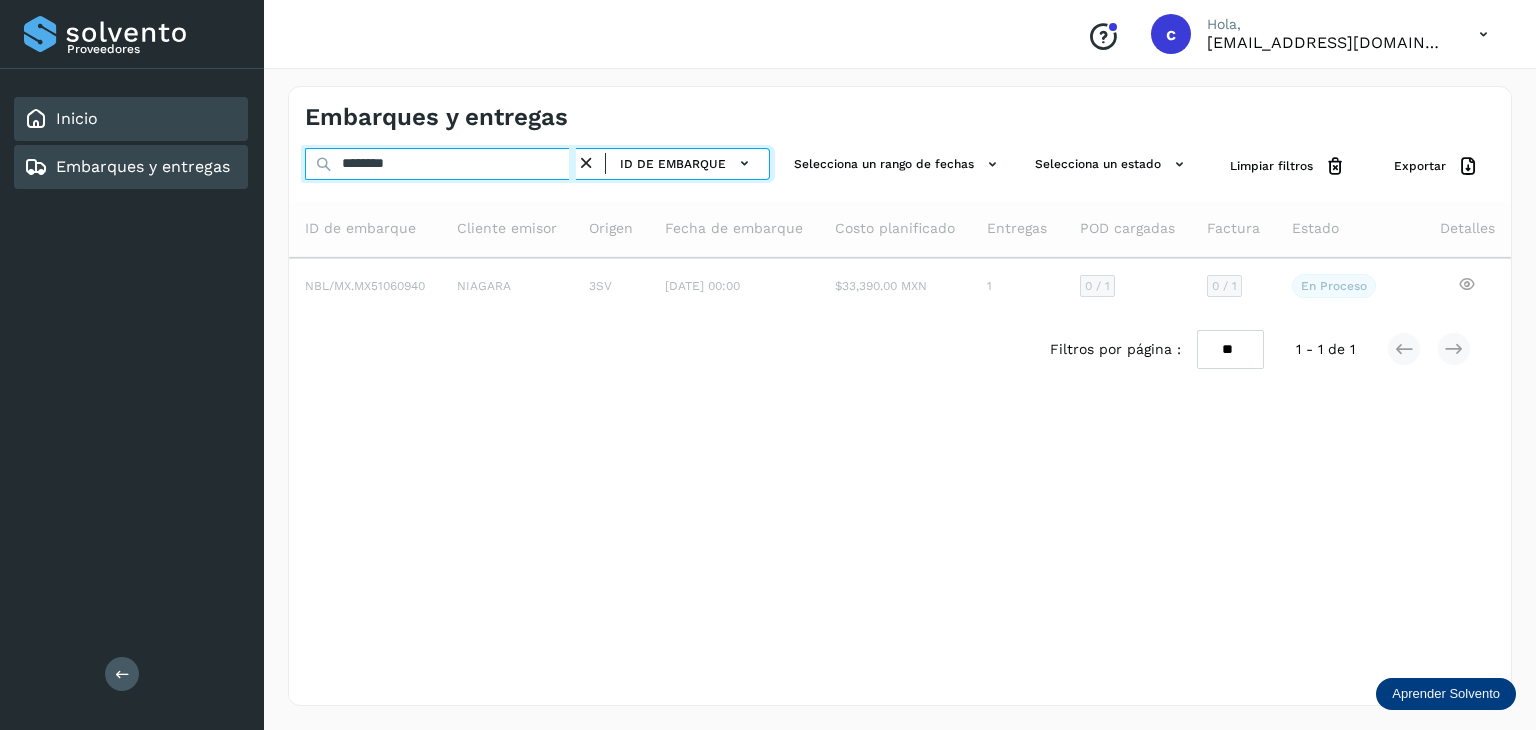 type on "********" 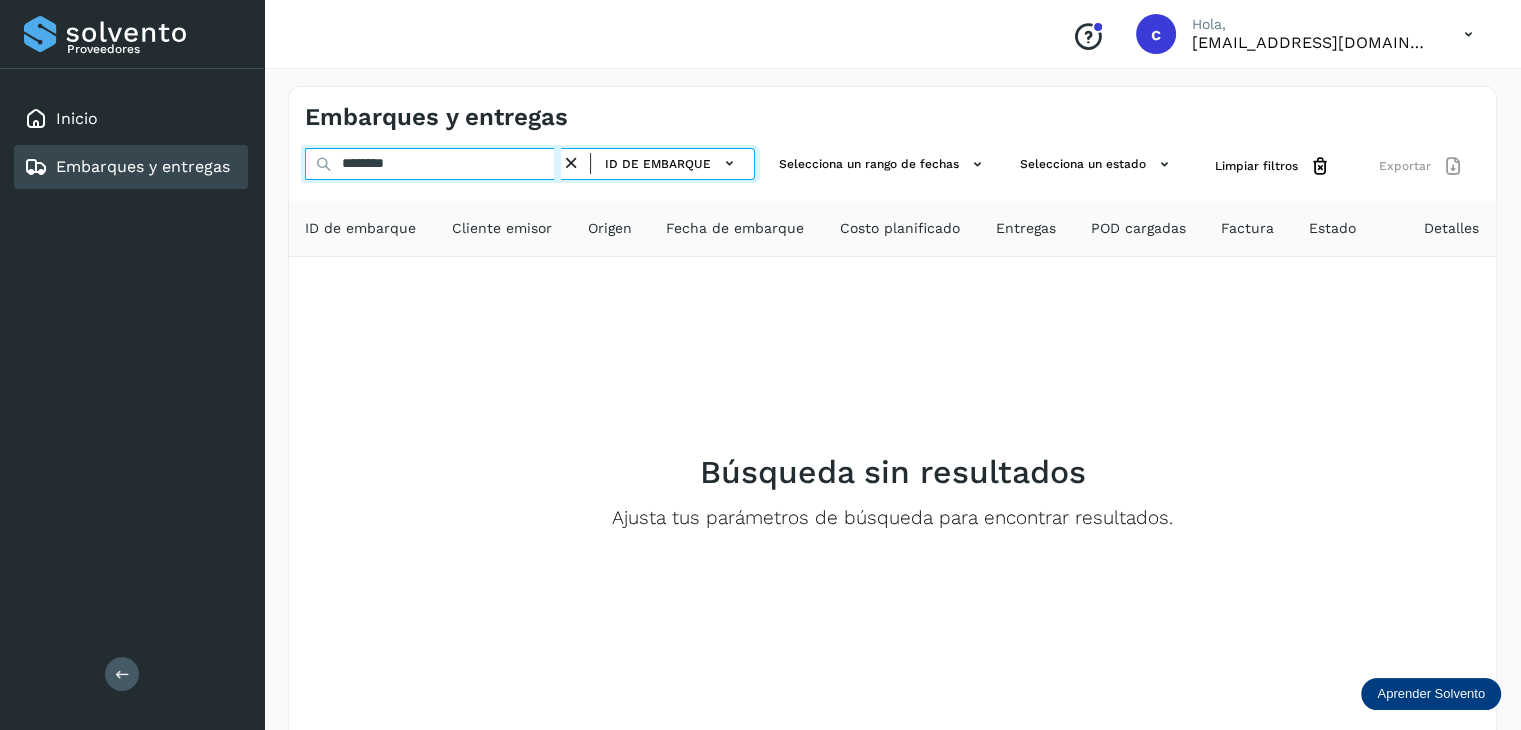 drag, startPoint x: 236, startPoint y: 142, endPoint x: 204, endPoint y: 138, distance: 32.24903 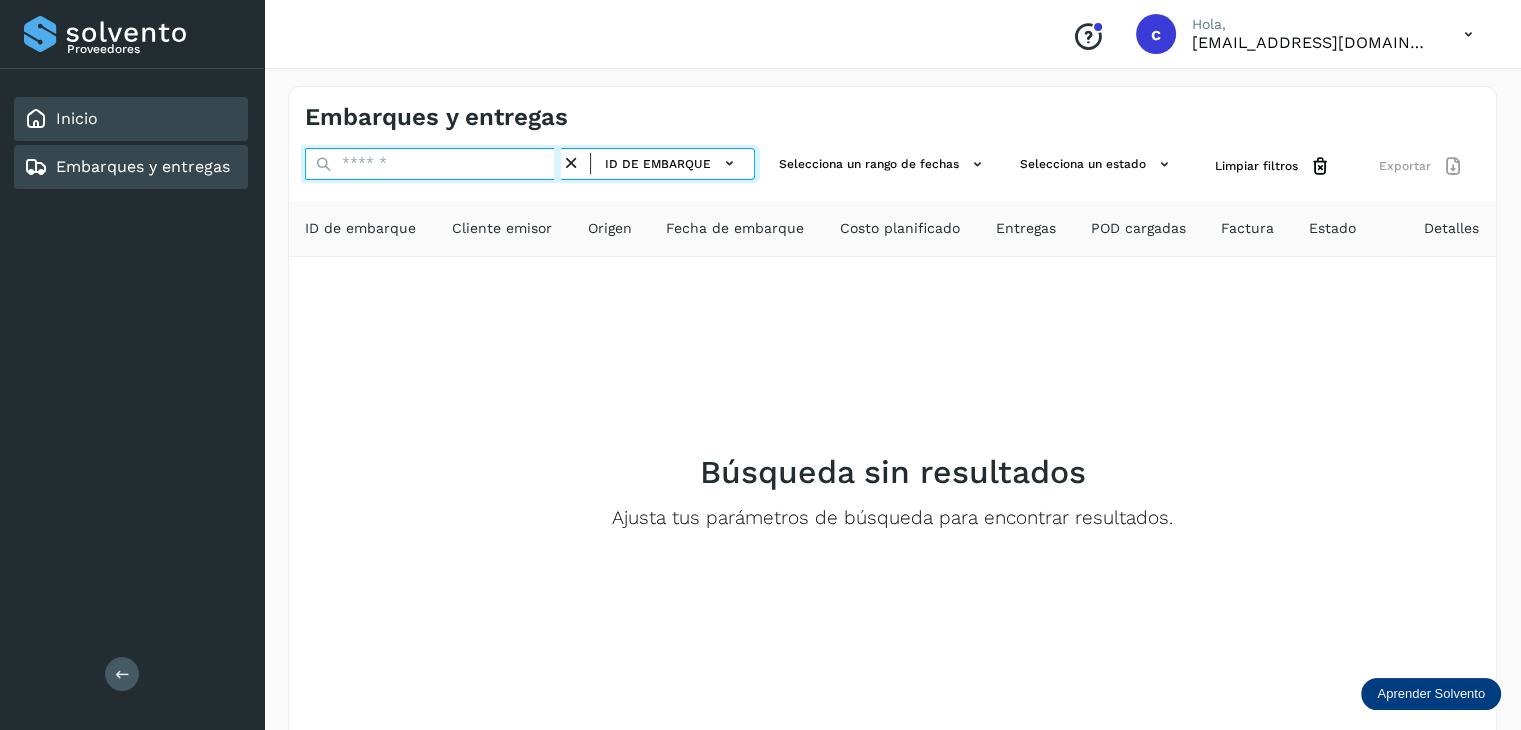 paste on "********" 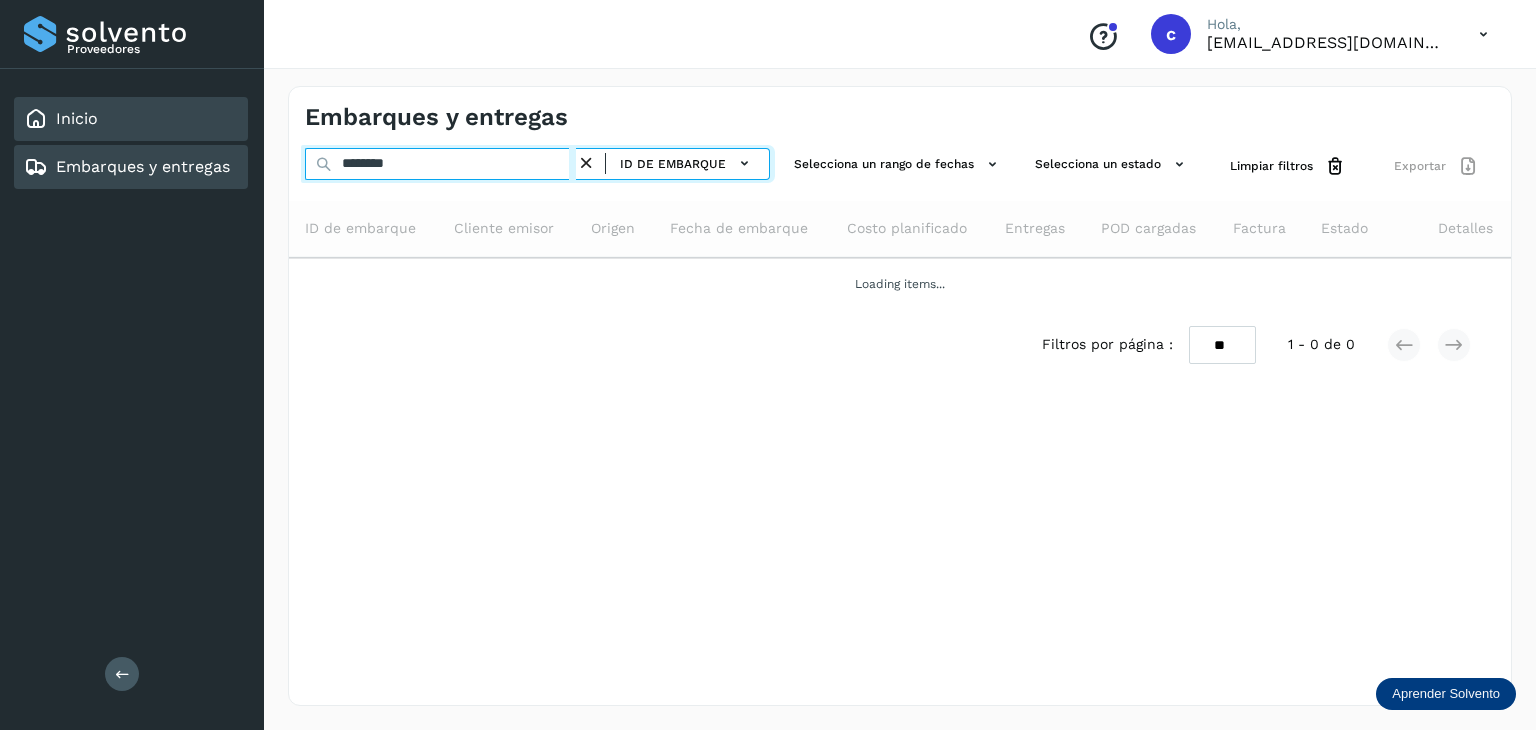 type on "********" 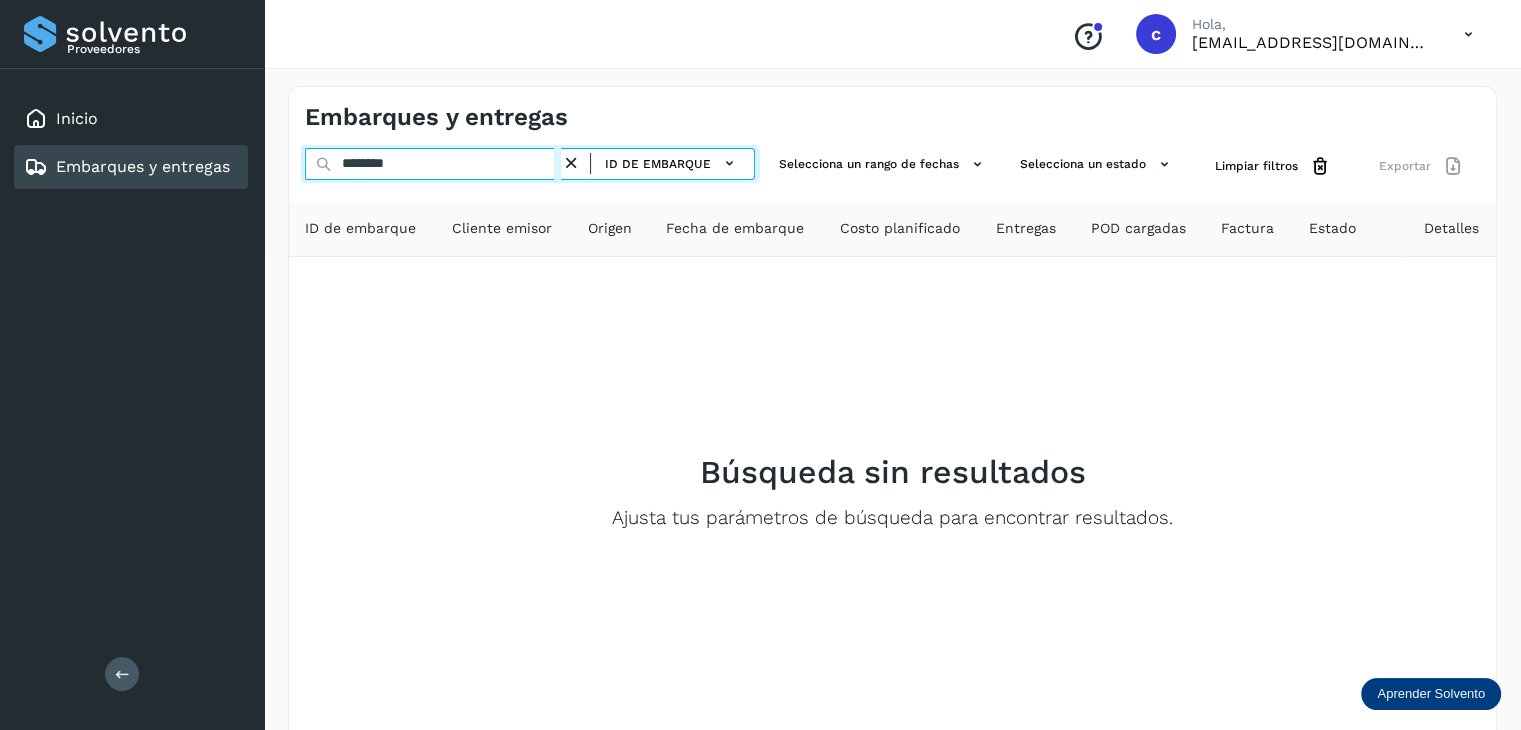 click on "Proveedores Inicio Embarques y entregas Salir
Conoce nuestros beneficios
c Hola, cuentasespeciales8_met@castores.com.mx Embarques y entregas ******** ID de embarque Selecciona un rango de fechas  Selecciona un estado Limpiar filtros Exportar ID de embarque Cliente emisor Origen Fecha de embarque Costo planificado Entregas POD cargadas Factura Estado Detalles Búsqueda sin resultados Ajusta tus parámetros de búsqueda para encontrar resultados. Filtros por página : ** ** ** 1 - 0 de 0" 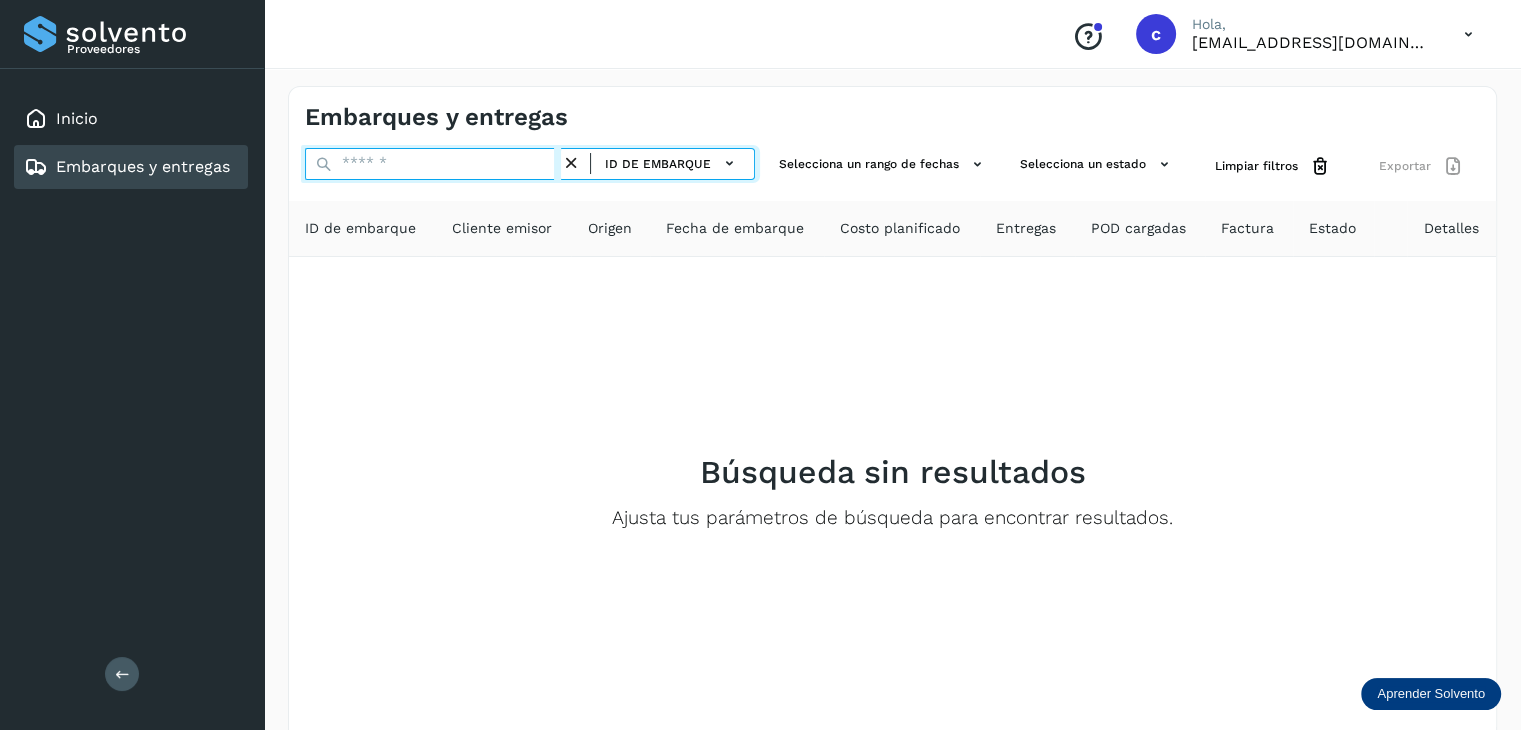 paste on "********" 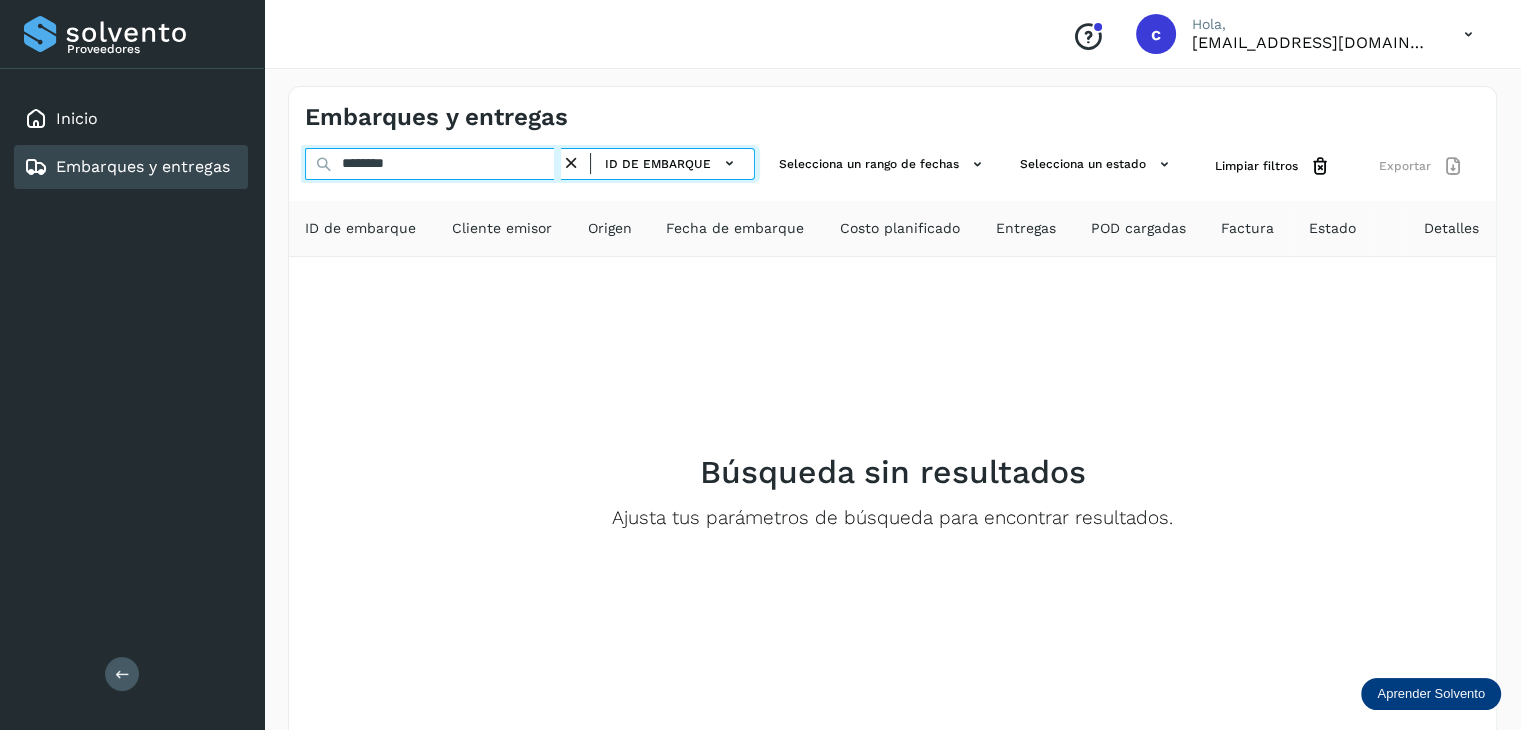 type on "********" 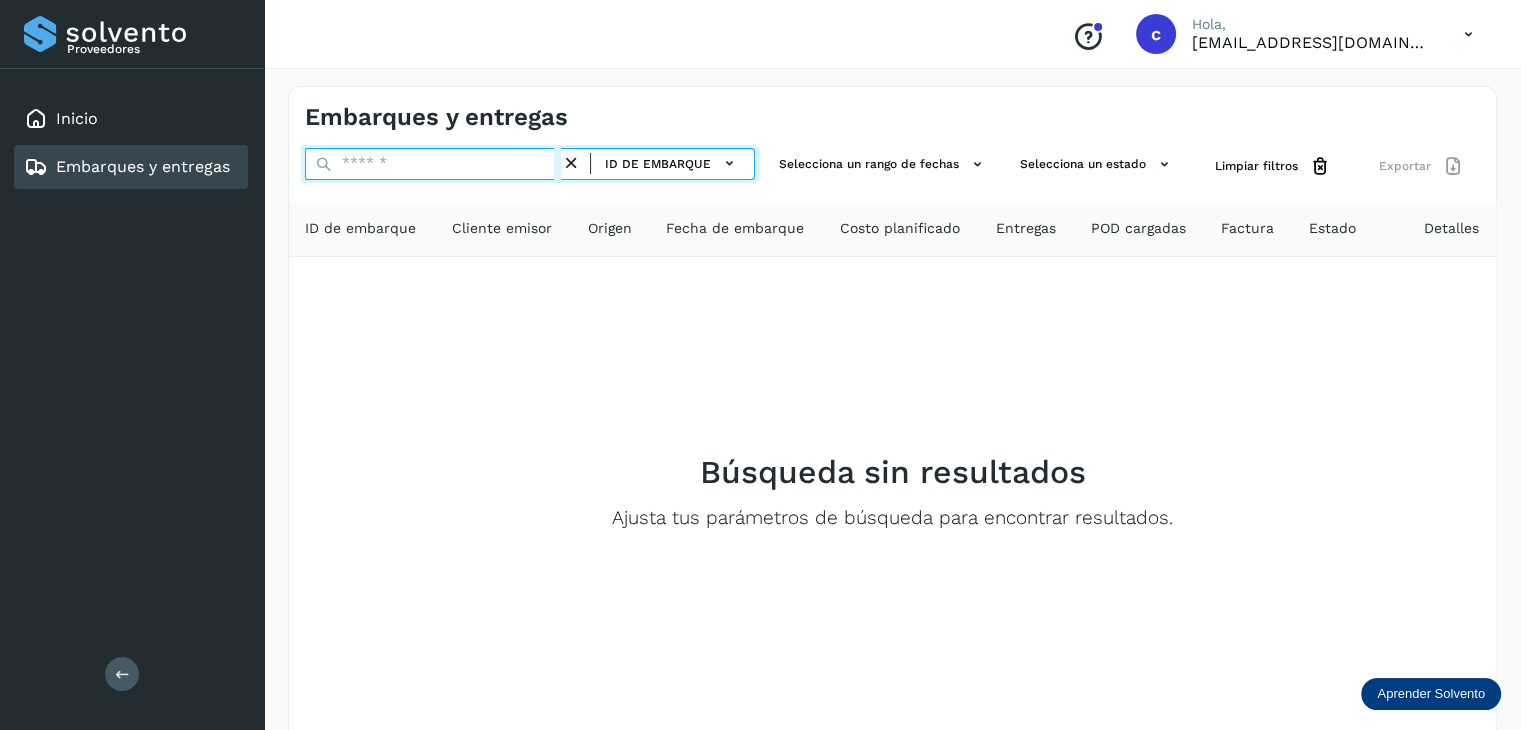 paste on "********" 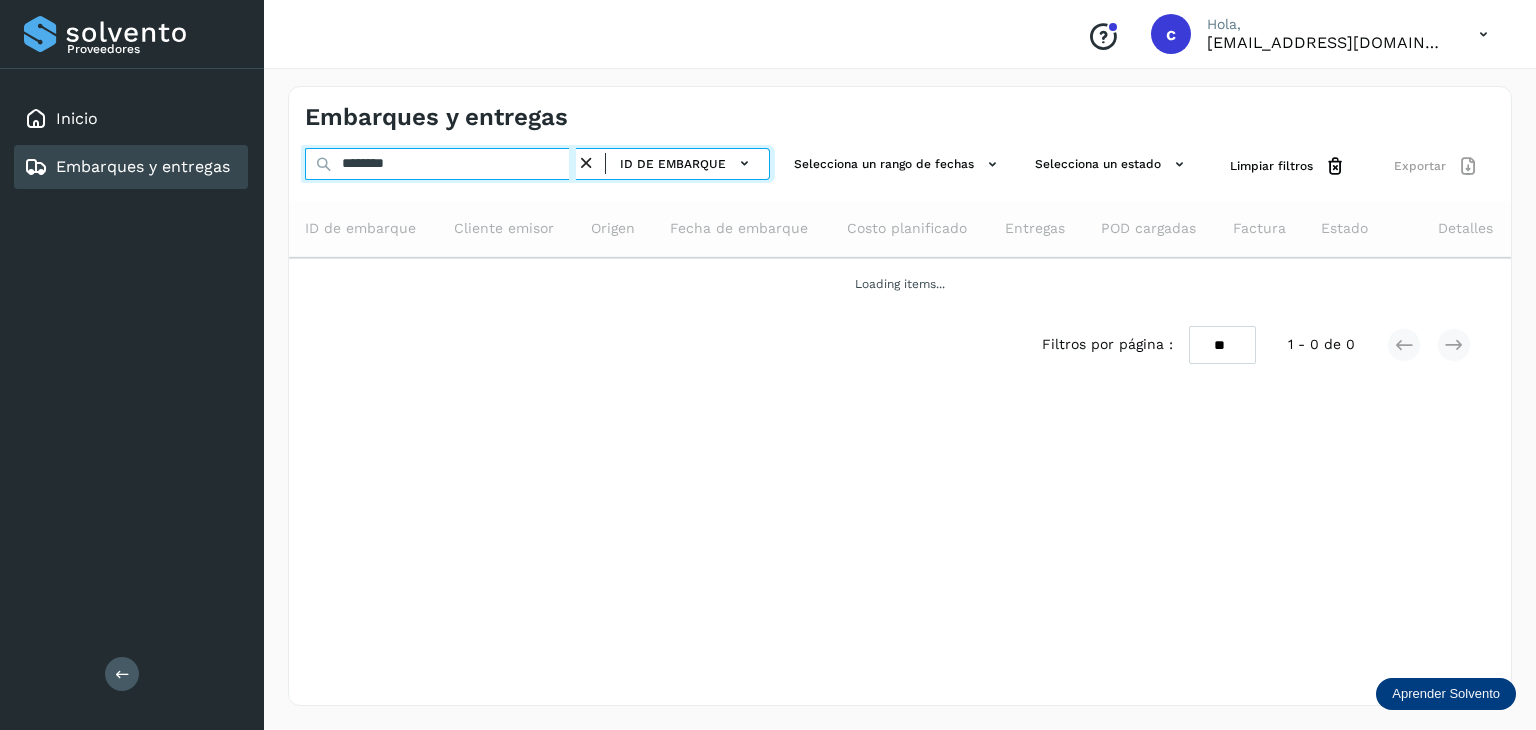 type on "********" 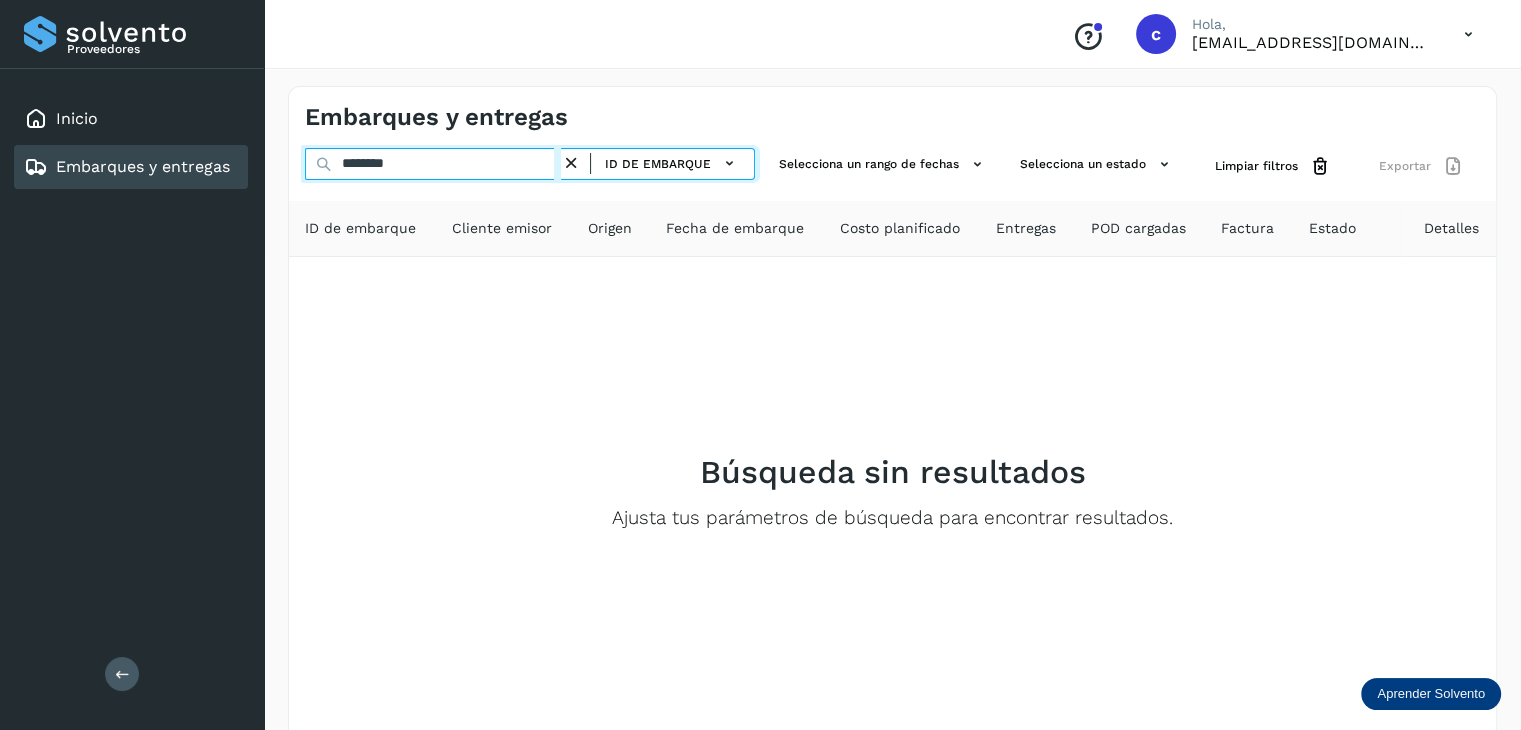 drag, startPoint x: 372, startPoint y: 155, endPoint x: 276, endPoint y: 154, distance: 96.00521 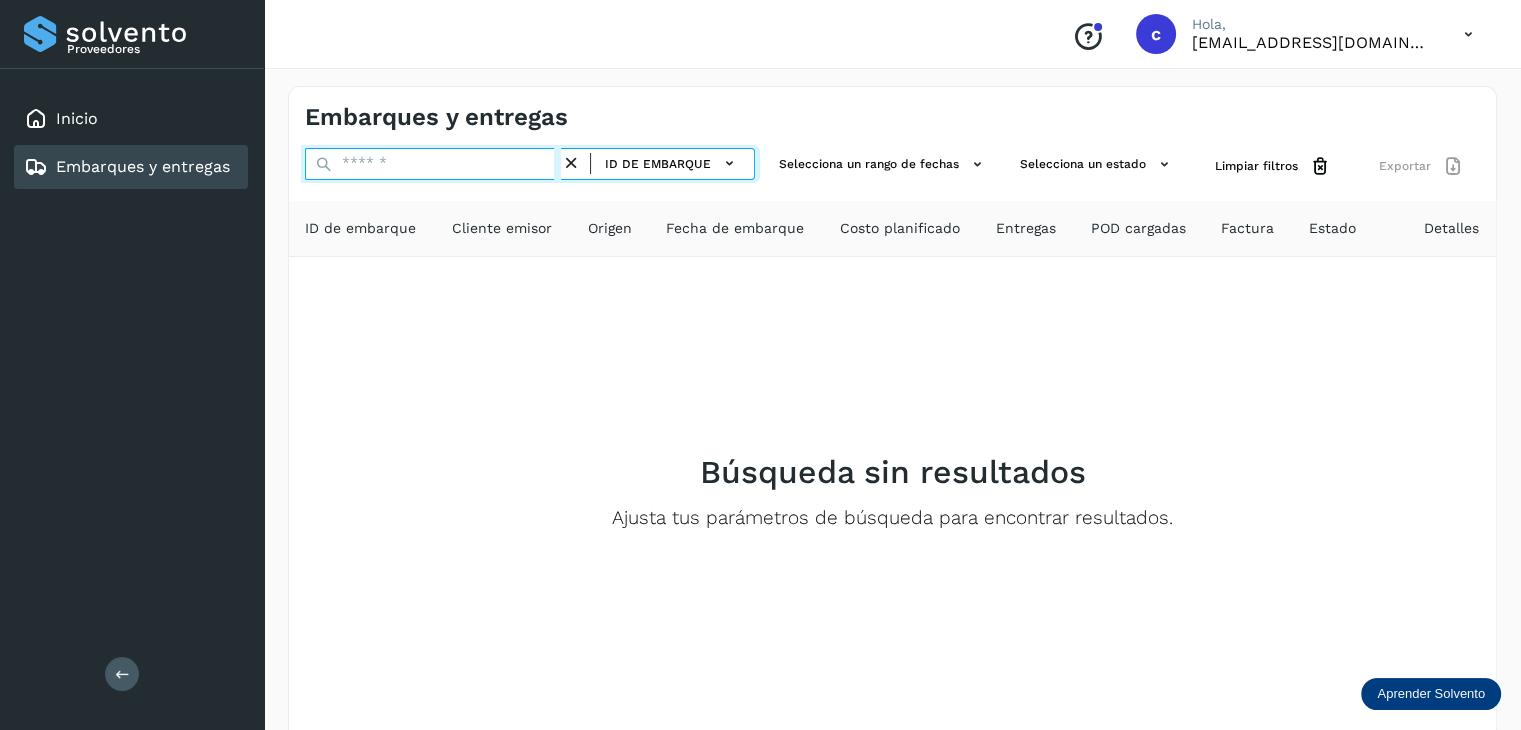 paste on "********" 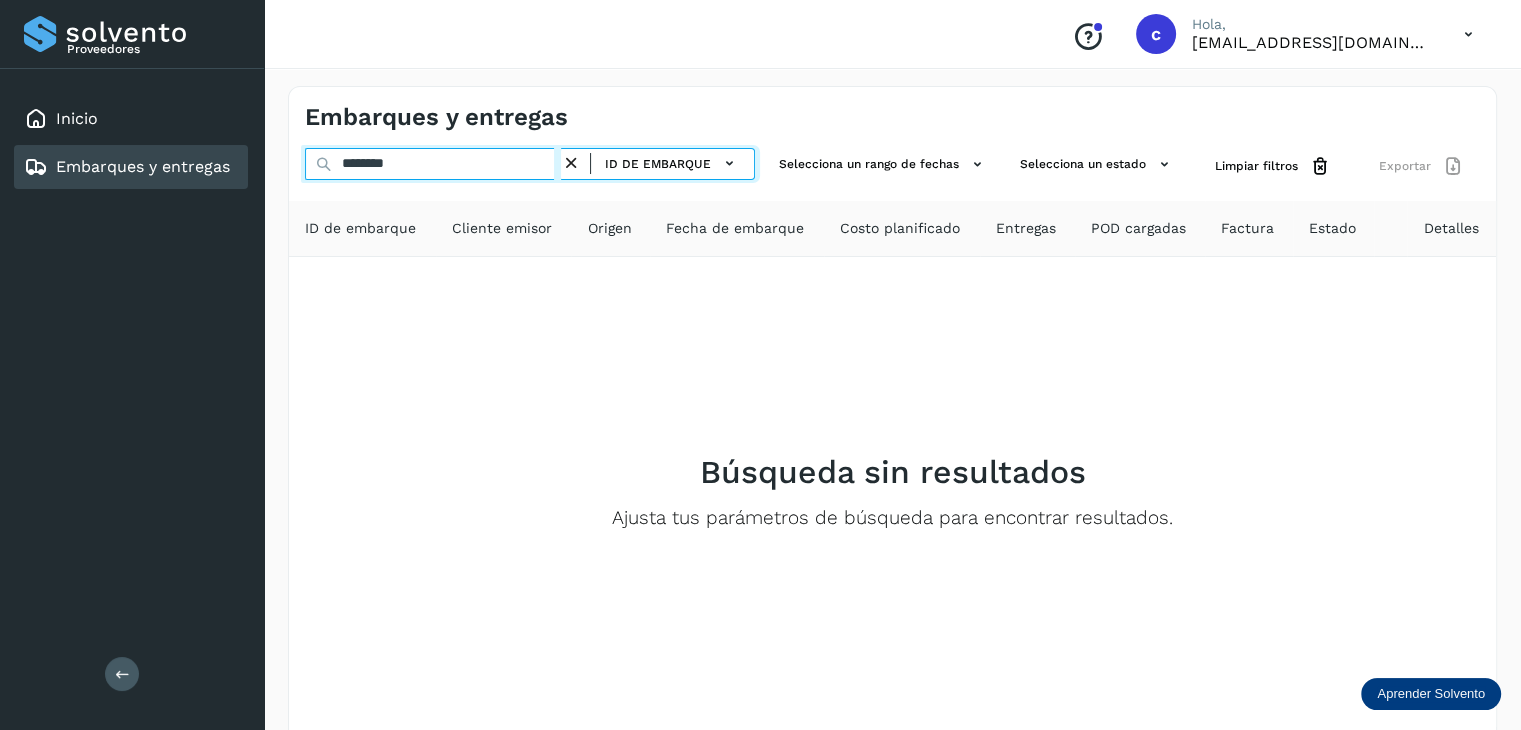 type on "********" 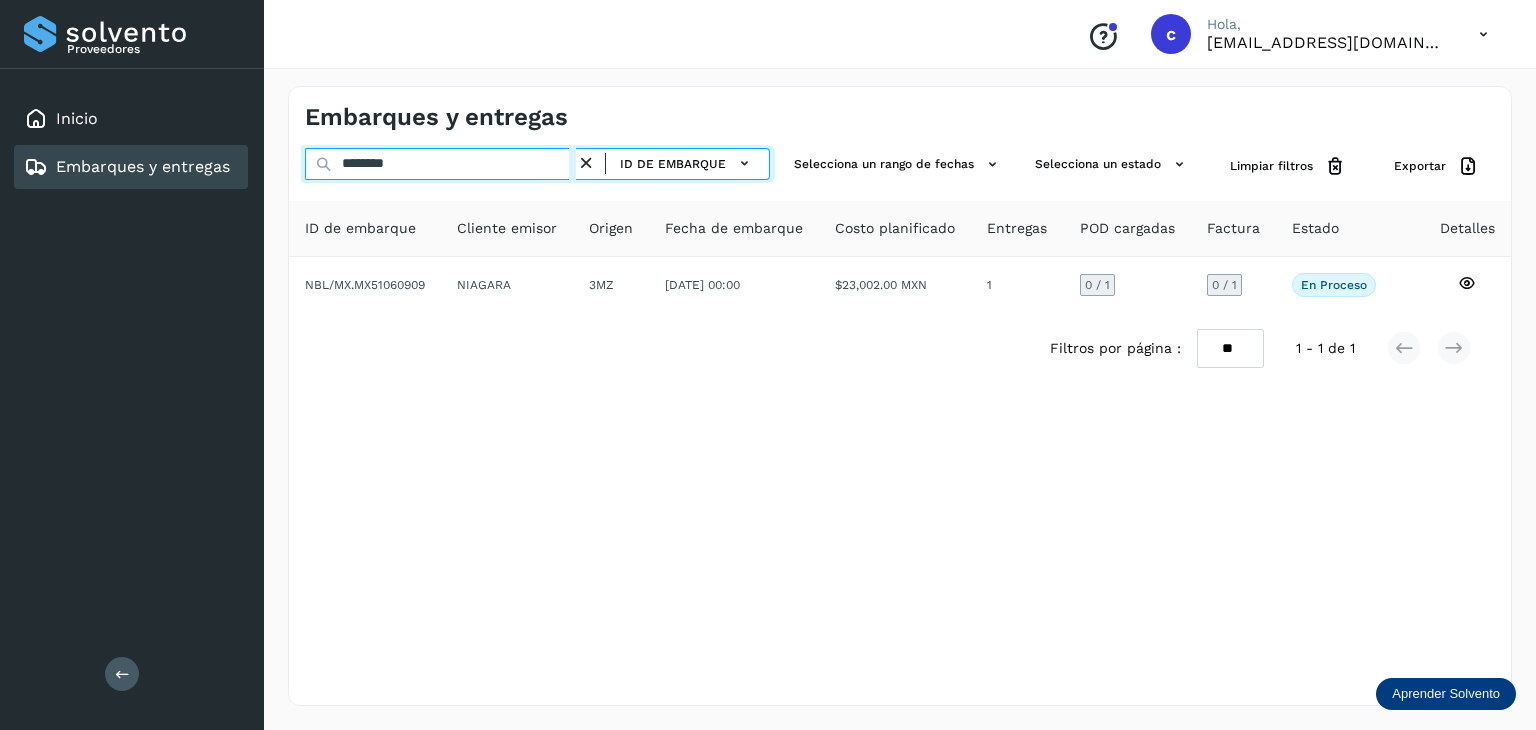 drag, startPoint x: 405, startPoint y: 161, endPoint x: 316, endPoint y: 154, distance: 89.27486 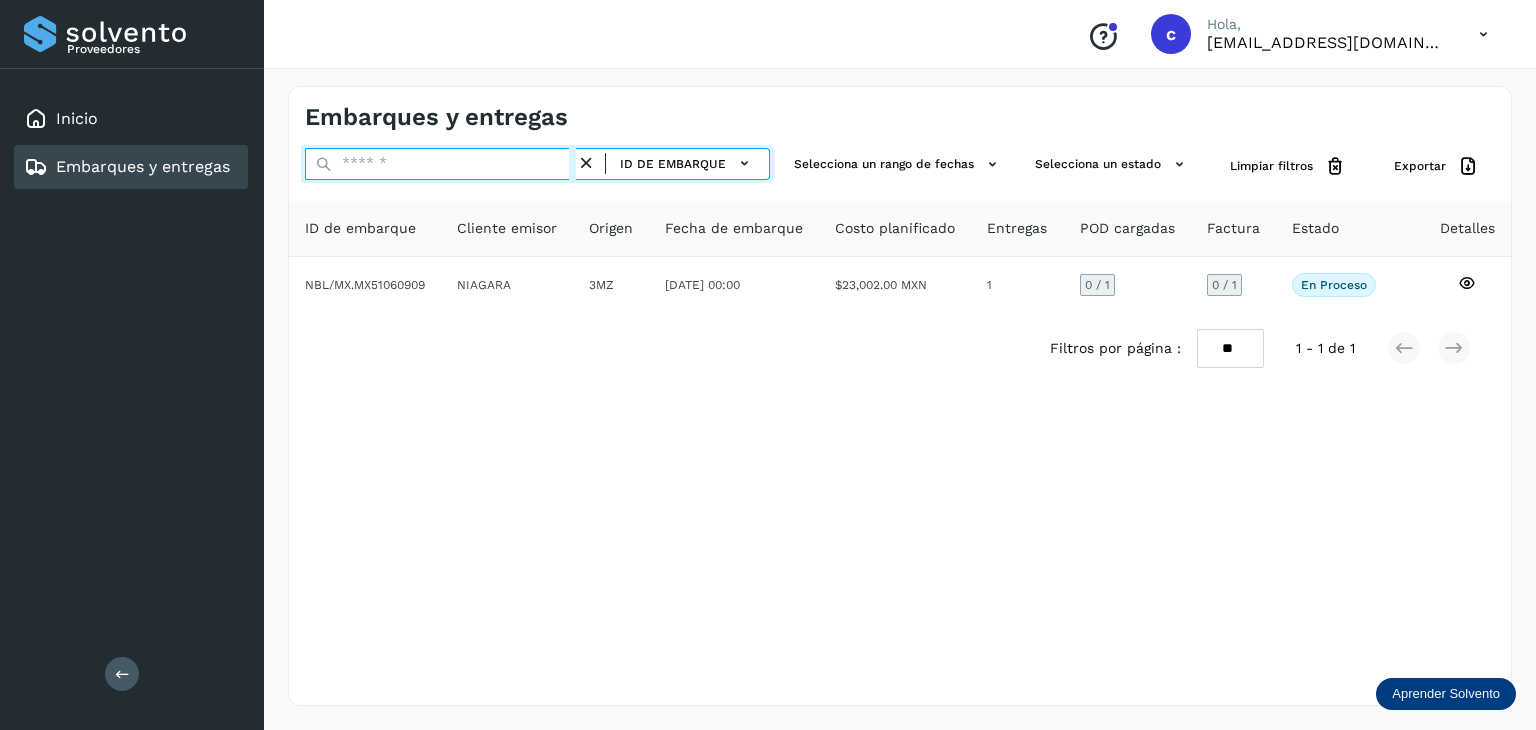 paste on "********" 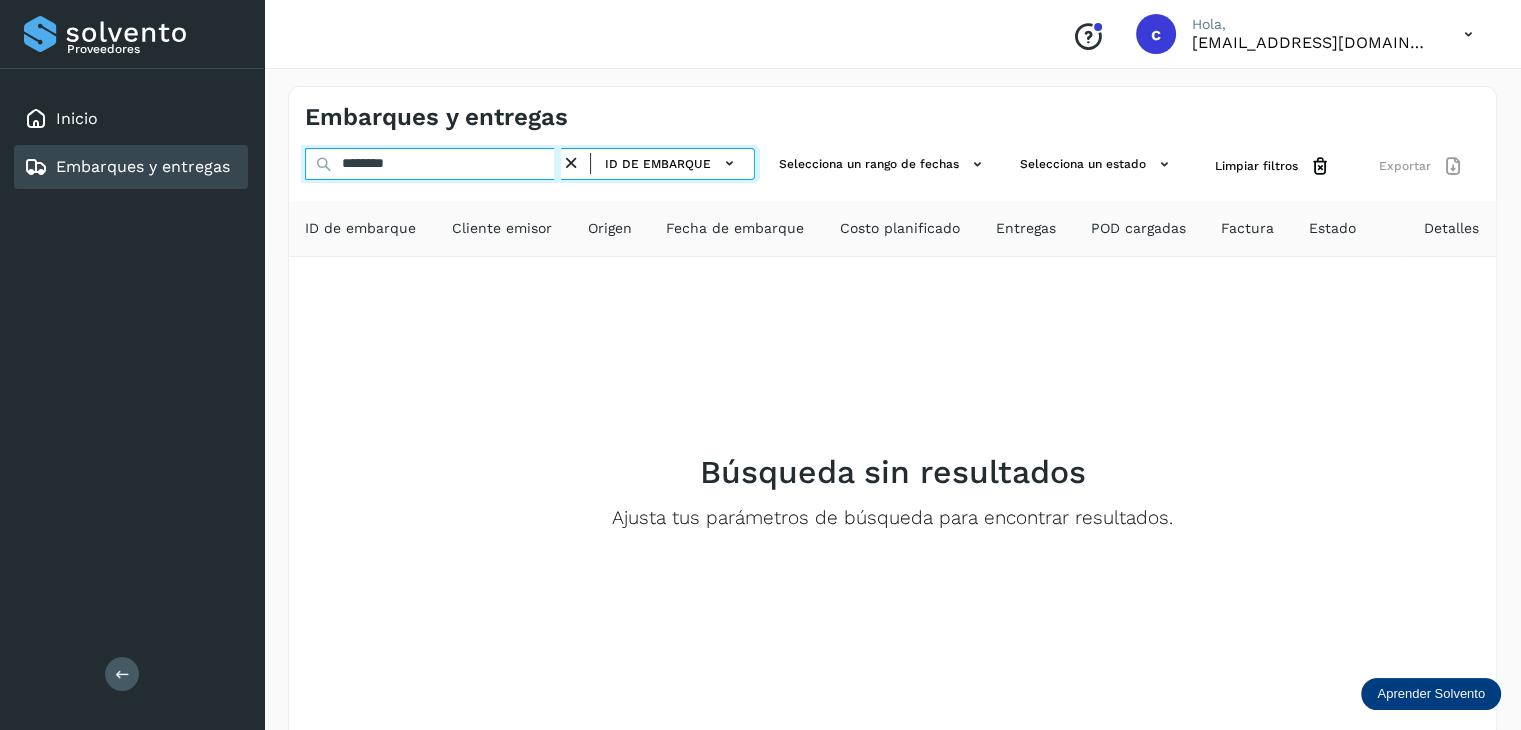 type on "********" 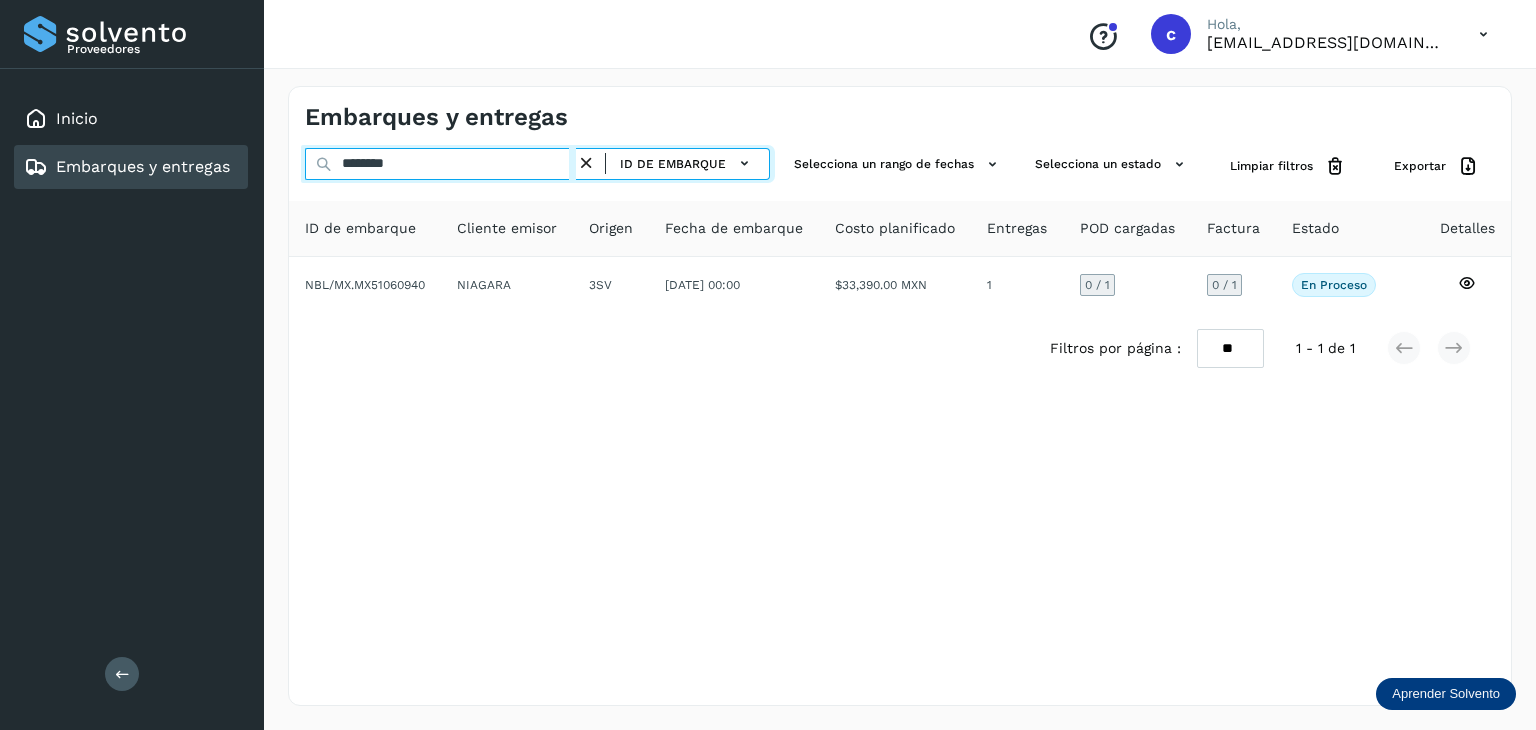 drag, startPoint x: 440, startPoint y: 170, endPoint x: 242, endPoint y: 166, distance: 198.0404 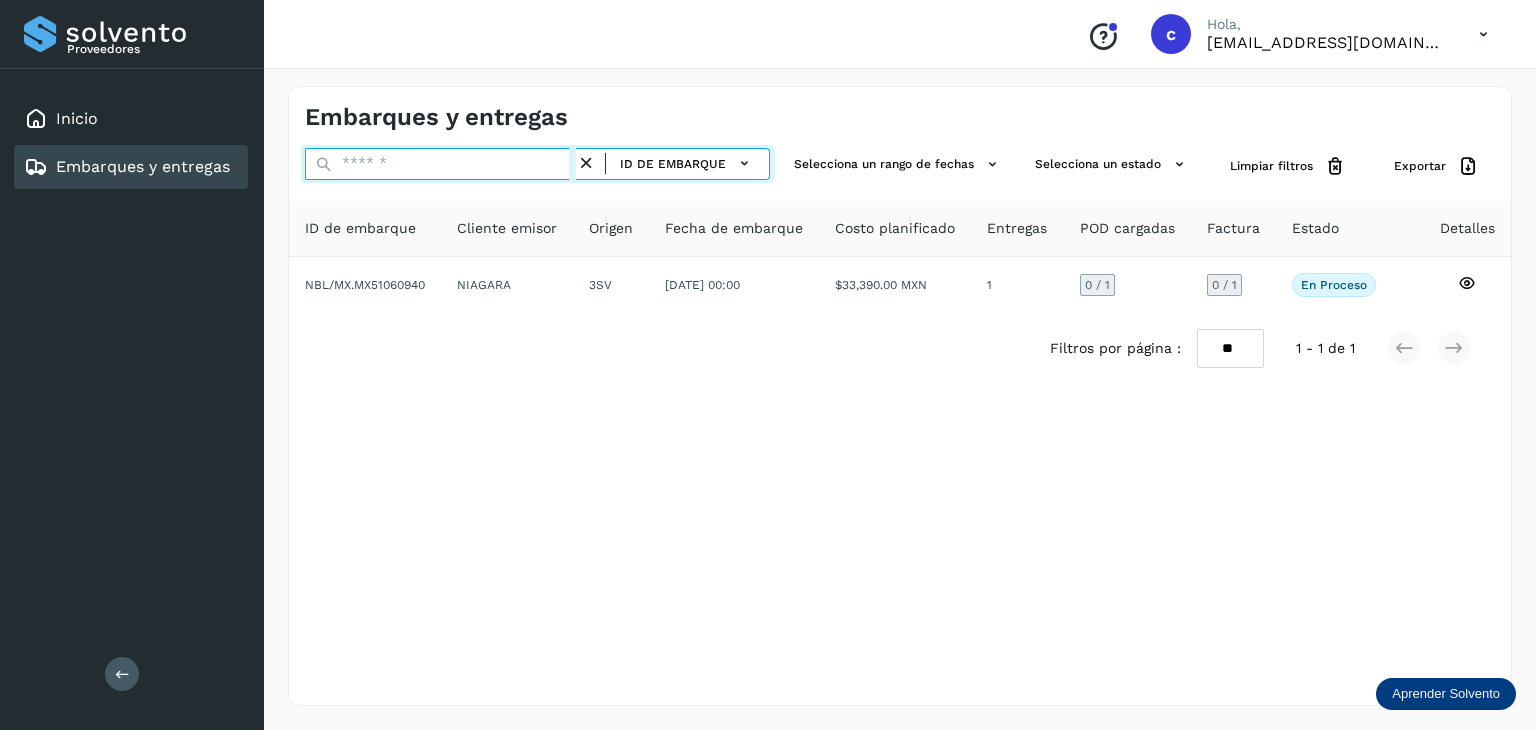 paste on "********" 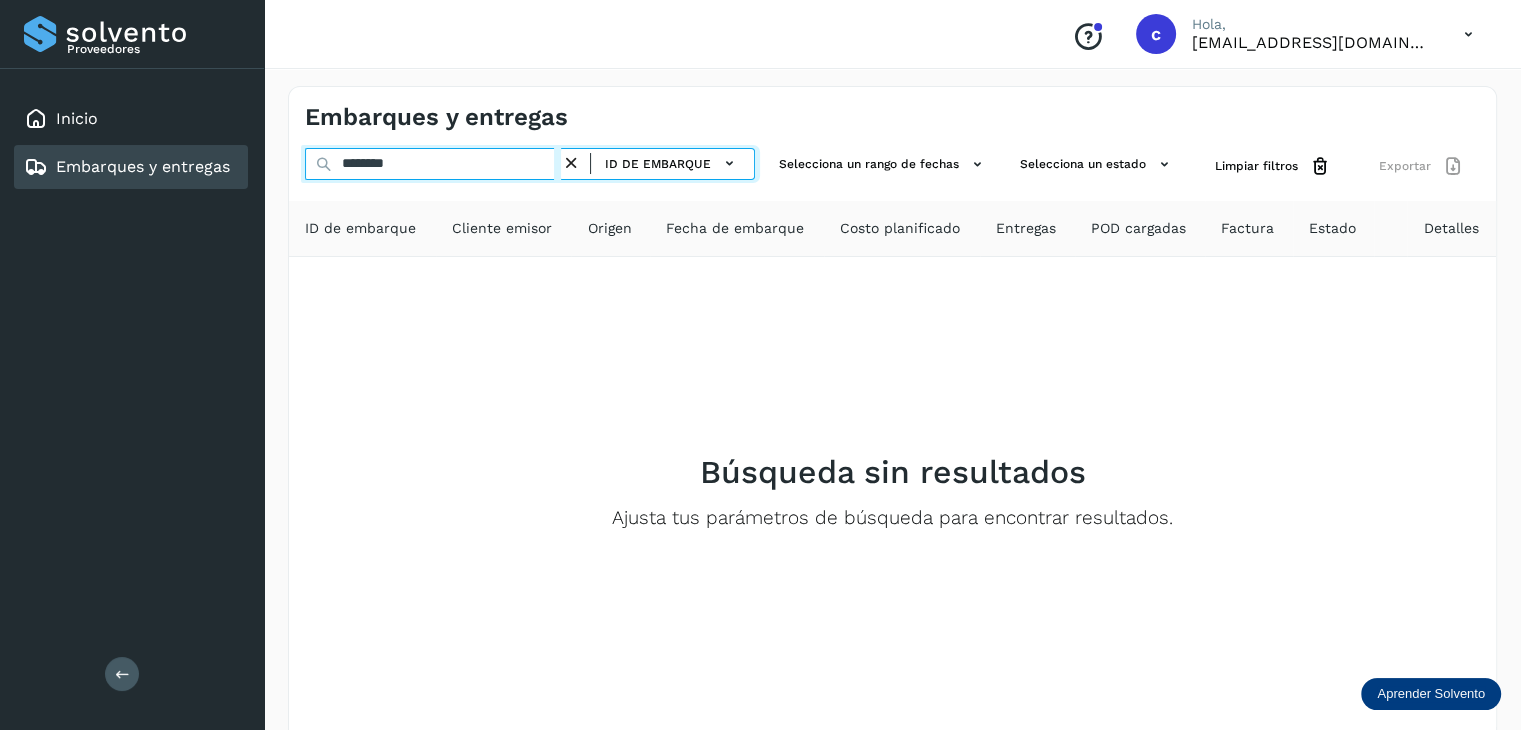 type on "********" 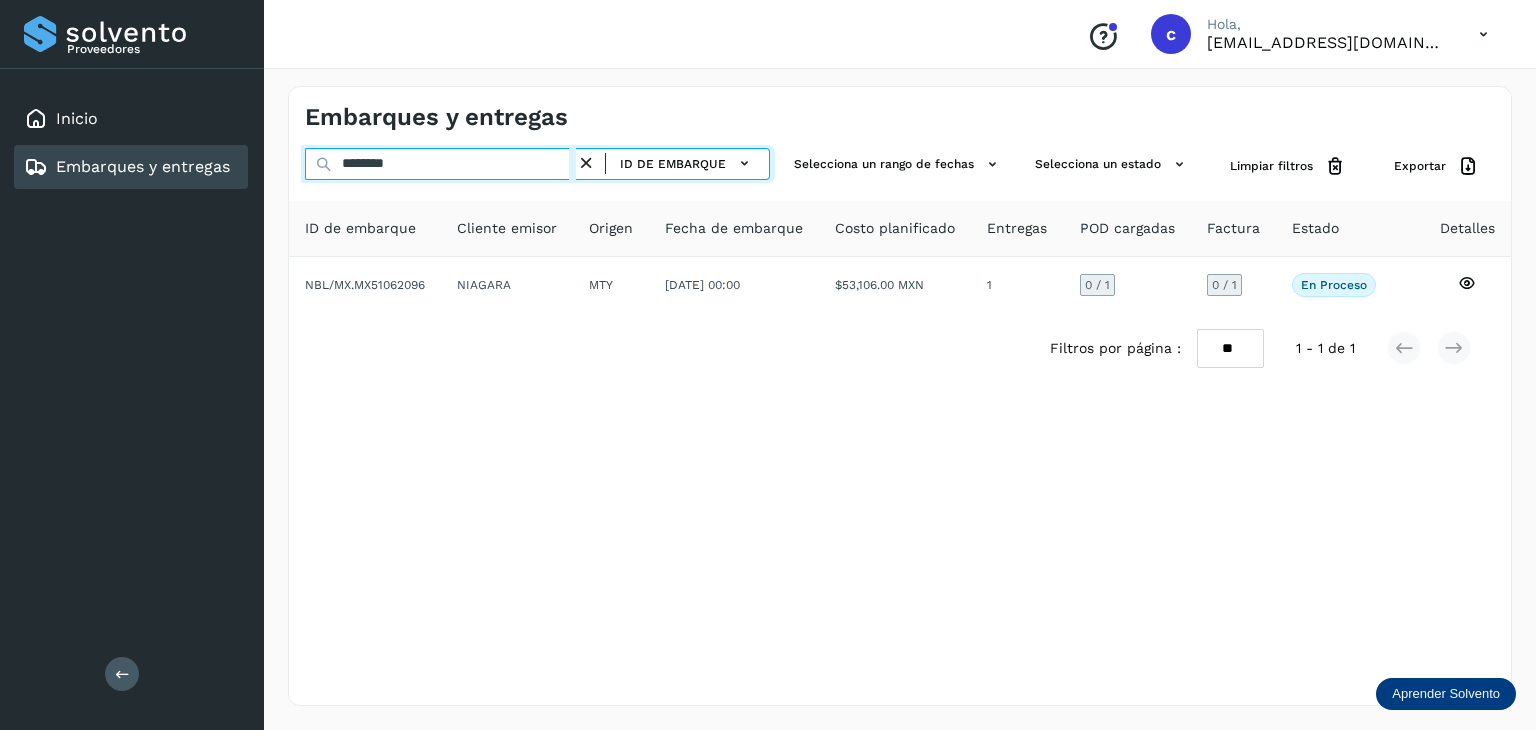 click on "Proveedores Inicio Embarques y entregas Salir
Conoce nuestros beneficios
c Hola, cuentasespeciales8_met@castores.com.mx Embarques y entregas ******** ID de embarque Selecciona un rango de fechas  Selecciona un estado Limpiar filtros Exportar ID de embarque Cliente emisor Origen Fecha de embarque Costo planificado Entregas POD cargadas Factura Estado Detalles NBL/MX.MX51062096 NIAGARA MTY 01/jul/2025 00:00  $53,106.00 MXN  1 0  / 1 0 / 1 En proceso
Verifica el estado de la factura o entregas asociadas a este embarque
Filtros por página : ** ** ** 1 - 1 de 1" 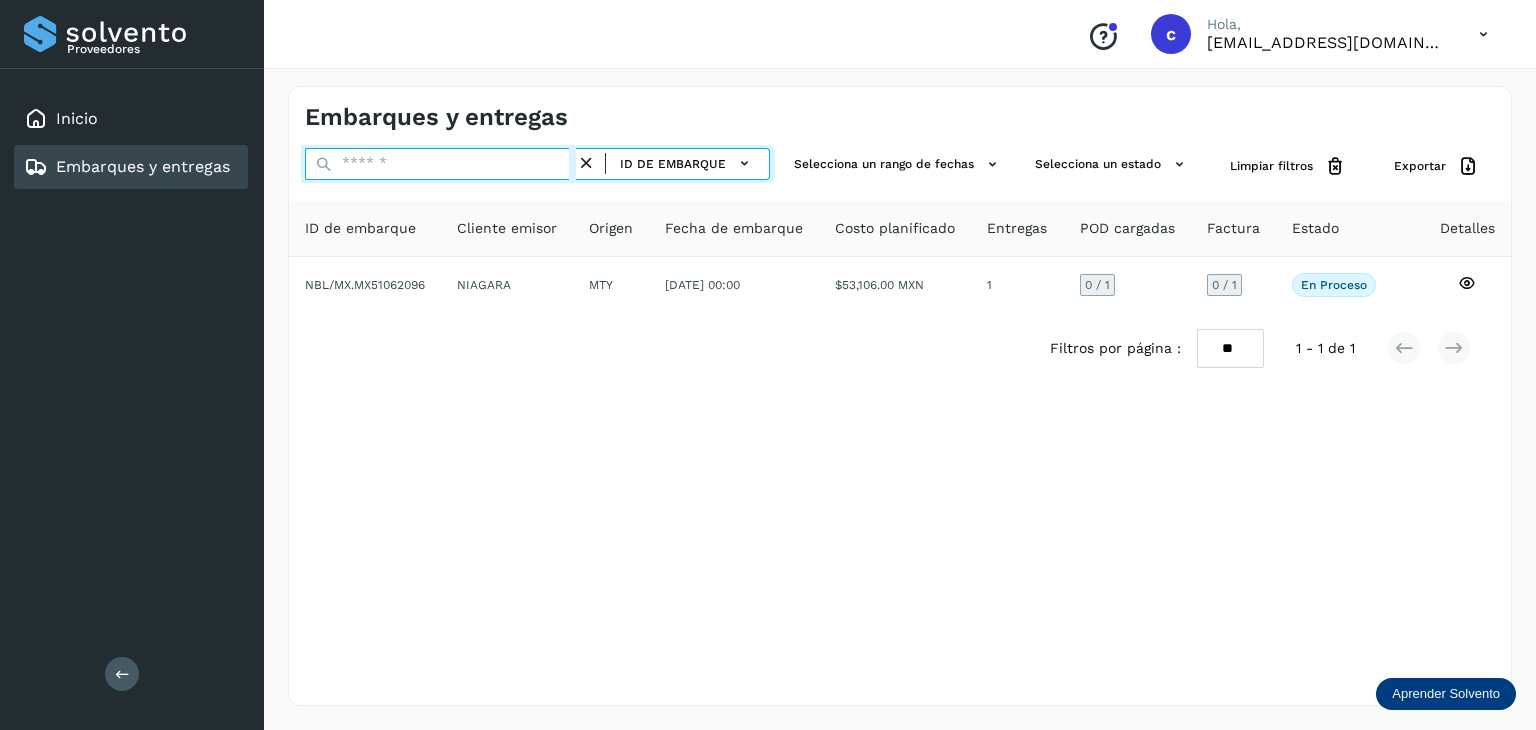 paste on "********" 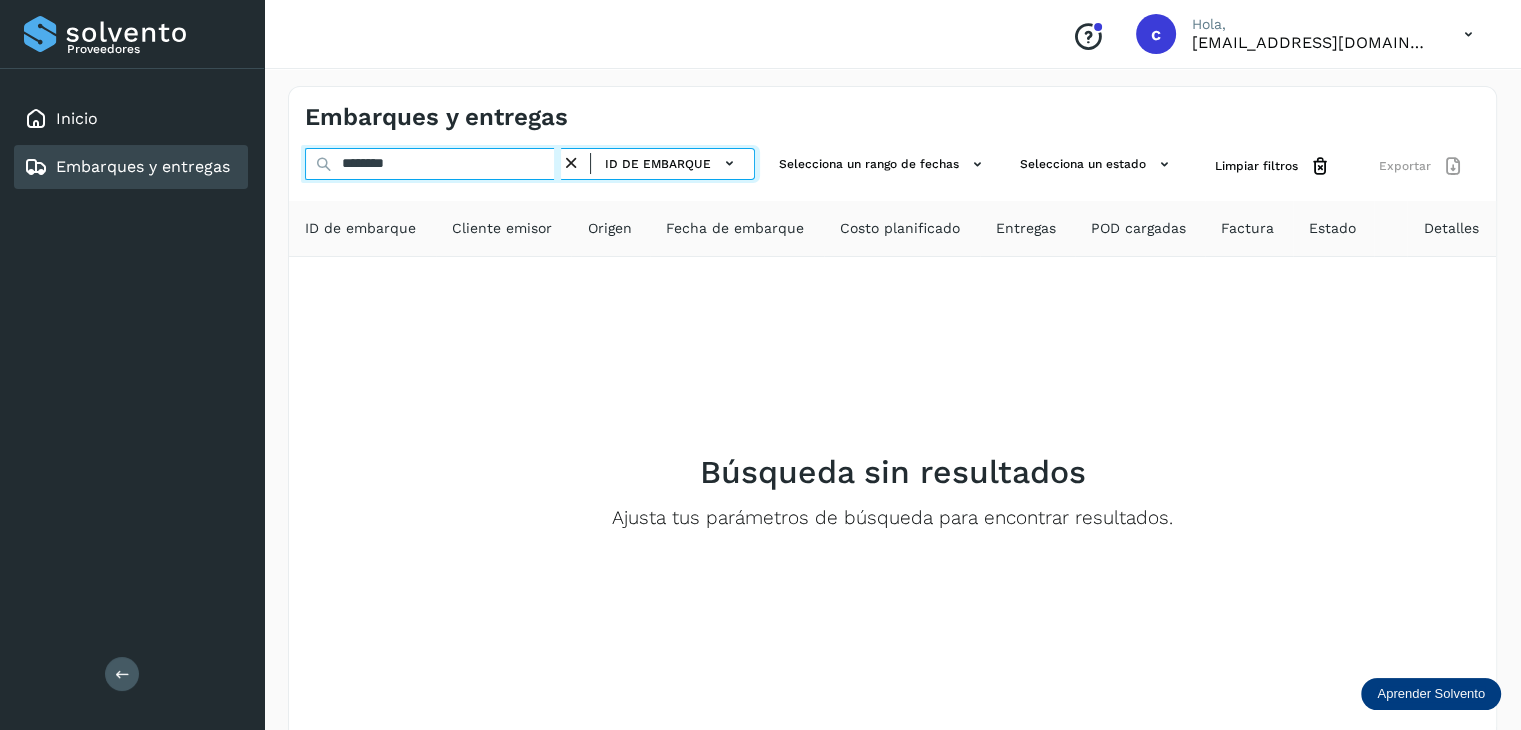 type on "********" 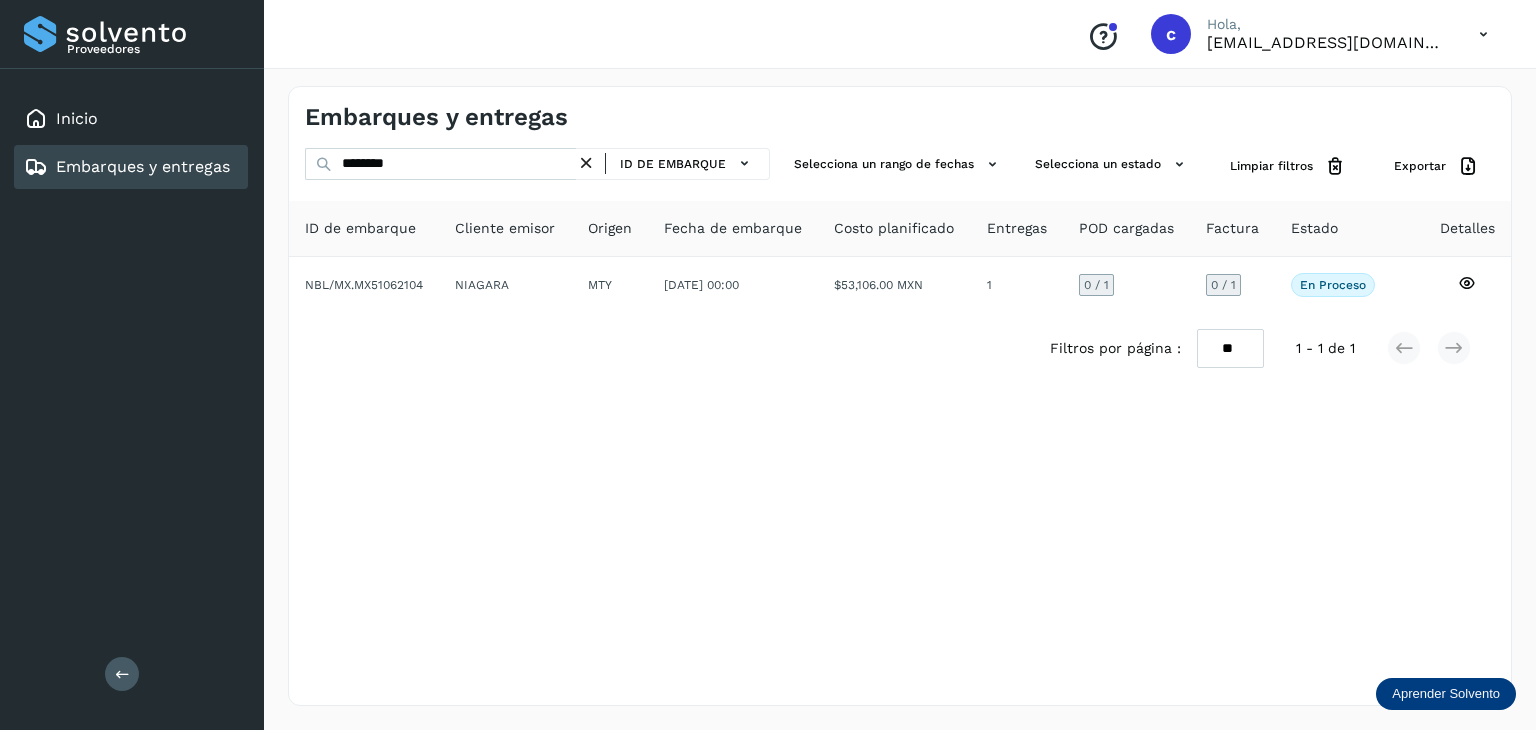 drag, startPoint x: 424, startPoint y: 146, endPoint x: 277, endPoint y: 157, distance: 147.411 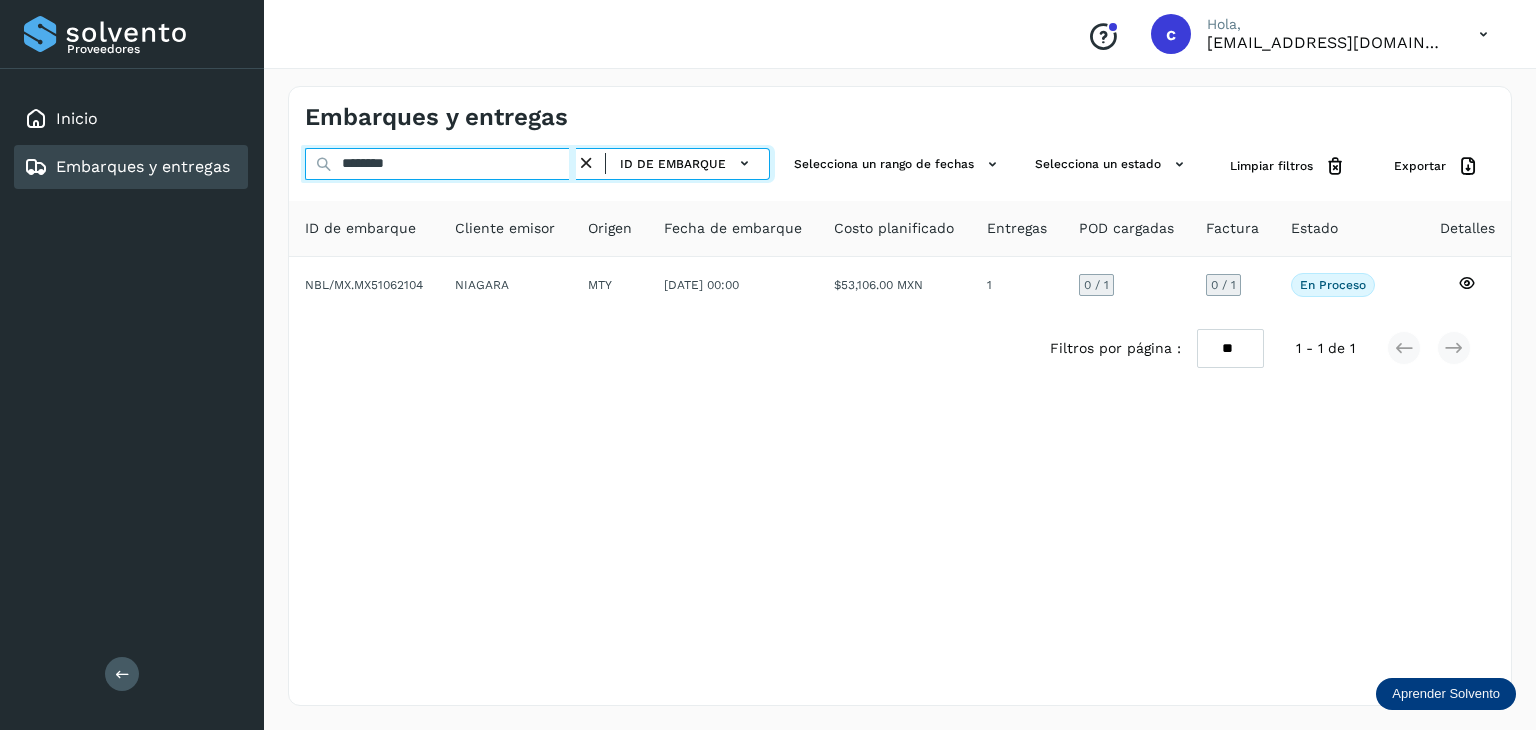 drag, startPoint x: 461, startPoint y: 165, endPoint x: 168, endPoint y: 185, distance: 293.6818 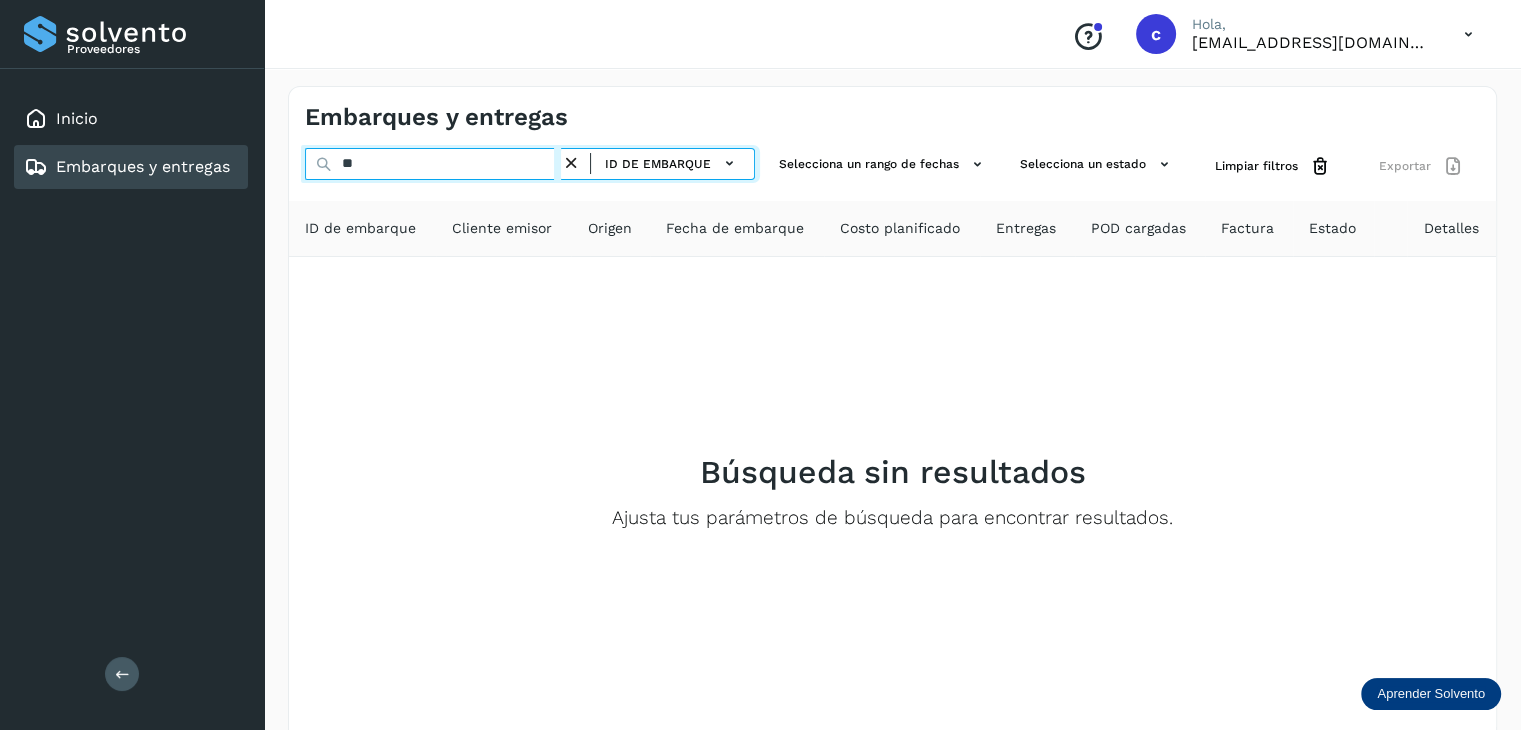 type on "*" 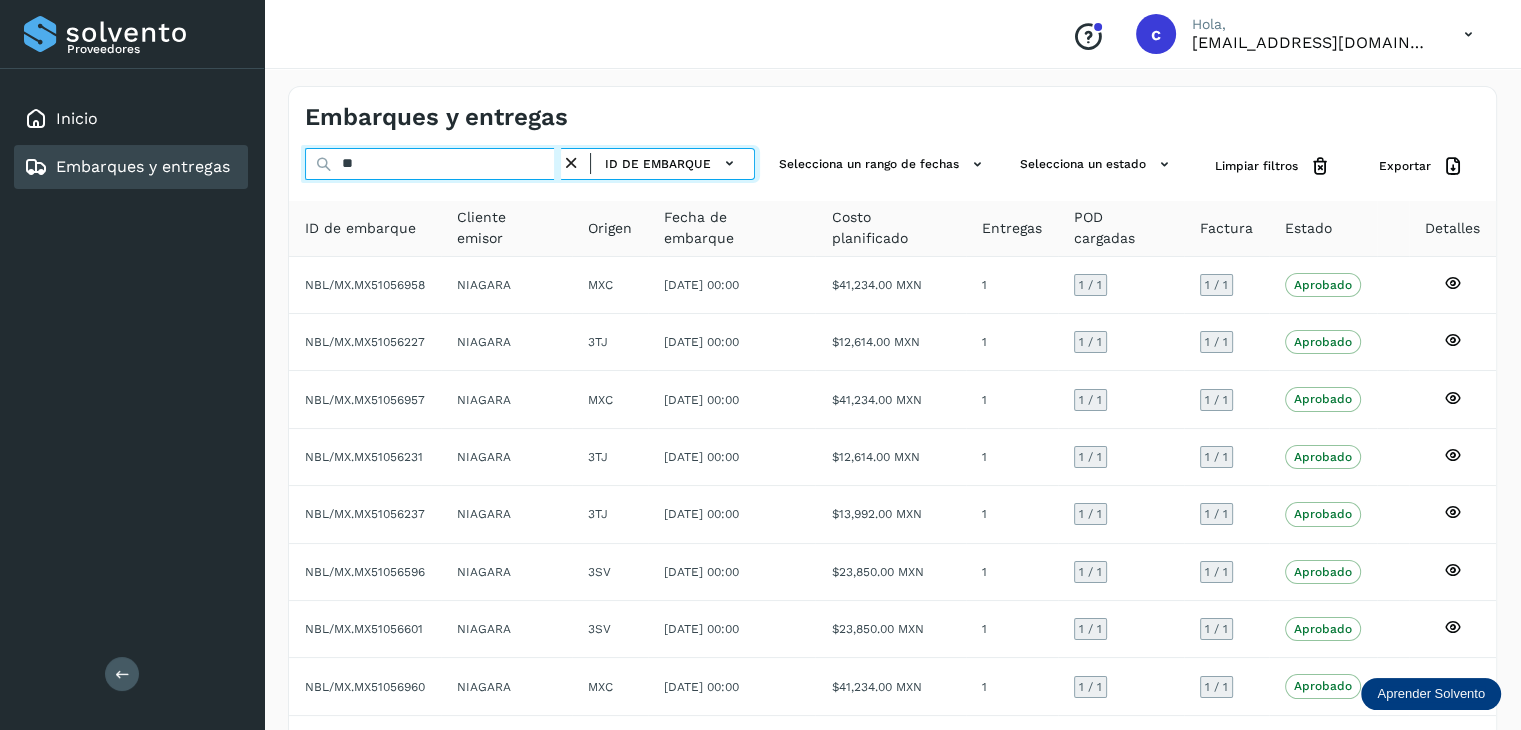 type on "*" 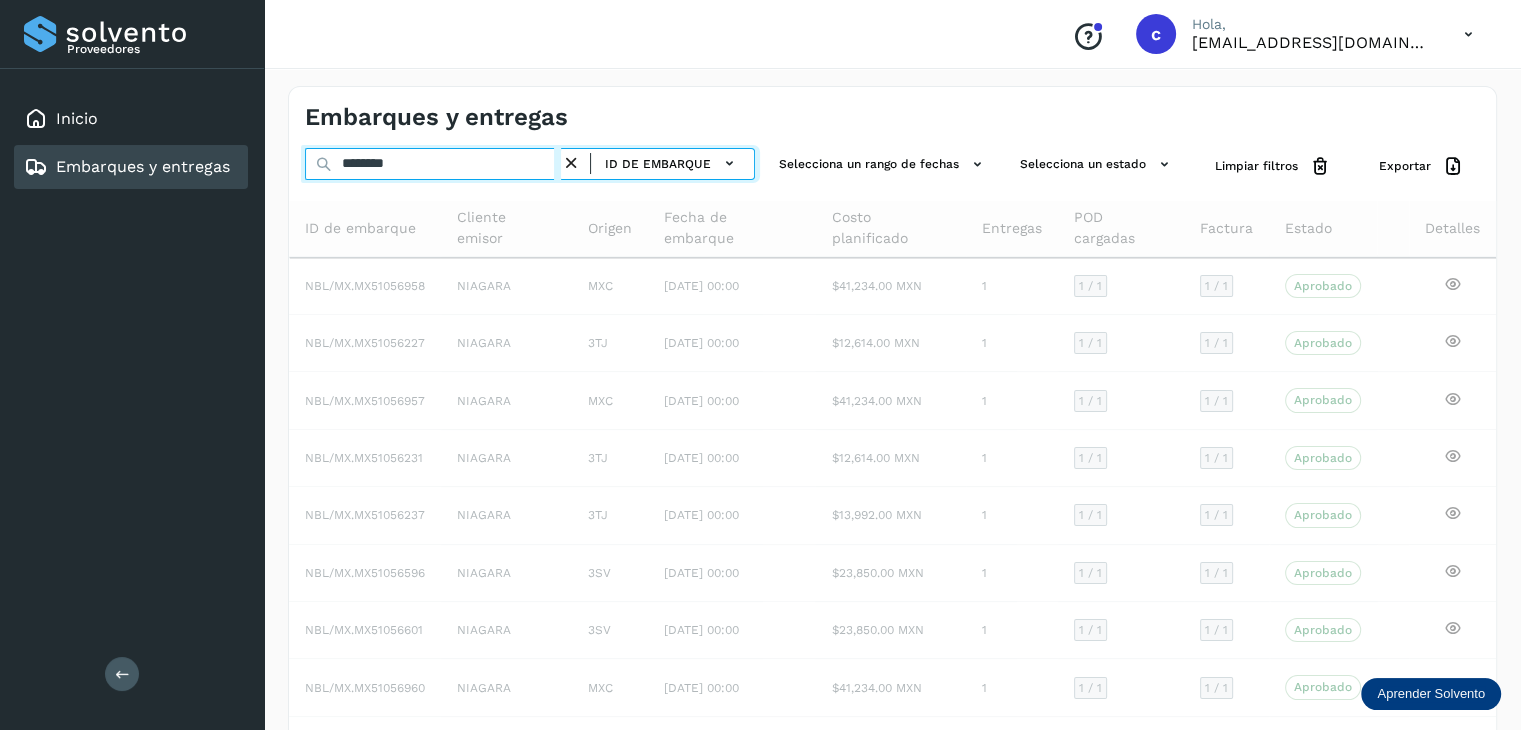 type on "********" 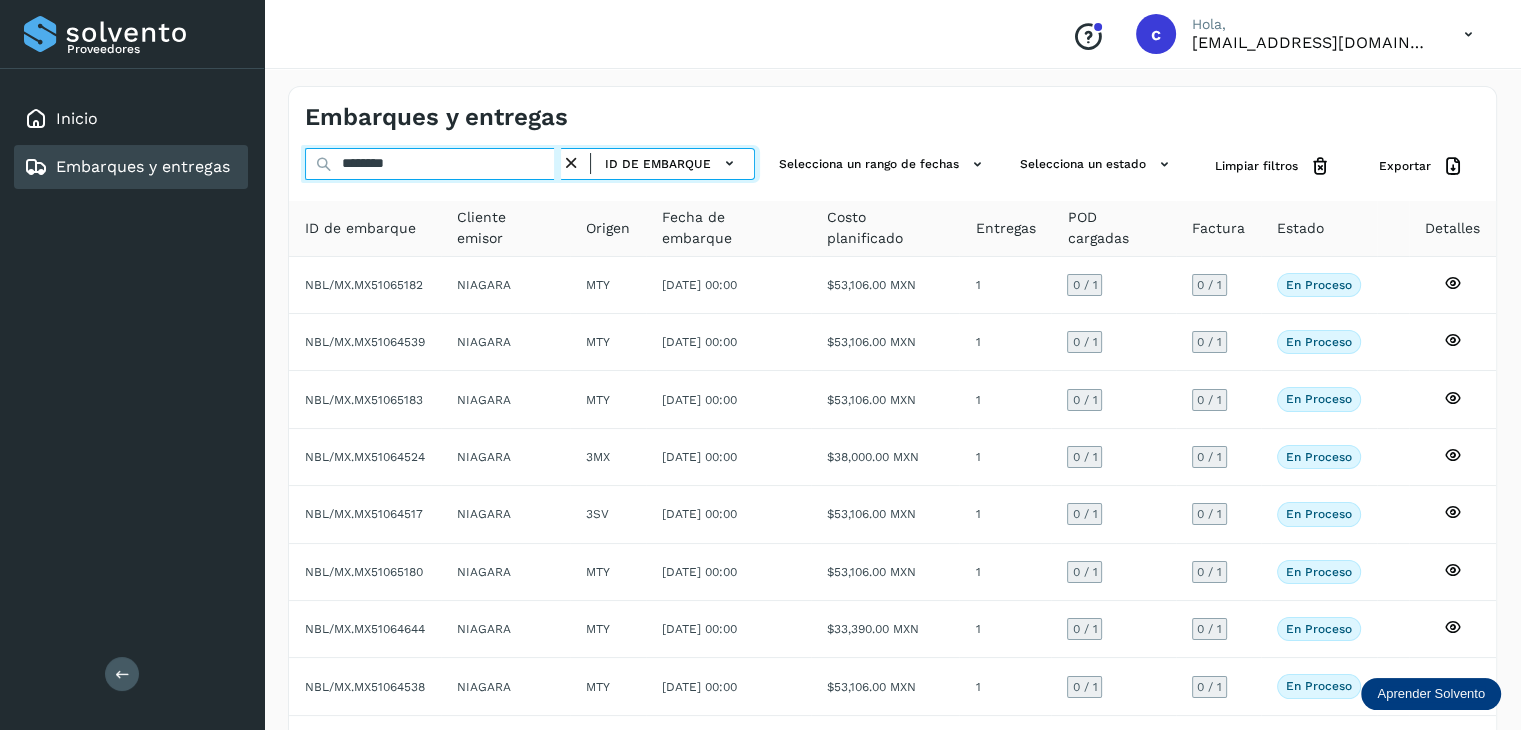 drag, startPoint x: 261, startPoint y: 161, endPoint x: 240, endPoint y: 153, distance: 22.472204 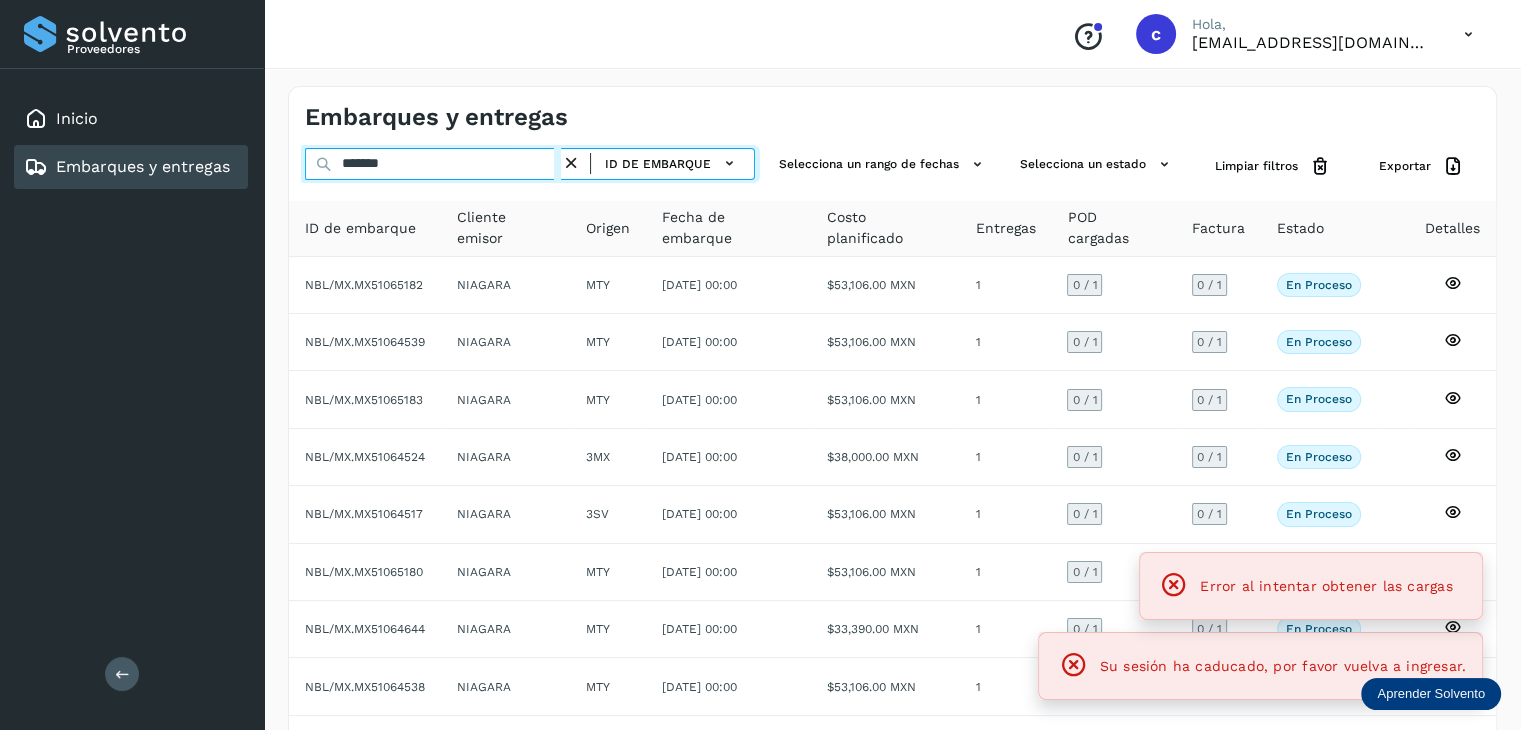 type on "********" 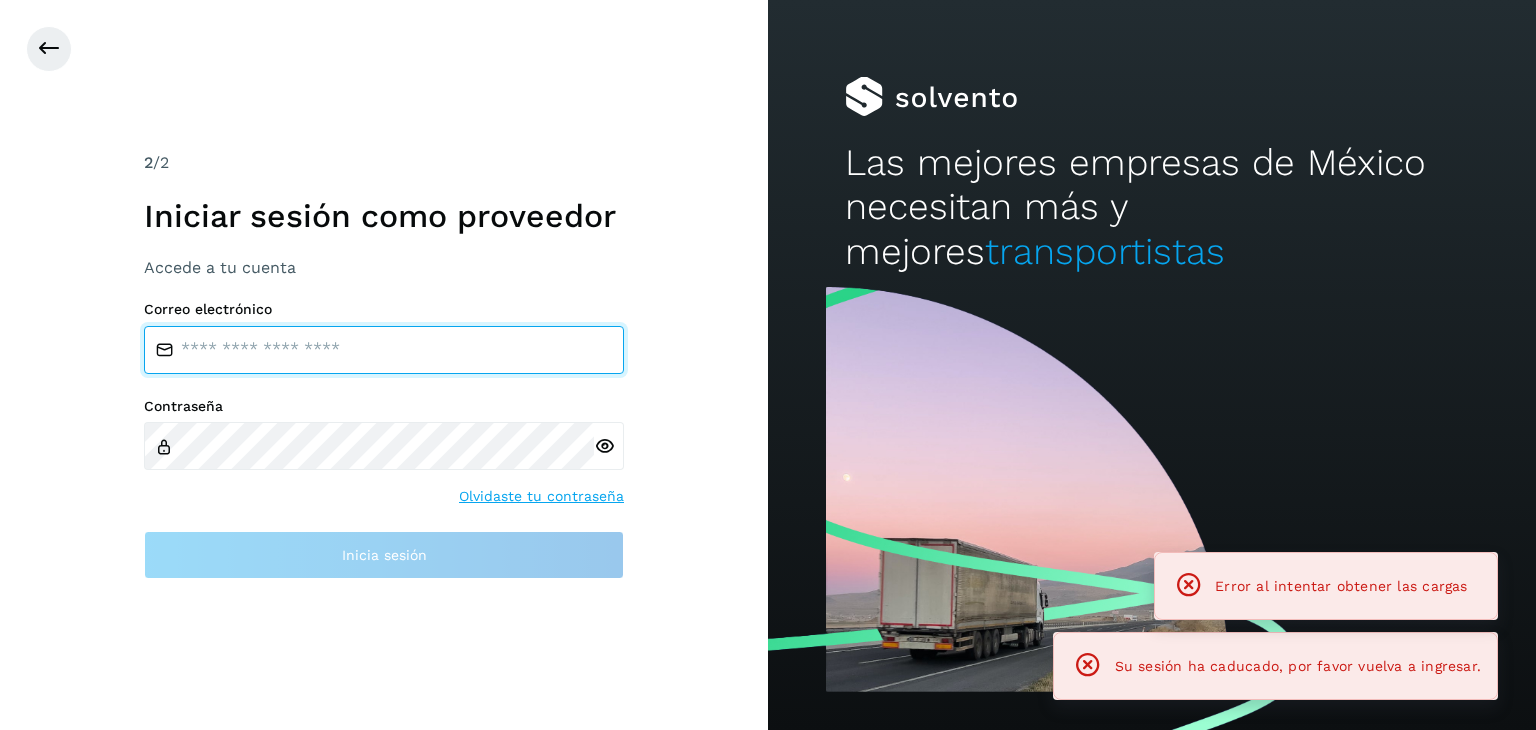 type on "**********" 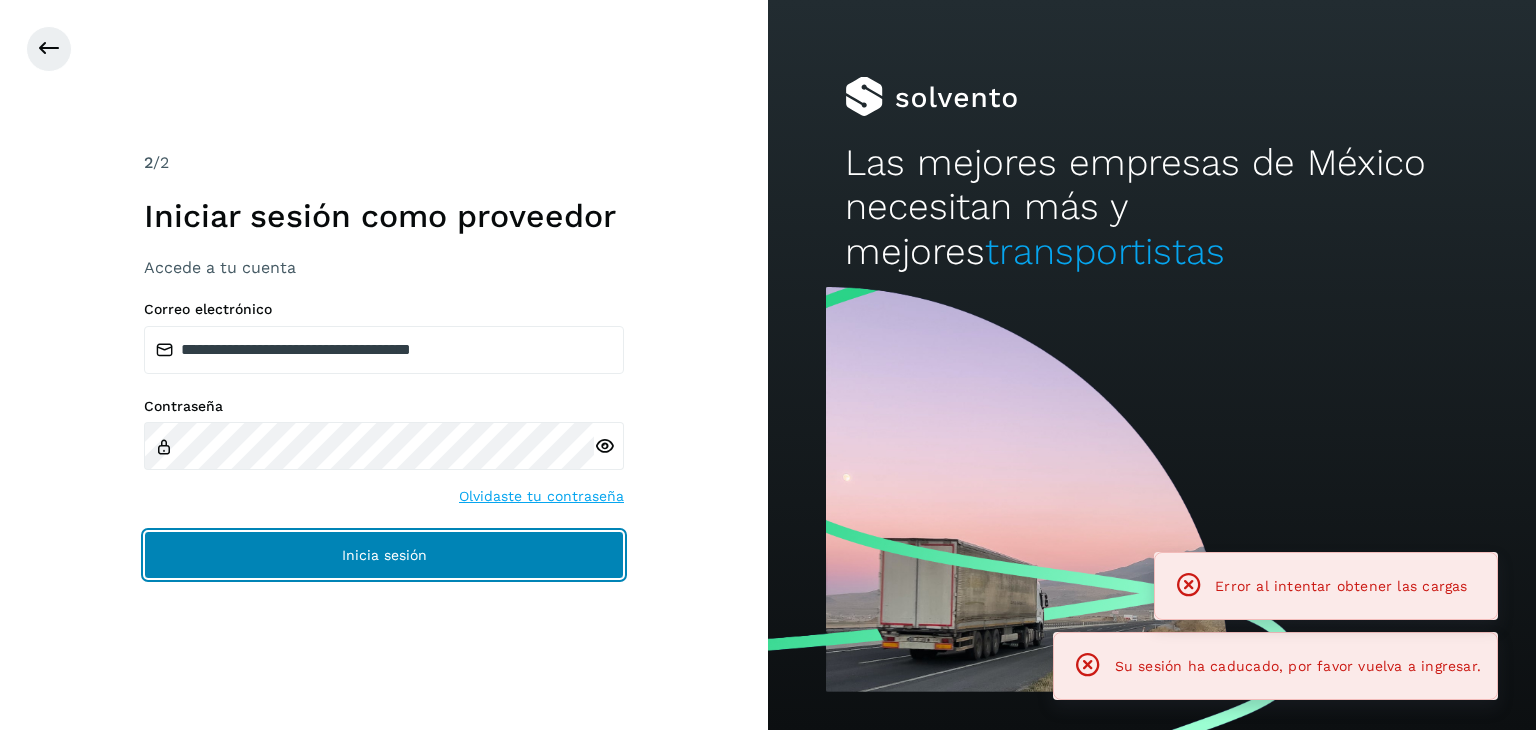 click on "Inicia sesión" at bounding box center [384, 555] 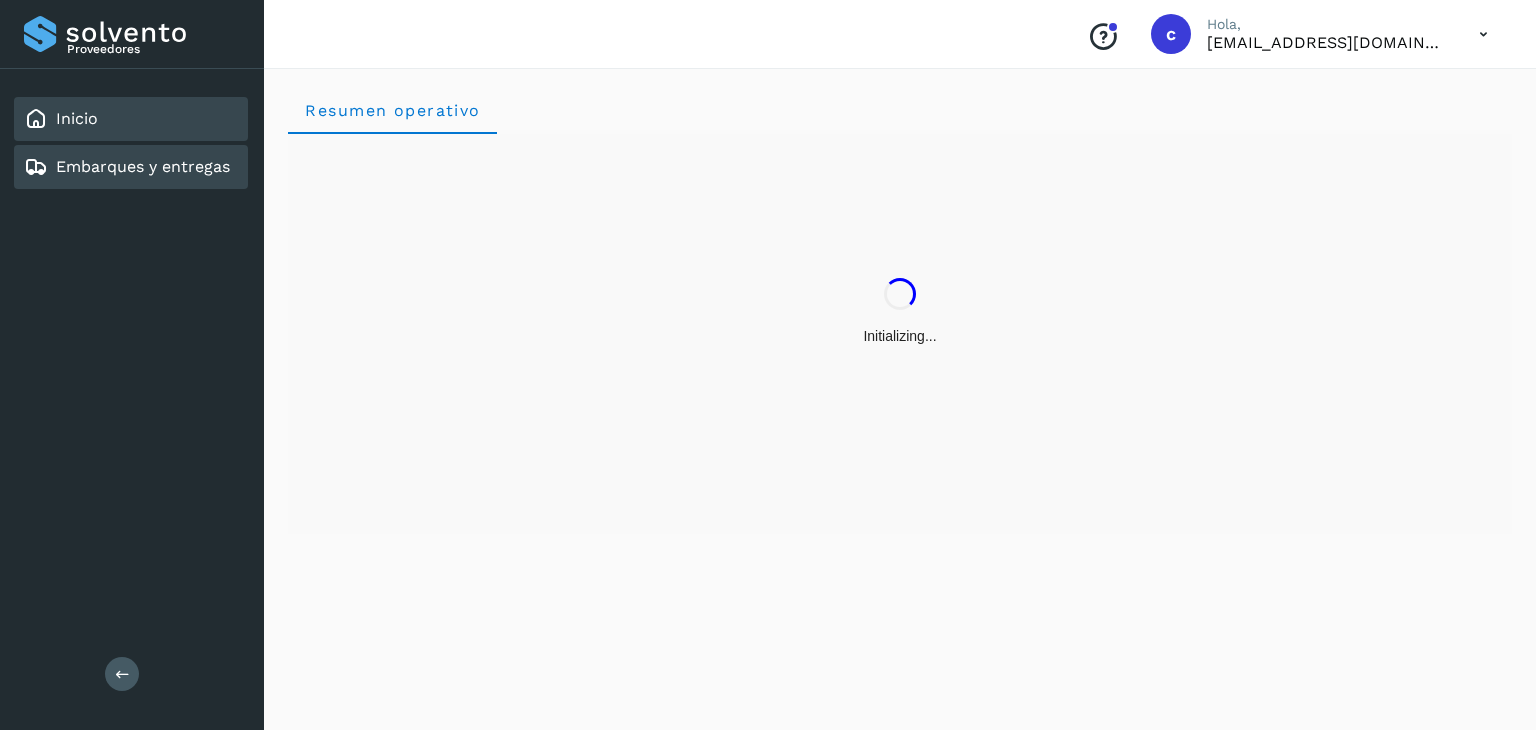 click on "Embarques y entregas" 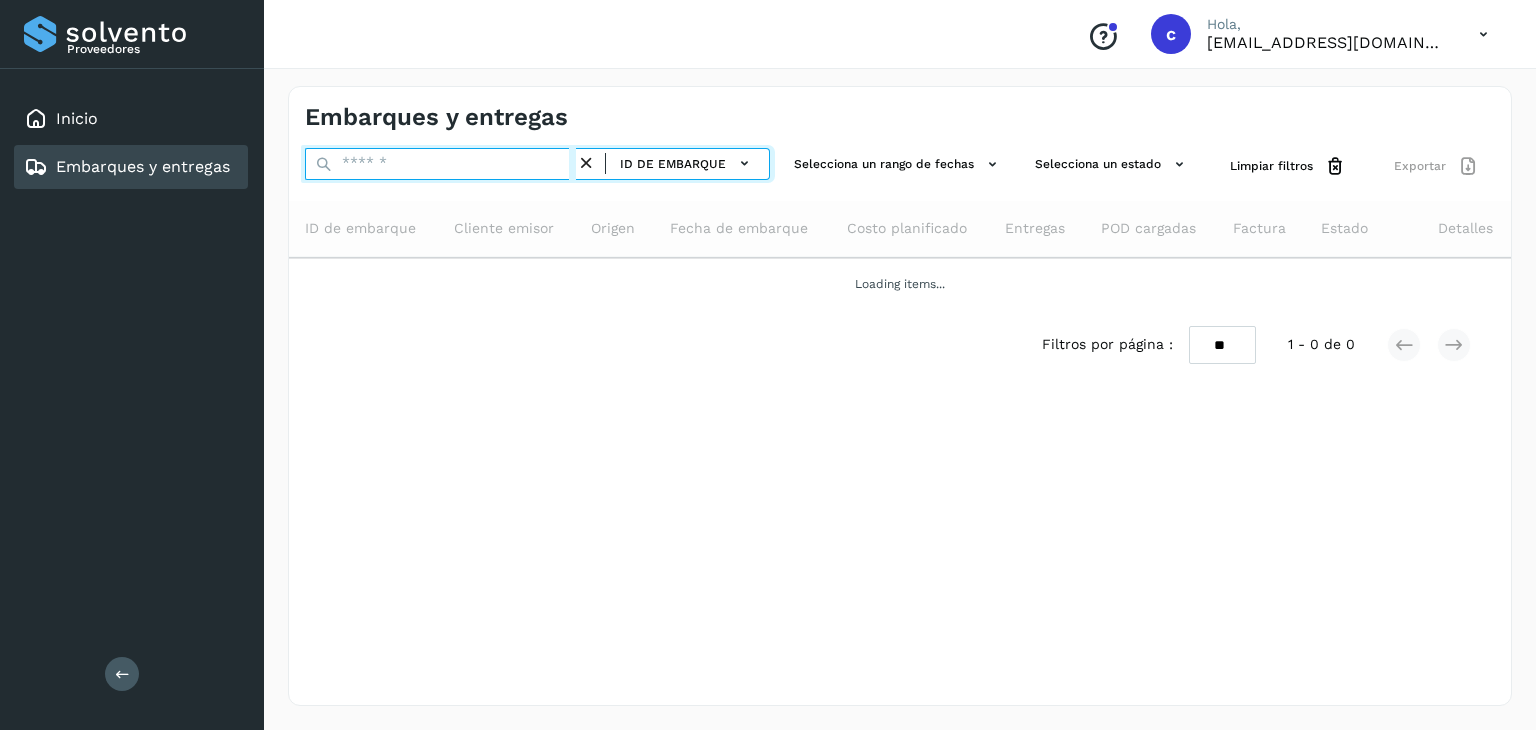 click on "ID de embarque" at bounding box center (537, 166) 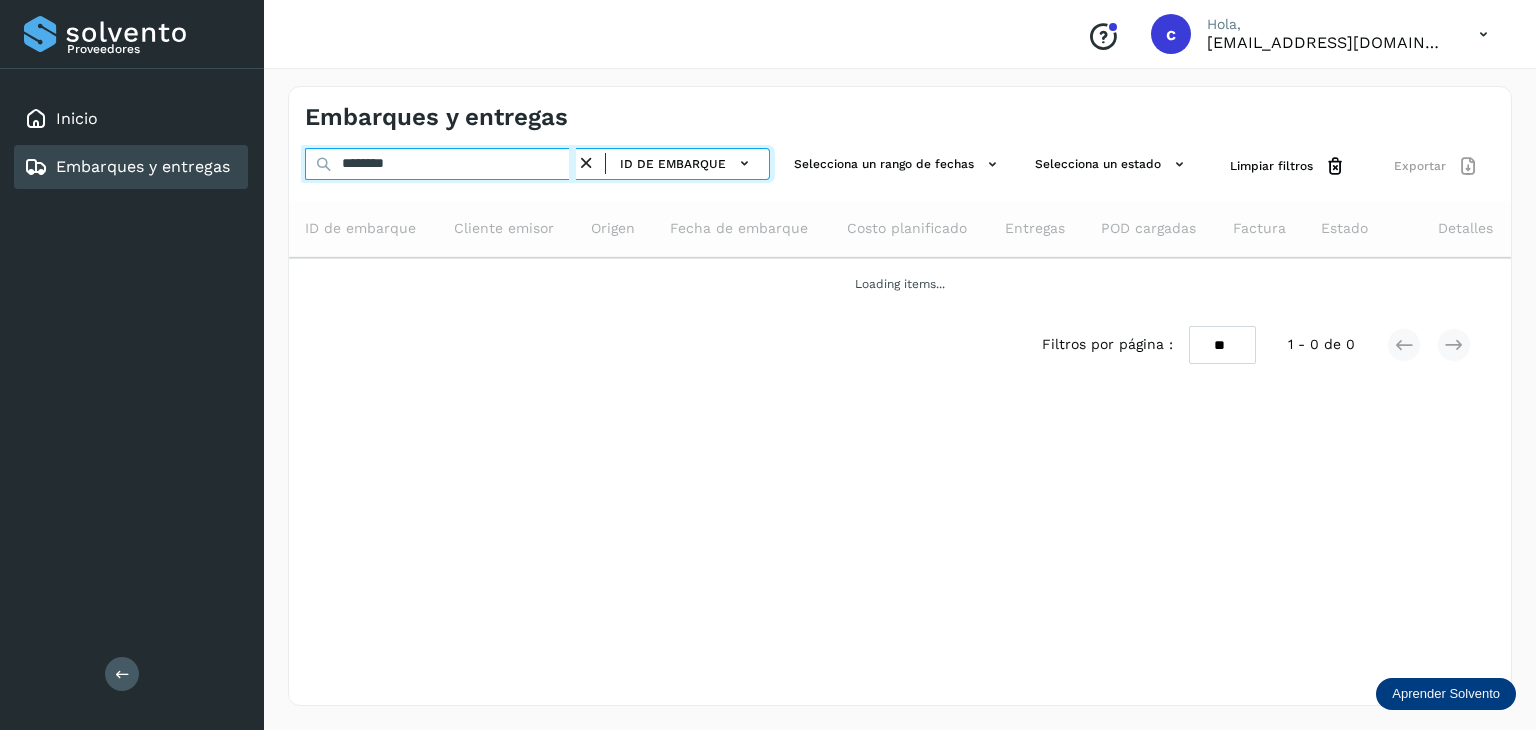 type on "********" 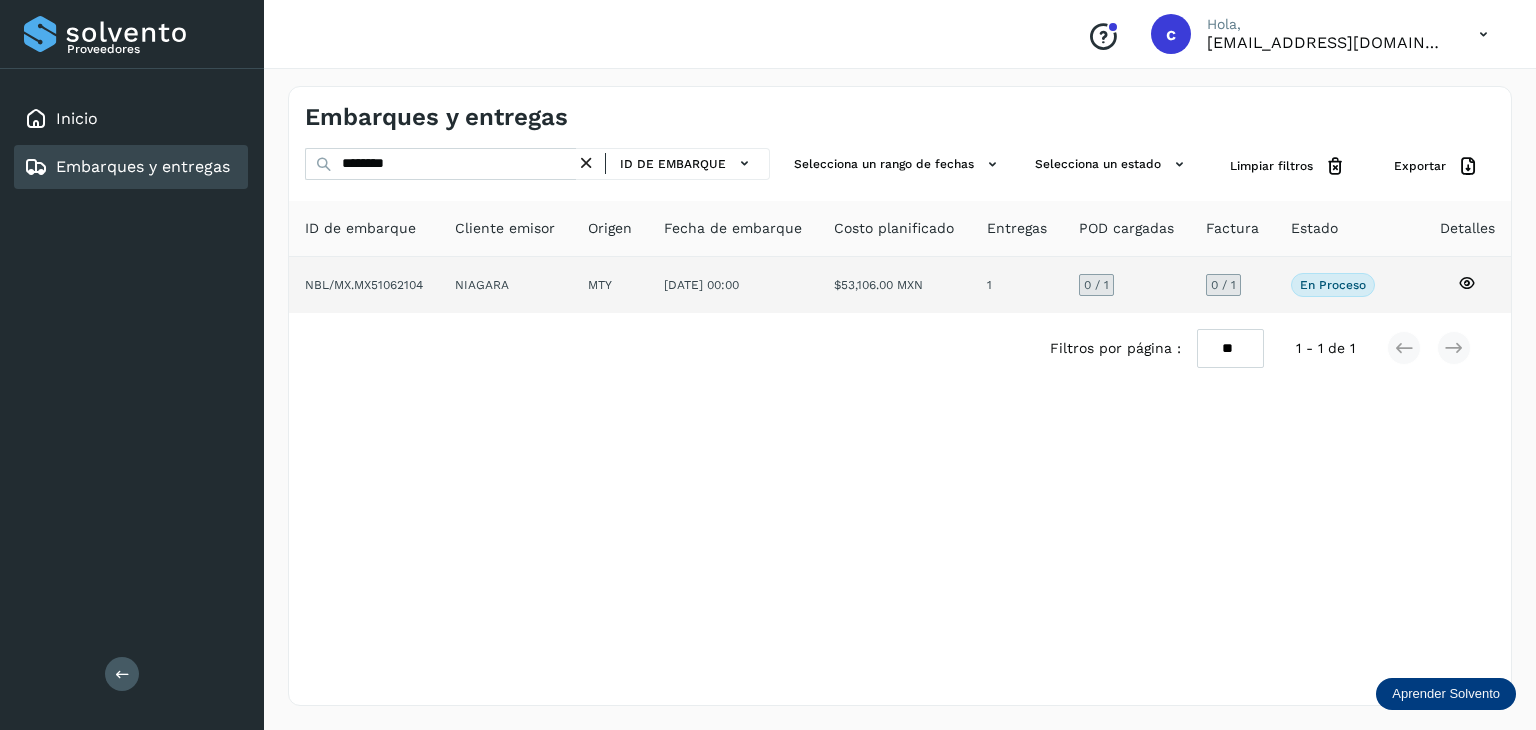 click 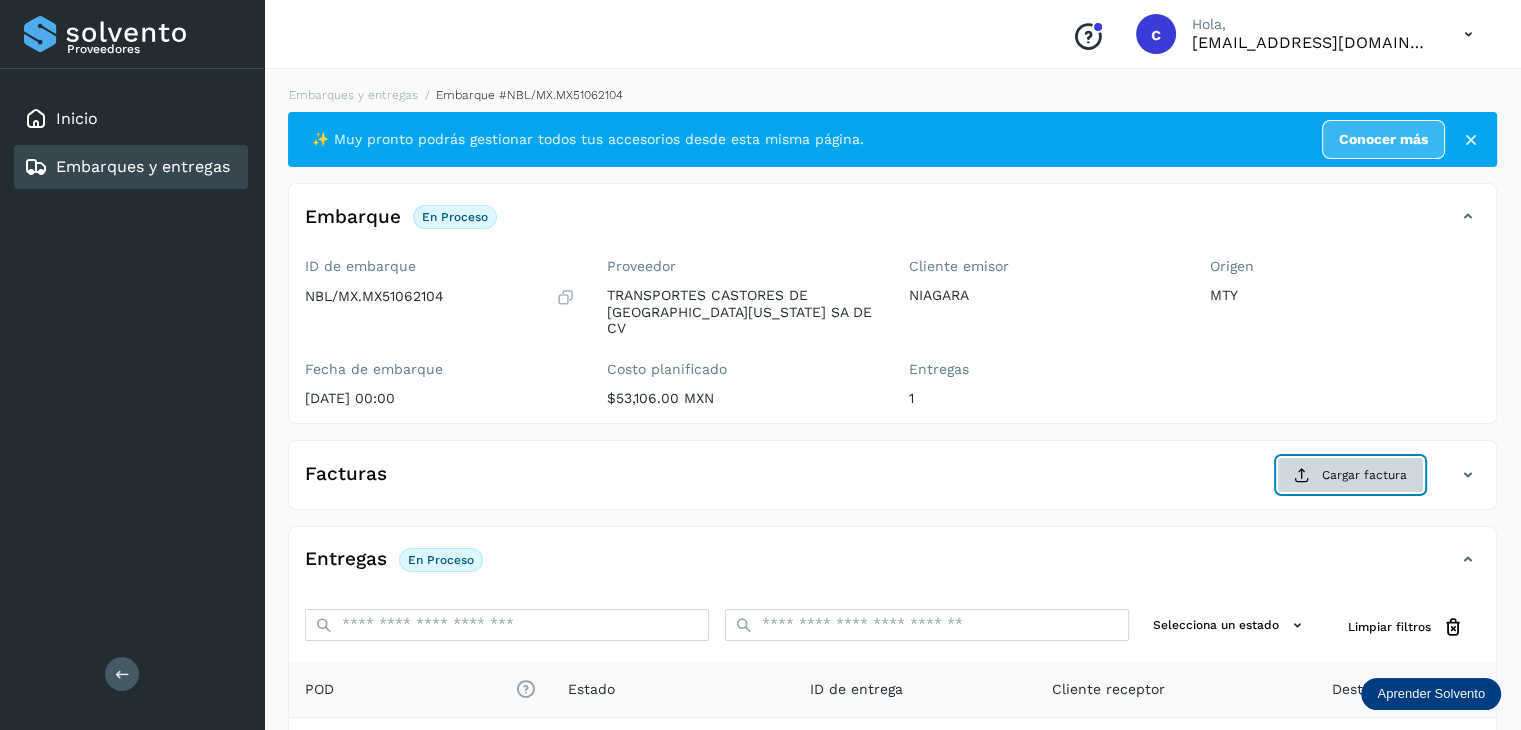 click on "Cargar factura" 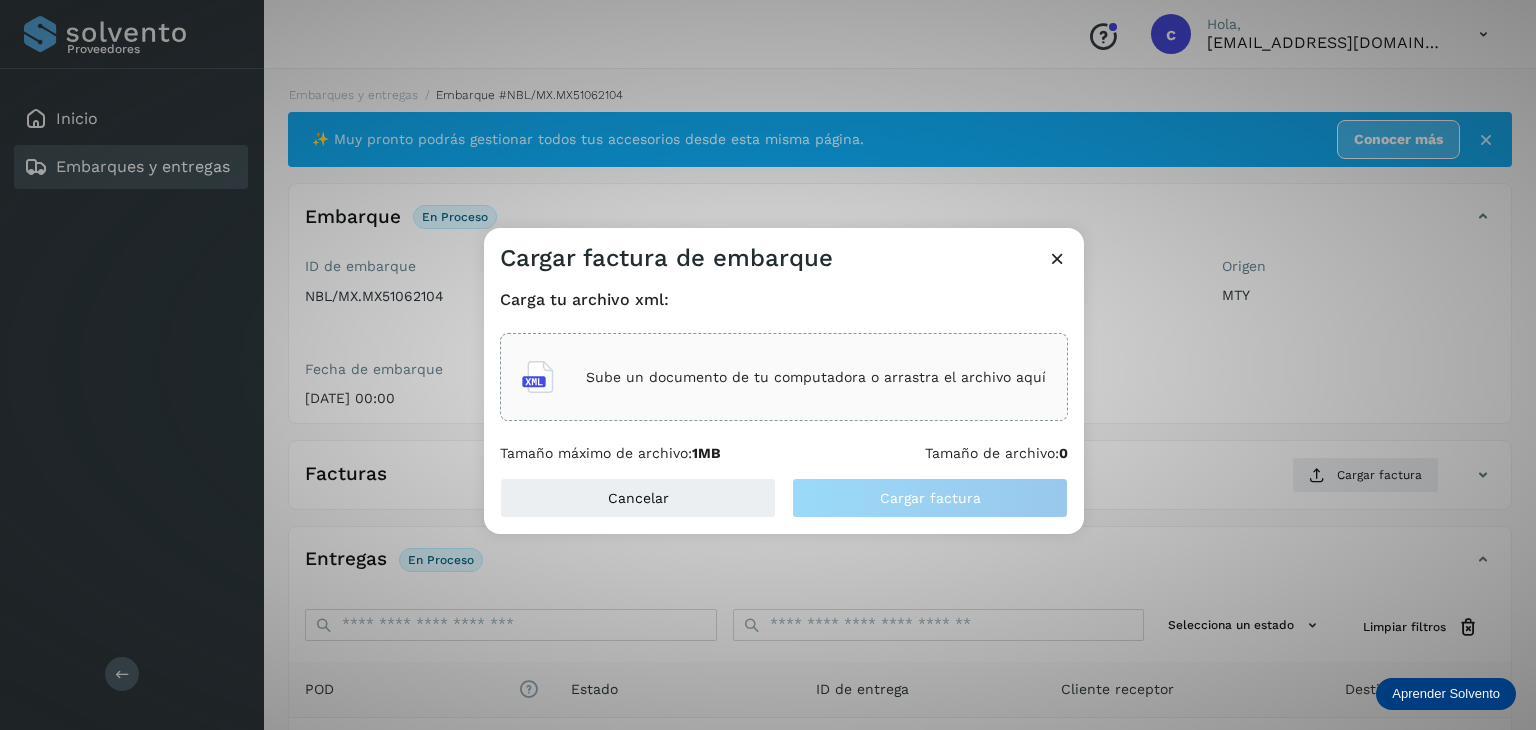 click at bounding box center [1057, 258] 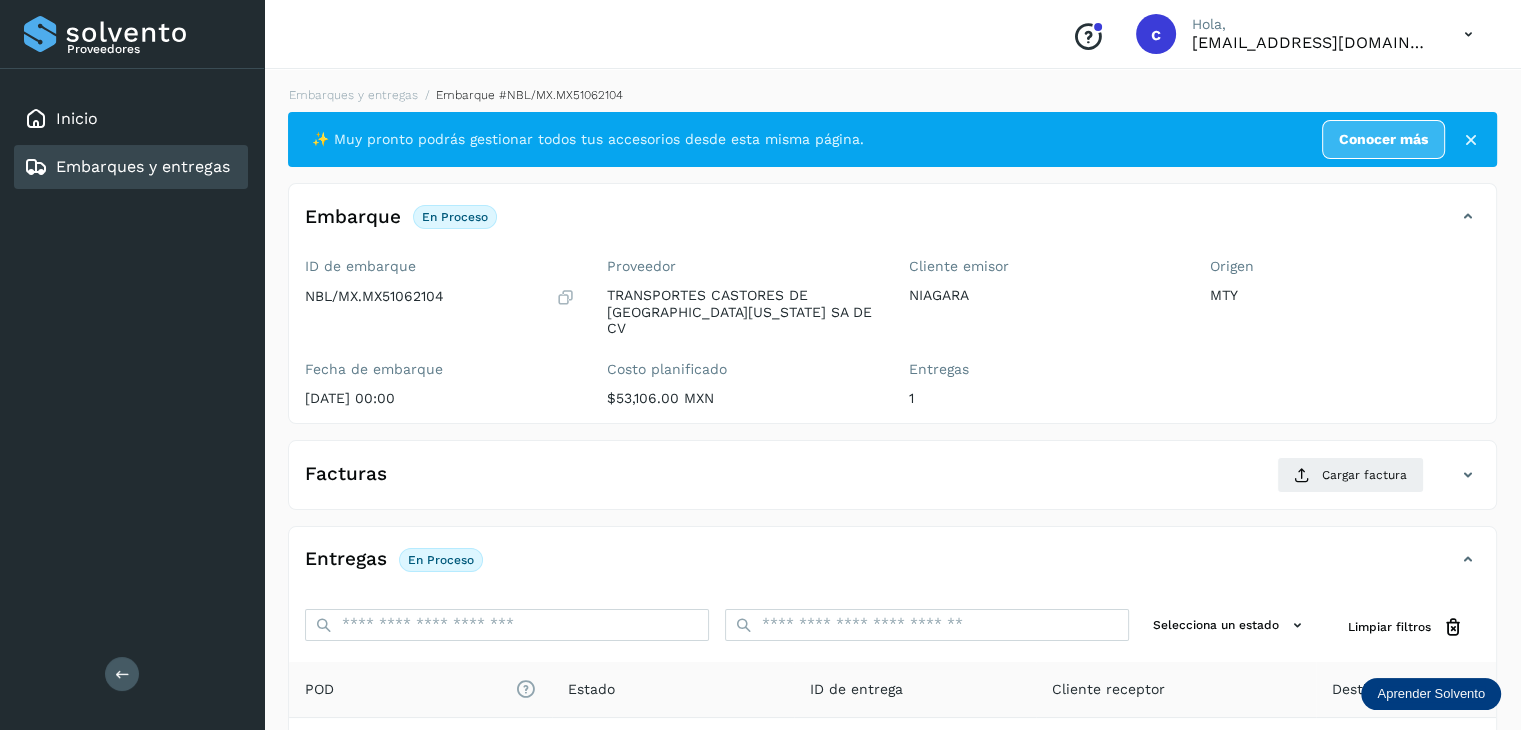 click on "Embarques y entregas" at bounding box center [143, 166] 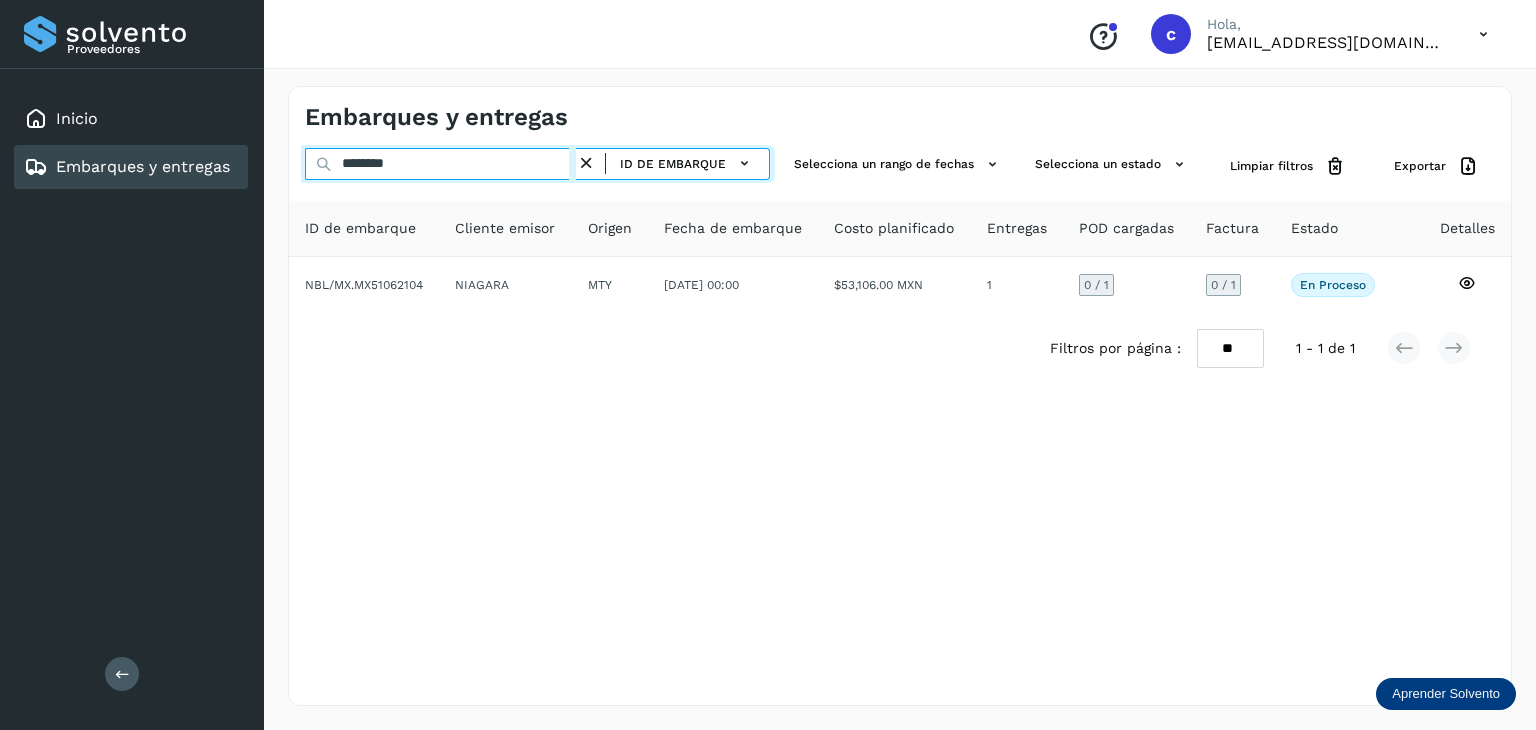 click on "Embarques y entregas ******** ID de embarque Selecciona un rango de fechas  Selecciona un estado Limpiar filtros Exportar ID de embarque Cliente emisor Origen Fecha de embarque Costo planificado Entregas POD cargadas Factura Estado Detalles NBL/MX.MX51062104 NIAGARA MTY 01/jul/2025 00:00  $53,106.00 MXN  1 0  / 1 0 / 1 En proceso
Verifica el estado de la factura o entregas asociadas a este embarque
Filtros por página : ** ** ** 1 - 1 de 1" at bounding box center [900, 396] 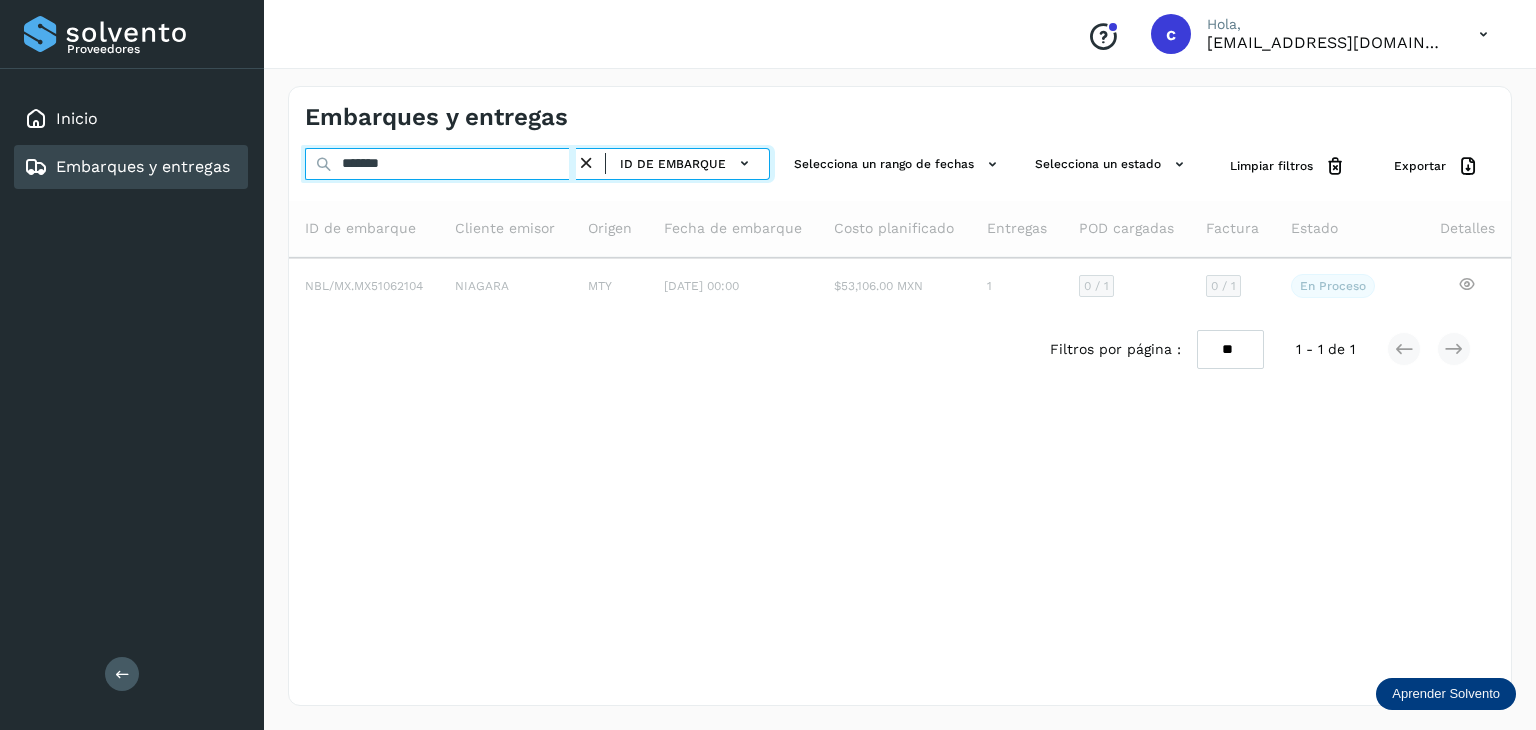 type on "********" 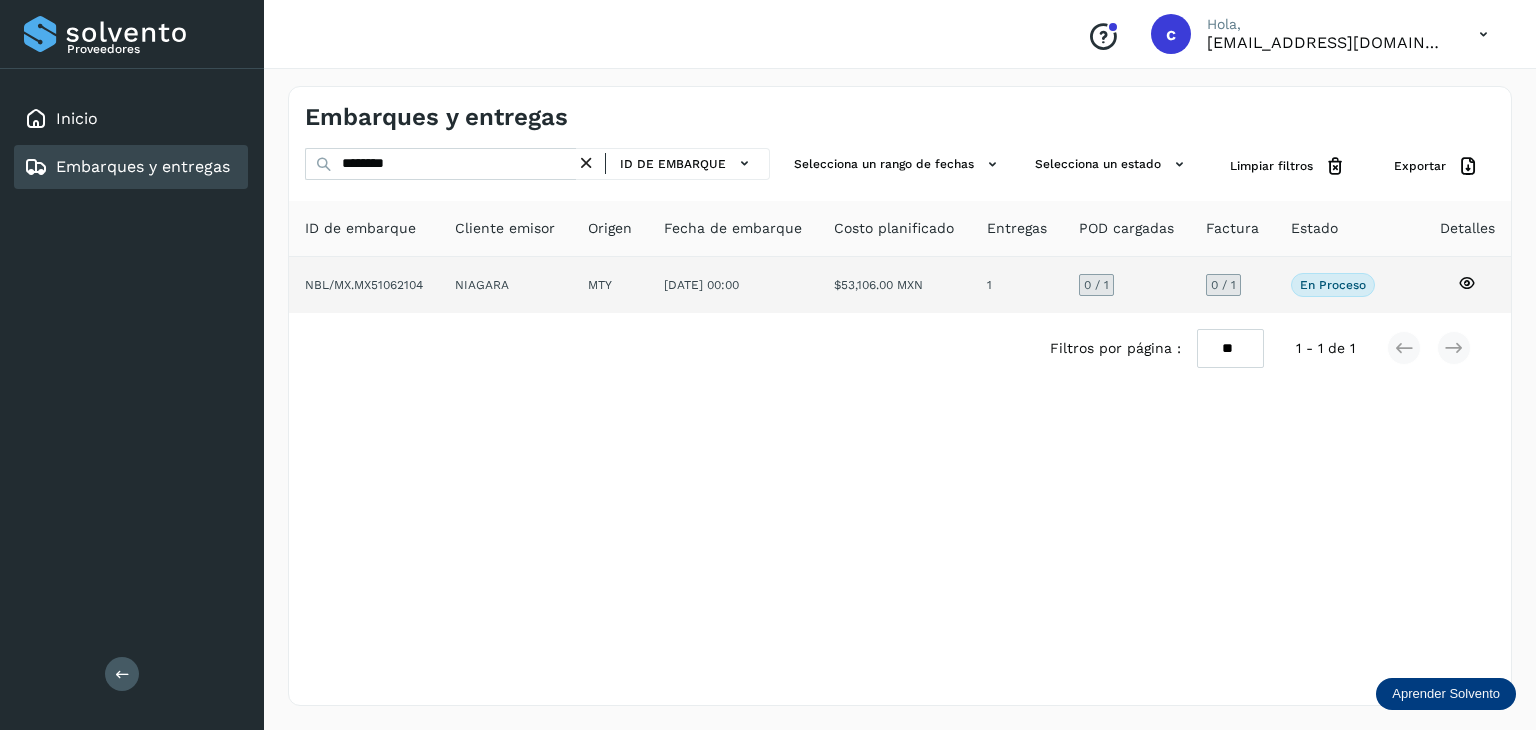 click 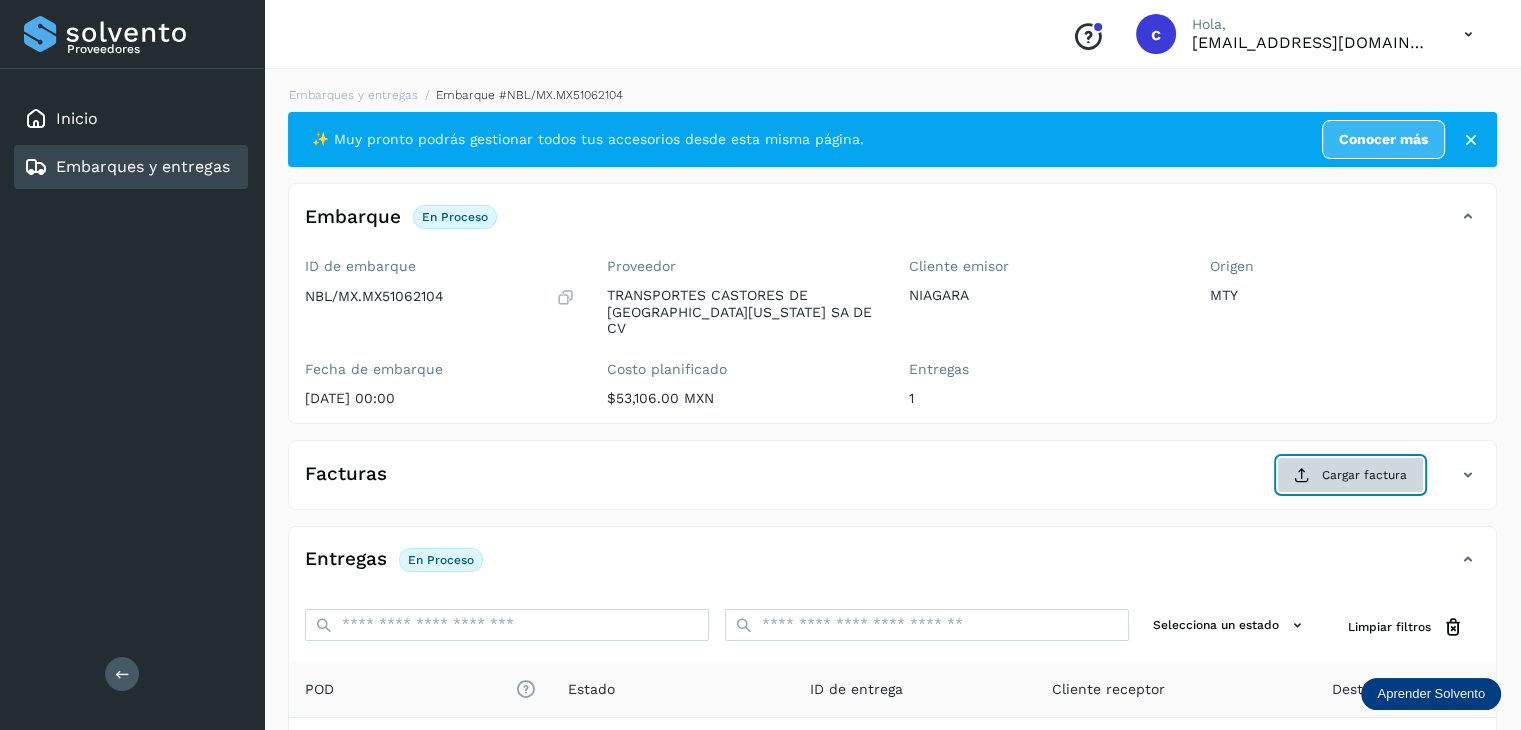 click on "Cargar factura" 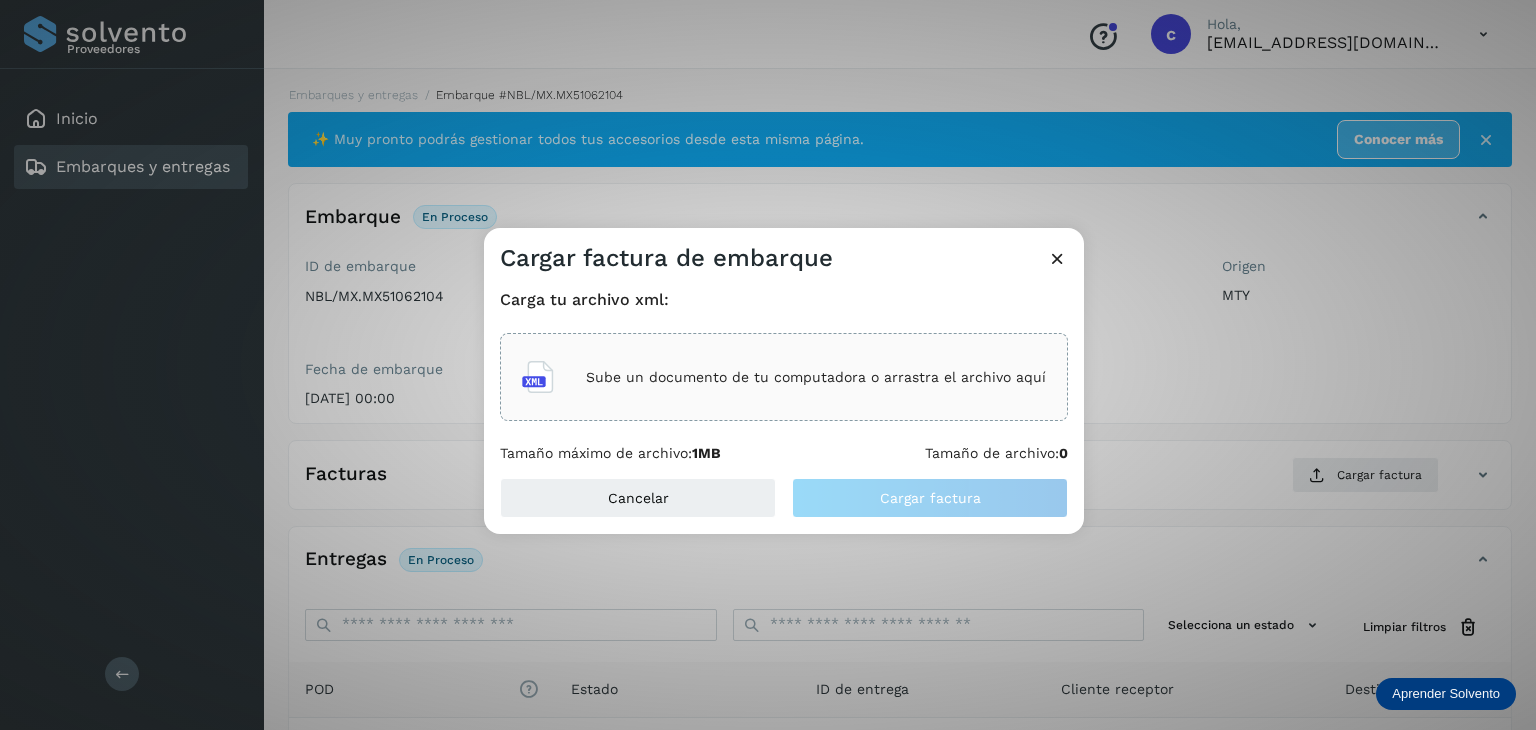 click on "Sube un documento de tu computadora o arrastra el archivo aquí" at bounding box center [816, 377] 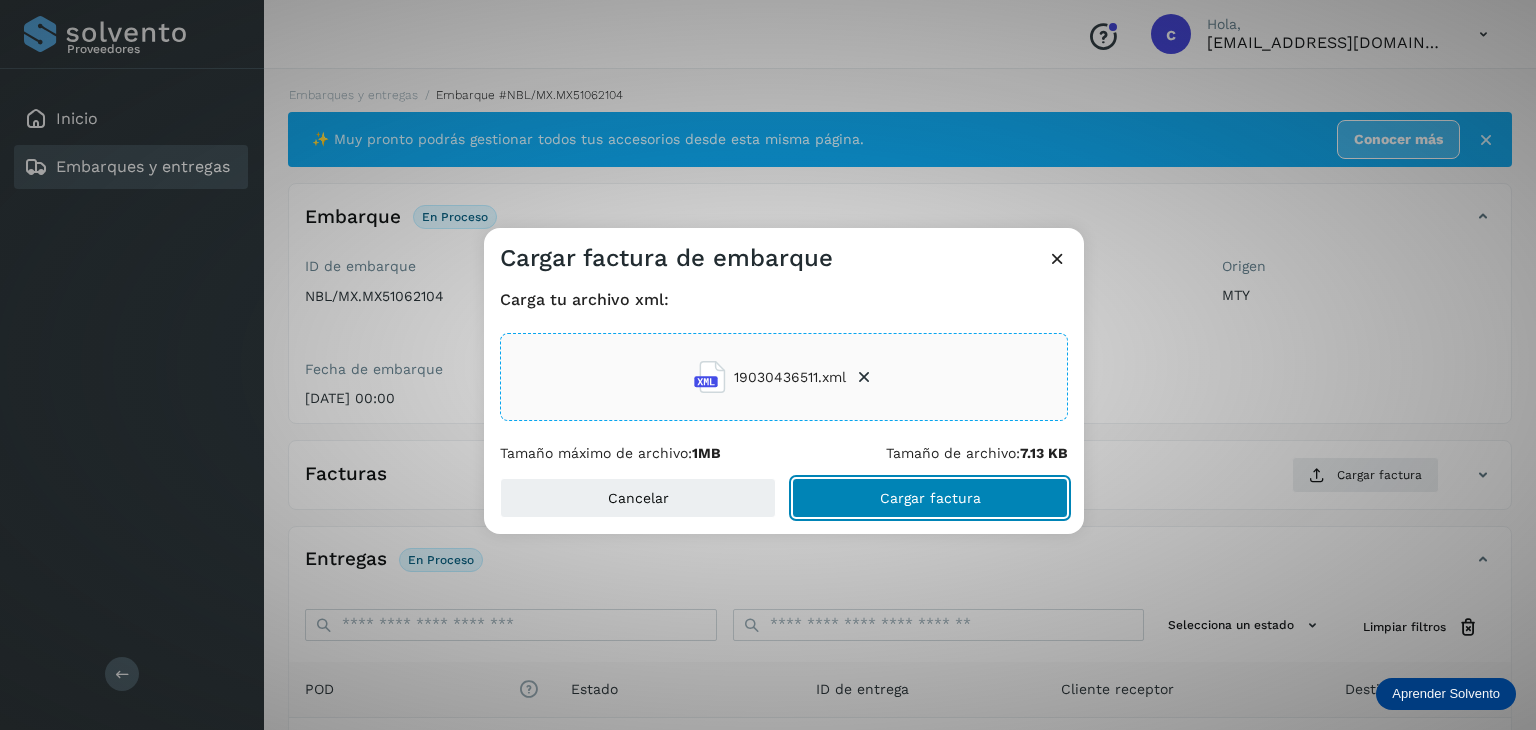 click on "Cargar factura" 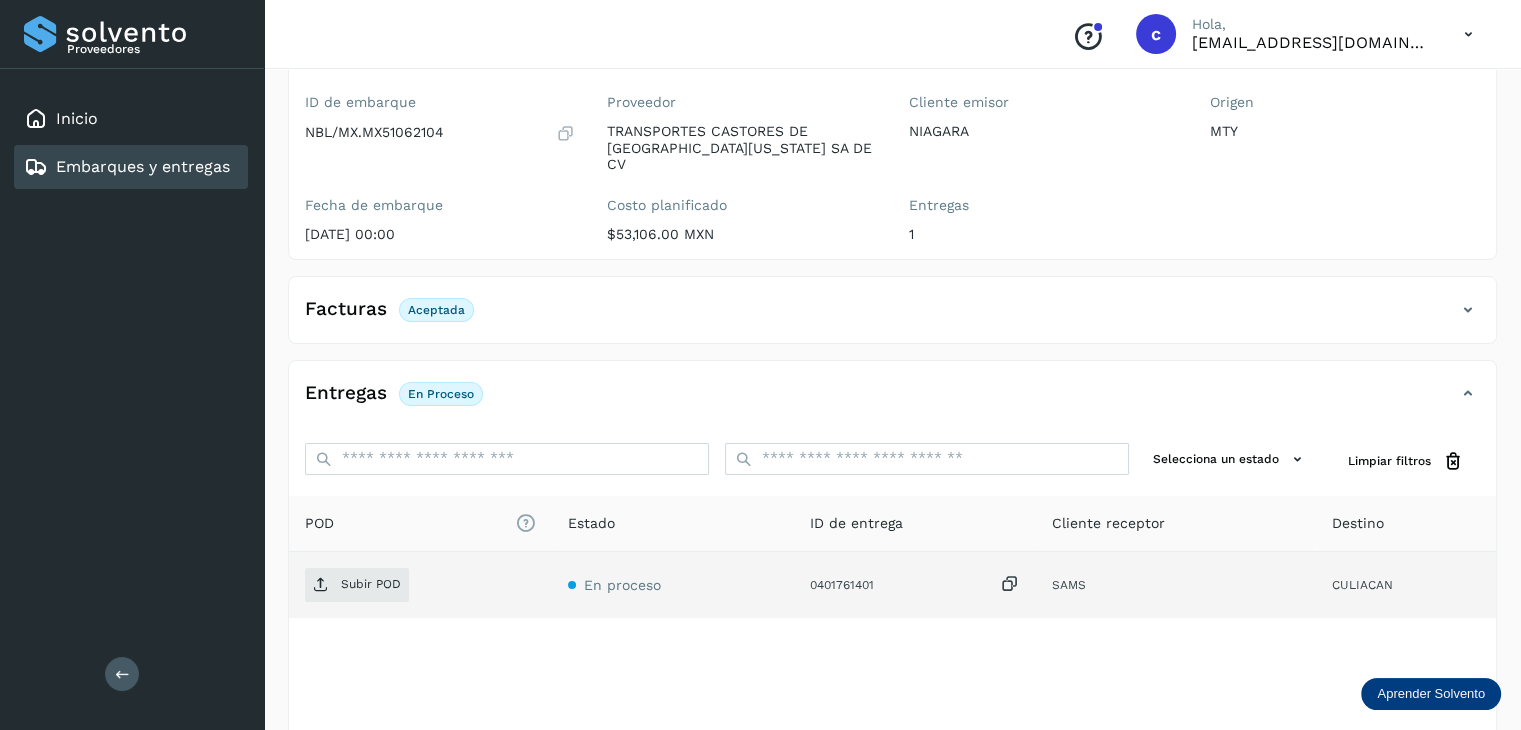 scroll, scrollTop: 200, scrollLeft: 0, axis: vertical 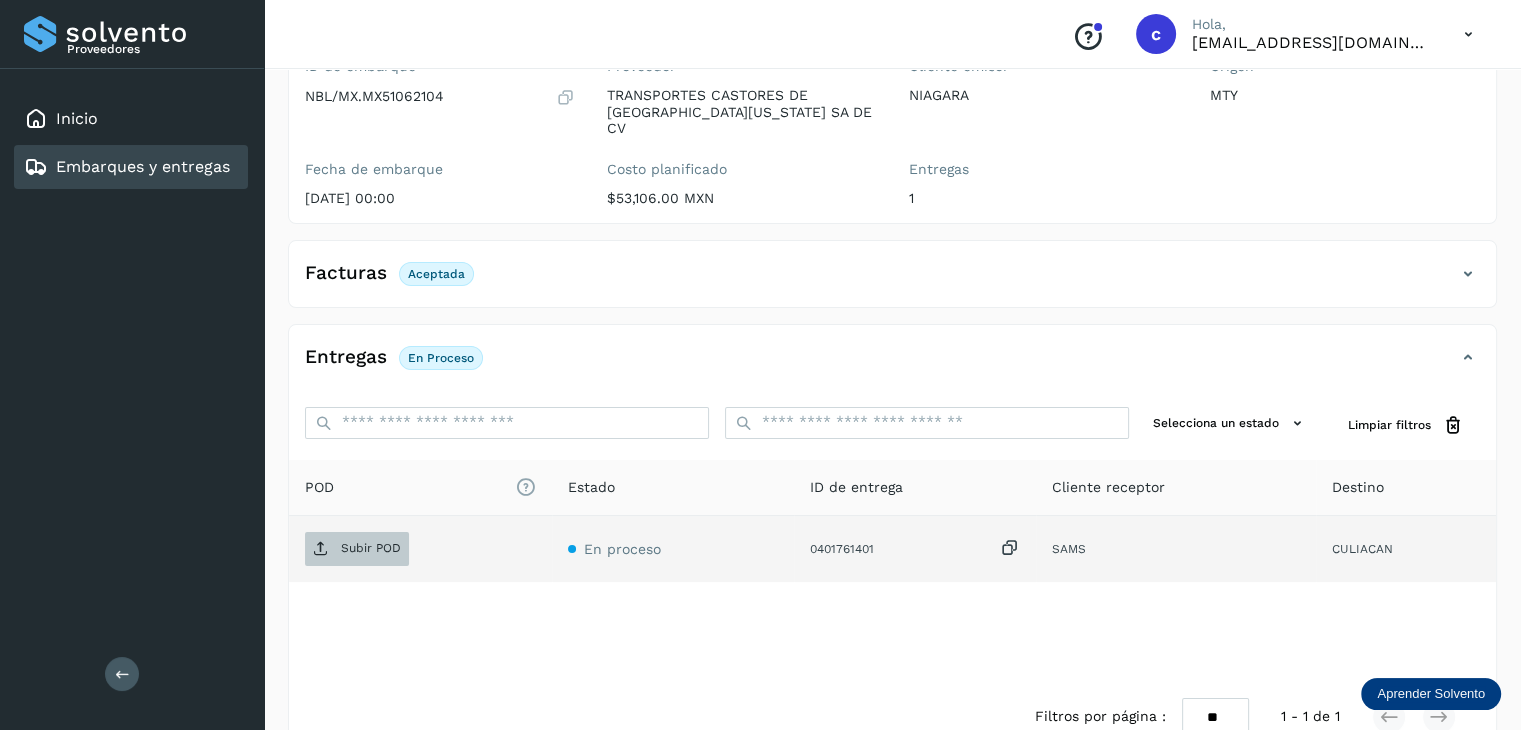 click on "Subir POD" at bounding box center [357, 549] 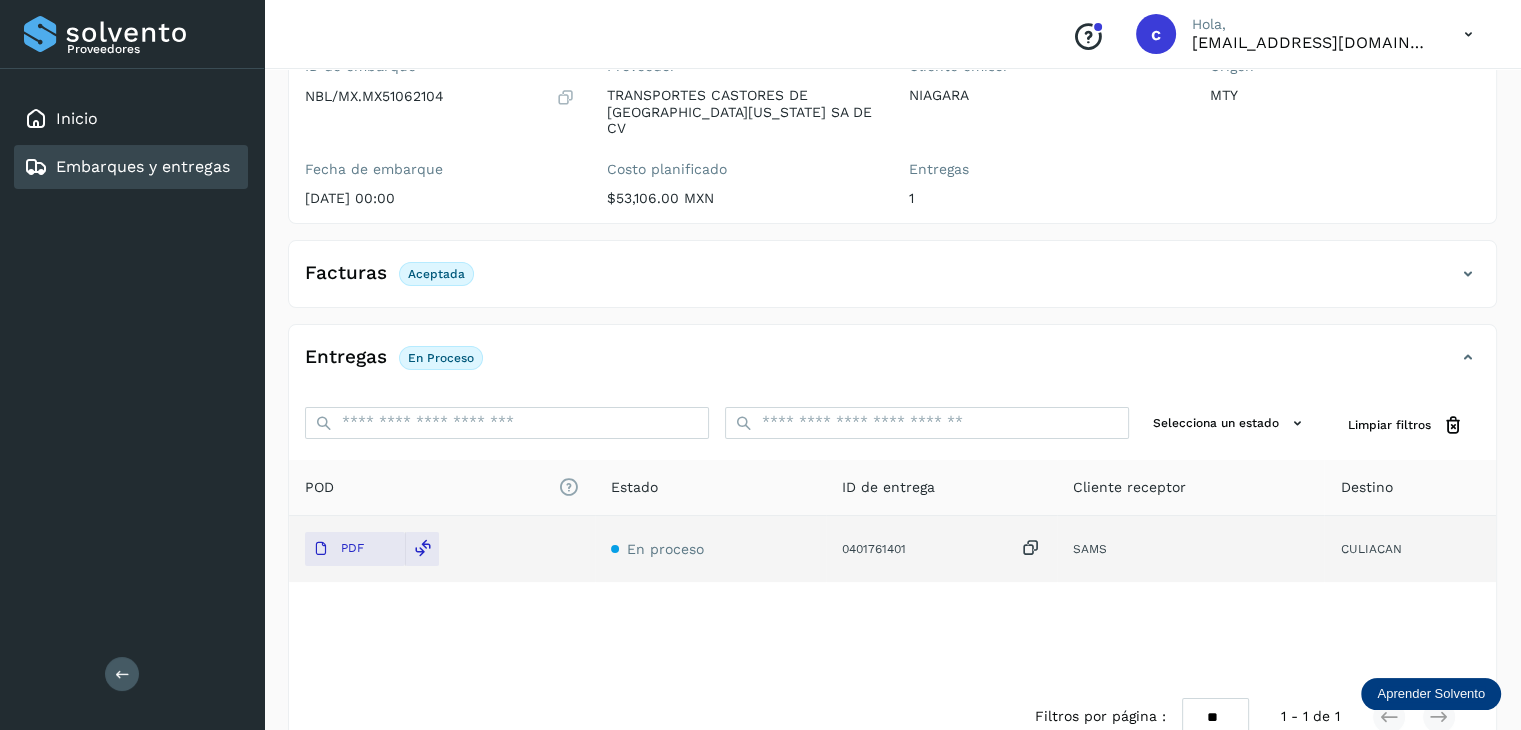 click on "Embarques y entregas" at bounding box center (143, 166) 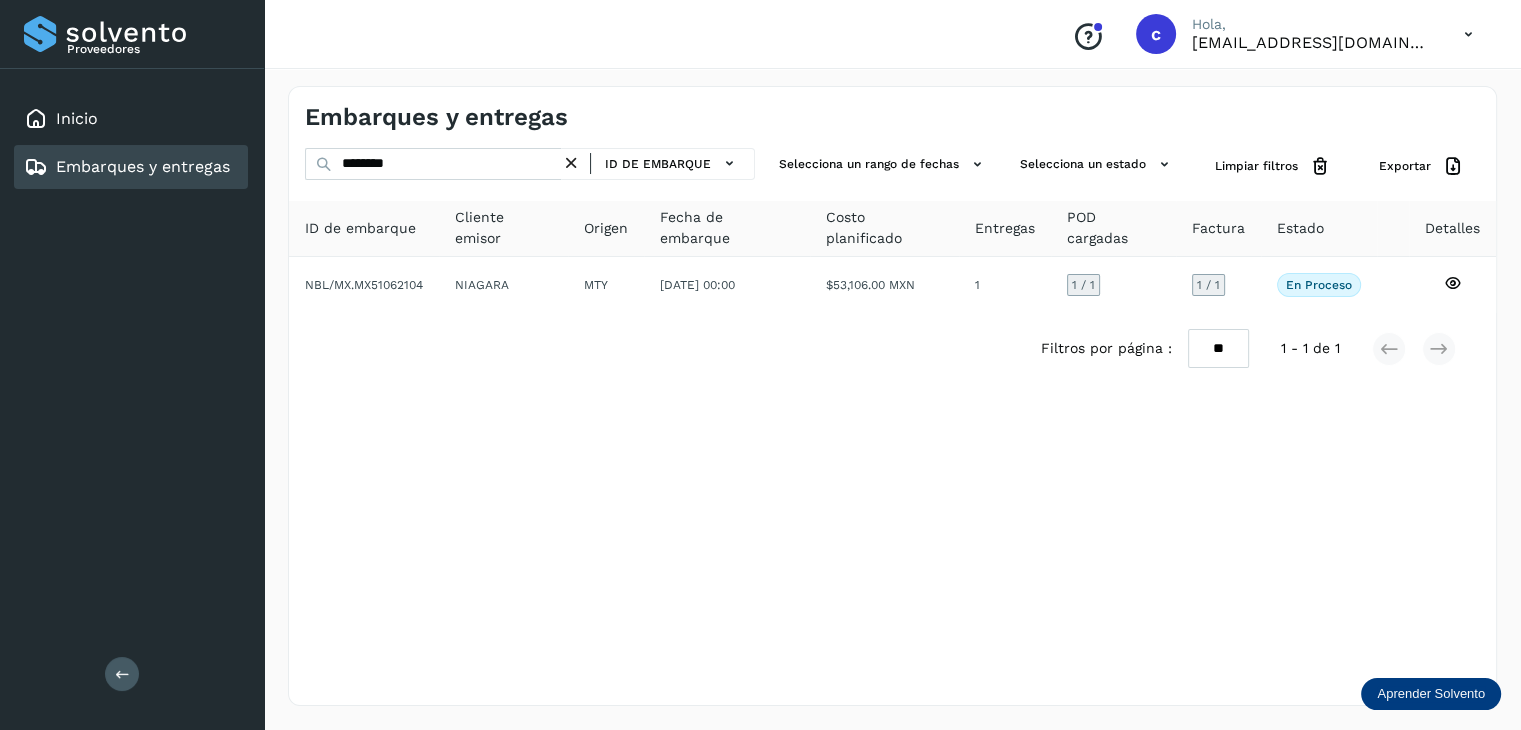 scroll, scrollTop: 0, scrollLeft: 0, axis: both 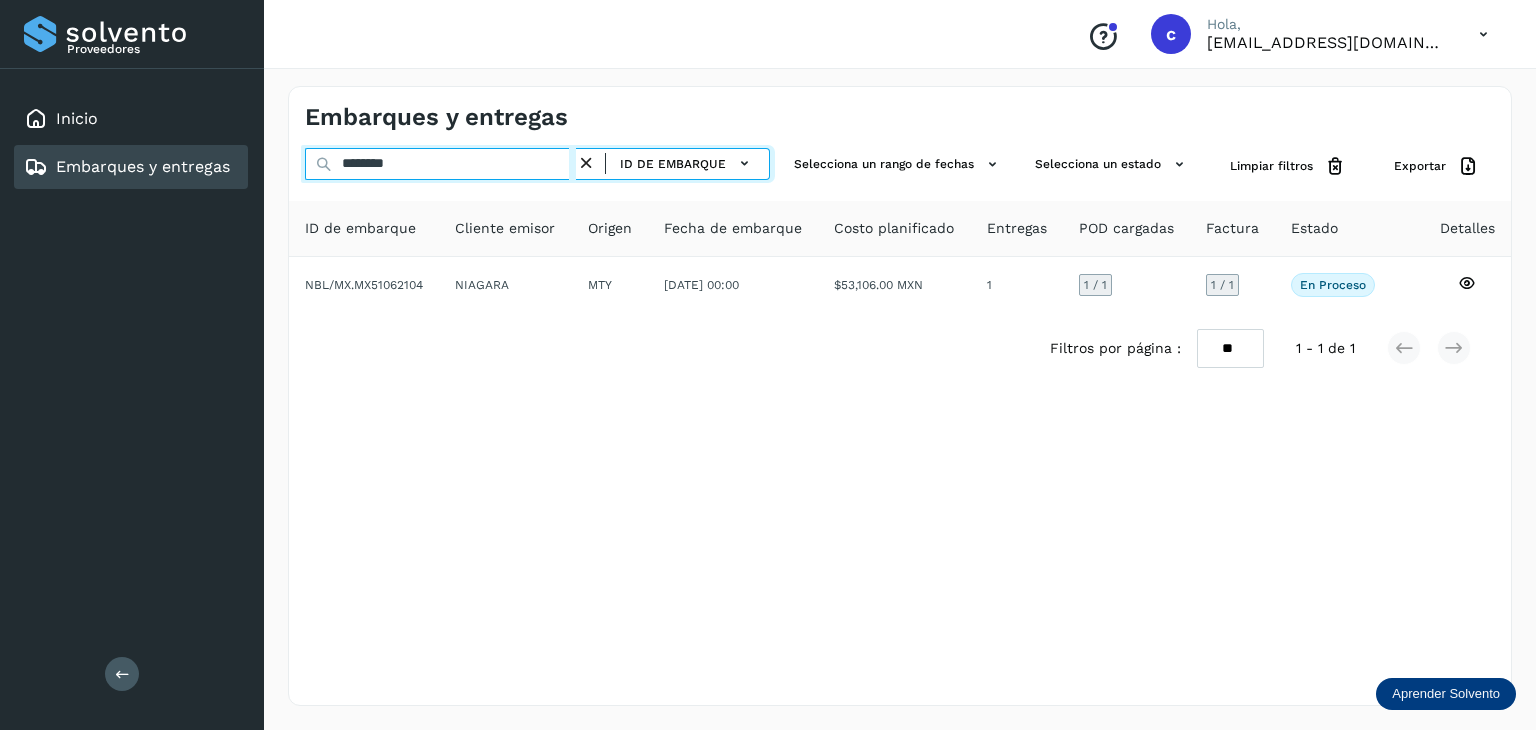 drag, startPoint x: 420, startPoint y: 166, endPoint x: 320, endPoint y: 181, distance: 101.118744 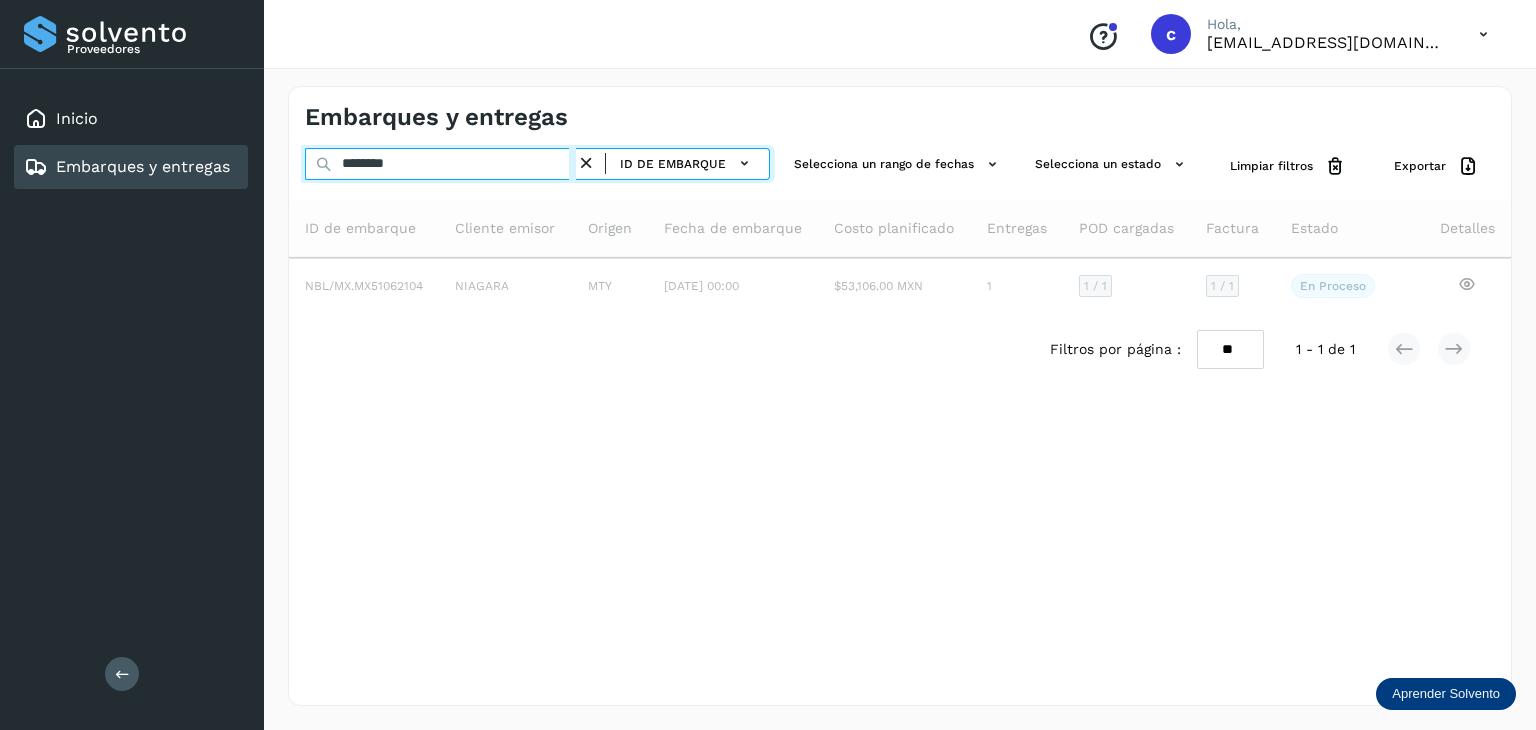 type on "********" 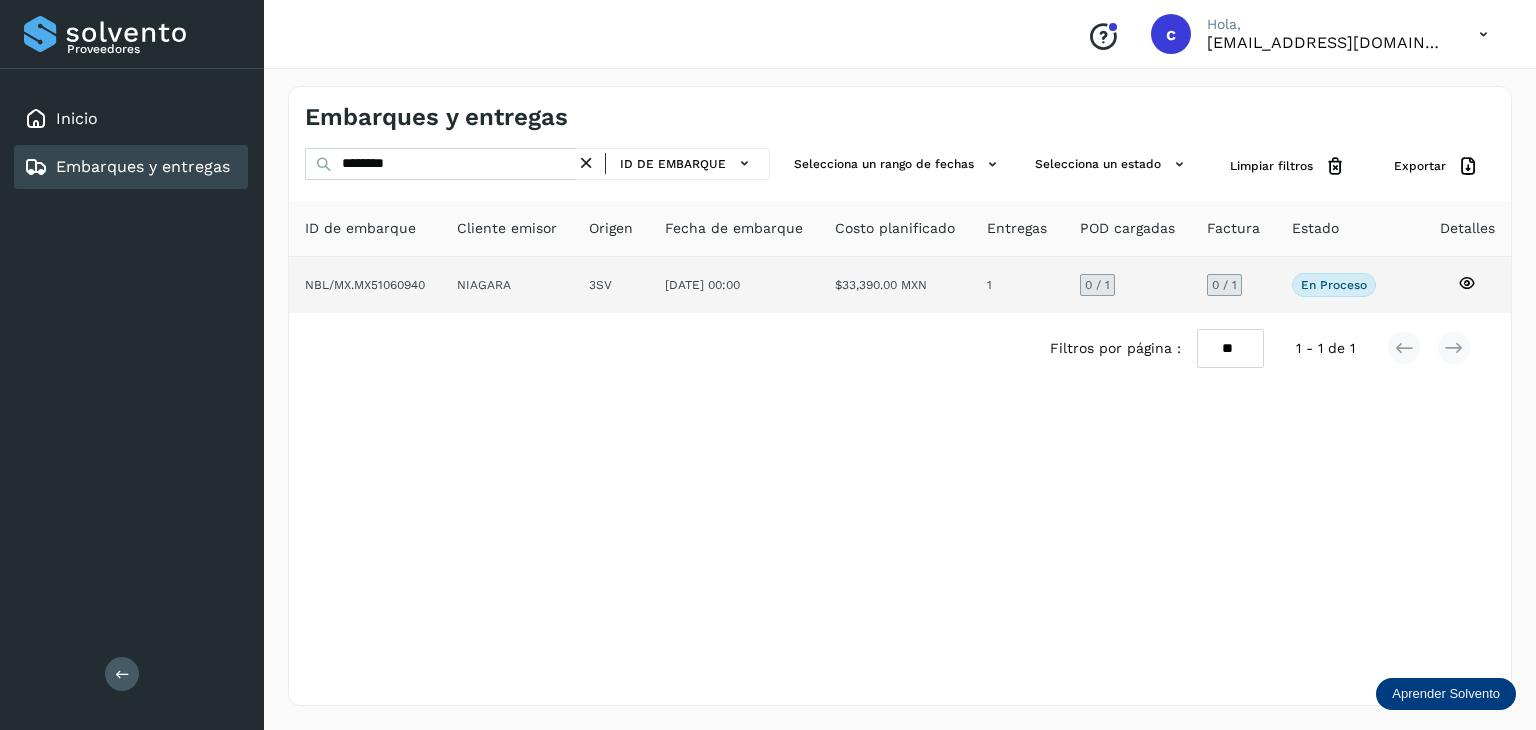 click 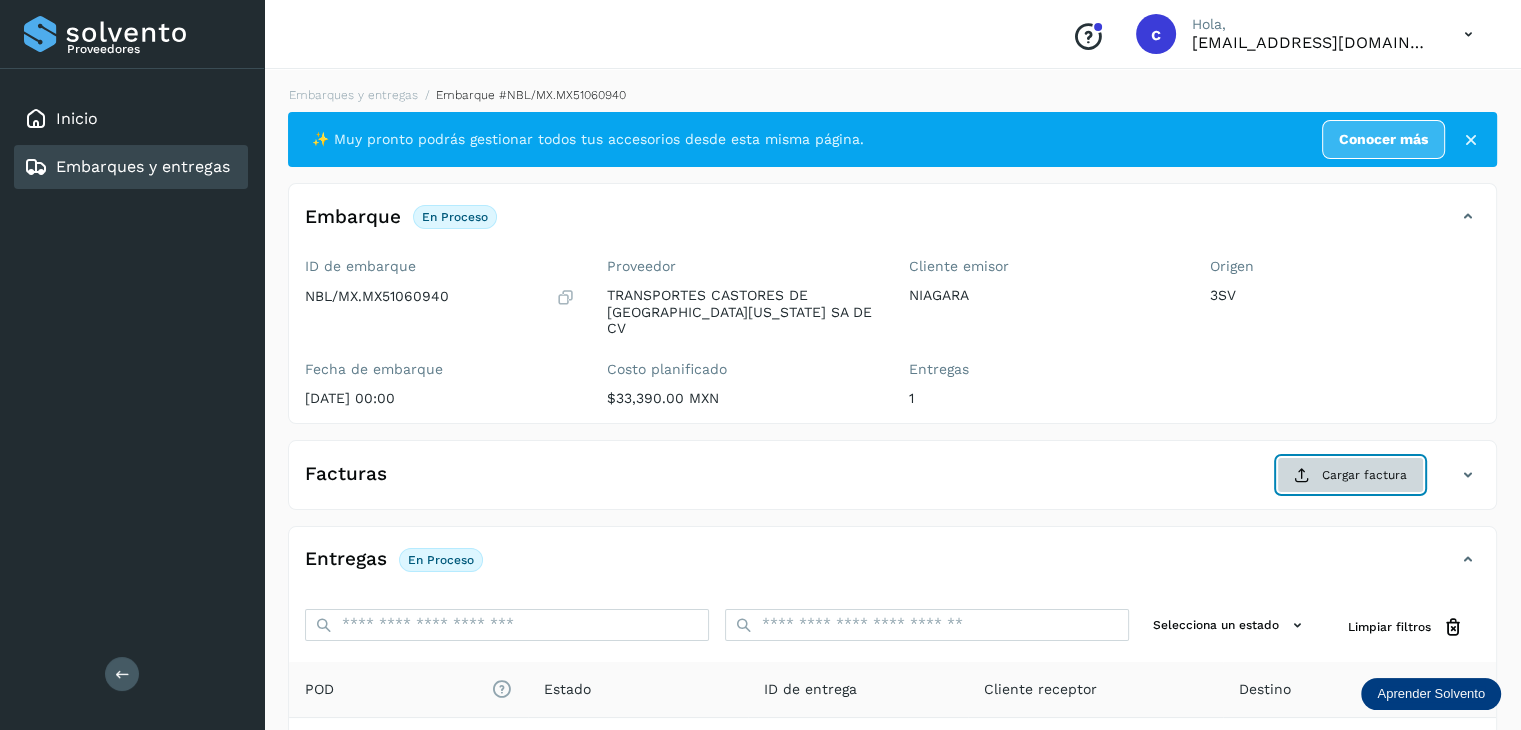 click on "Cargar factura" 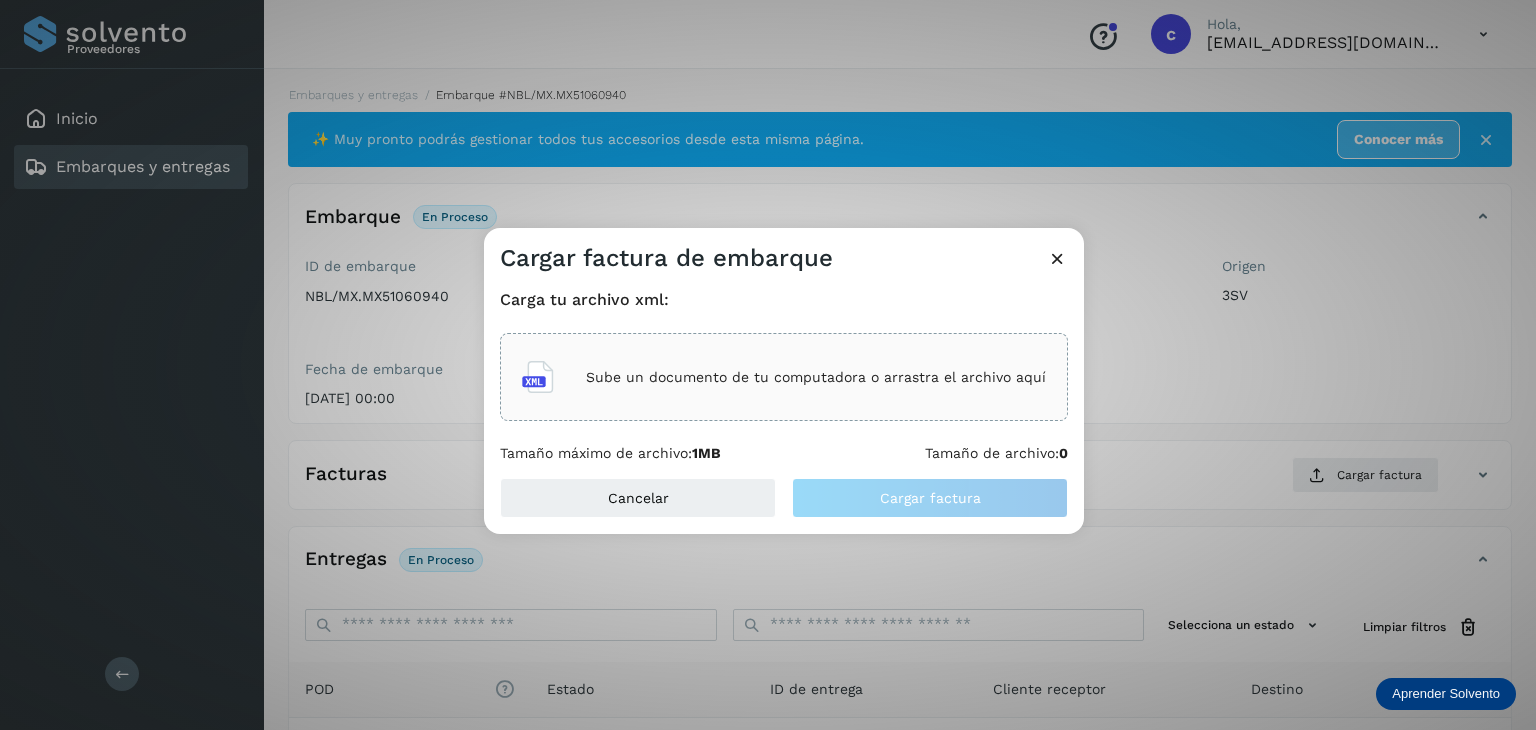 click on "Sube un documento de tu computadora o arrastra el archivo aquí" at bounding box center [816, 377] 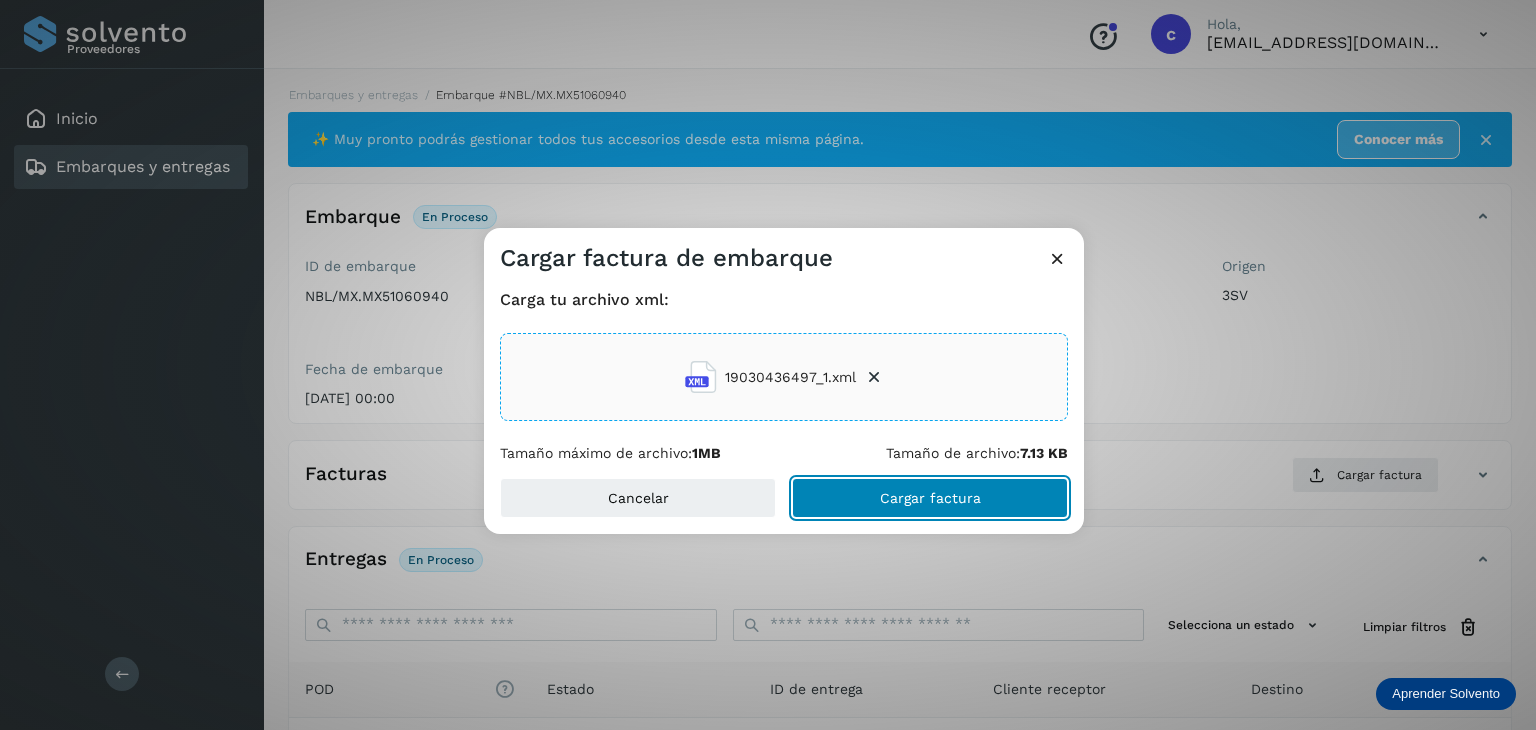 click on "Cargar factura" 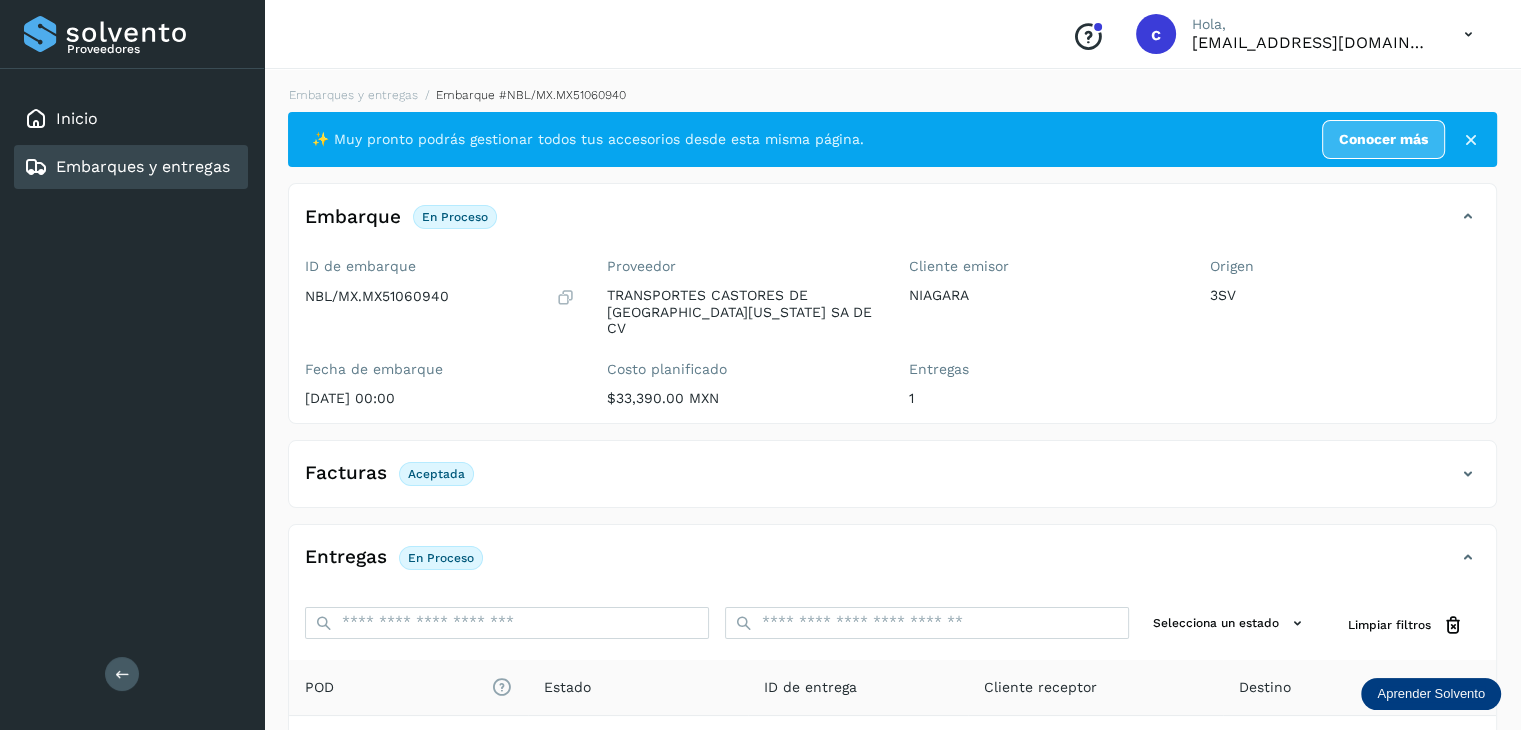 click on "Facturas Aceptada" 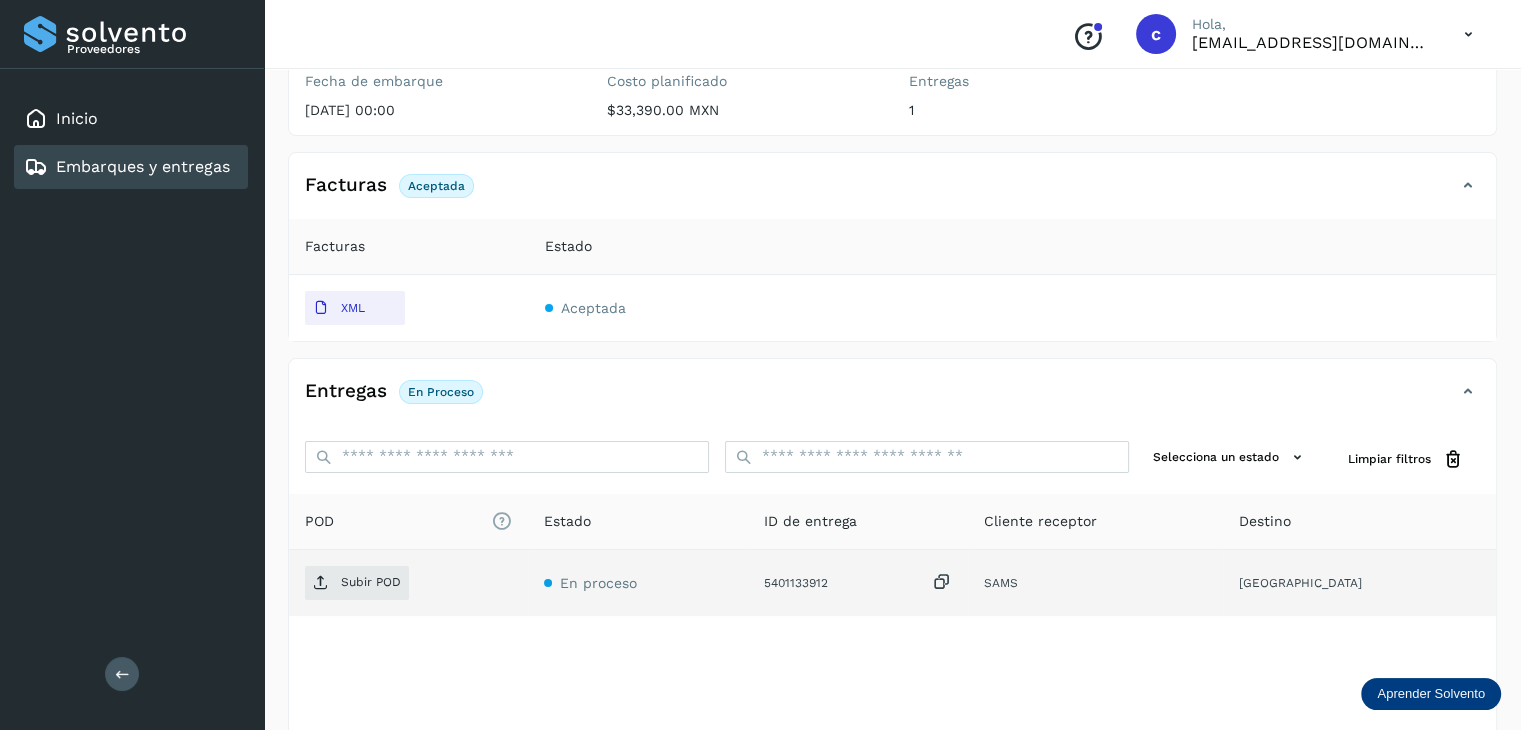scroll, scrollTop: 300, scrollLeft: 0, axis: vertical 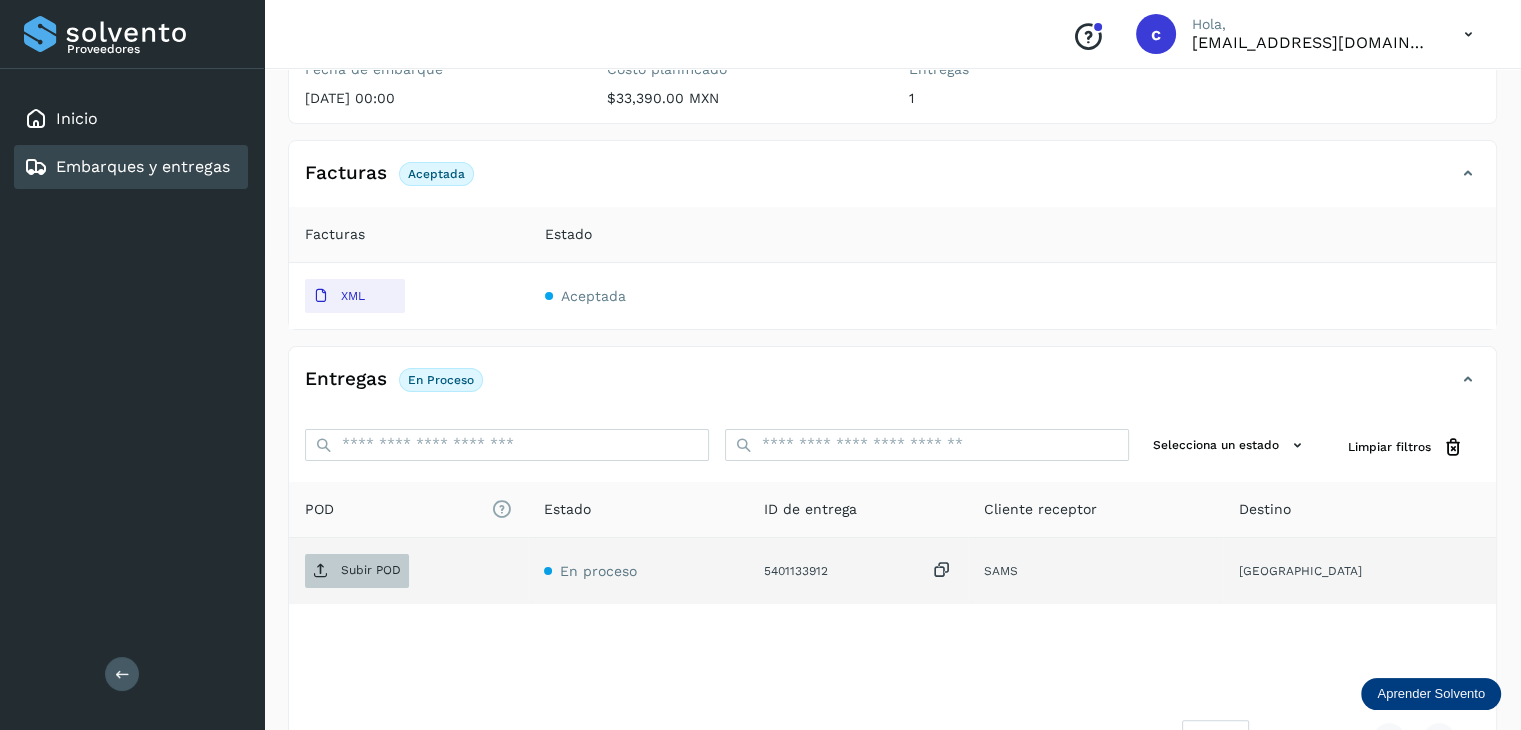 click on "Subir POD" at bounding box center [357, 571] 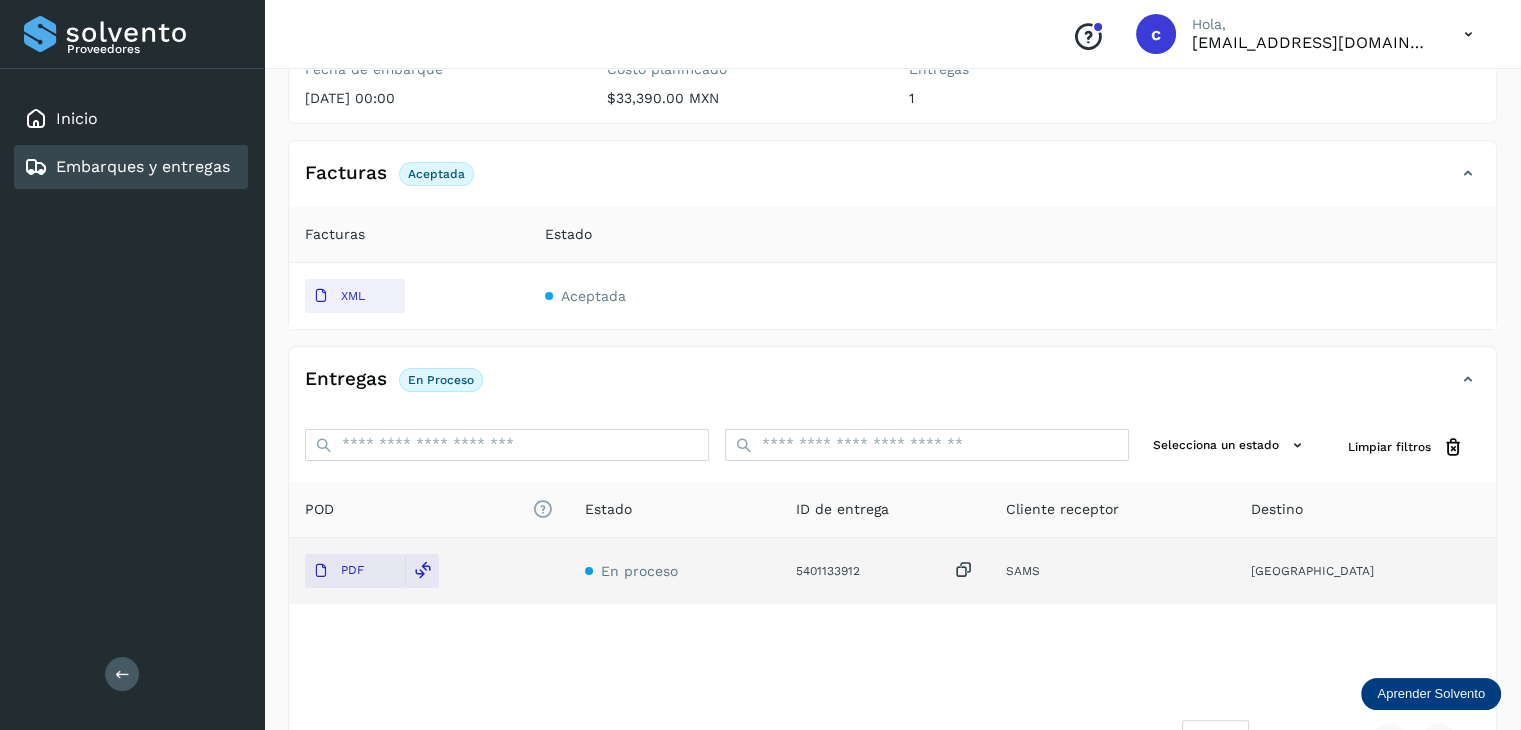 click on "Embarques y entregas" at bounding box center [143, 166] 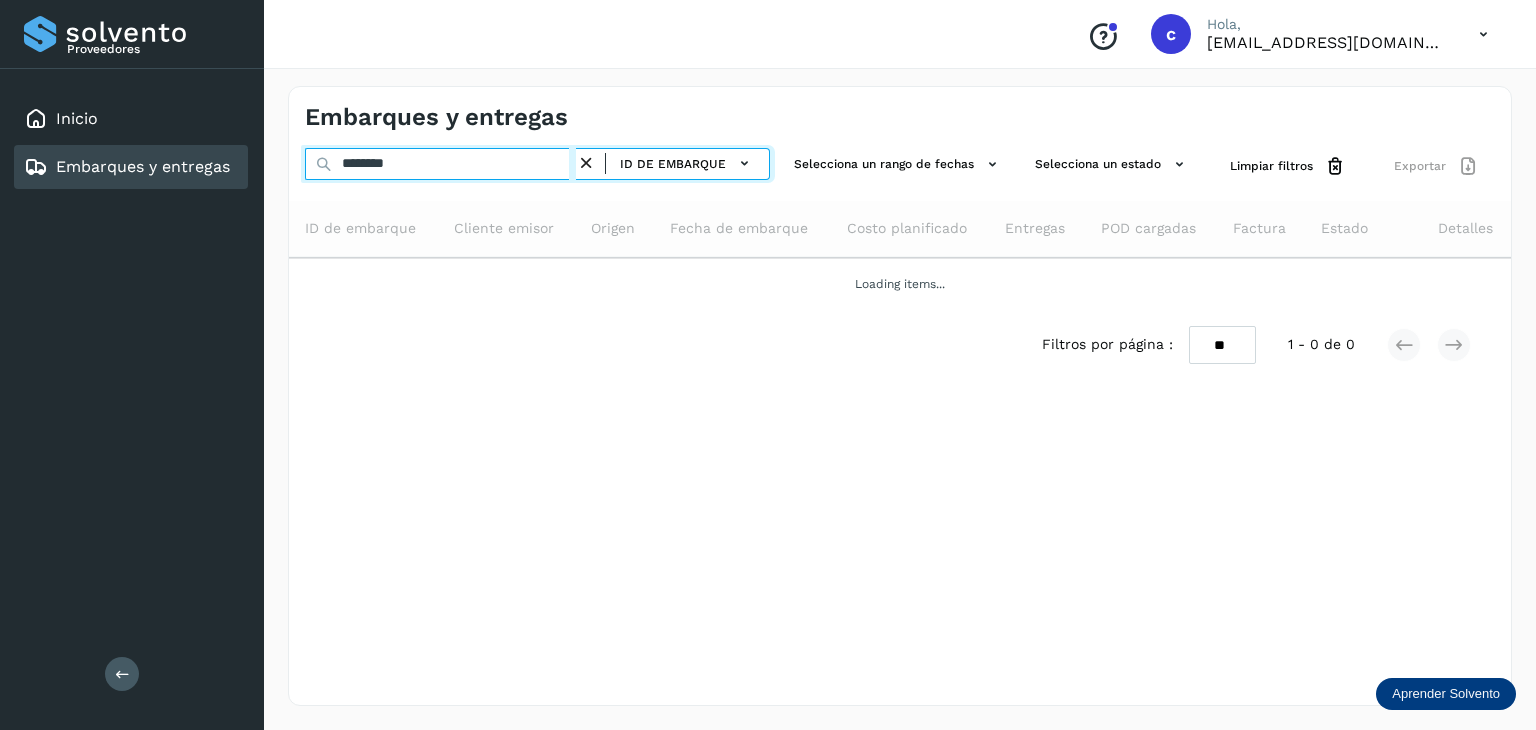 drag, startPoint x: 419, startPoint y: 161, endPoint x: 287, endPoint y: 193, distance: 135.82341 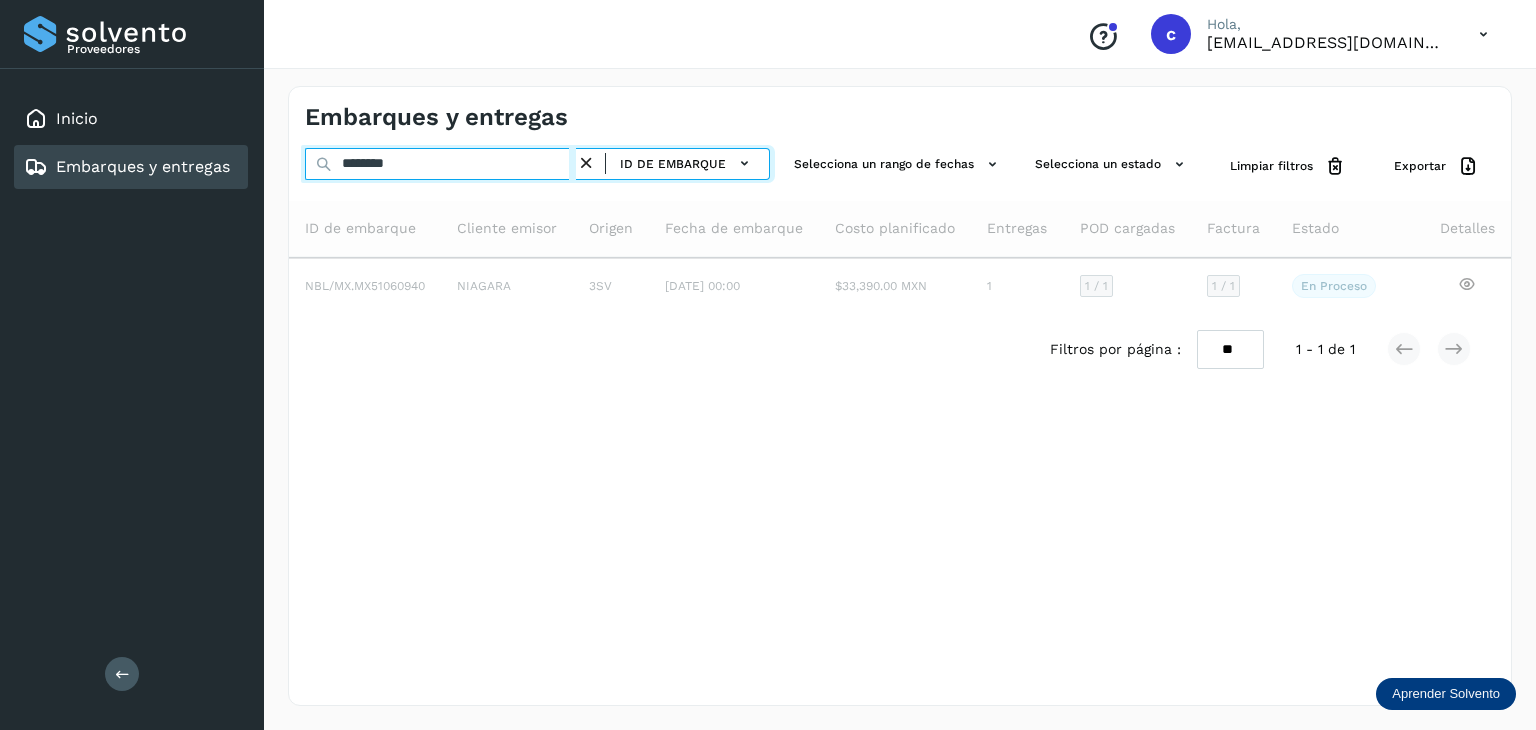 type on "********" 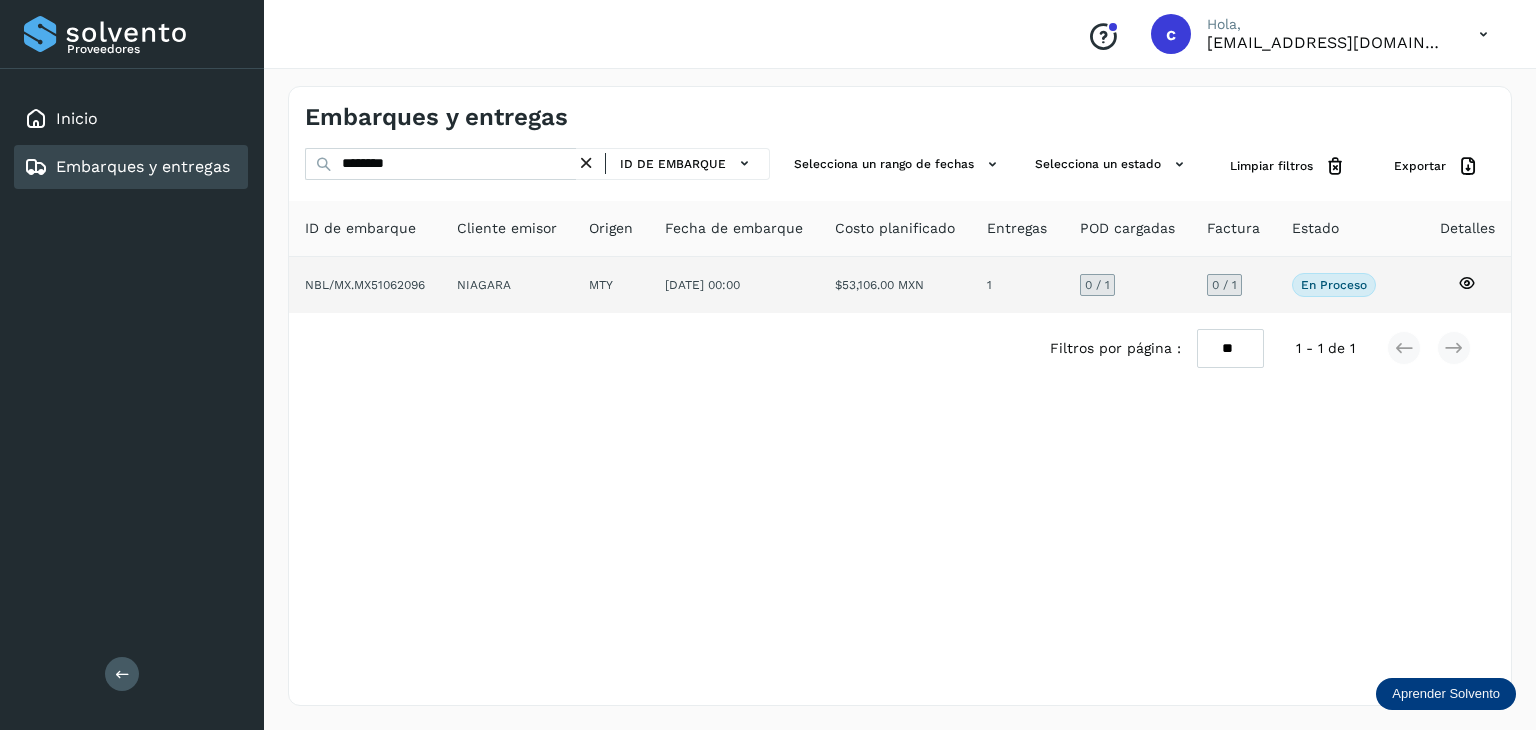 click 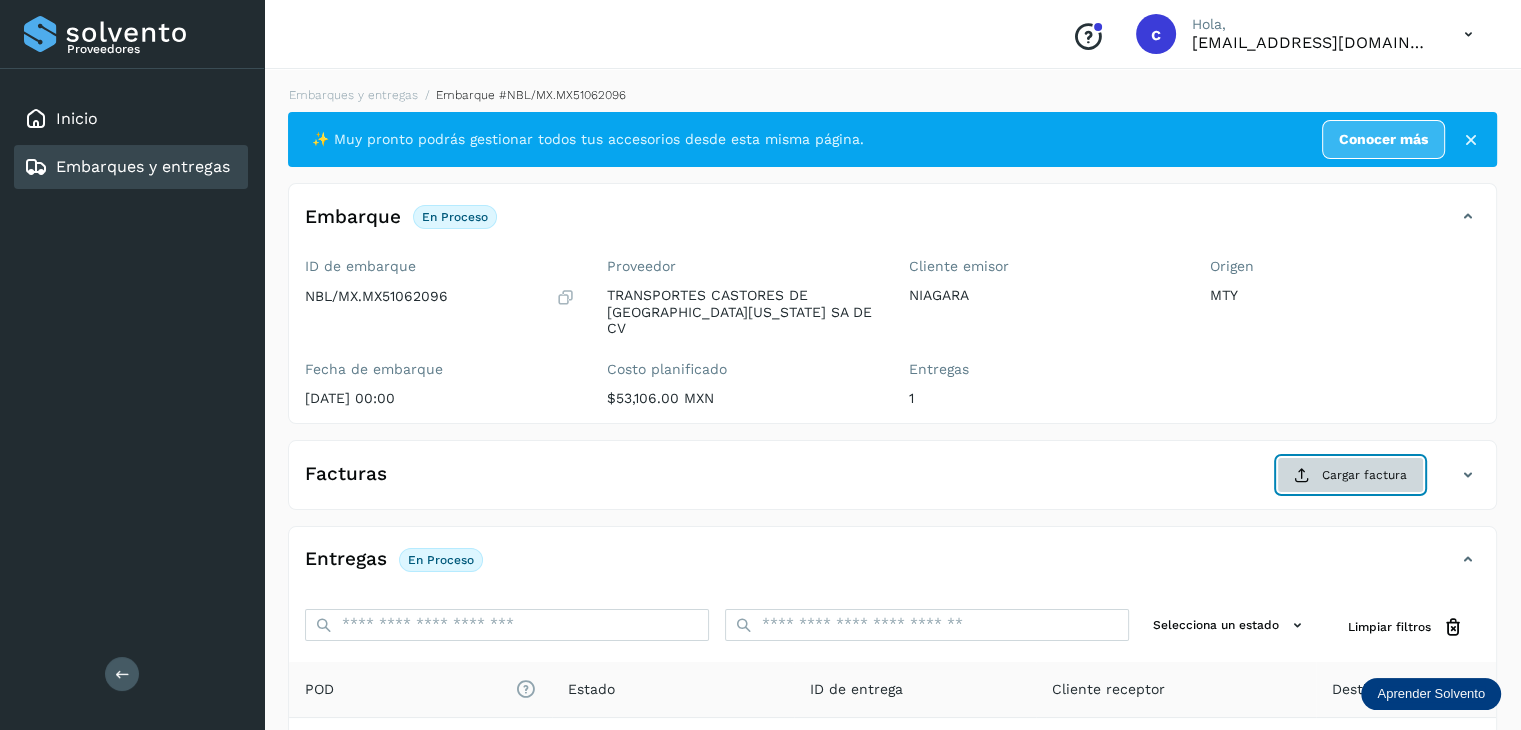 click on "Cargar factura" 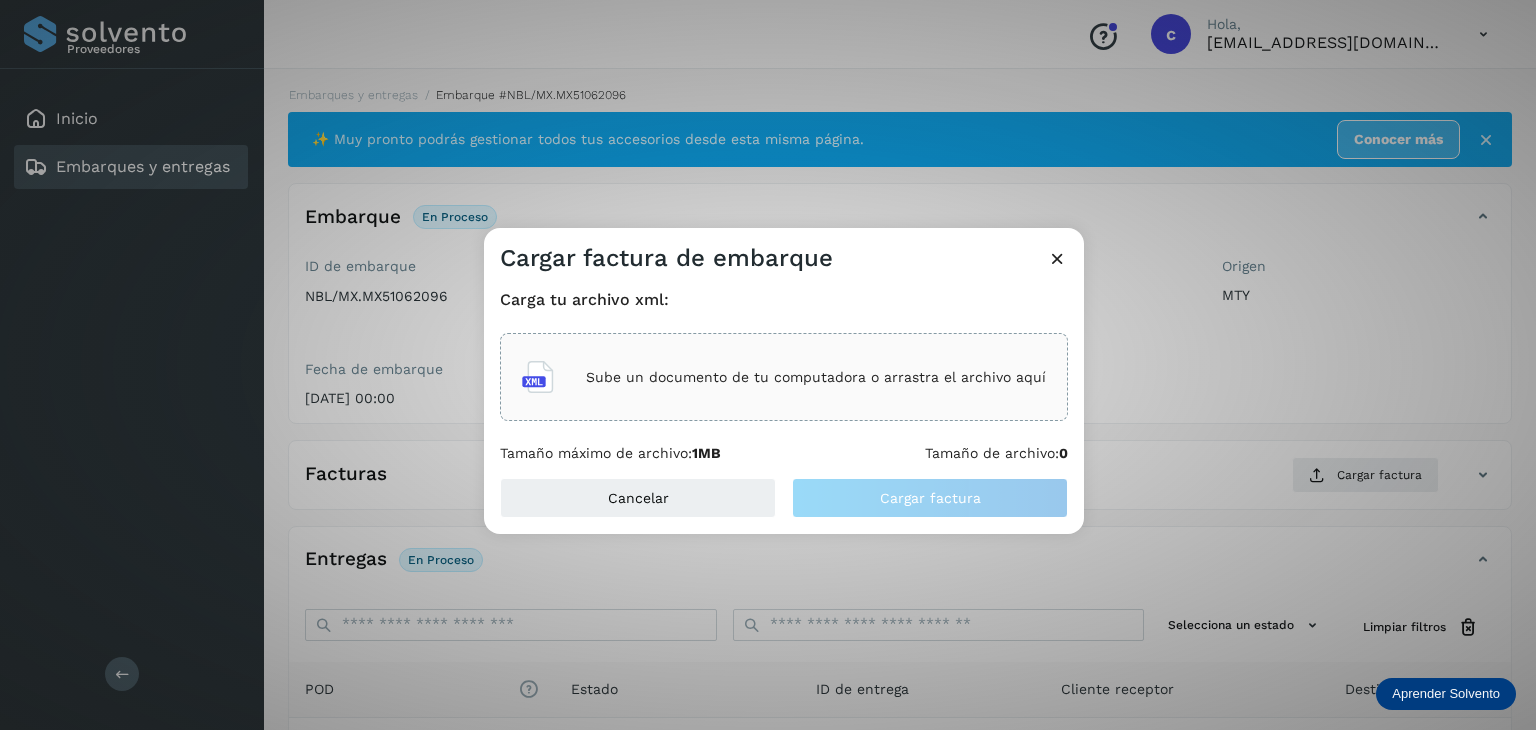 click on "Sube un documento de tu computadora o arrastra el archivo aquí" at bounding box center (816, 377) 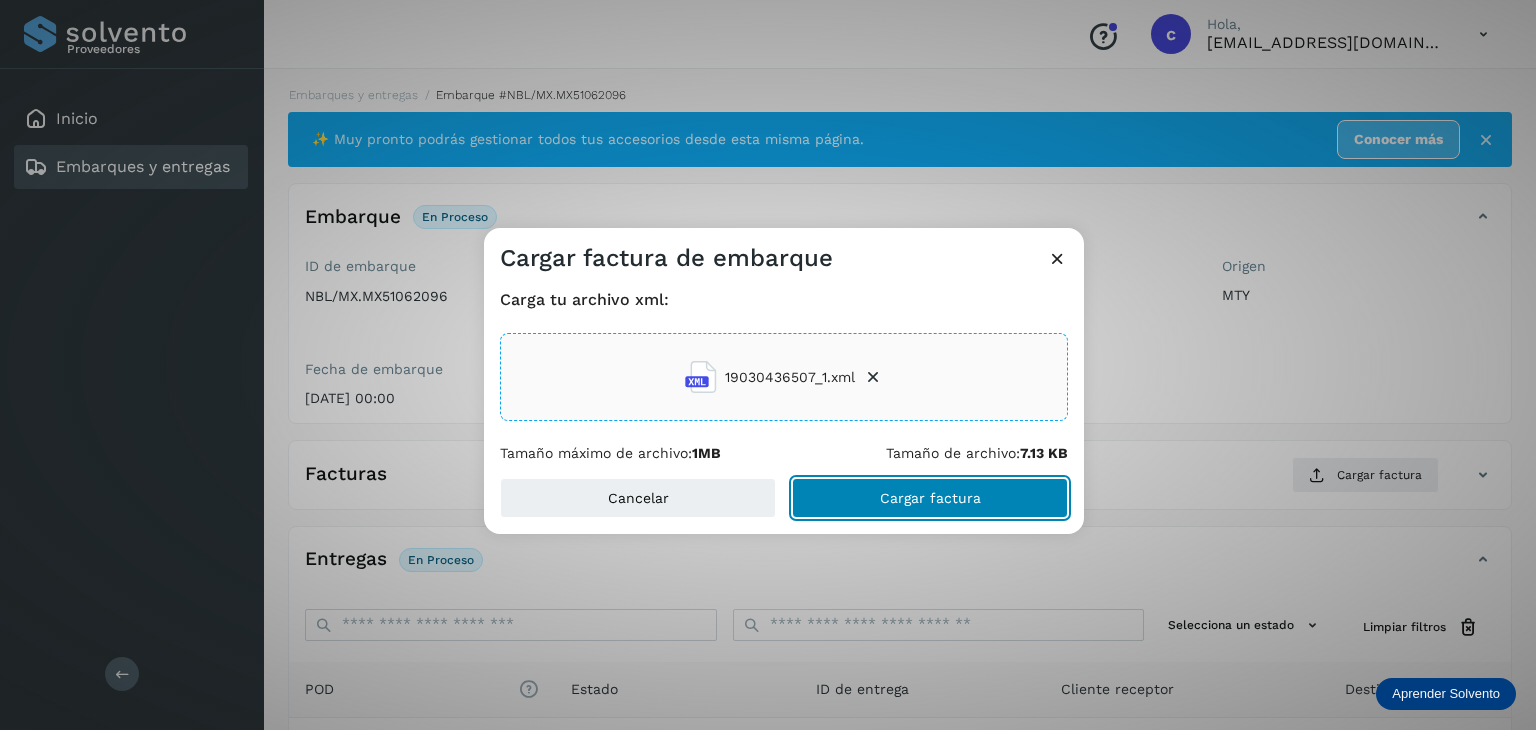 click on "Cargar factura" 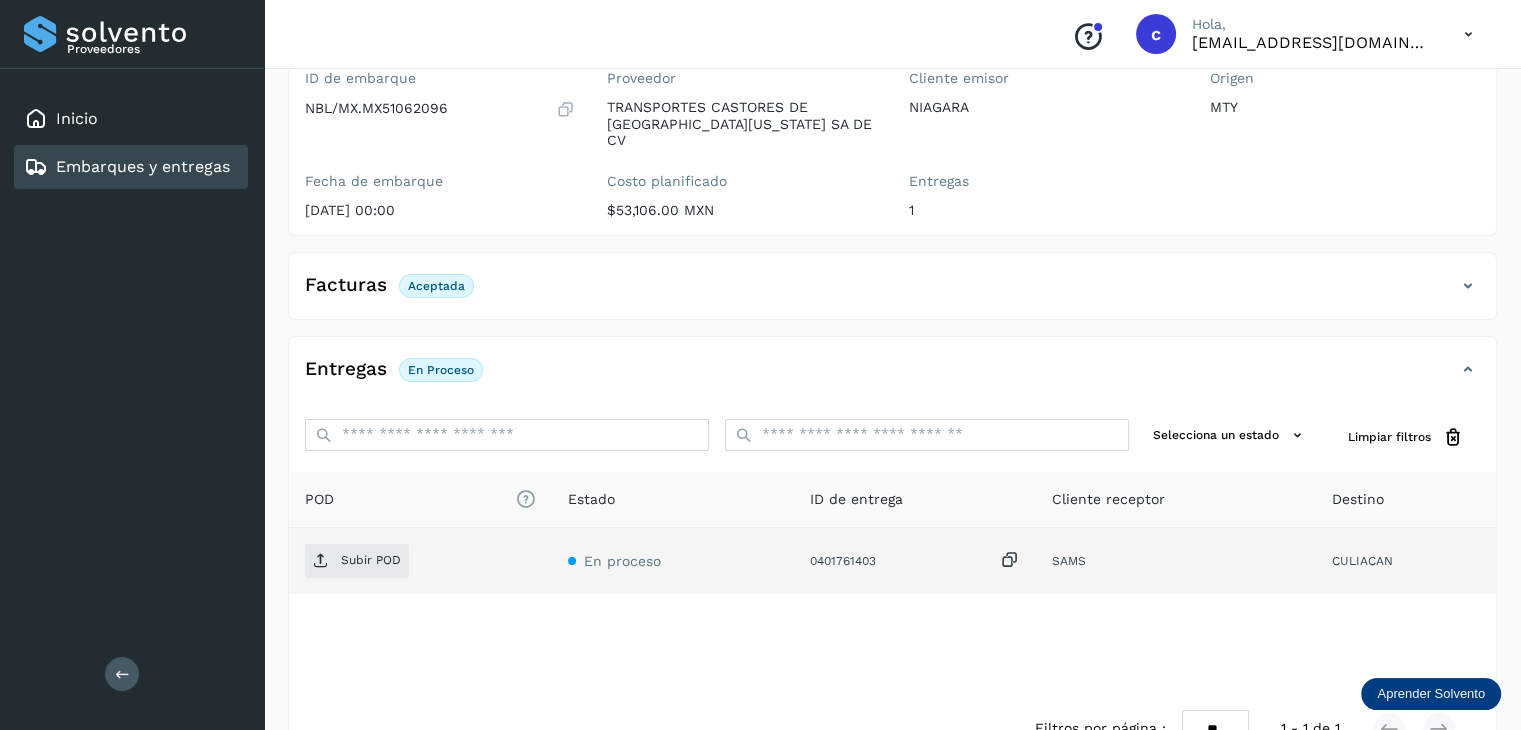 scroll, scrollTop: 200, scrollLeft: 0, axis: vertical 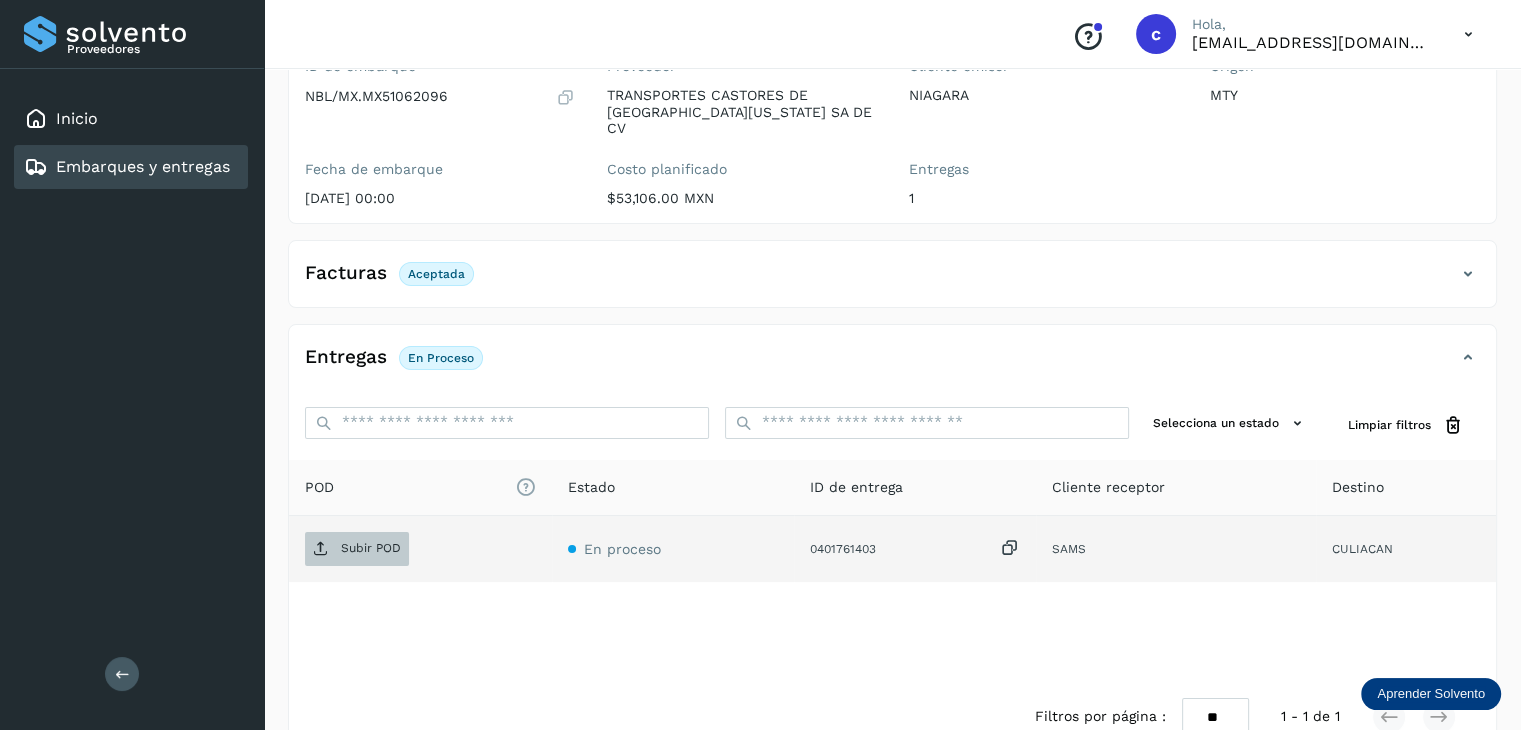 click on "Subir POD" at bounding box center [371, 548] 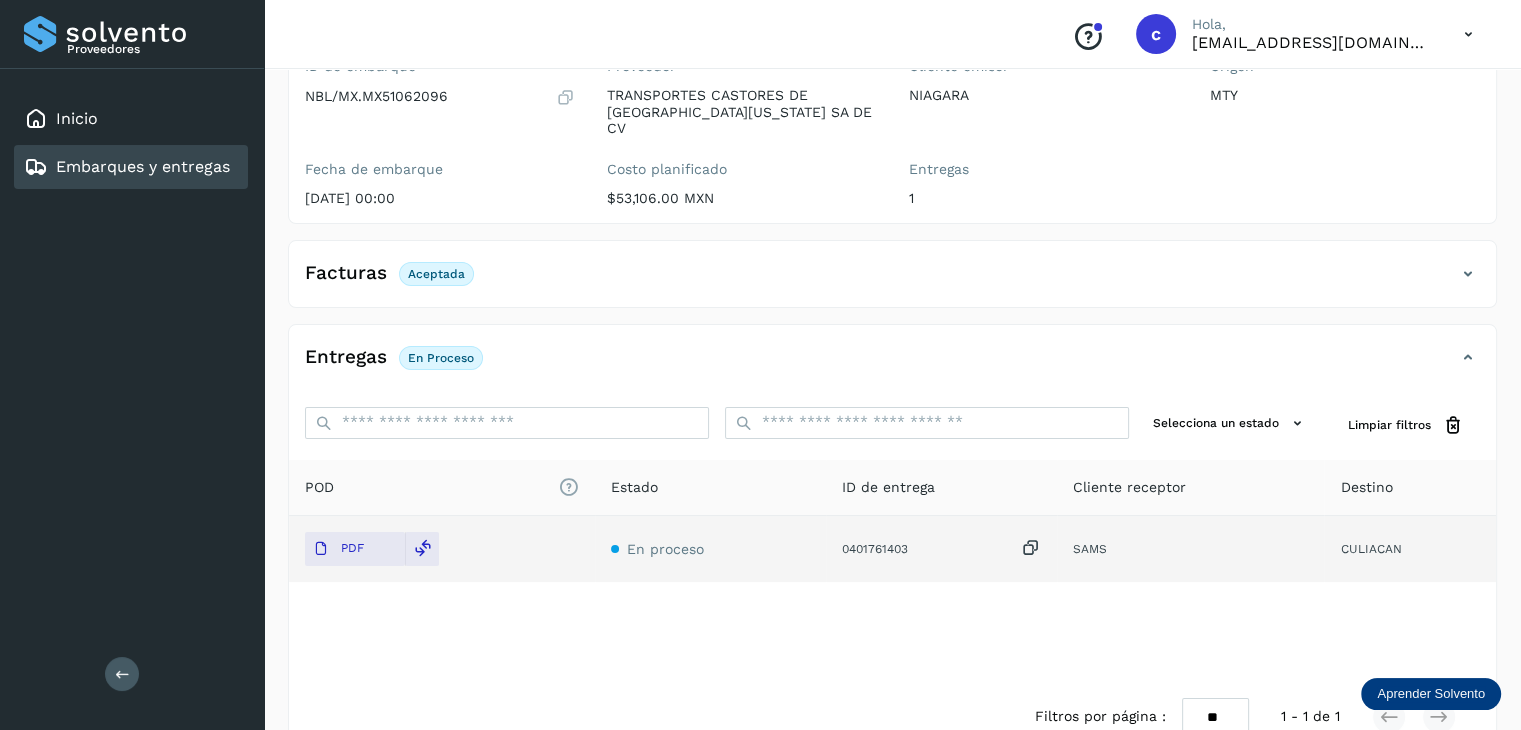 click on "Embarques y entregas" at bounding box center (143, 166) 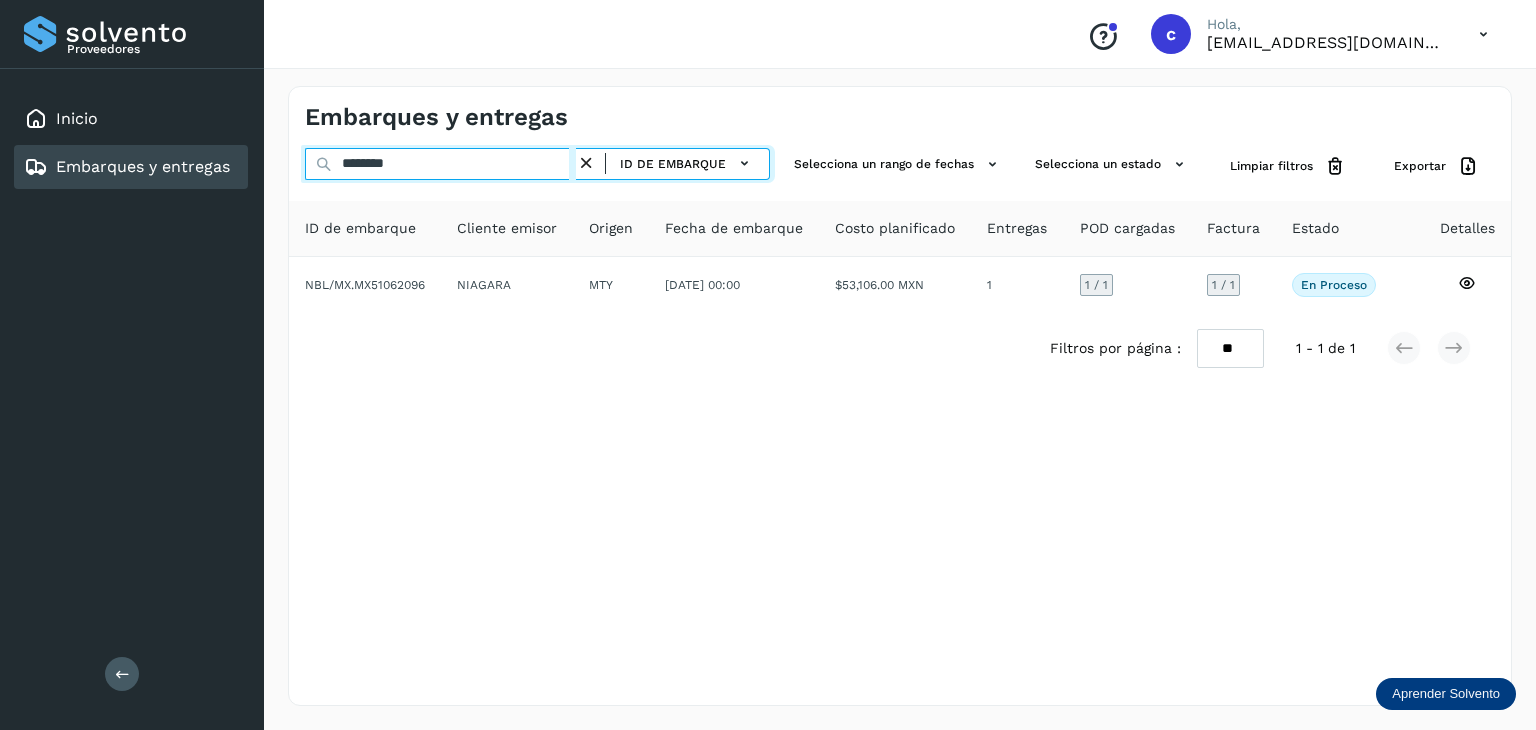 drag, startPoint x: 331, startPoint y: 161, endPoint x: 288, endPoint y: 161, distance: 43 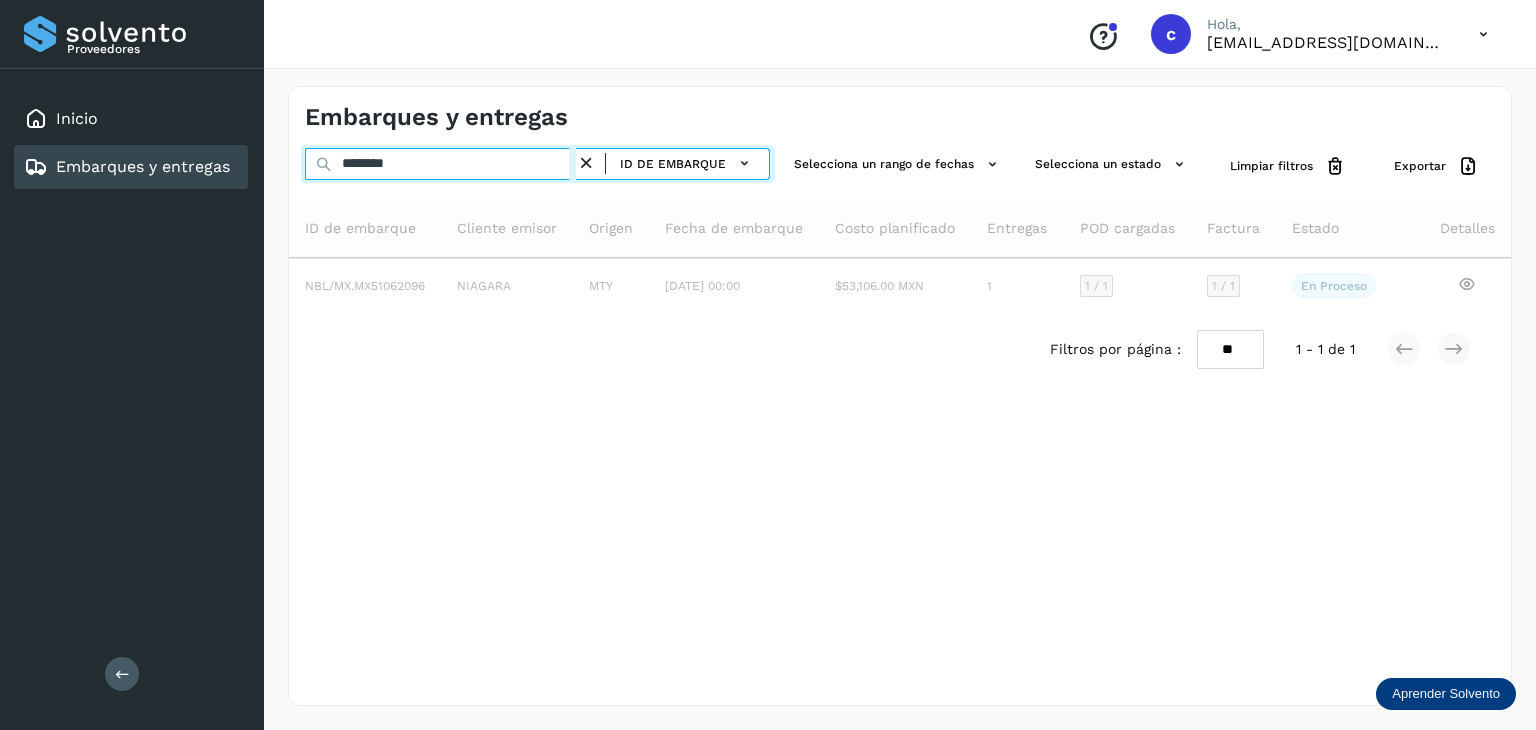 type on "********" 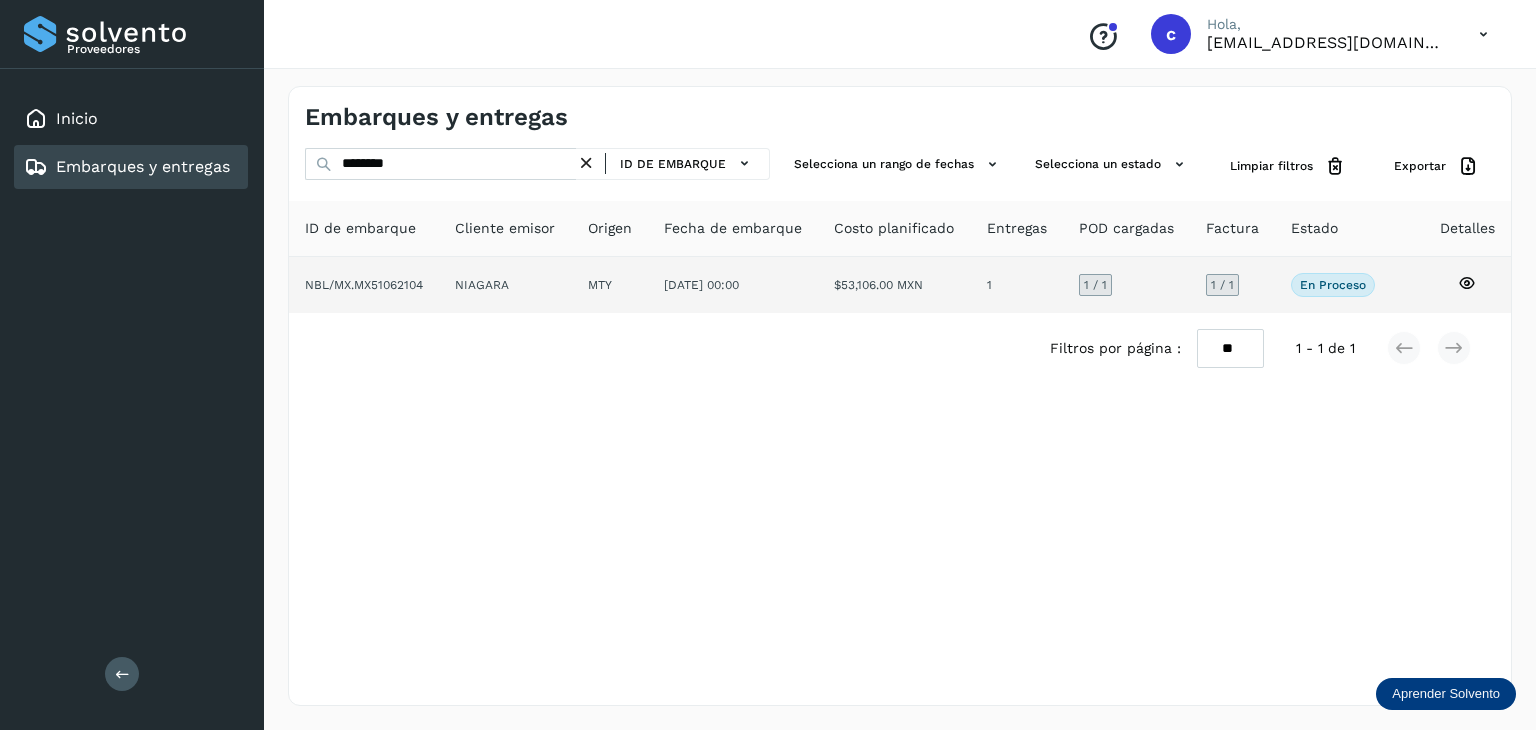 click 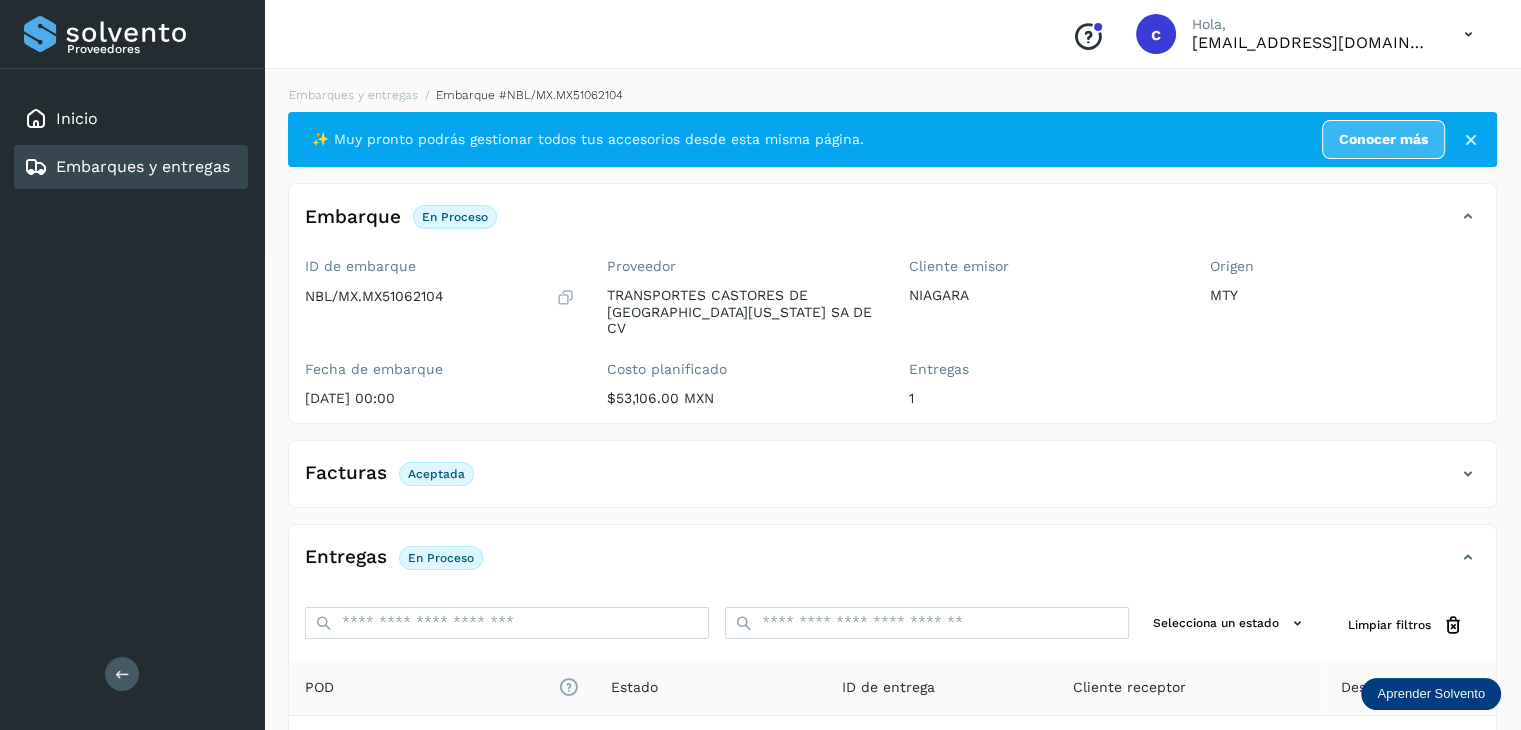 click on "Embarques y entregas" at bounding box center (143, 166) 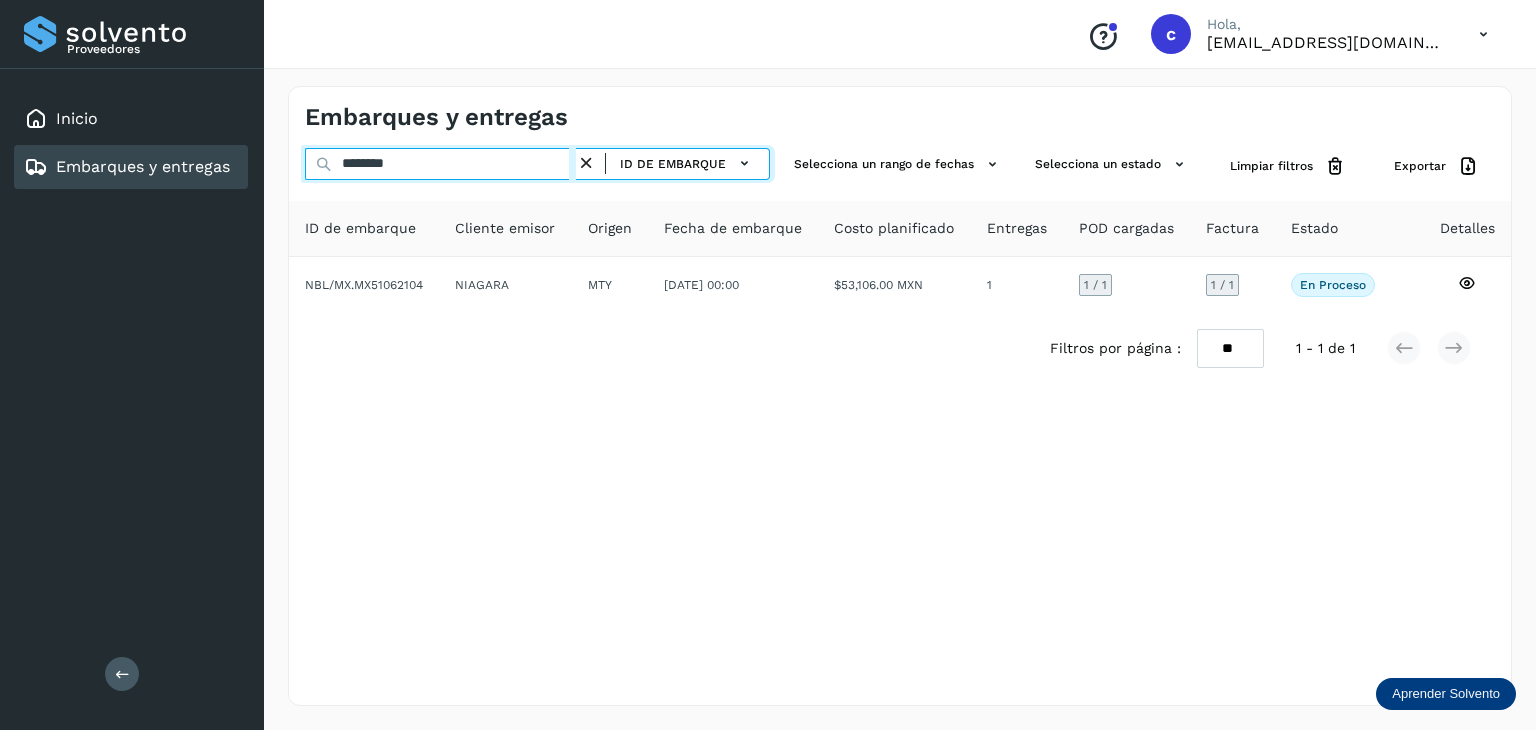 drag, startPoint x: 440, startPoint y: 165, endPoint x: 226, endPoint y: 171, distance: 214.08409 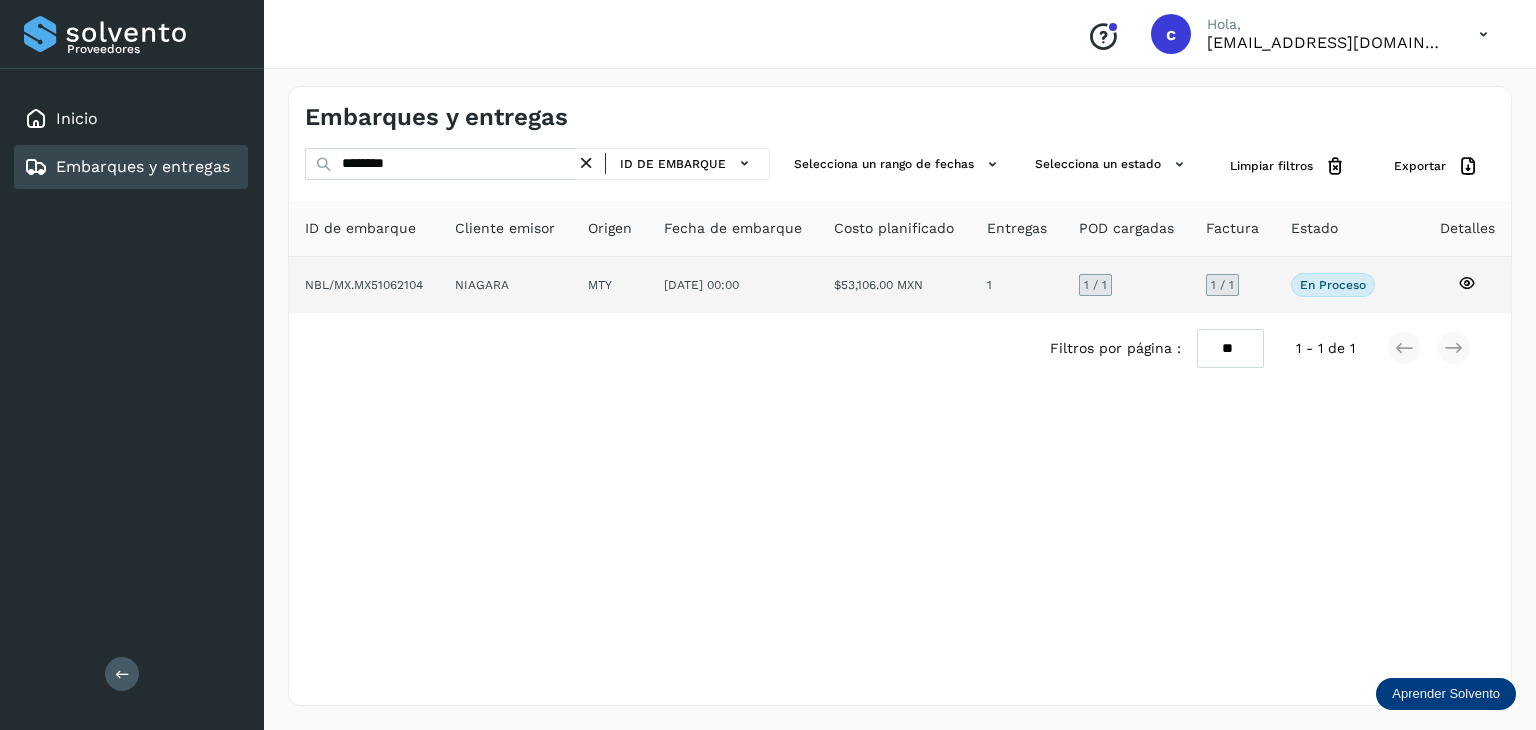 click 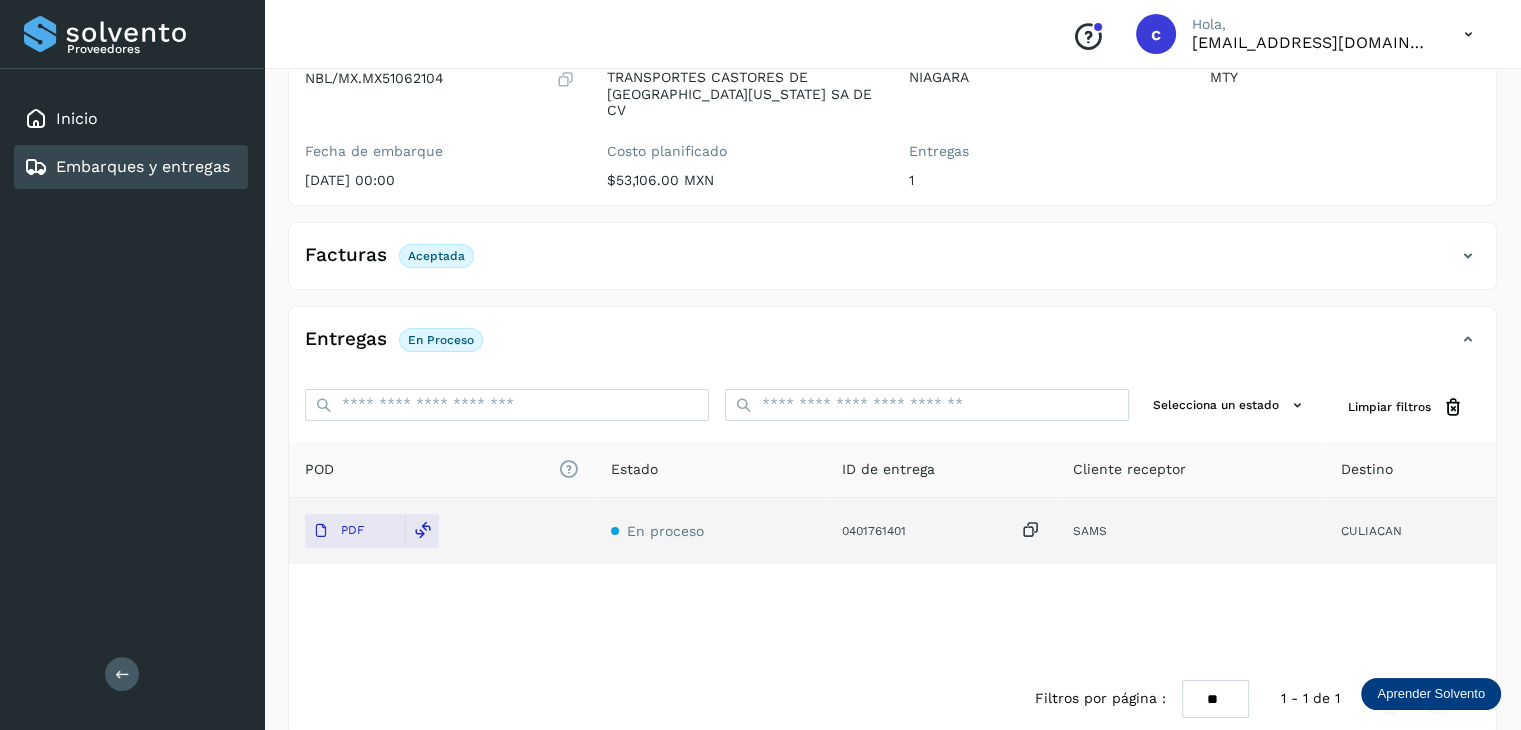 scroll, scrollTop: 229, scrollLeft: 0, axis: vertical 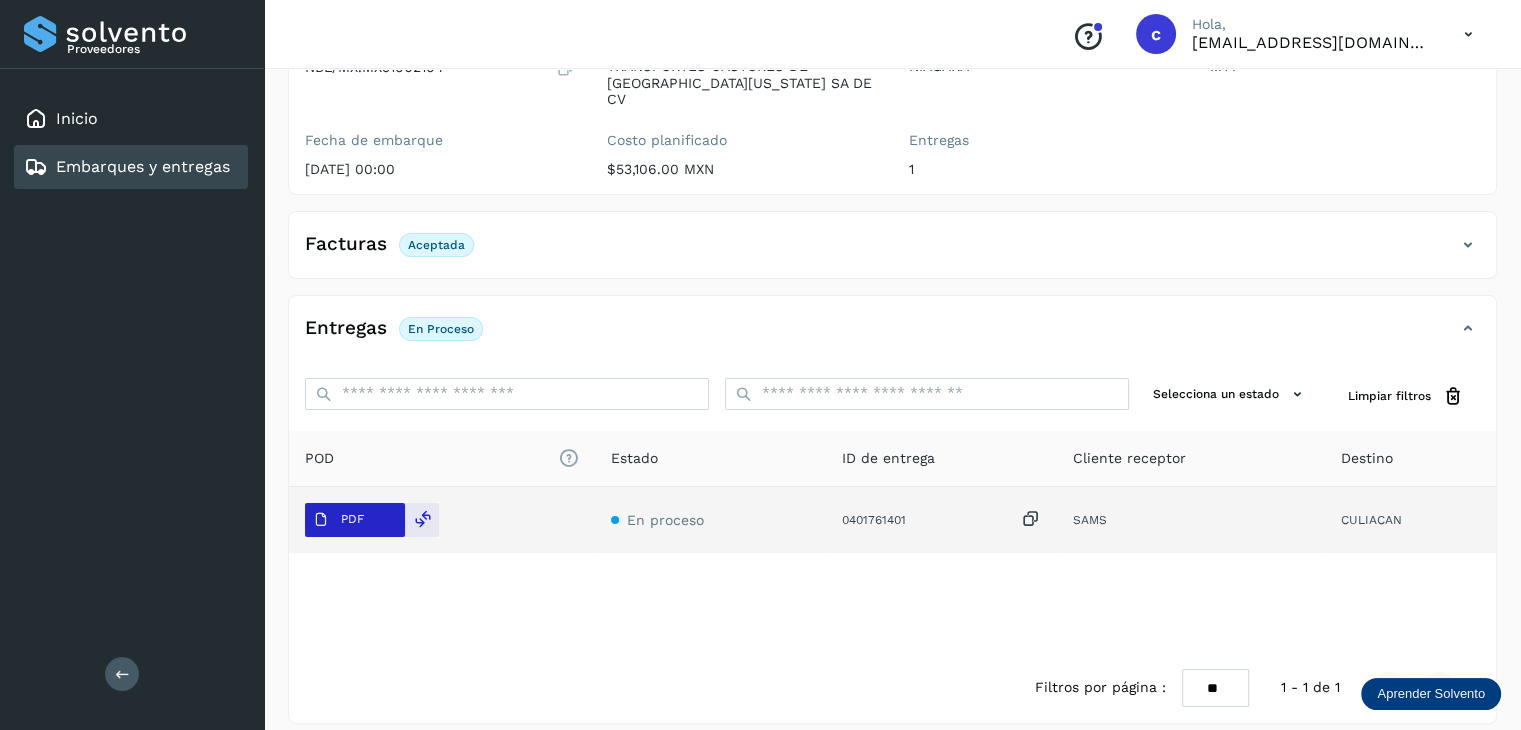 click on "PDF" at bounding box center [338, 520] 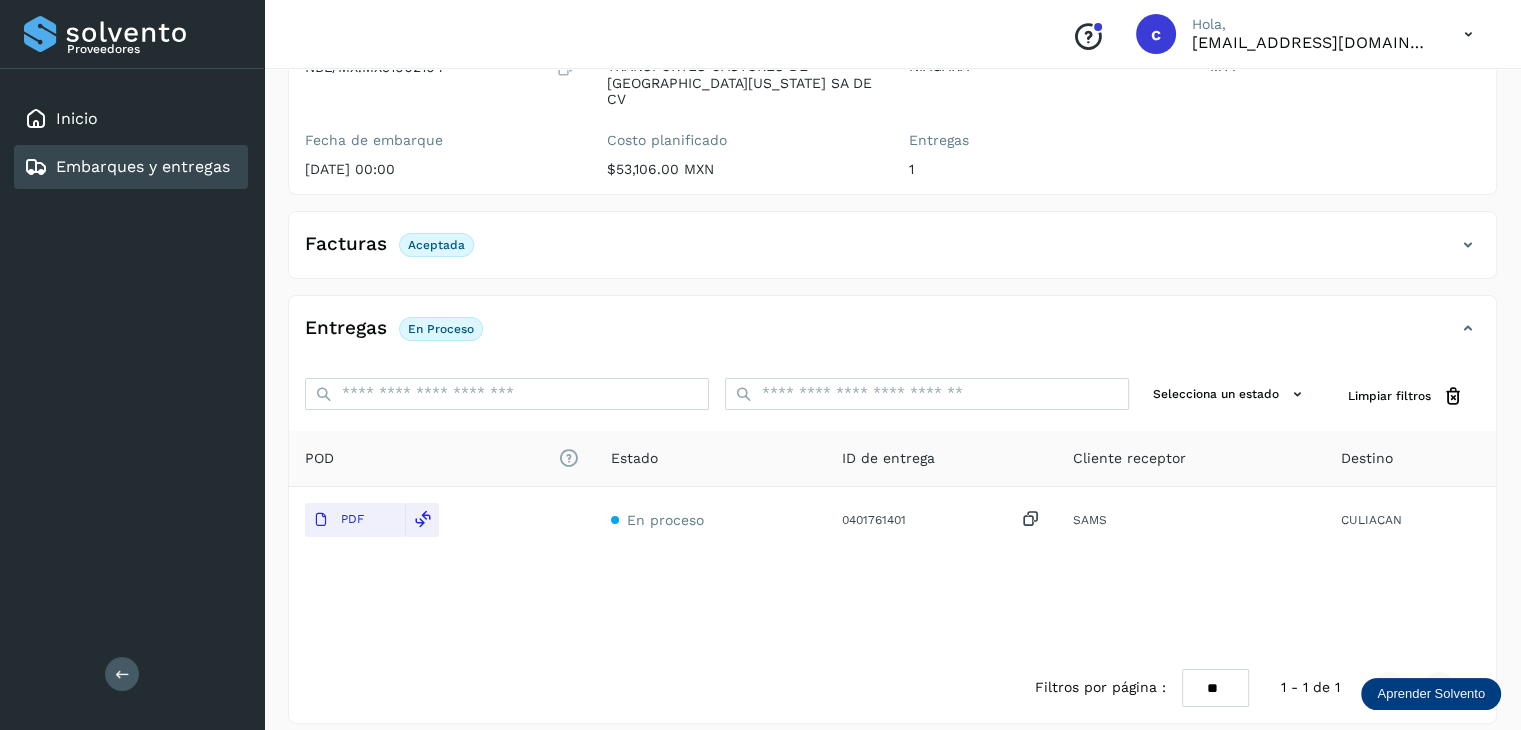 click on "Embarques y entregas" at bounding box center (143, 166) 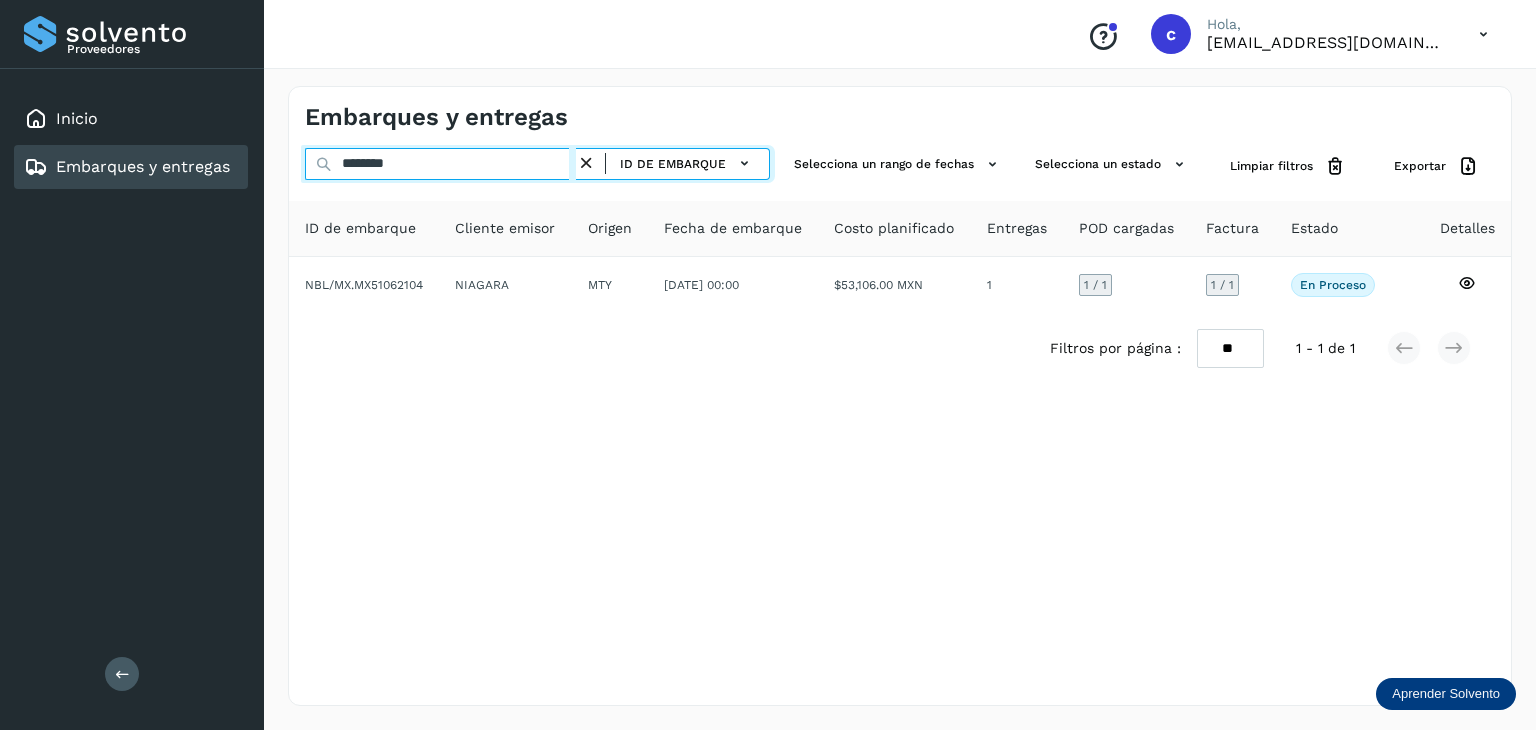 drag, startPoint x: 379, startPoint y: 172, endPoint x: 254, endPoint y: 175, distance: 125.035995 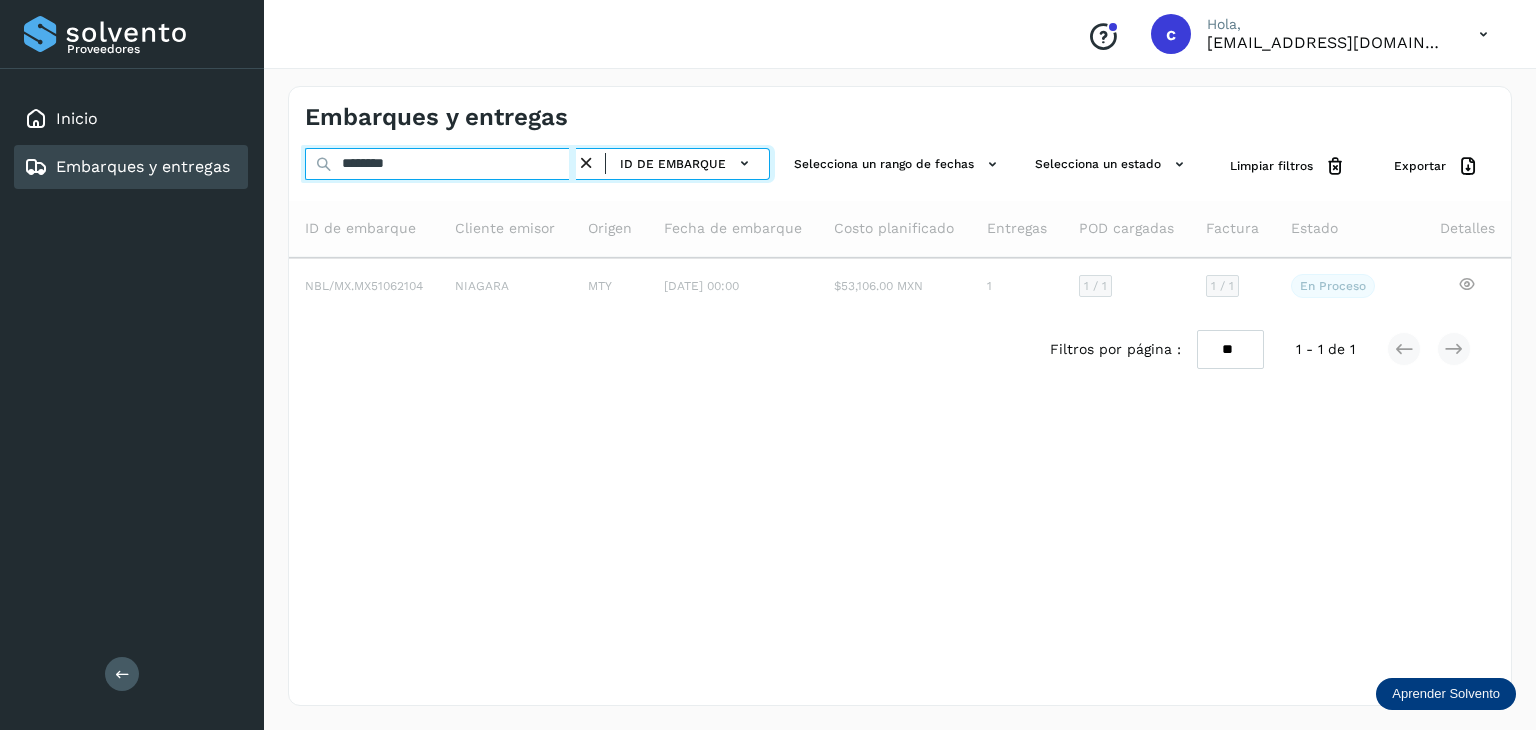type on "********" 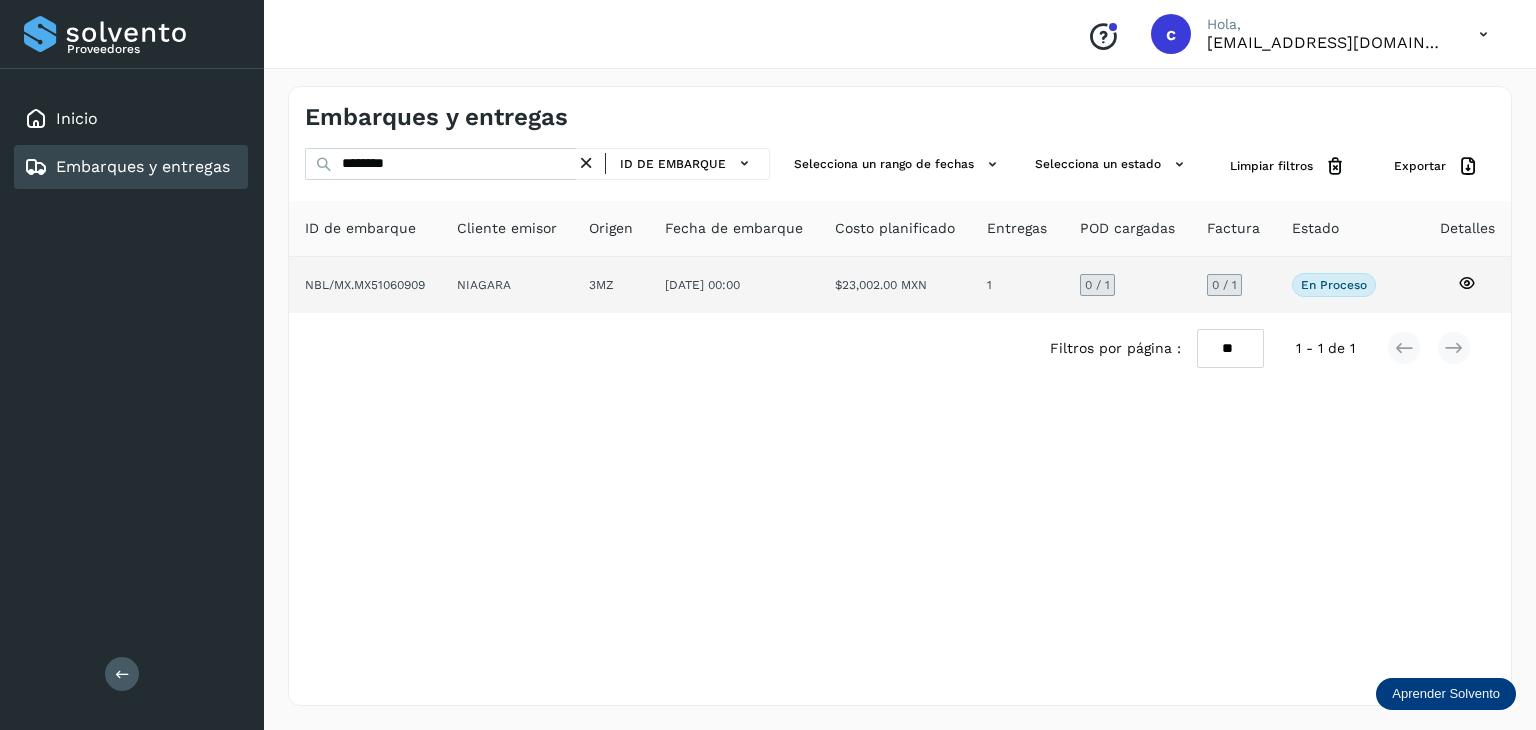 click 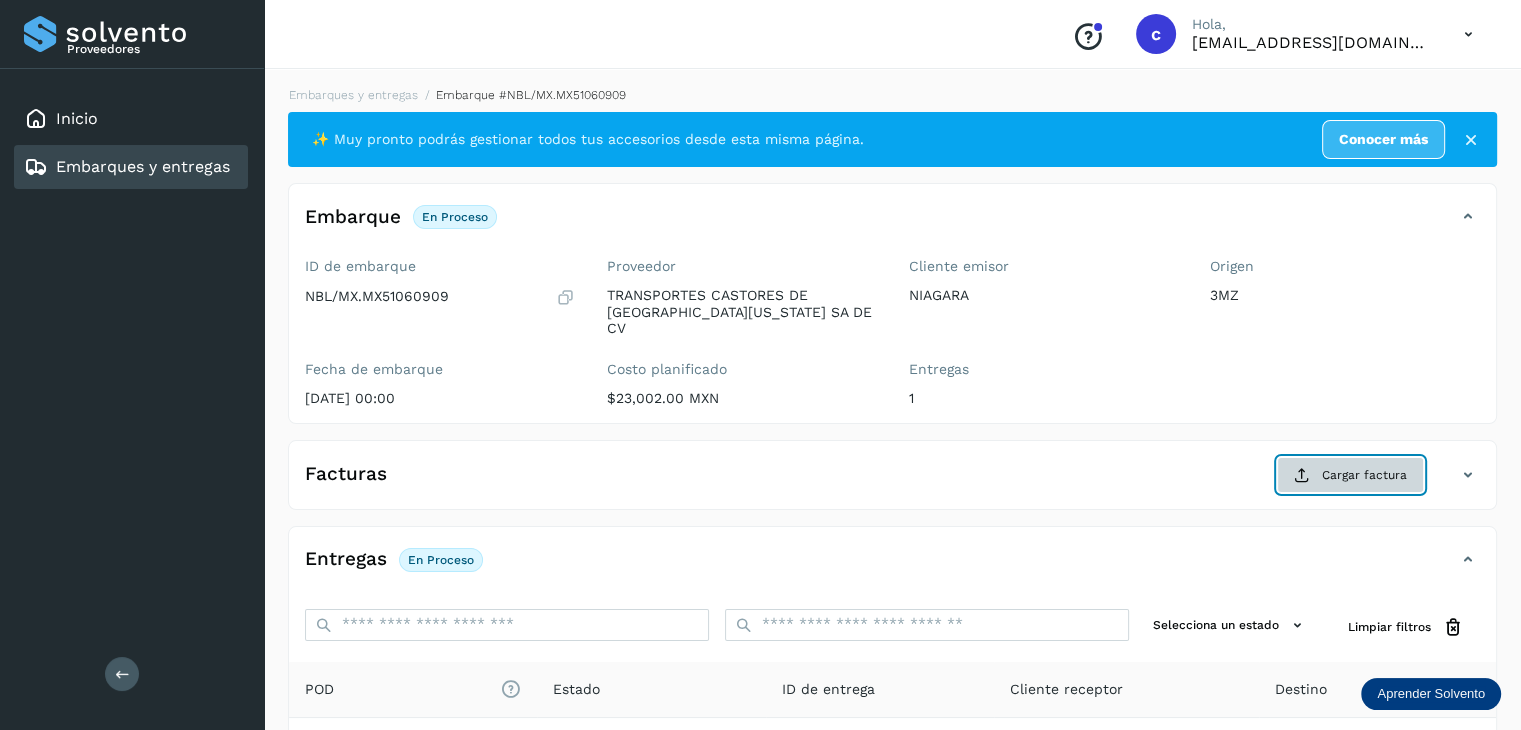 click on "Cargar factura" 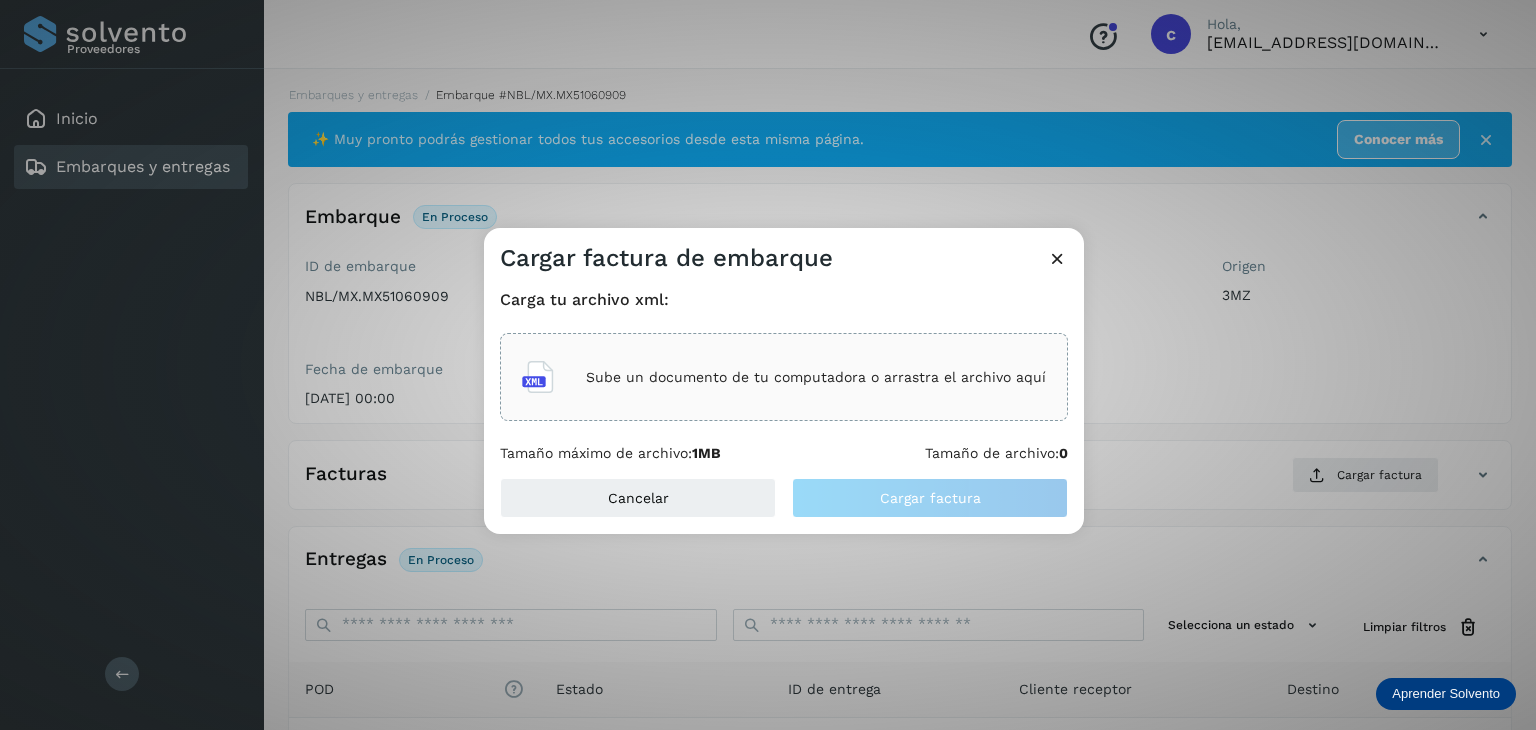 click on "Sube un documento de tu computadora o arrastra el archivo aquí" 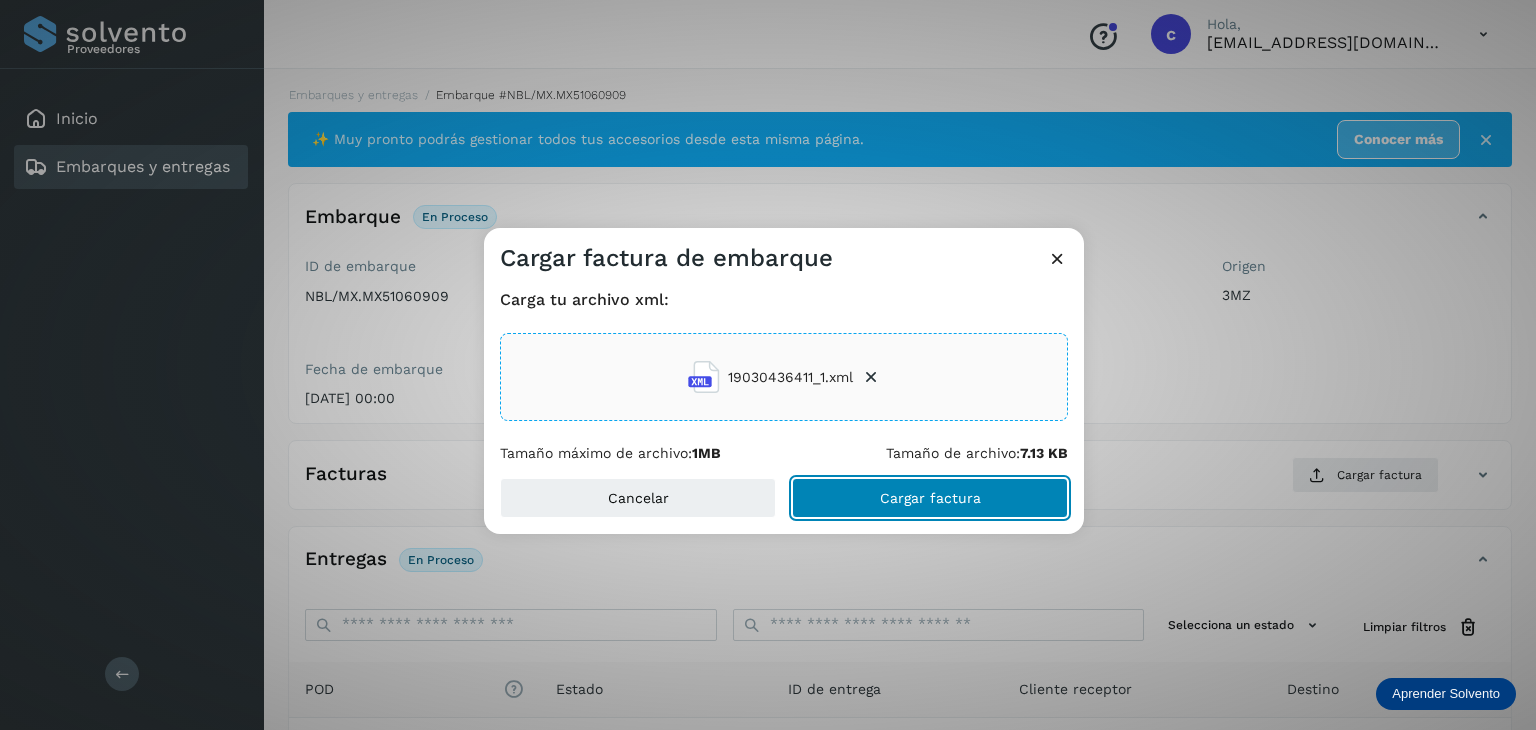 click on "Cargar factura" 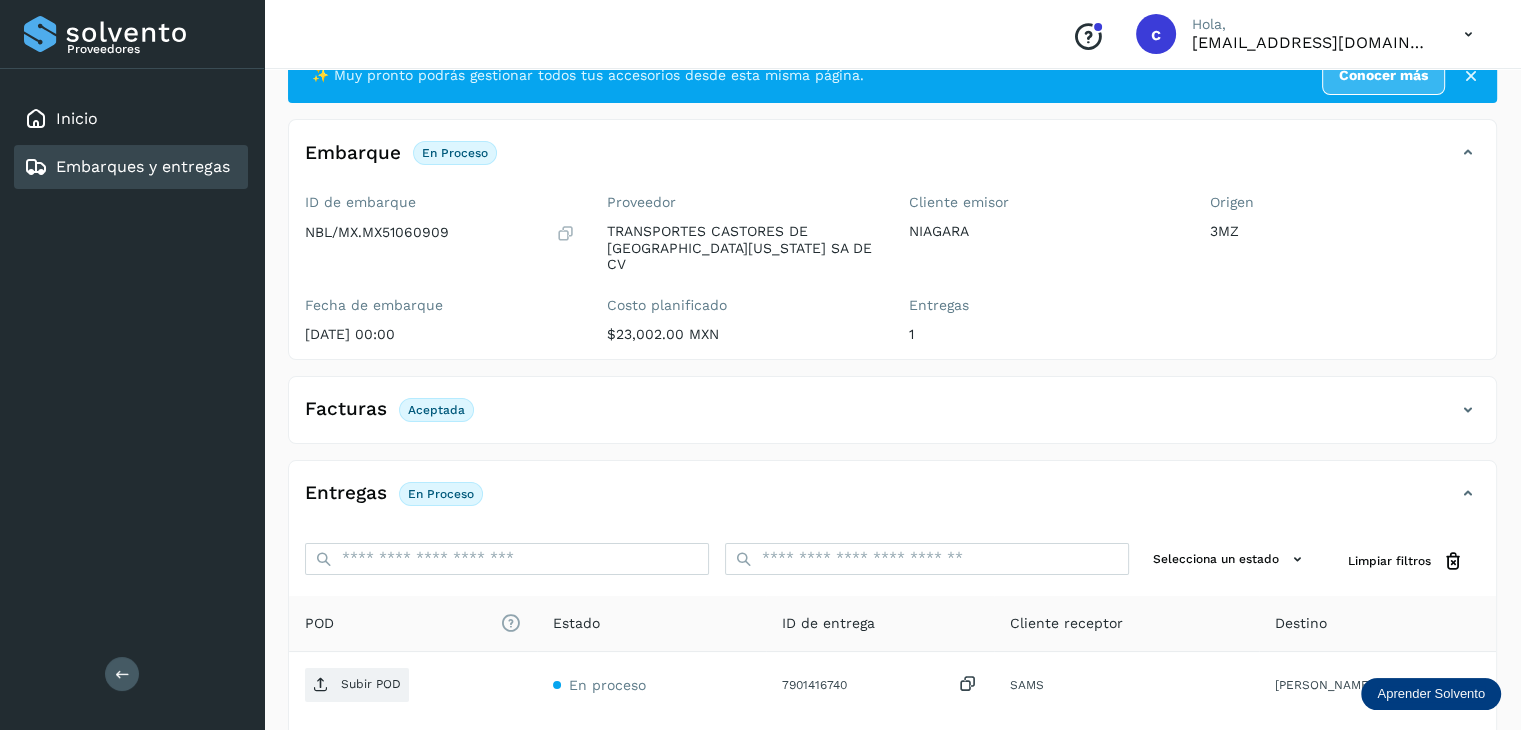 scroll, scrollTop: 100, scrollLeft: 0, axis: vertical 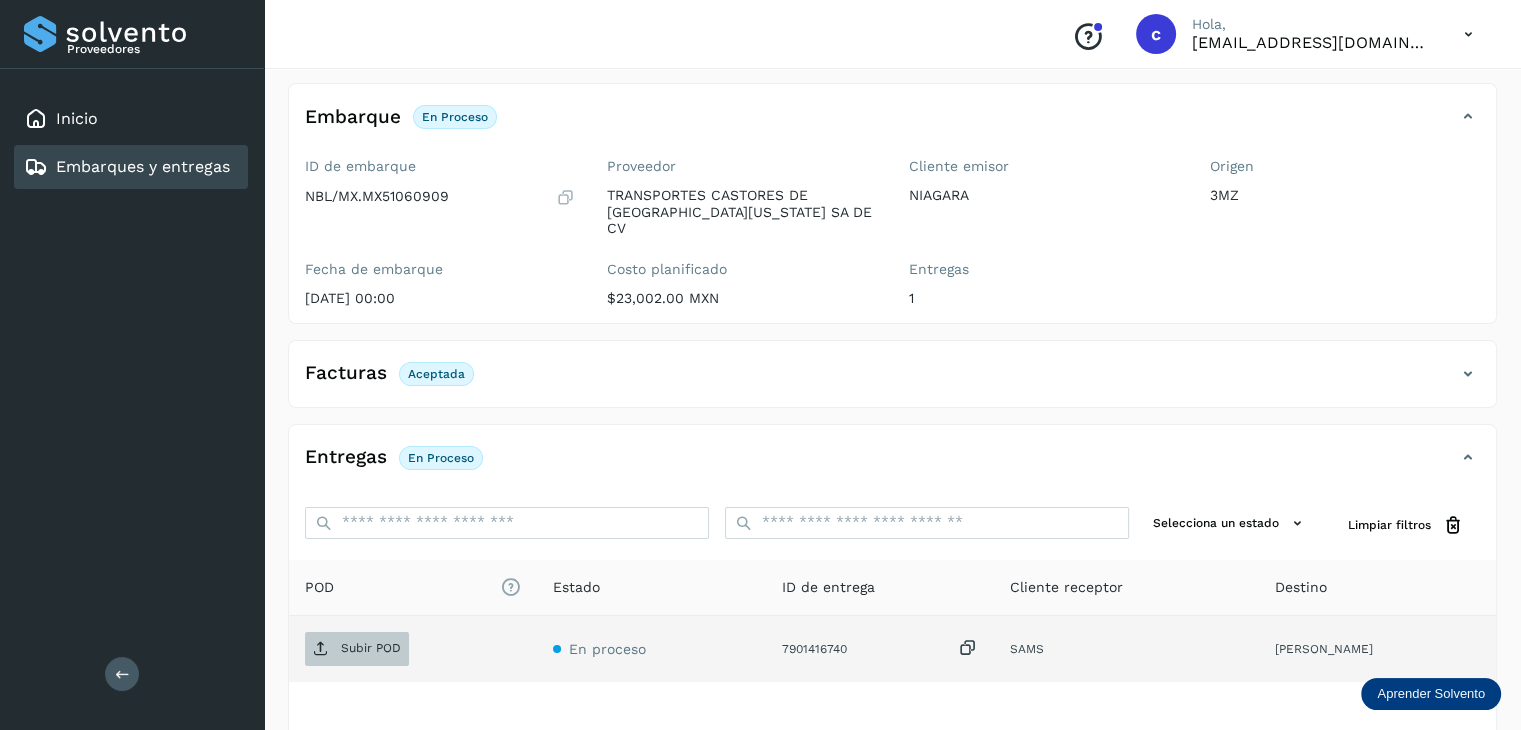 click on "Subir POD" at bounding box center (357, 649) 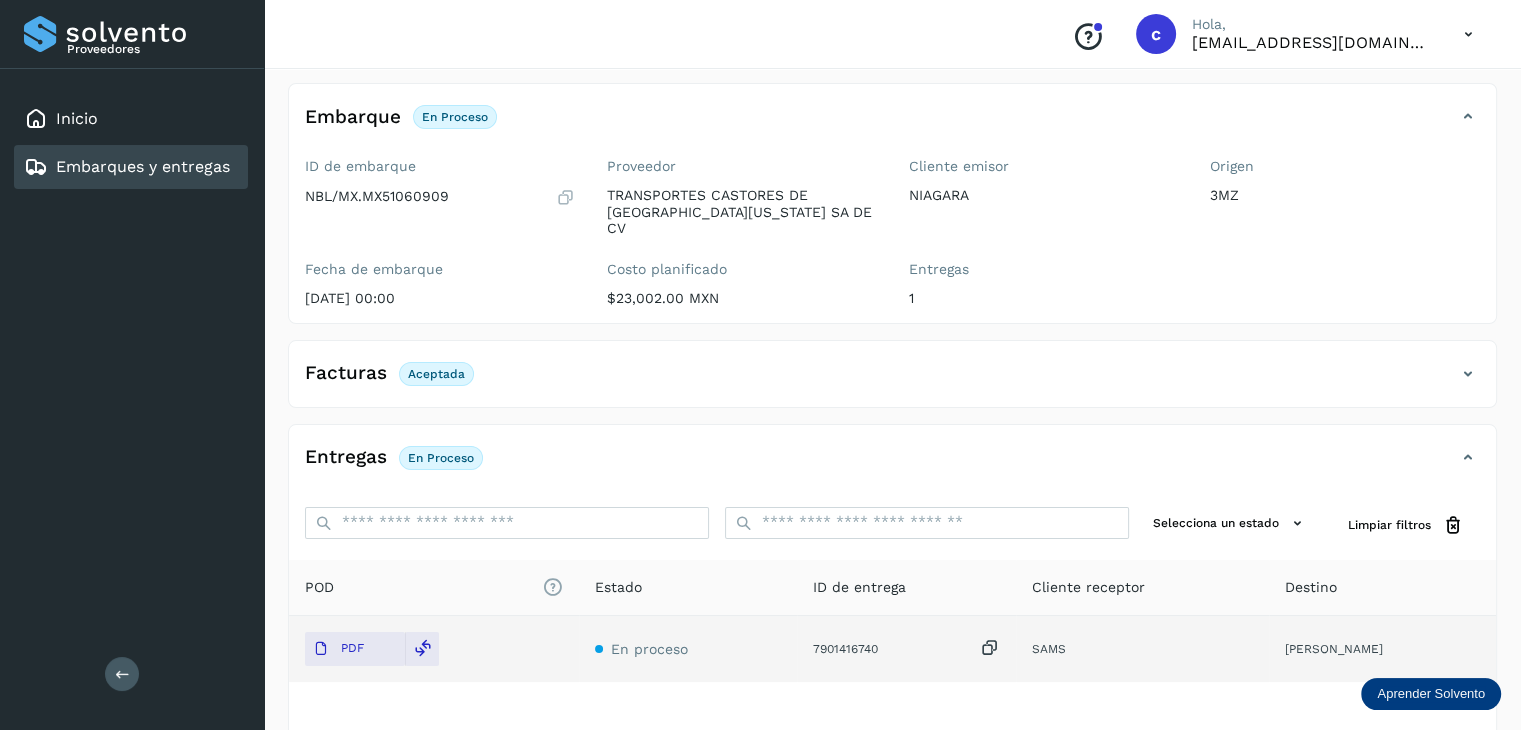 drag, startPoint x: 785, startPoint y: 405, endPoint x: 741, endPoint y: 385, distance: 48.332184 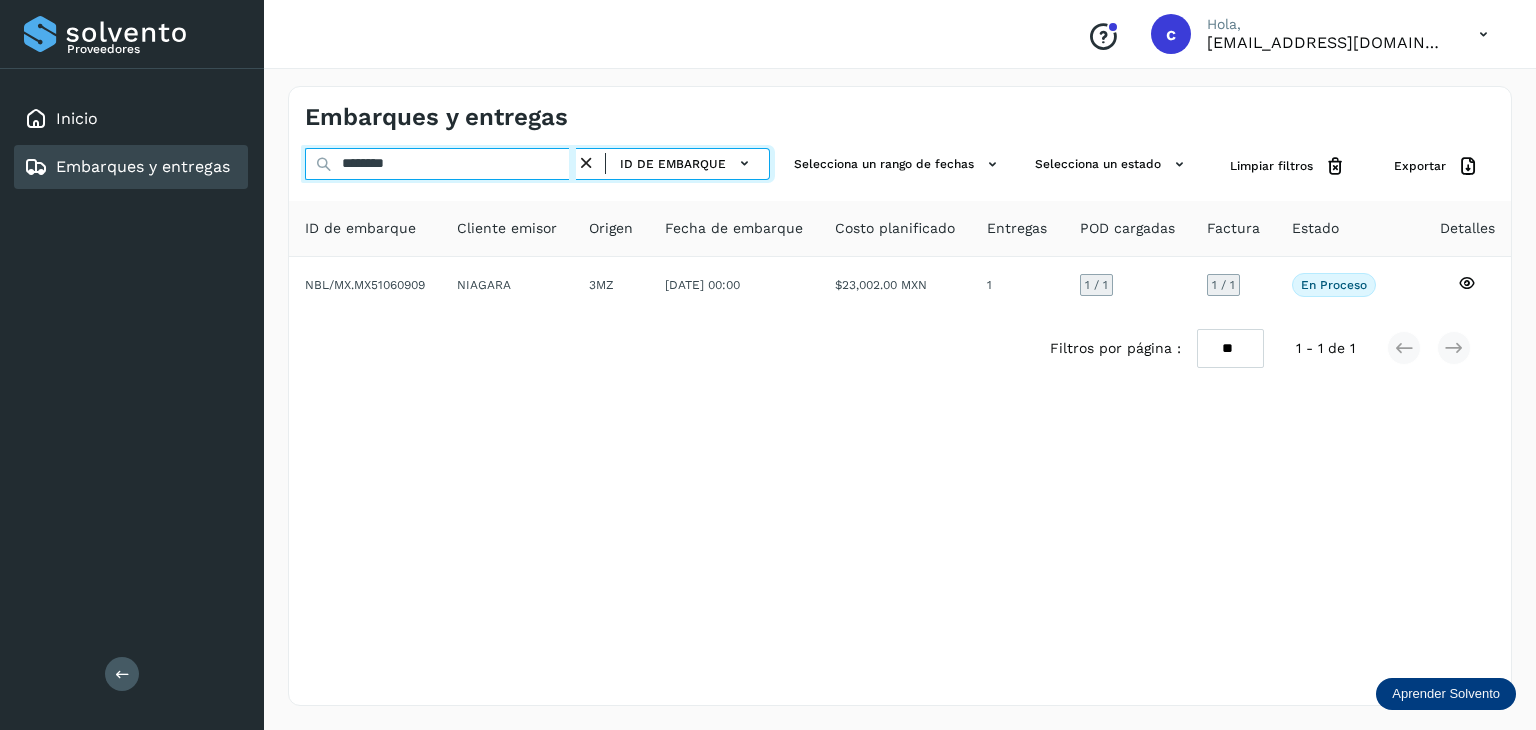 drag, startPoint x: 349, startPoint y: 156, endPoint x: 296, endPoint y: 167, distance: 54.129475 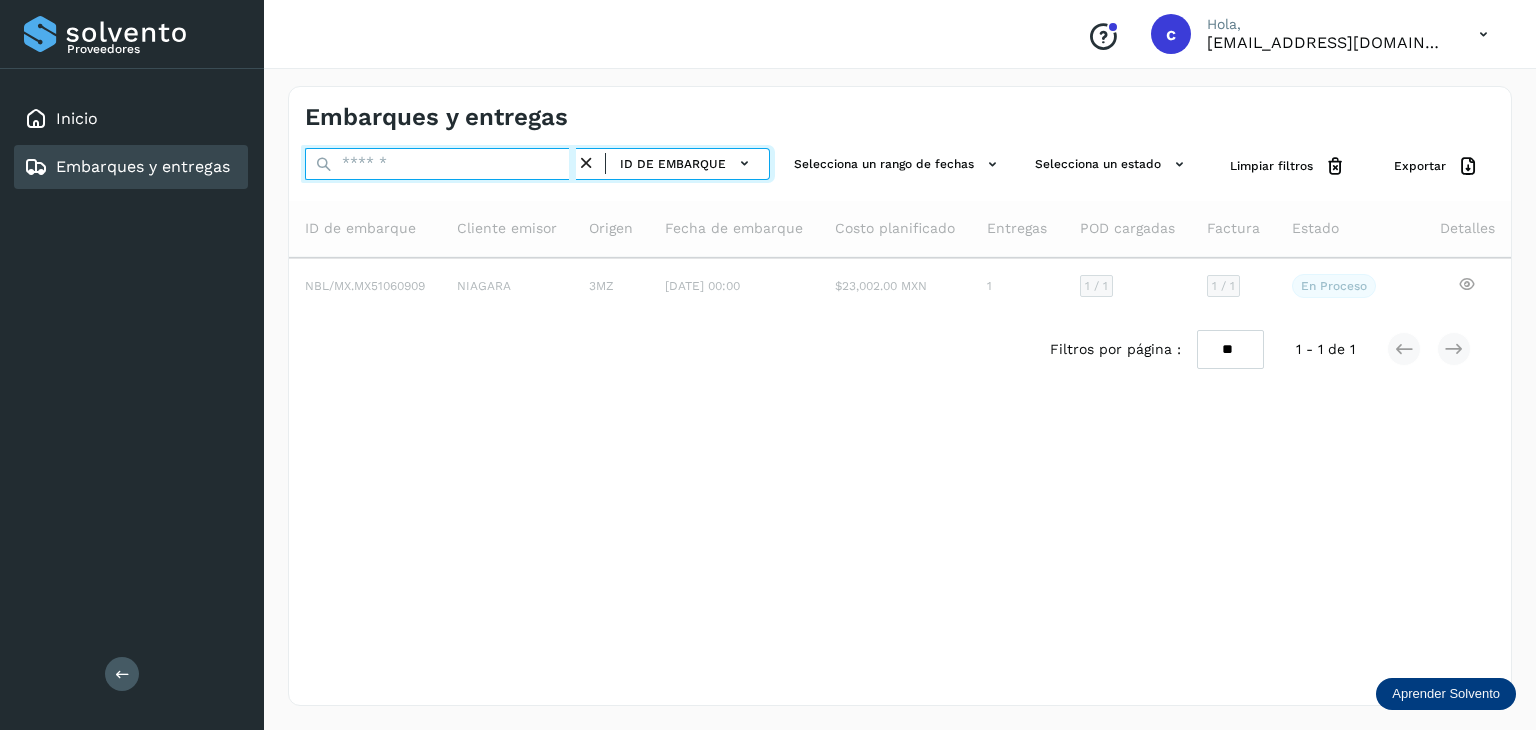 click at bounding box center [440, 164] 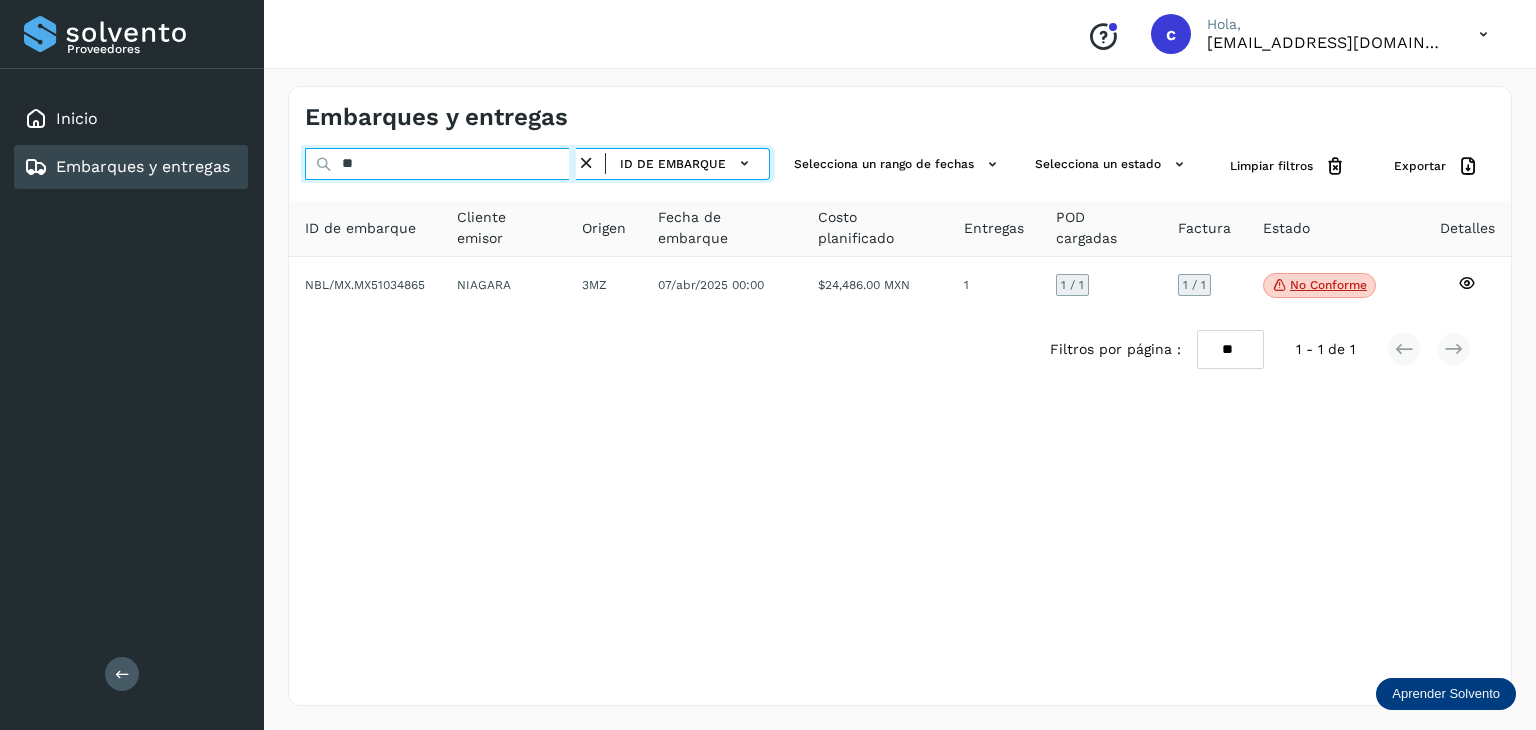 type on "*" 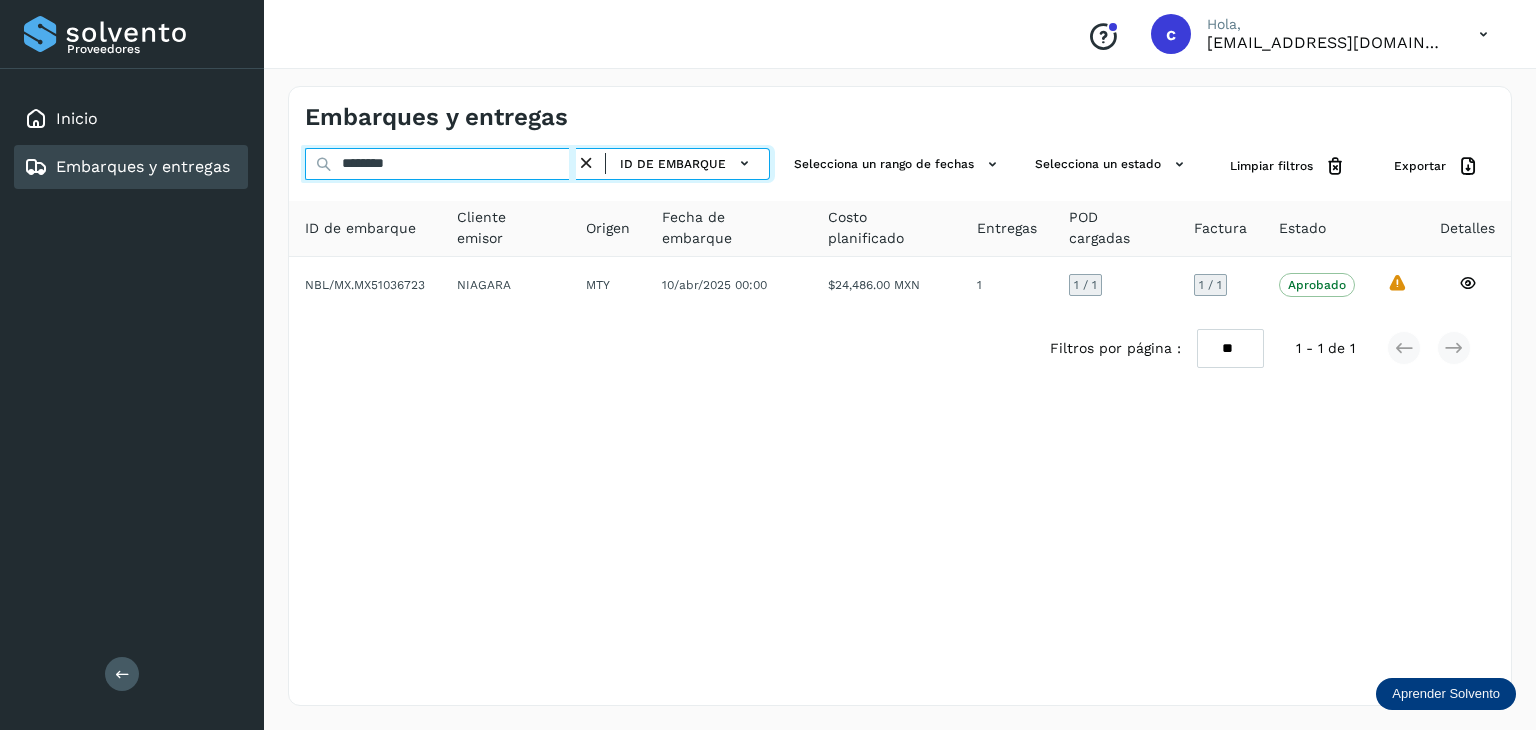 drag, startPoint x: 311, startPoint y: 172, endPoint x: 300, endPoint y: 181, distance: 14.21267 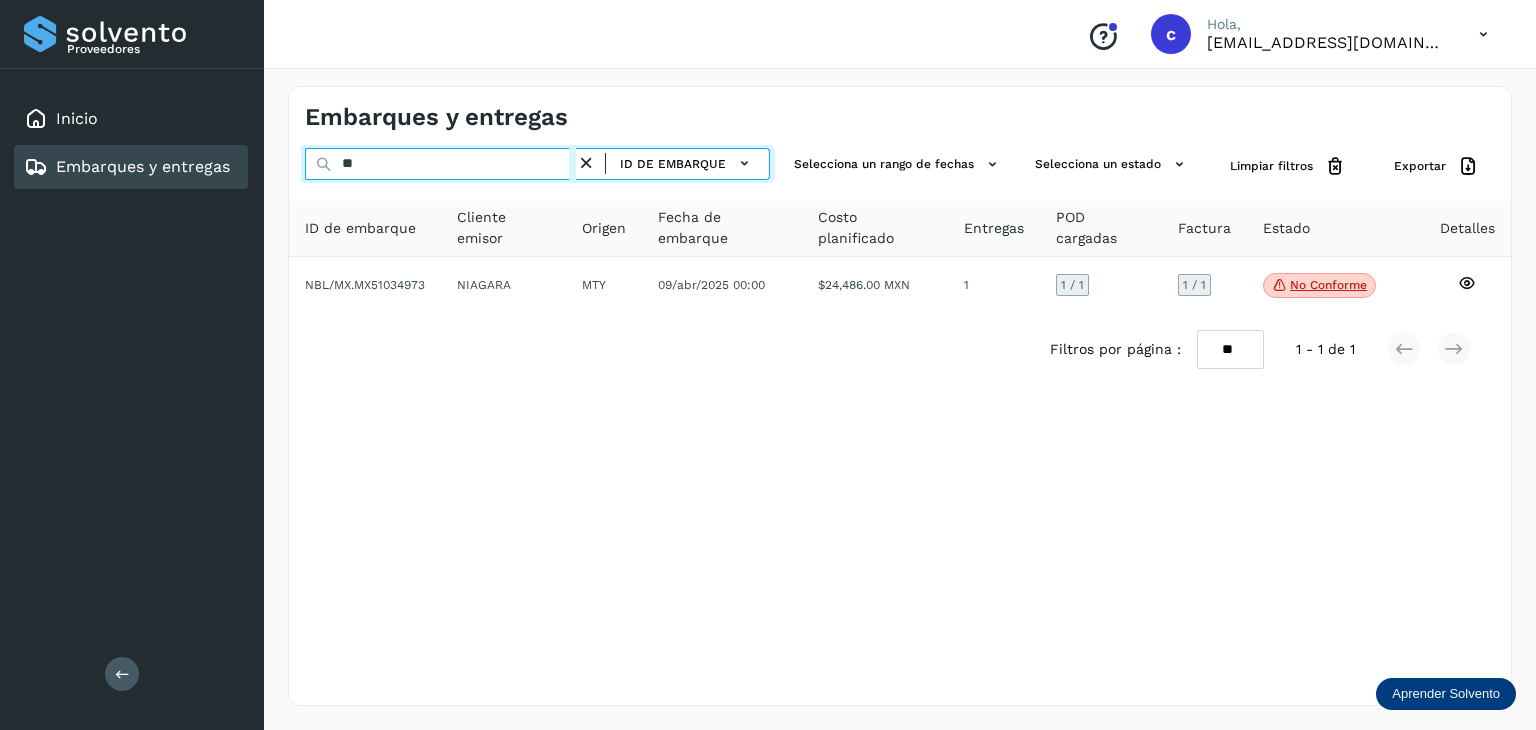 type on "*" 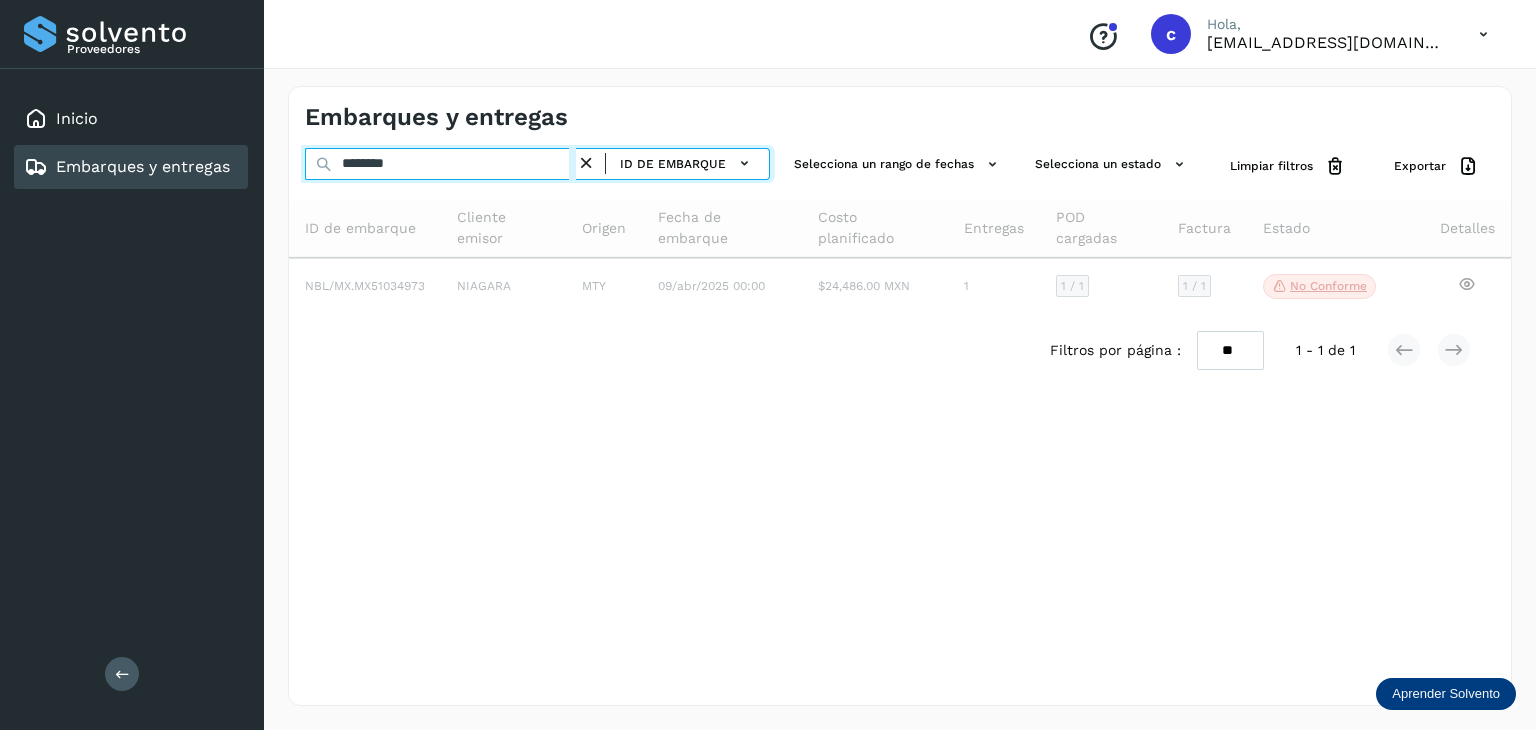 type on "********" 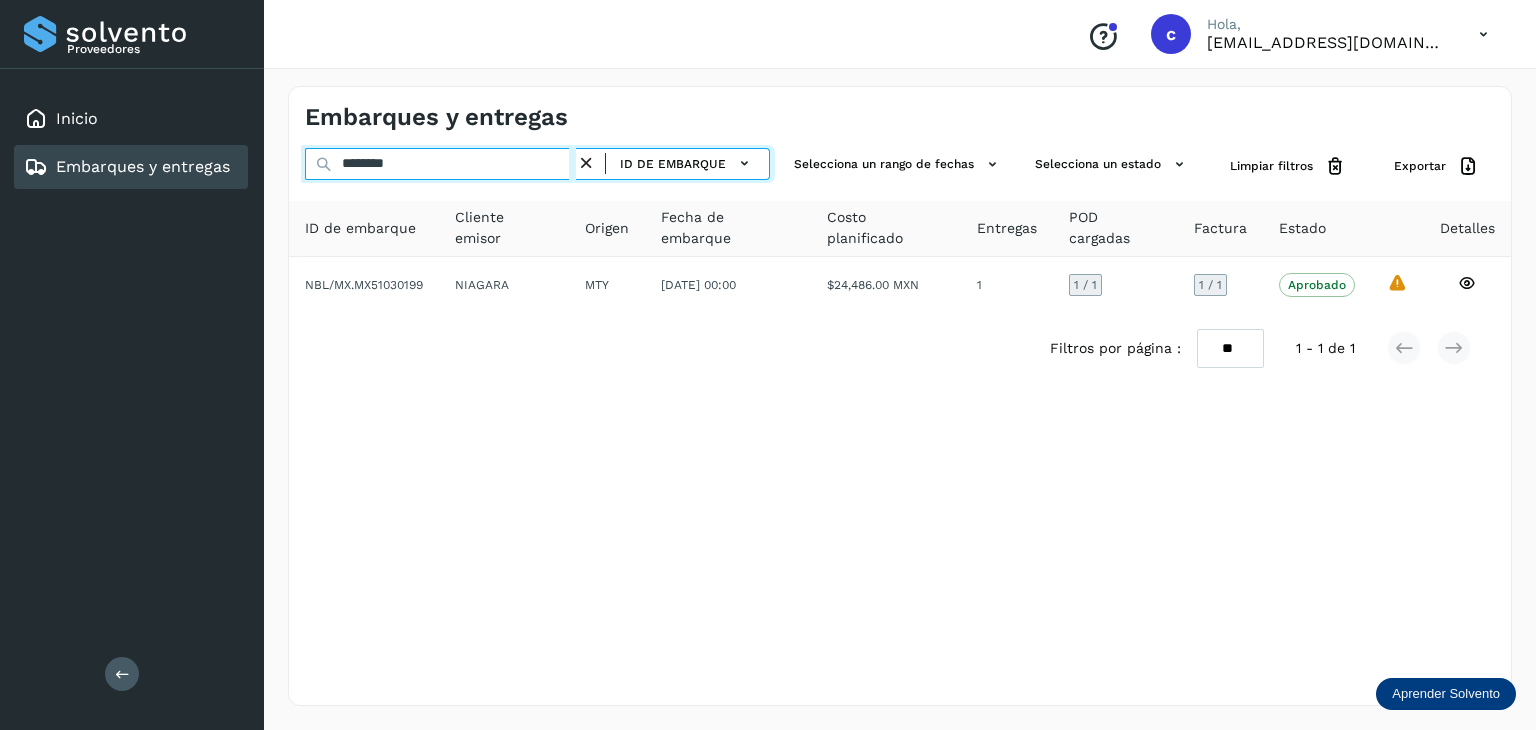 drag, startPoint x: 390, startPoint y: 162, endPoint x: 316, endPoint y: 161, distance: 74.00676 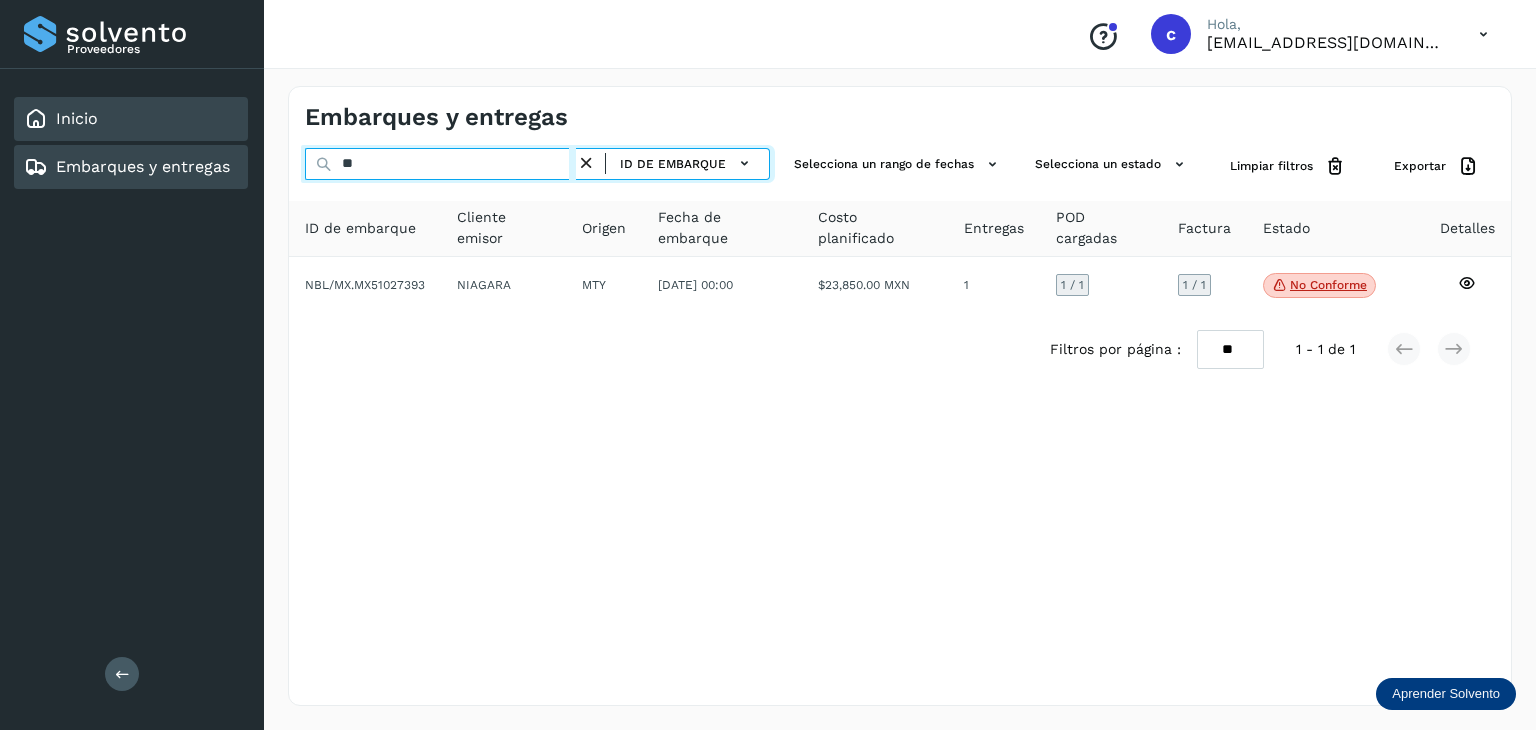 type on "*" 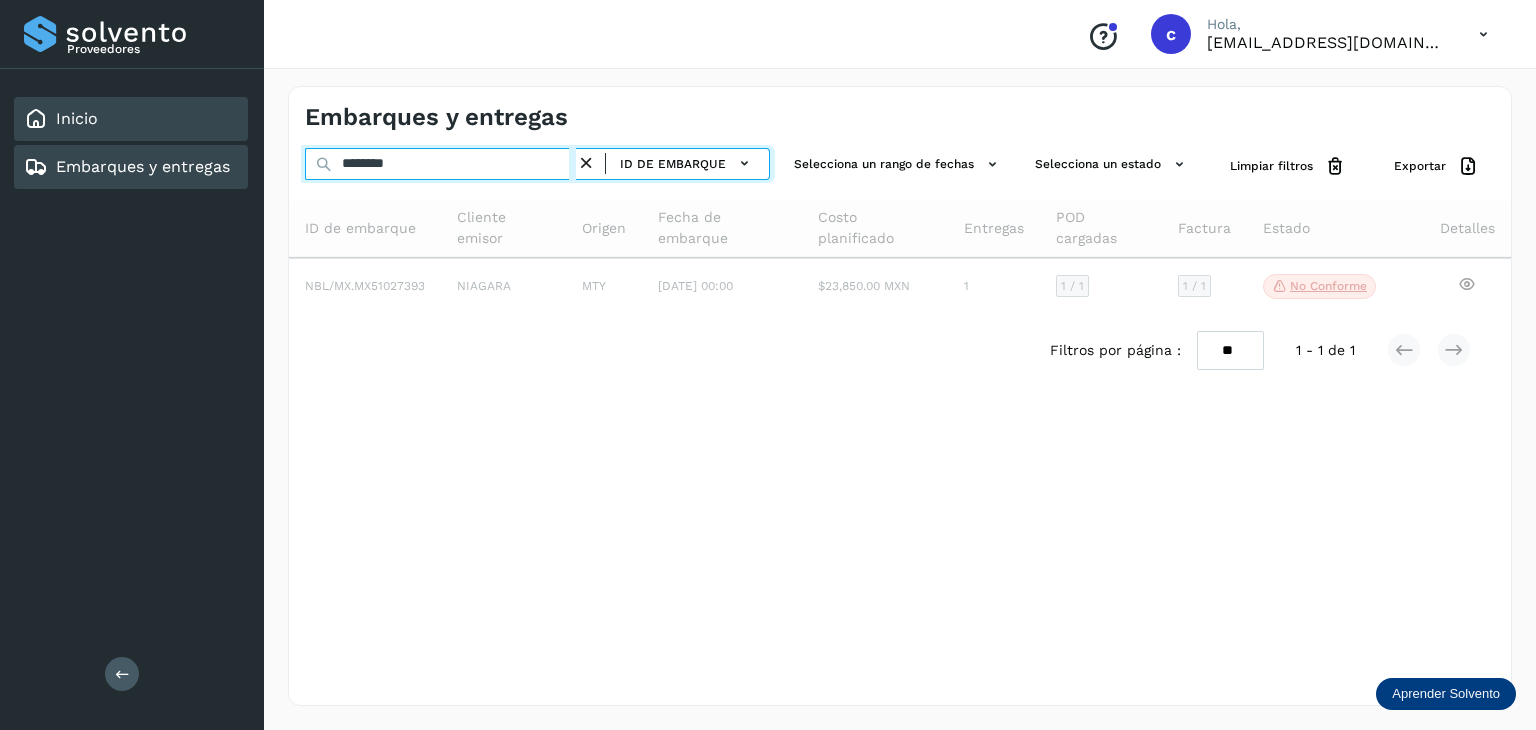 type on "********" 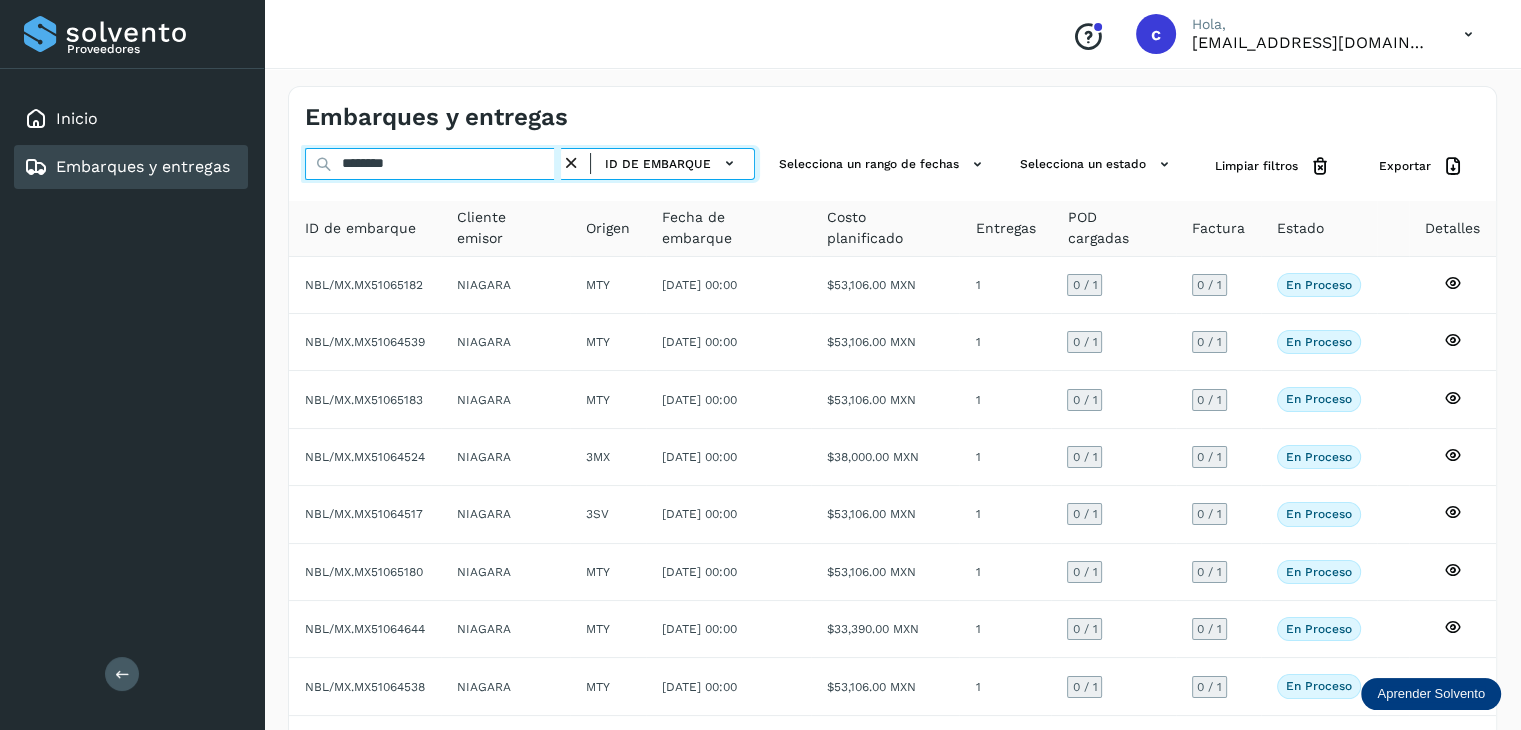 drag, startPoint x: 409, startPoint y: 168, endPoint x: 221, endPoint y: 168, distance: 188 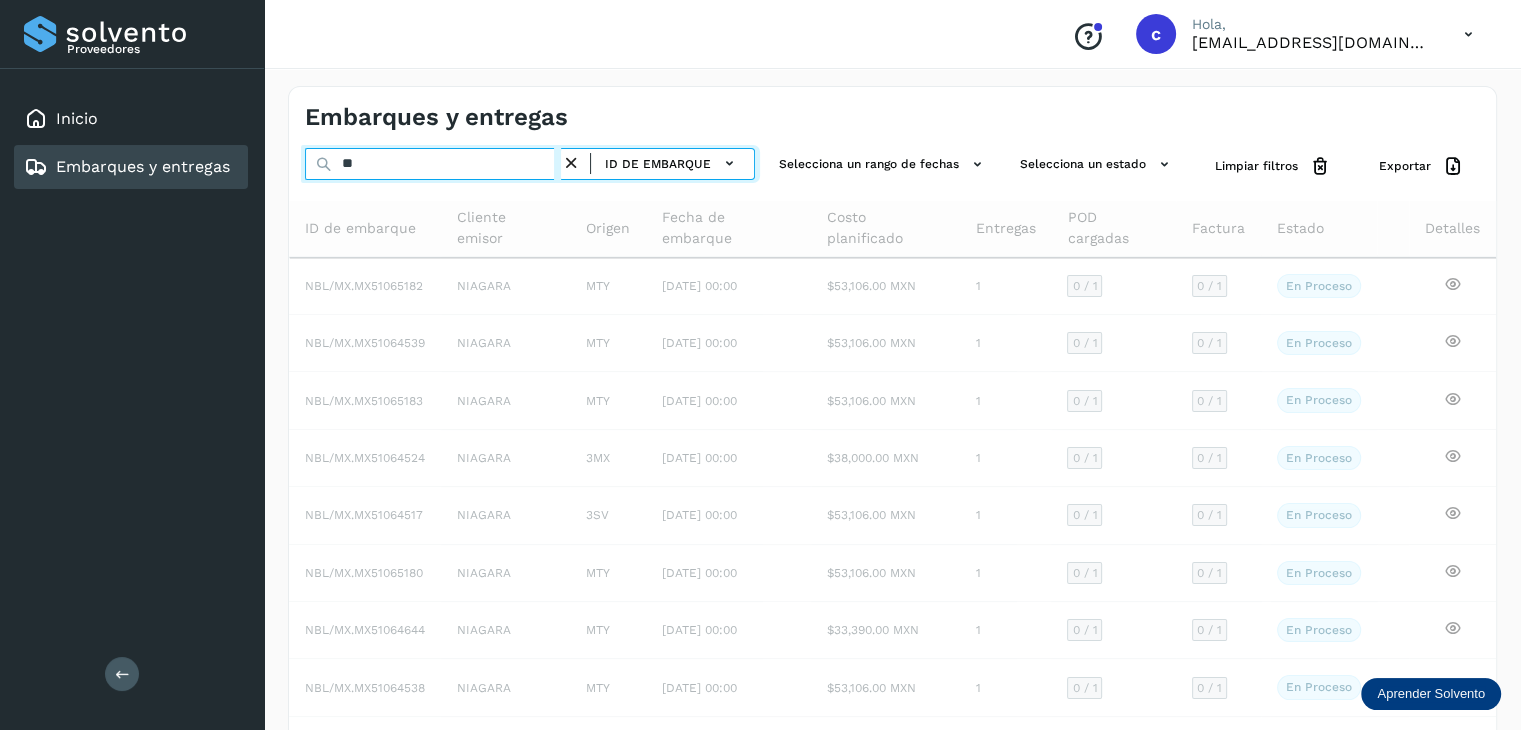 type on "*" 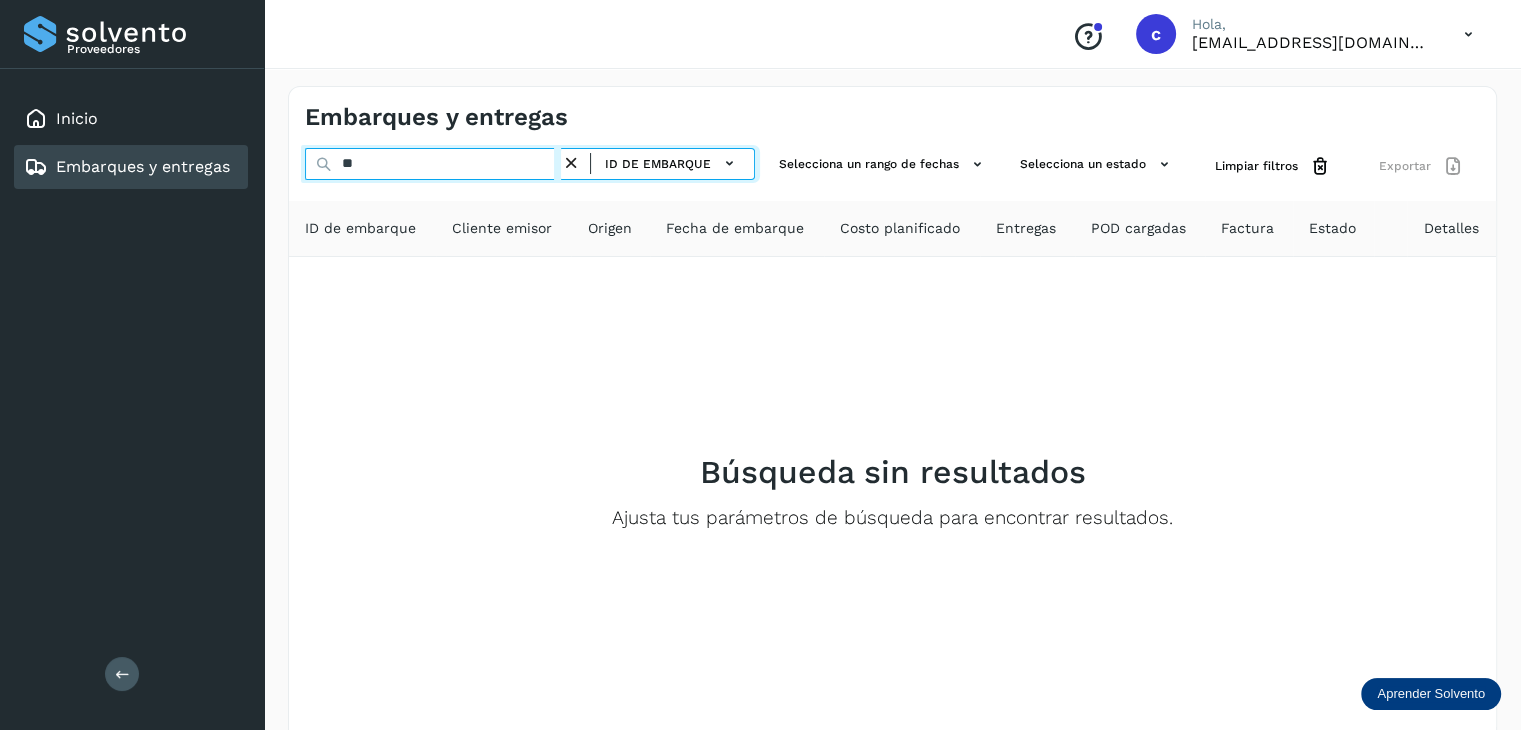 type on "*" 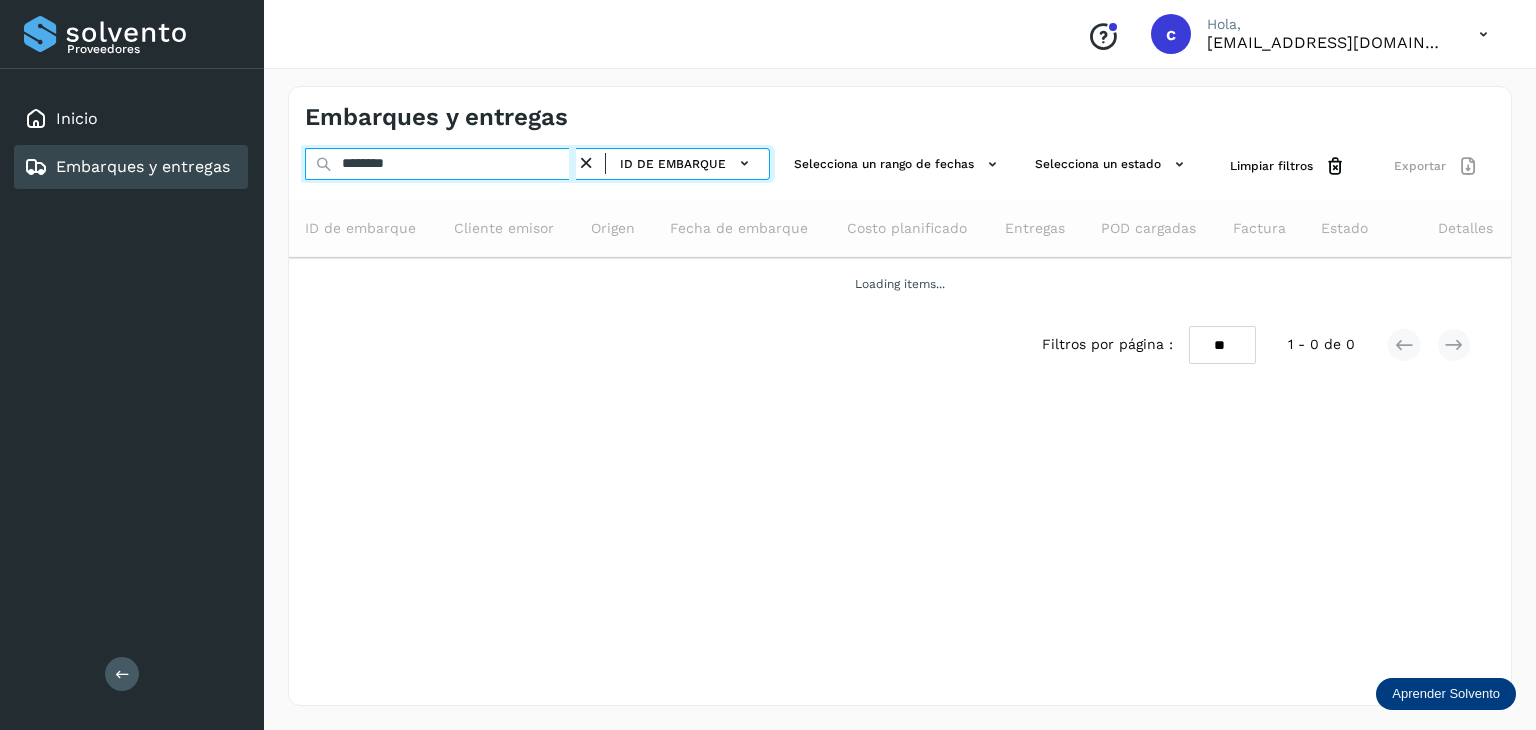 type on "********" 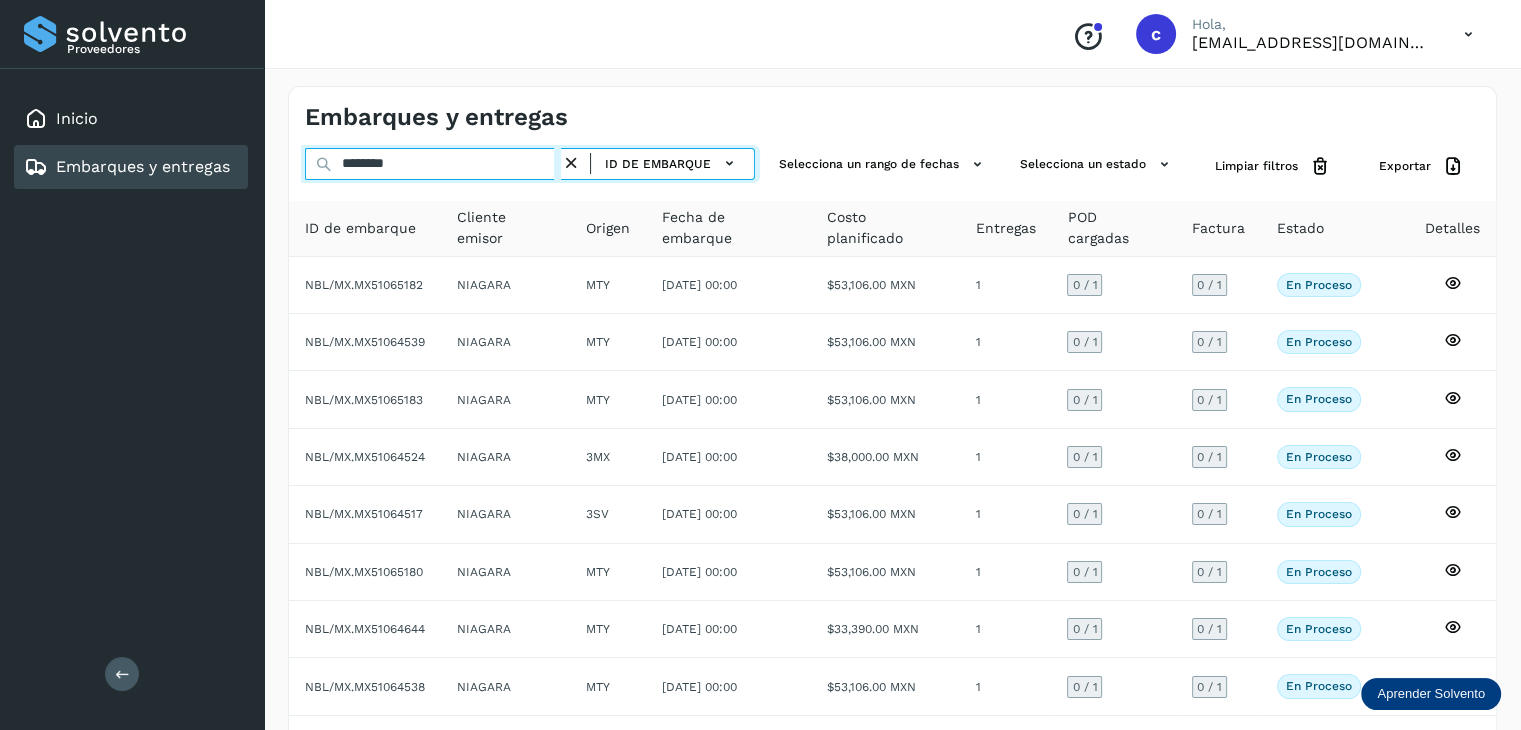 drag, startPoint x: 370, startPoint y: 159, endPoint x: 304, endPoint y: 221, distance: 90.55385 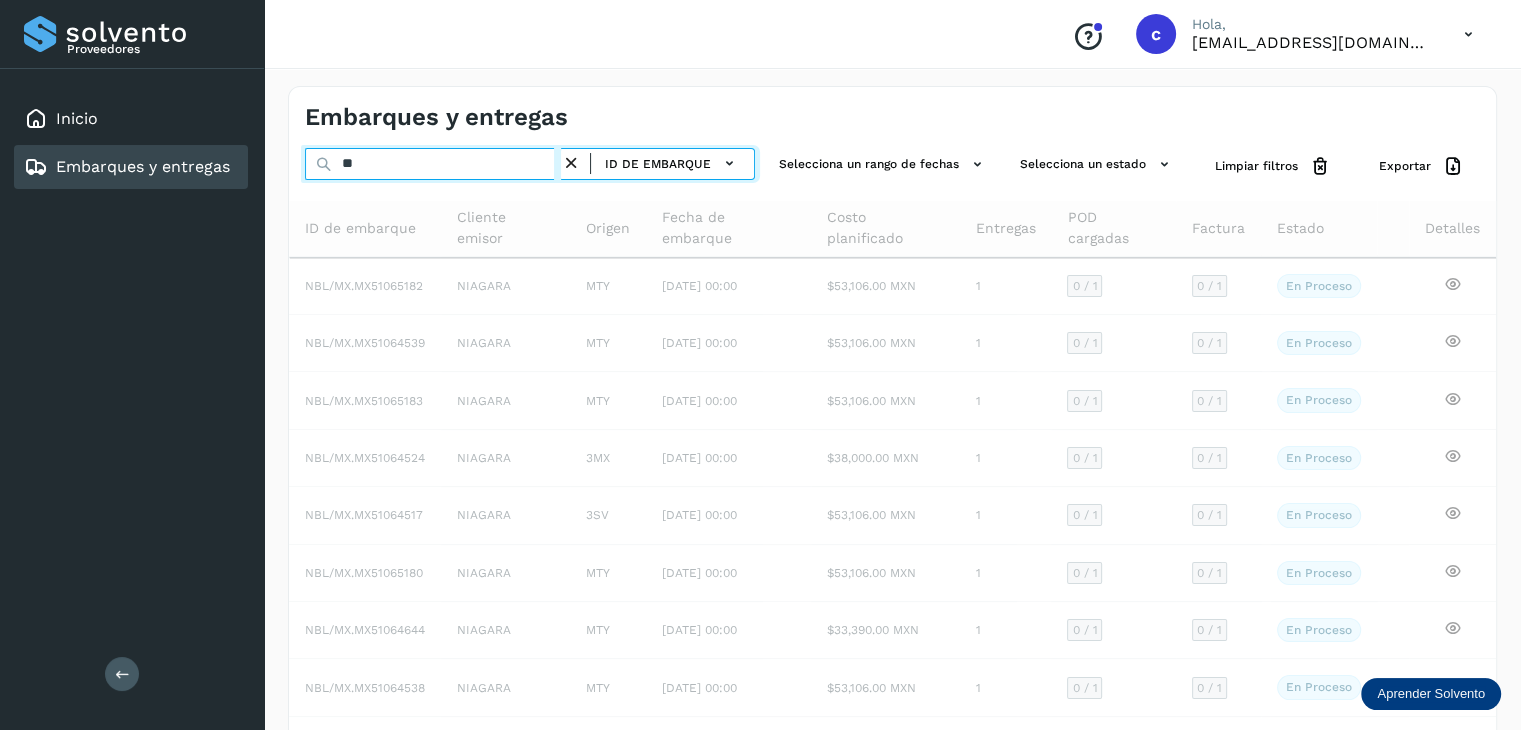 type on "*" 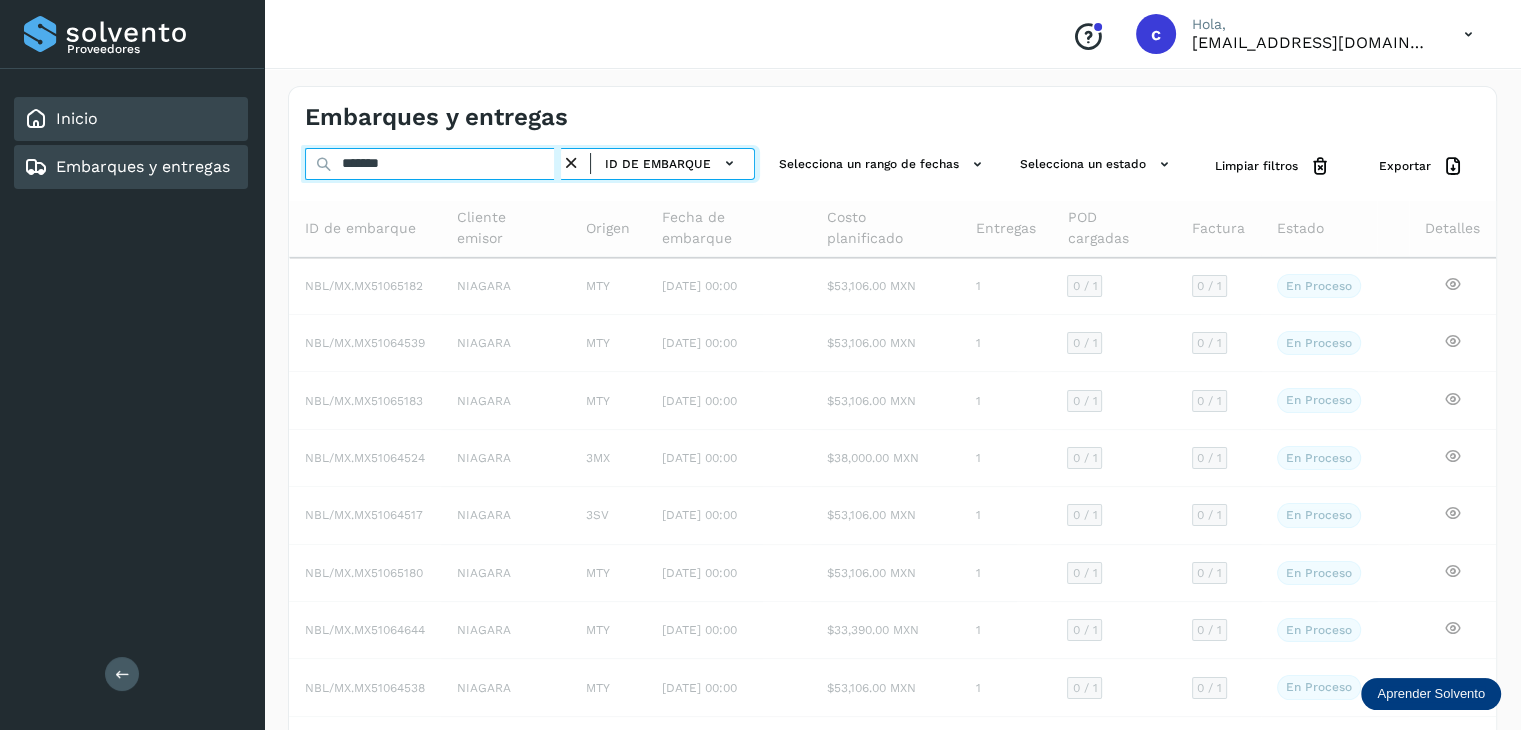 type on "*******" 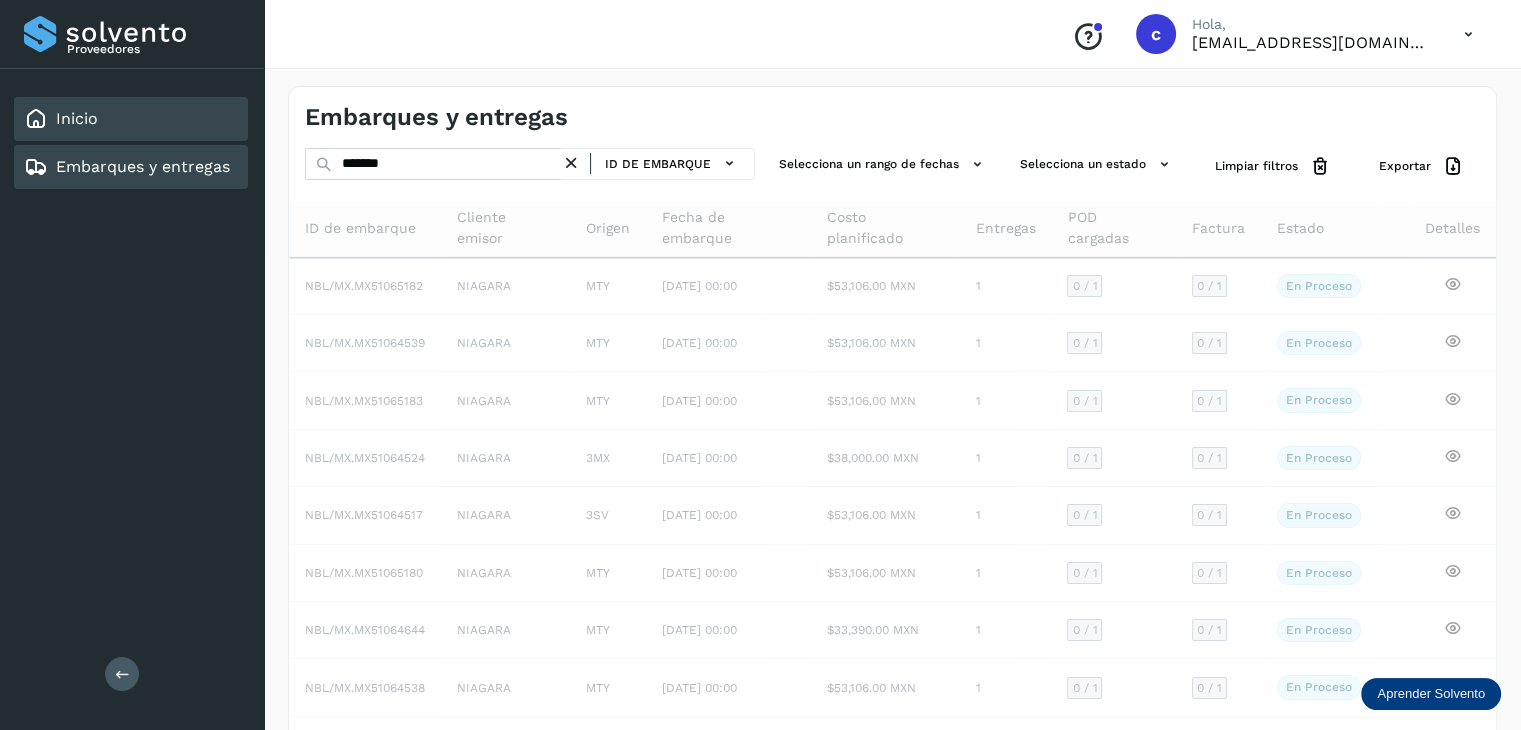 click on "Inicio" 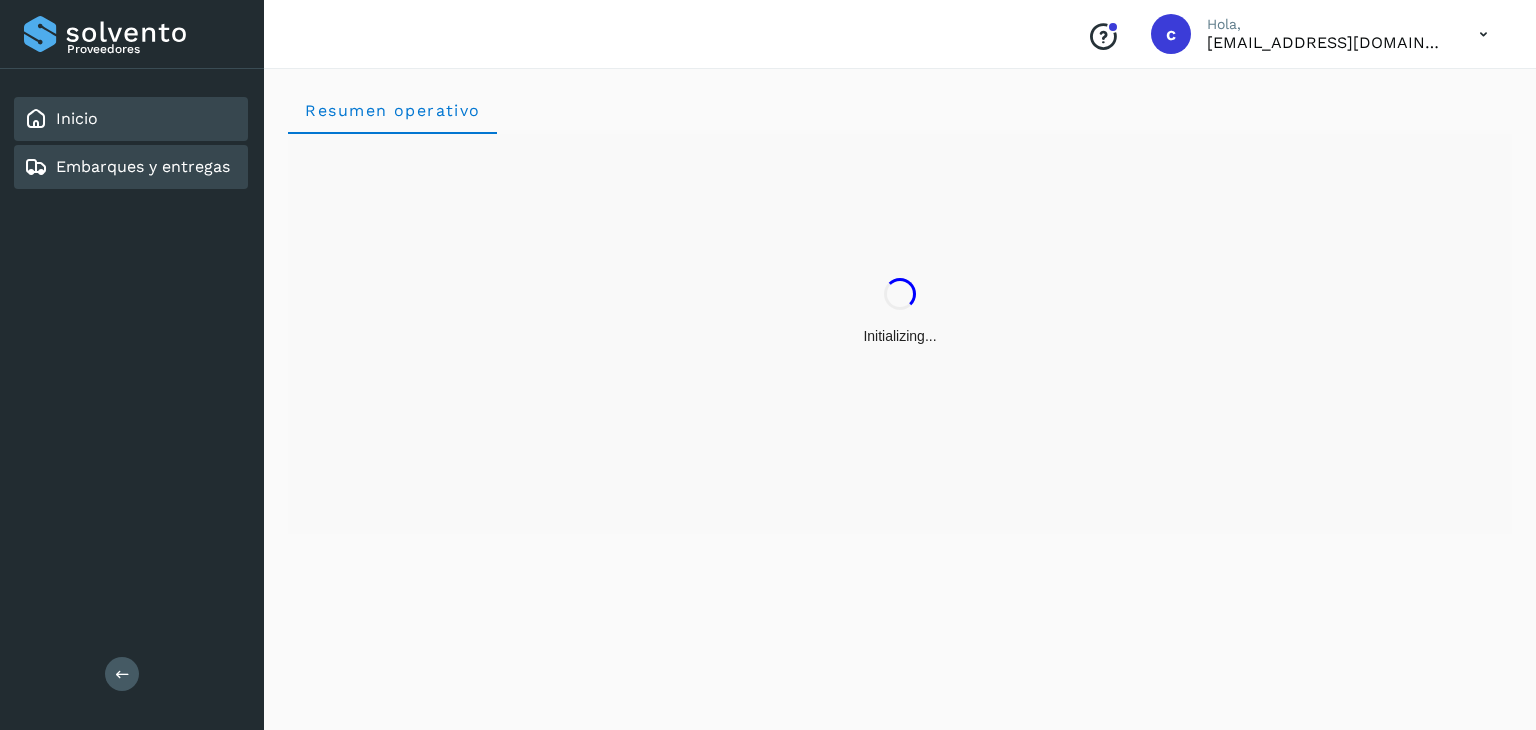 click on "Embarques y entregas" at bounding box center [143, 166] 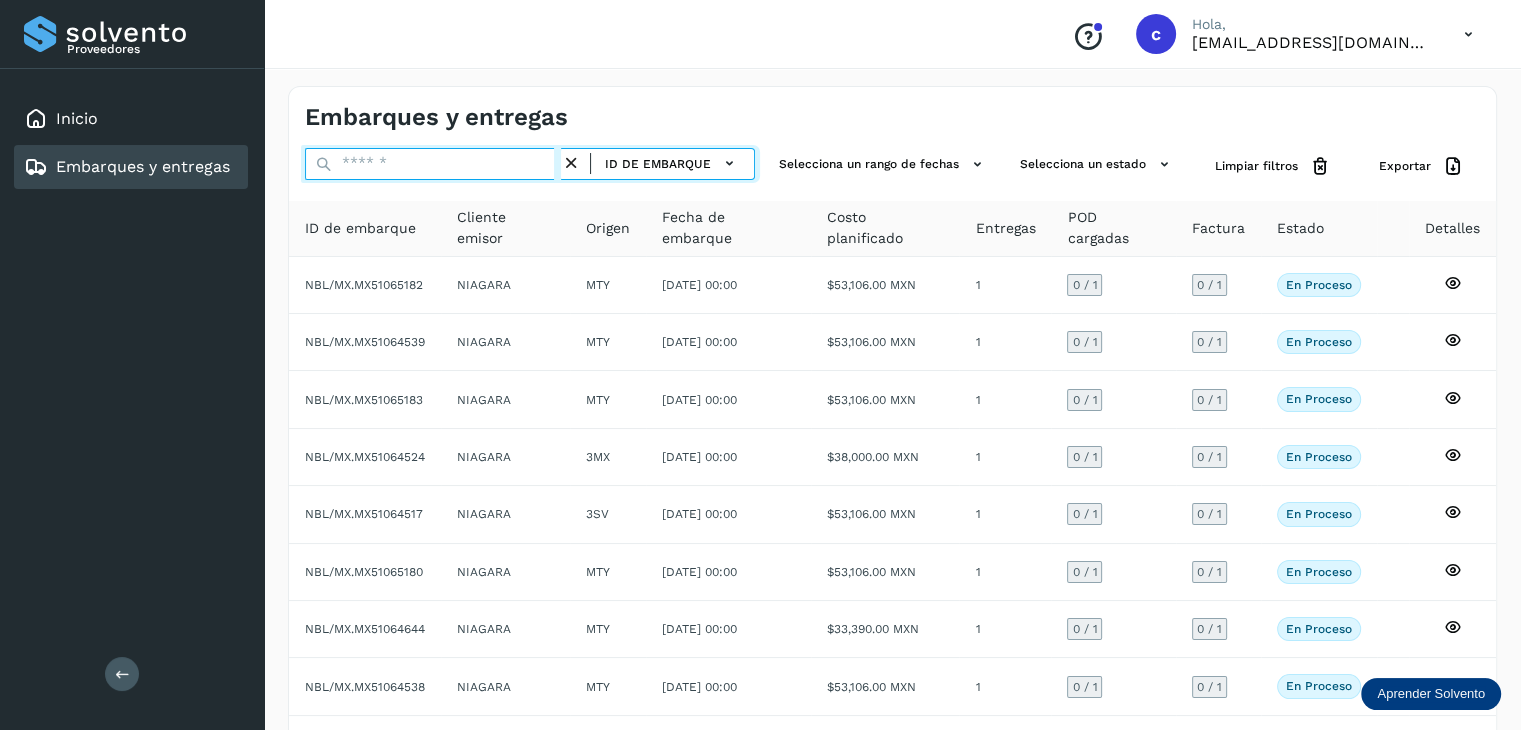 click at bounding box center [433, 164] 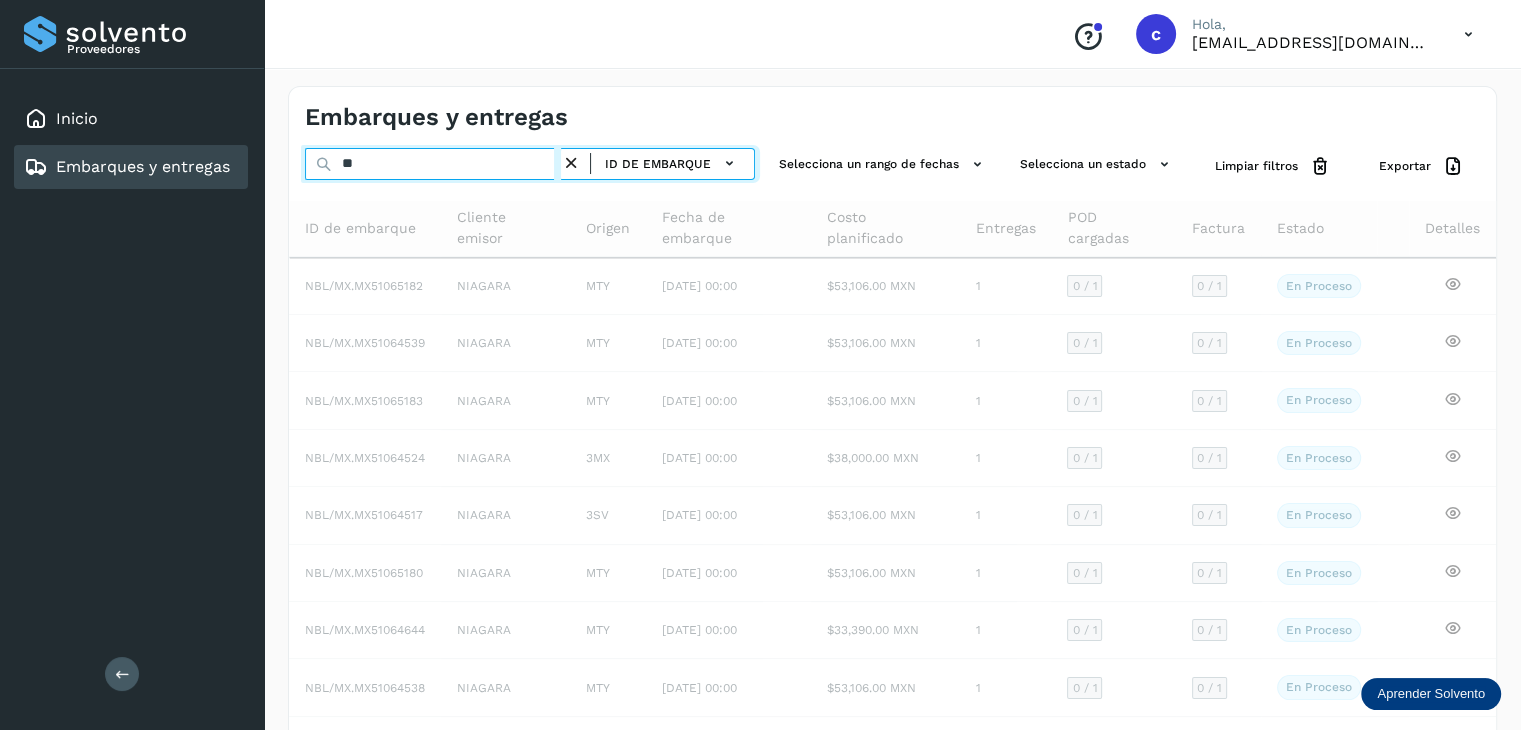 type on "*" 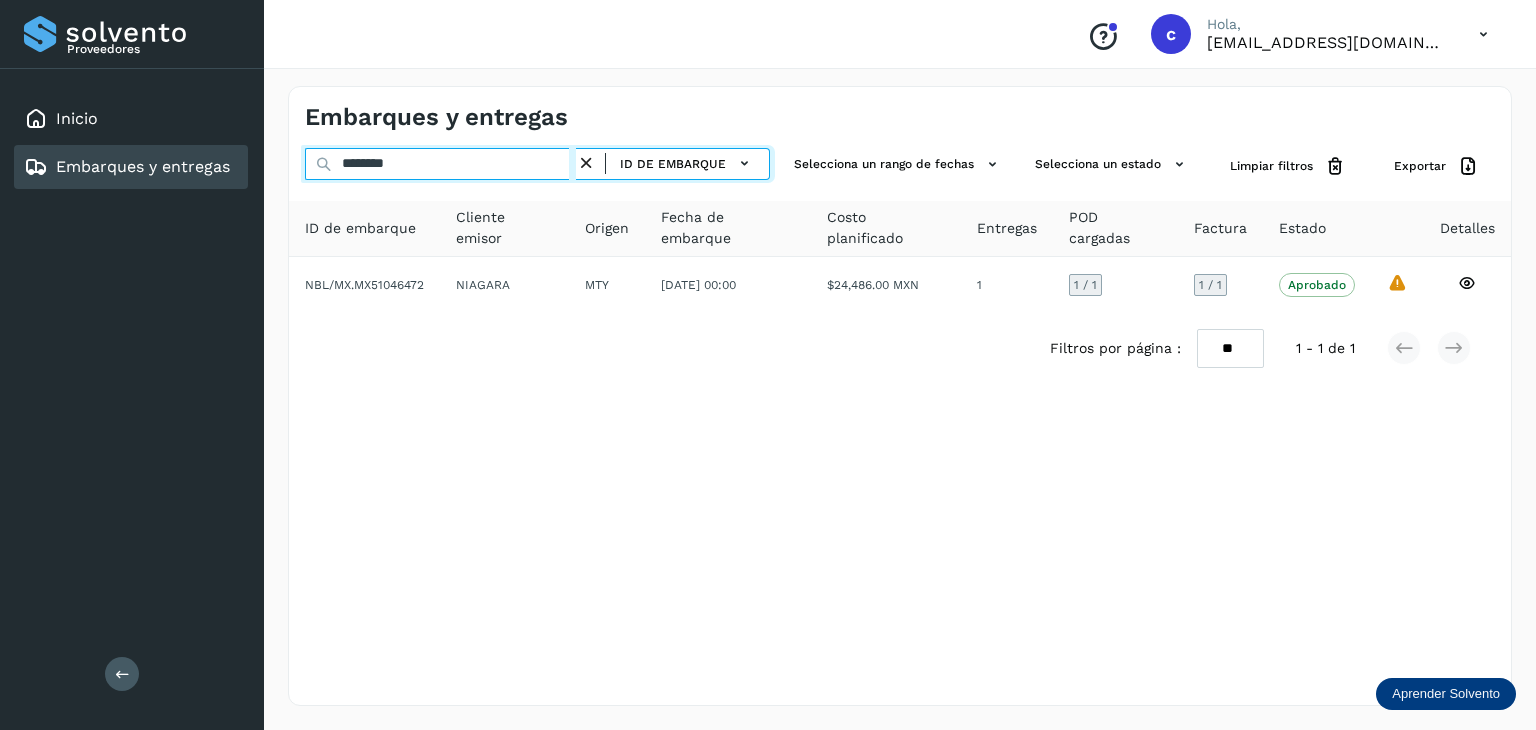 drag, startPoint x: 423, startPoint y: 169, endPoint x: 349, endPoint y: 165, distance: 74.10803 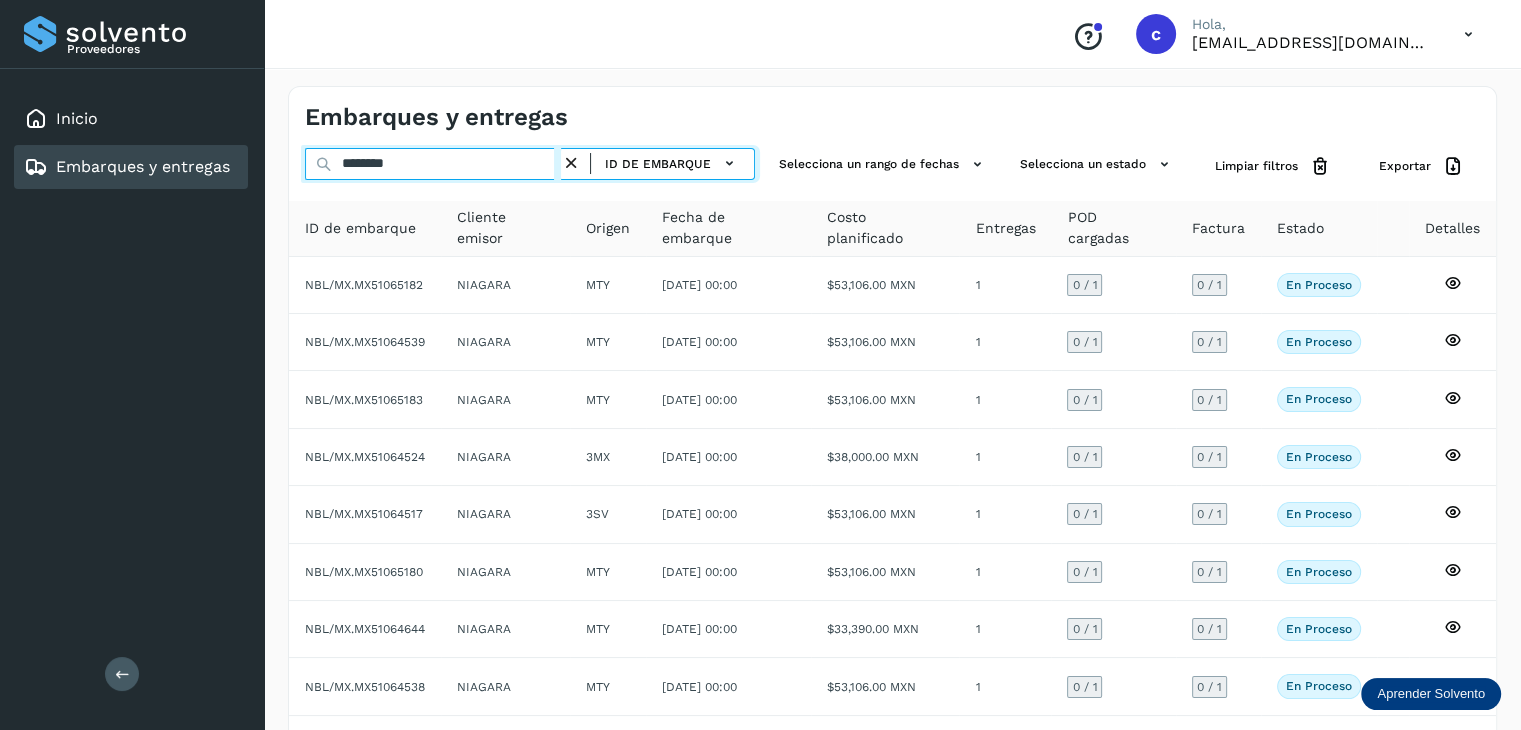 type on "*" 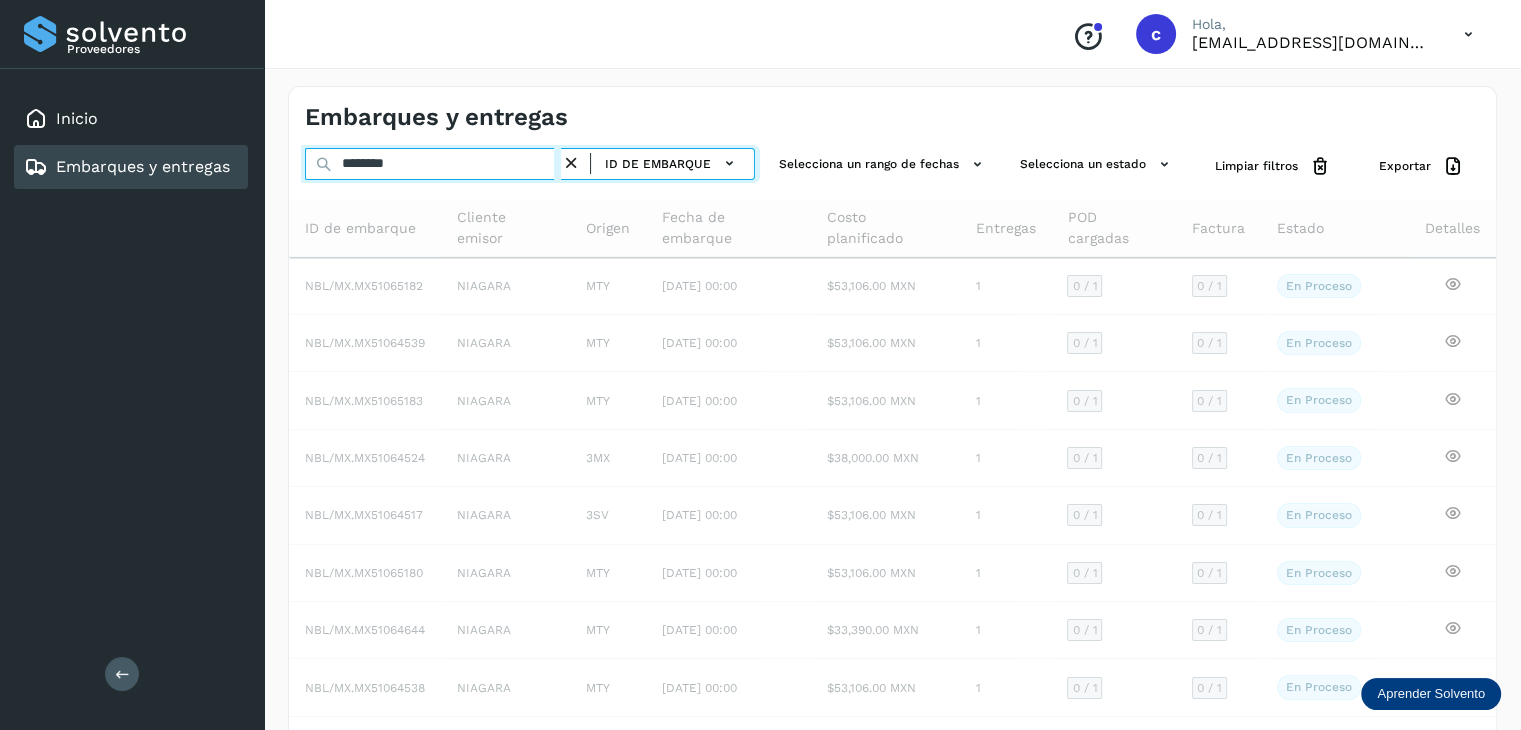 type on "********" 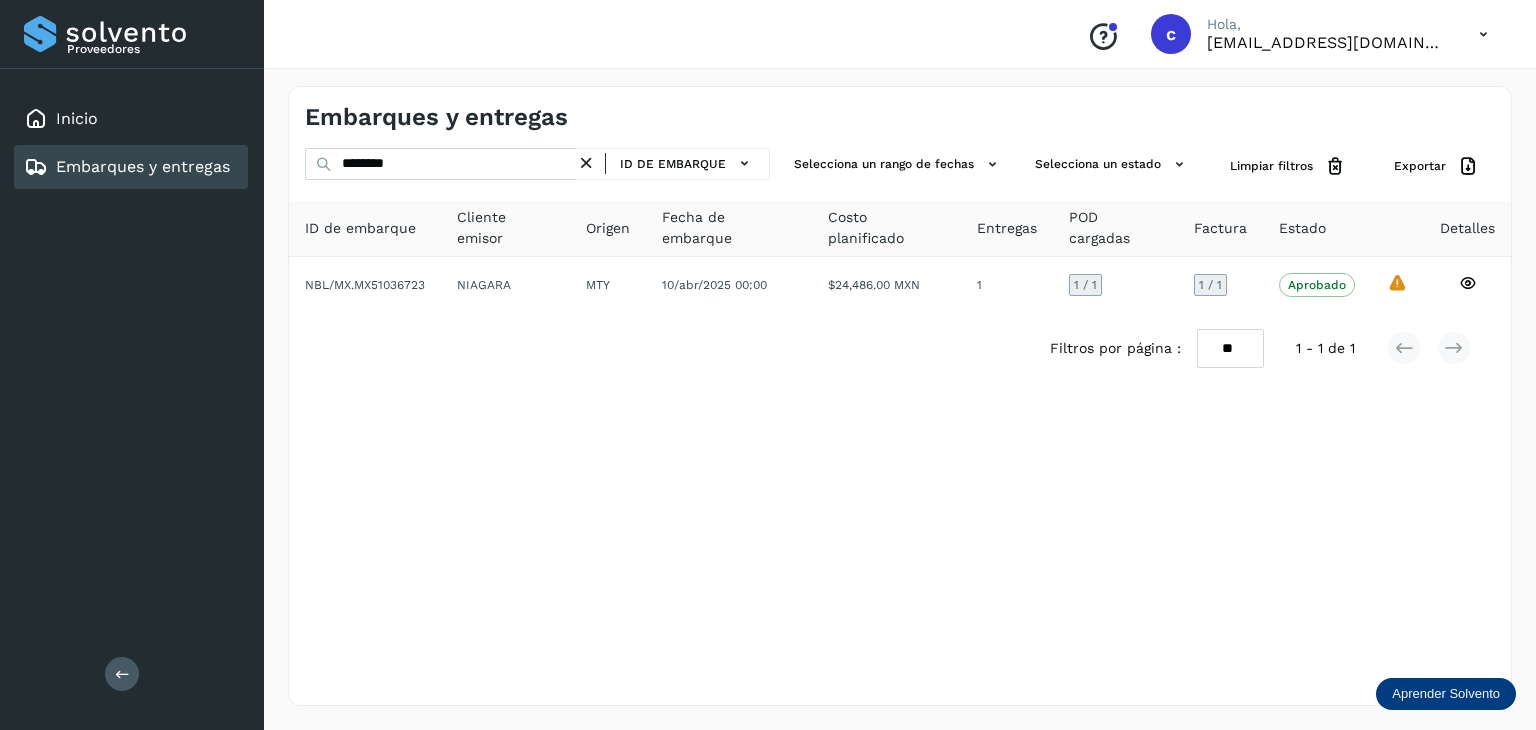 click on "Embarques y entregas ******** ID de embarque Selecciona un rango de fechas  Selecciona un estado Limpiar filtros Exportar ID de embarque Cliente emisor Origen Fecha de embarque Costo planificado Entregas POD cargadas Factura Estado Detalles NBL/MX.MX51036723 NIAGARA MTY 10/abr/2025 00:00  $24,486.00 MXN  1 1  / 1 1 / 1 Aprobado
Verifica el estado de la factura o entregas asociadas a este embarque
La validación de Solvento para este embarque ha sido anulada debido al cambio de estado a “Aprobado con Excepción”
Filtros por página : ** ** ** 1 - 1 de 1" at bounding box center (900, 396) 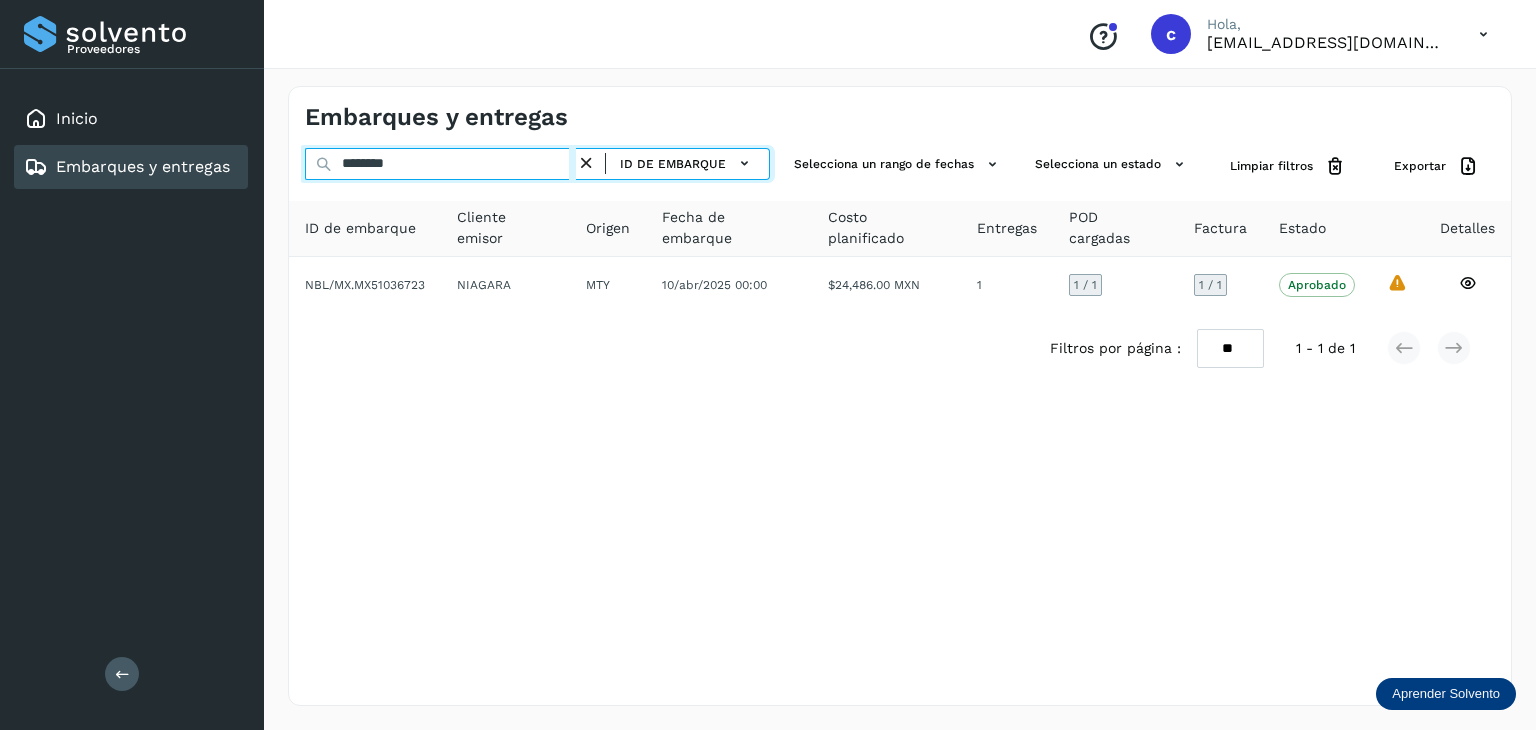 drag, startPoint x: 400, startPoint y: 157, endPoint x: 322, endPoint y: 147, distance: 78.63841 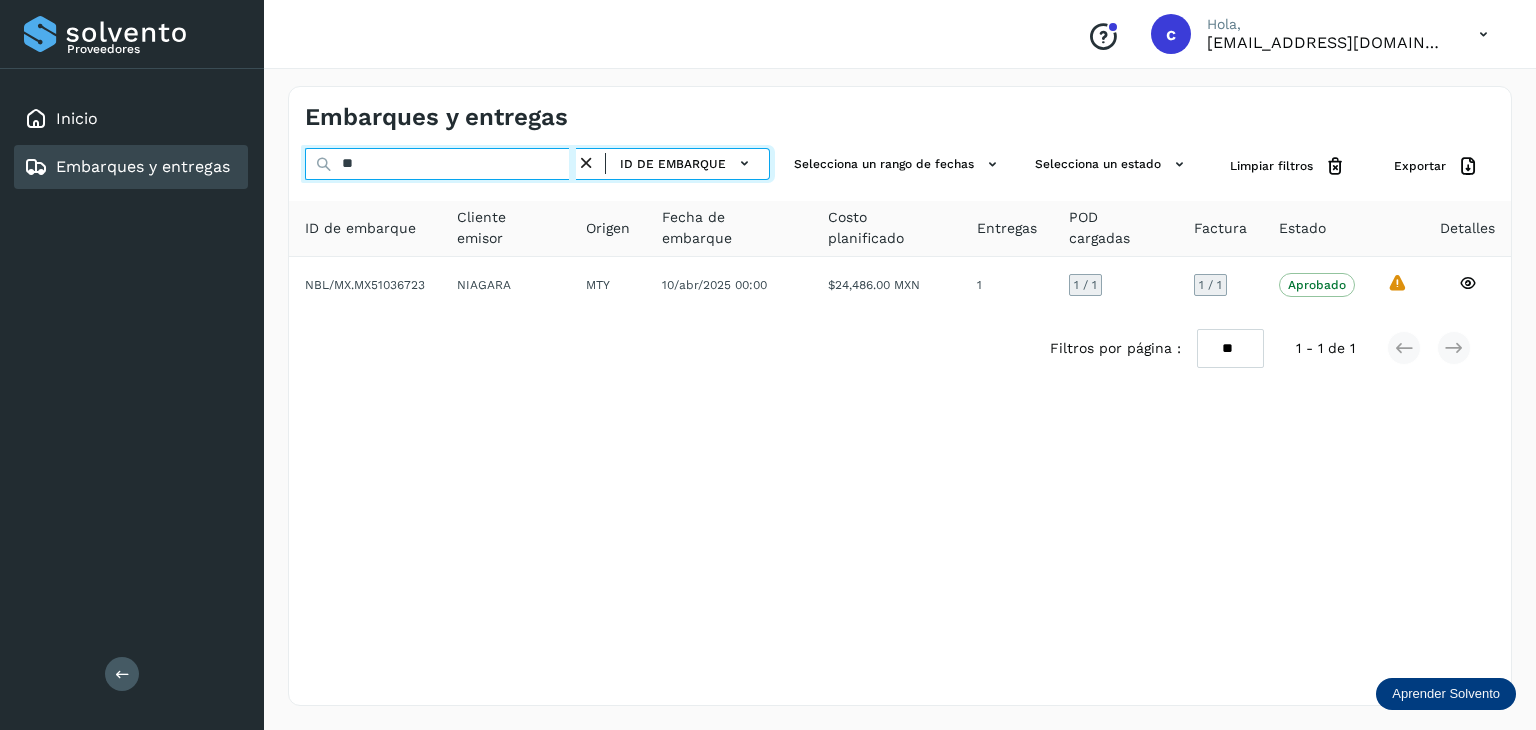 type on "*" 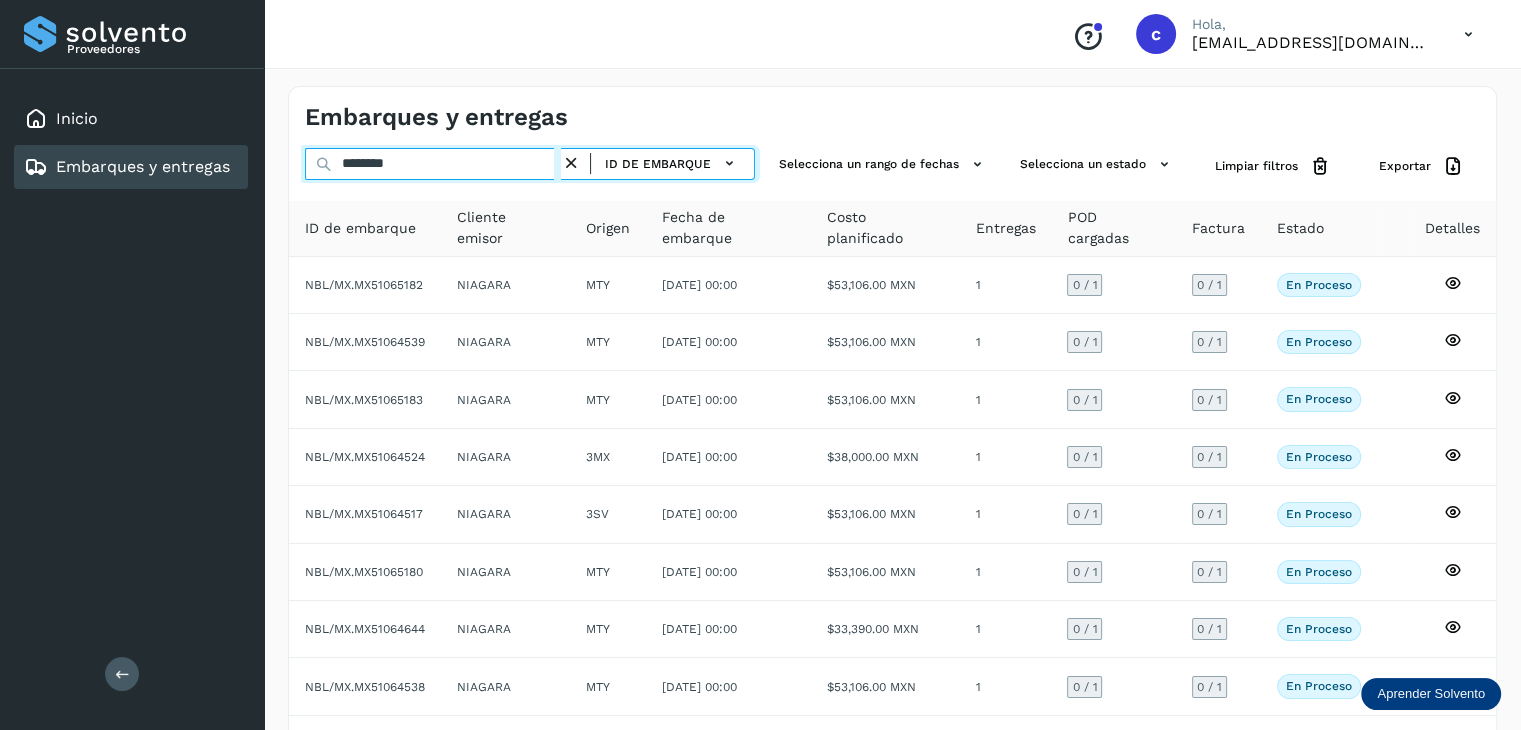 type on "********" 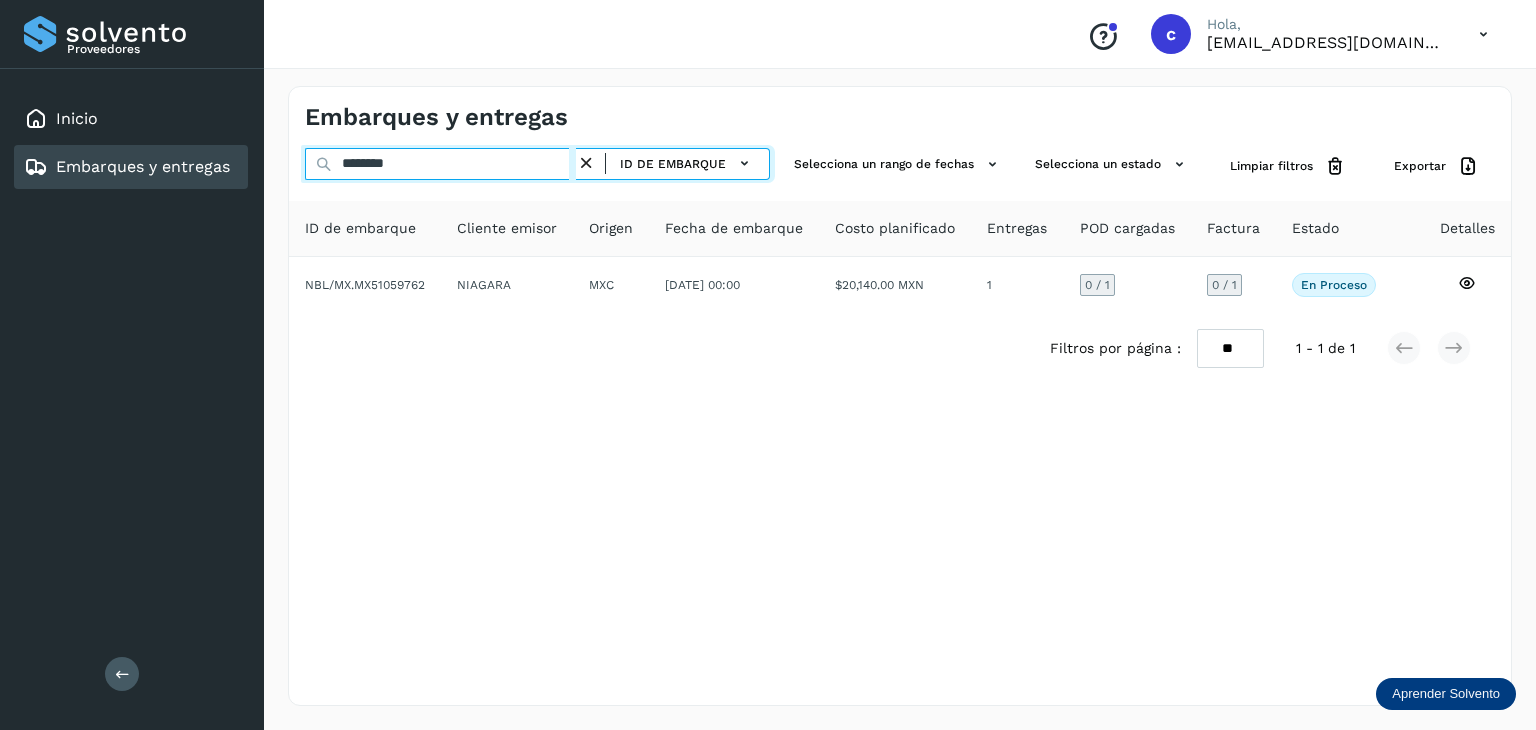 click on "********" at bounding box center [440, 164] 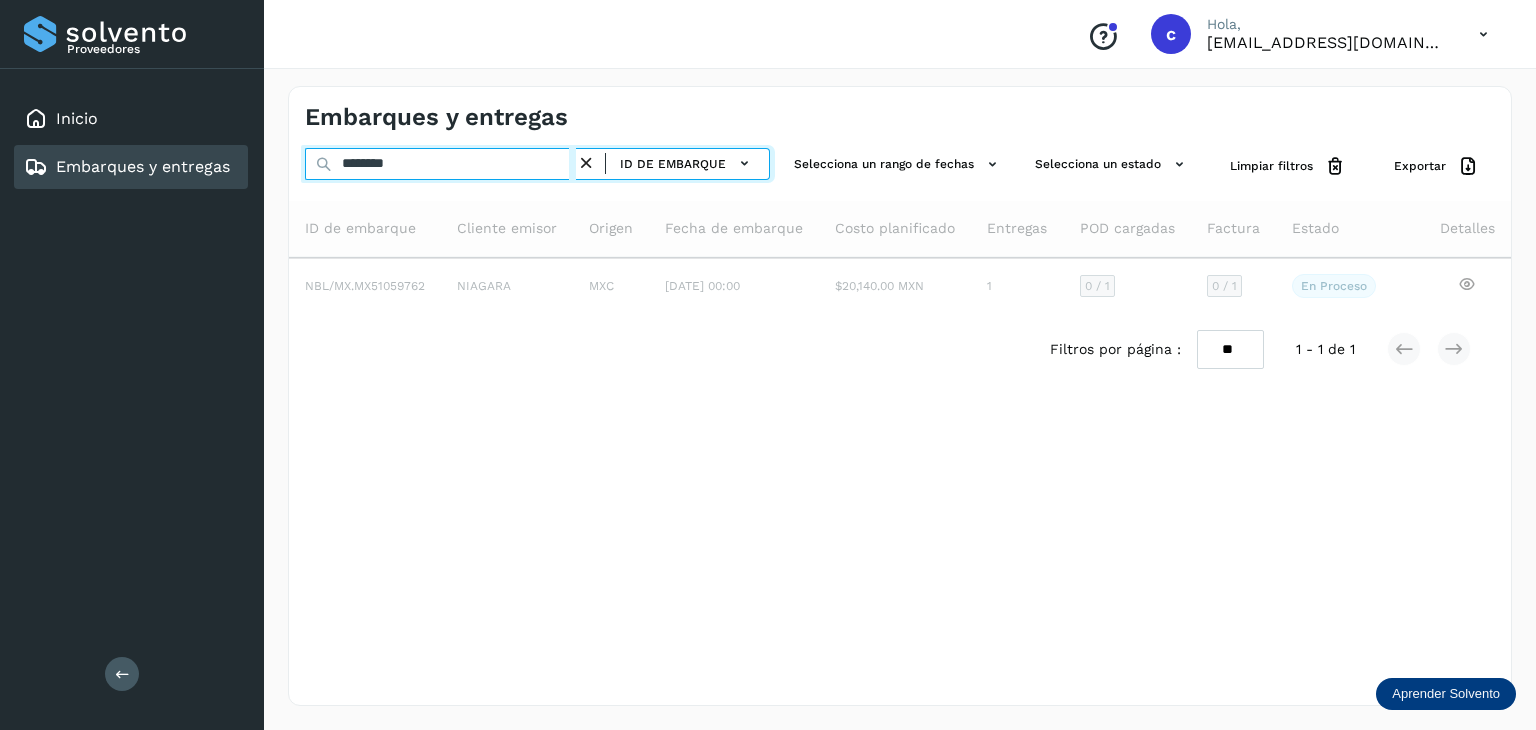 type on "********" 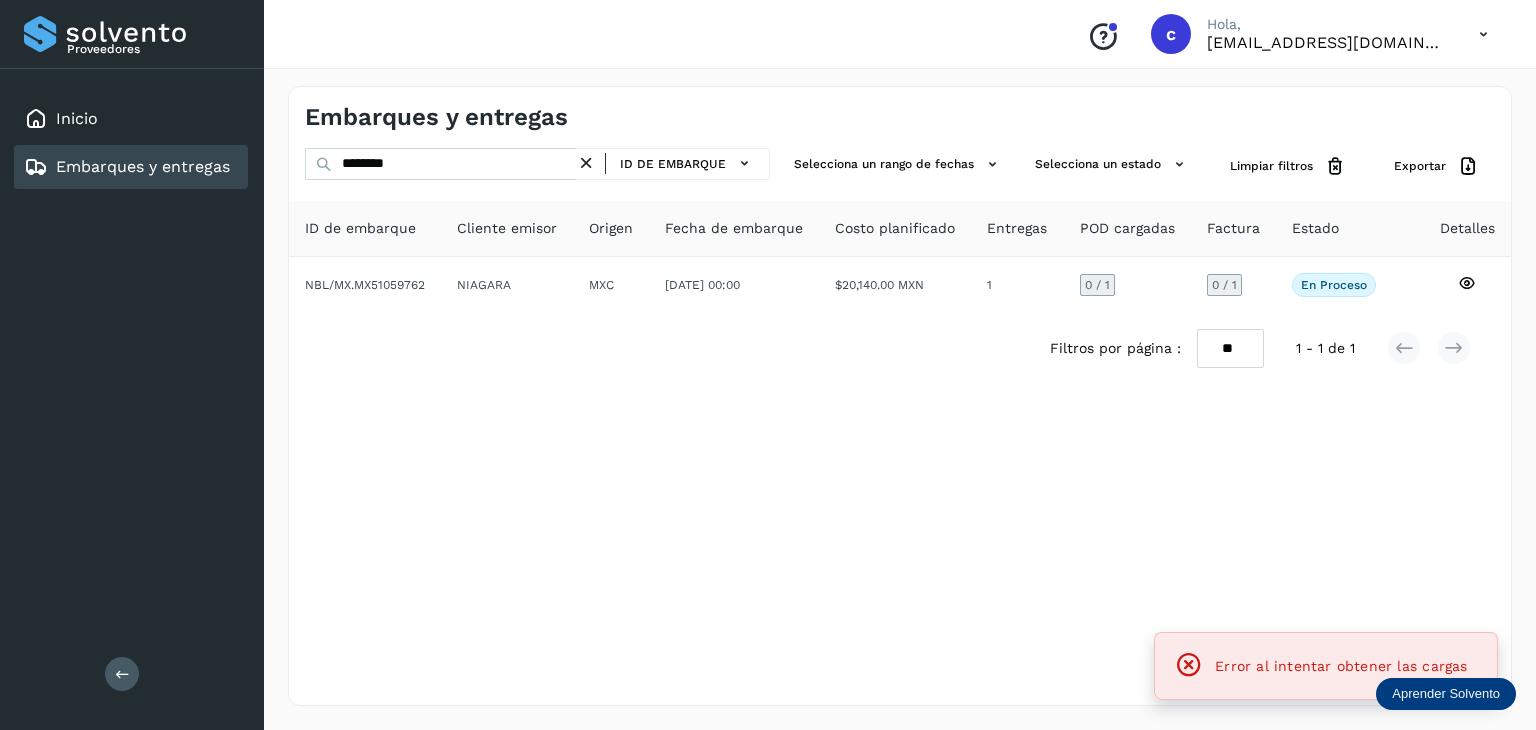 click on "Embarques y entregas ******** ID de embarque Selecciona un rango de fechas  Selecciona un estado Limpiar filtros Exportar ID de embarque Cliente emisor Origen Fecha de embarque Costo planificado Entregas POD cargadas Factura Estado Detalles NBL/MX.MX51059762 NIAGARA MXC 30/jun/2025 00:00  $20,140.00 MXN  1 0  / 1 0 / 1 En proceso
Verifica el estado de la factura o entregas asociadas a este embarque
Filtros por página : ** ** ** 1 - 1 de 1" at bounding box center (900, 396) 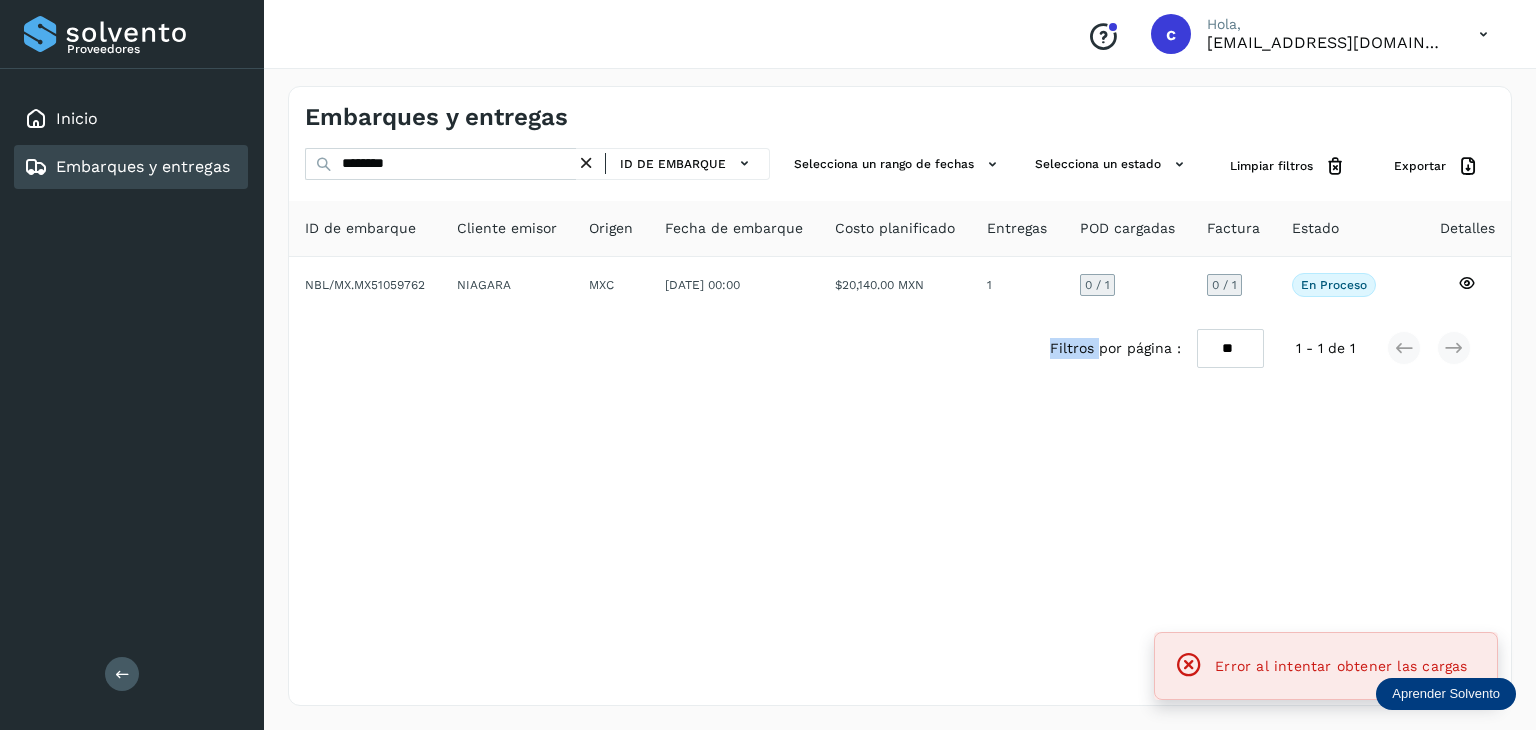 drag, startPoint x: 935, startPoint y: 605, endPoint x: 891, endPoint y: 565, distance: 59.464275 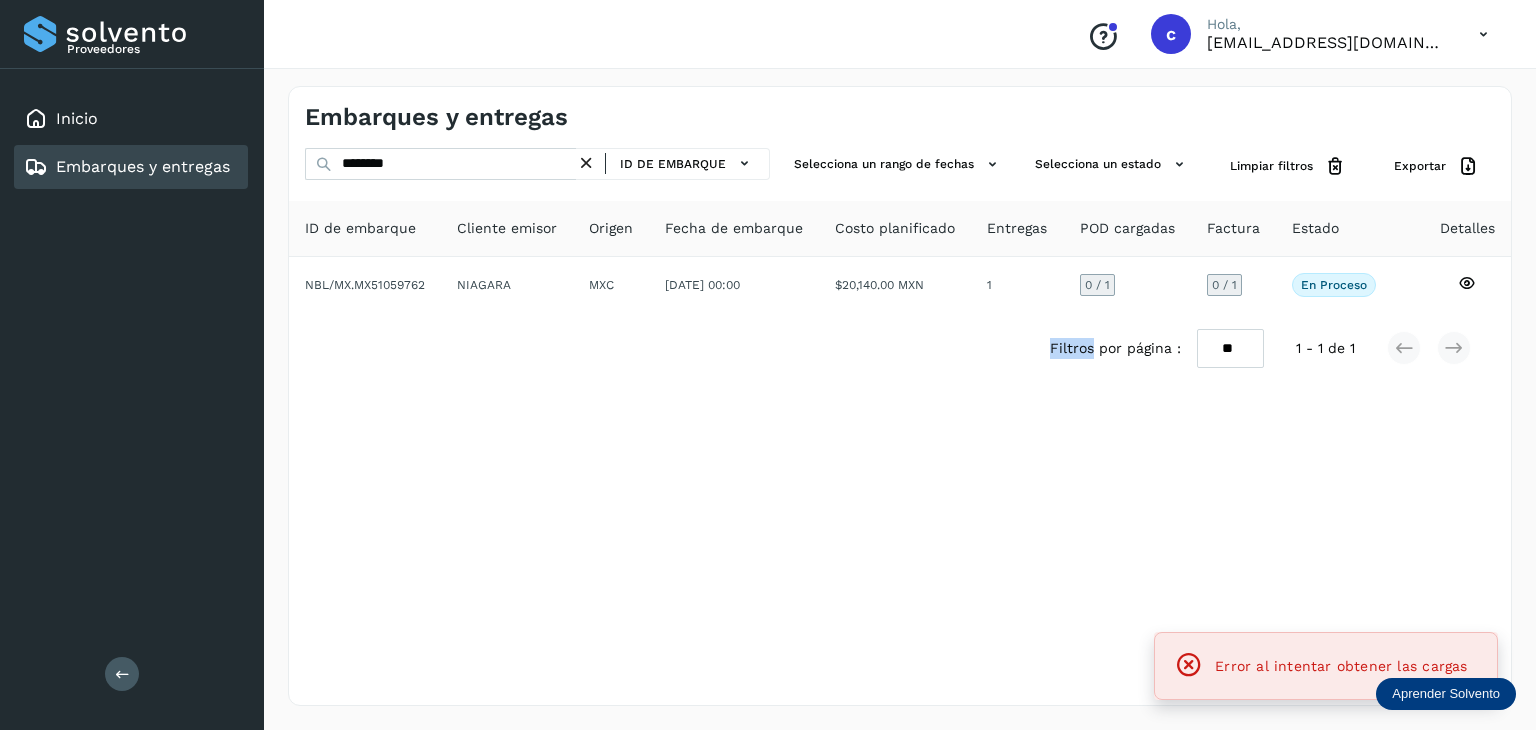click on "Embarques y entregas ******** ID de embarque Selecciona un rango de fechas  Selecciona un estado Limpiar filtros Exportar ID de embarque Cliente emisor Origen Fecha de embarque Costo planificado Entregas POD cargadas Factura Estado Detalles NBL/MX.MX51059762 NIAGARA MXC 30/jun/2025 00:00  $20,140.00 MXN  1 0  / 1 0 / 1 En proceso
Verifica el estado de la factura o entregas asociadas a este embarque
Filtros por página : ** ** ** 1 - 1 de 1" at bounding box center (900, 396) 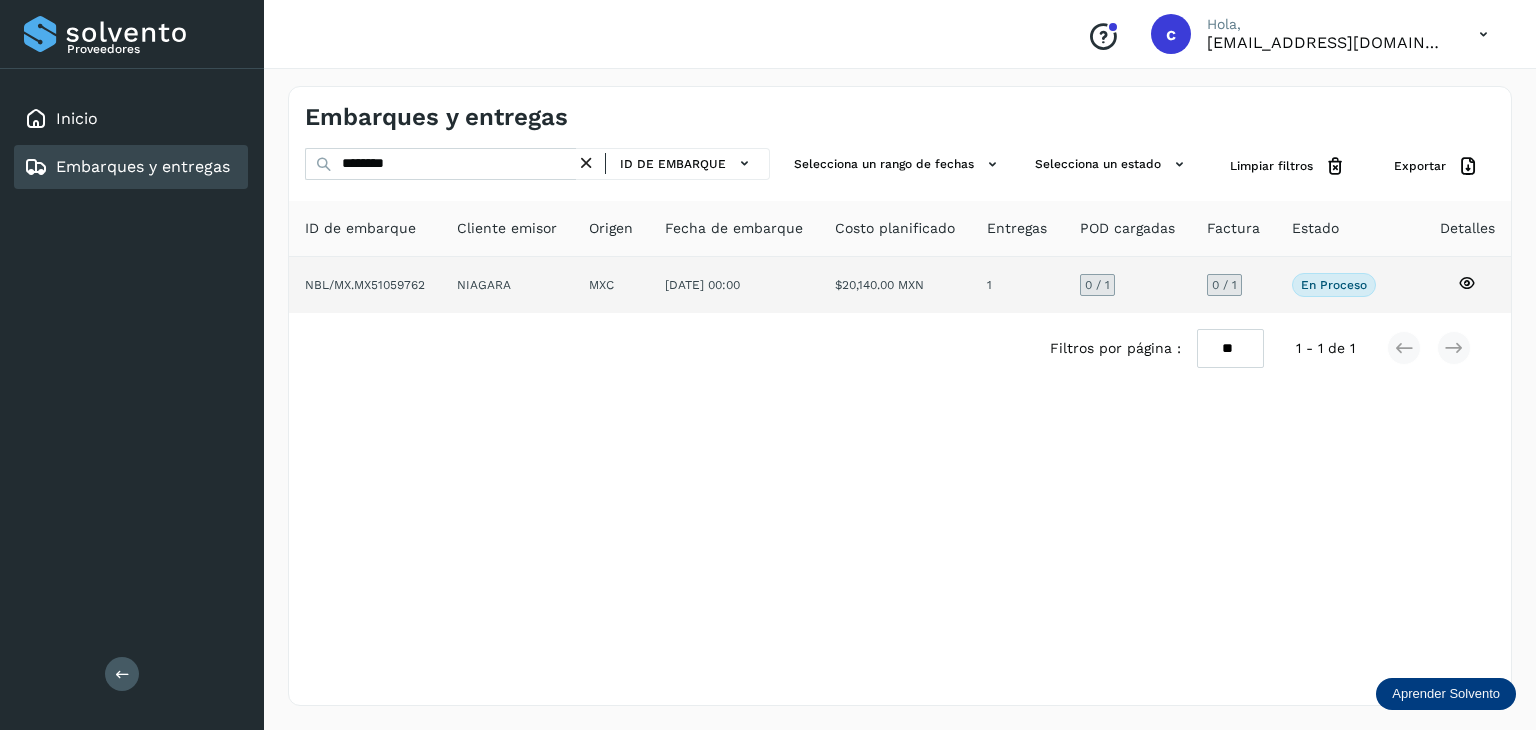 click 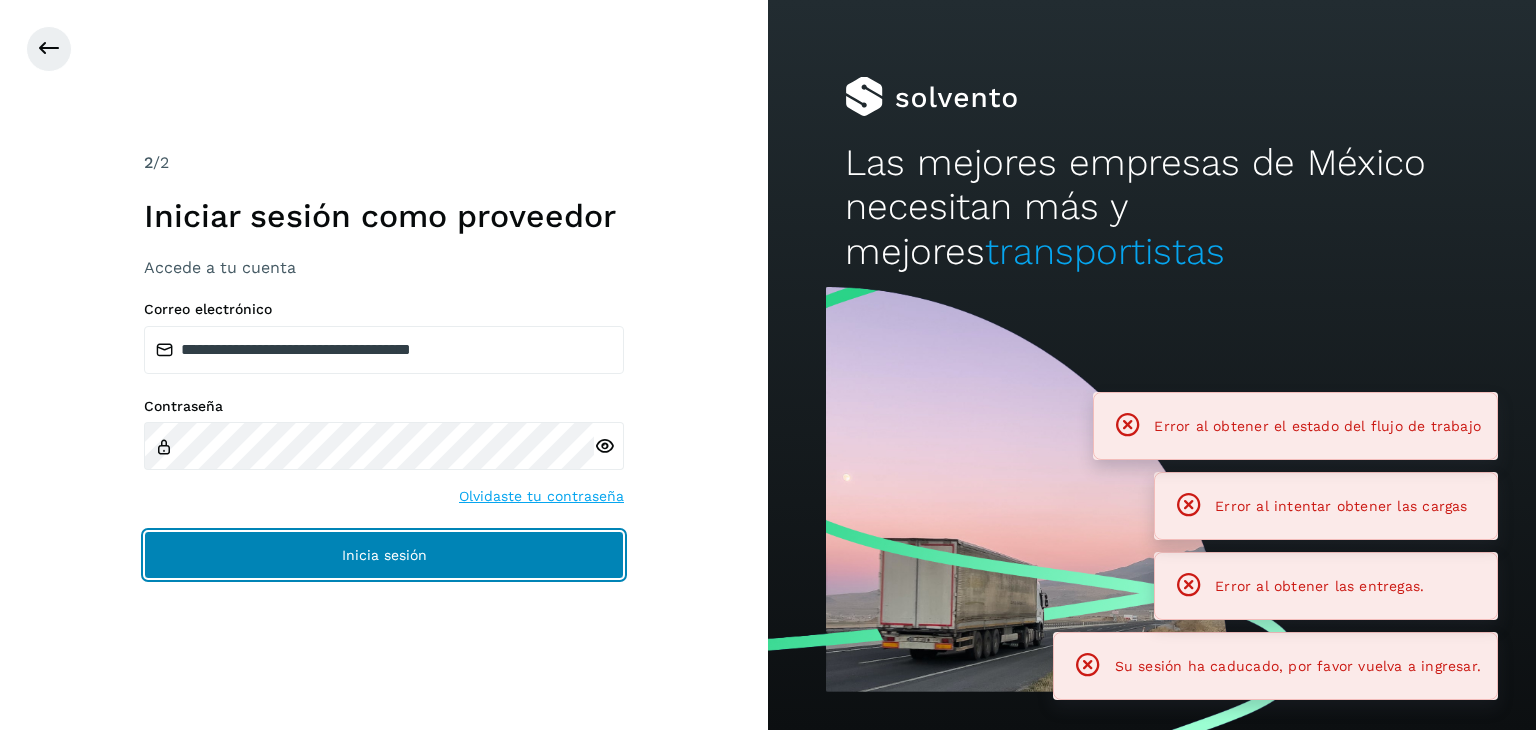 click on "Inicia sesión" at bounding box center (384, 555) 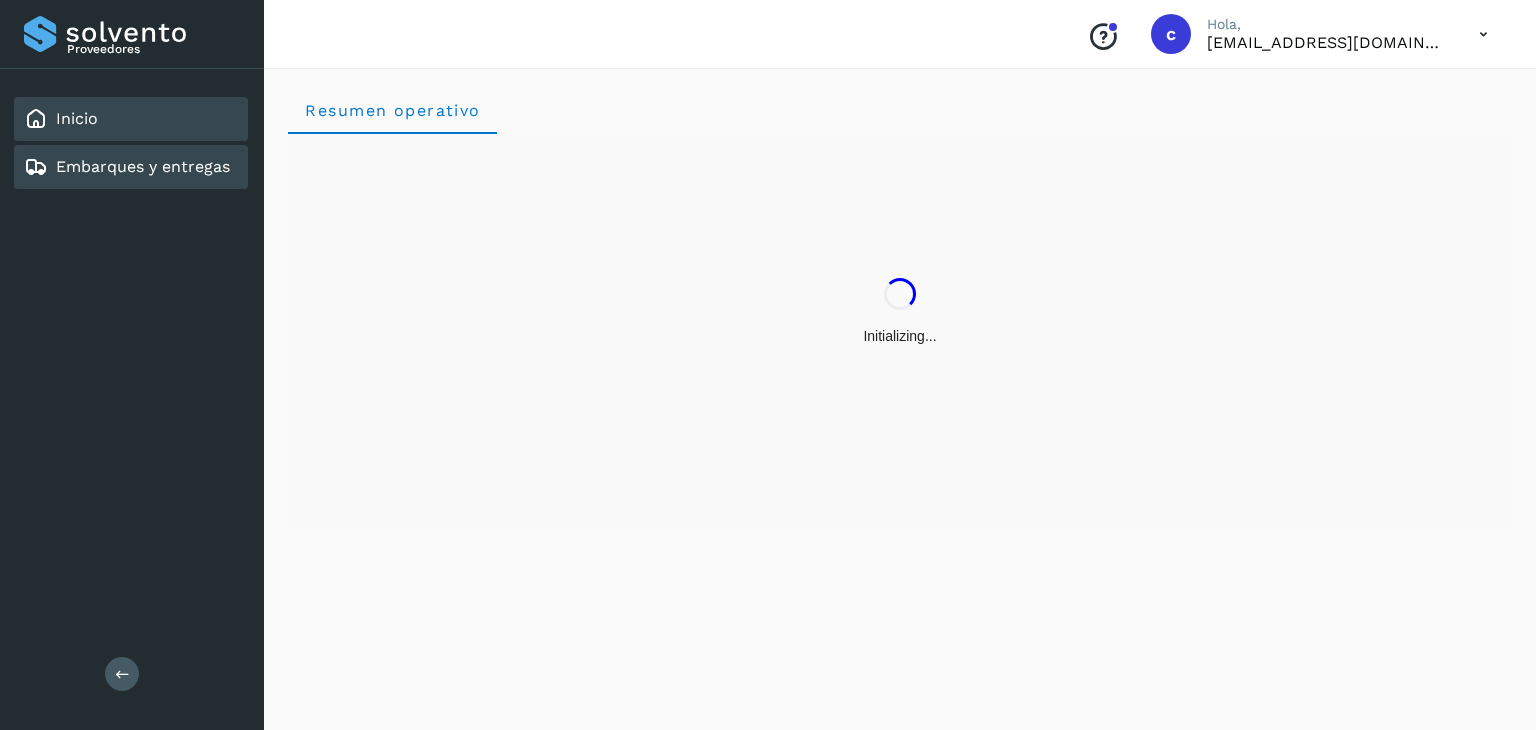 click on "Embarques y entregas" at bounding box center [143, 166] 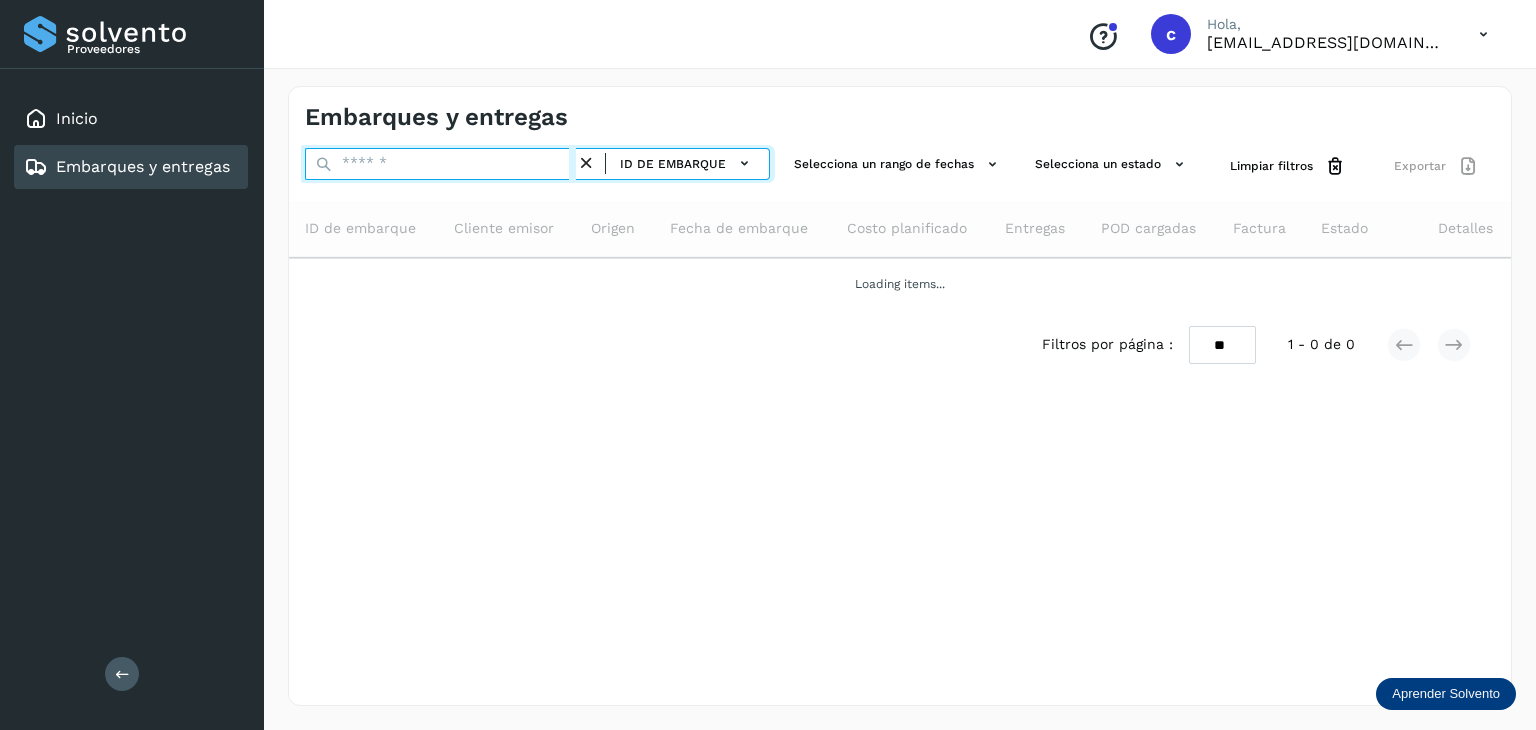 drag, startPoint x: 393, startPoint y: 159, endPoint x: 345, endPoint y: 155, distance: 48.166378 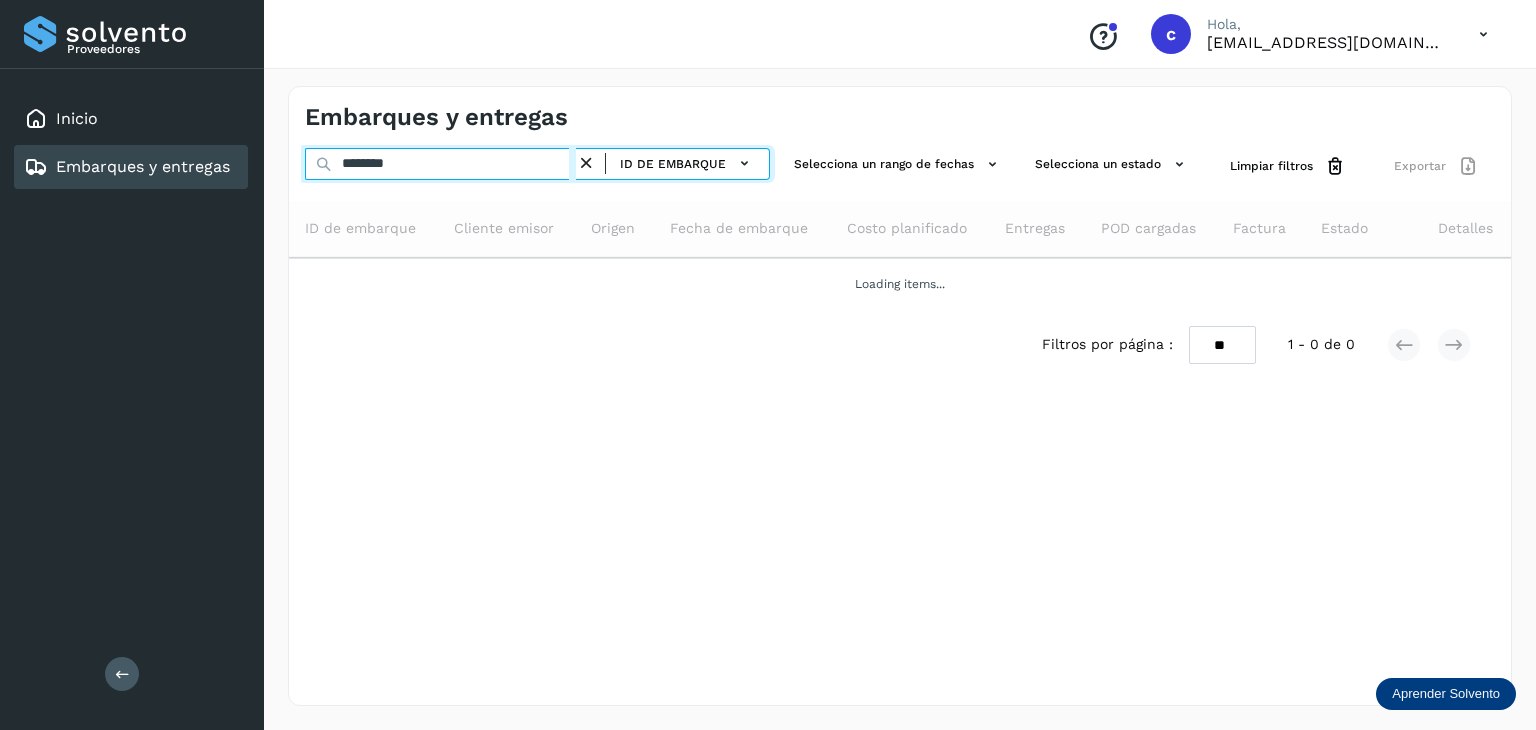 type on "********" 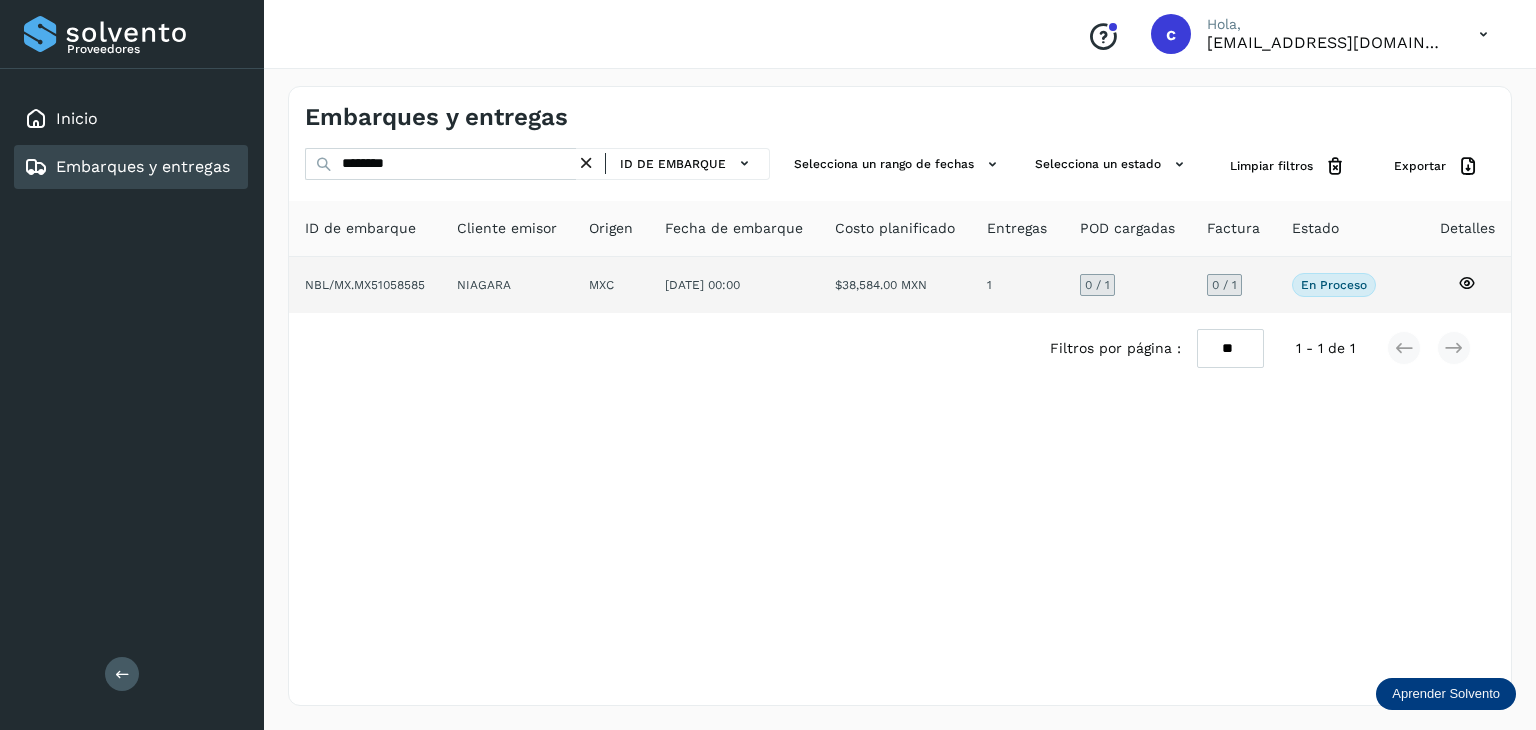 click 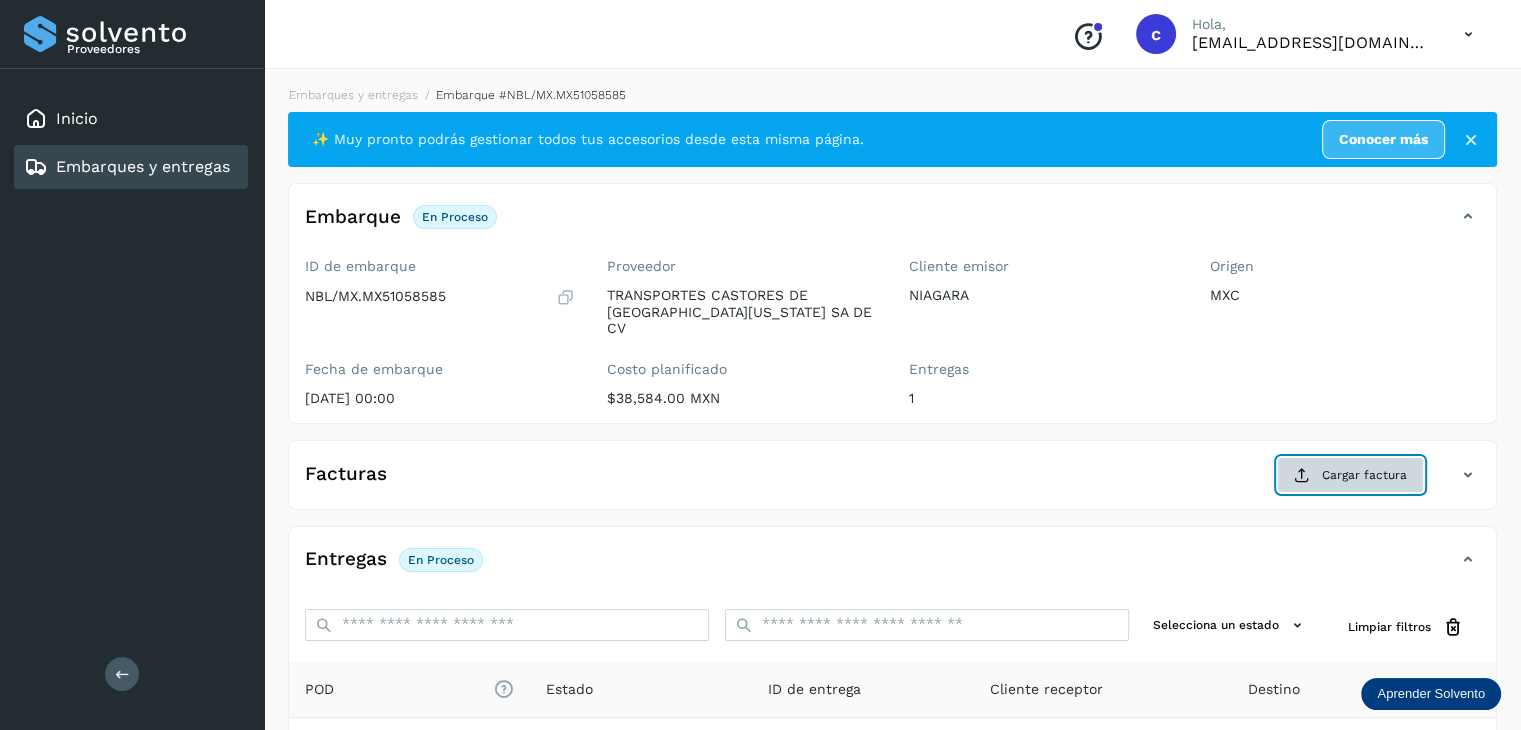 click on "Cargar factura" 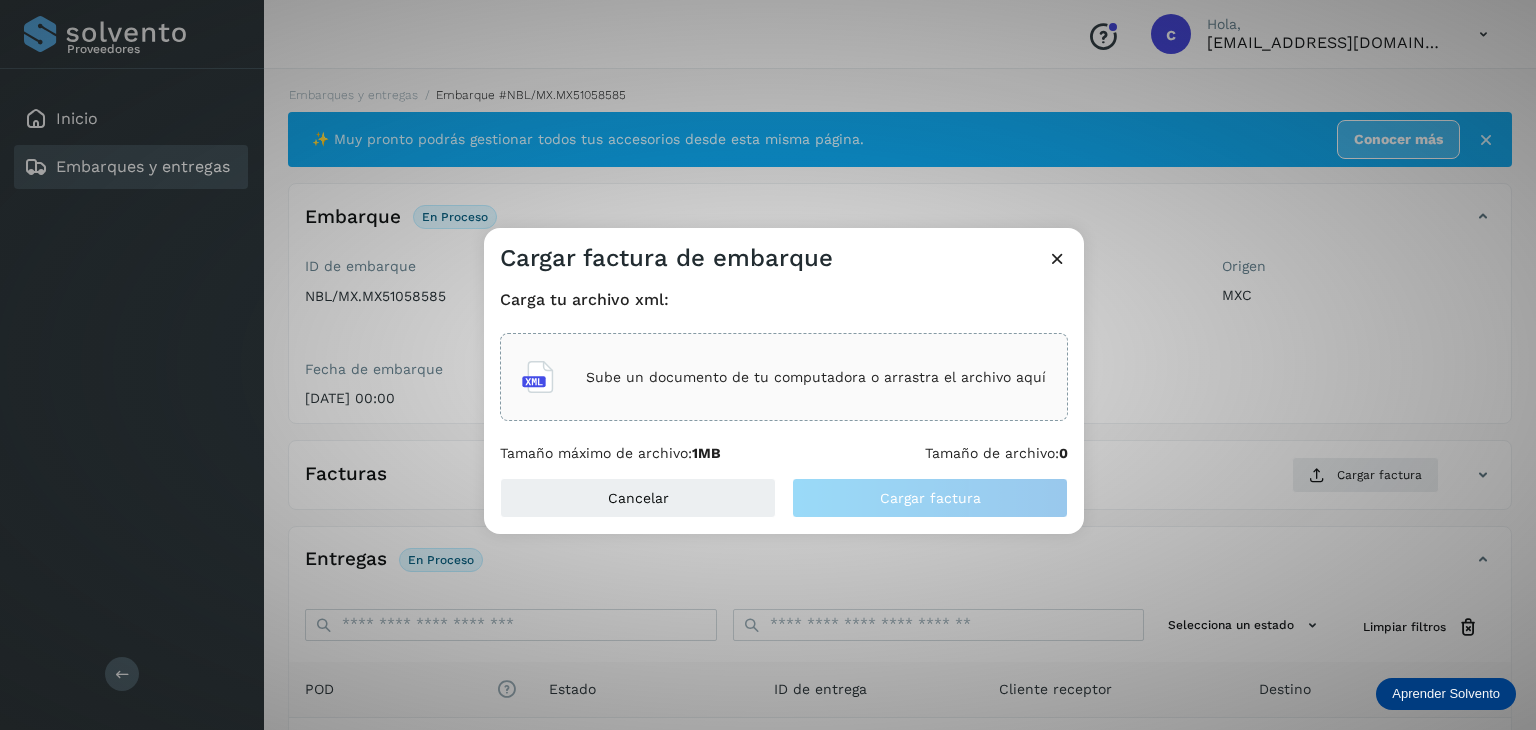 click on "Sube un documento de tu computadora o arrastra el archivo aquí" at bounding box center [816, 377] 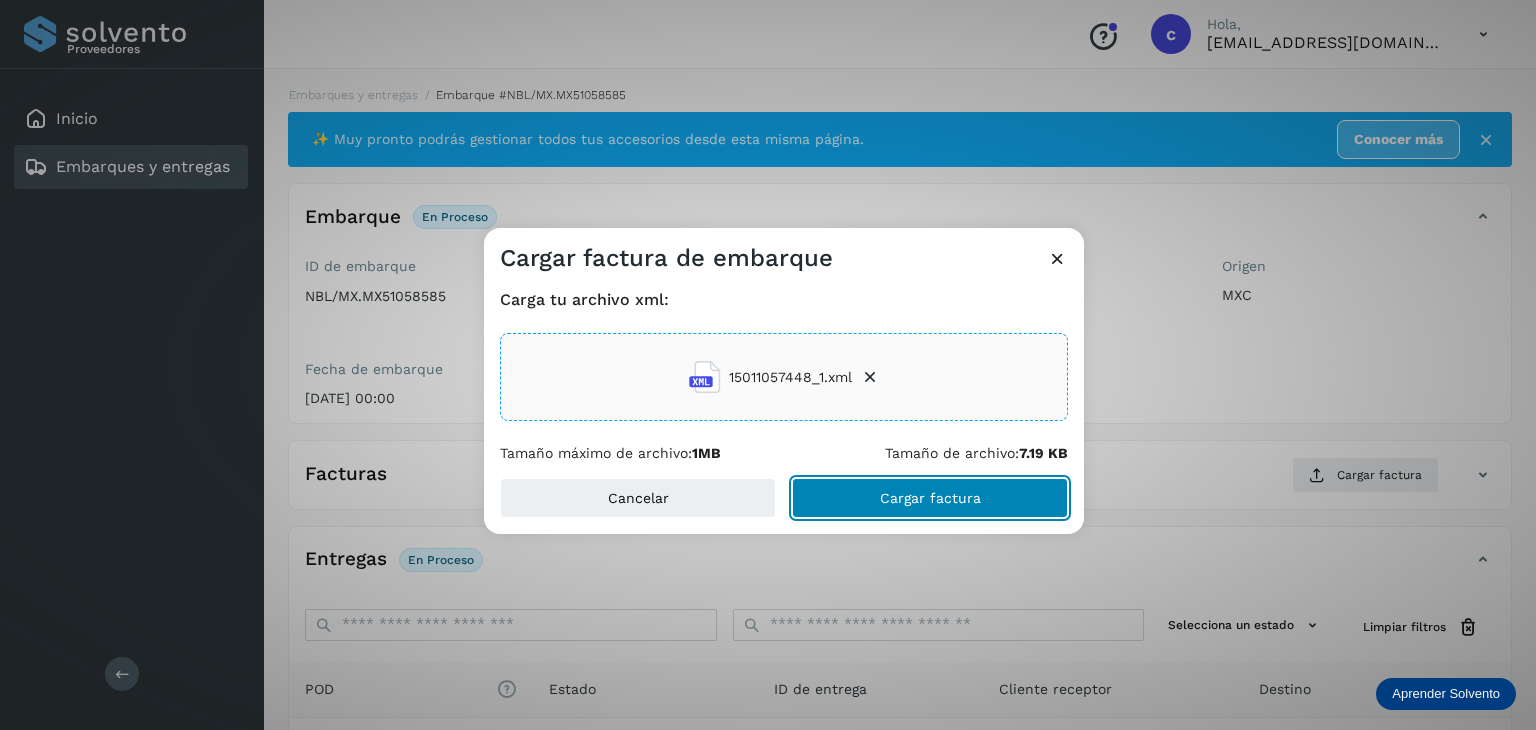 click on "Cargar factura" 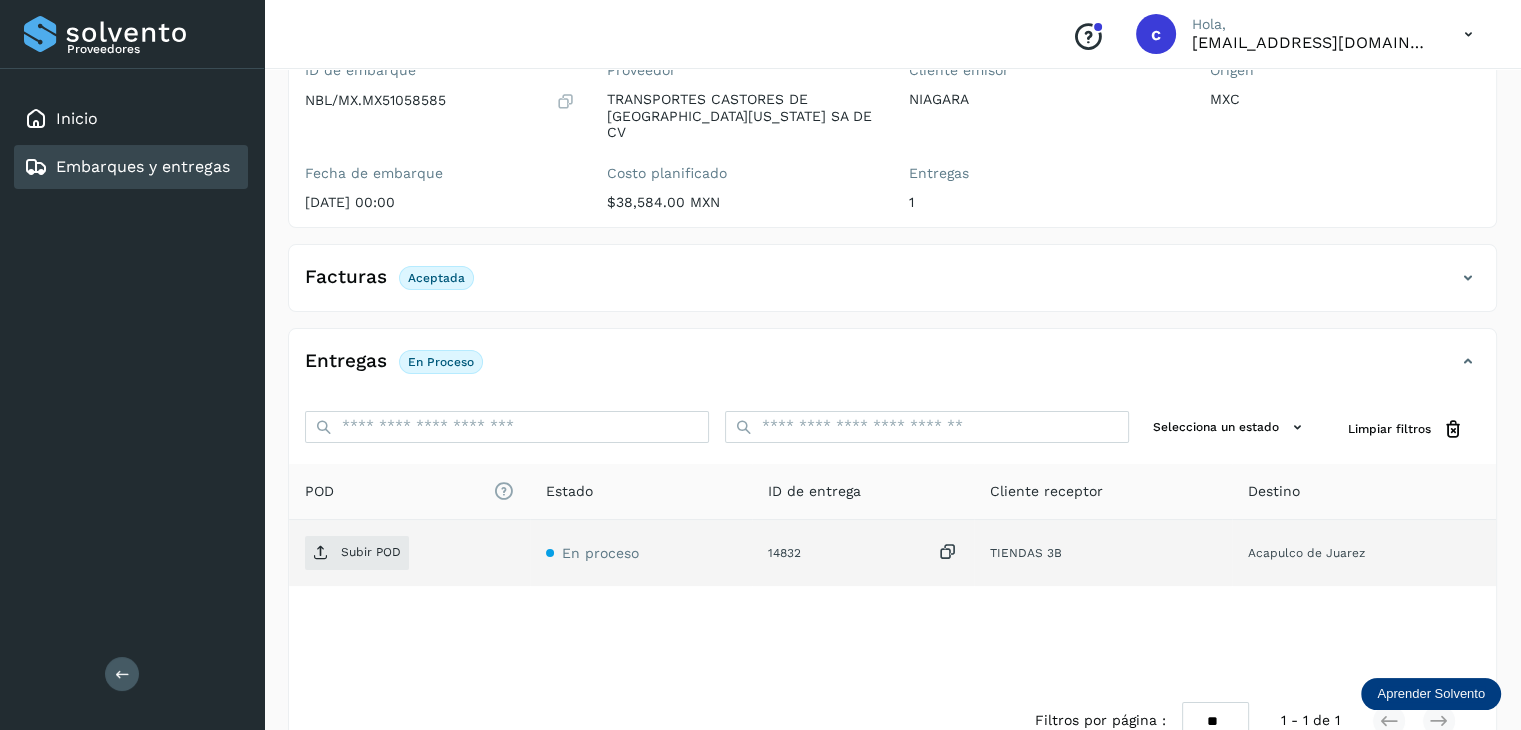 scroll, scrollTop: 200, scrollLeft: 0, axis: vertical 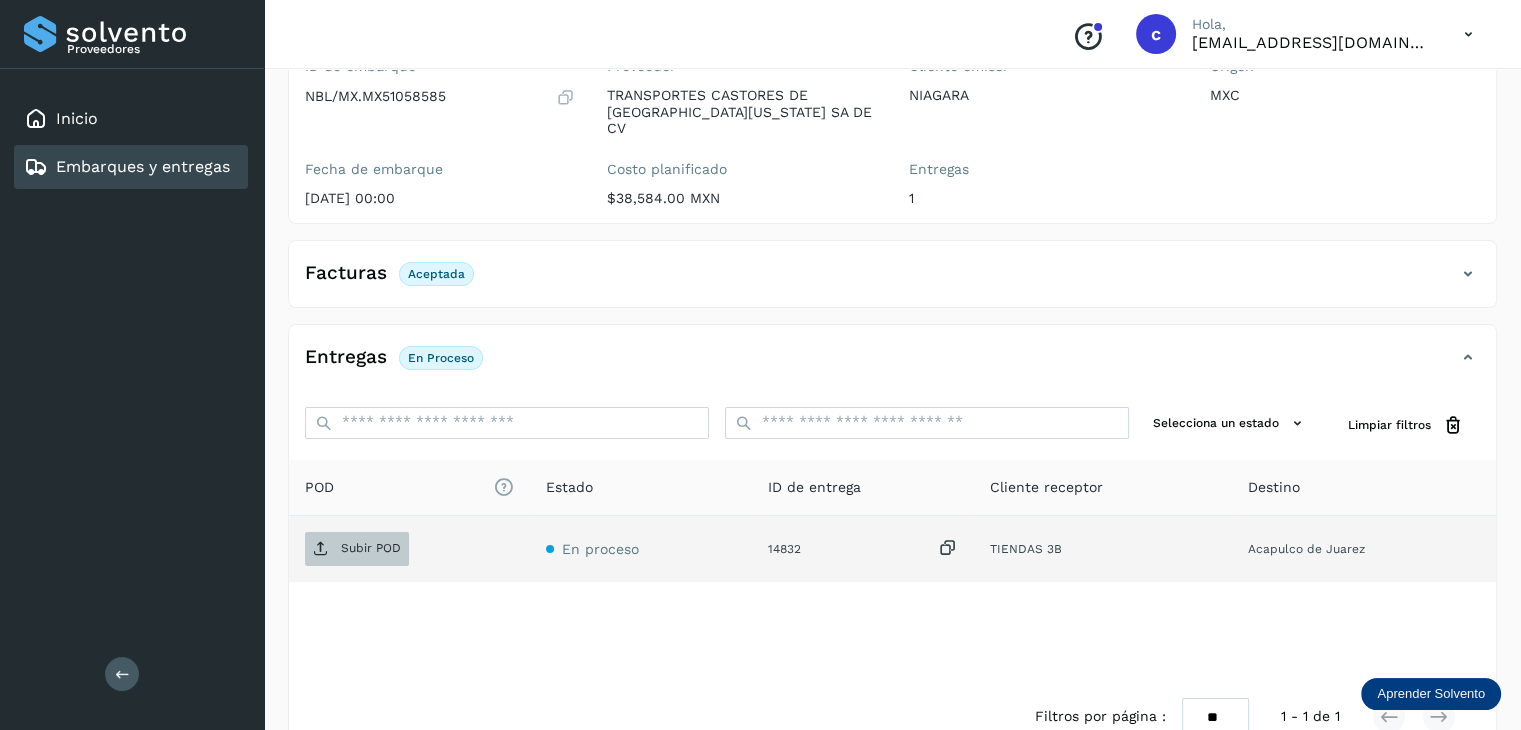 click on "Subir POD" at bounding box center (371, 548) 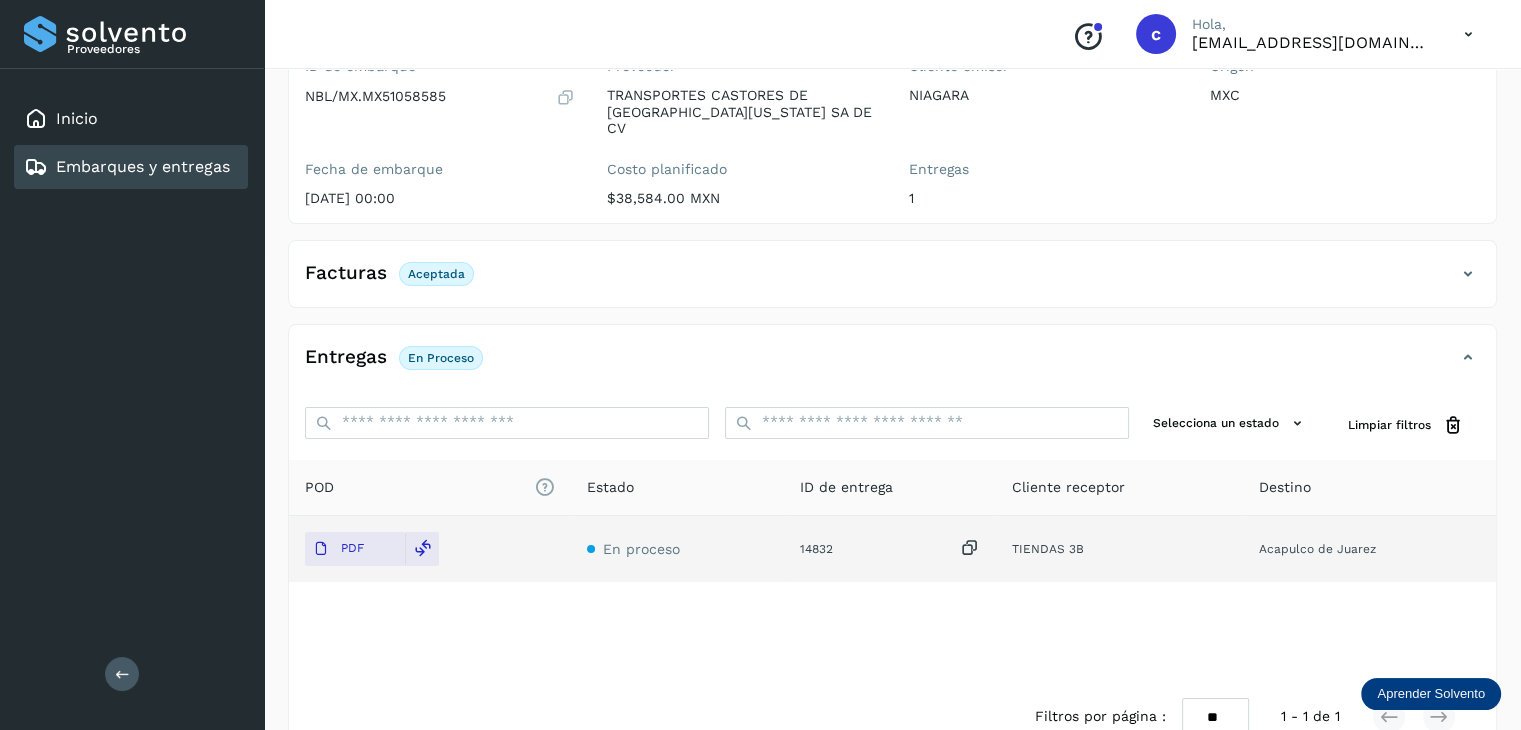 click on "Embarques y entregas" at bounding box center (143, 166) 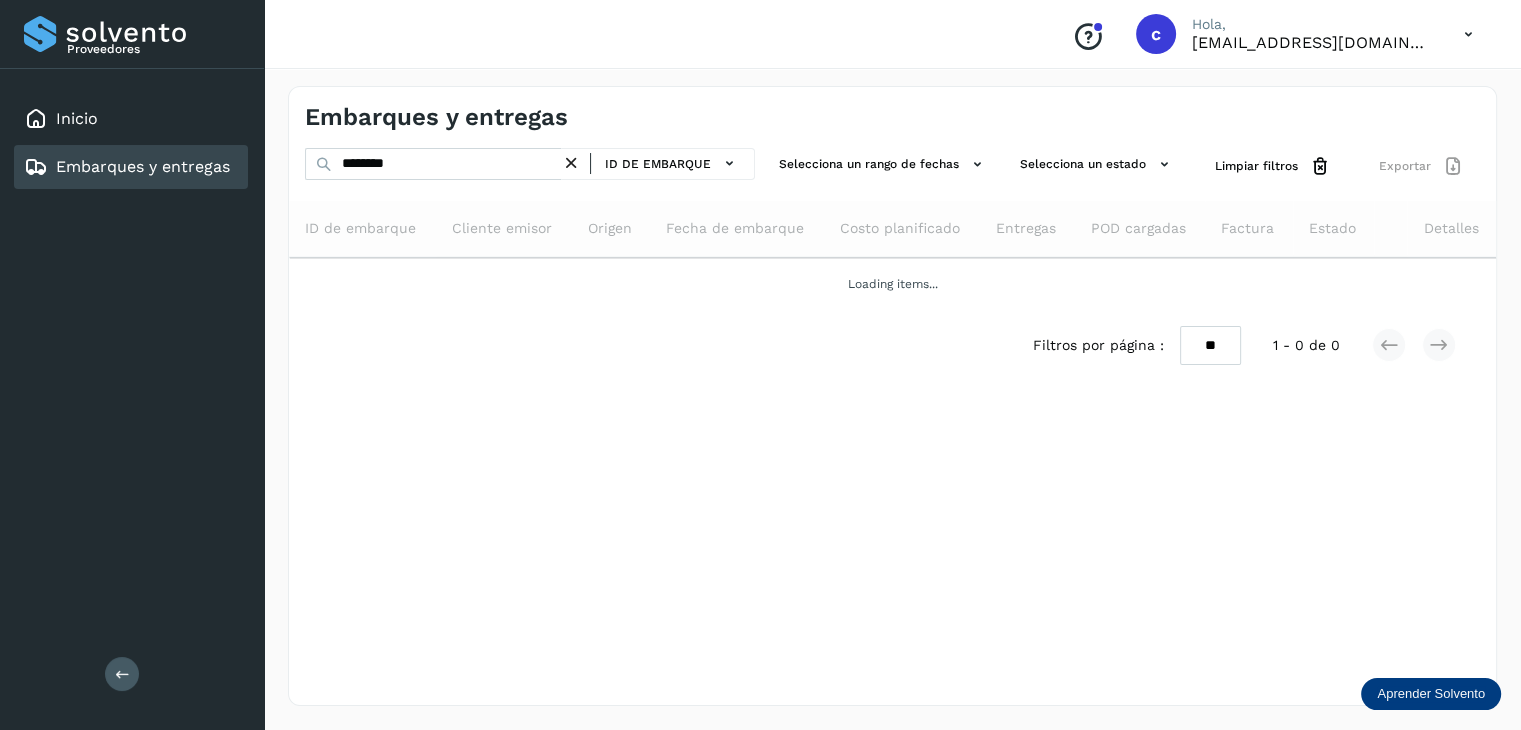 scroll, scrollTop: 0, scrollLeft: 0, axis: both 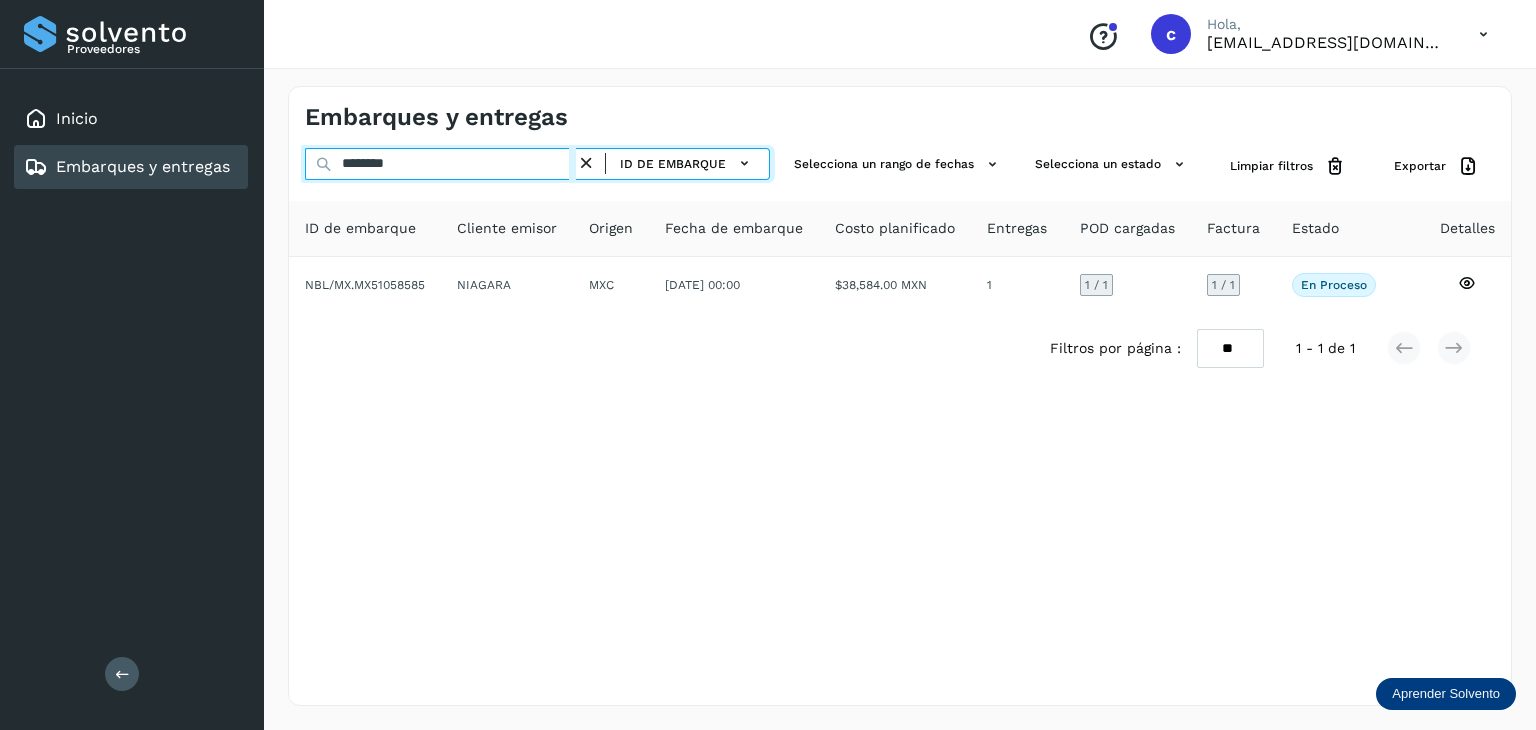 drag, startPoint x: 412, startPoint y: 165, endPoint x: 308, endPoint y: 137, distance: 107.70329 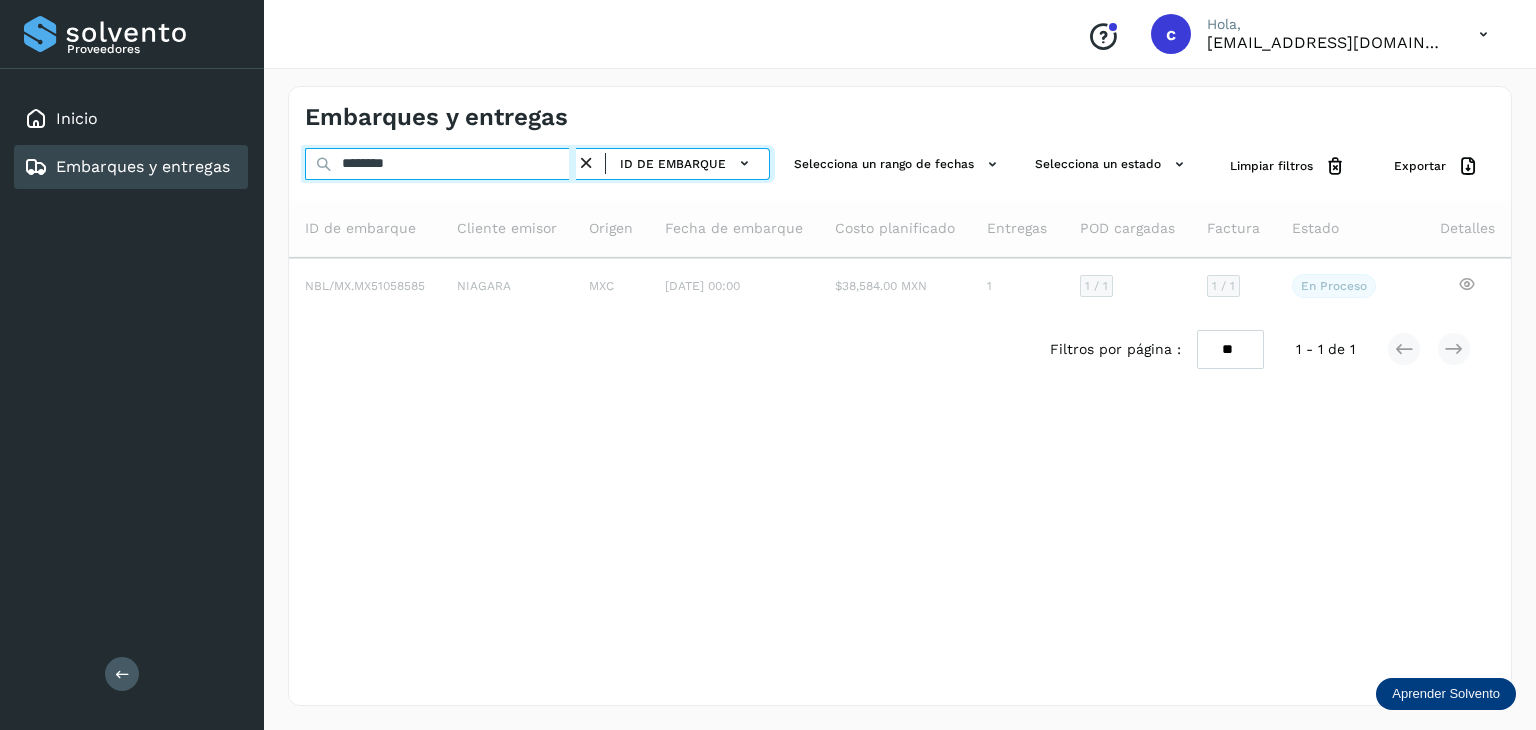 type on "********" 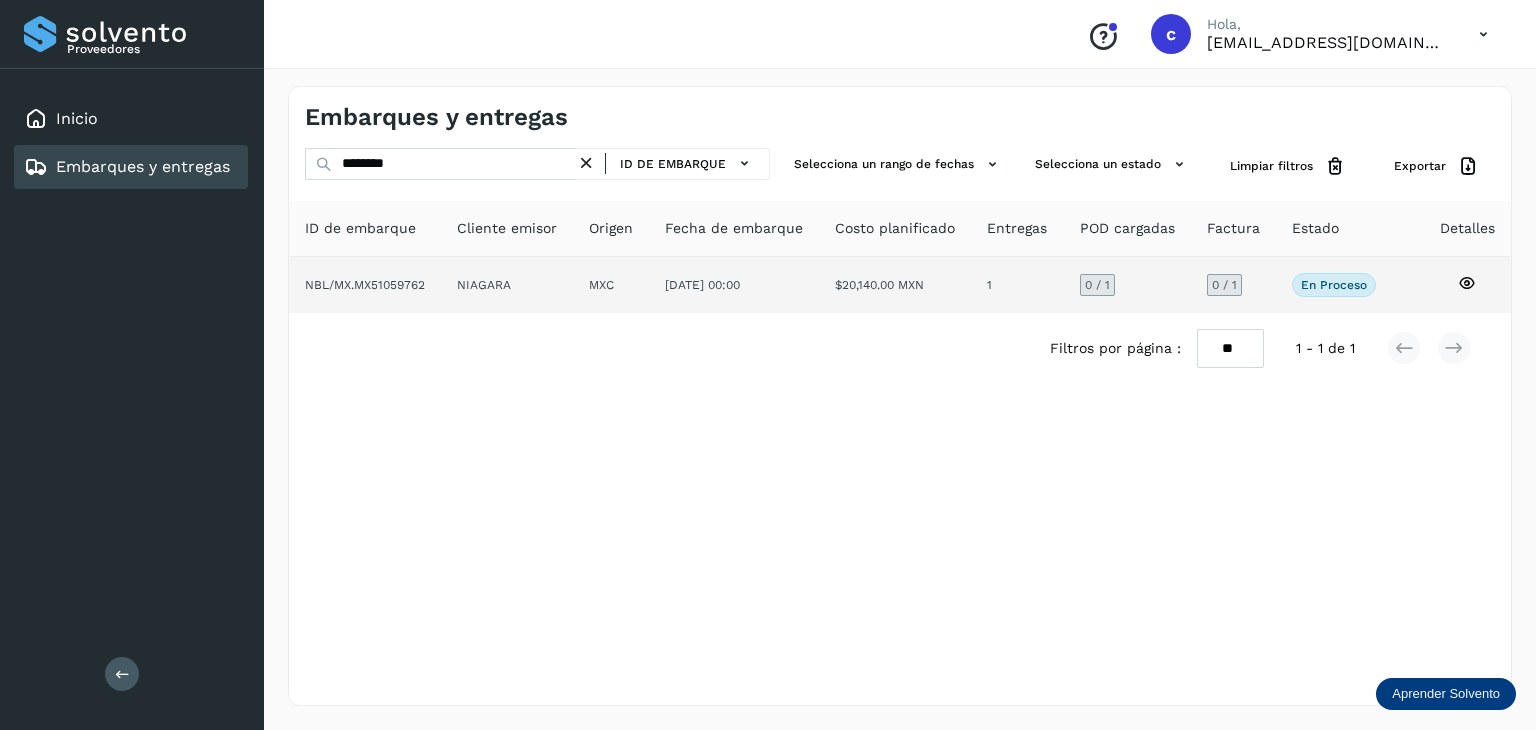 click 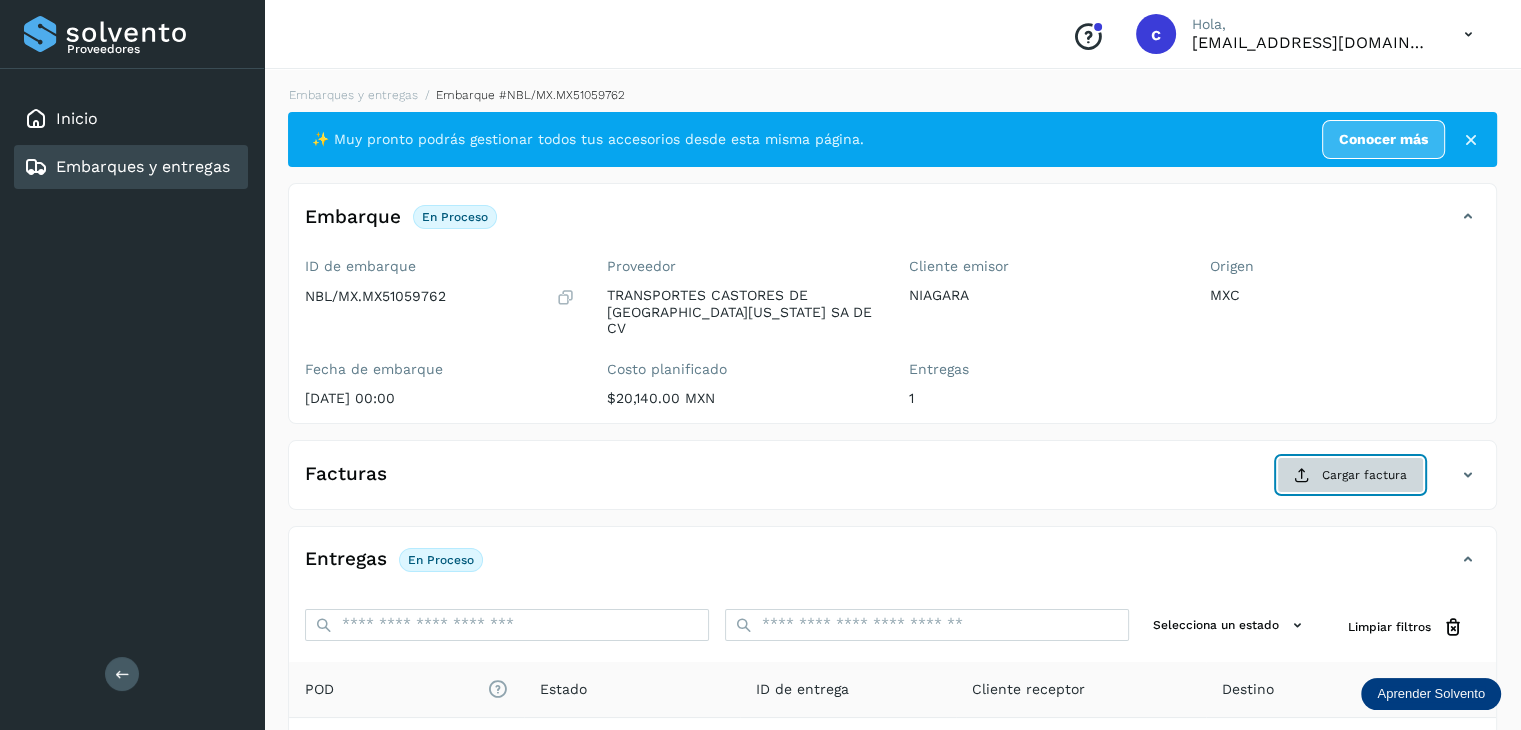 click on "Cargar factura" 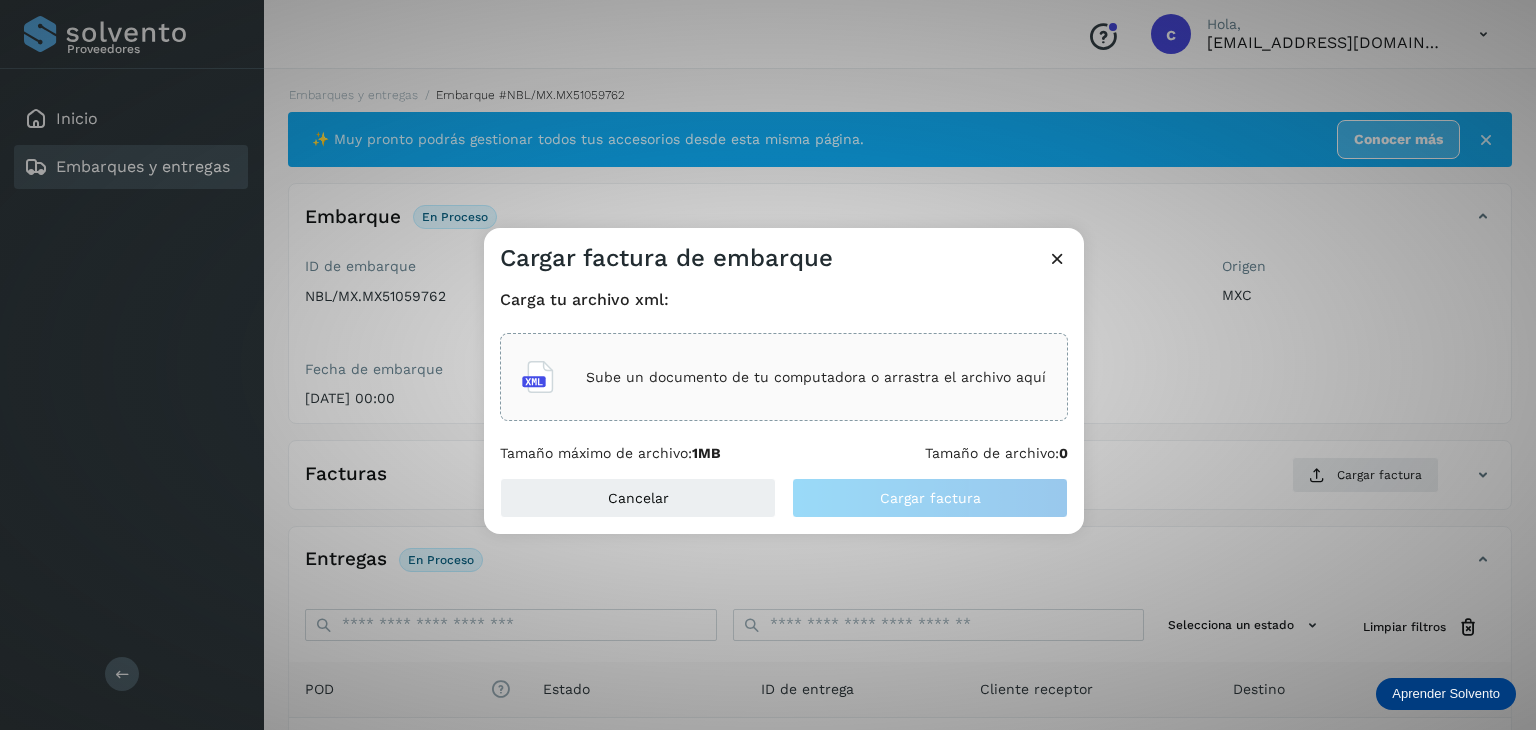 click on "Sube un documento de tu computadora o arrastra el archivo aquí" 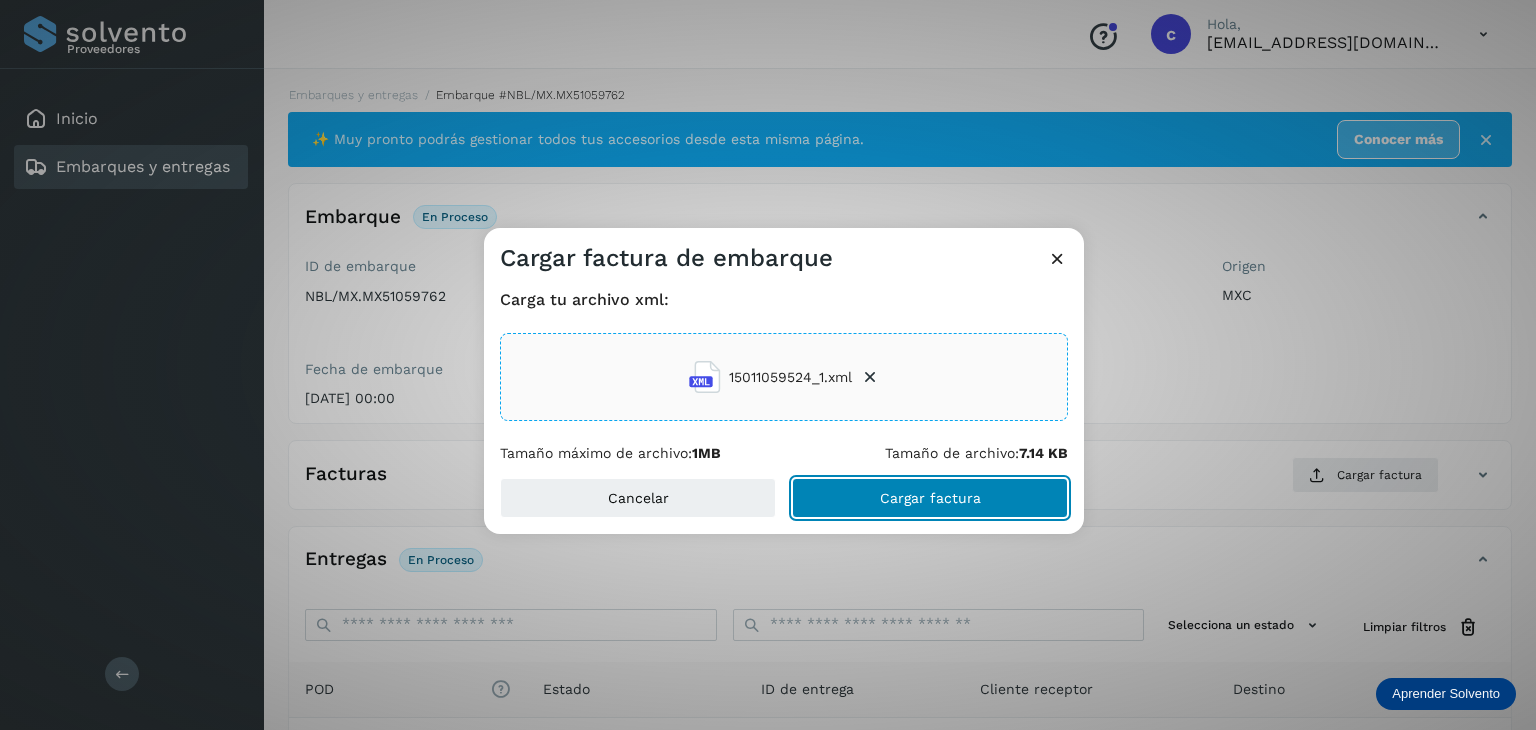 drag, startPoint x: 927, startPoint y: 500, endPoint x: 912, endPoint y: 503, distance: 15.297058 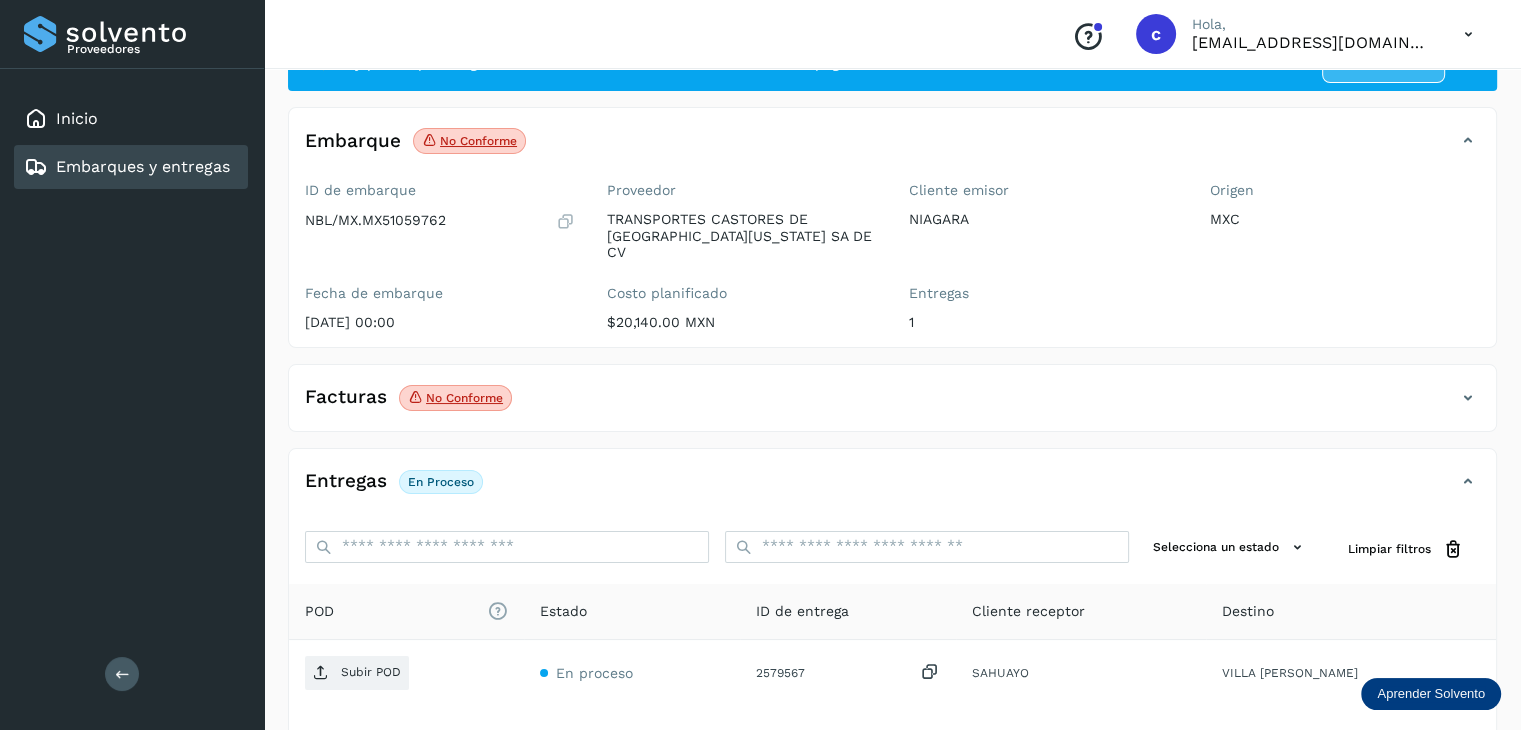 scroll, scrollTop: 200, scrollLeft: 0, axis: vertical 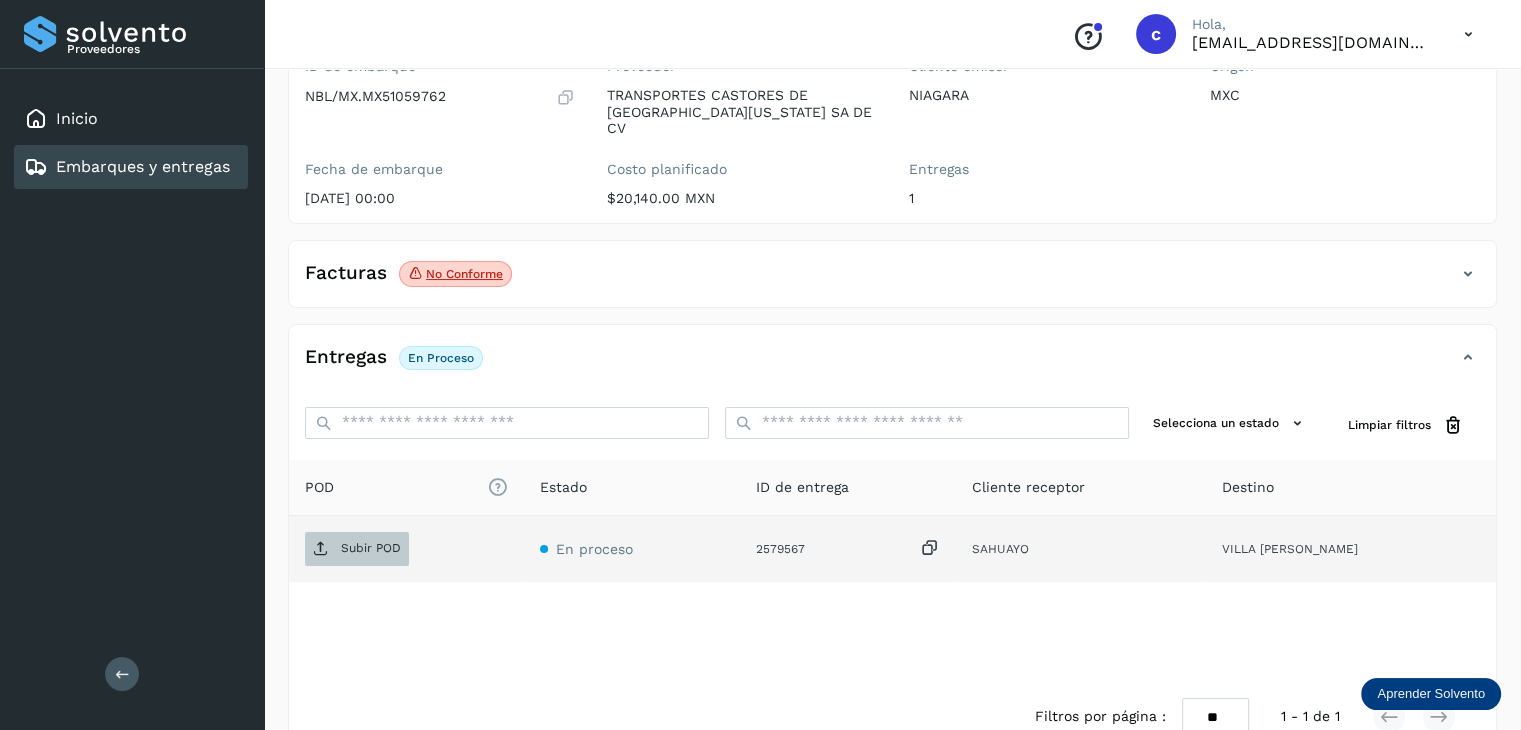 click on "Subir POD" at bounding box center [371, 548] 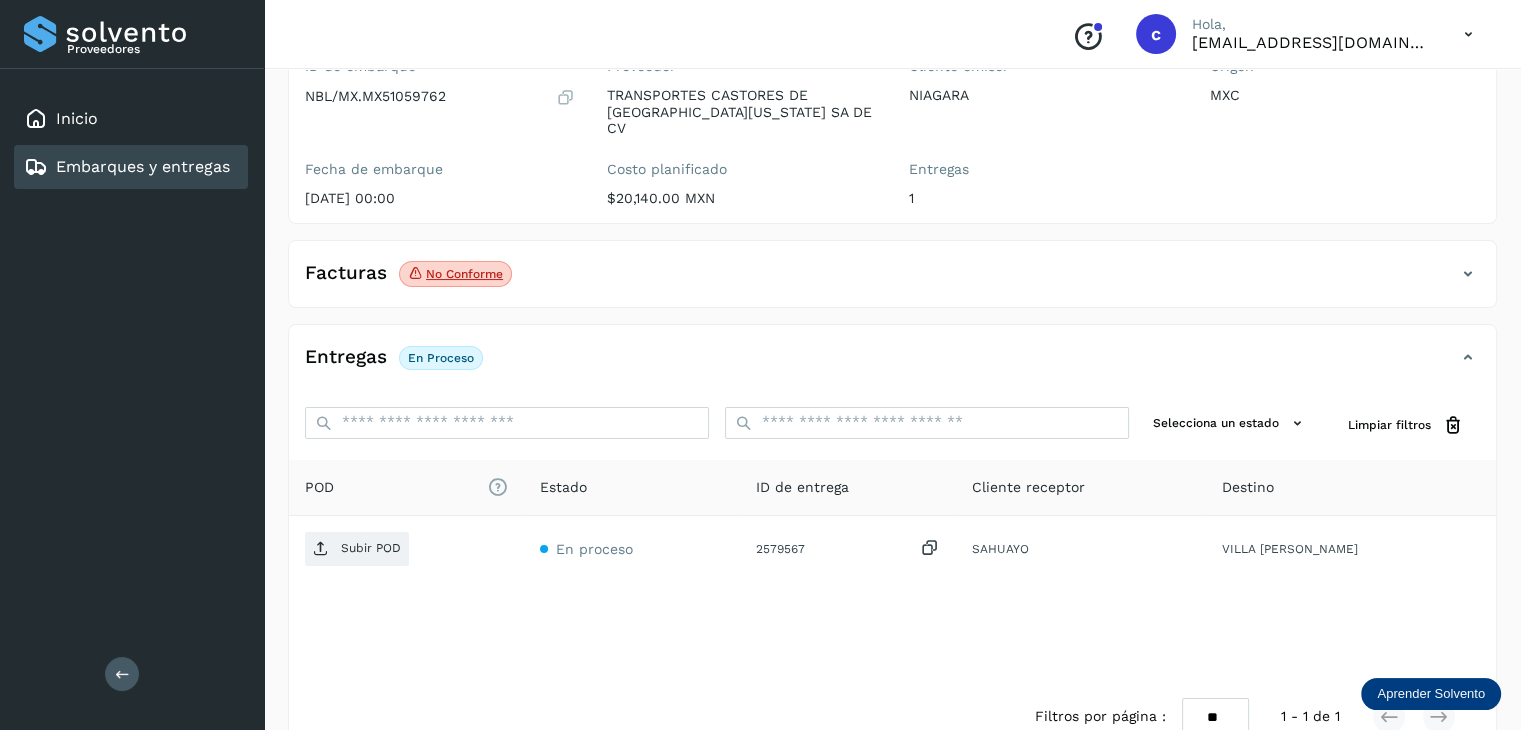 click at bounding box center [1468, 274] 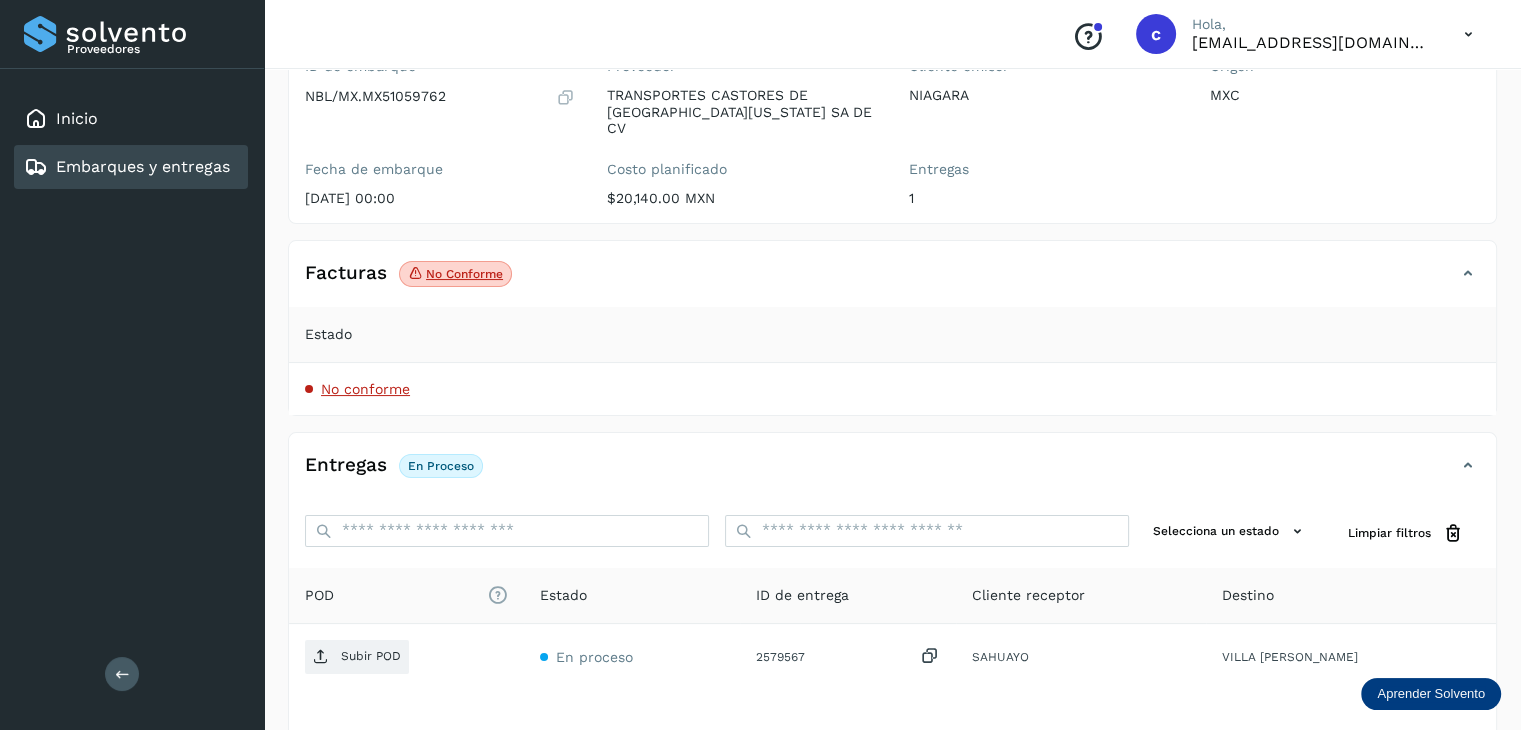 click at bounding box center [1468, 274] 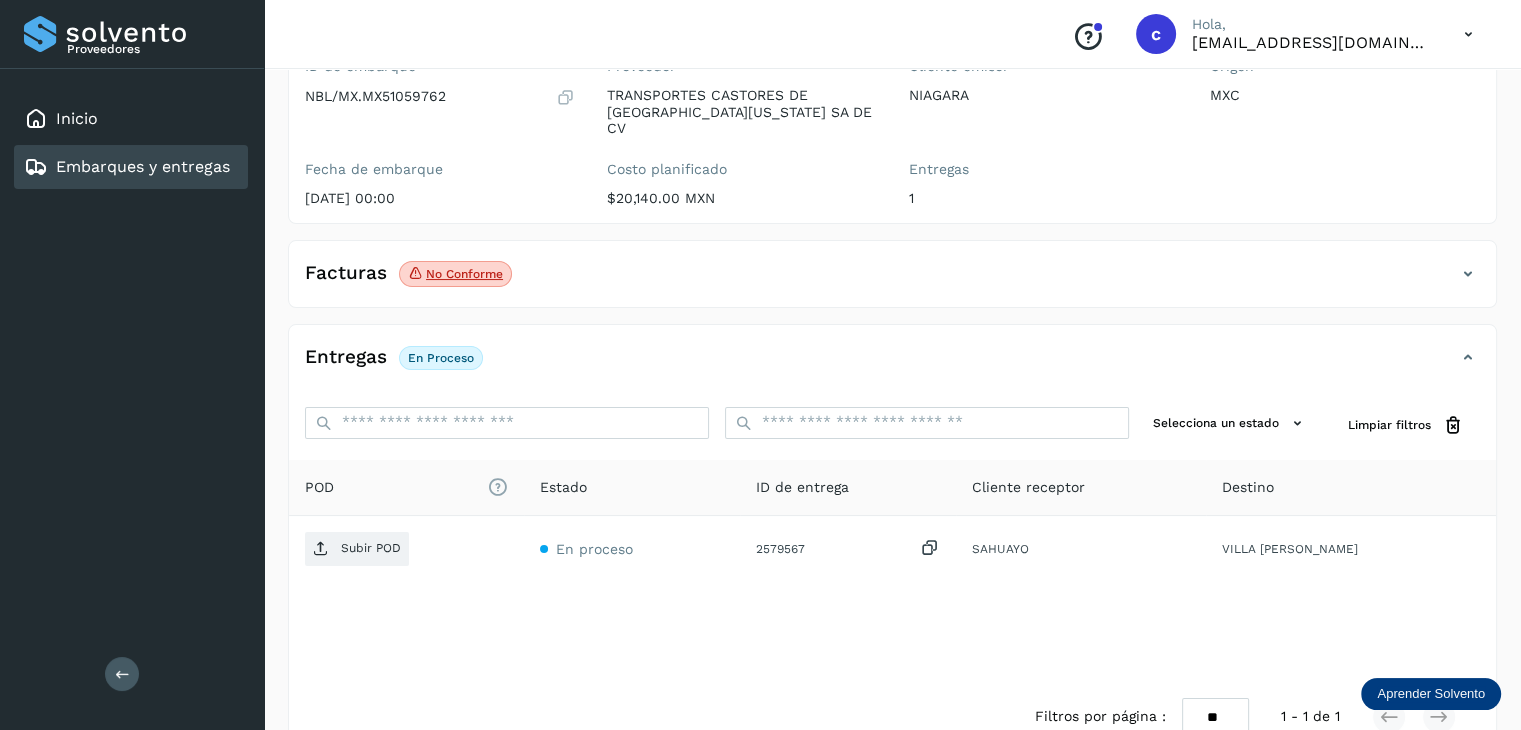 click at bounding box center (1468, 274) 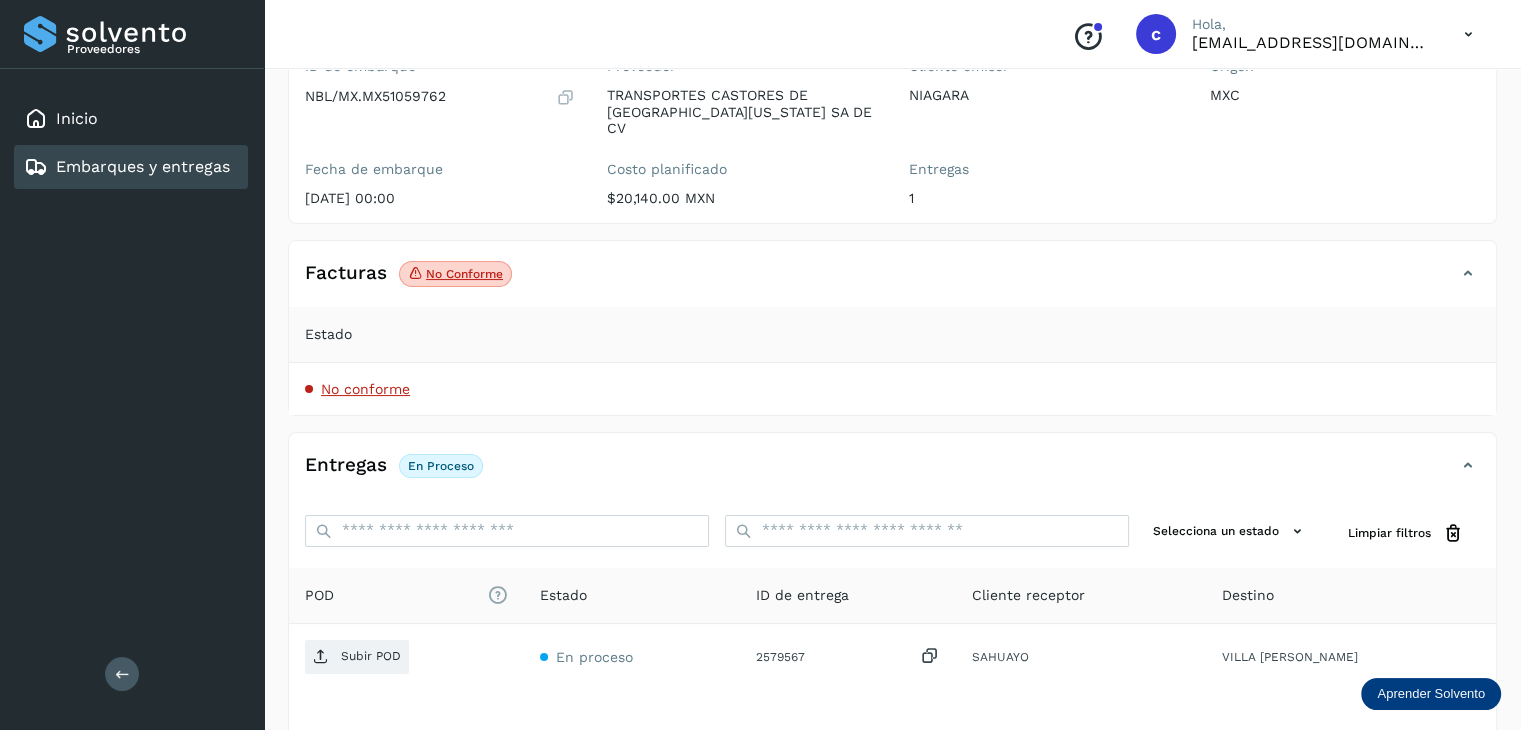 click on "No conforme" at bounding box center [365, 389] 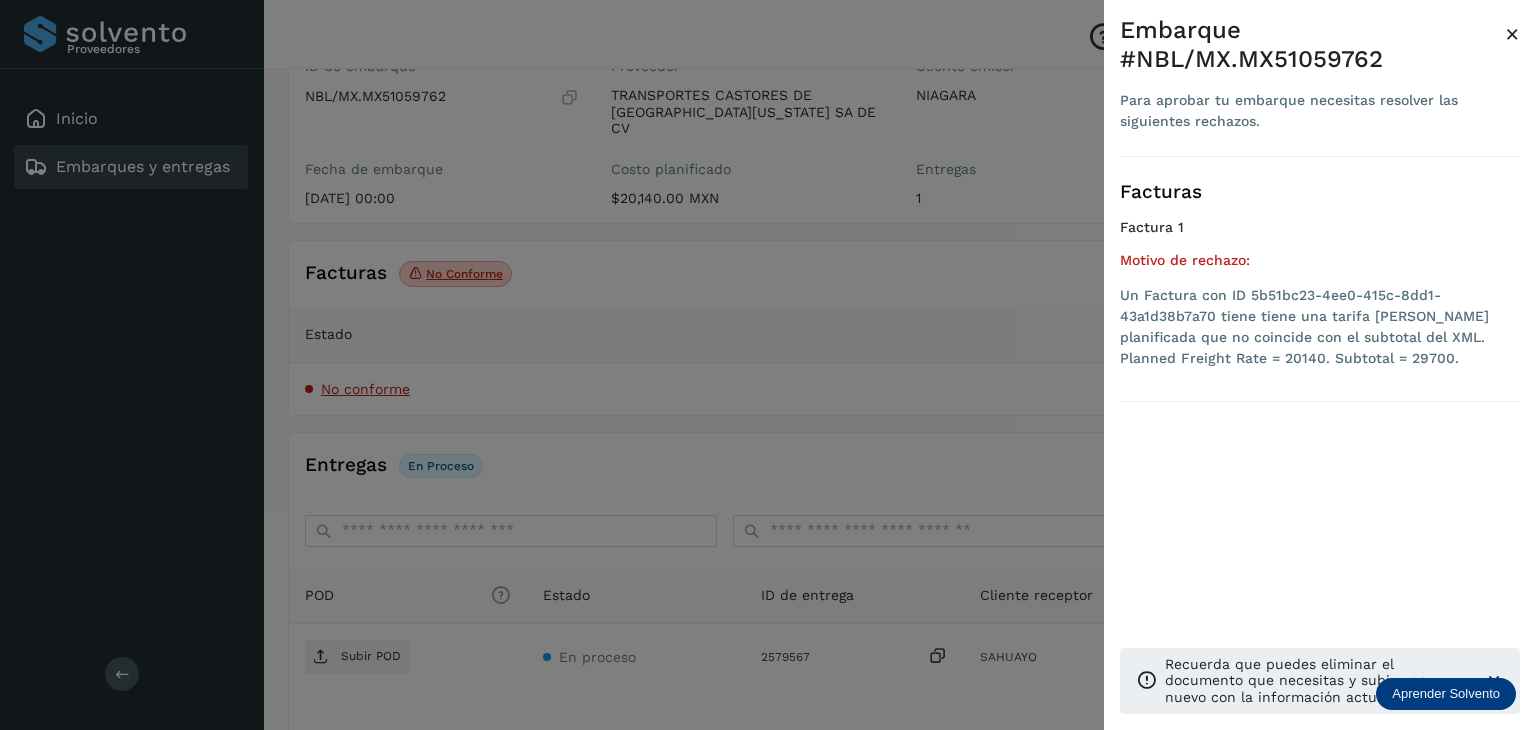 click at bounding box center [768, 365] 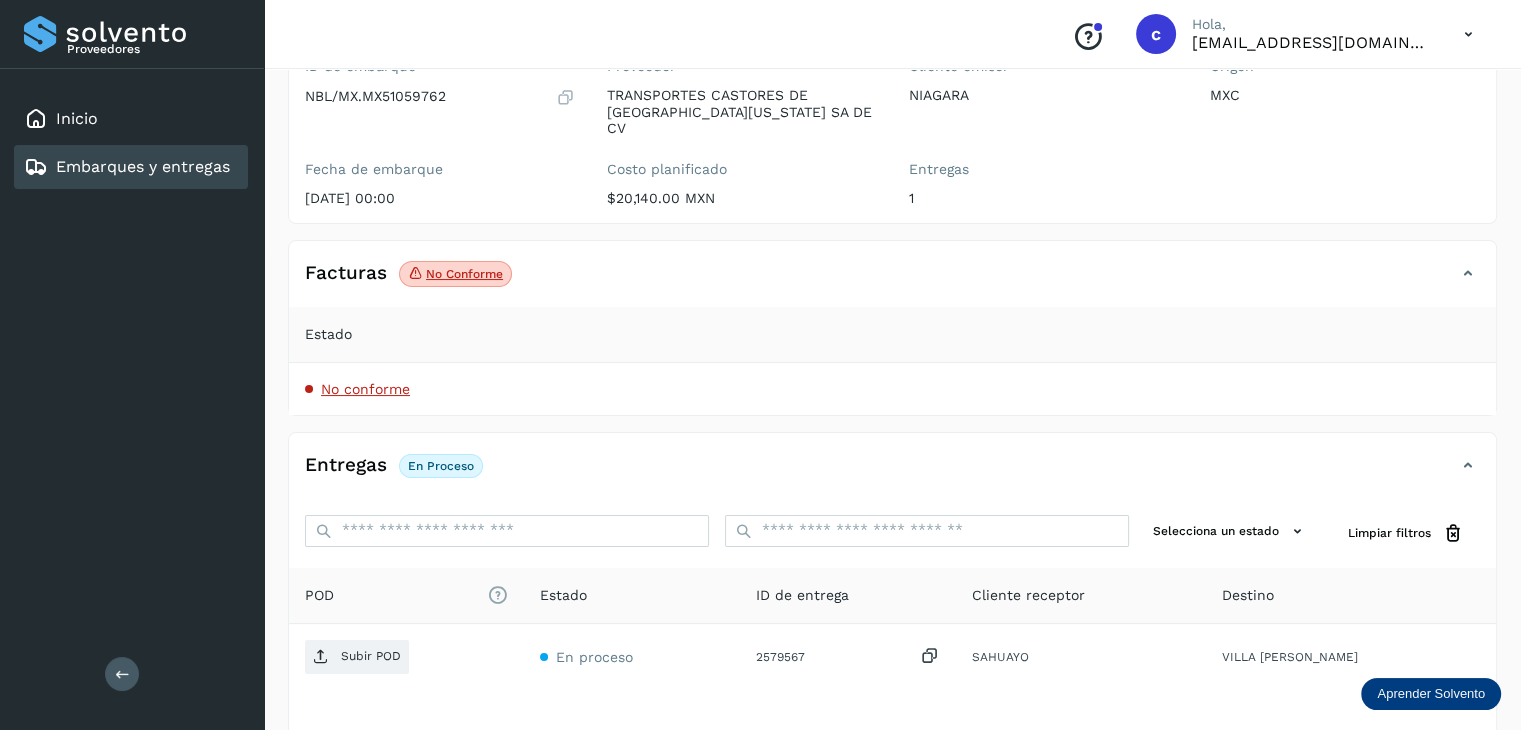 click on "No conforme" 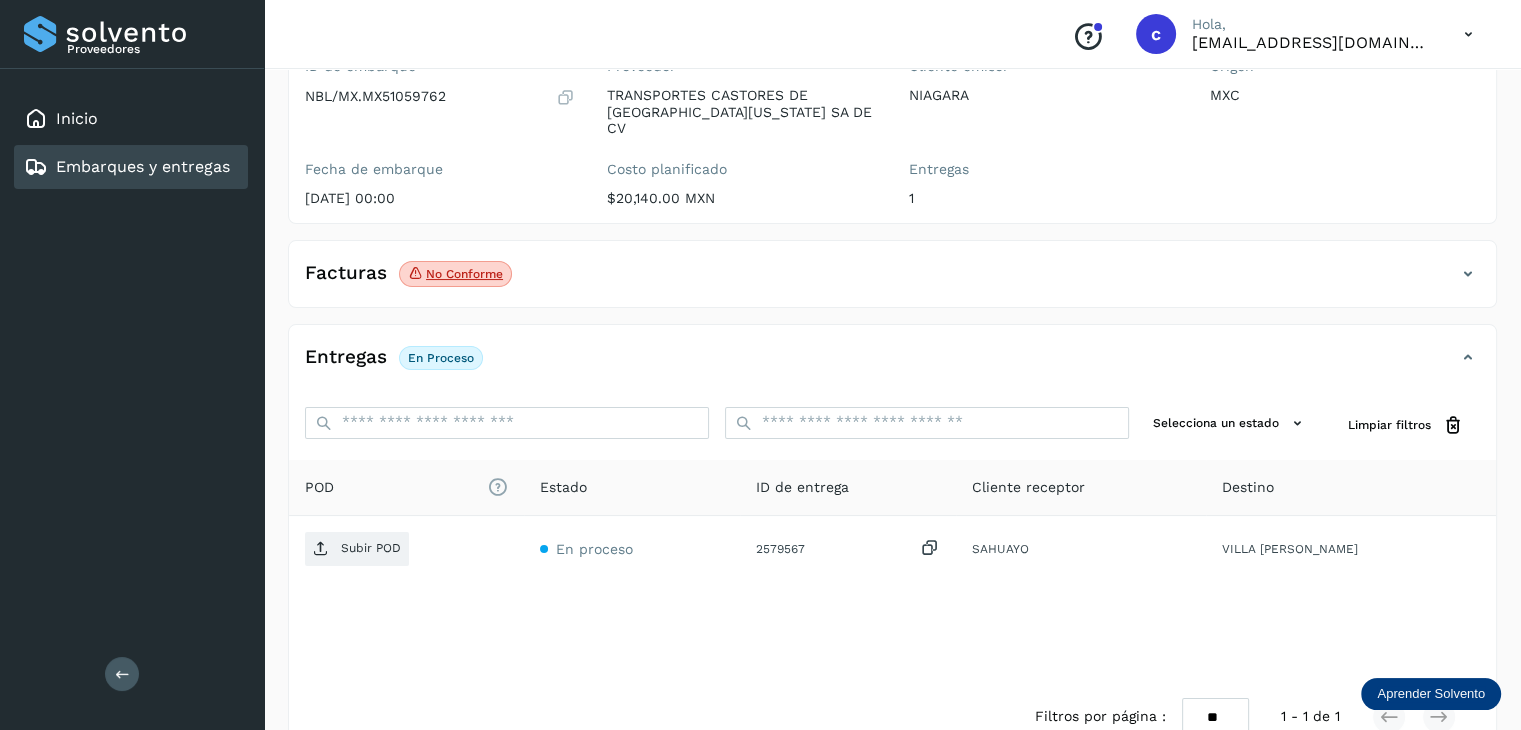 click at bounding box center (1468, 274) 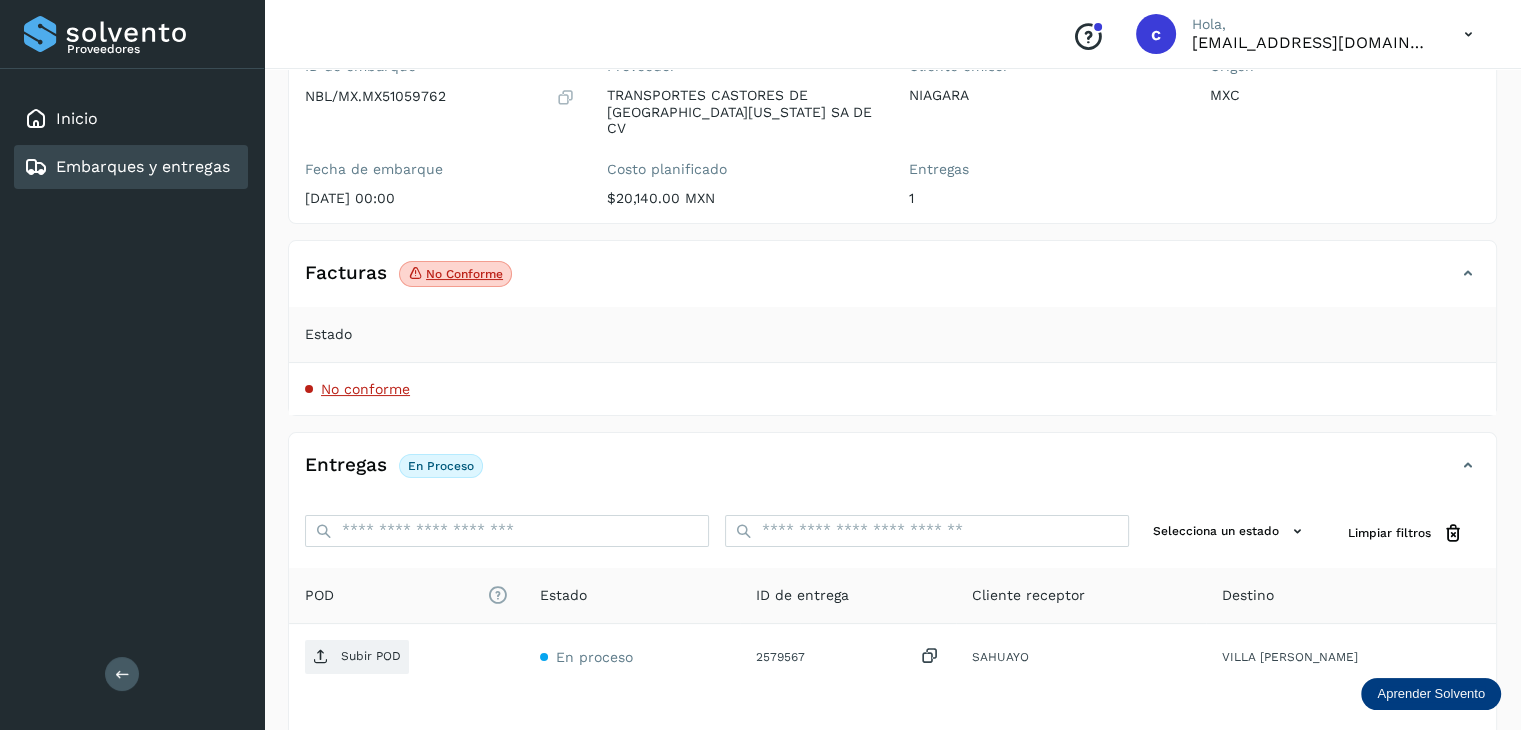 click on "No conforme" at bounding box center (365, 389) 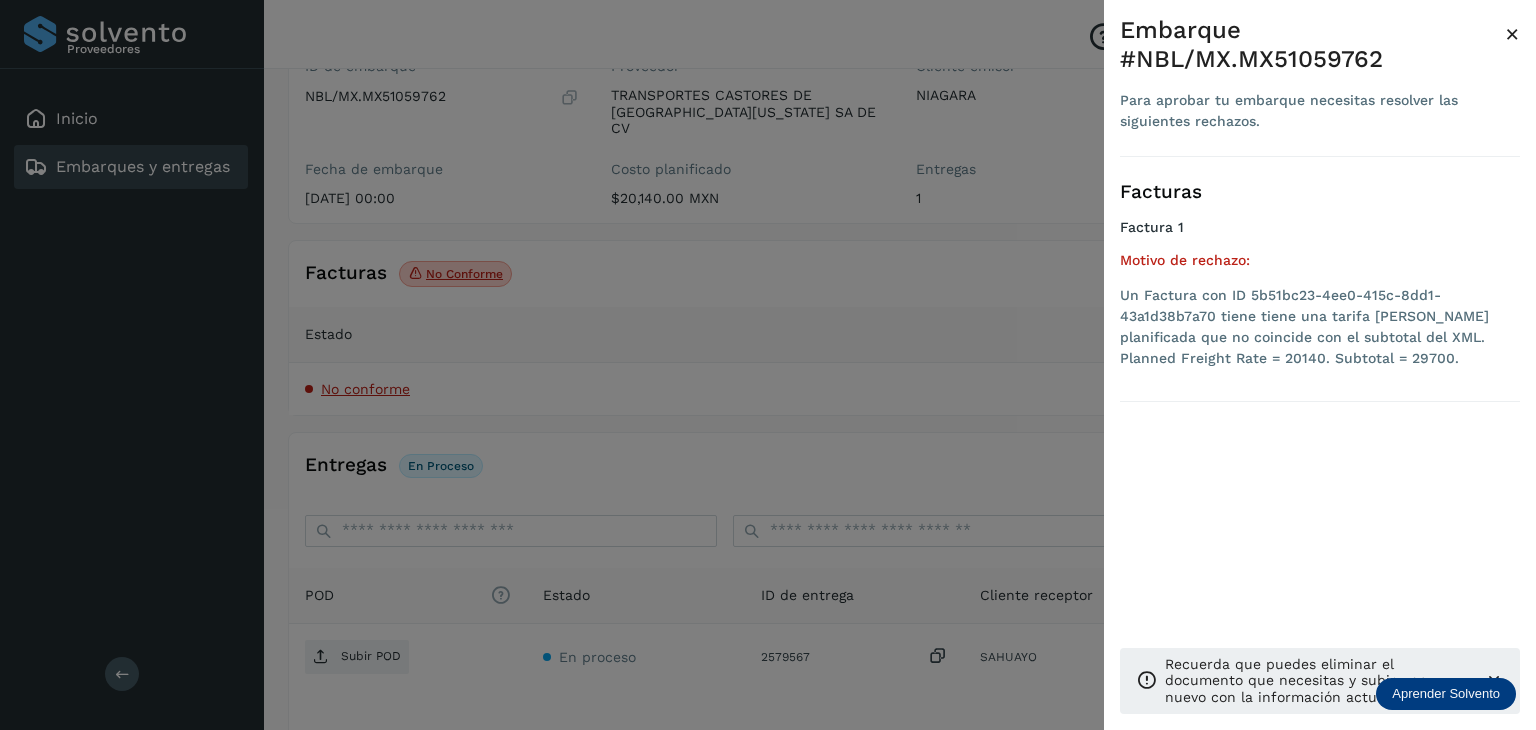 click at bounding box center [768, 365] 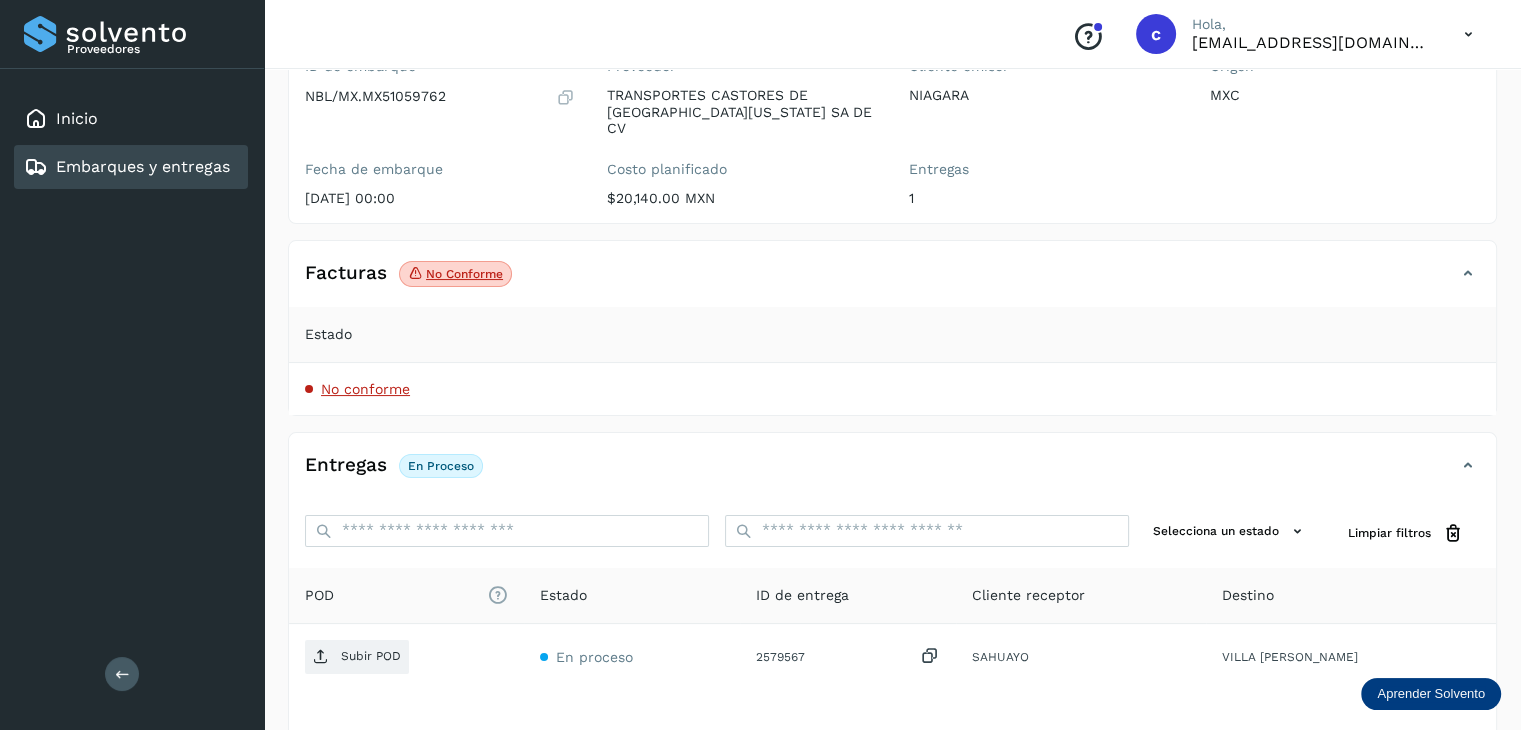 click on "No conforme" 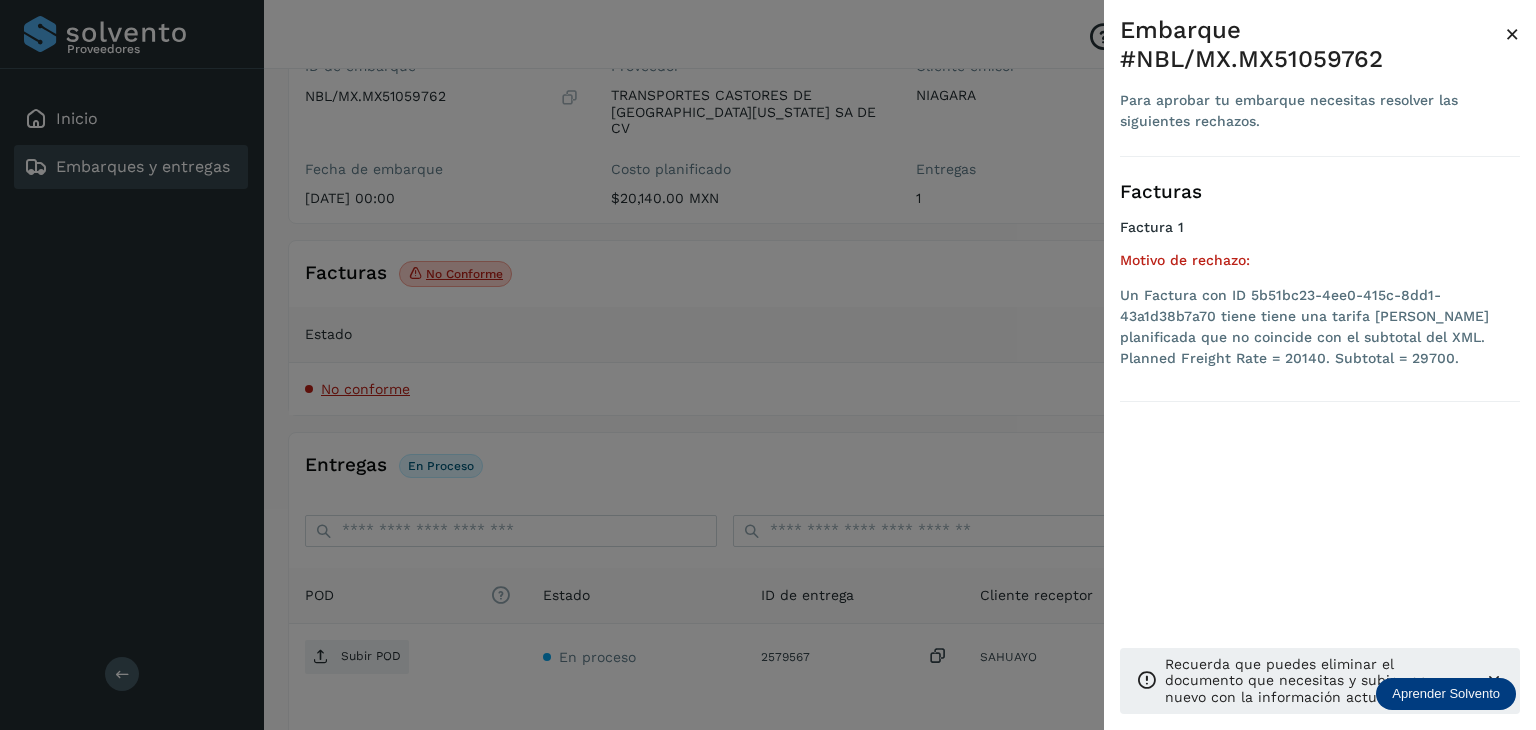 click at bounding box center (768, 365) 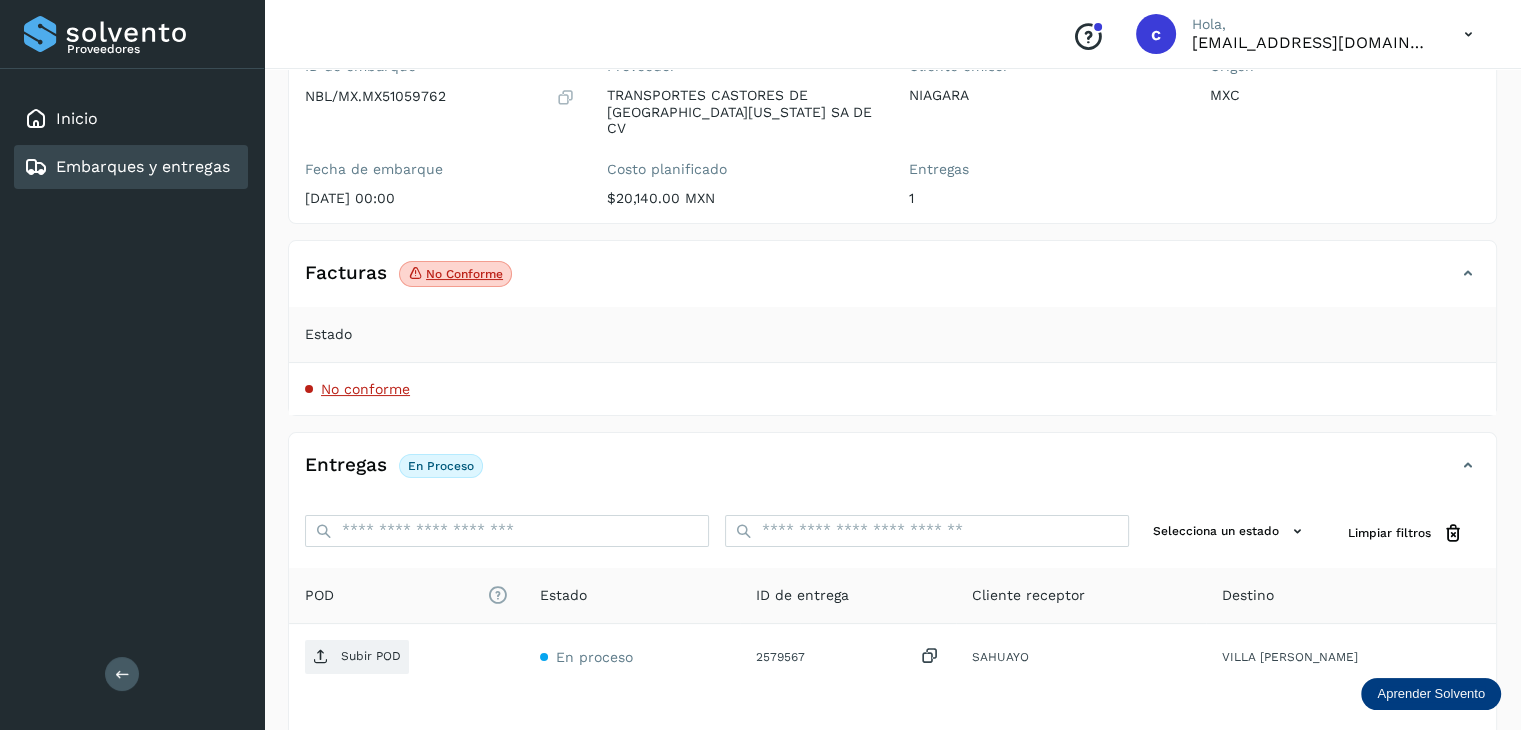 click on "Estado" 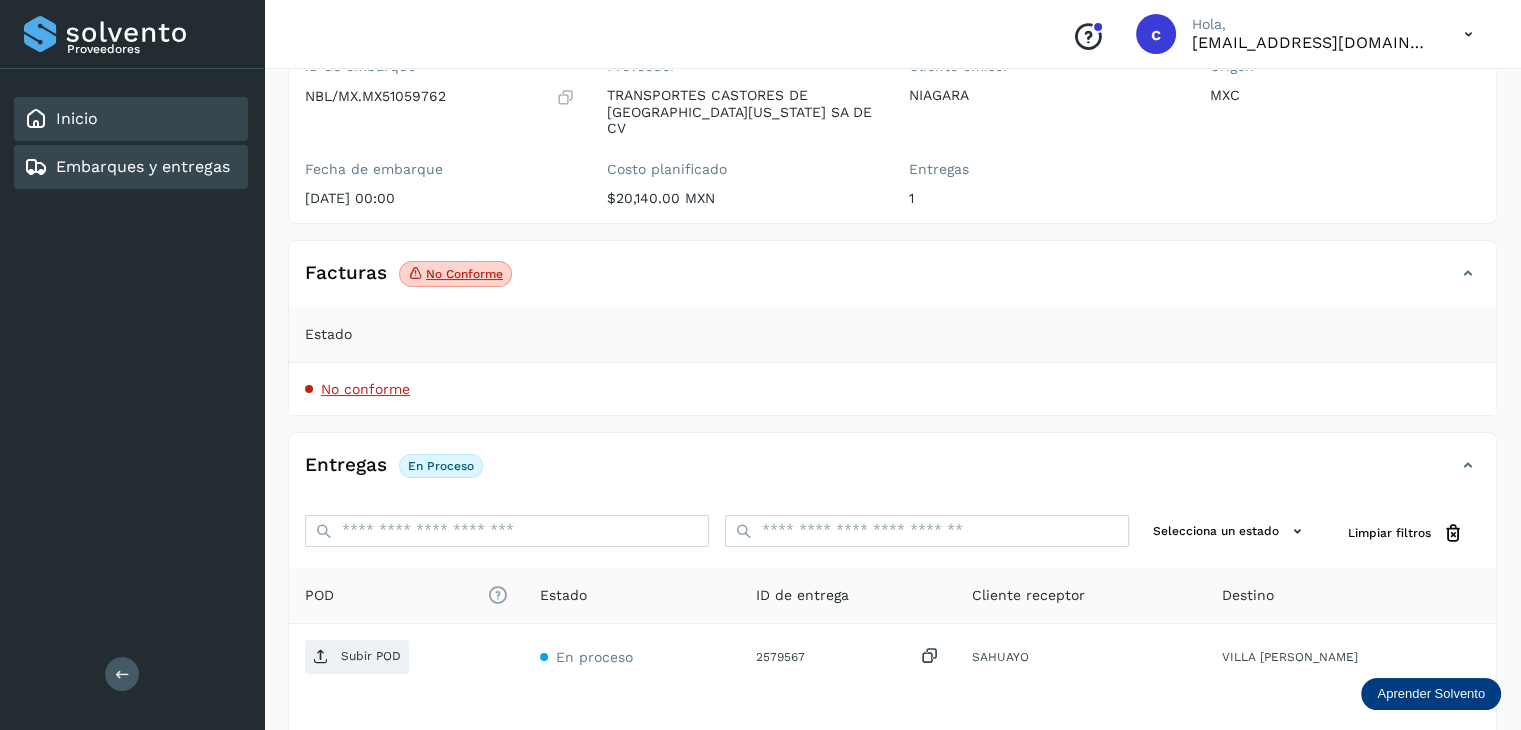 click on "Inicio" 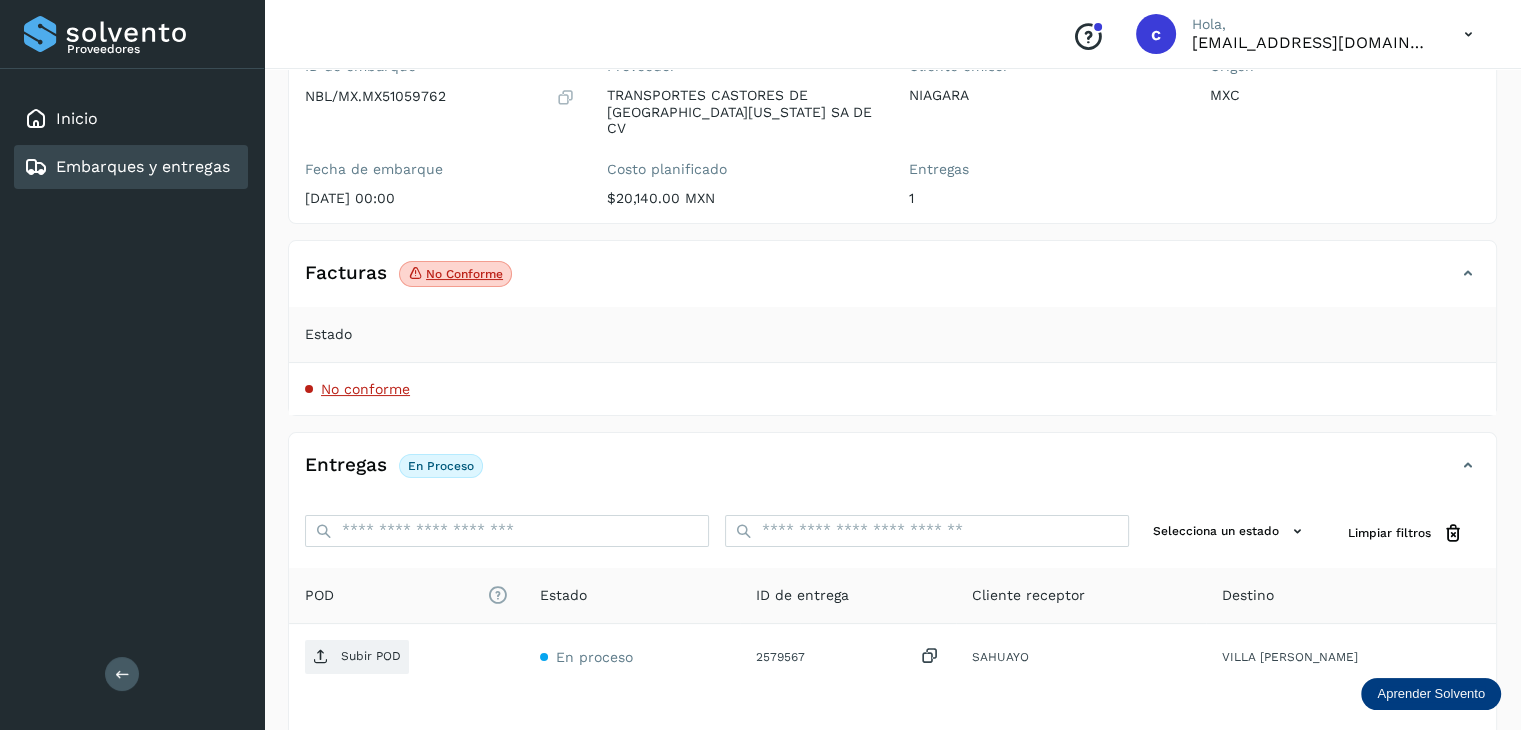 scroll, scrollTop: 0, scrollLeft: 0, axis: both 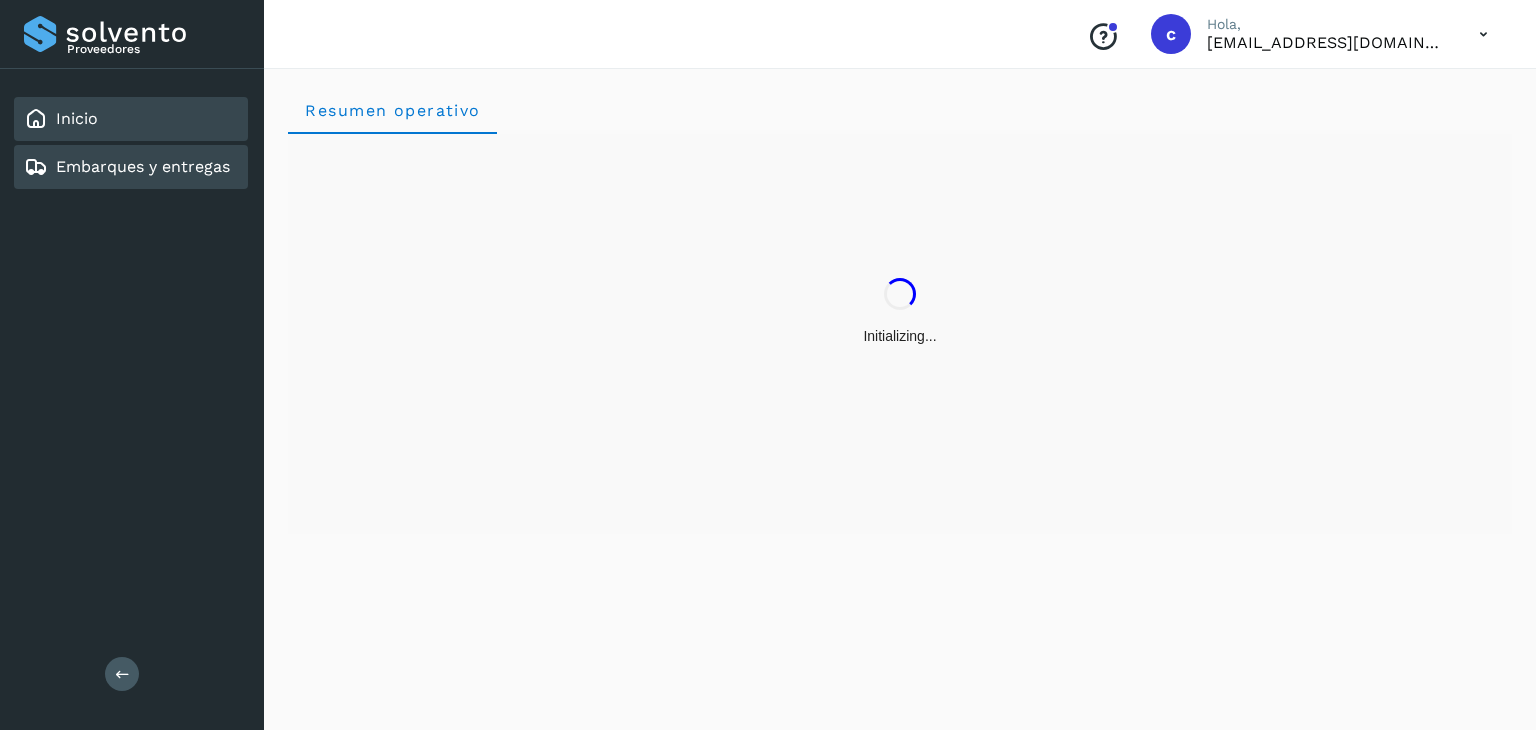 click on "Embarques y entregas" at bounding box center (143, 166) 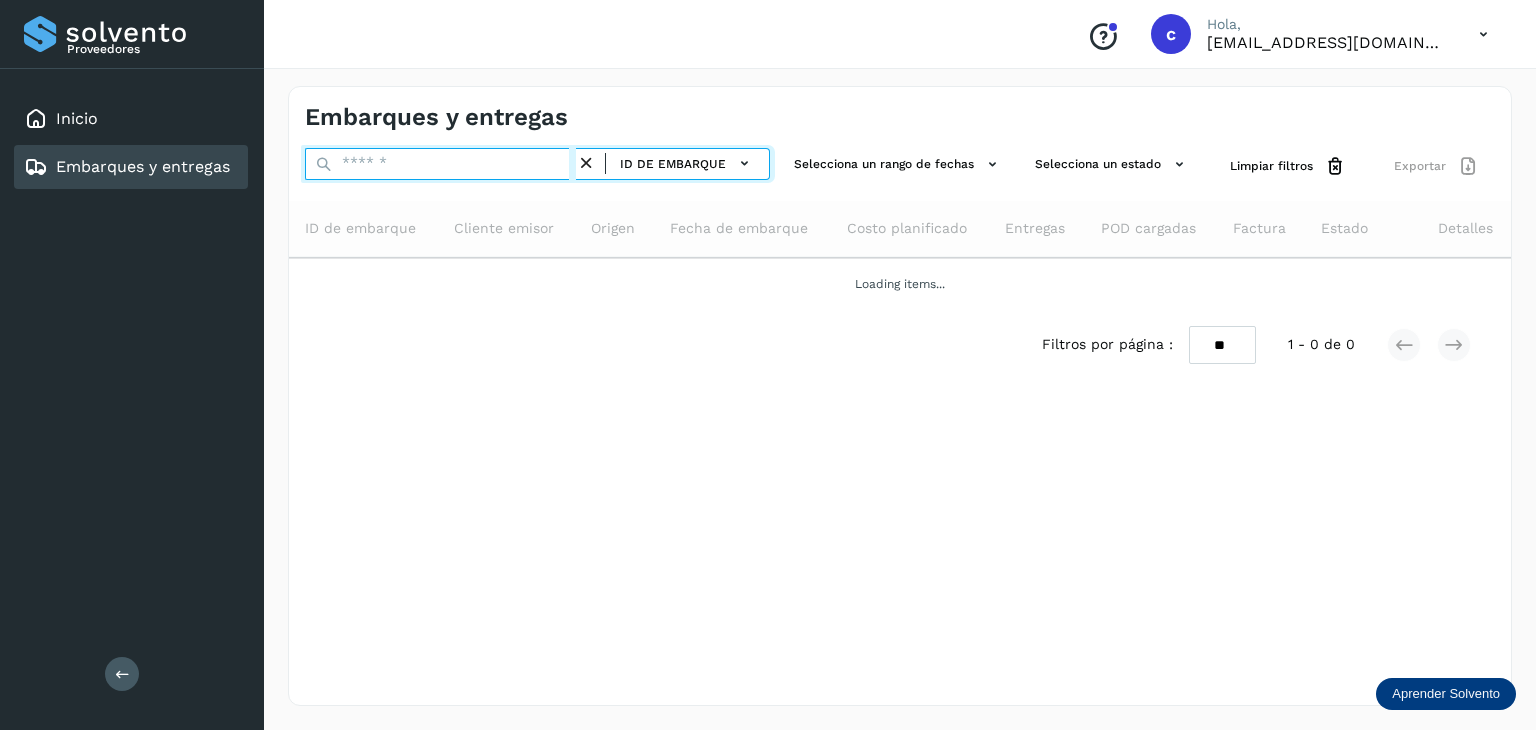 click at bounding box center (440, 164) 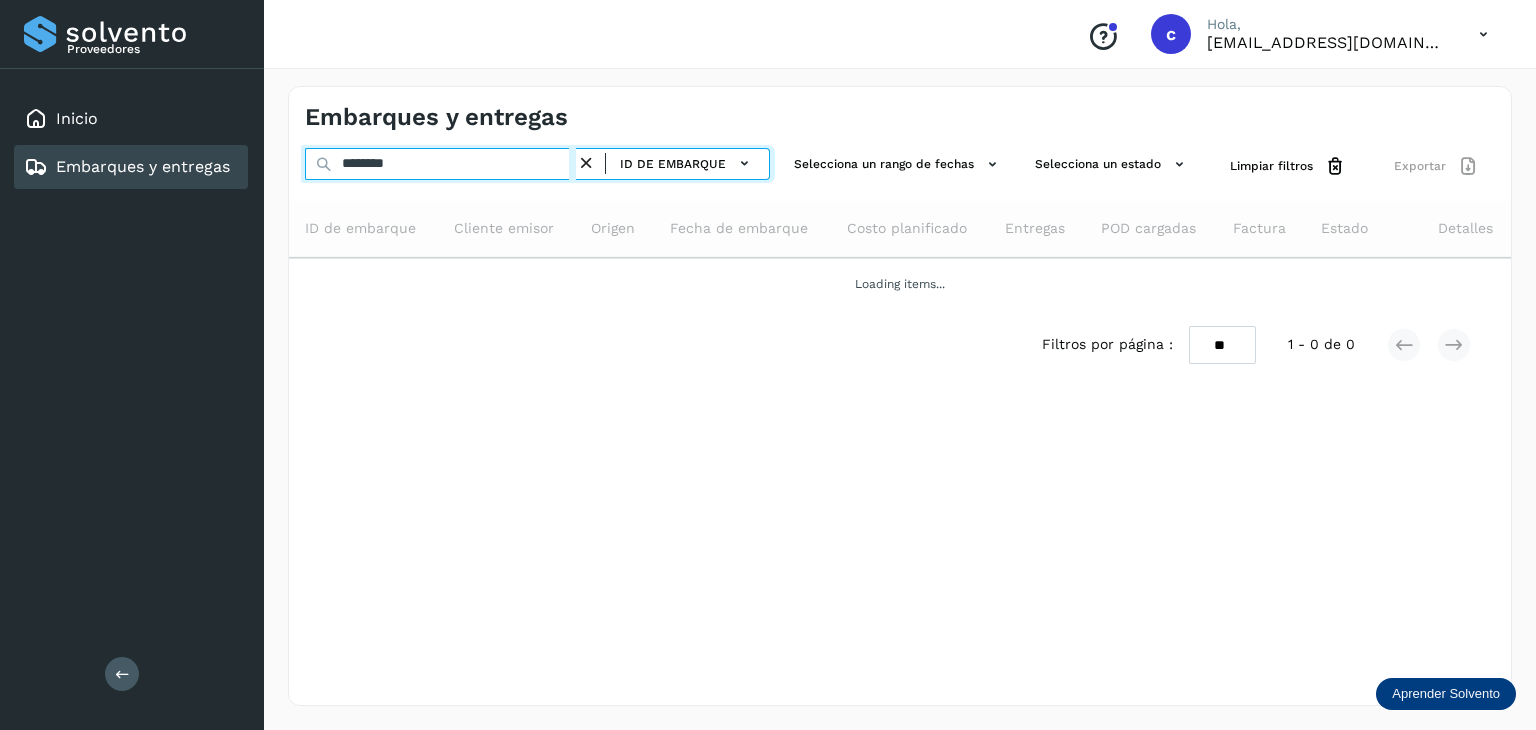 type on "********" 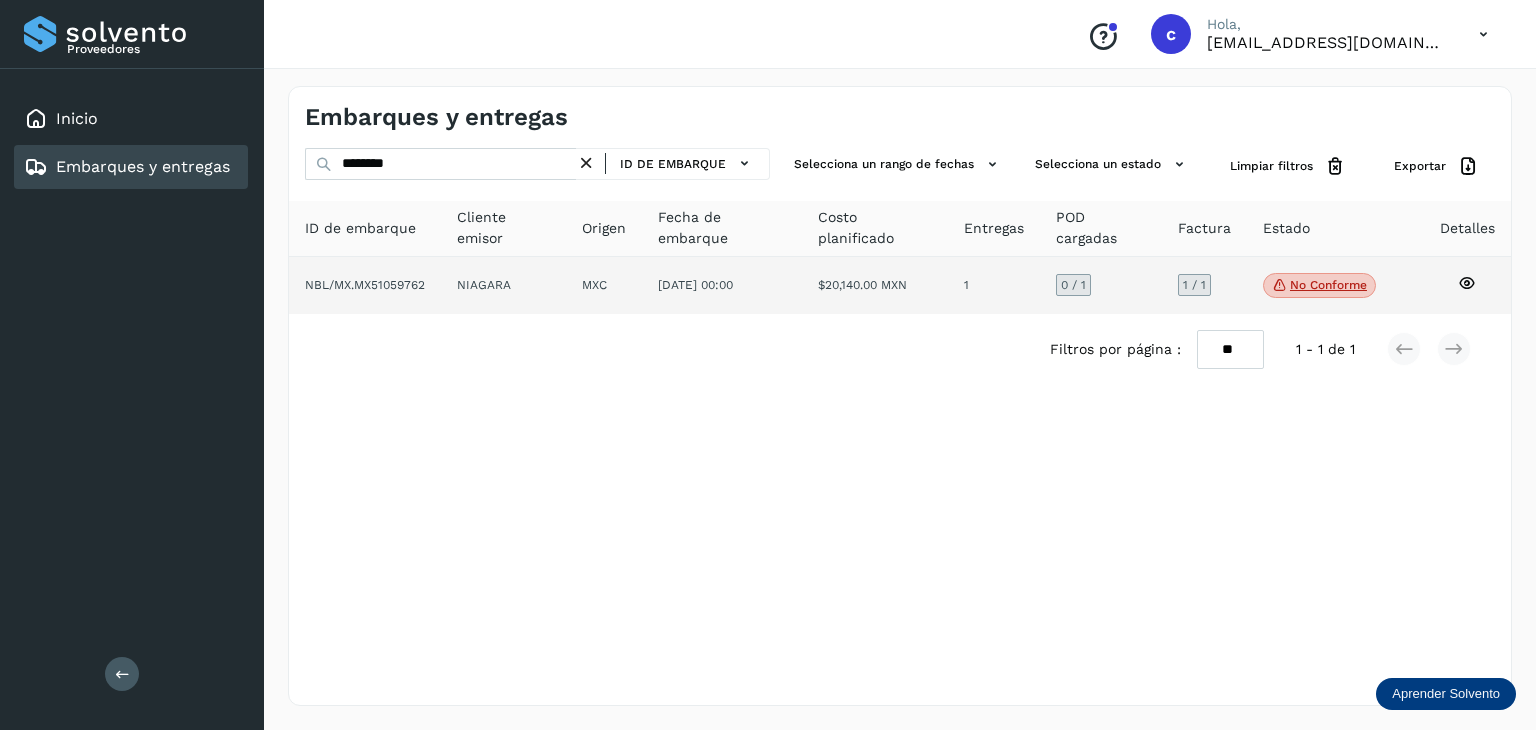 click 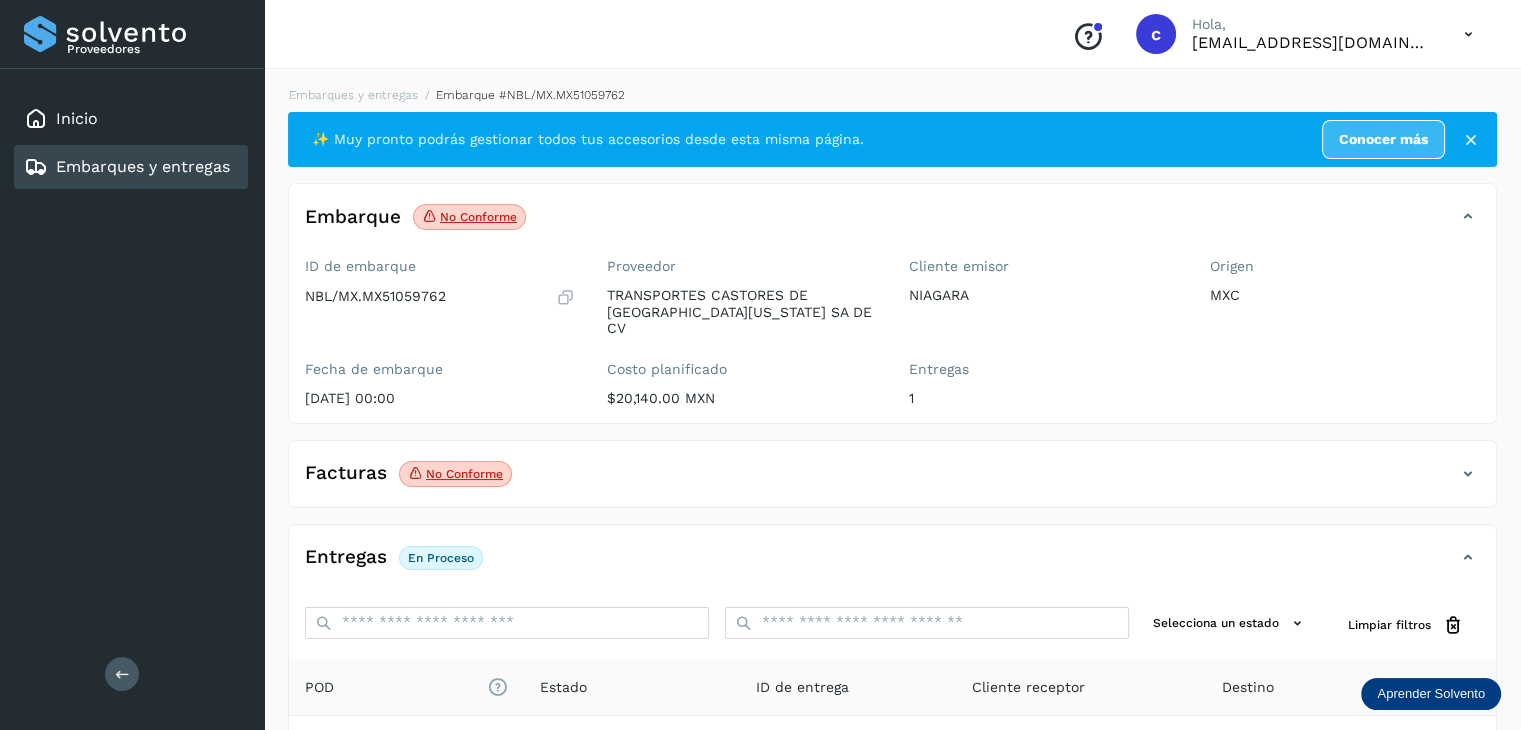 click at bounding box center [1468, 474] 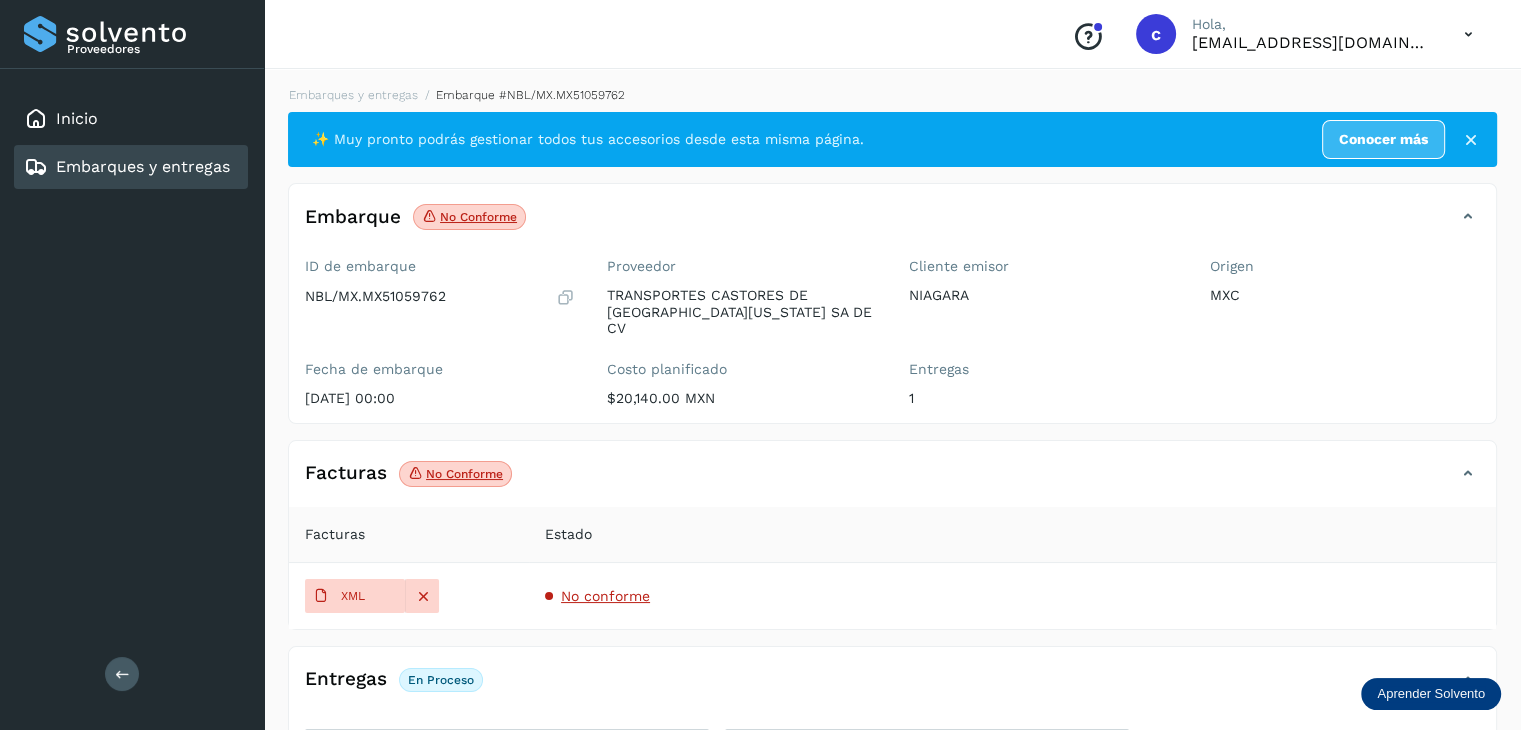 drag, startPoint x: 580, startPoint y: 574, endPoint x: 472, endPoint y: 521, distance: 120.30378 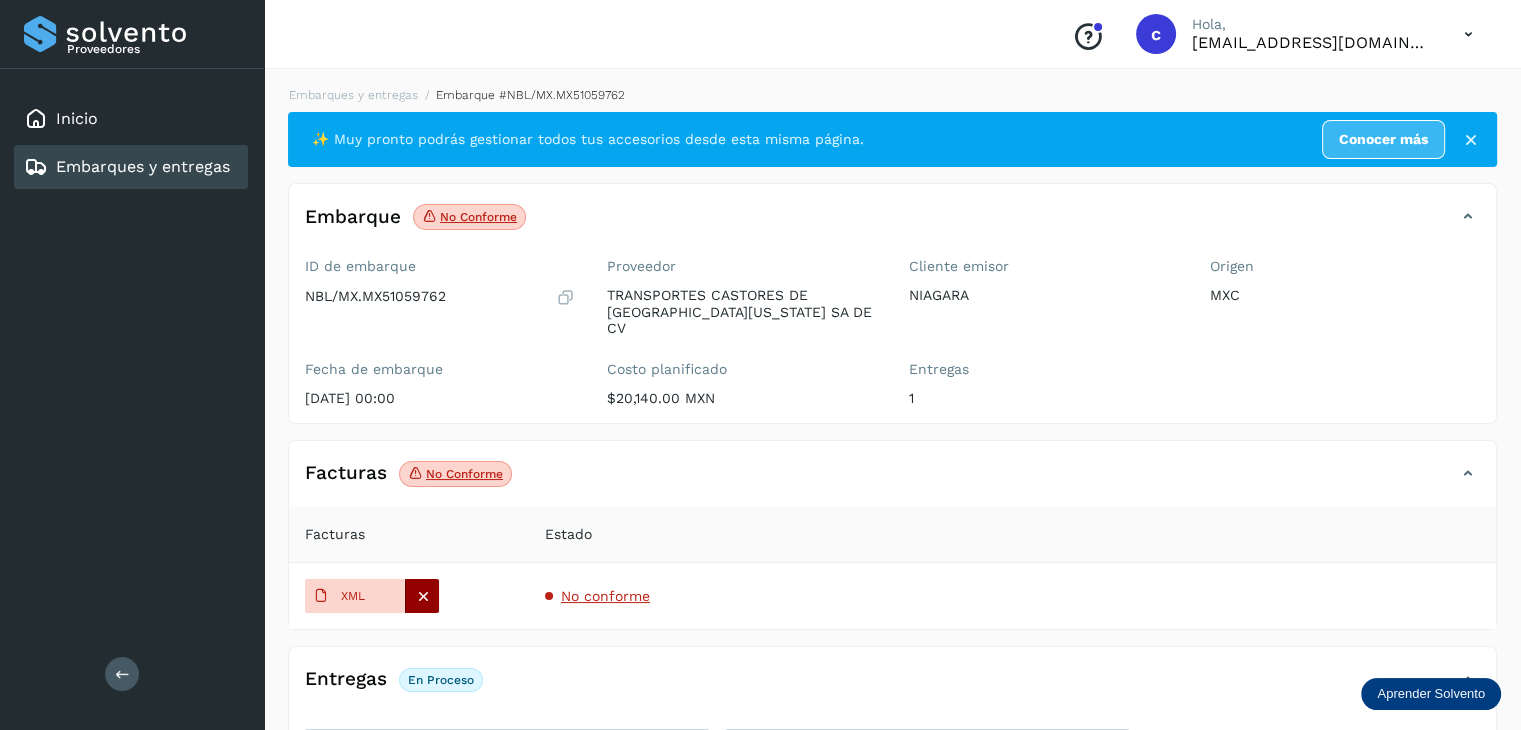 click at bounding box center [423, 596] 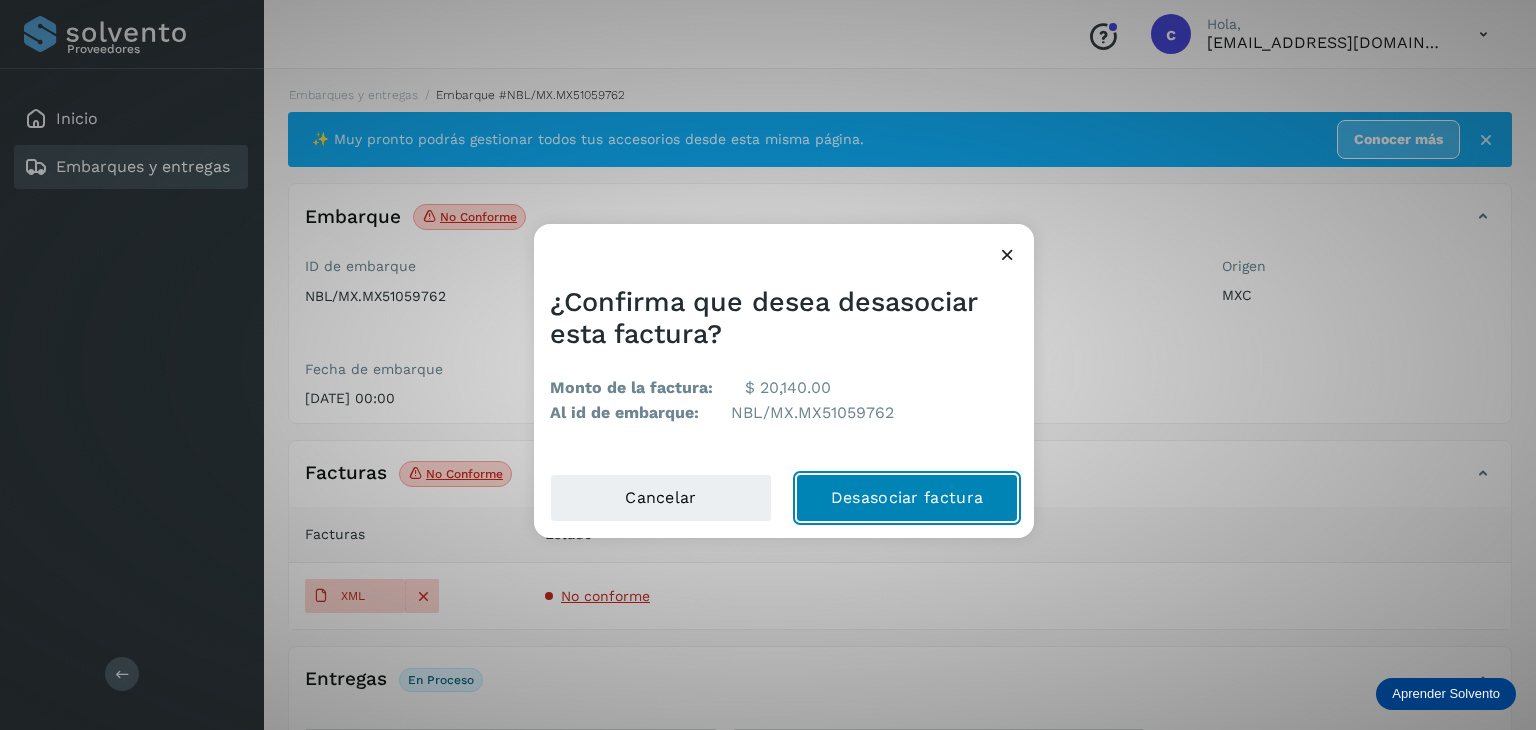 drag, startPoint x: 868, startPoint y: 491, endPoint x: 913, endPoint y: 499, distance: 45.705578 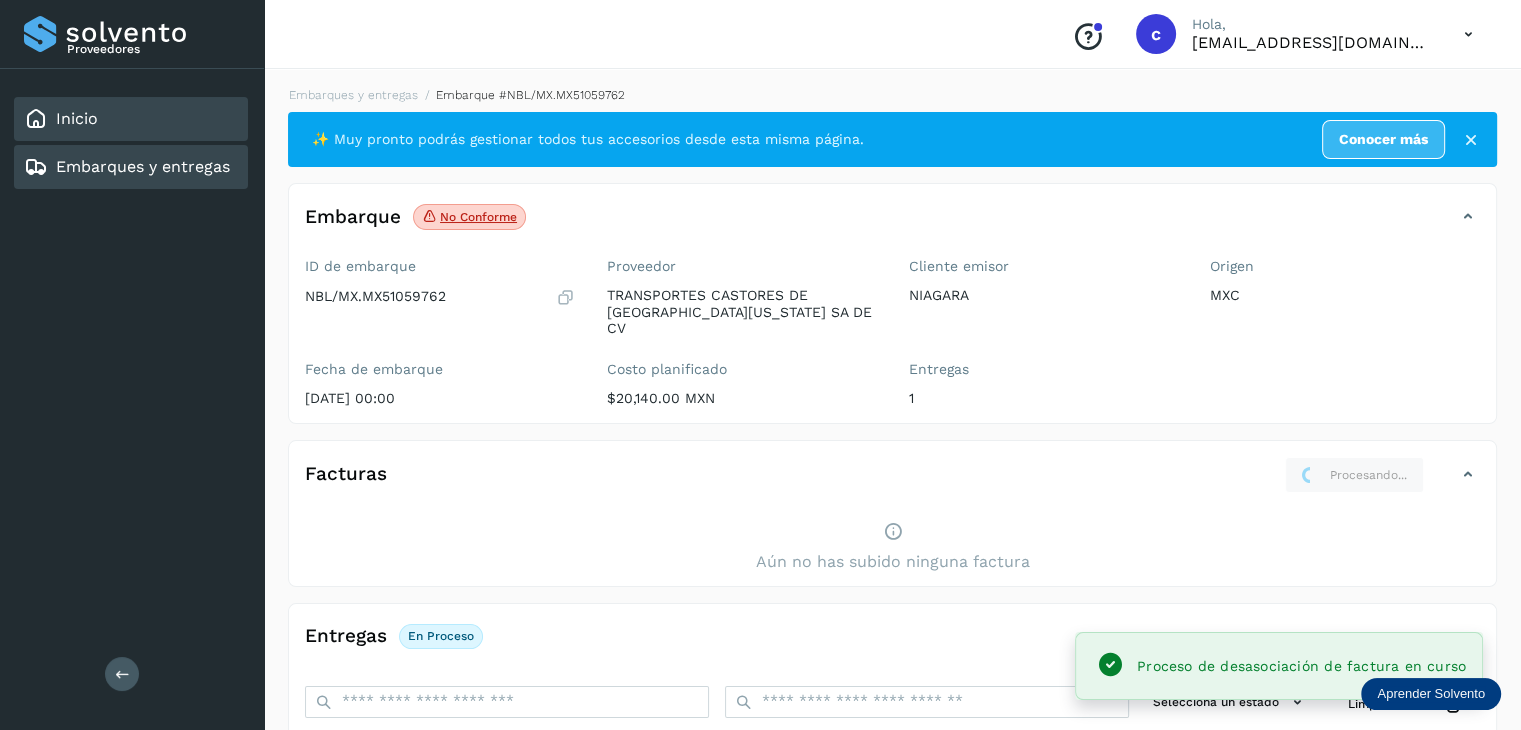 click on "Inicio" 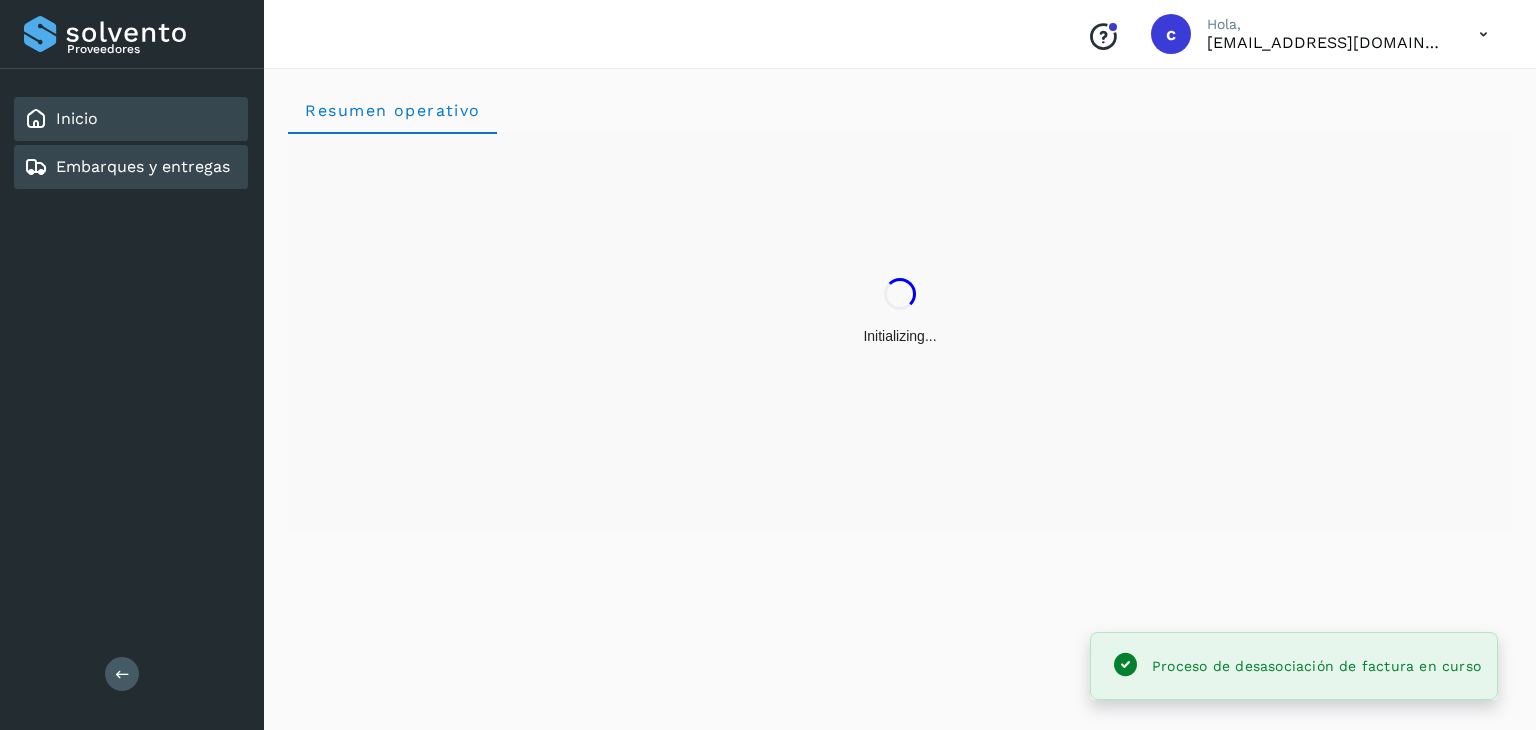 click on "Embarques y entregas" at bounding box center [143, 166] 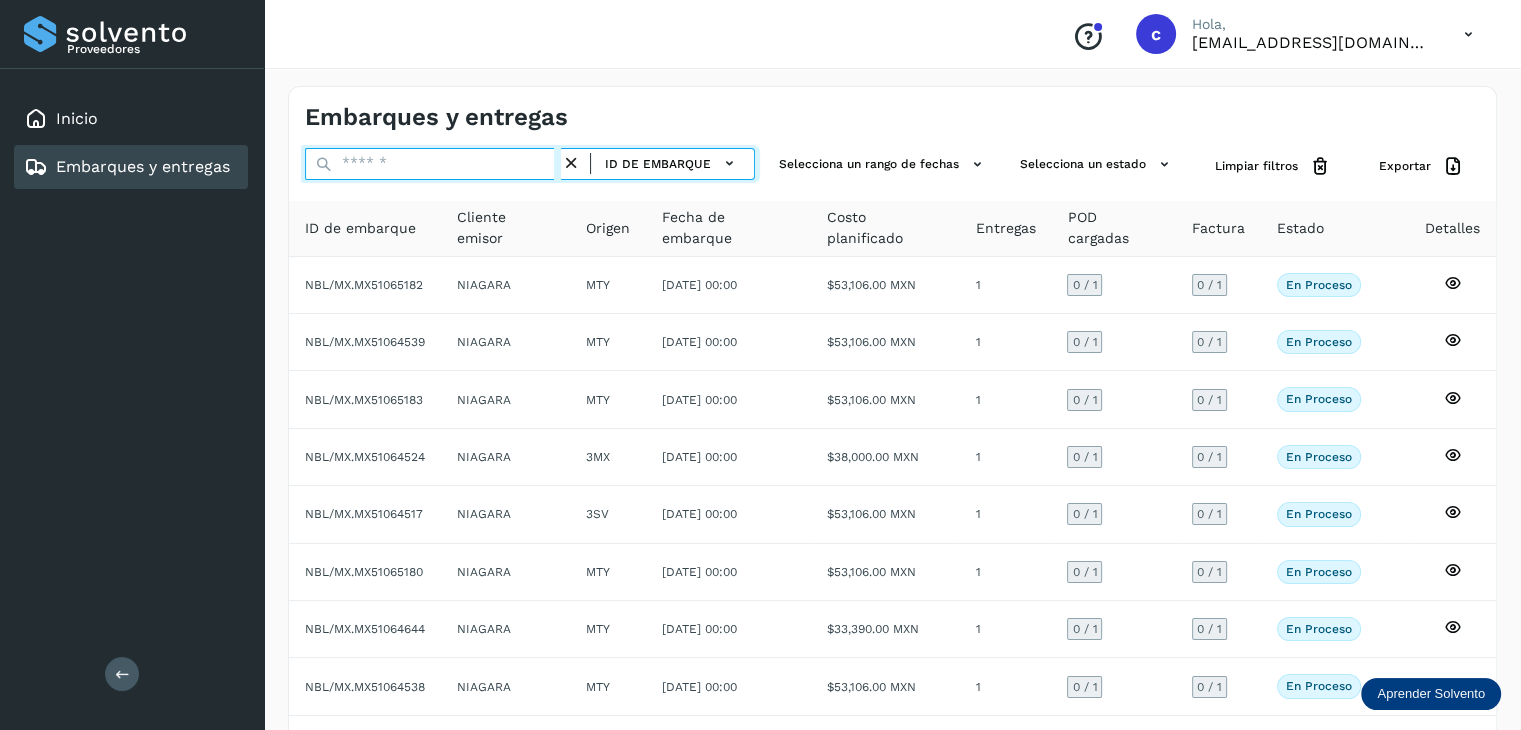 click at bounding box center (433, 164) 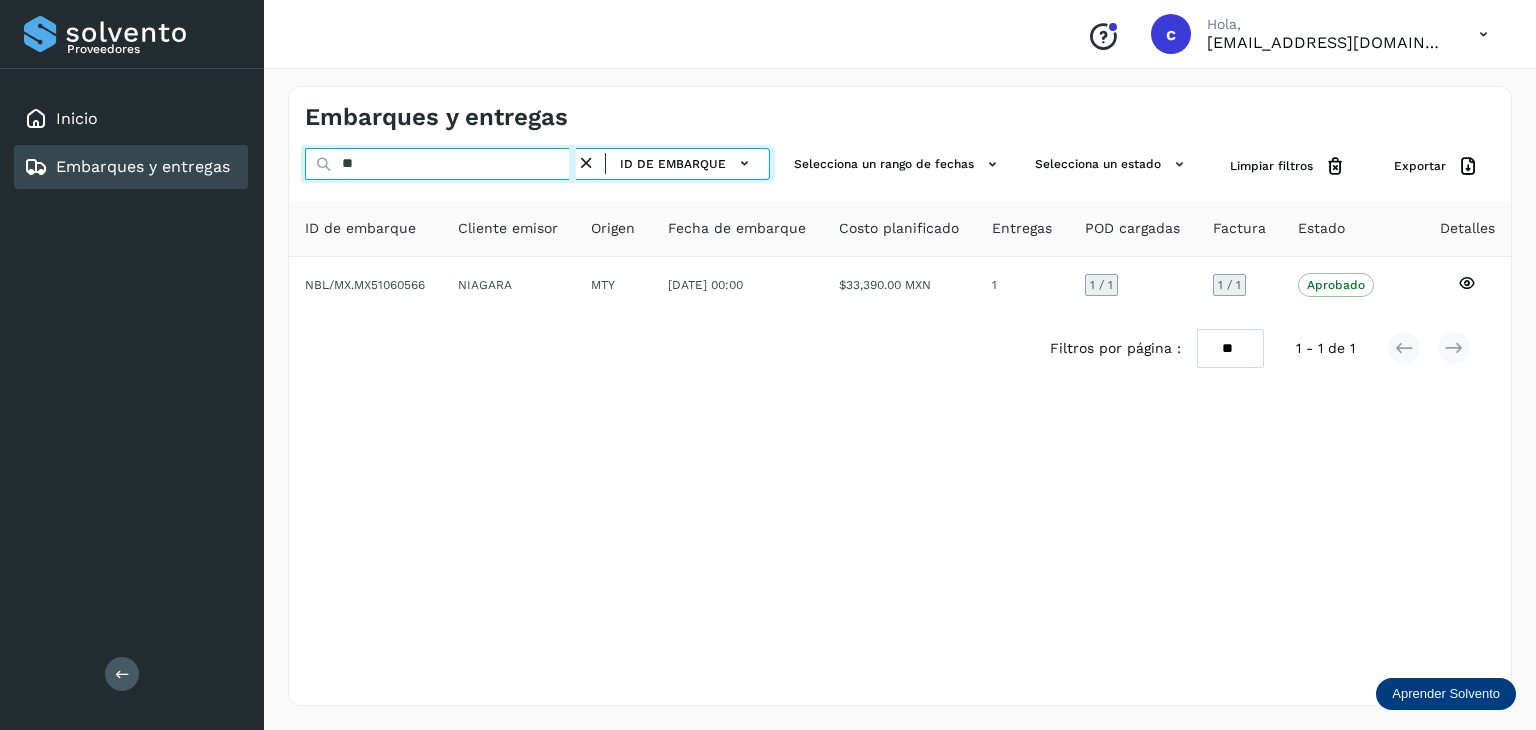 type on "*" 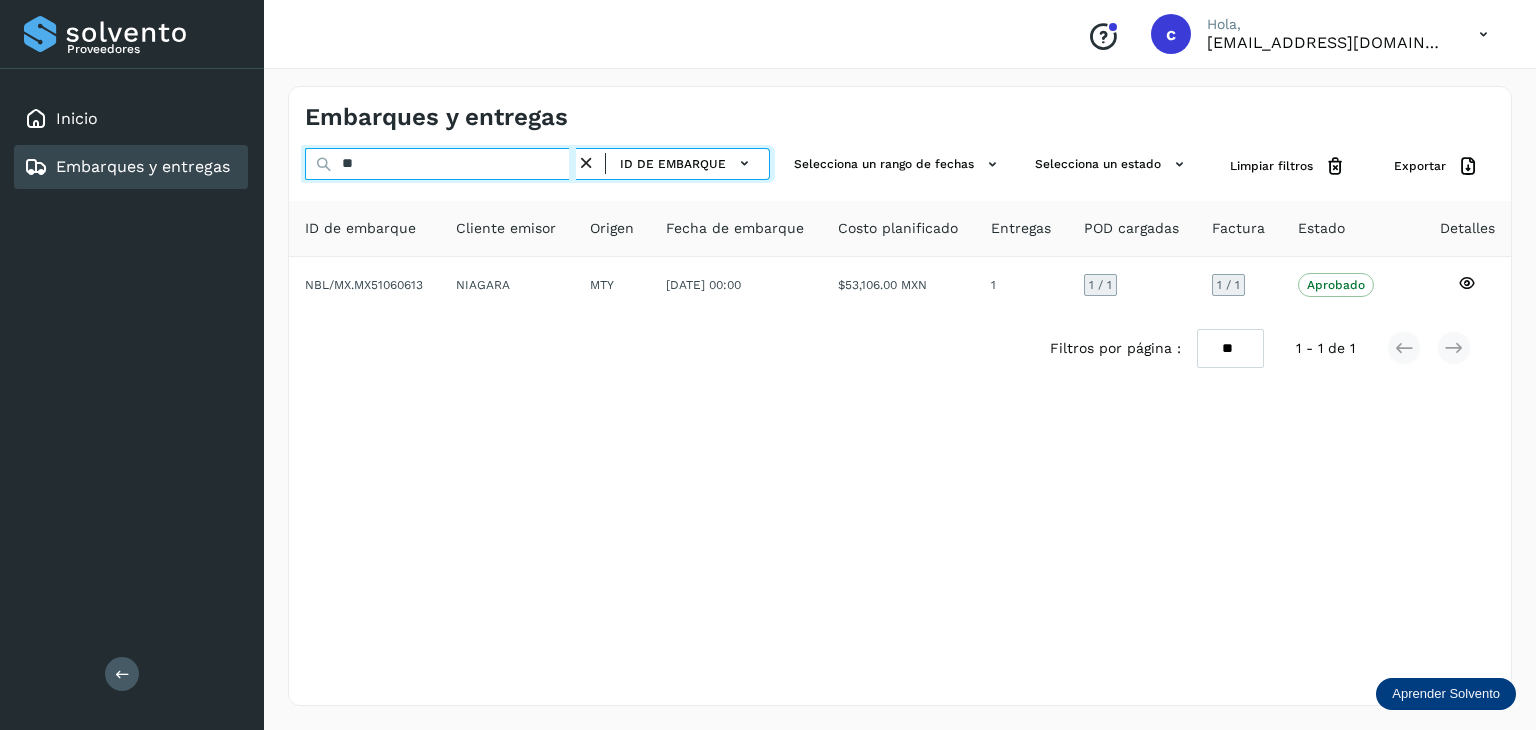 type on "*" 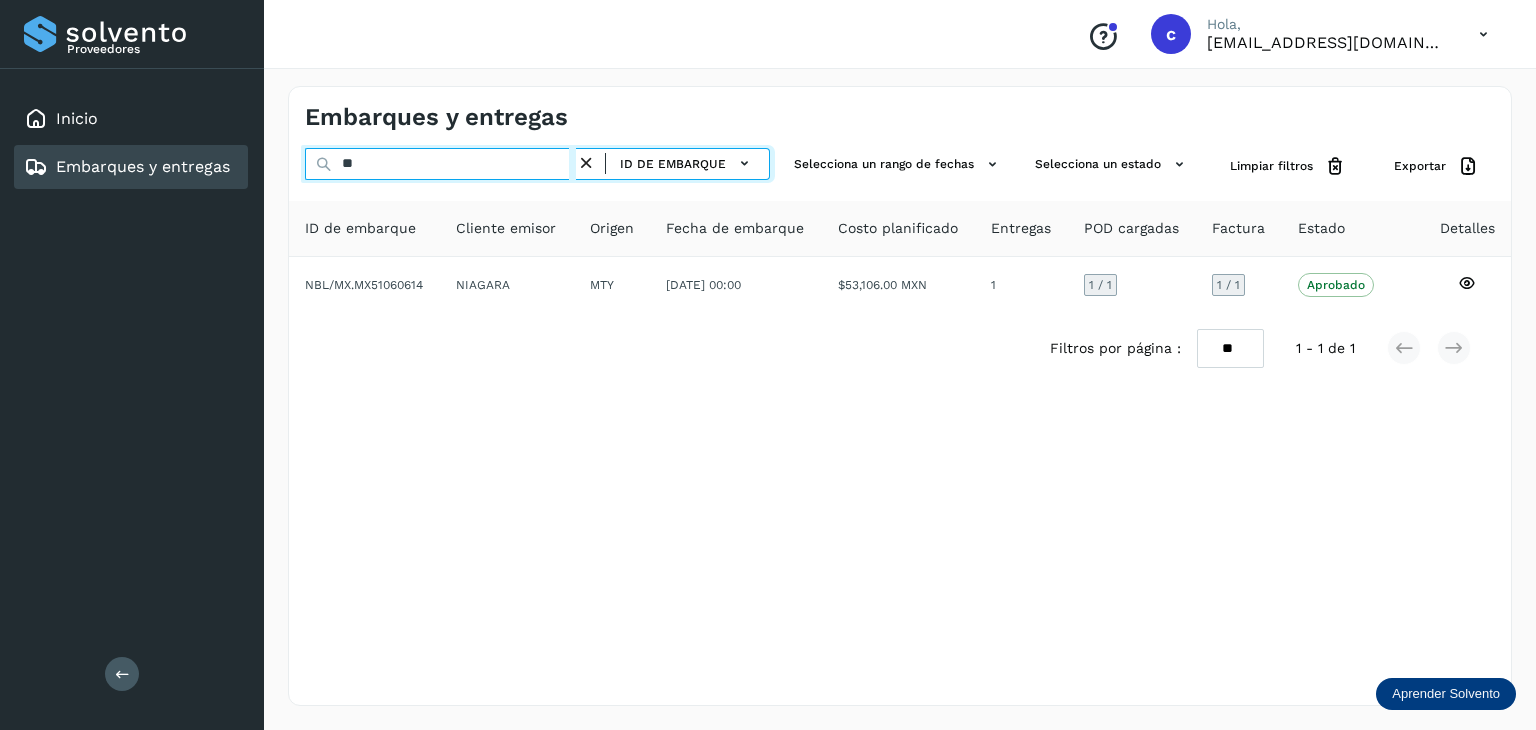 type on "*" 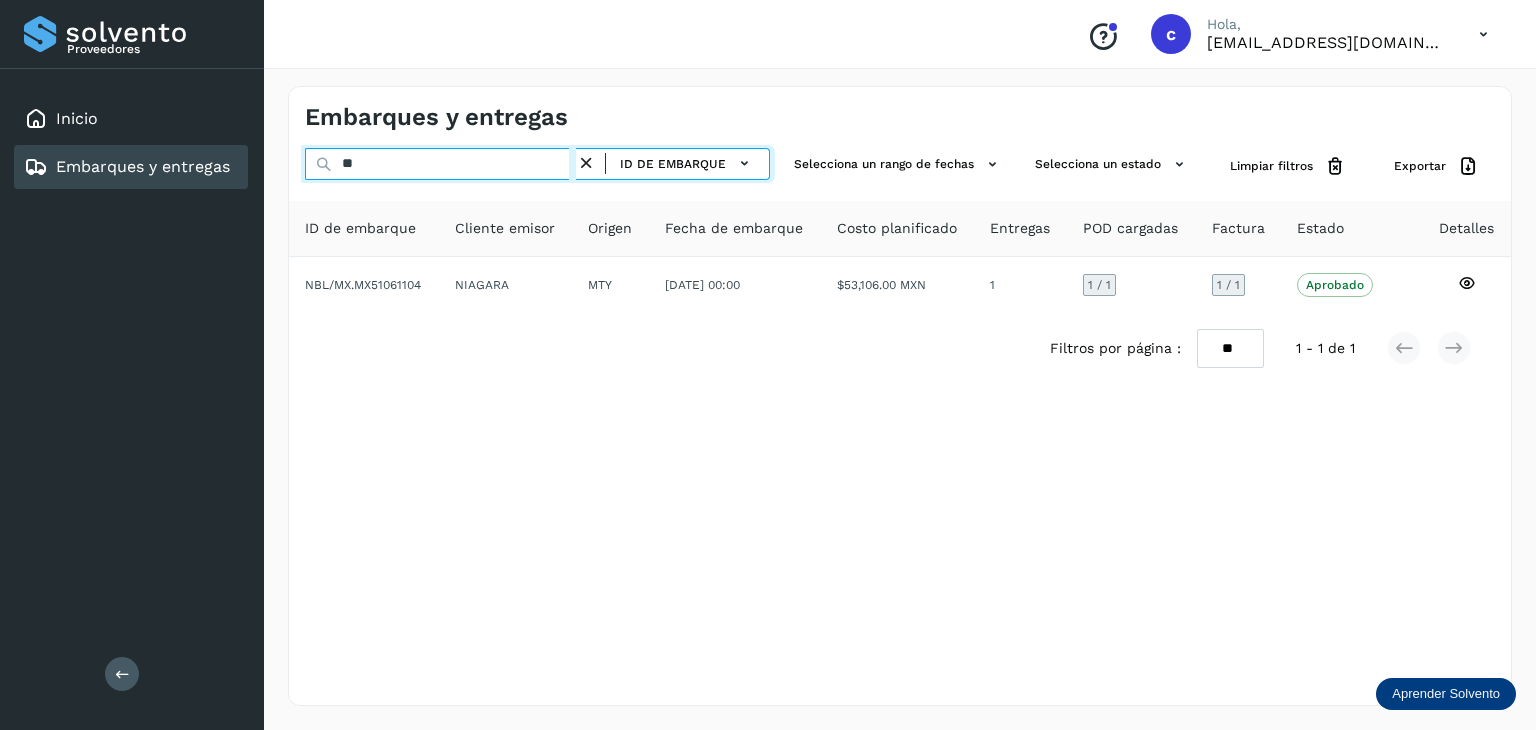 type on "*" 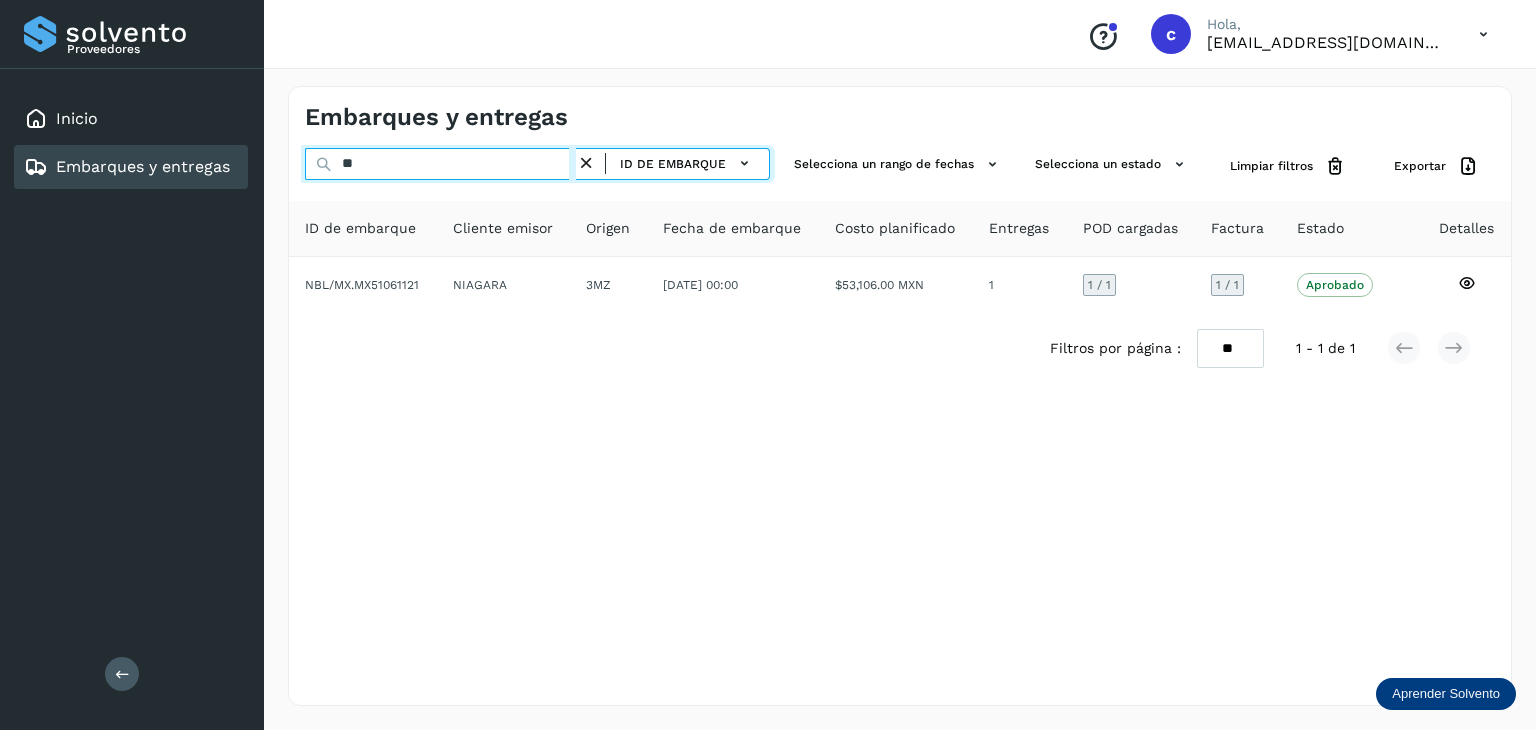 type on "*" 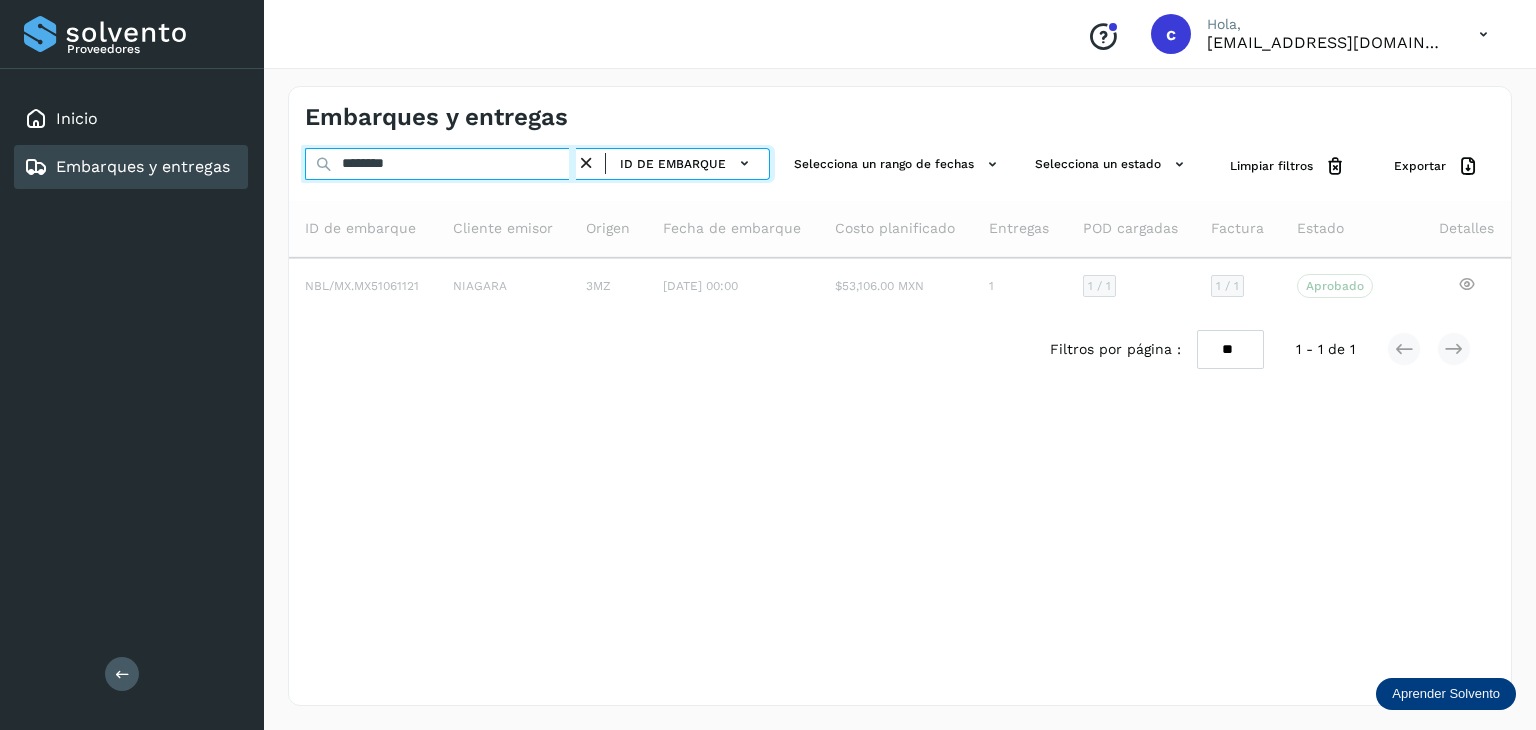 type on "********" 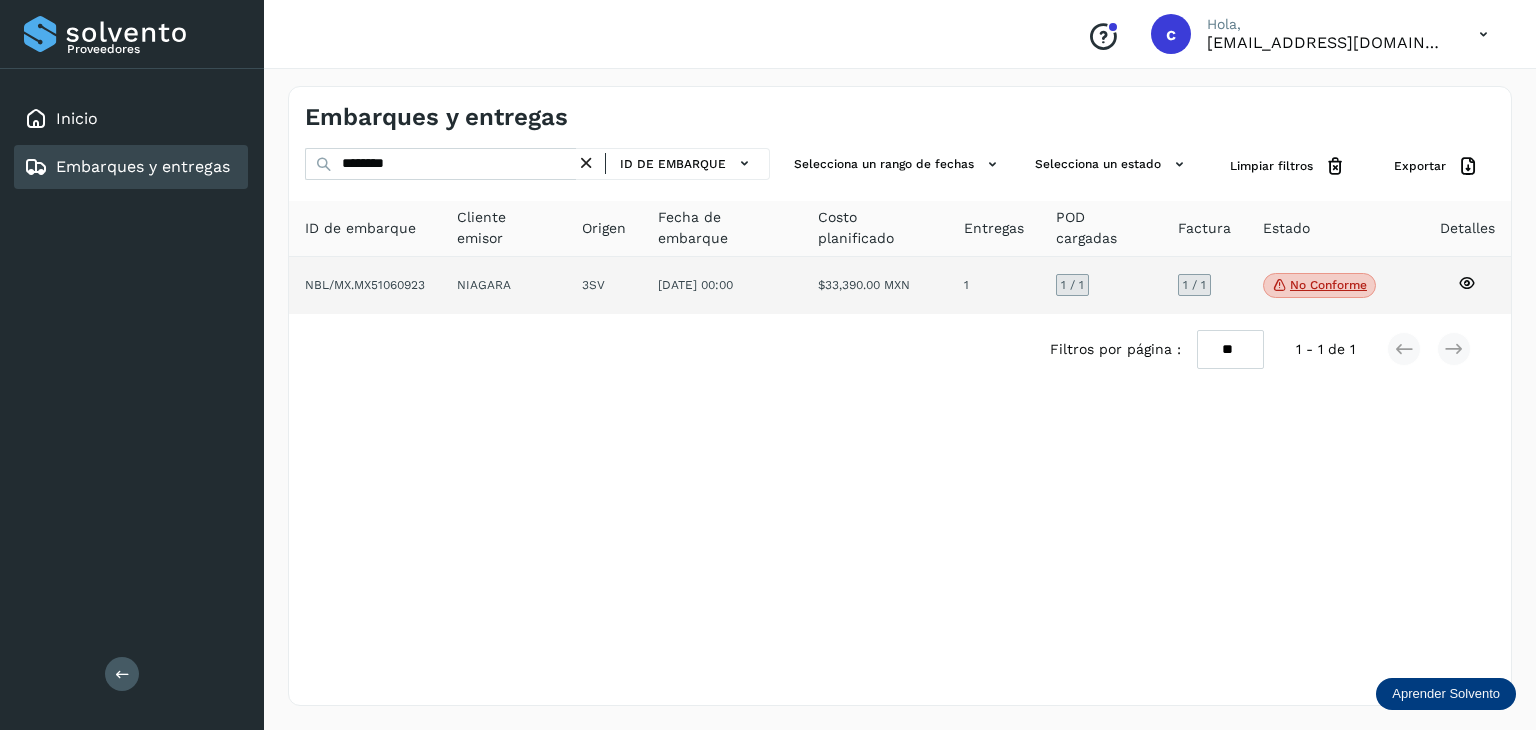 click on "No conforme
Verifica el estado de la factura o entregas asociadas a este embarque" 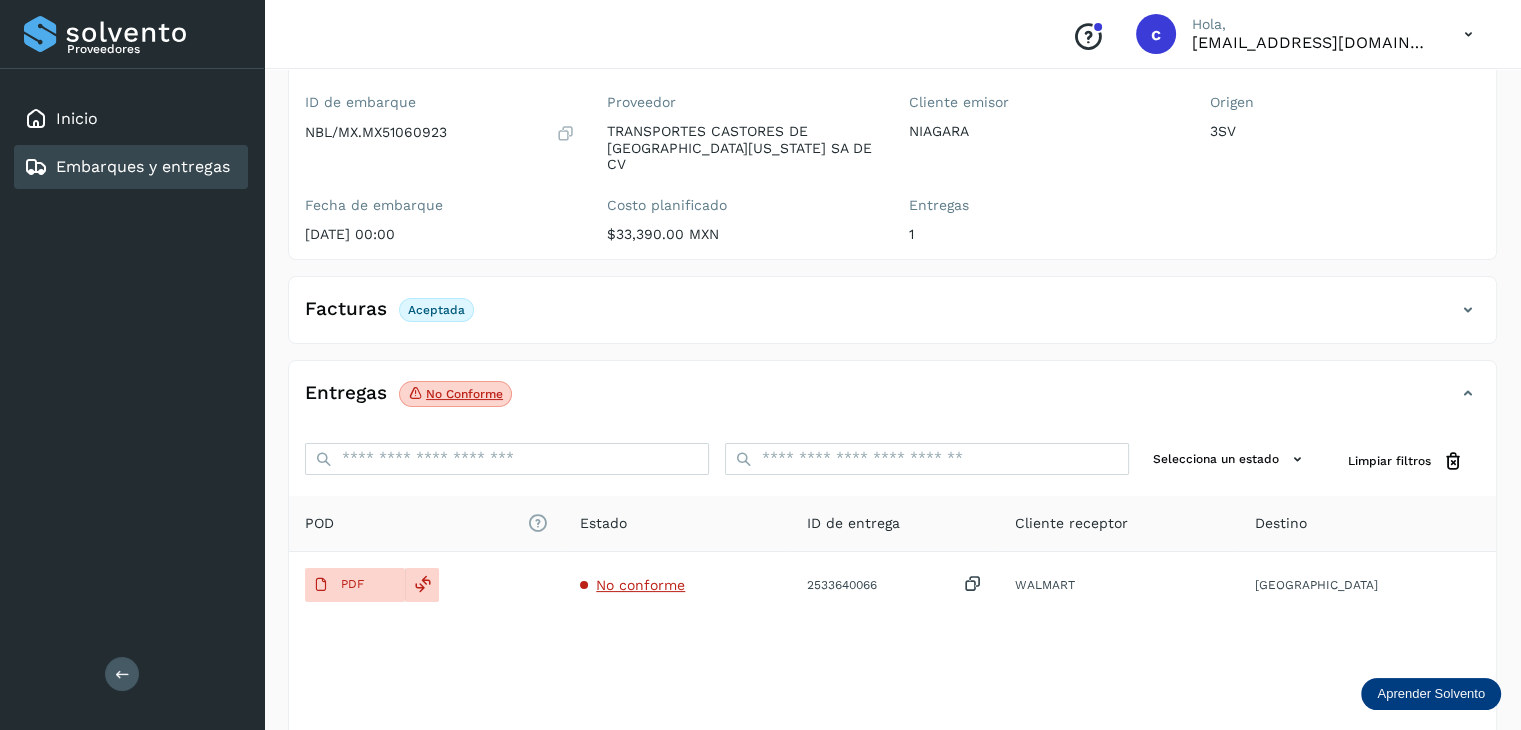 scroll, scrollTop: 200, scrollLeft: 0, axis: vertical 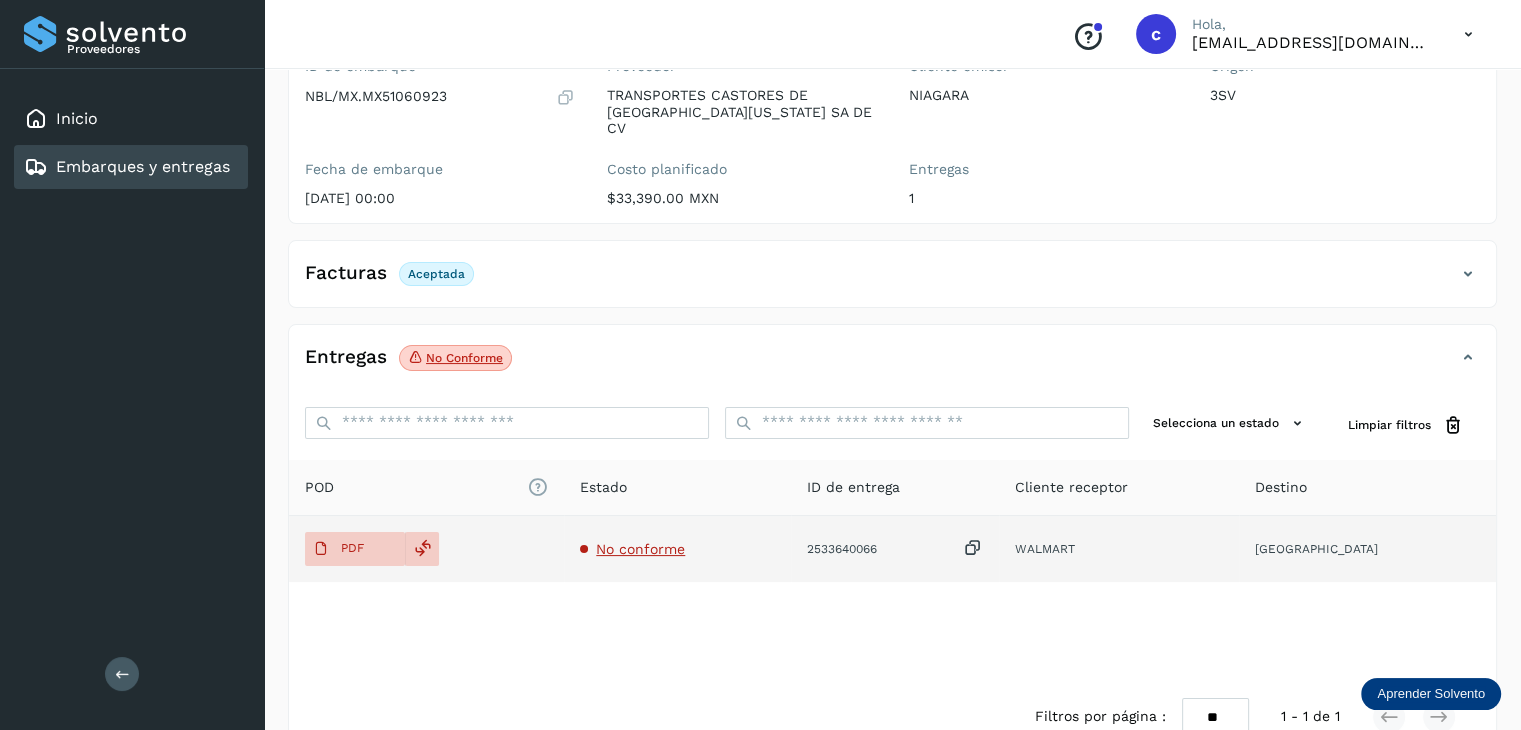 click on "No conforme" at bounding box center (640, 549) 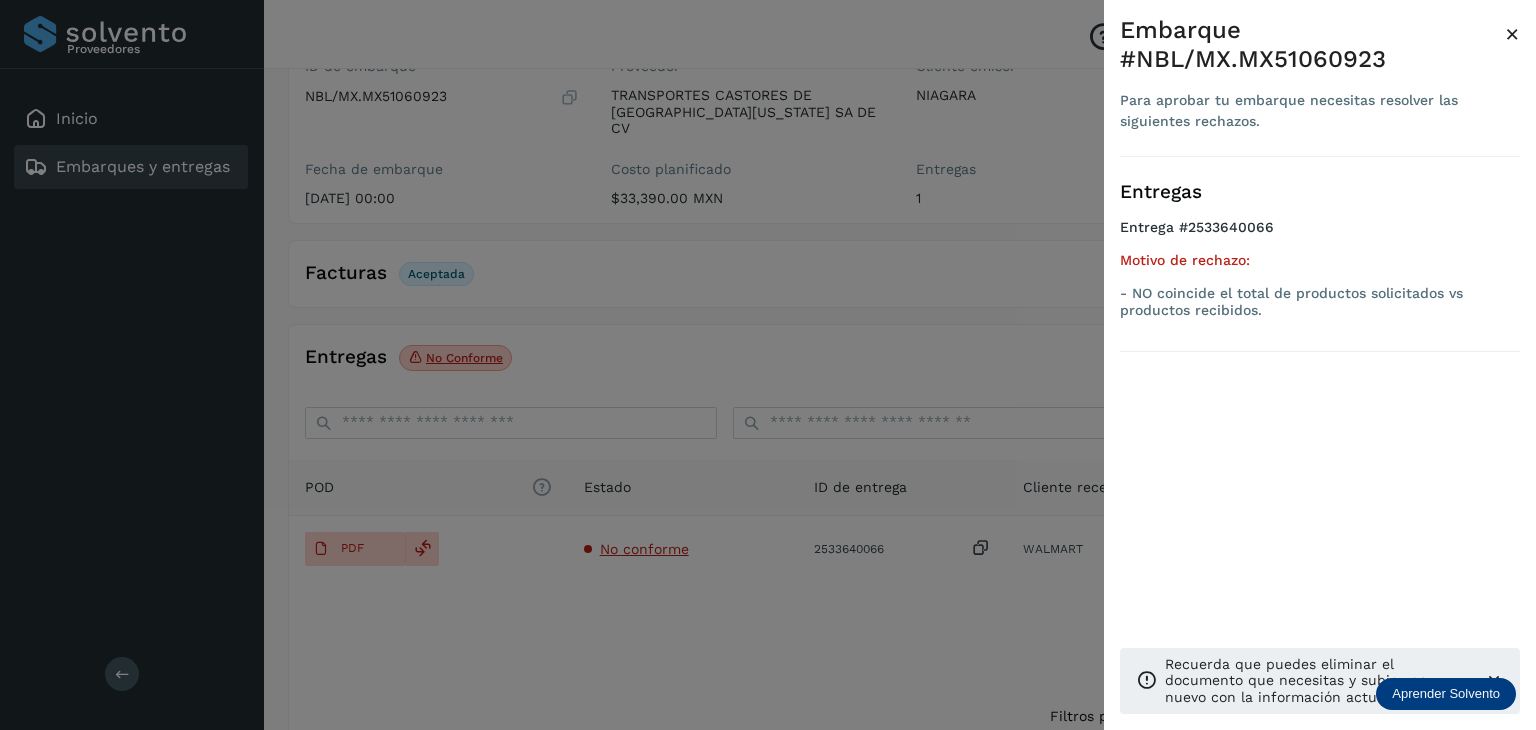 click at bounding box center (768, 365) 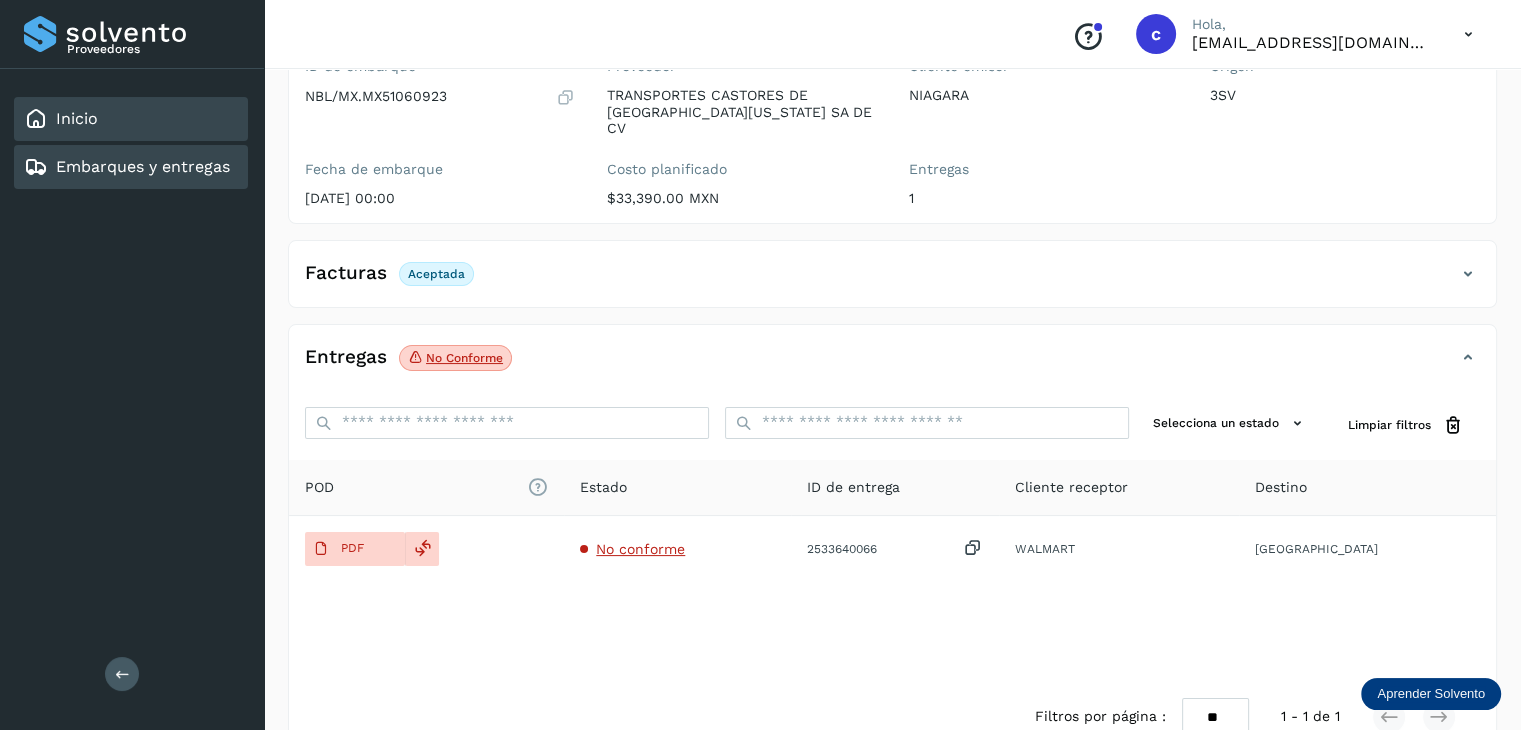 click on "Inicio" 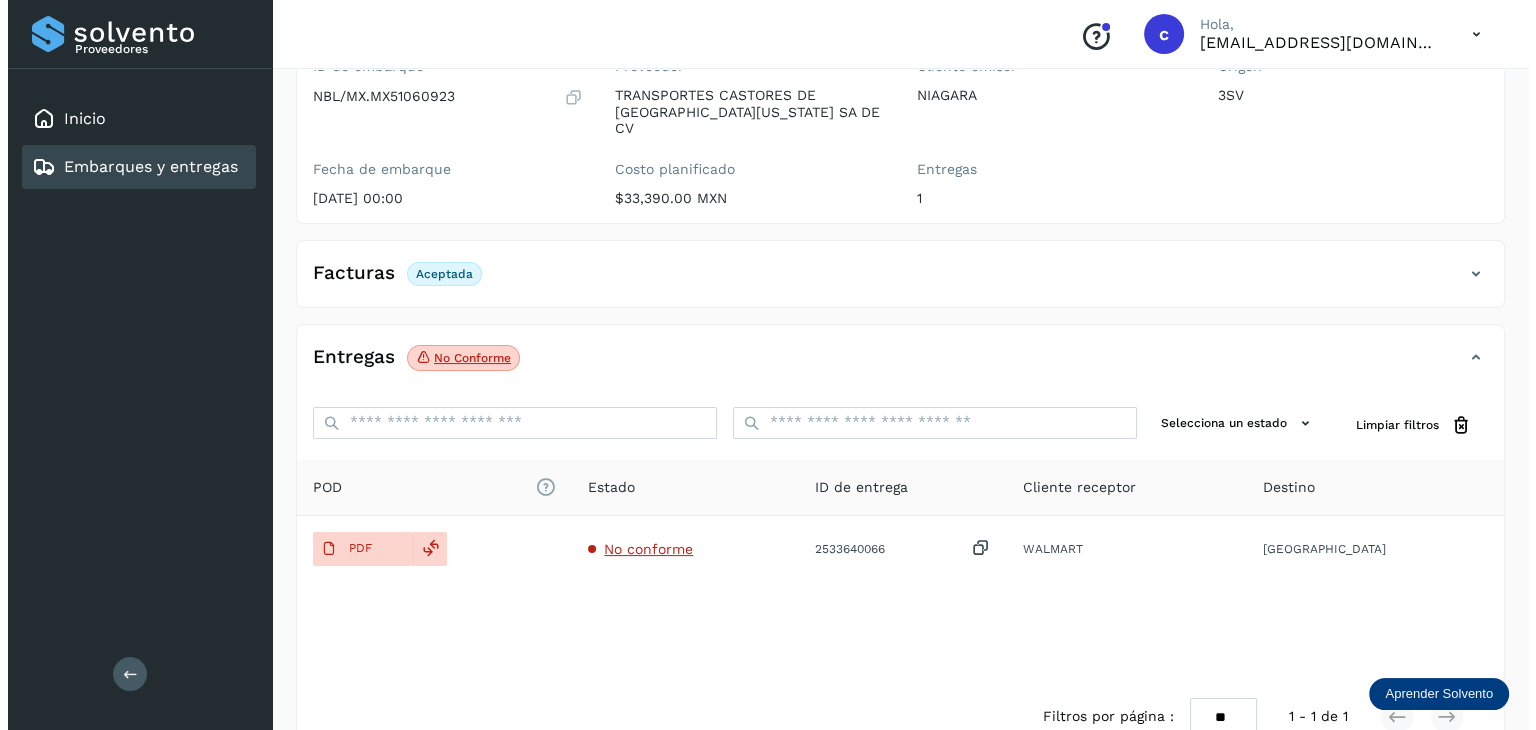 scroll, scrollTop: 0, scrollLeft: 0, axis: both 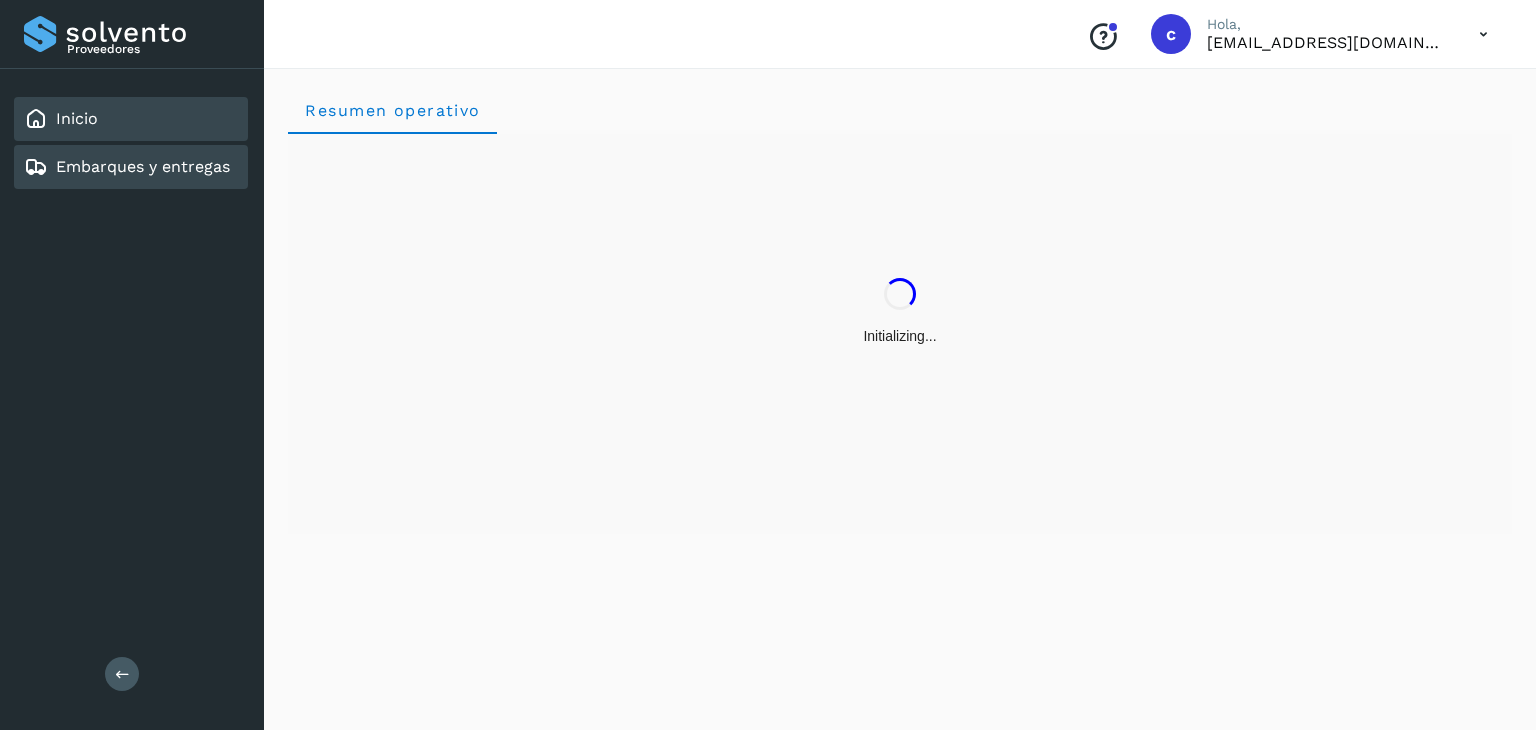 click on "Embarques y entregas" at bounding box center [143, 166] 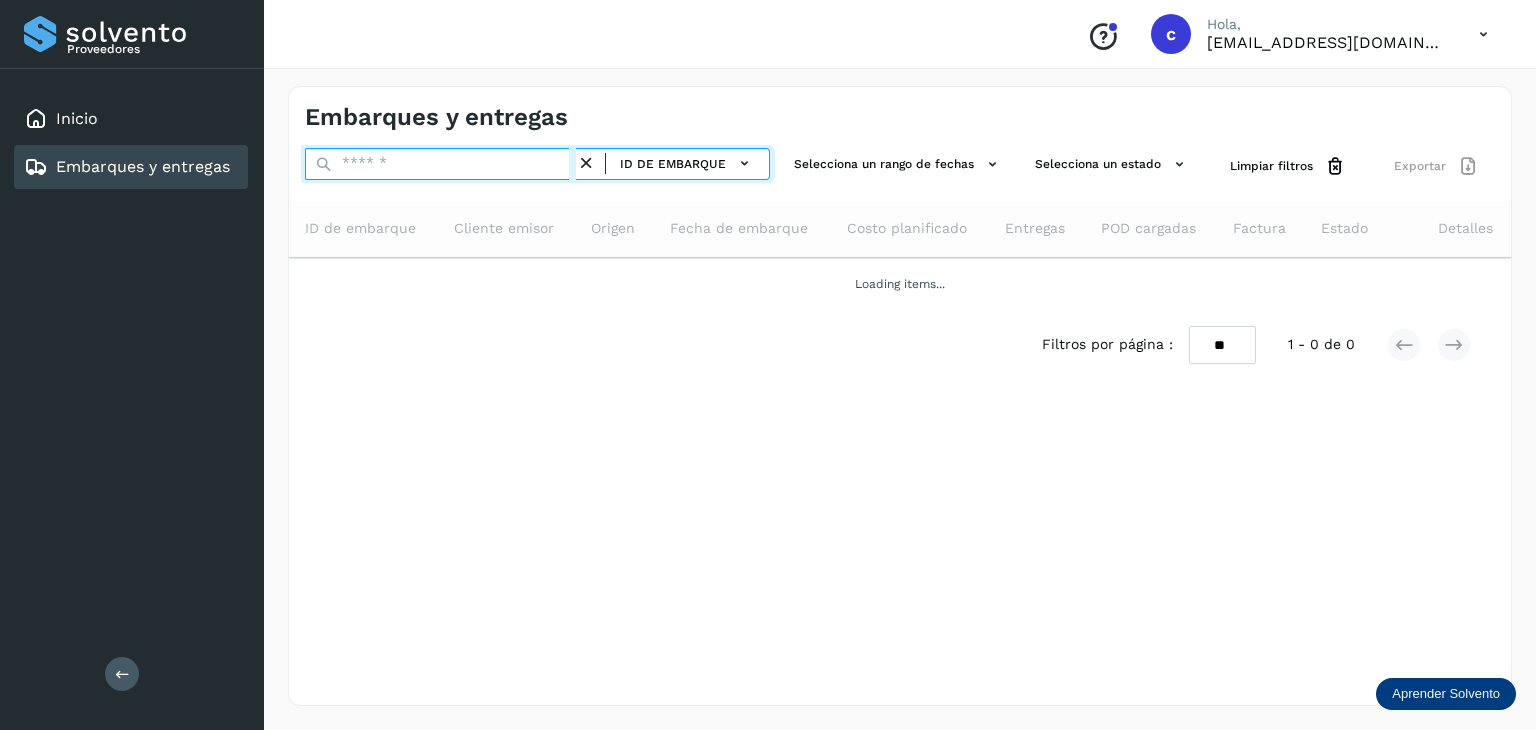 drag, startPoint x: 418, startPoint y: 174, endPoint x: 306, endPoint y: 158, distance: 113.137085 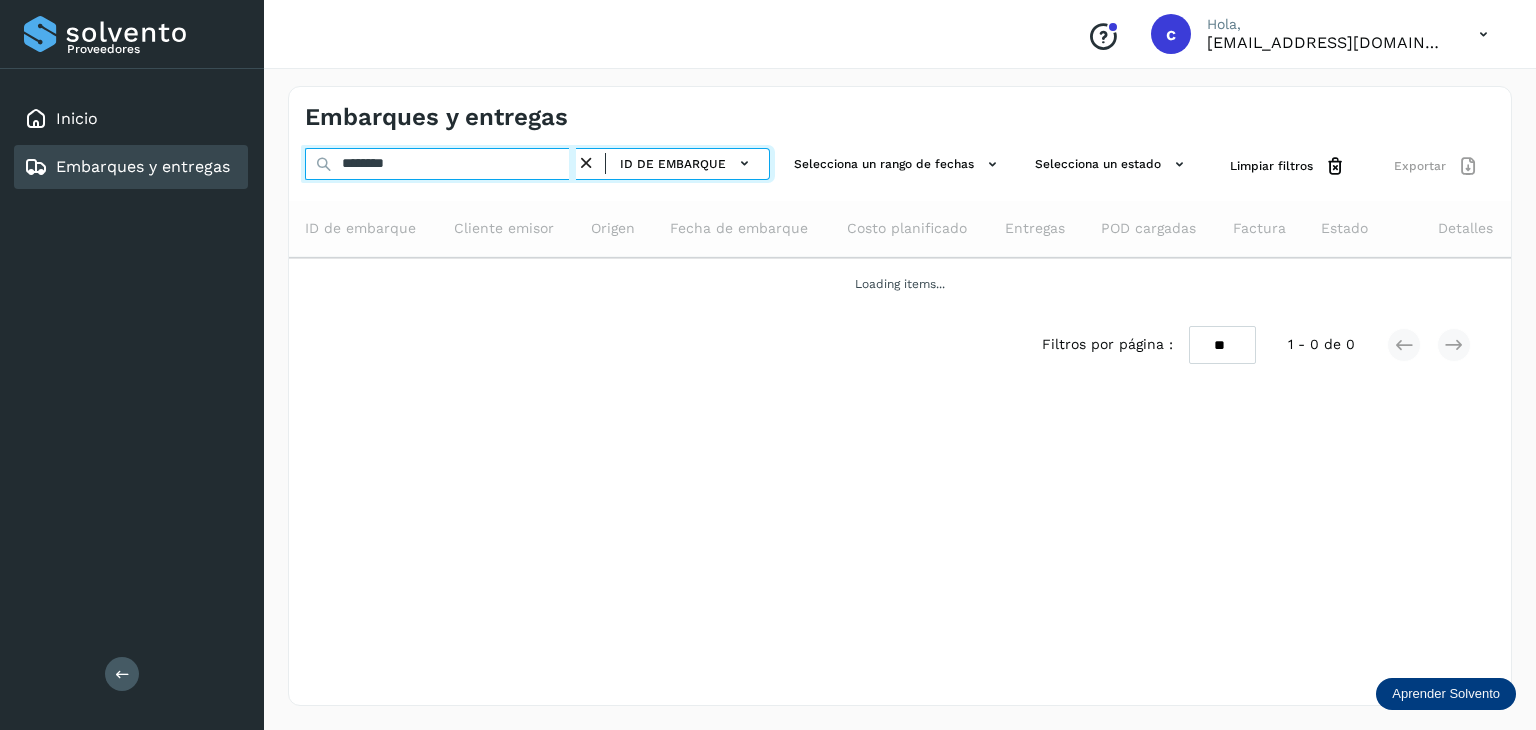 type on "********" 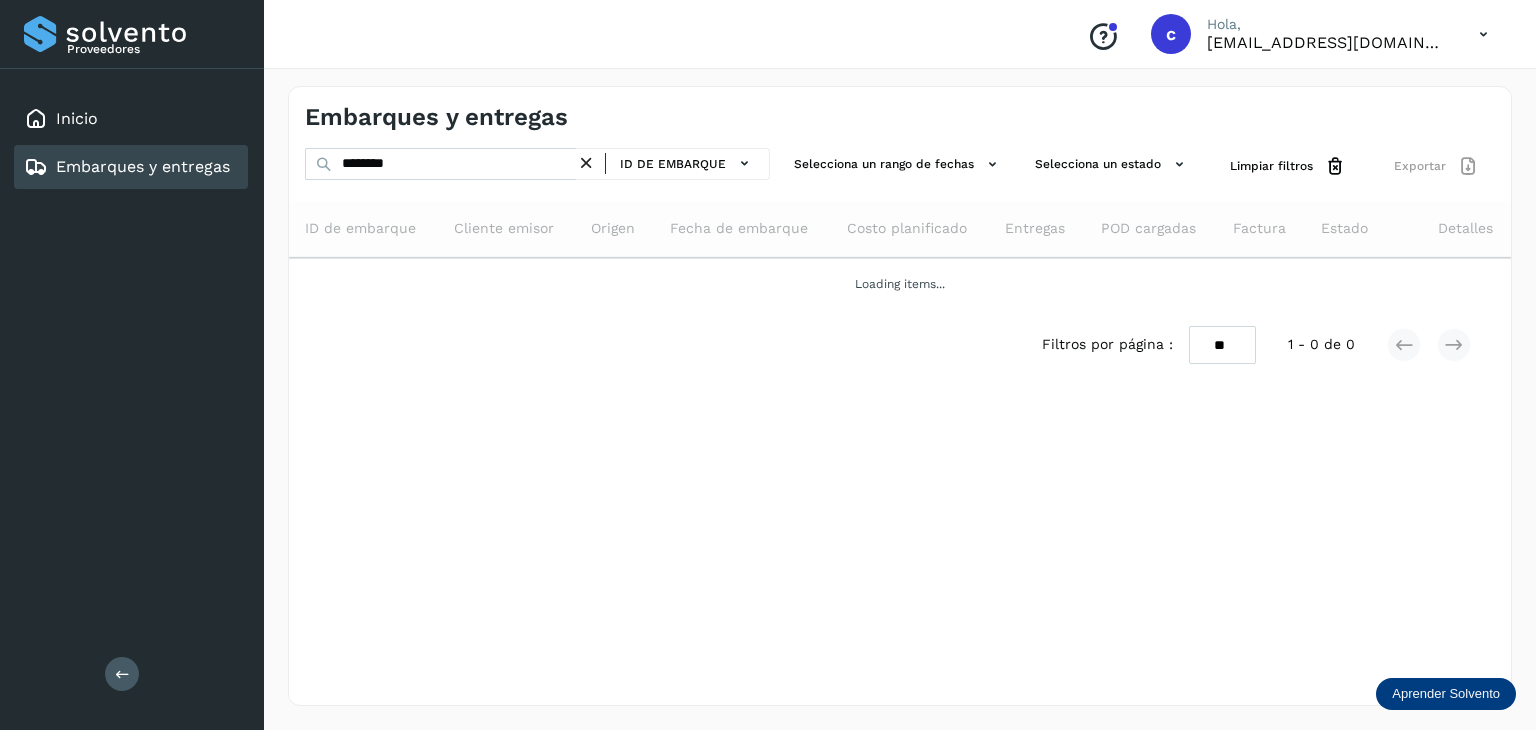 click on "Embarques y entregas ******** ID de embarque Selecciona un rango de fechas  Selecciona un estado Limpiar filtros Exportar ID de embarque Cliente emisor Origen Fecha de embarque Costo planificado Entregas POD cargadas Factura Estado Detalles Loading items... Filtros por página : ** ** ** 1 - 0 de 0" at bounding box center [900, 396] 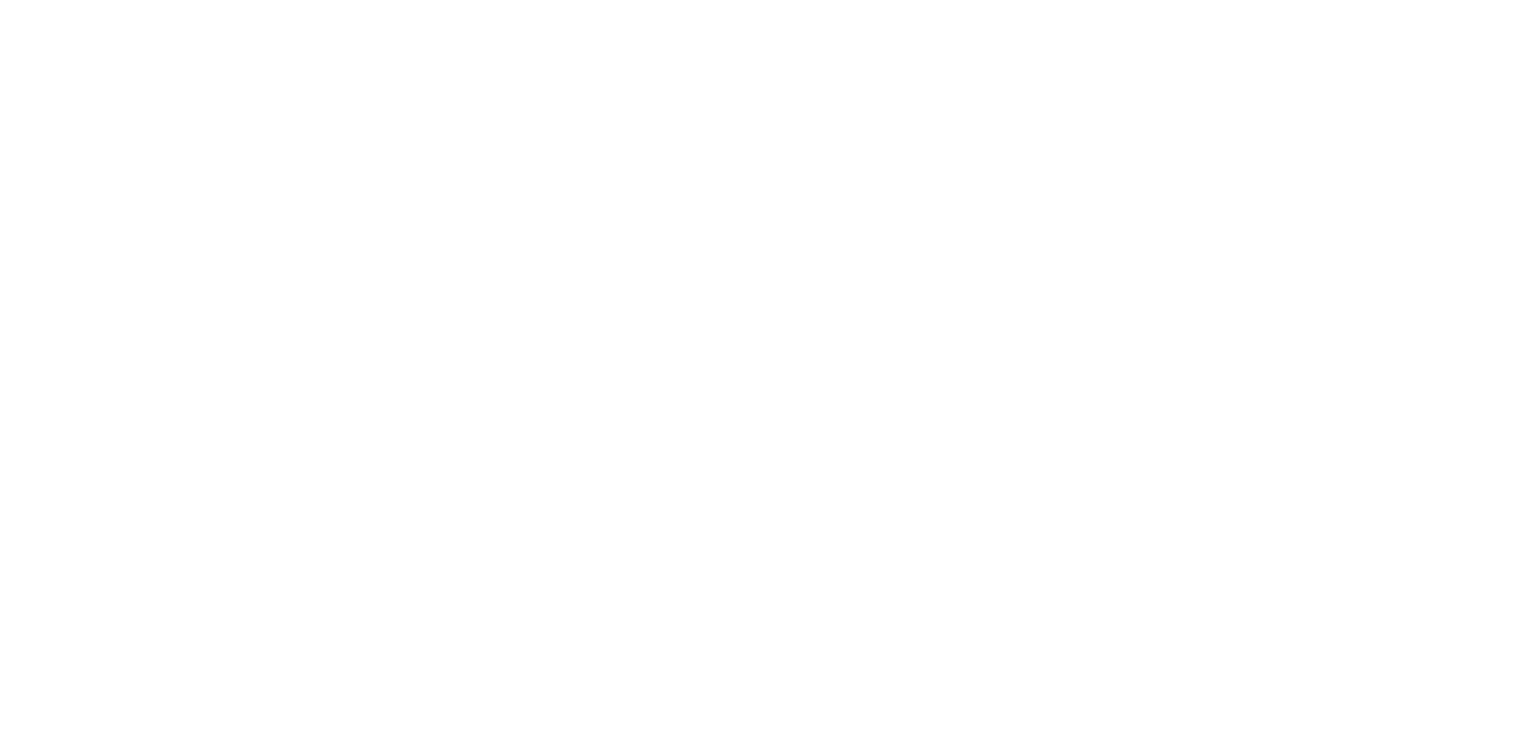 scroll, scrollTop: 0, scrollLeft: 0, axis: both 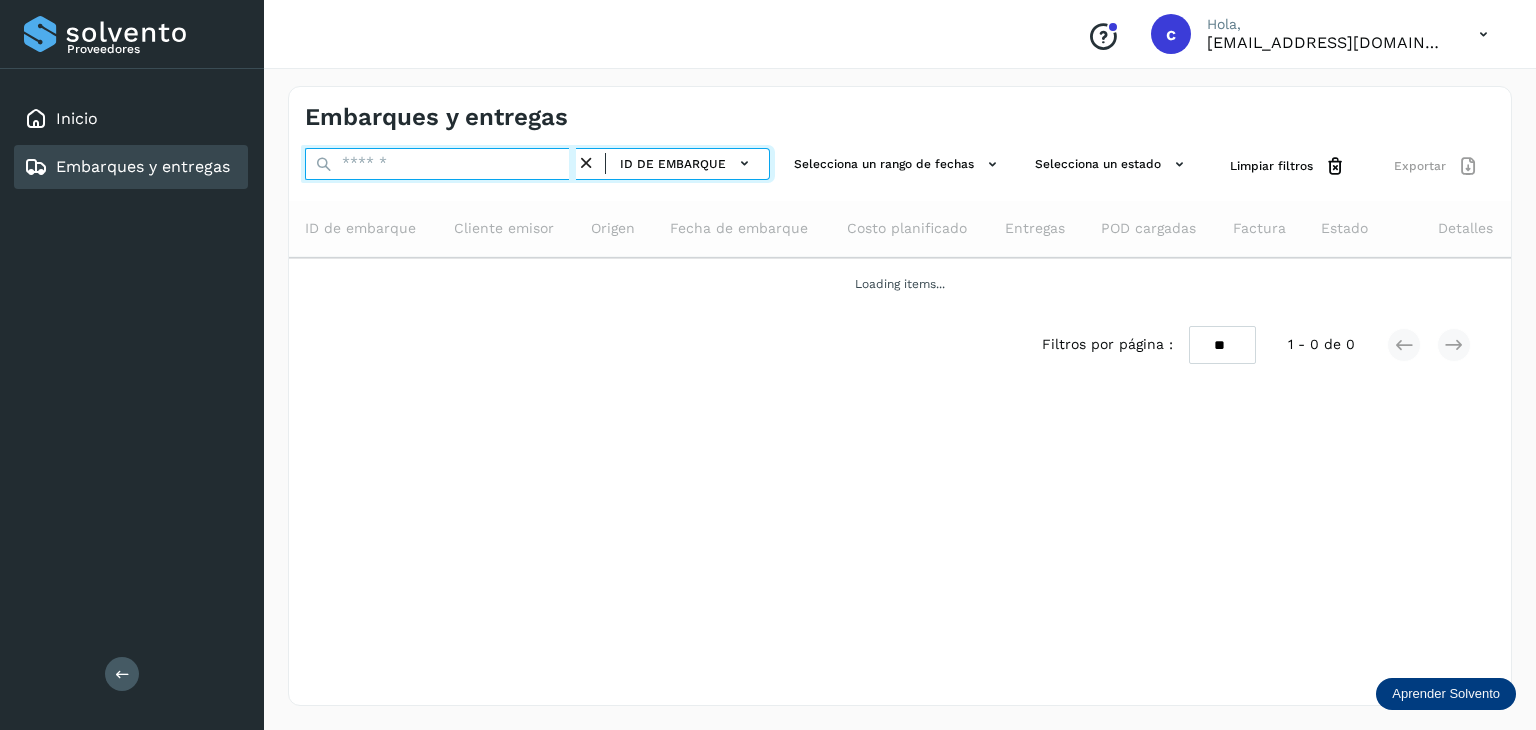 drag, startPoint x: 369, startPoint y: 159, endPoint x: 360, endPoint y: 154, distance: 10.29563 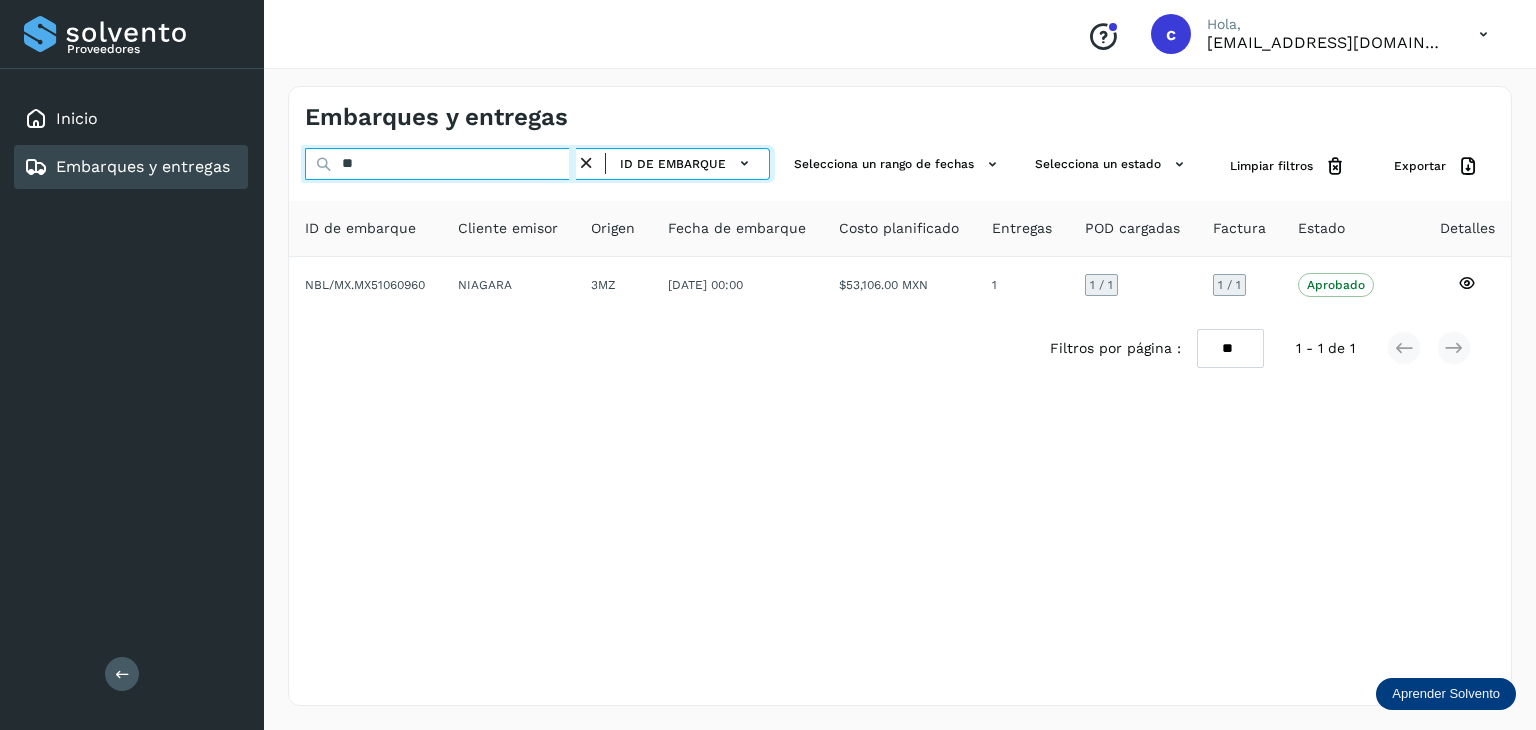 type on "*" 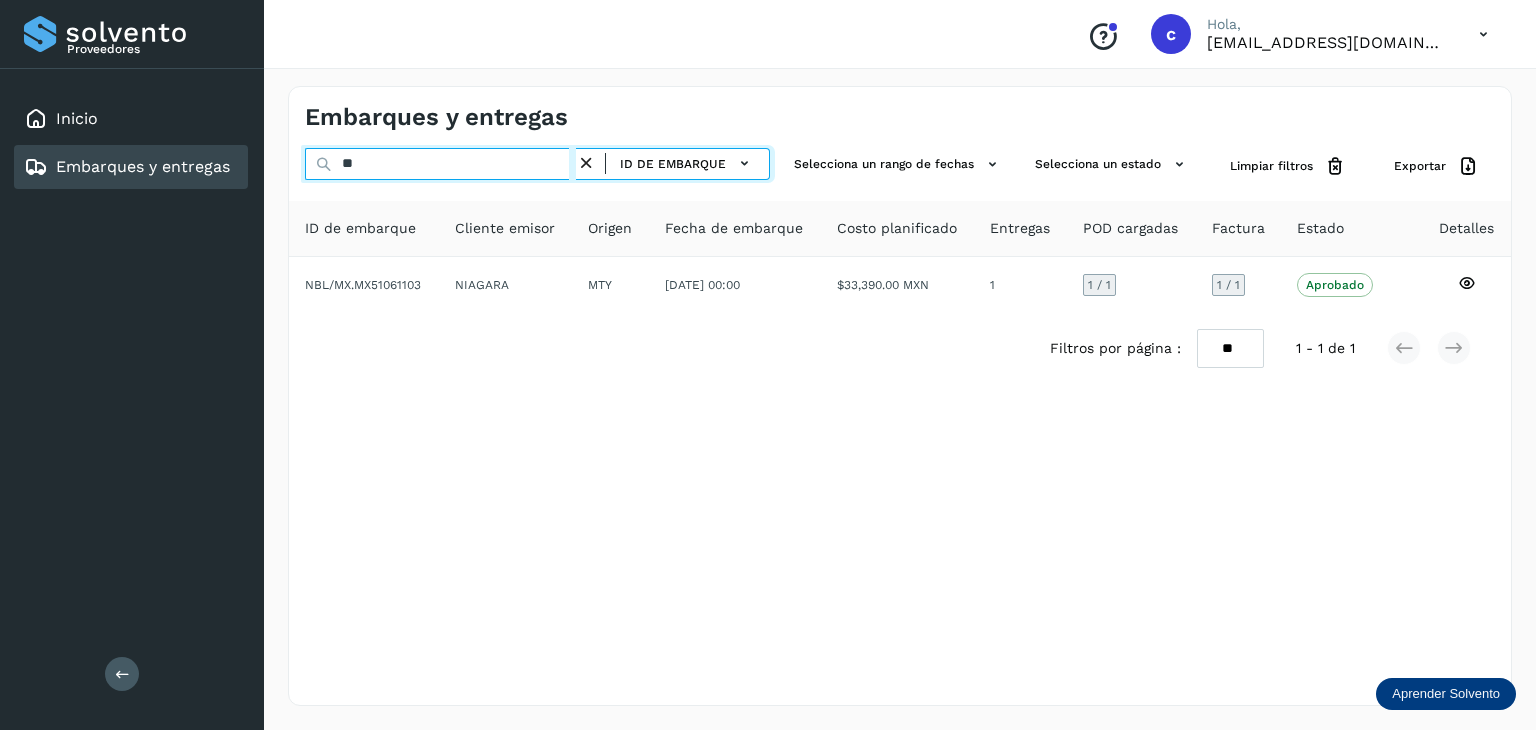 type on "*" 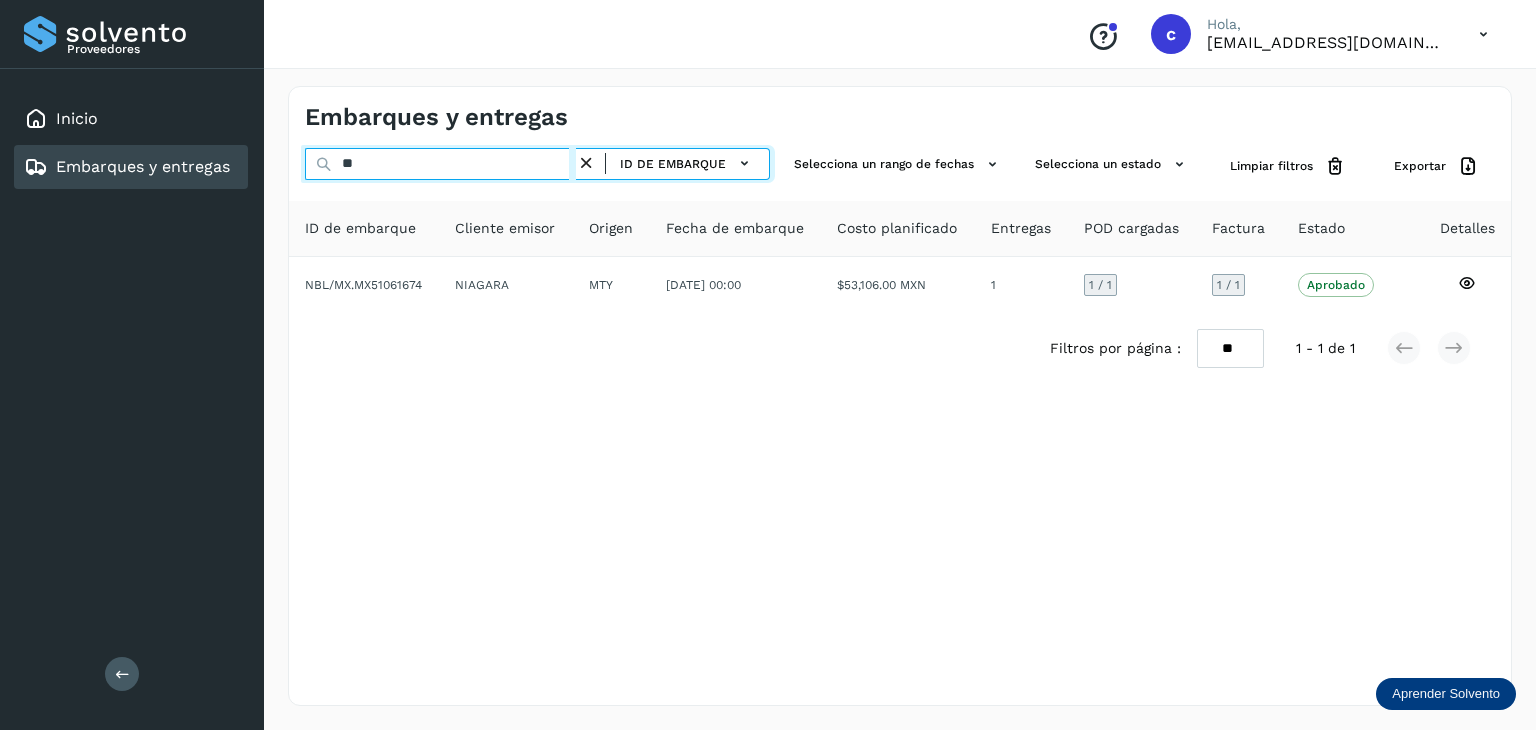 type on "*" 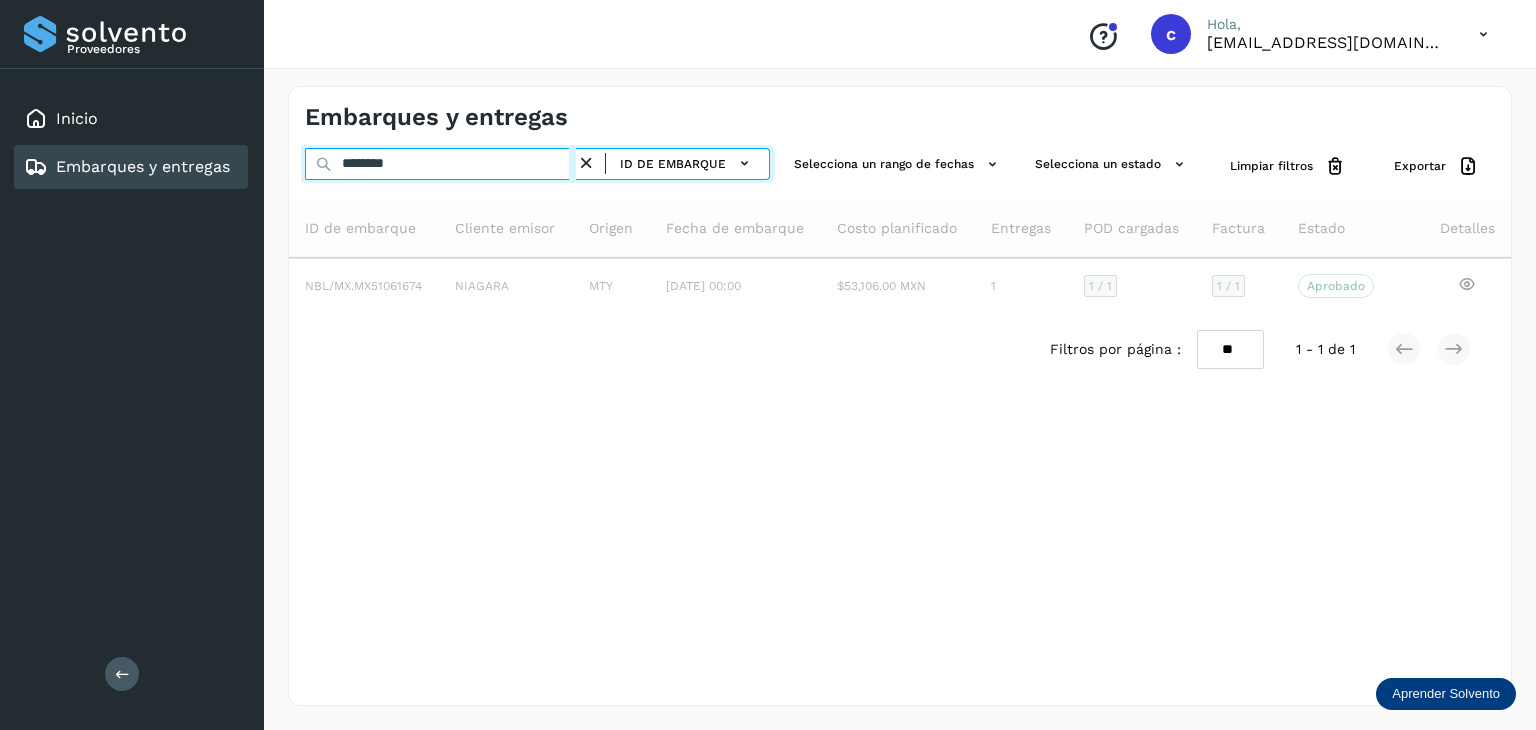 type on "********" 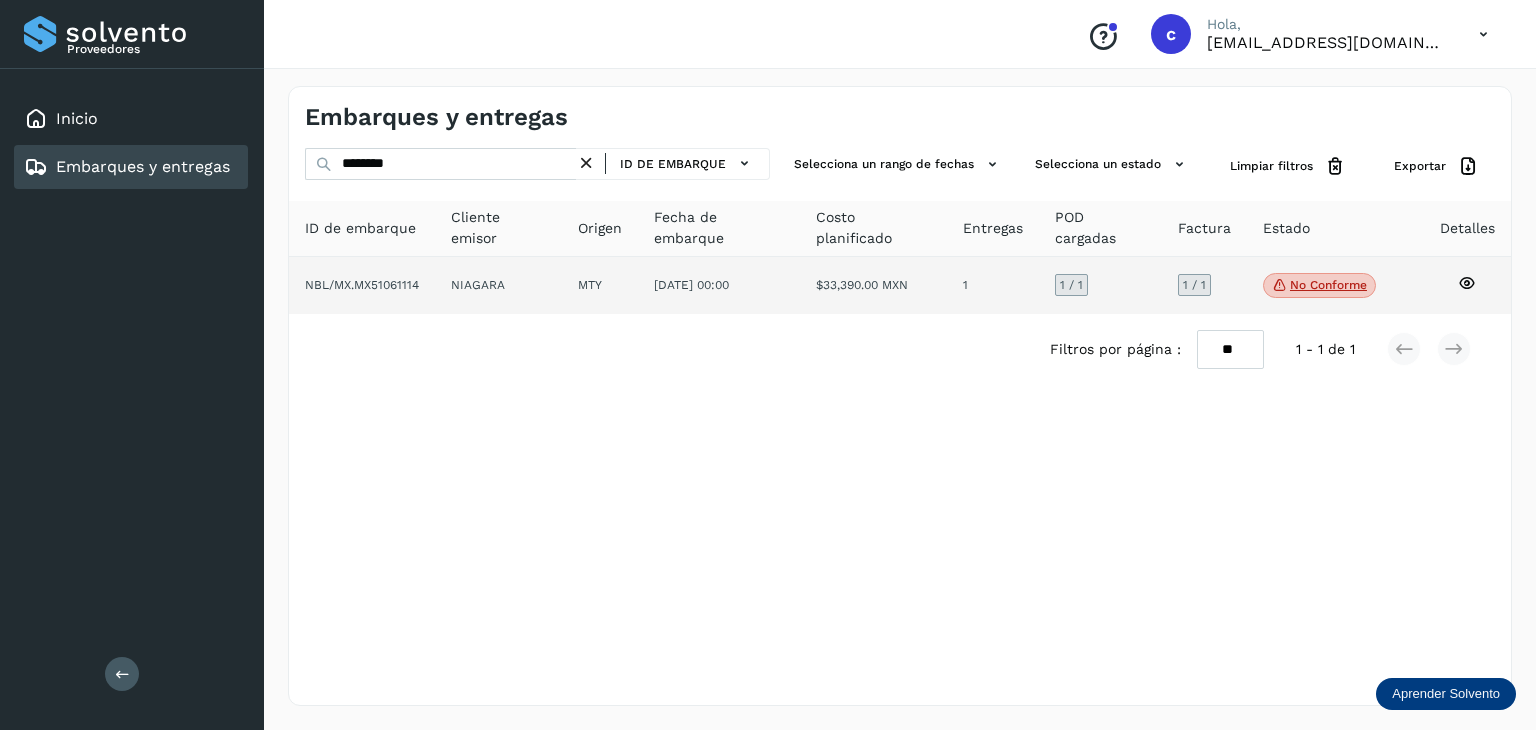 click 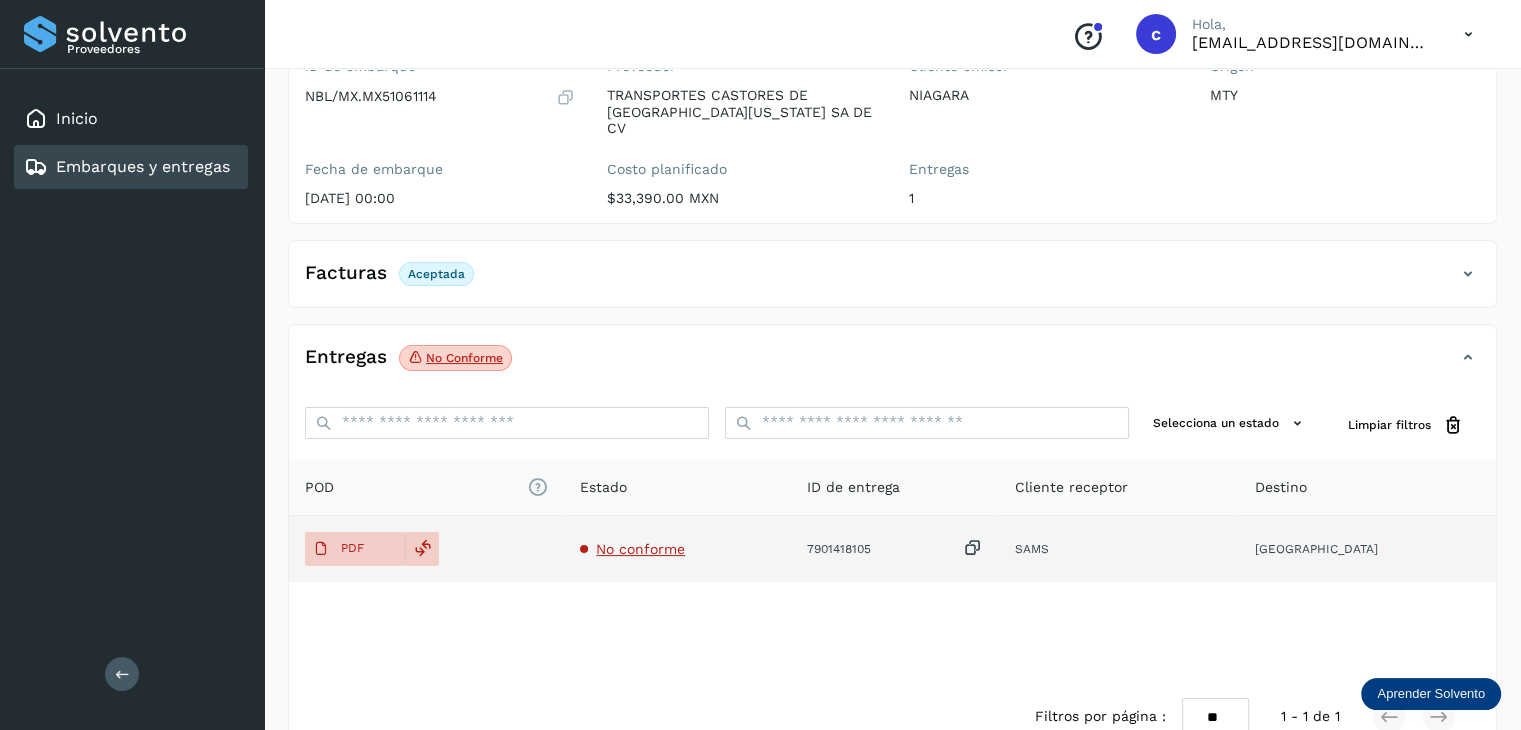 scroll, scrollTop: 198, scrollLeft: 0, axis: vertical 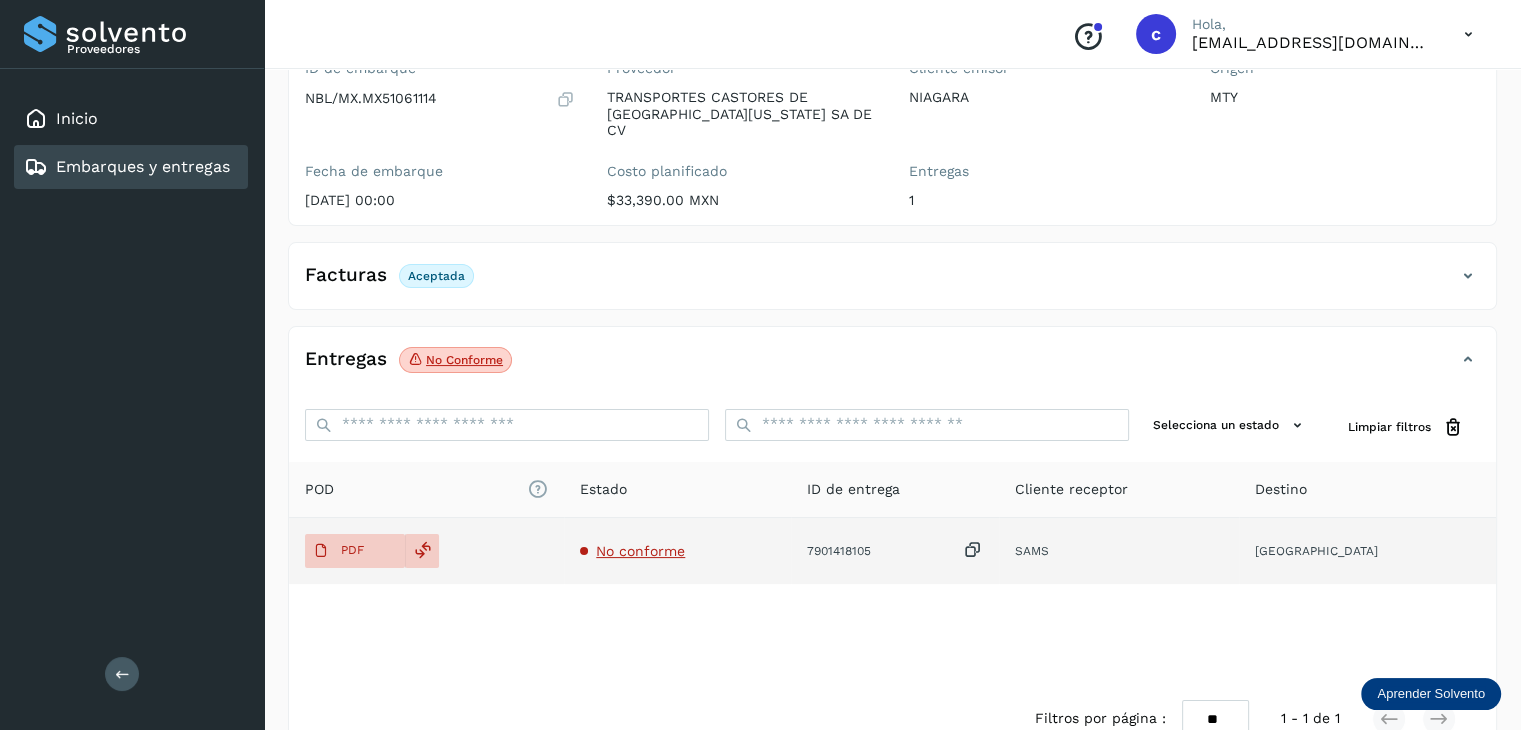 click on "No conforme" at bounding box center [640, 551] 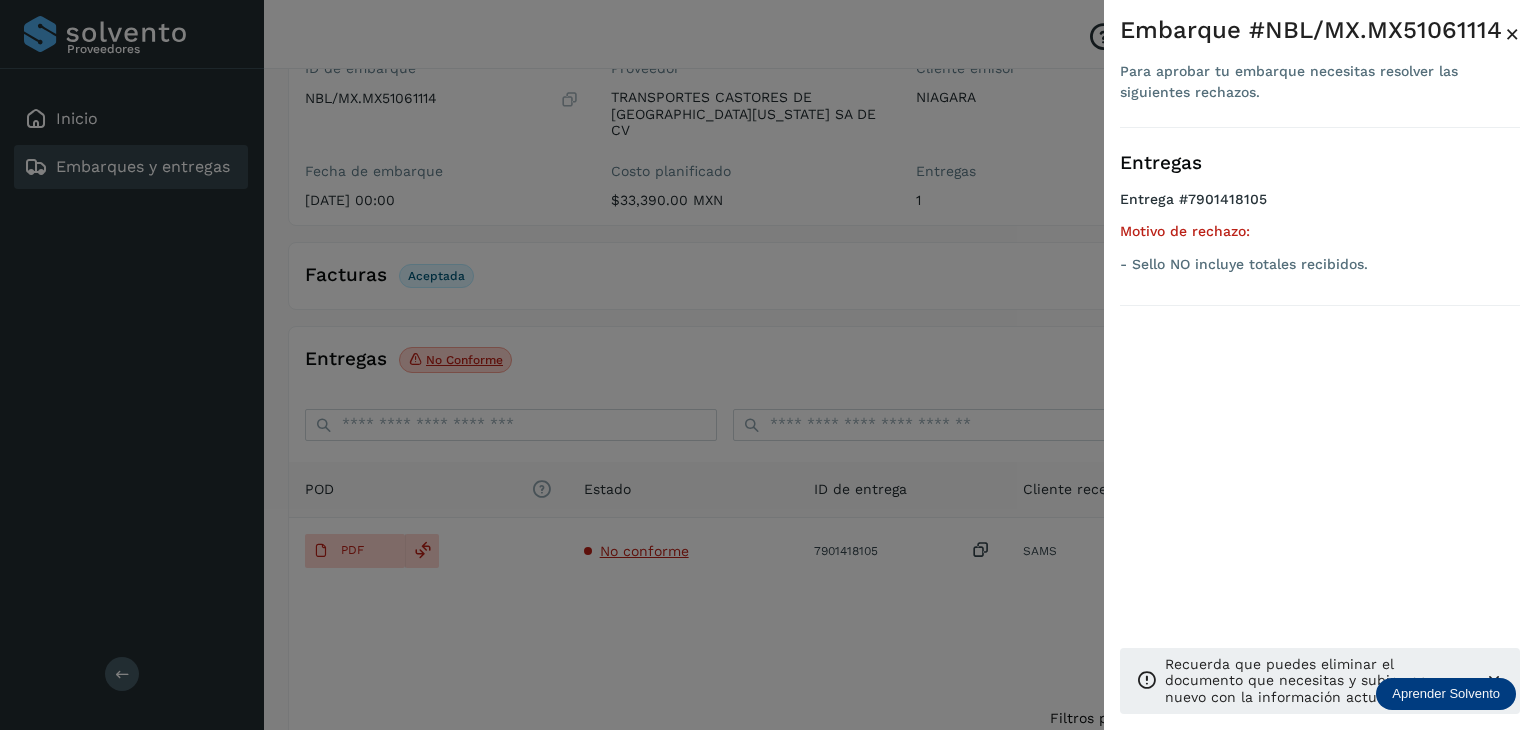 click at bounding box center (768, 365) 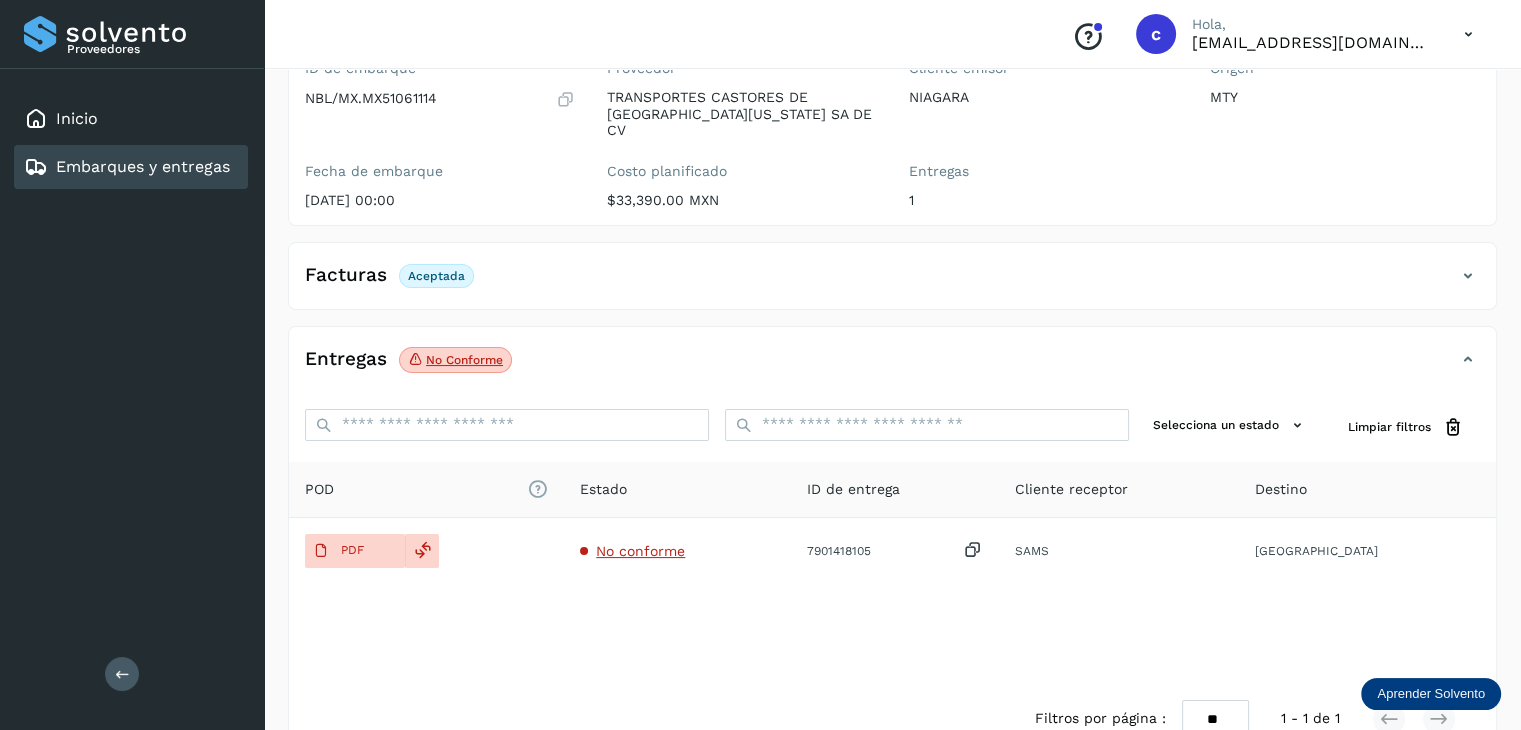 click on "Embarques y entregas" at bounding box center [127, 167] 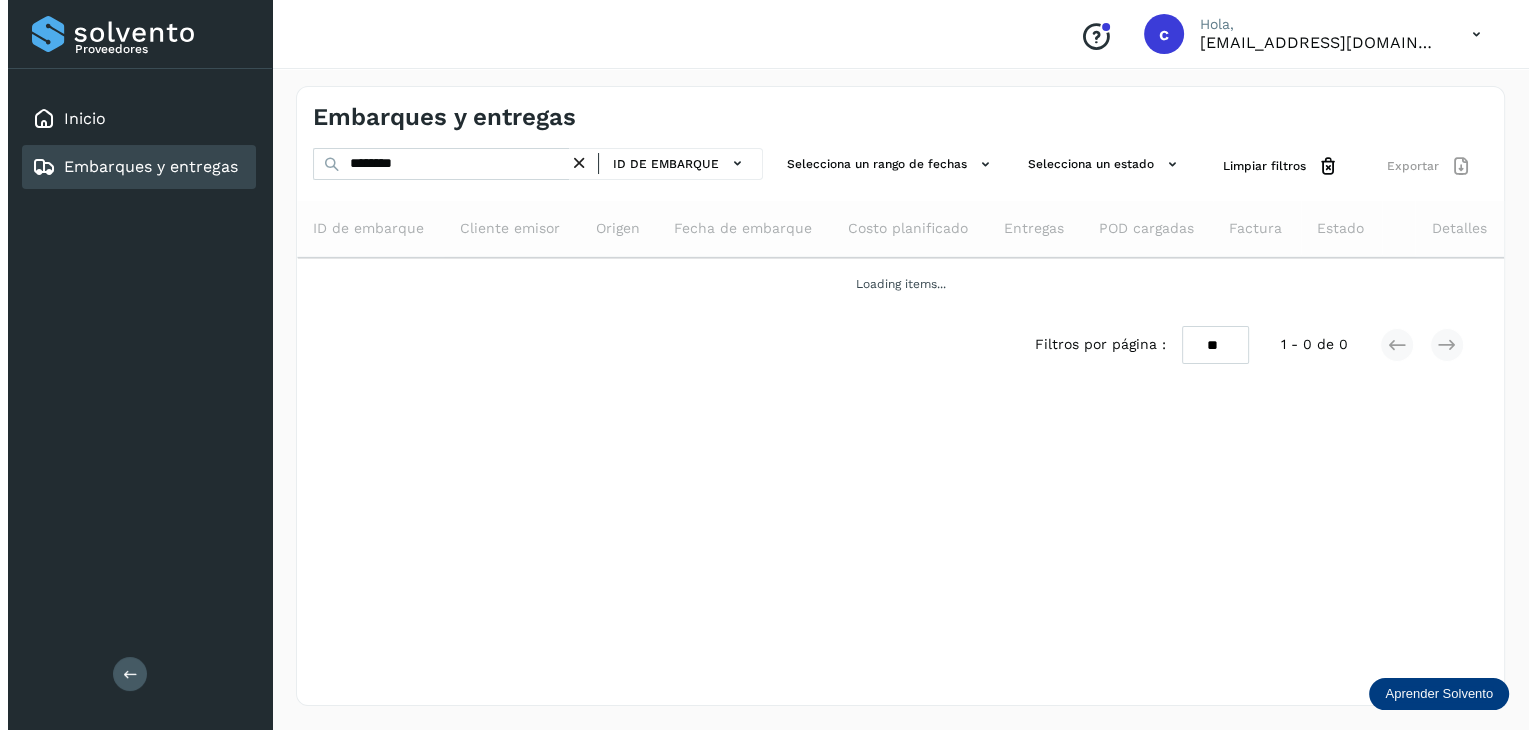 scroll, scrollTop: 0, scrollLeft: 0, axis: both 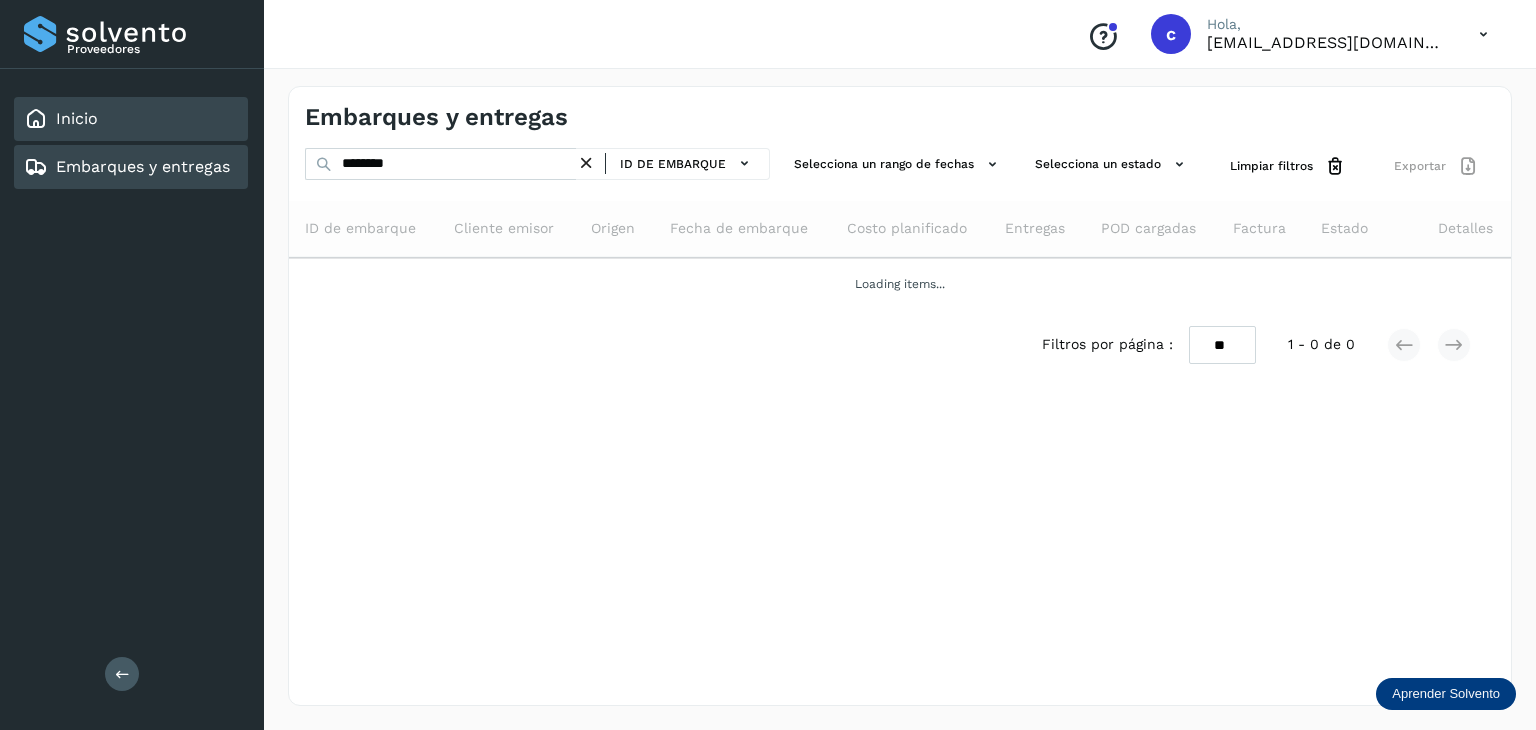 click on "Inicio" 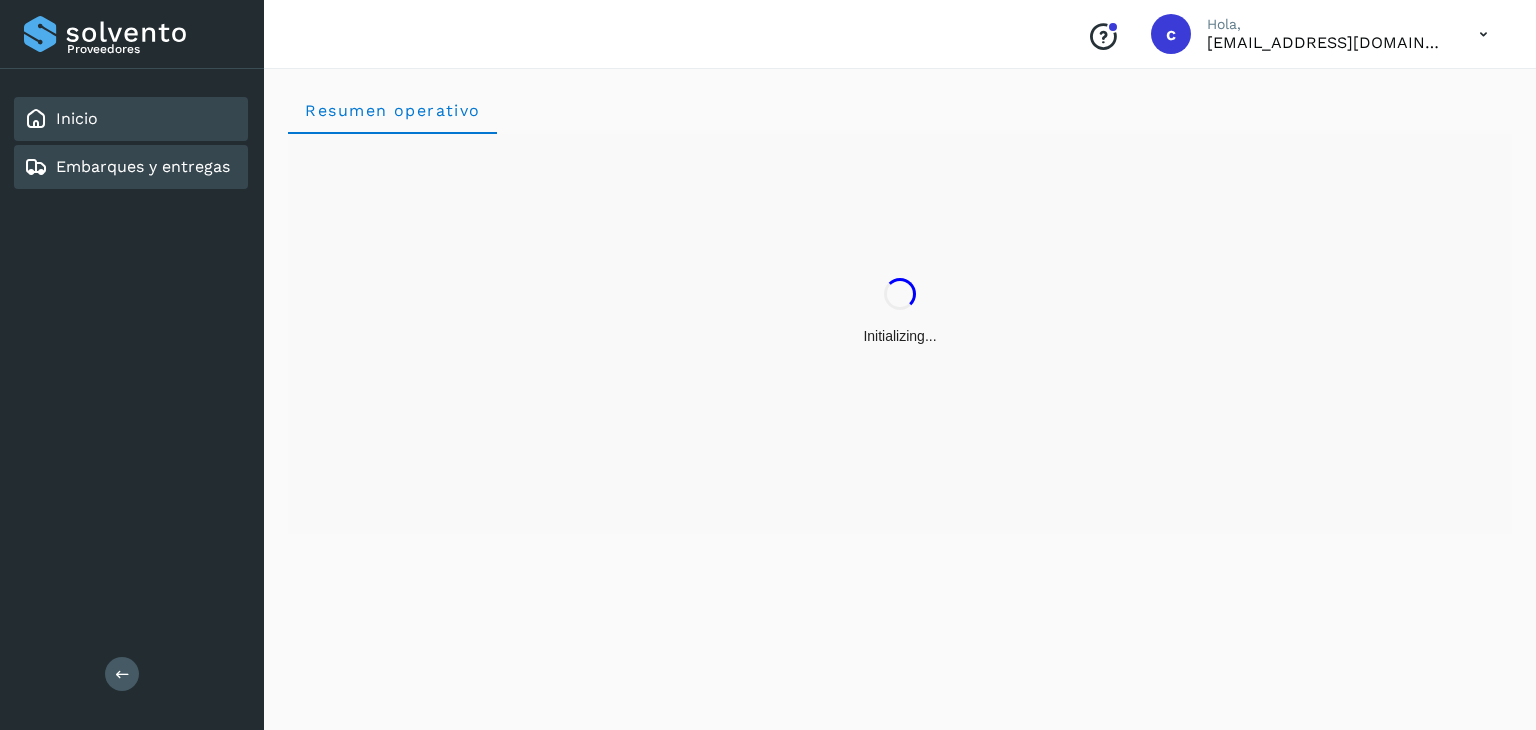 click on "Embarques y entregas" at bounding box center (143, 166) 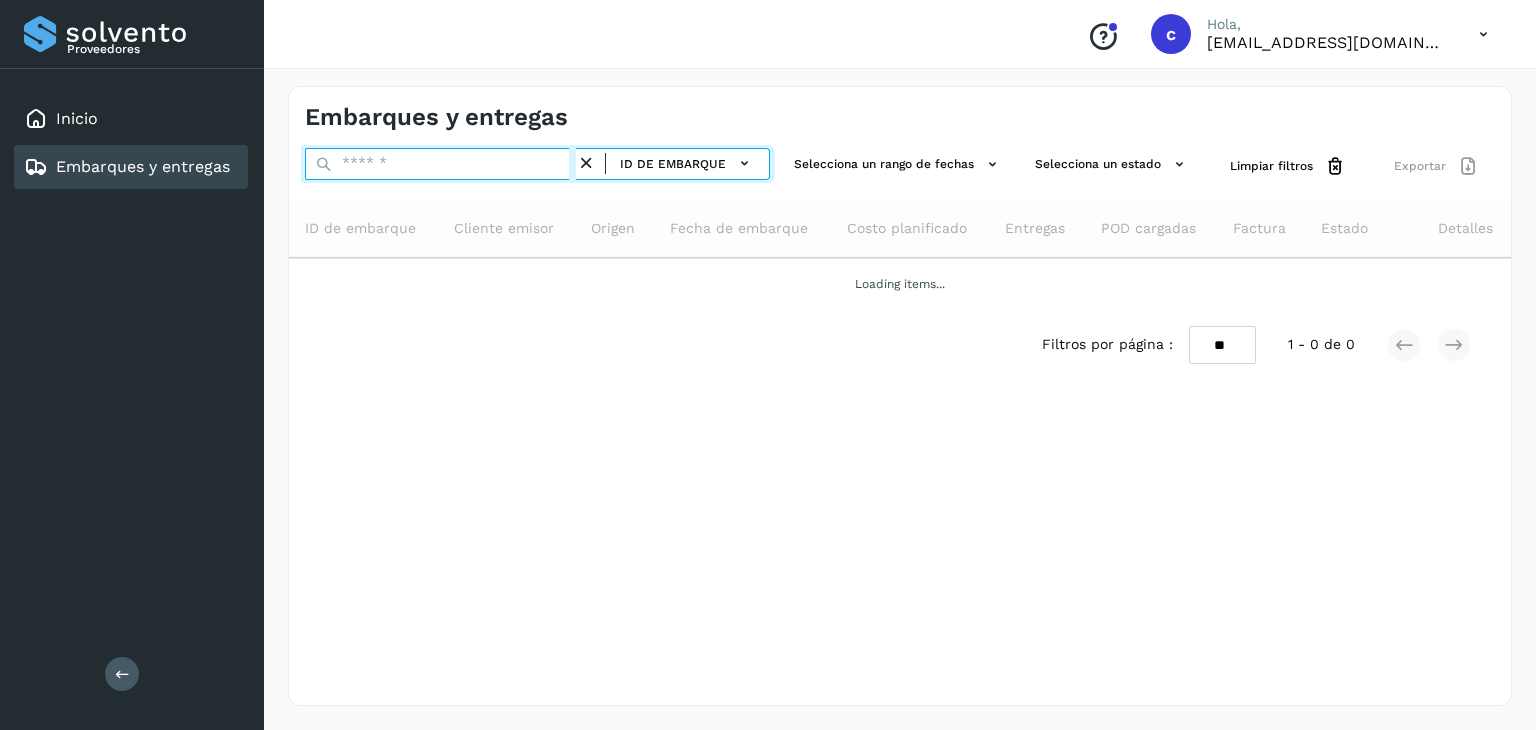 drag, startPoint x: 400, startPoint y: 169, endPoint x: 369, endPoint y: 169, distance: 31 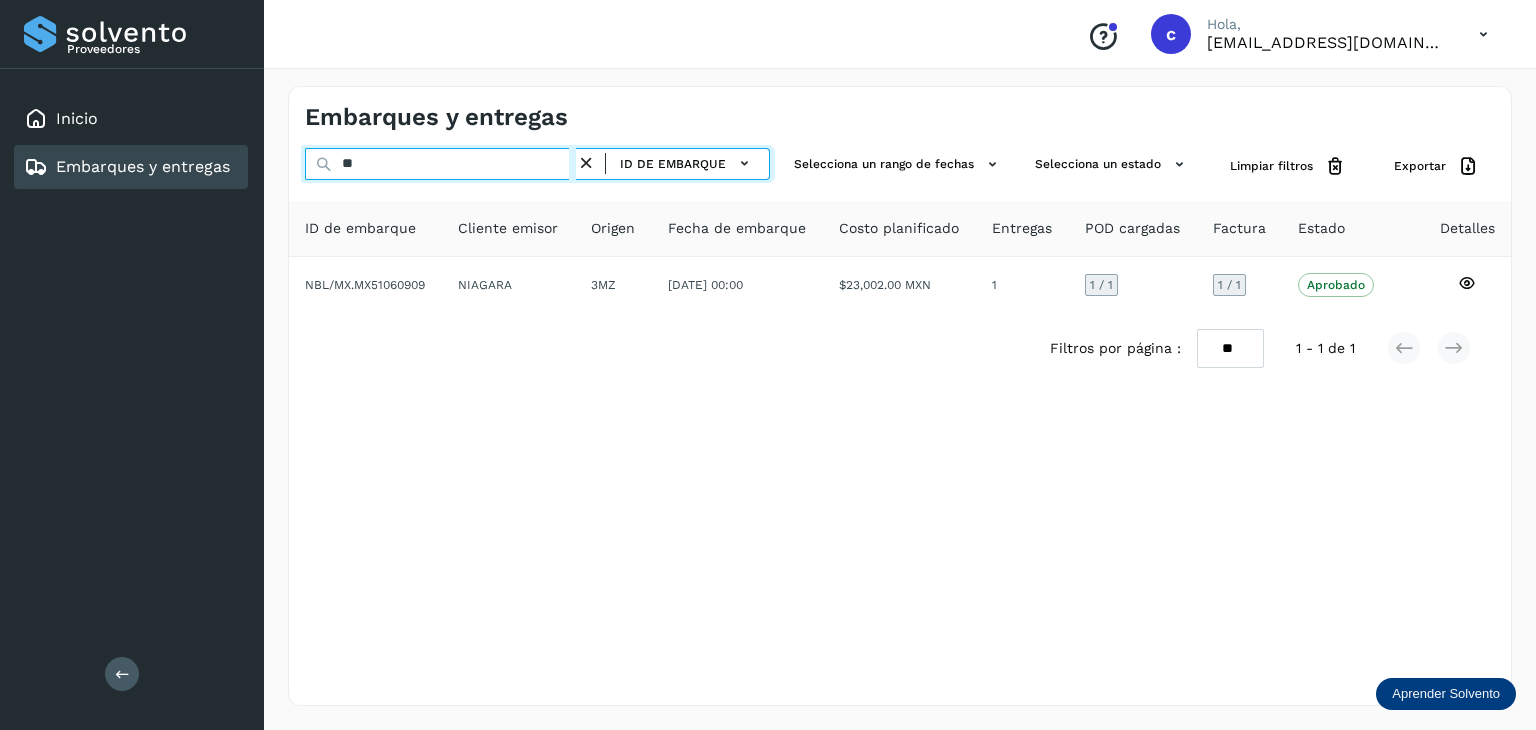 type on "*" 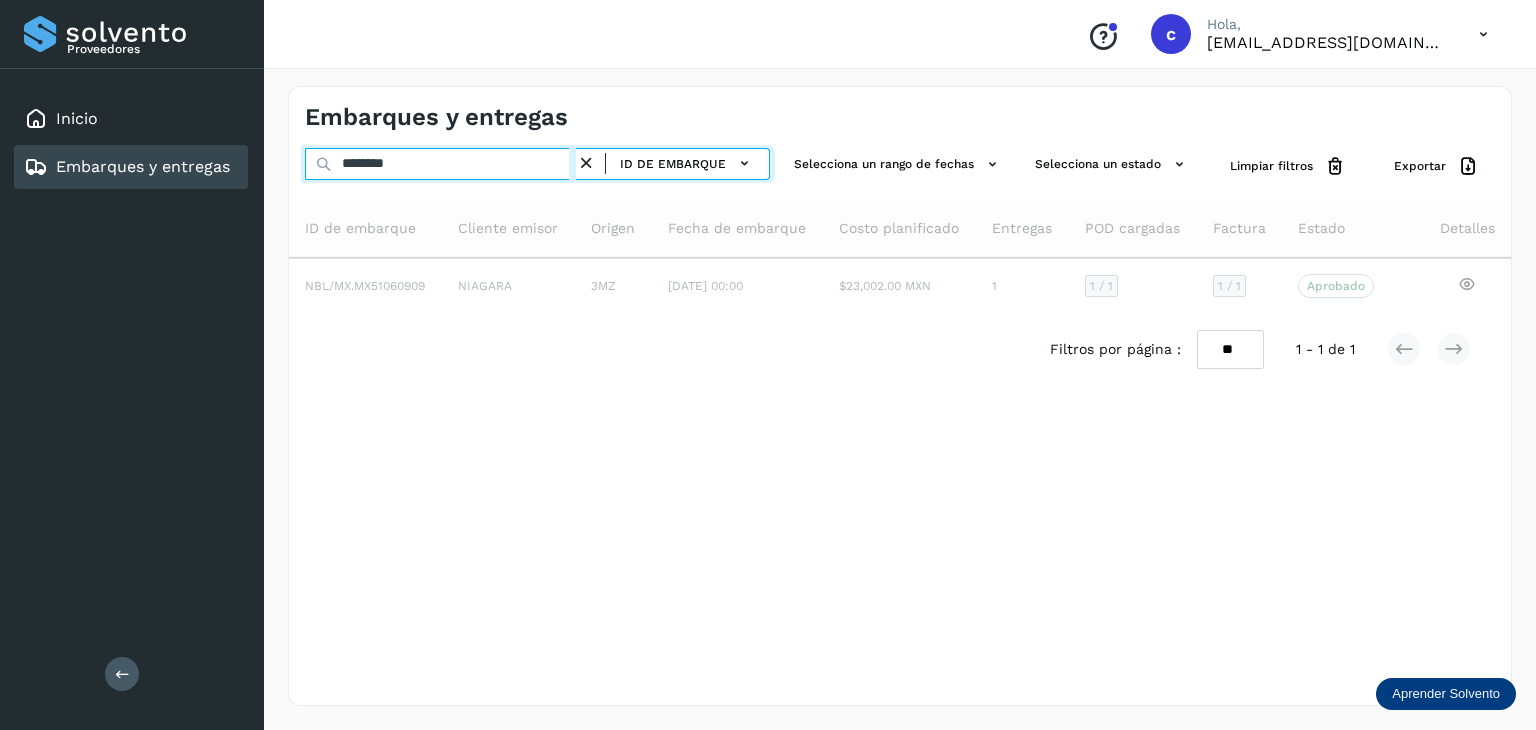 type on "********" 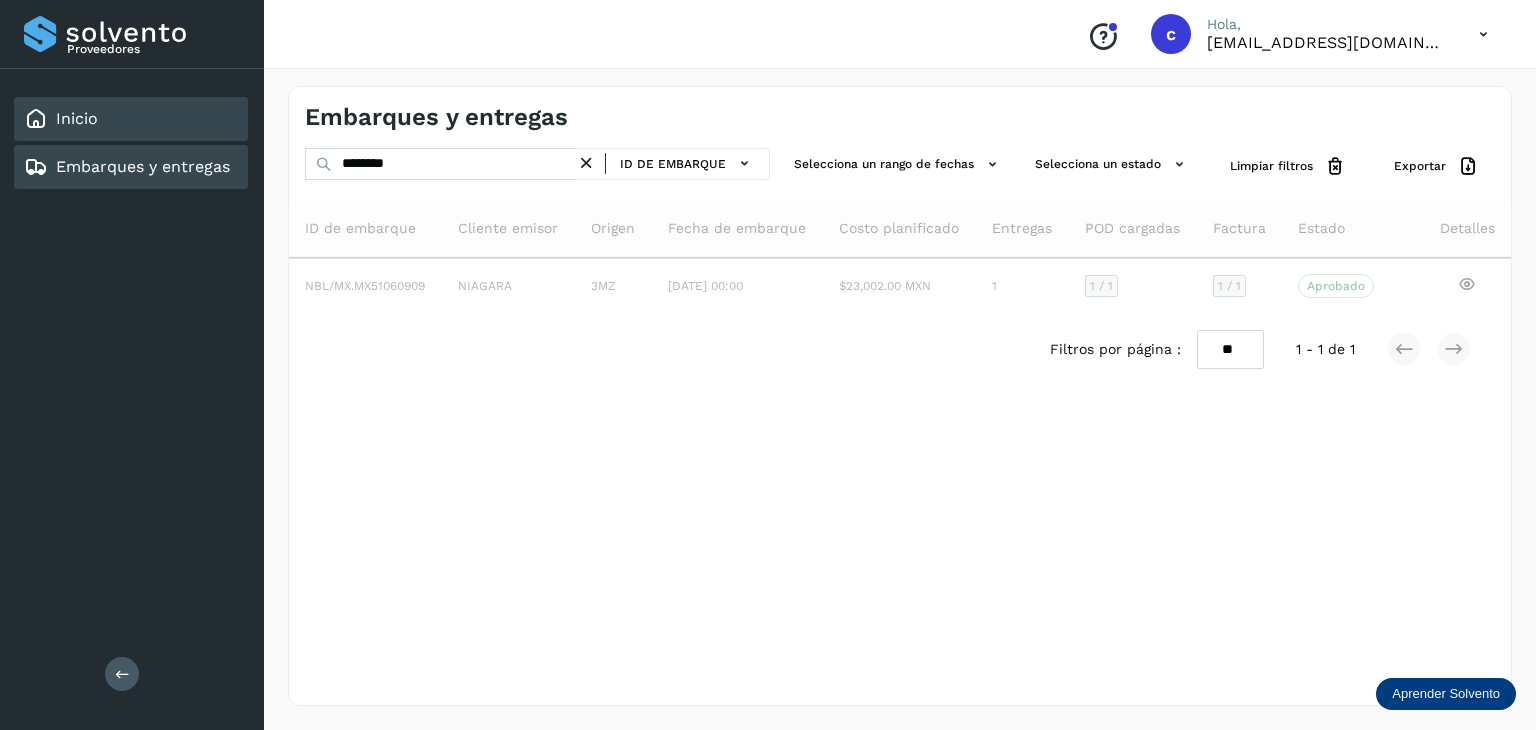 click on "Inicio" 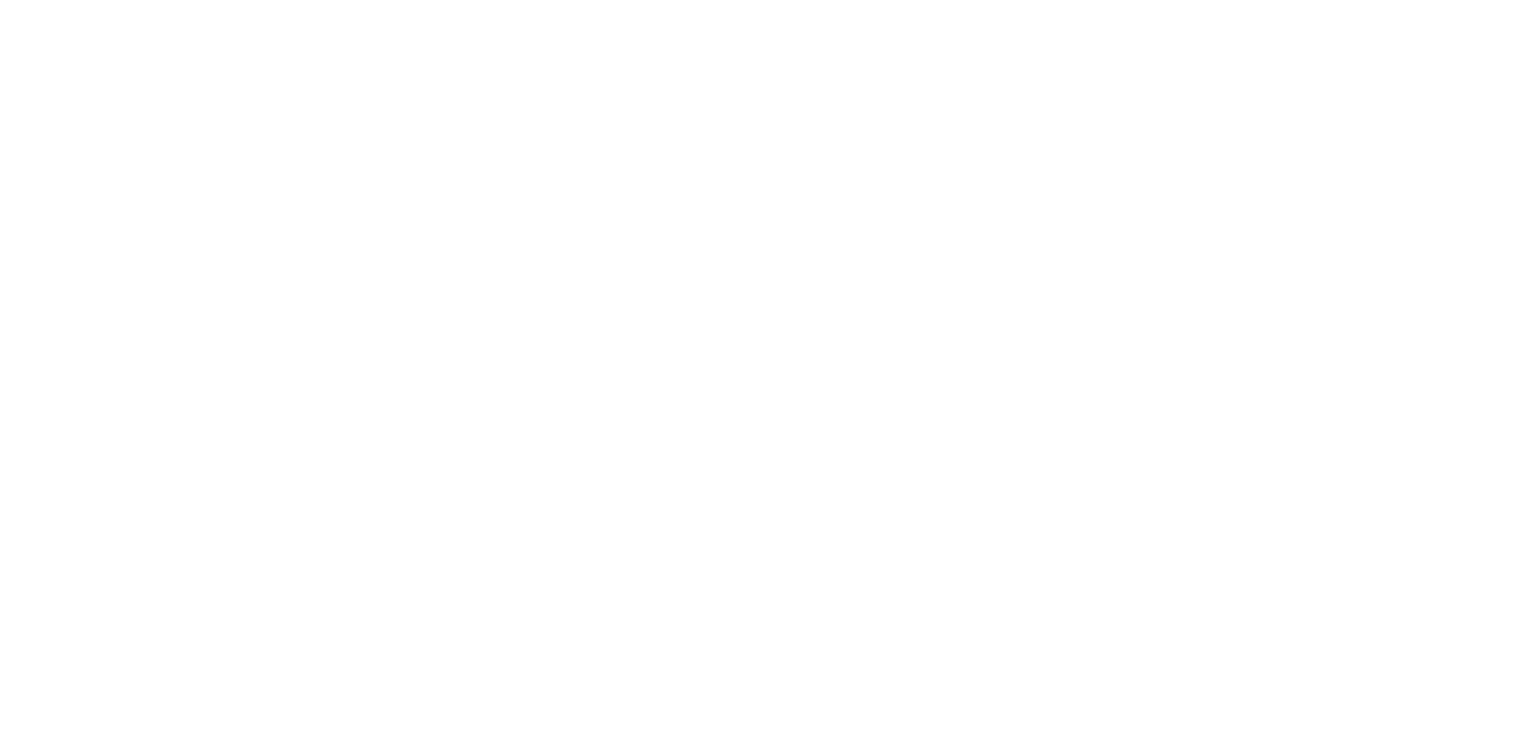 scroll, scrollTop: 0, scrollLeft: 0, axis: both 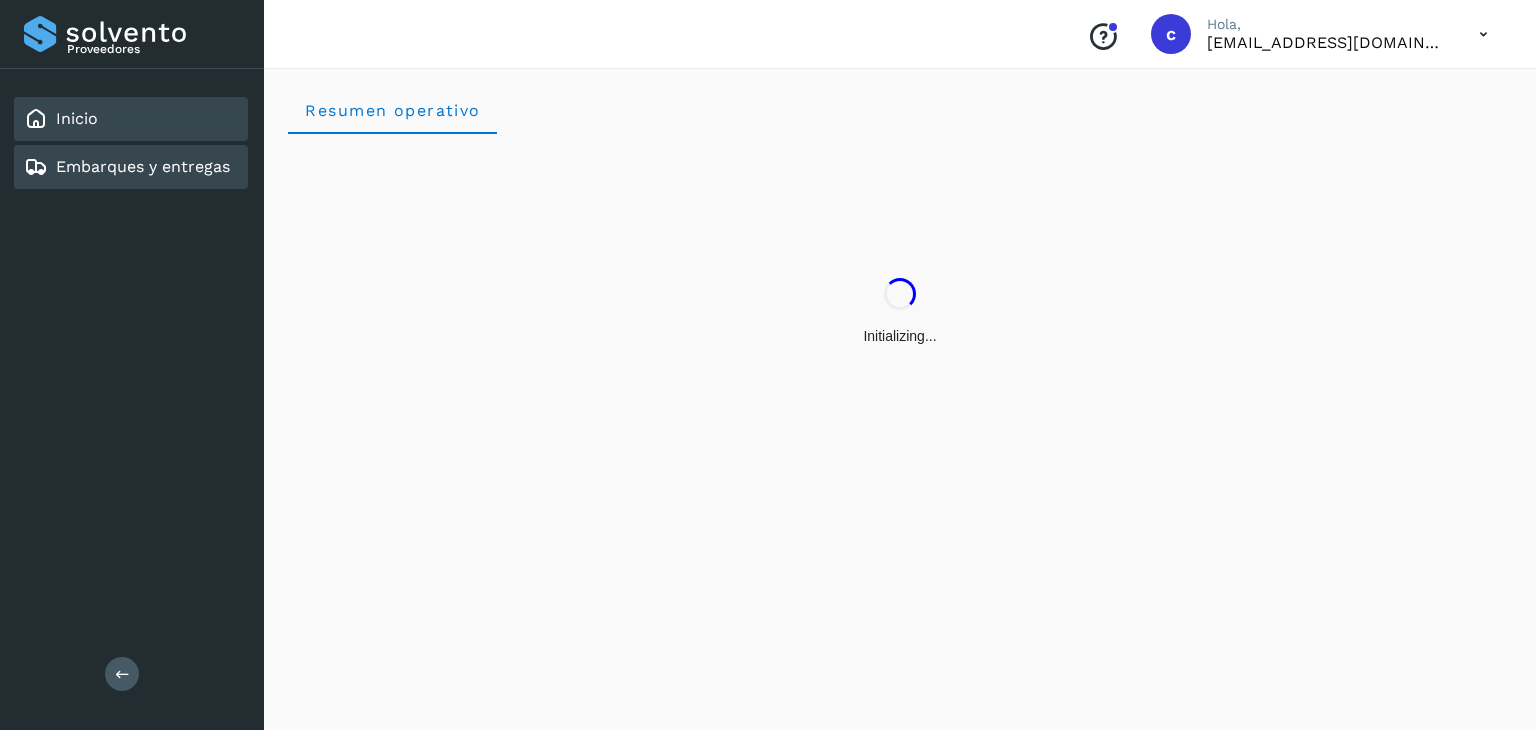 click on "Embarques y entregas" 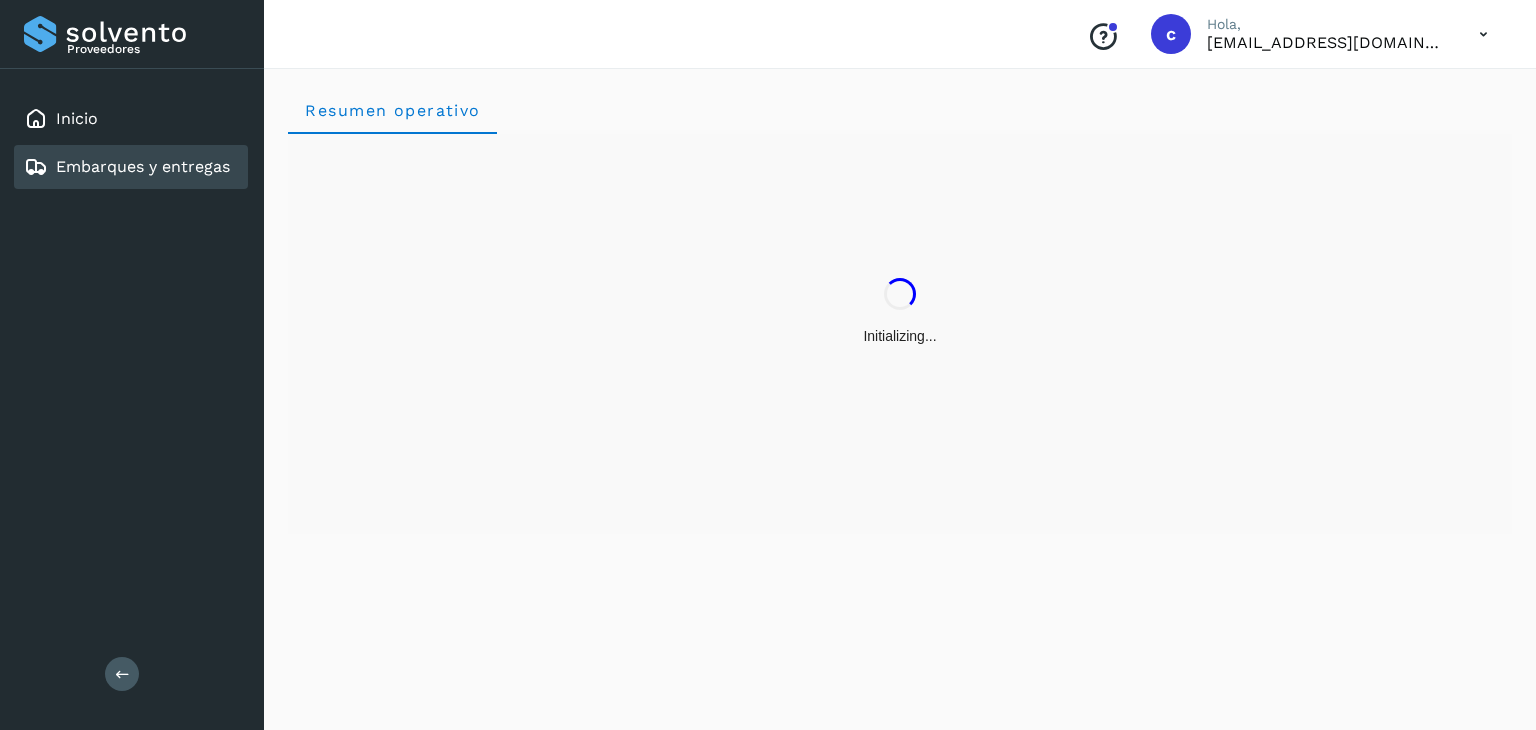 click on "Embarques y entregas" at bounding box center (143, 166) 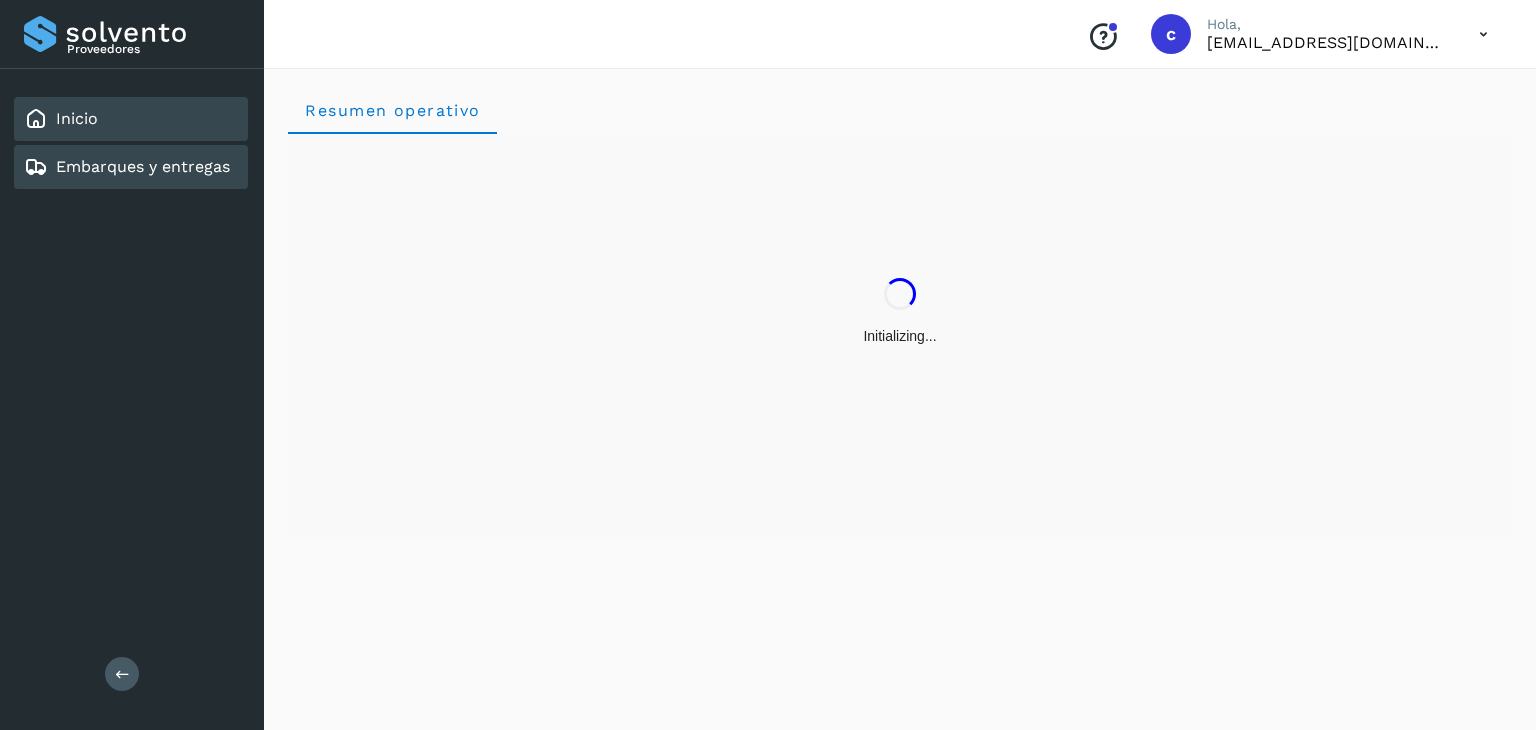 click on "Inicio" 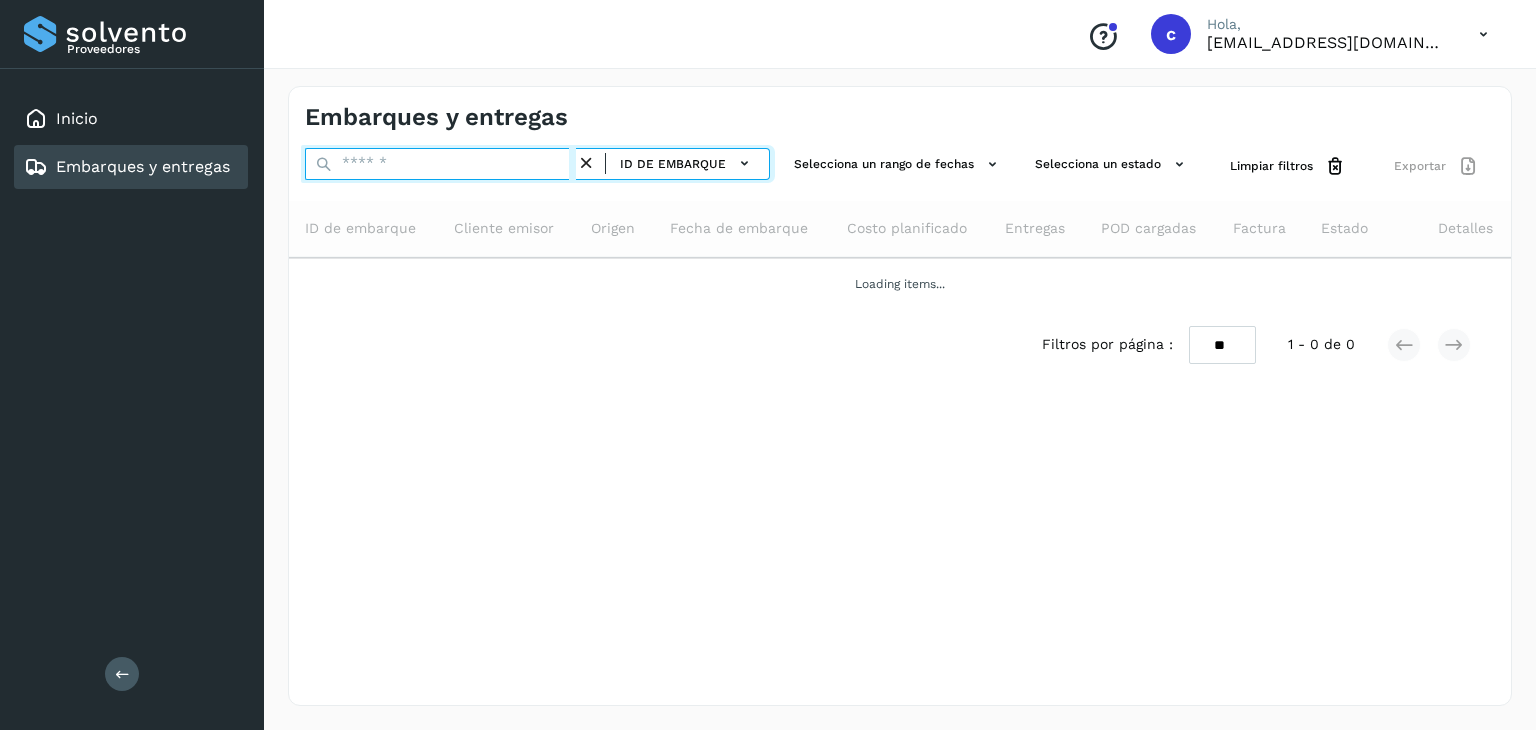click at bounding box center [440, 164] 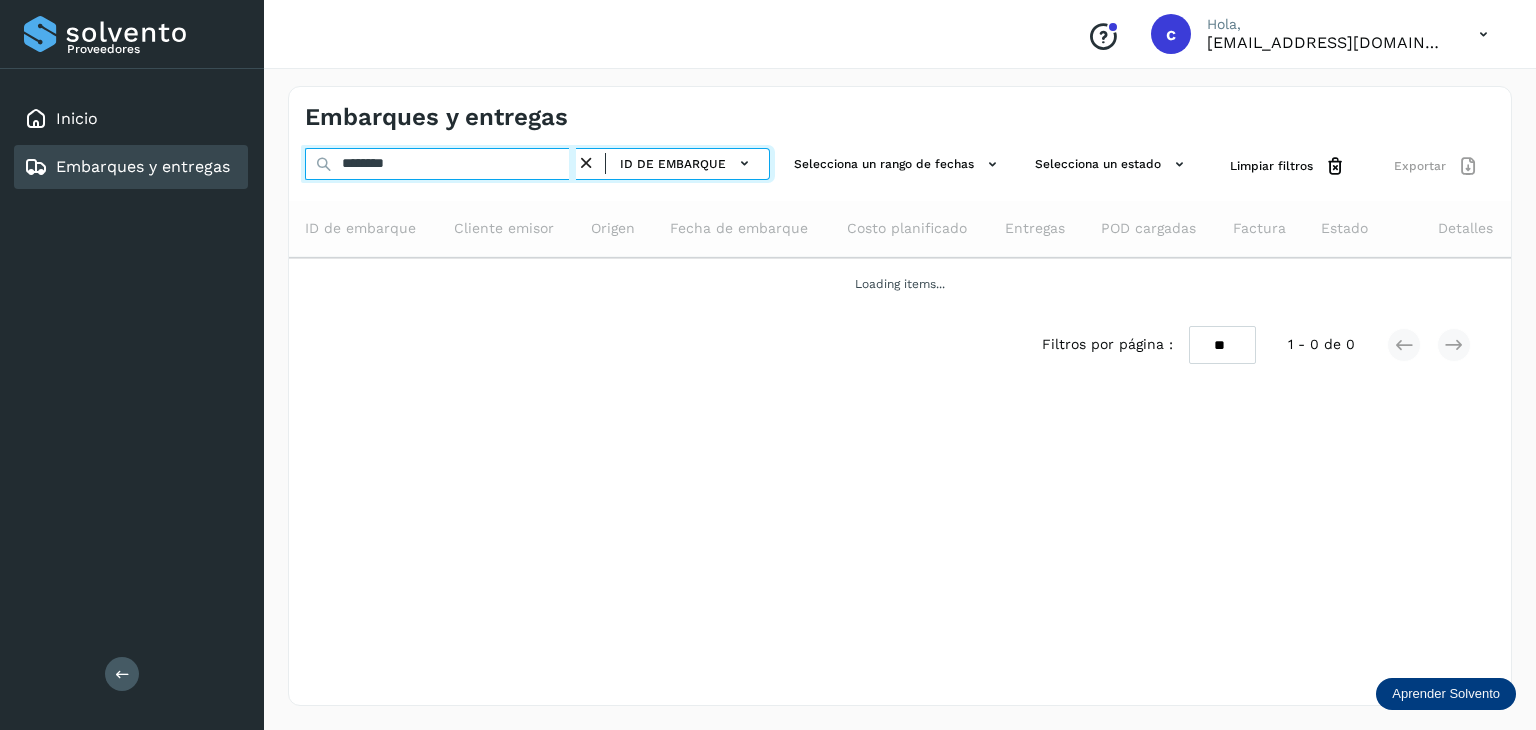 type on "********" 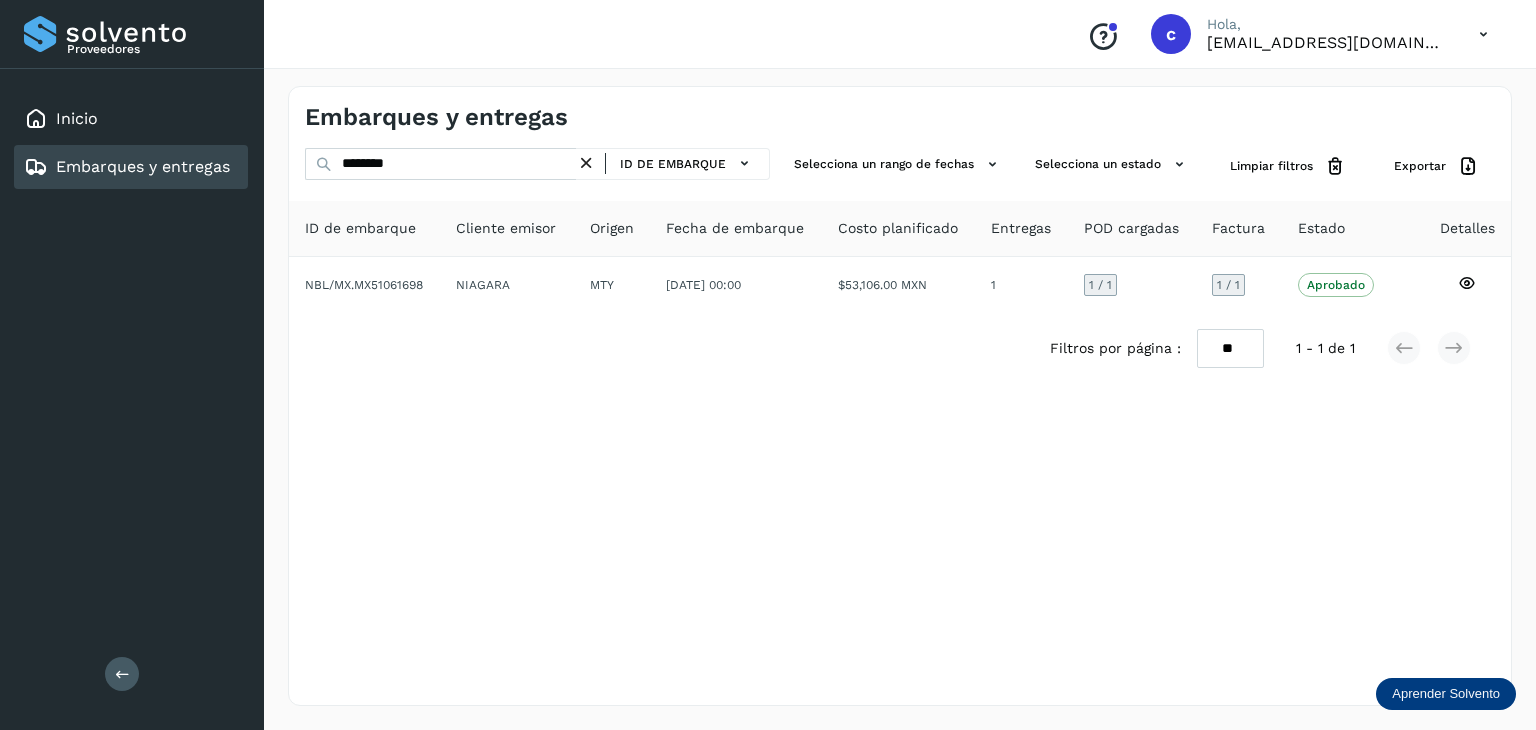 click on "Embarques y entregas" at bounding box center (127, 167) 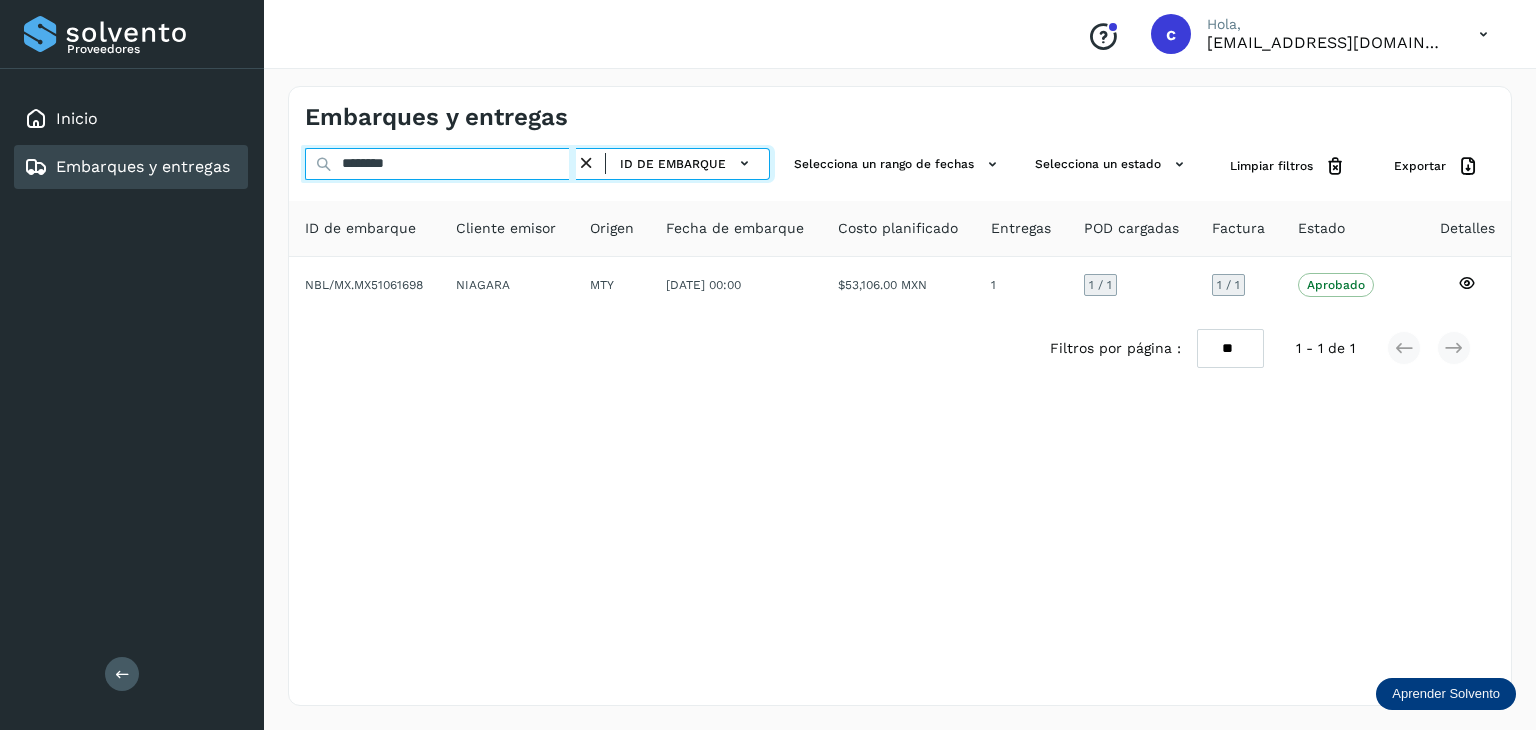 drag, startPoint x: 419, startPoint y: 167, endPoint x: 308, endPoint y: 161, distance: 111.16204 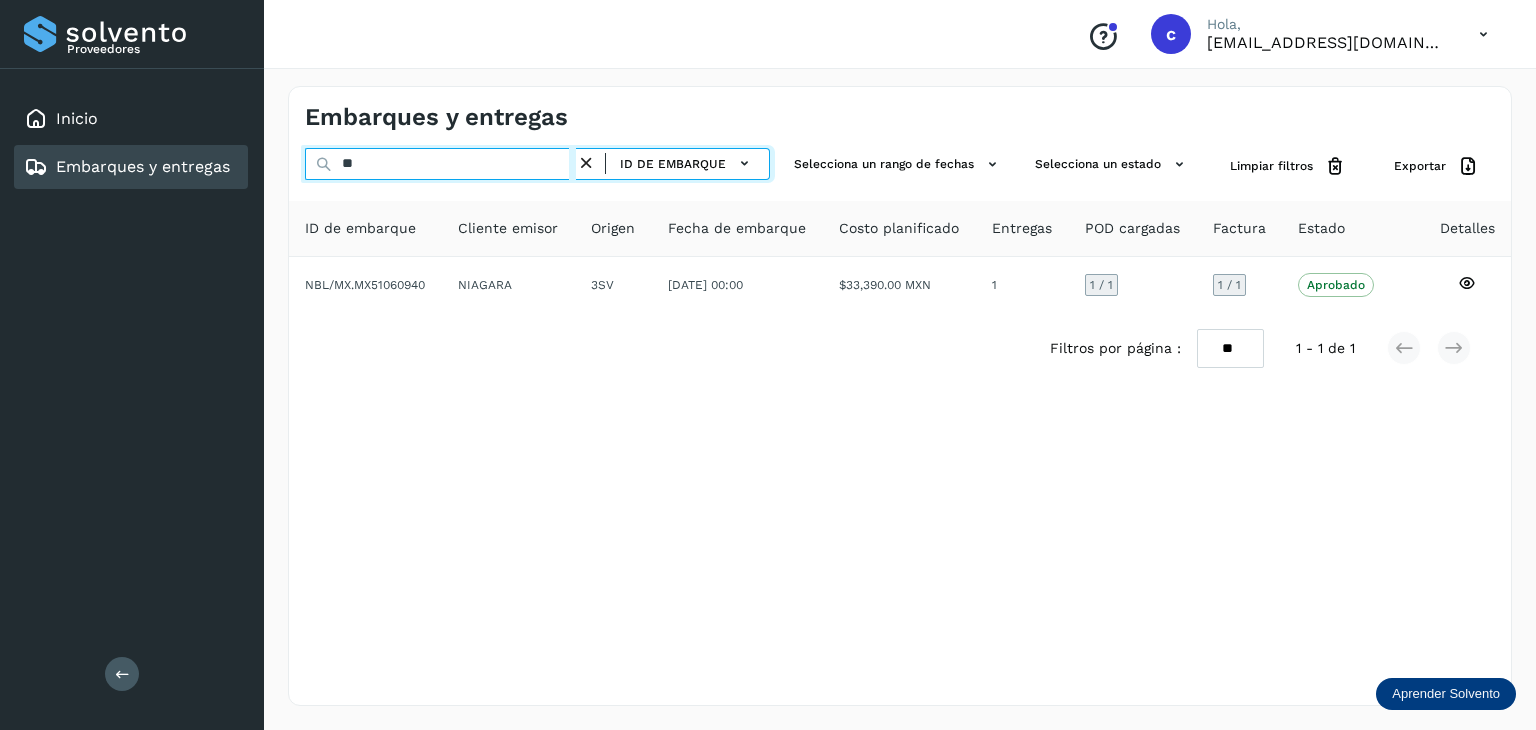 type on "*" 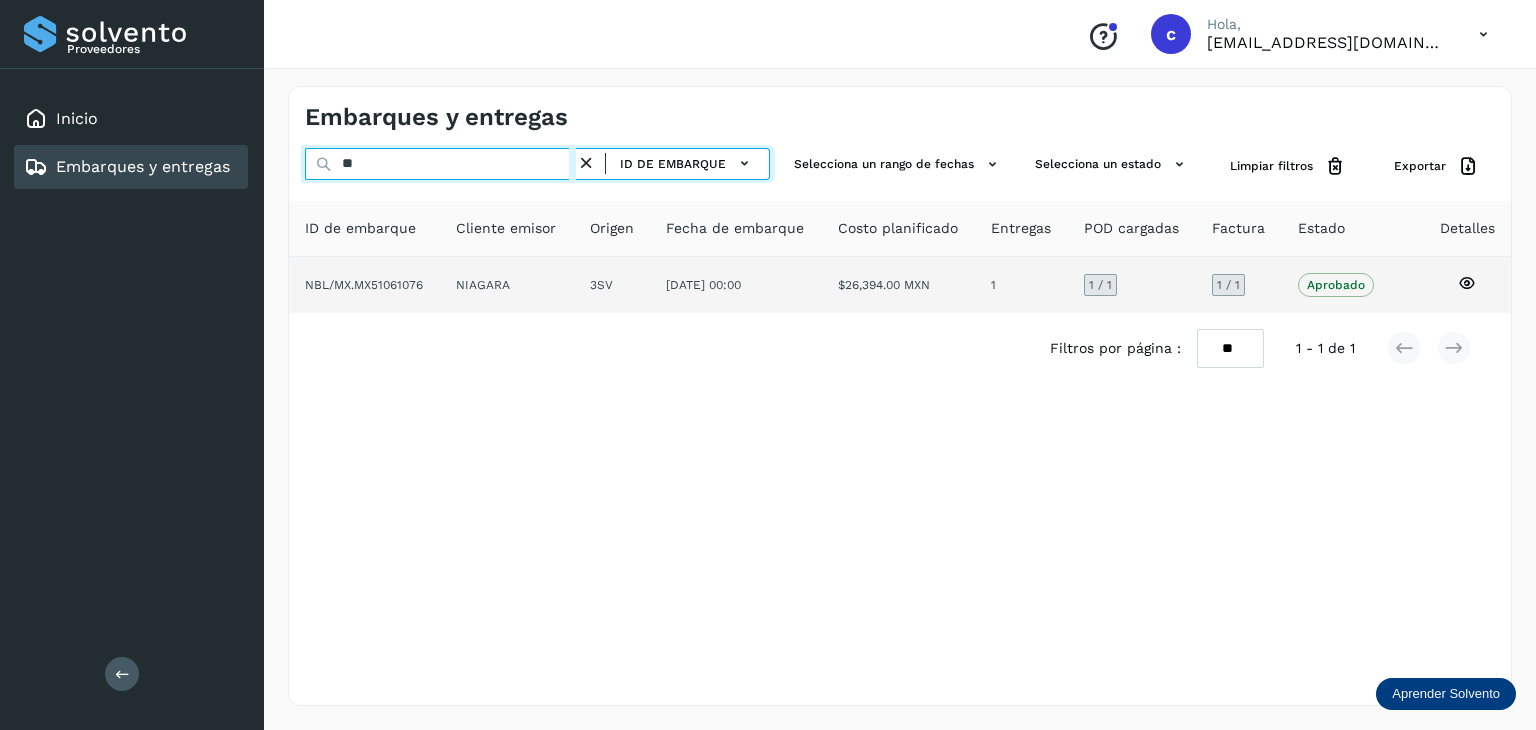 type on "*" 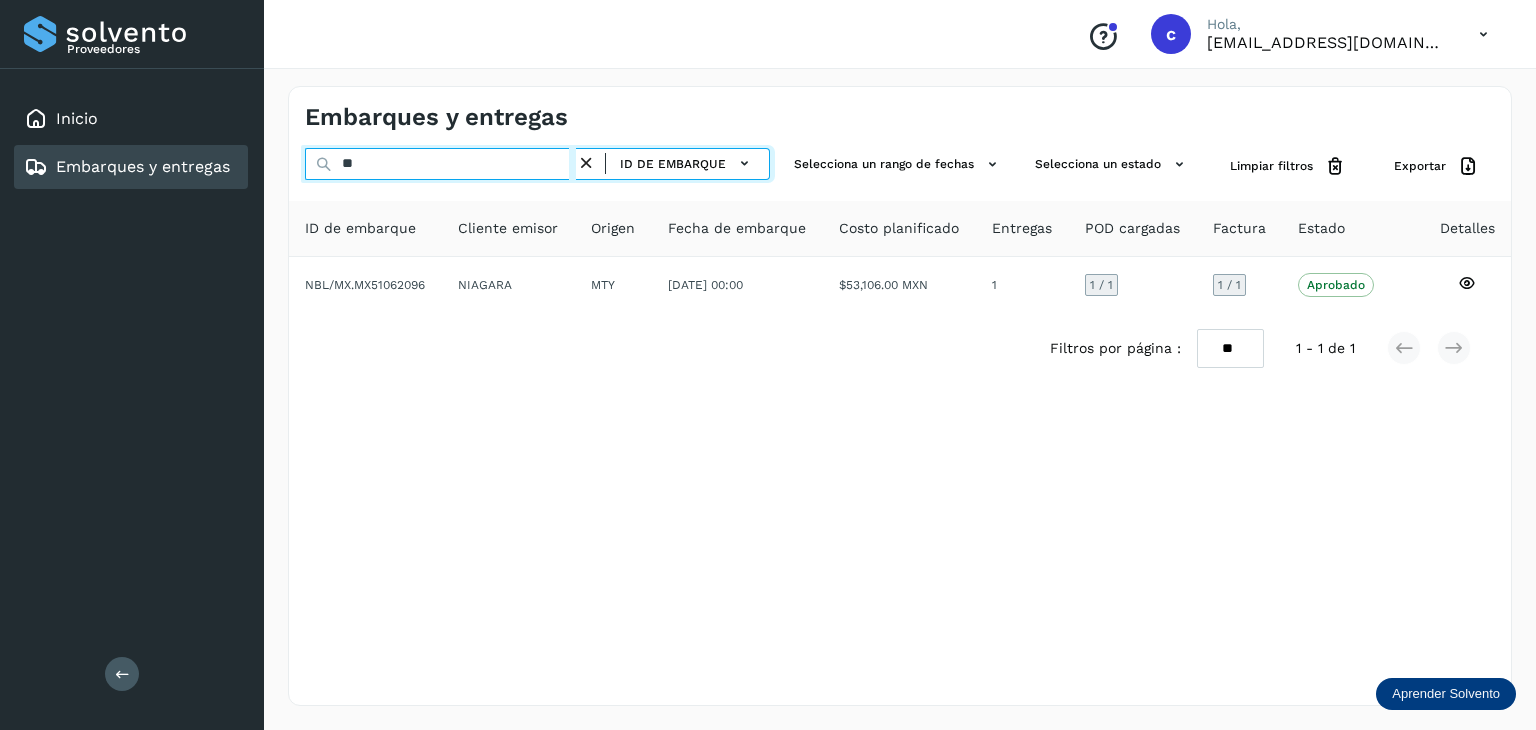 type on "*" 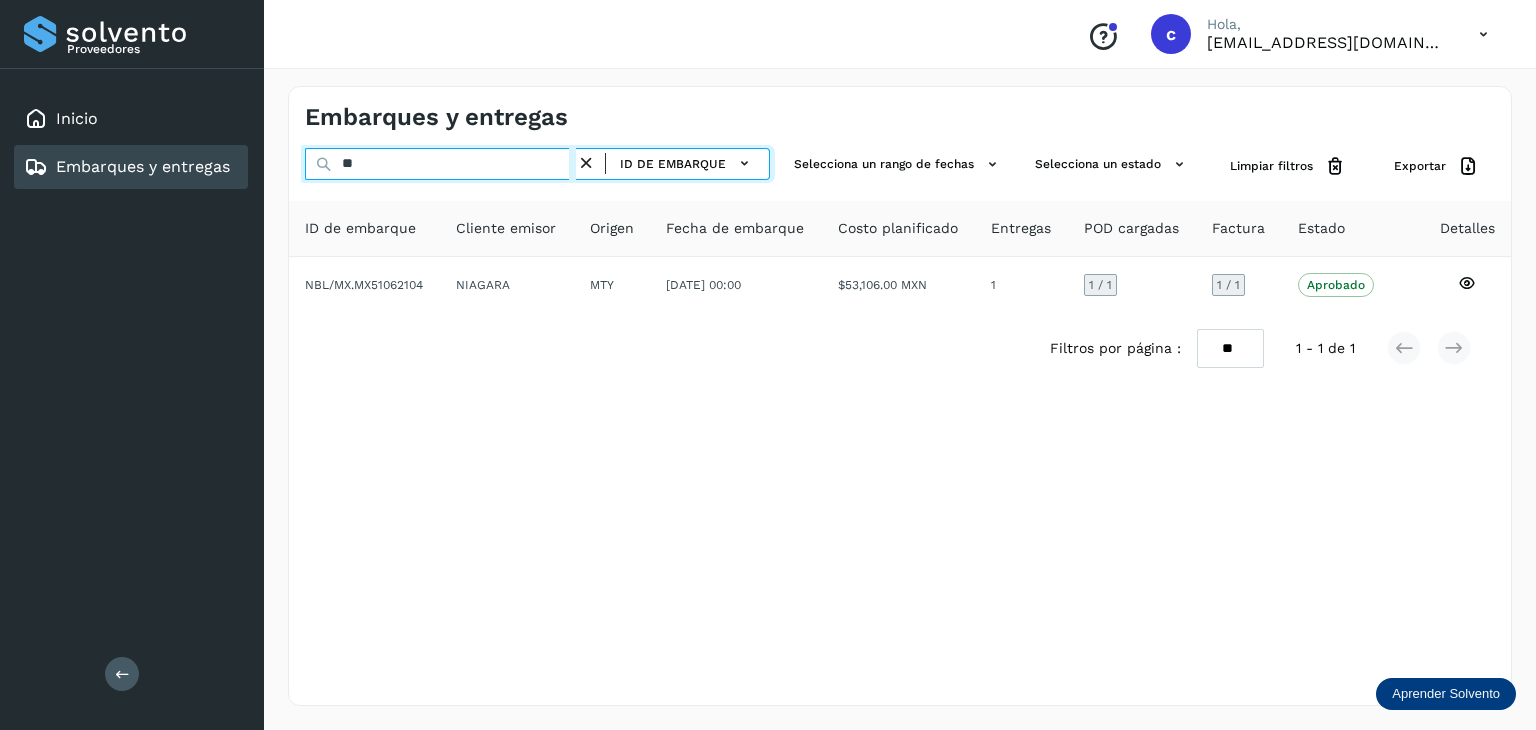type on "*" 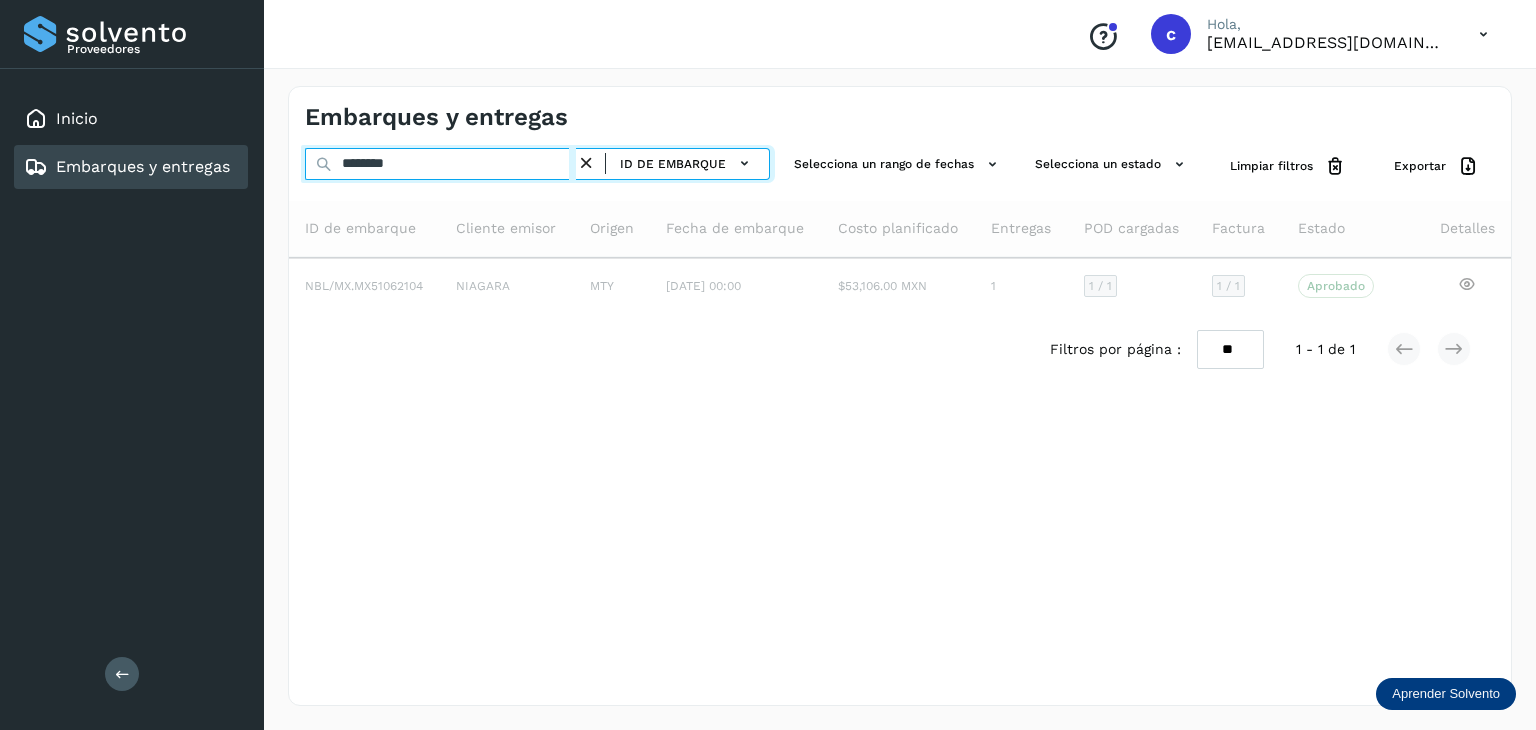 type on "********" 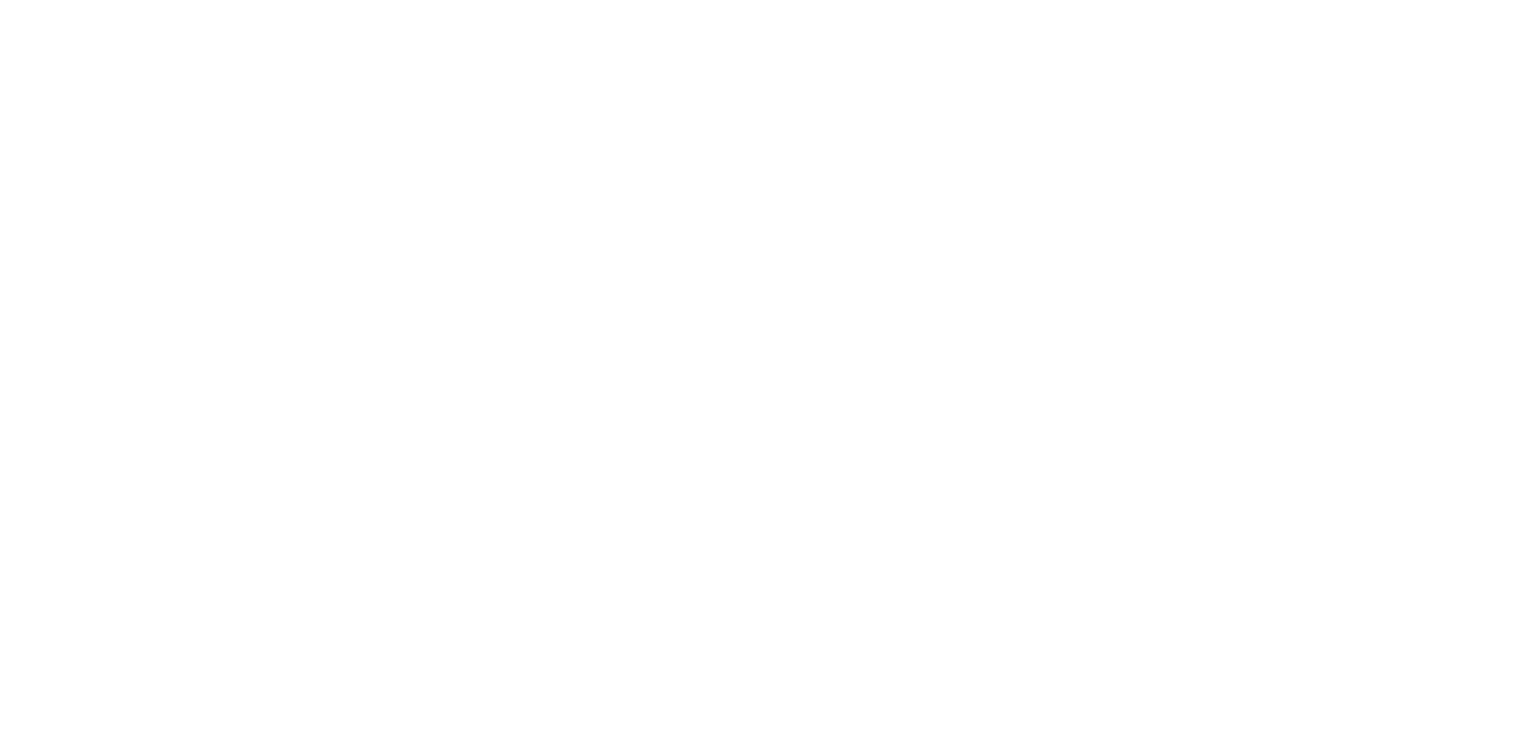 scroll, scrollTop: 0, scrollLeft: 0, axis: both 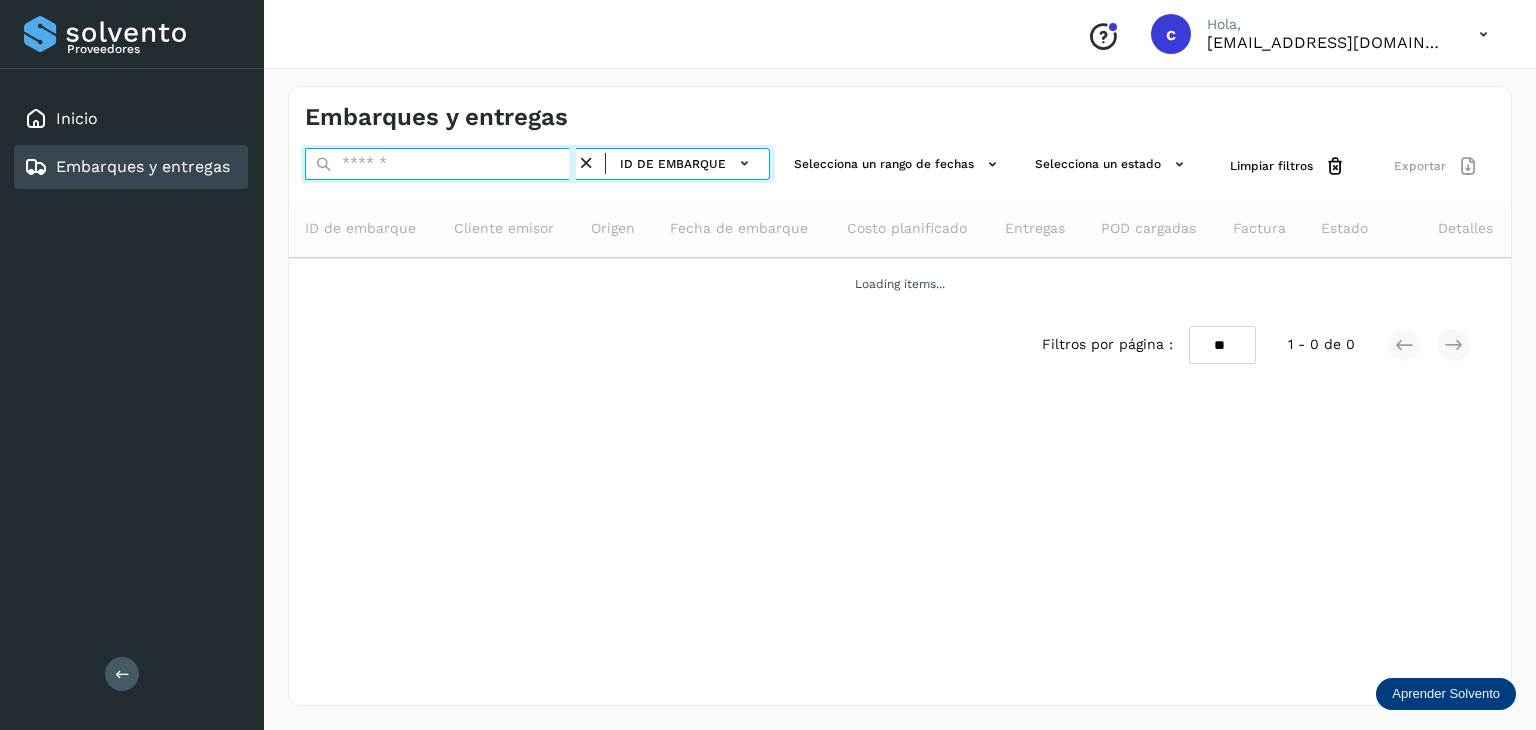 click at bounding box center (440, 164) 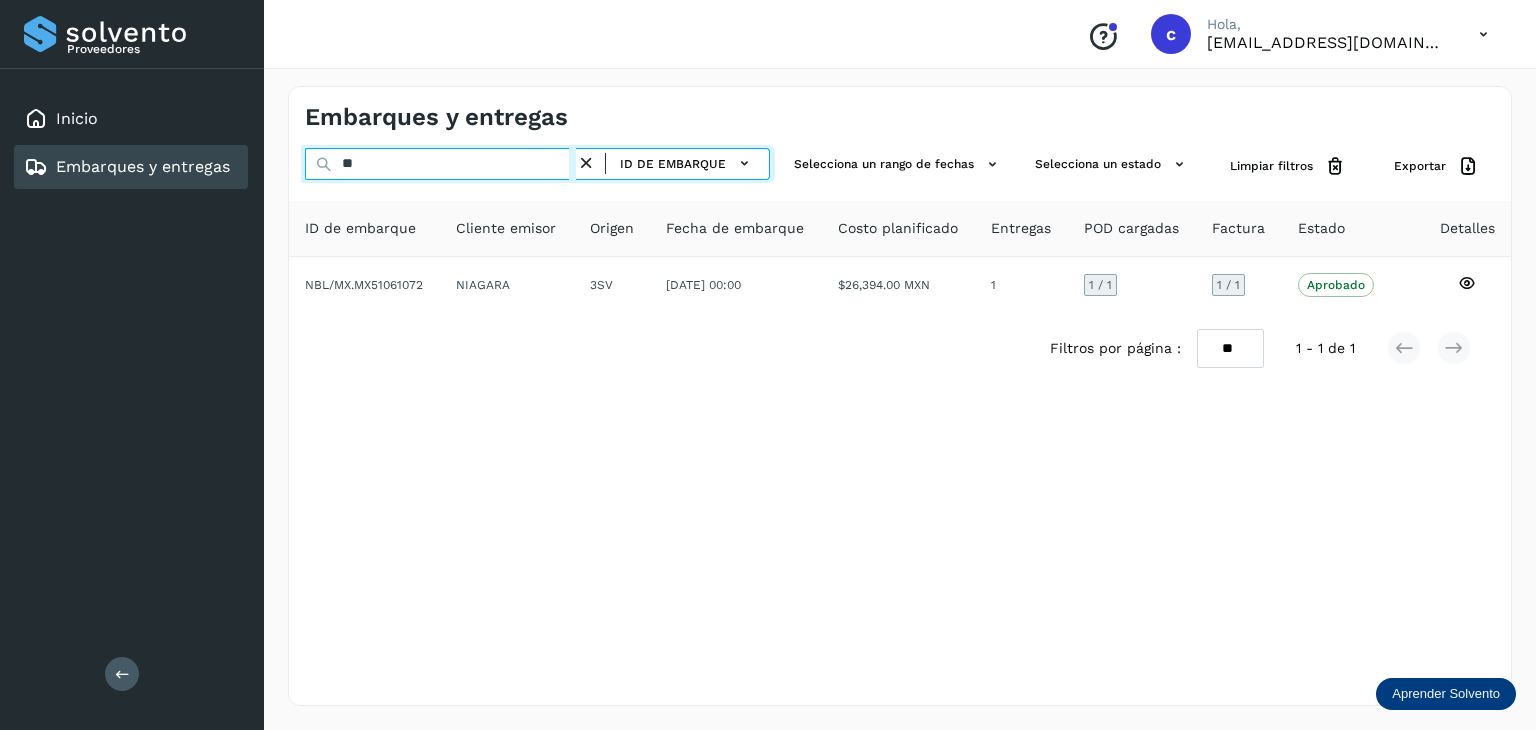 type on "*" 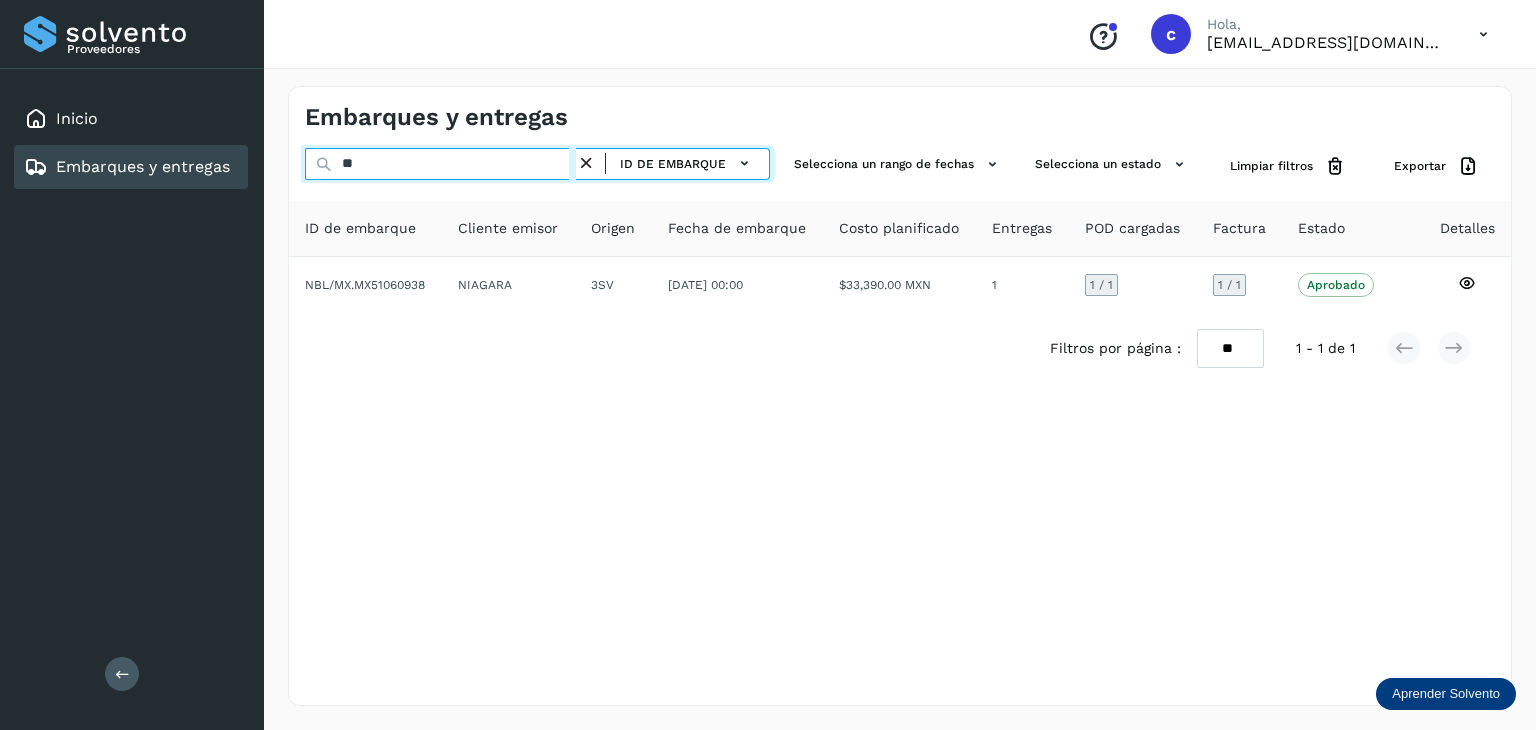 type on "*" 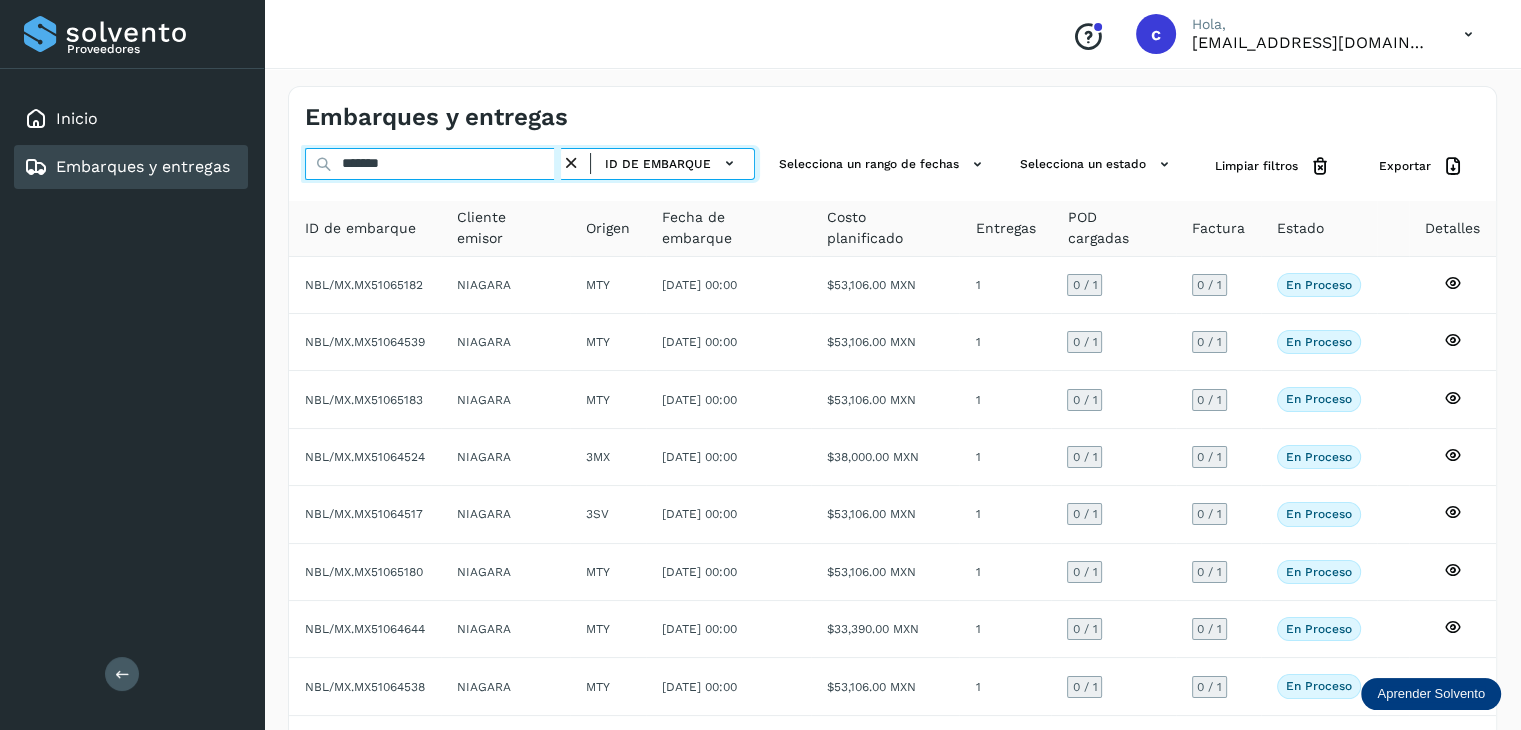 type on "********" 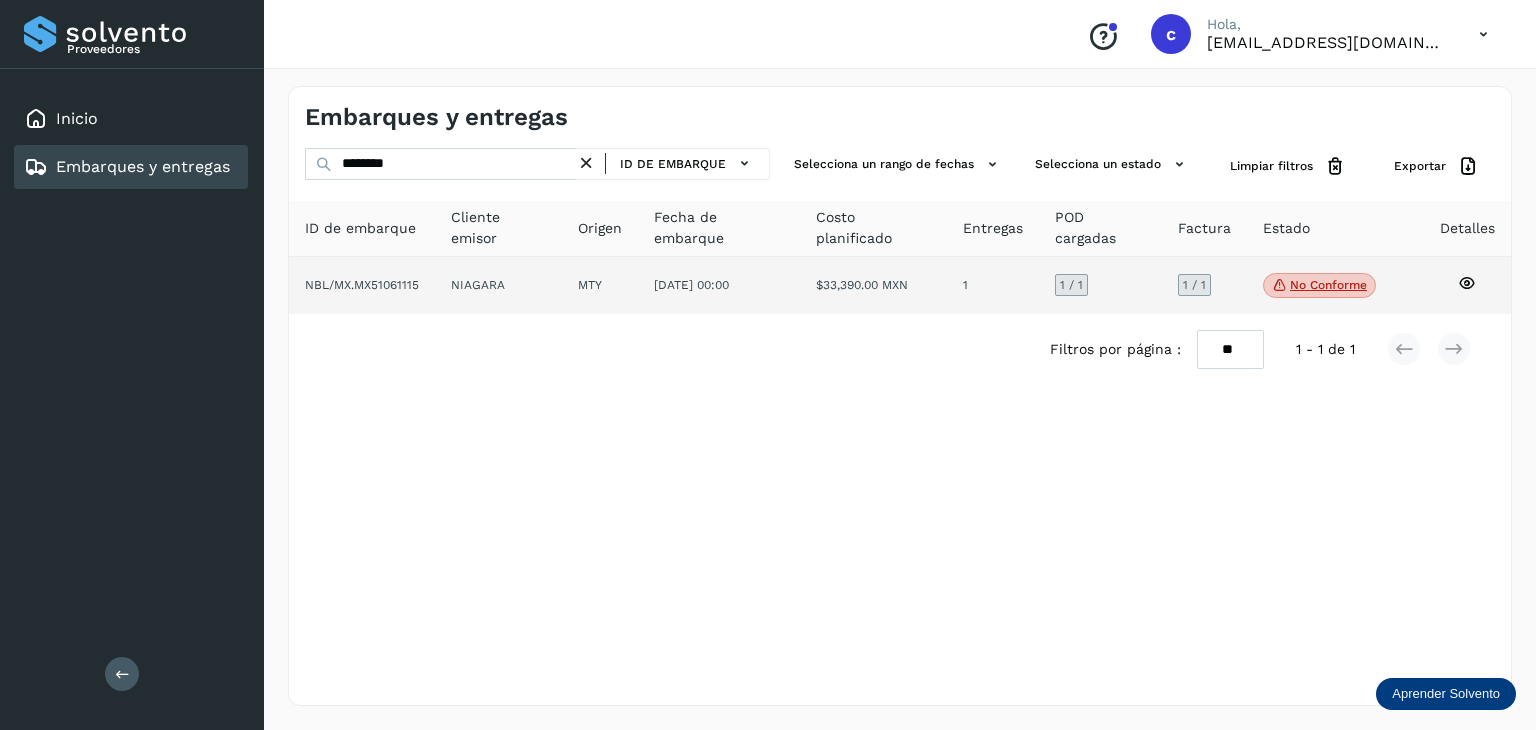 click on "No conforme" 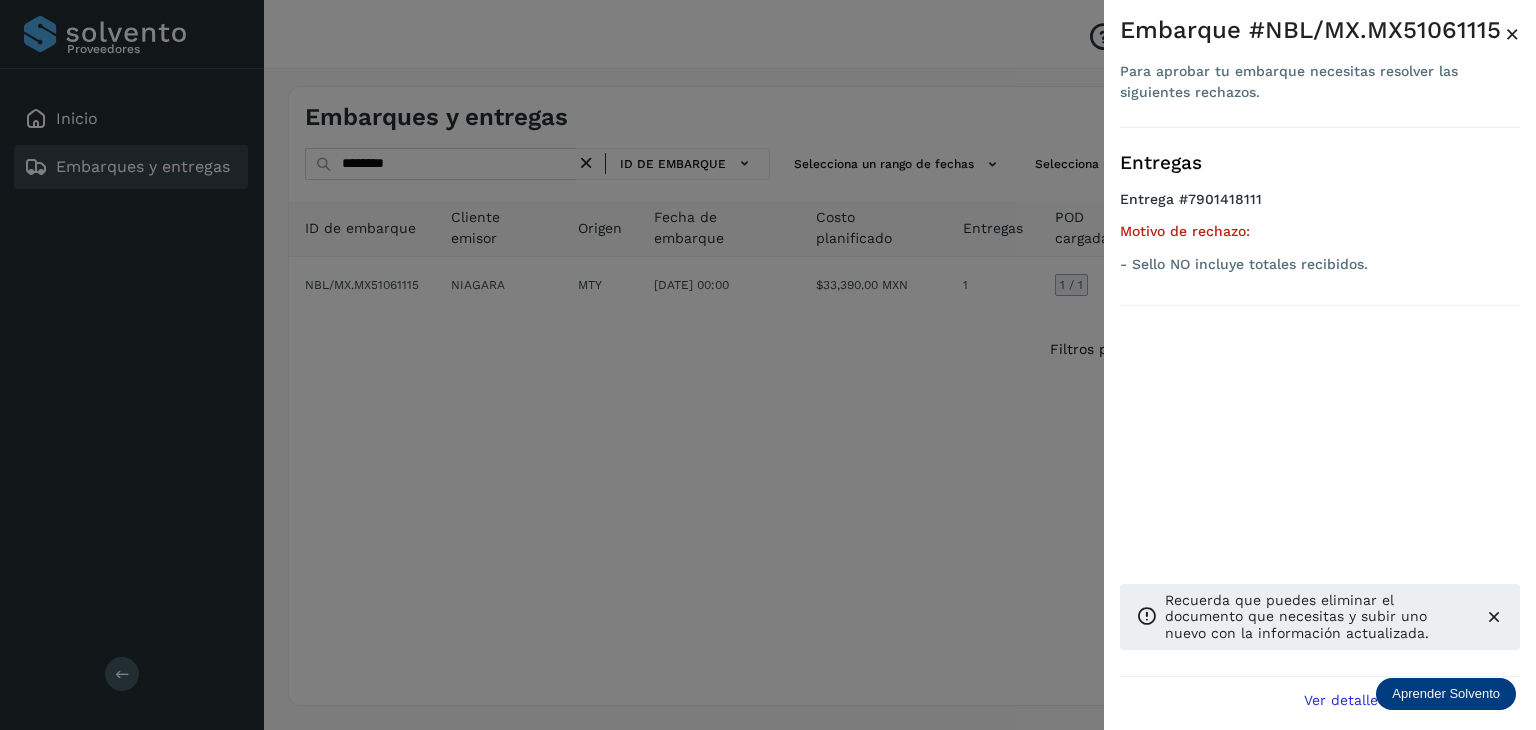 click at bounding box center [768, 365] 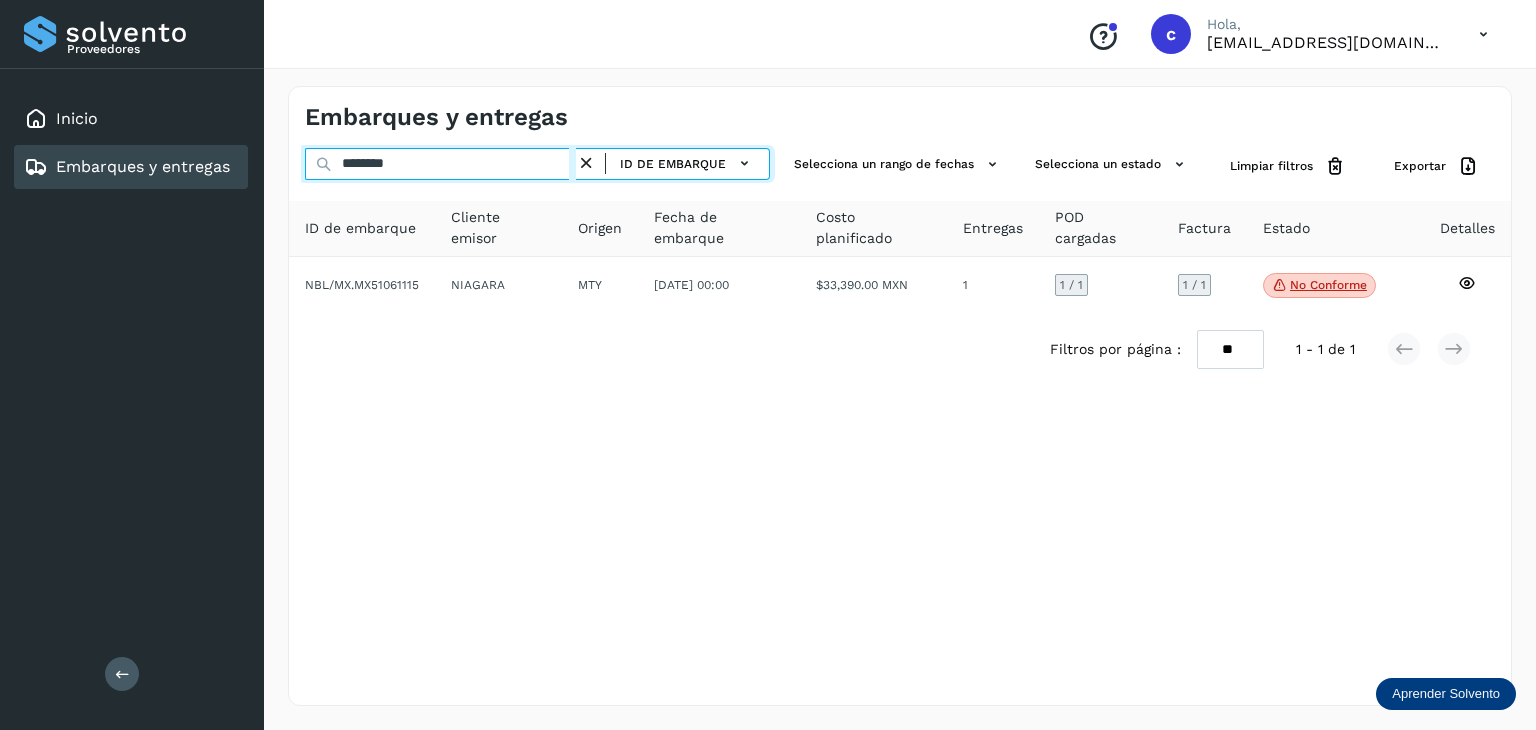 drag, startPoint x: 456, startPoint y: 165, endPoint x: 328, endPoint y: 156, distance: 128.31601 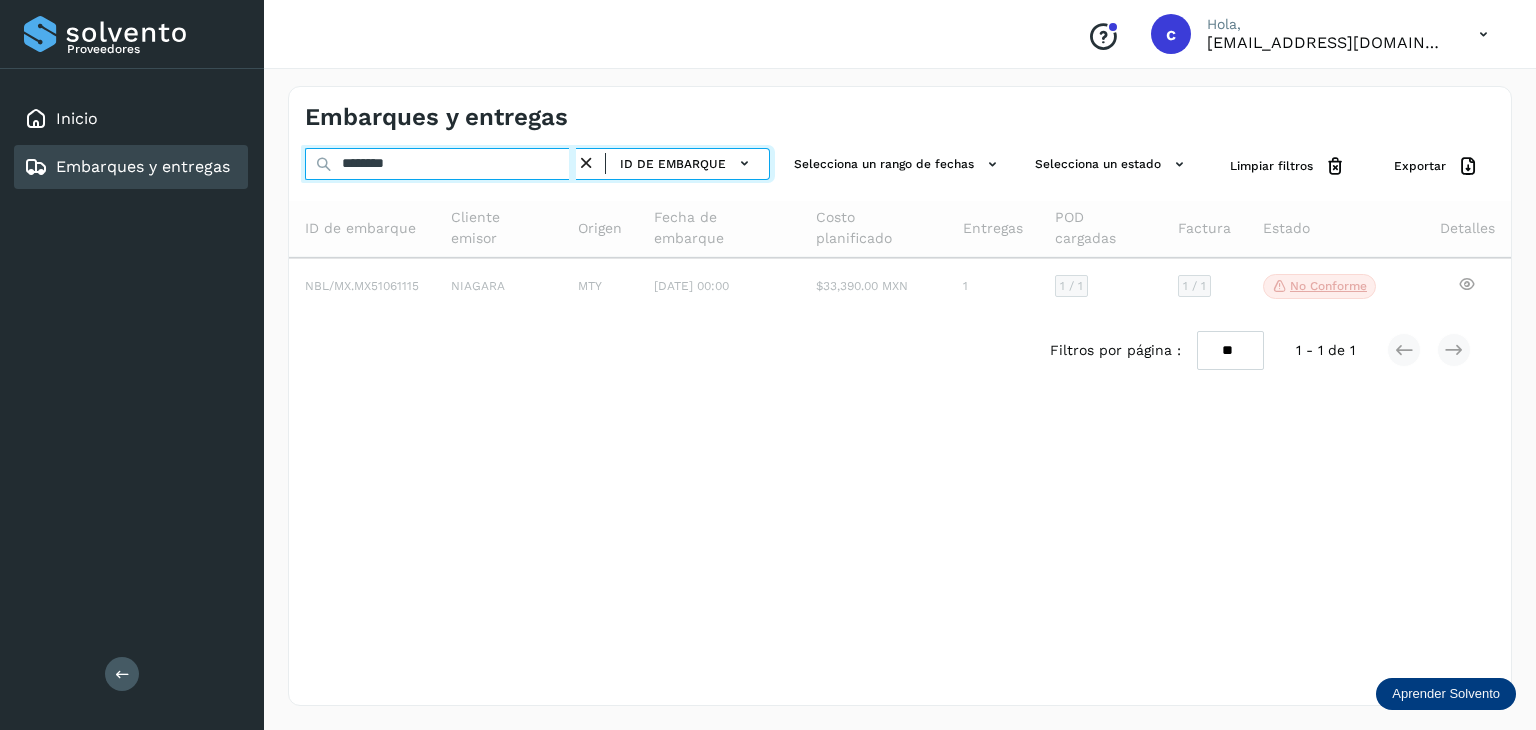 type on "********" 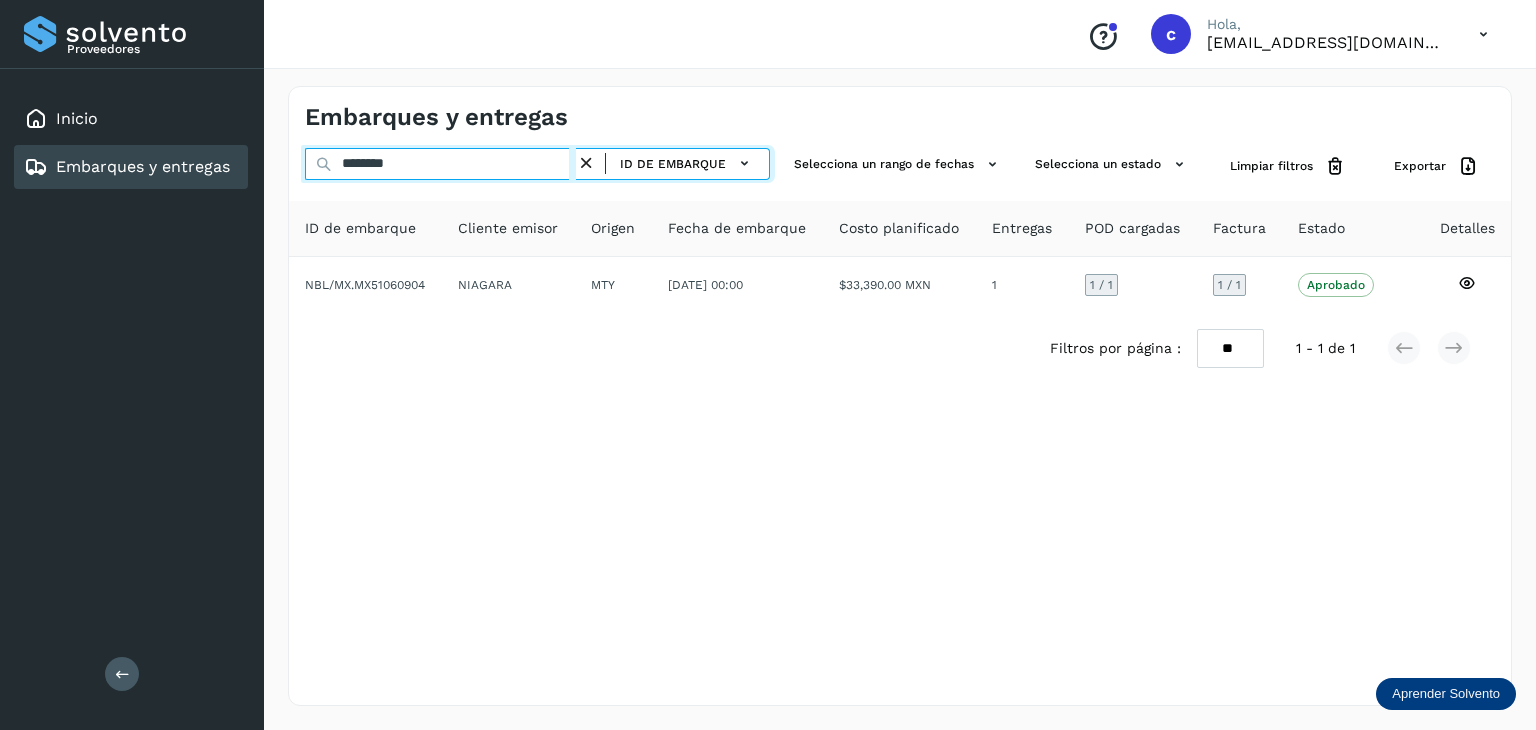 drag, startPoint x: 426, startPoint y: 163, endPoint x: 308, endPoint y: 143, distance: 119.682915 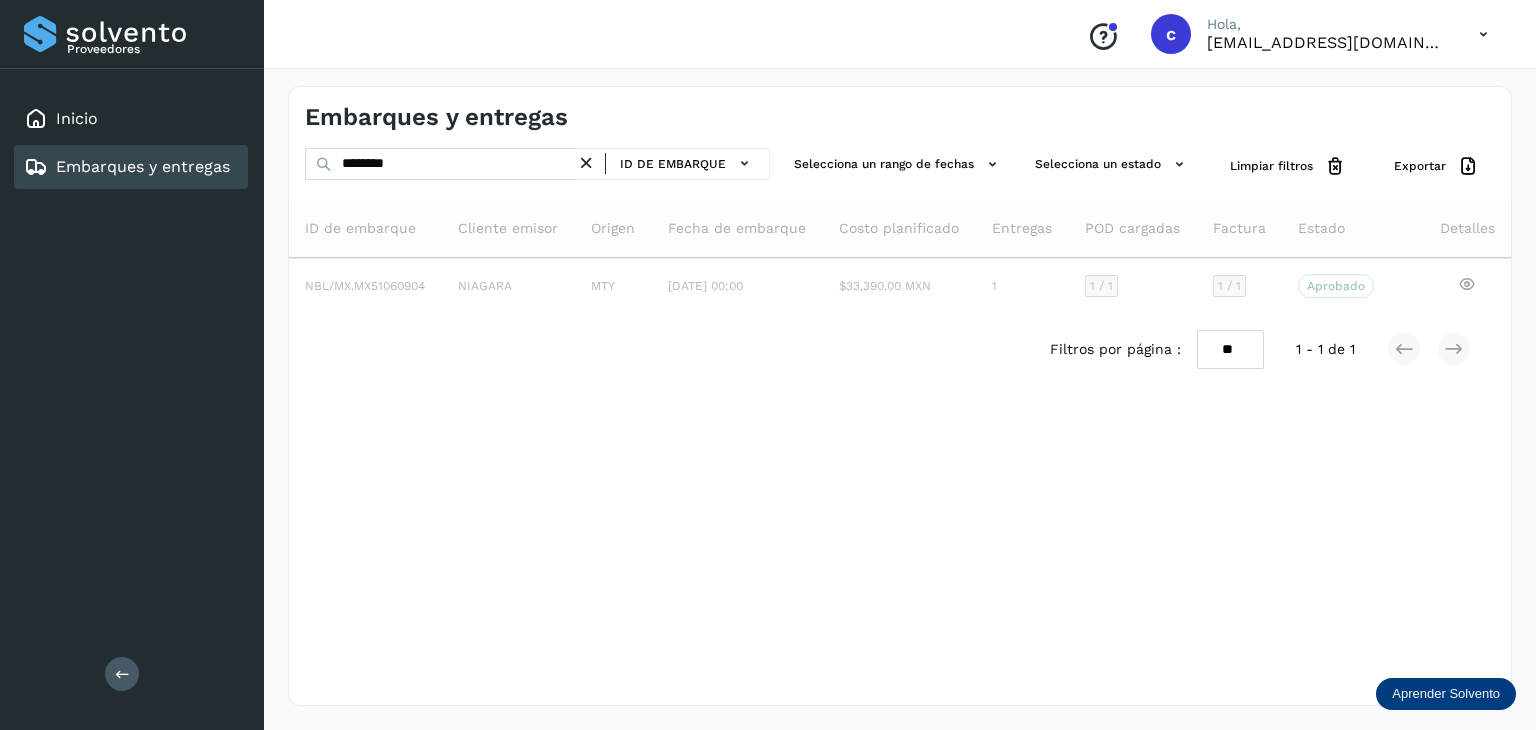 click on "Embarques y entregas ******** ID de embarque Selecciona un rango de fechas  Selecciona un estado Limpiar filtros Exportar ID de embarque Cliente emisor Origen Fecha de embarque Costo planificado Entregas POD cargadas Factura Estado Detalles NBL/MX.MX51060904 NIAGARA MTY 03/jul/2025 00:00  $33,390.00 MXN  1 1  / 1 1 / 1 Aprobado
Verifica el estado de la factura o entregas asociadas a este embarque
Filtros por página : ** ** ** 1 - 1 de 1" at bounding box center (900, 396) 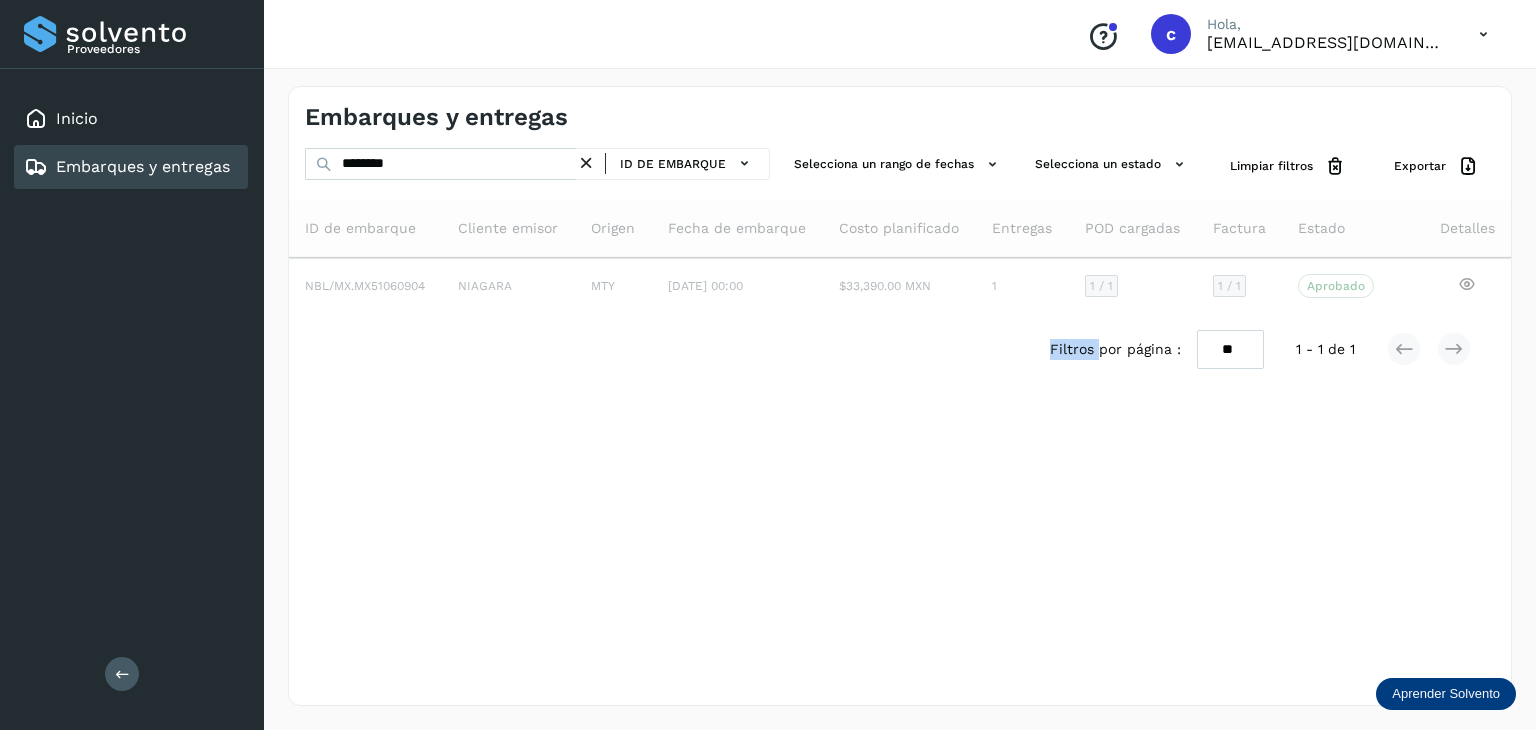 click on "Embarques y entregas ******** ID de embarque Selecciona un rango de fechas  Selecciona un estado Limpiar filtros Exportar ID de embarque Cliente emisor Origen Fecha de embarque Costo planificado Entregas POD cargadas Factura Estado Detalles NBL/MX.MX51060904 NIAGARA MTY 03/jul/2025 00:00  $33,390.00 MXN  1 1  / 1 1 / 1 Aprobado
Verifica el estado de la factura o entregas asociadas a este embarque
Filtros por página : ** ** ** 1 - 1 de 1" at bounding box center [900, 396] 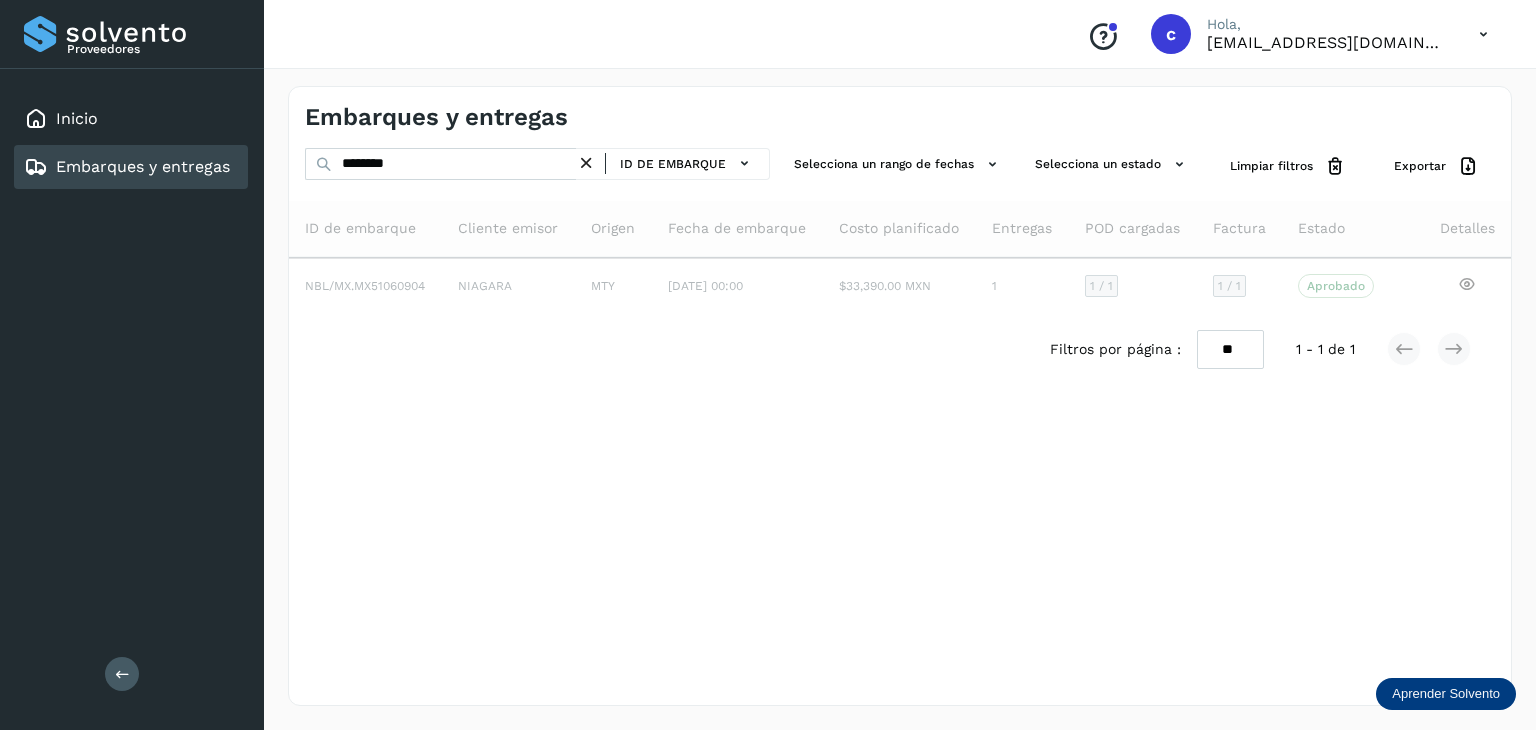 click on "Embarques y entregas ******** ID de embarque Selecciona un rango de fechas  Selecciona un estado Limpiar filtros Exportar ID de embarque Cliente emisor Origen Fecha de embarque Costo planificado Entregas POD cargadas Factura Estado Detalles NBL/MX.MX51060904 NIAGARA MTY 03/jul/2025 00:00  $33,390.00 MXN  1 1  / 1 1 / 1 Aprobado
Verifica el estado de la factura o entregas asociadas a este embarque
Filtros por página : ** ** ** 1 - 1 de 1" at bounding box center [900, 396] 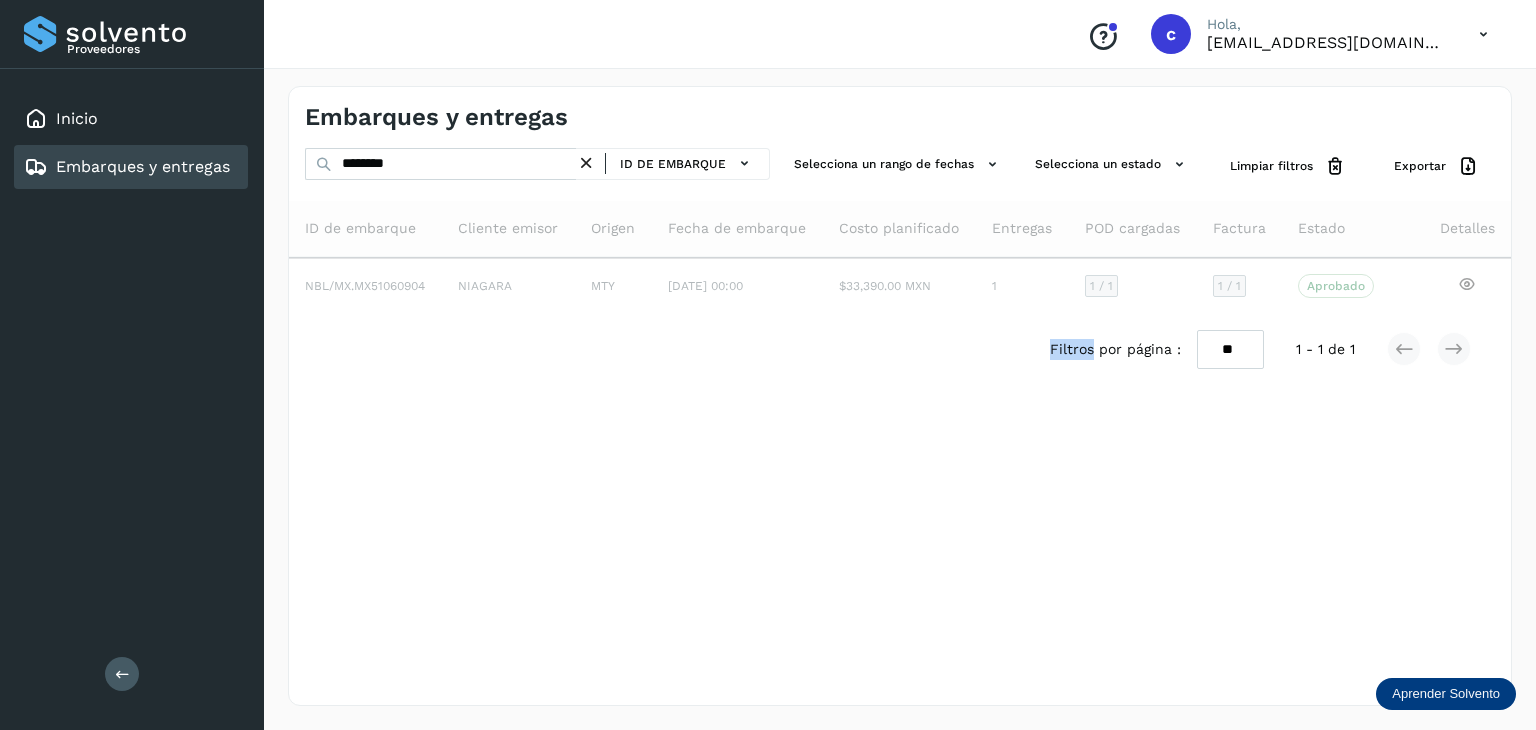 click on "Embarques y entregas ******** ID de embarque Selecciona un rango de fechas  Selecciona un estado Limpiar filtros Exportar ID de embarque Cliente emisor Origen Fecha de embarque Costo planificado Entregas POD cargadas Factura Estado Detalles NBL/MX.MX51060904 NIAGARA MTY 03/jul/2025 00:00  $33,390.00 MXN  1 1  / 1 1 / 1 Aprobado
Verifica el estado de la factura o entregas asociadas a este embarque
Filtros por página : ** ** ** 1 - 1 de 1" at bounding box center (900, 396) 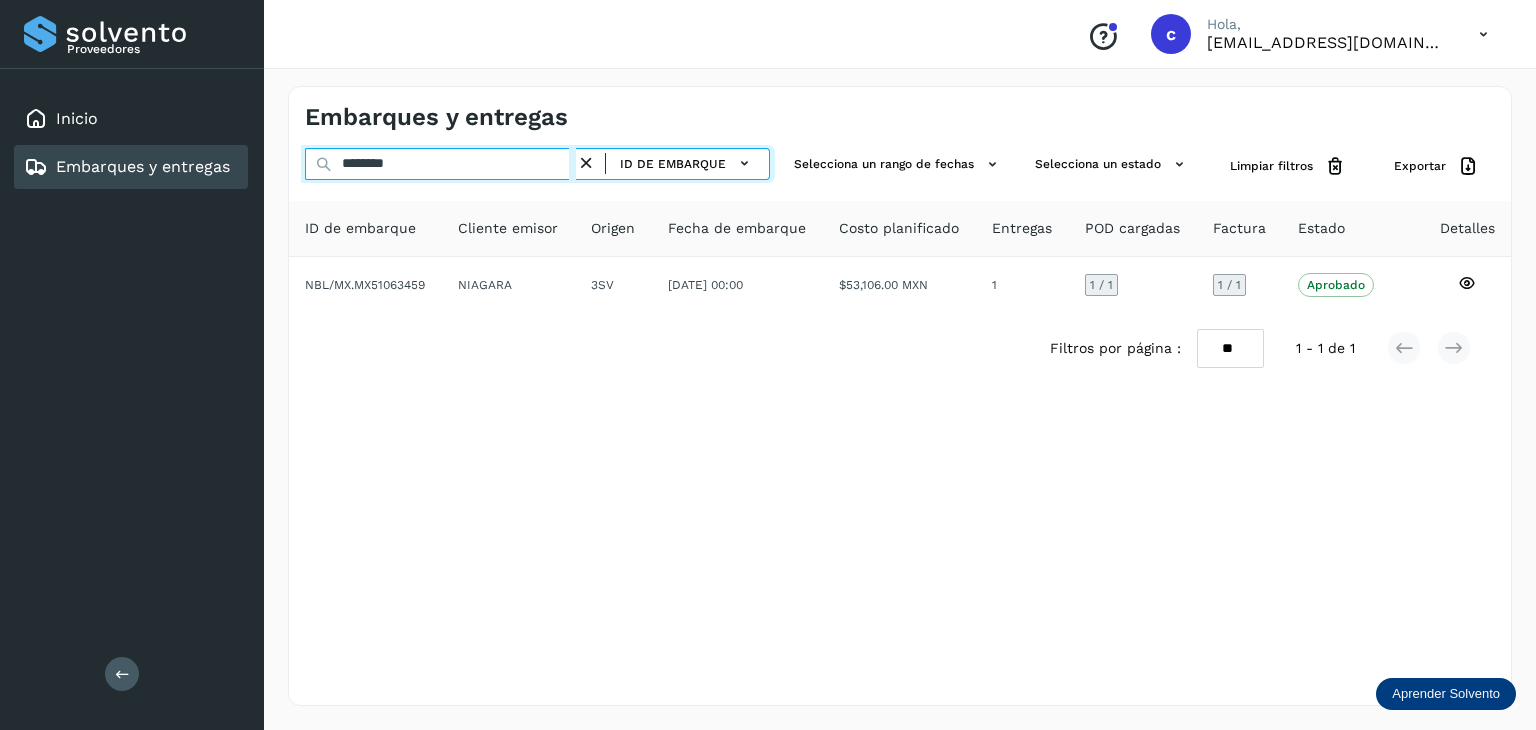click on "********" at bounding box center (440, 164) 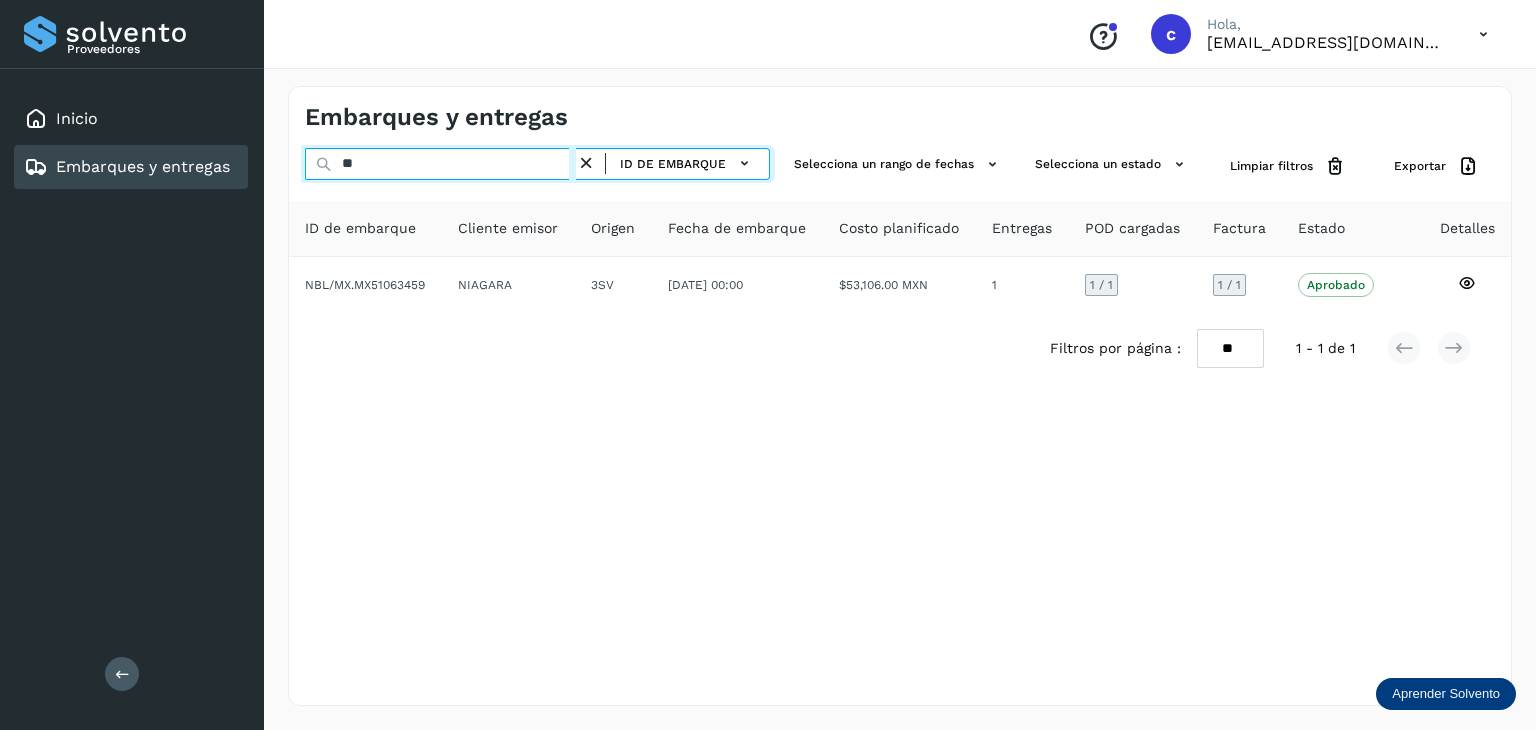 type on "*" 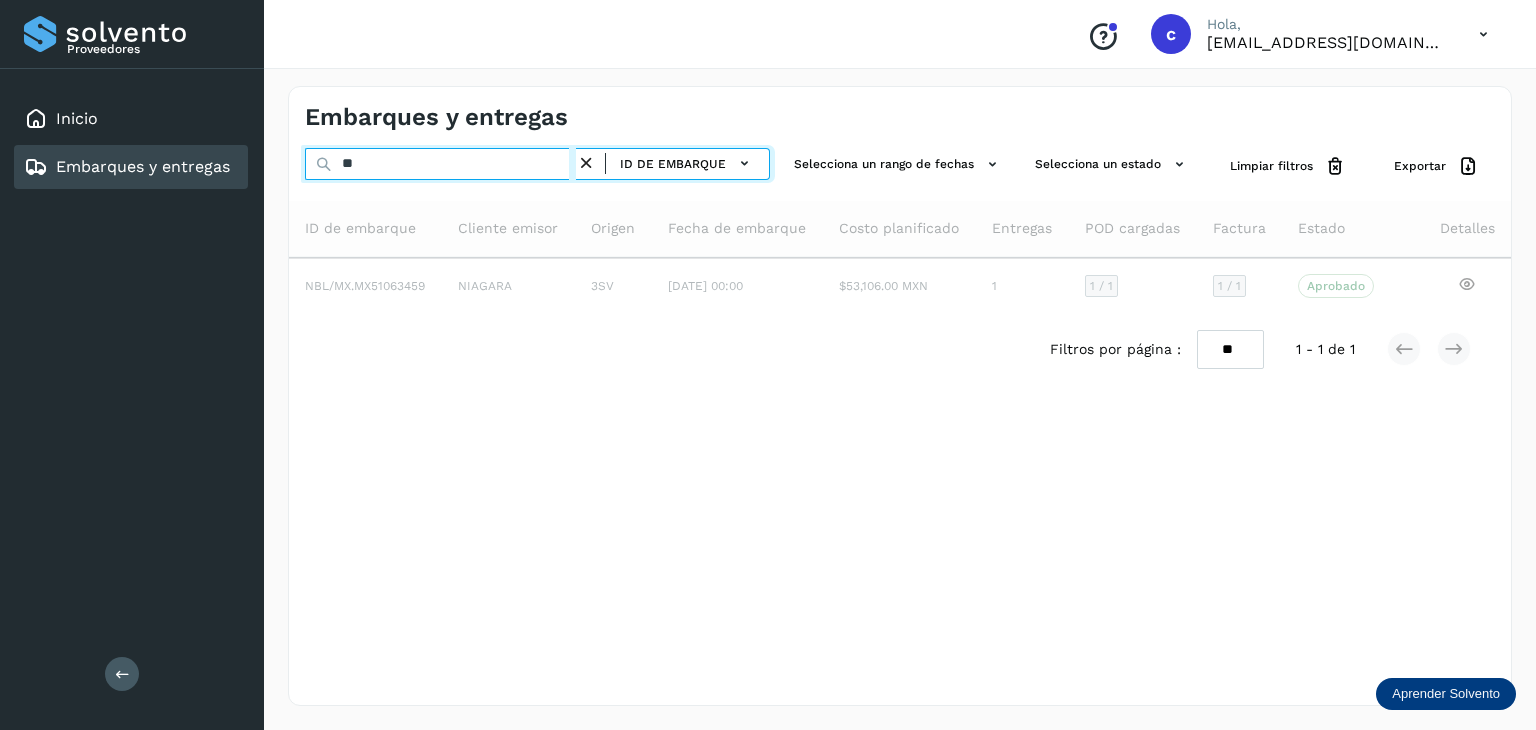 type on "*" 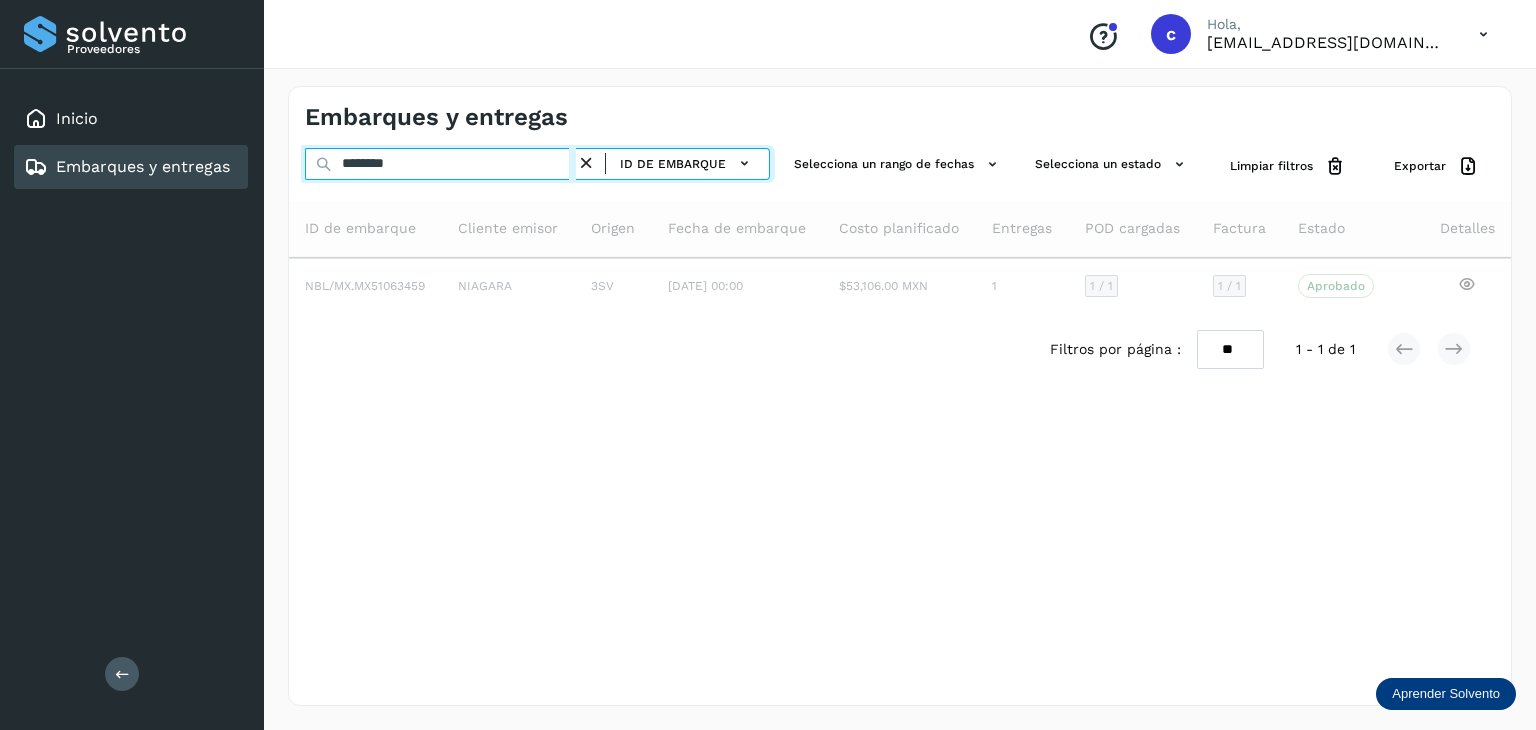 type on "********" 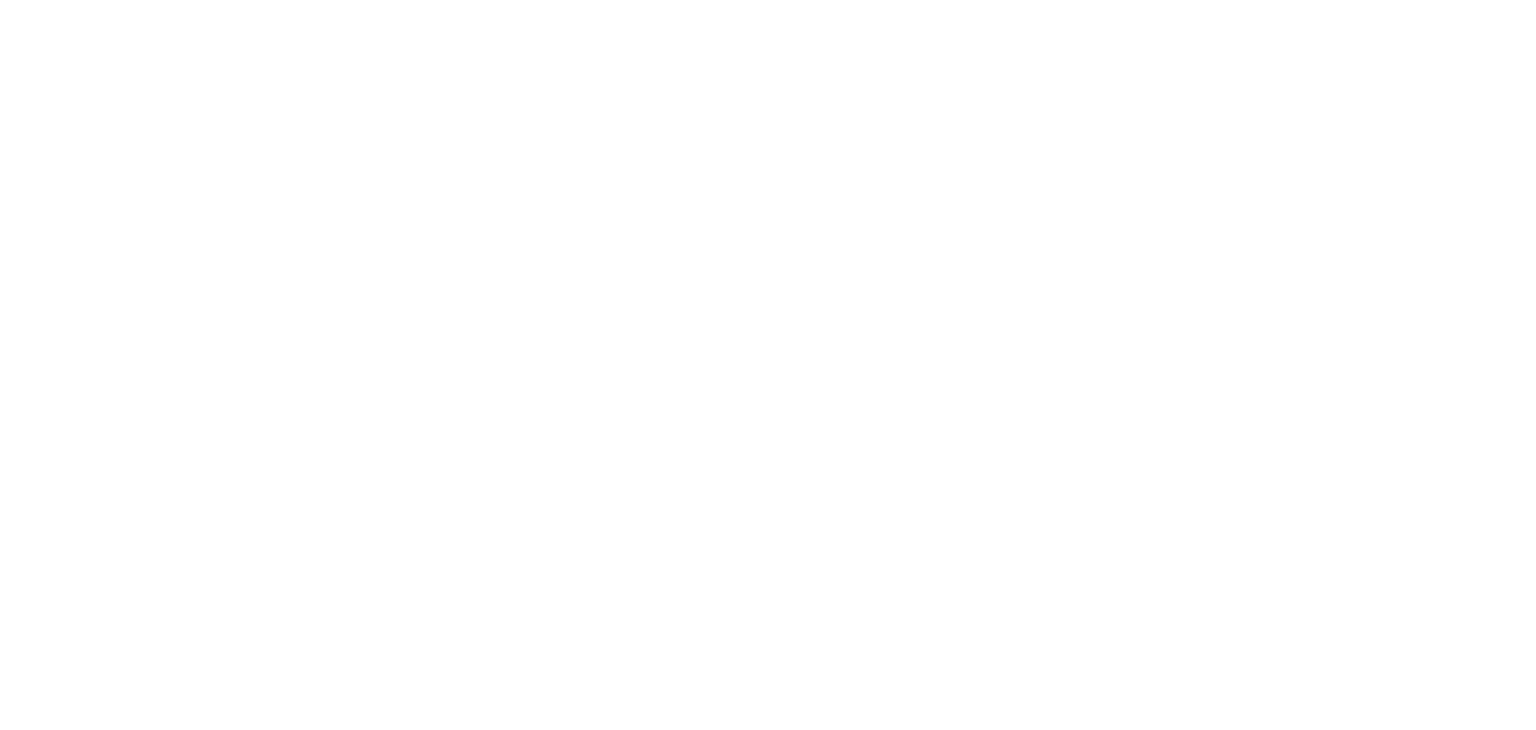 scroll, scrollTop: 0, scrollLeft: 0, axis: both 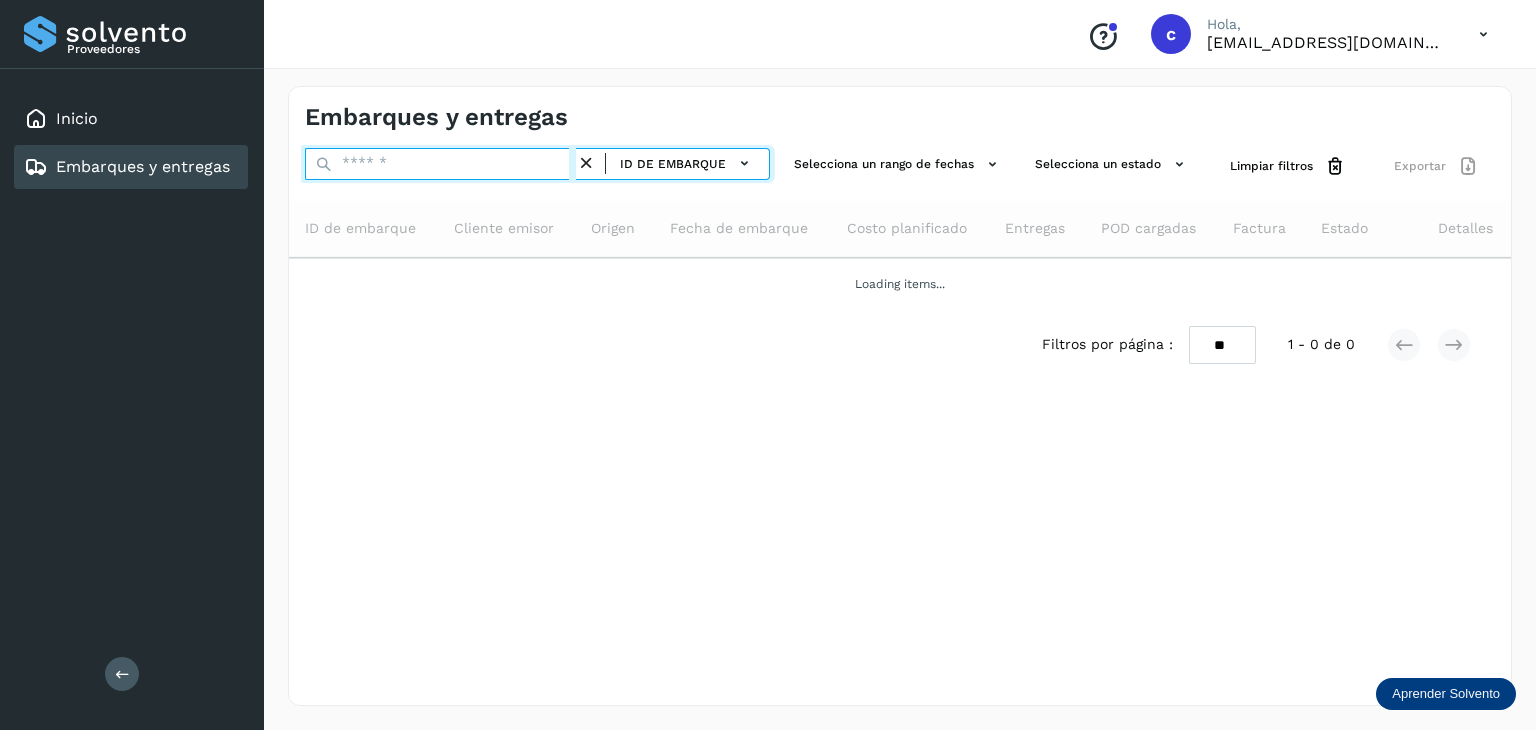 click at bounding box center (440, 164) 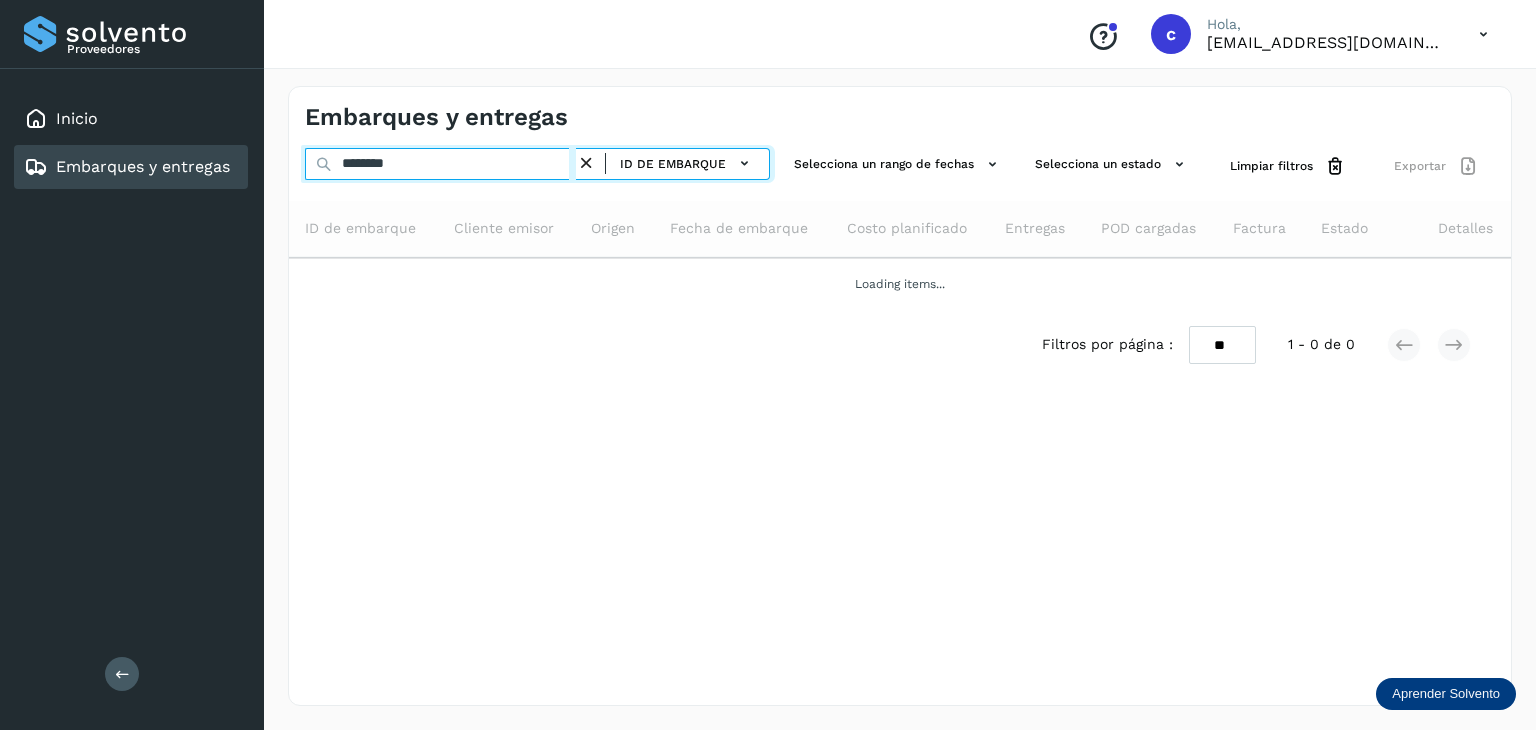 type on "********" 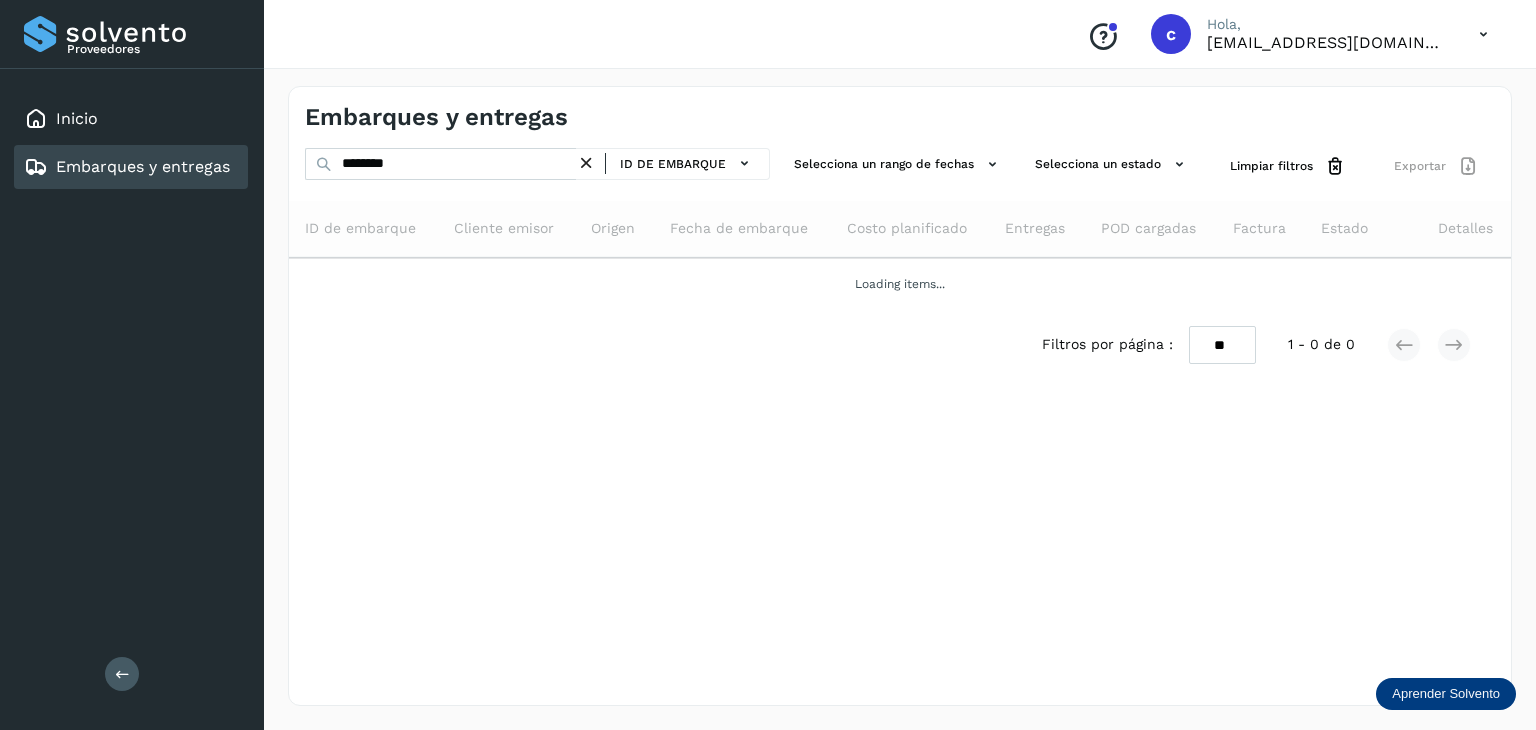 click on "Filtros por página : ** ** ** 1 - 0 de 0" at bounding box center (900, 345) 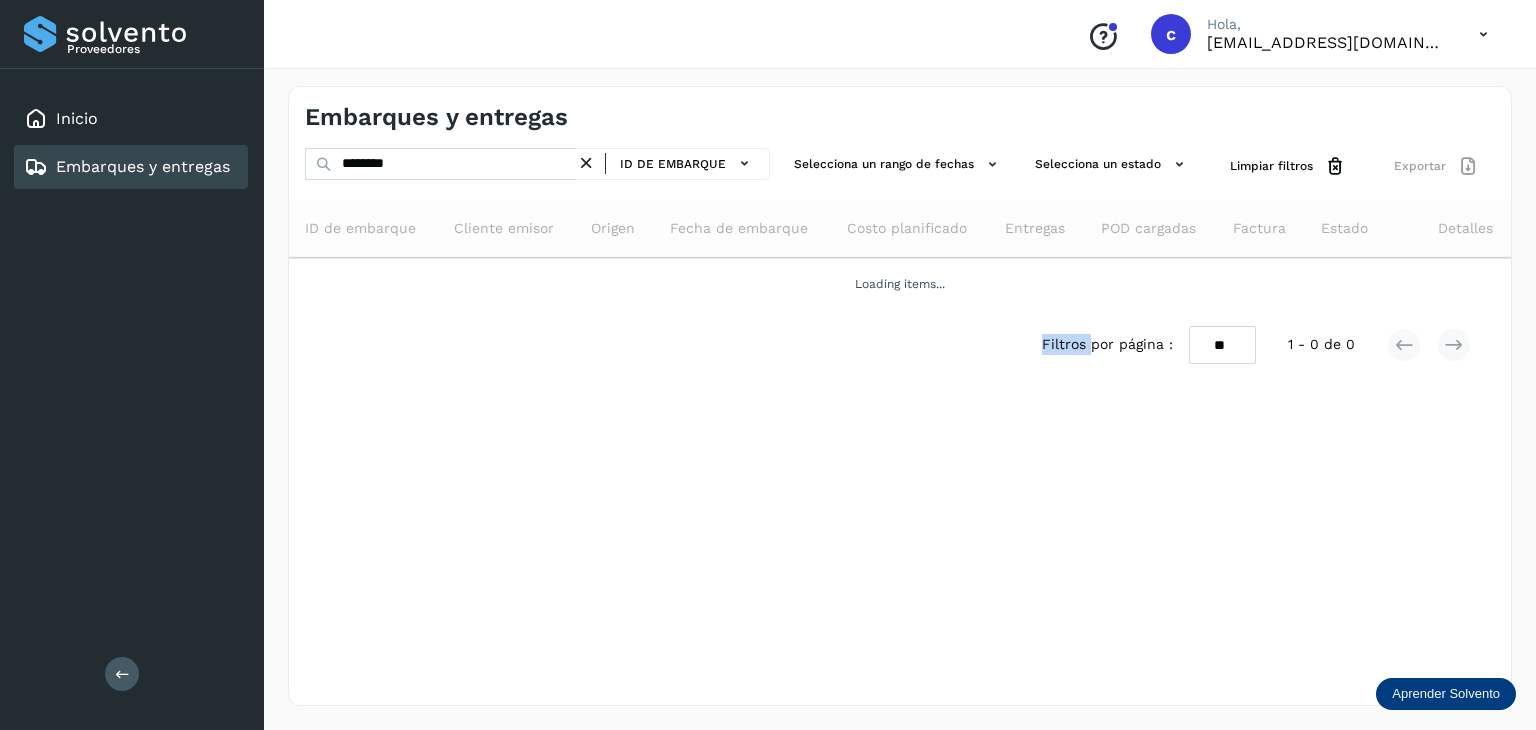 click on "Filtros por página : ** ** ** 1 - 0 de 0" at bounding box center [900, 345] 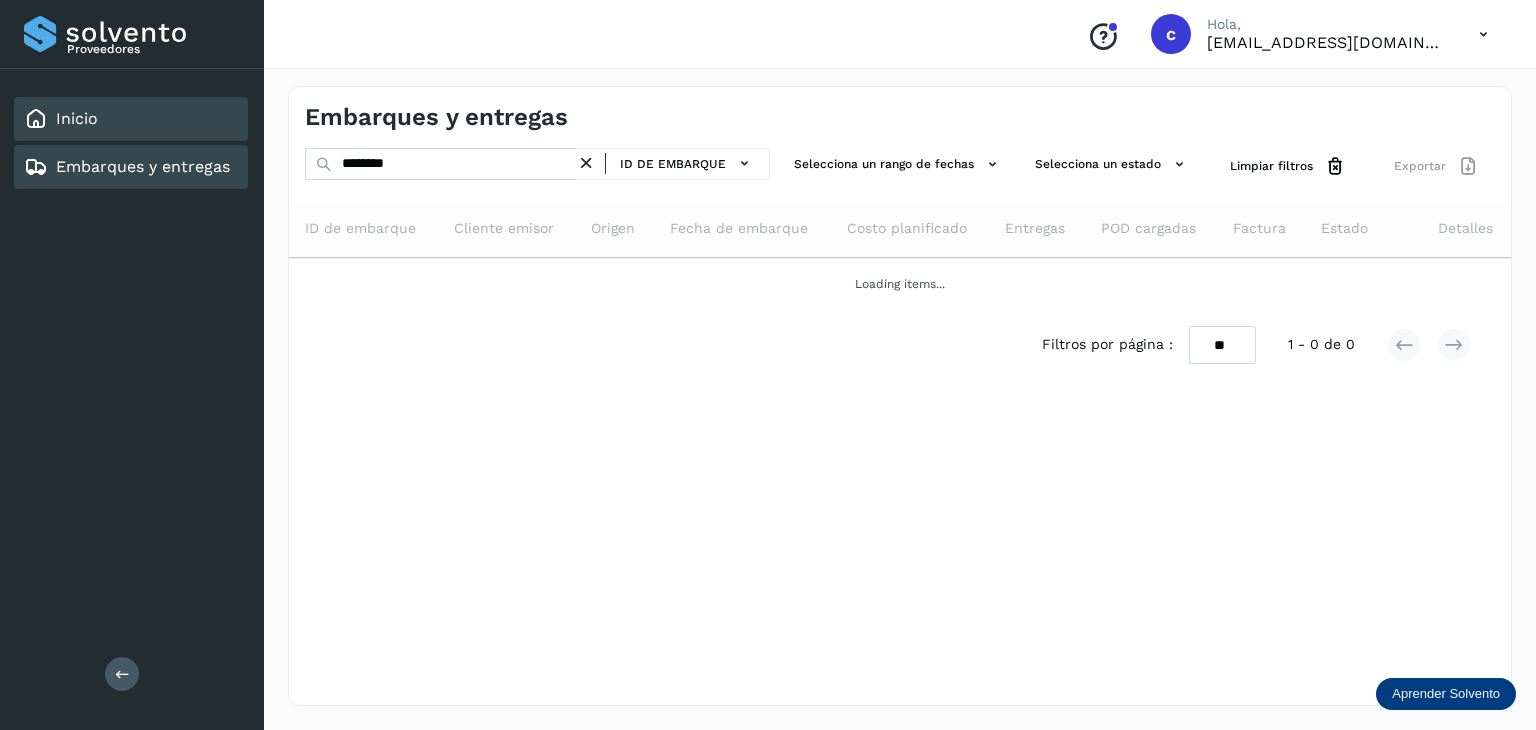 click on "Inicio" 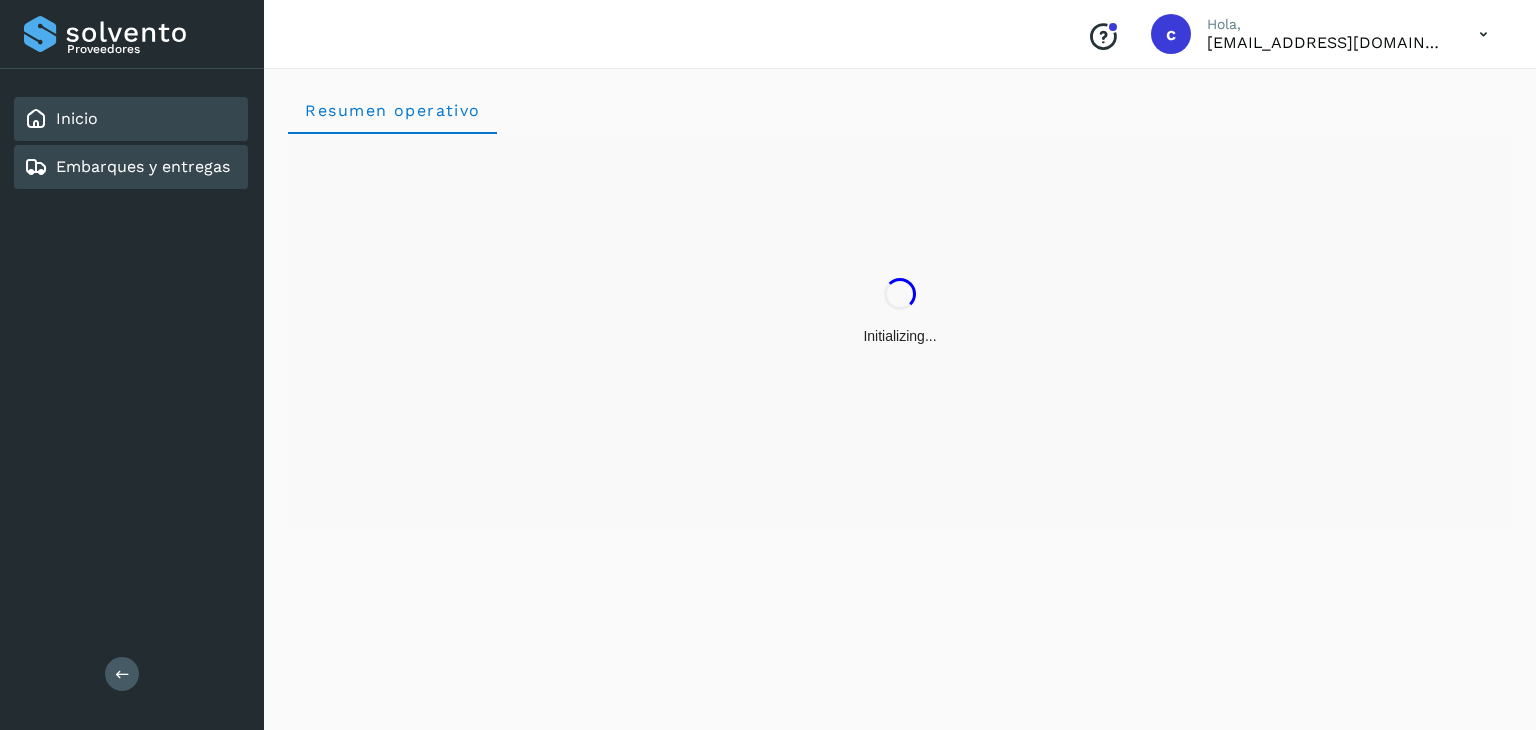 drag, startPoint x: 200, startPoint y: 165, endPoint x: 210, endPoint y: 169, distance: 10.770329 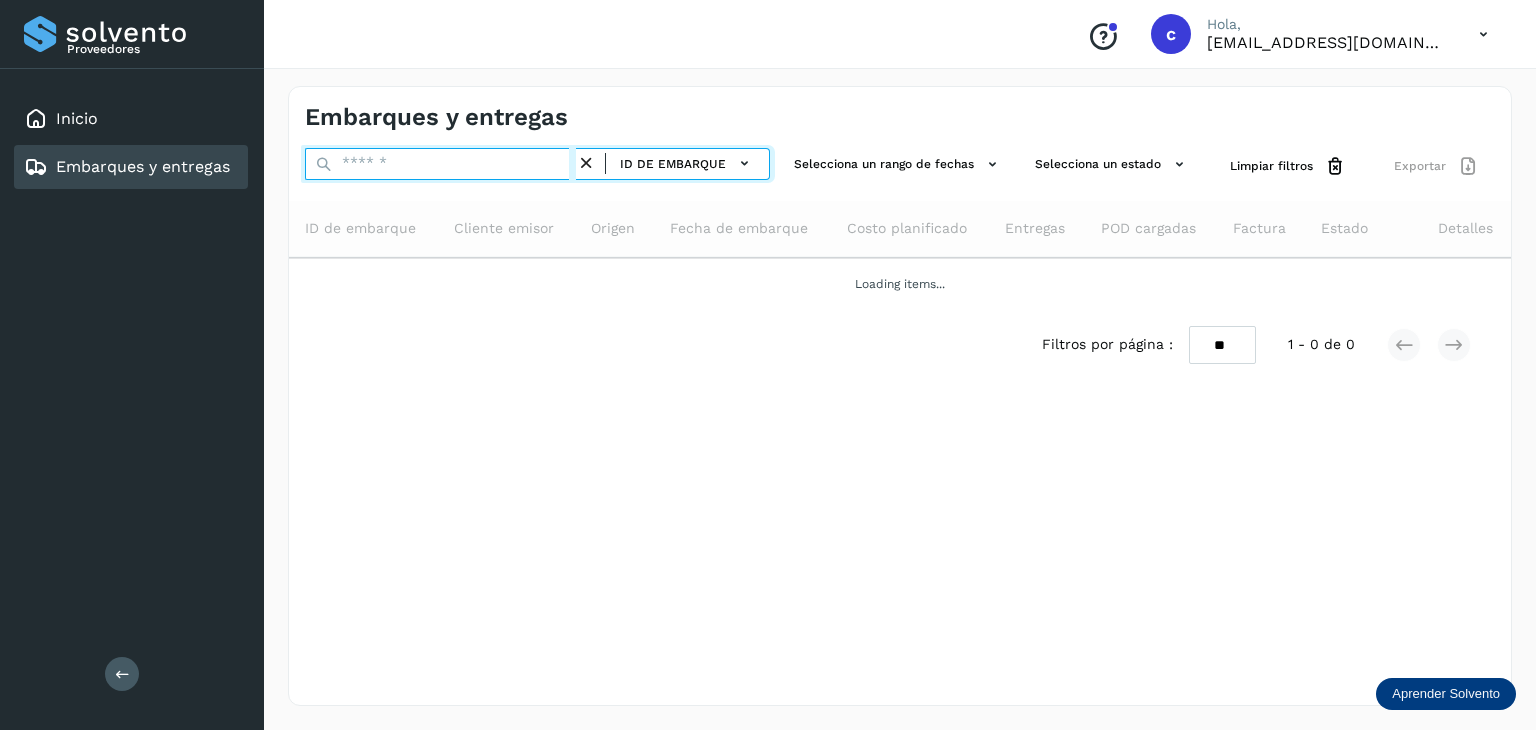 click at bounding box center (440, 164) 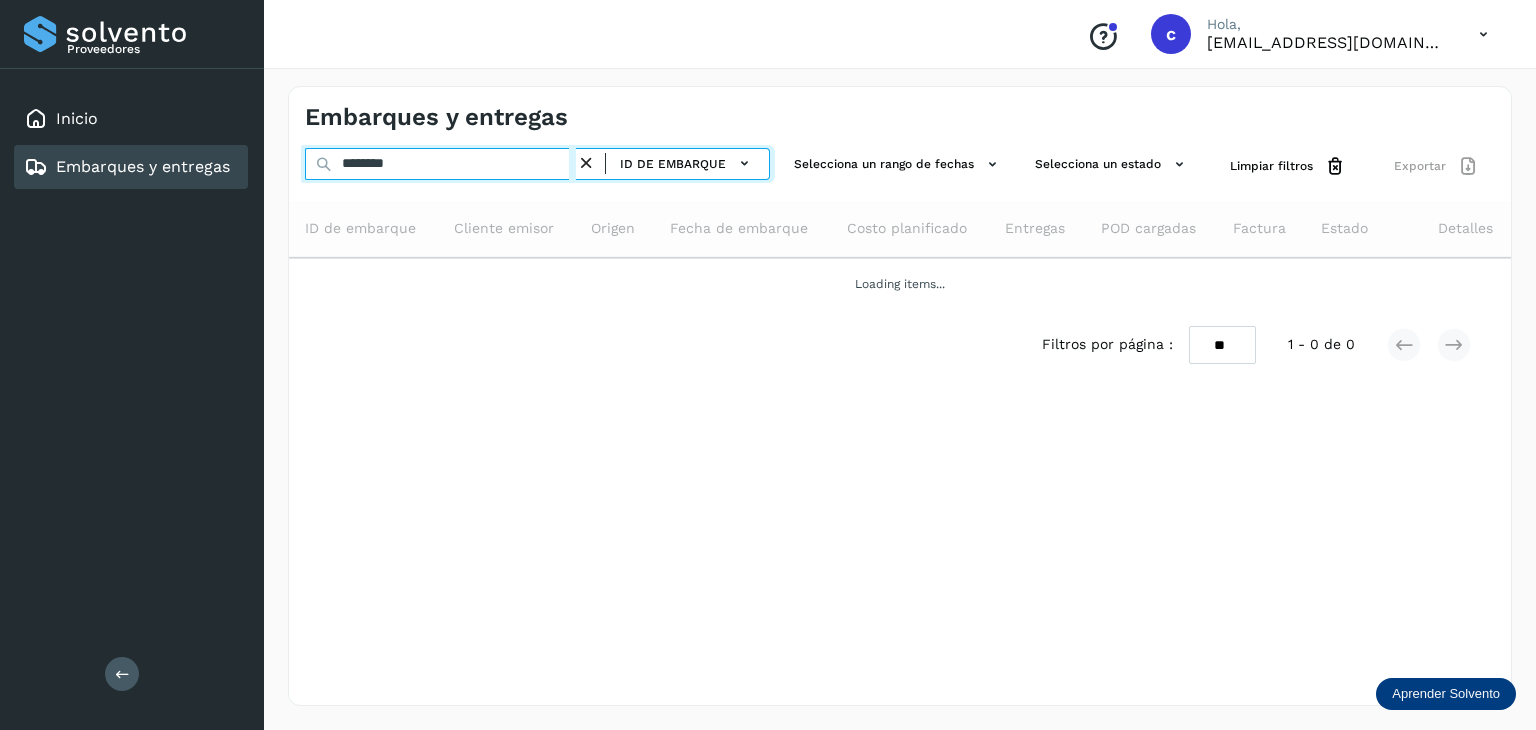 type on "********" 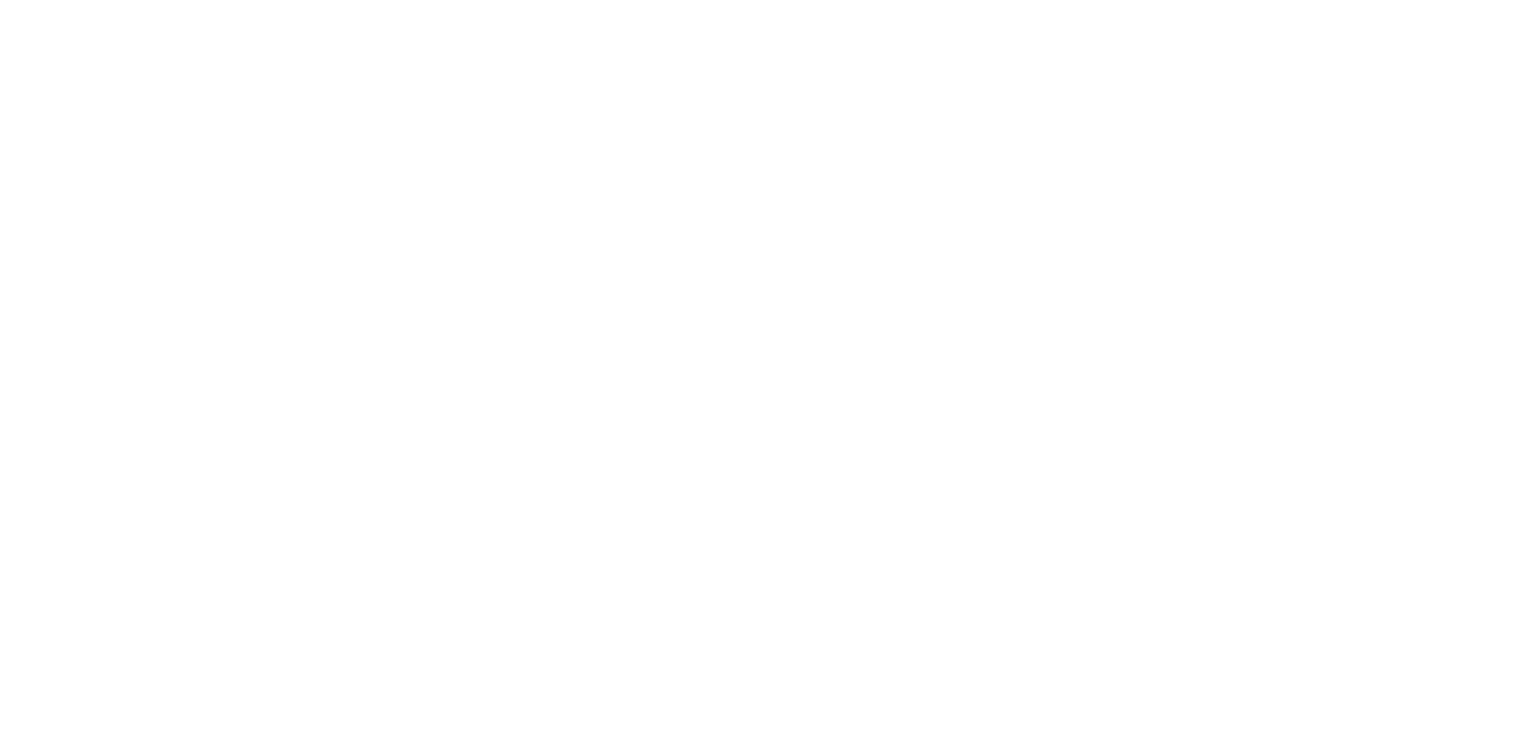 scroll, scrollTop: 0, scrollLeft: 0, axis: both 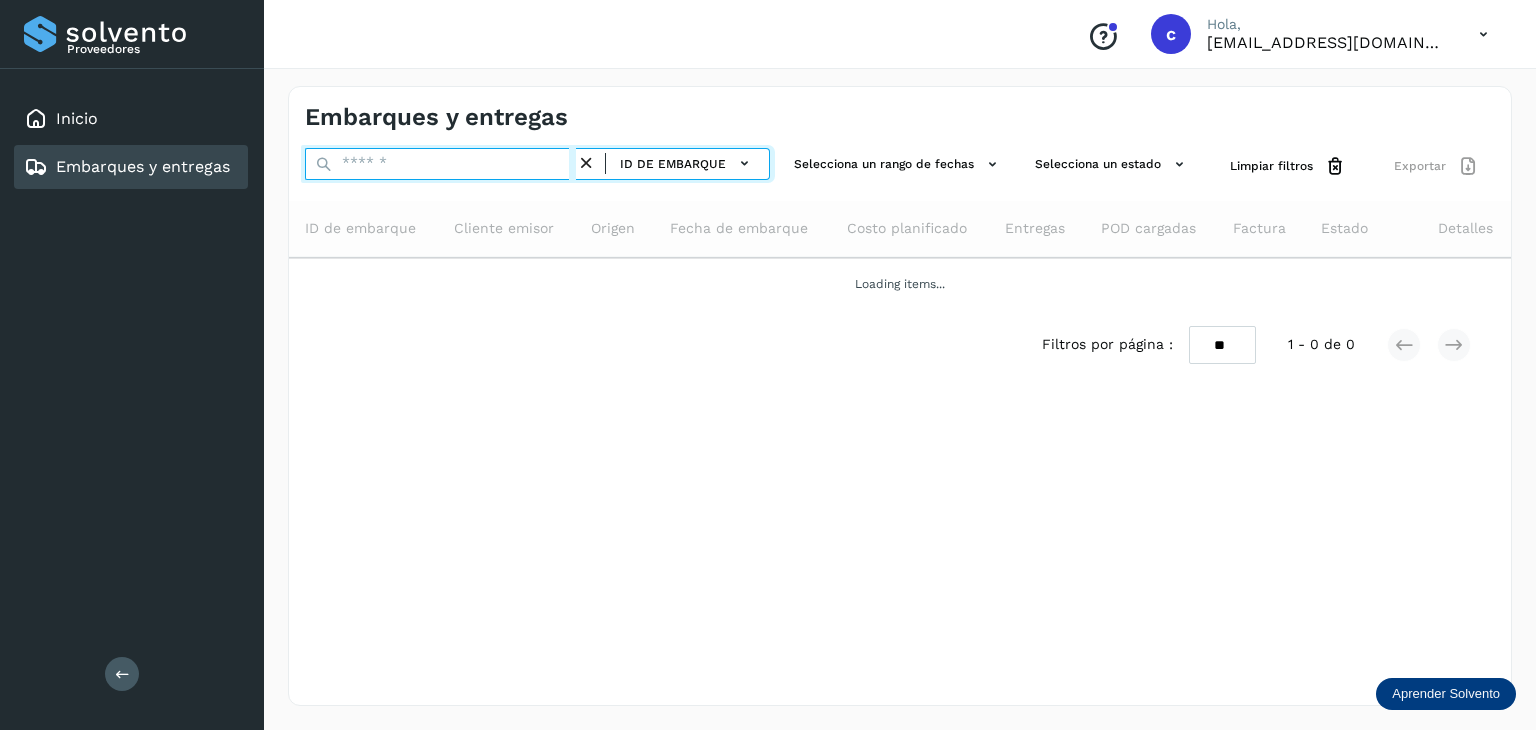 click at bounding box center [440, 164] 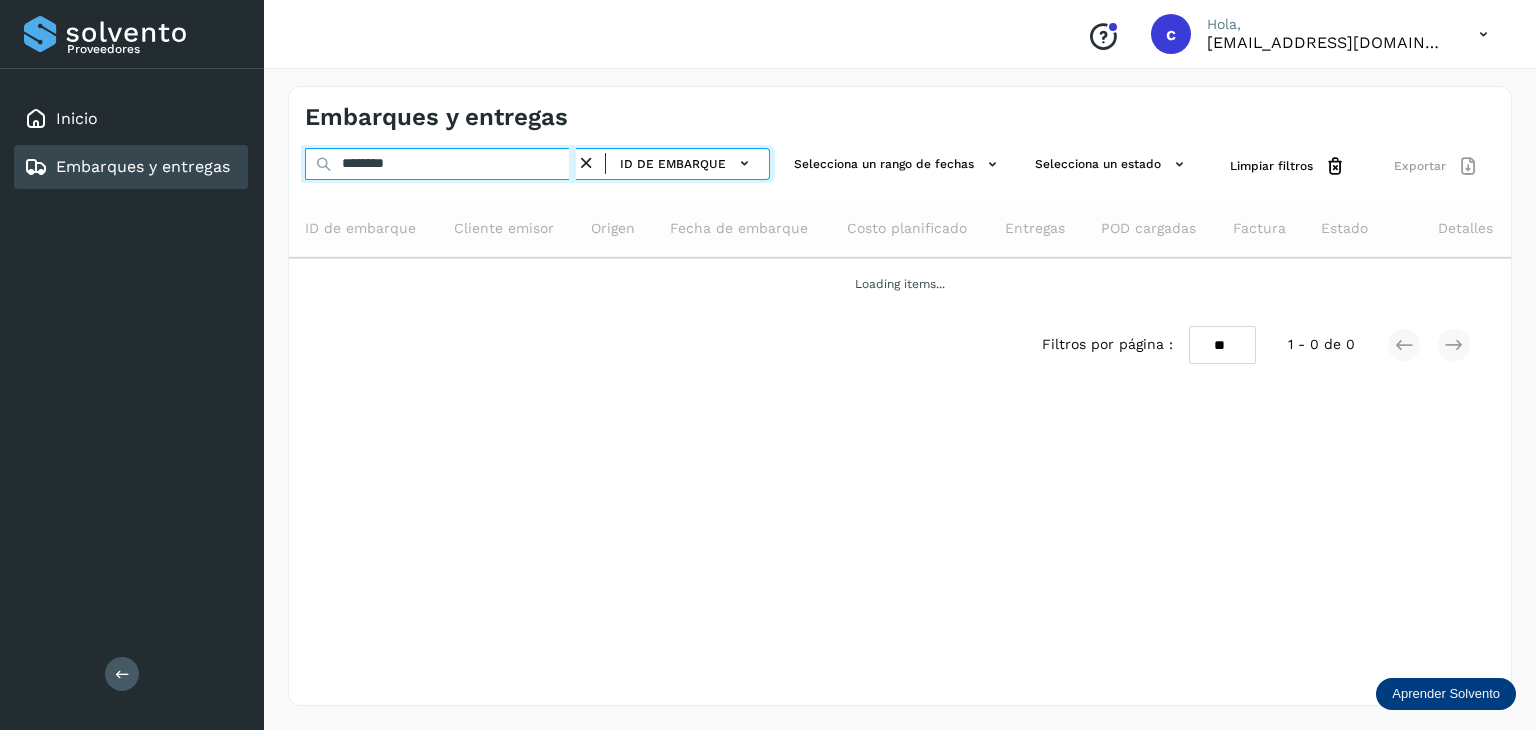 type on "********" 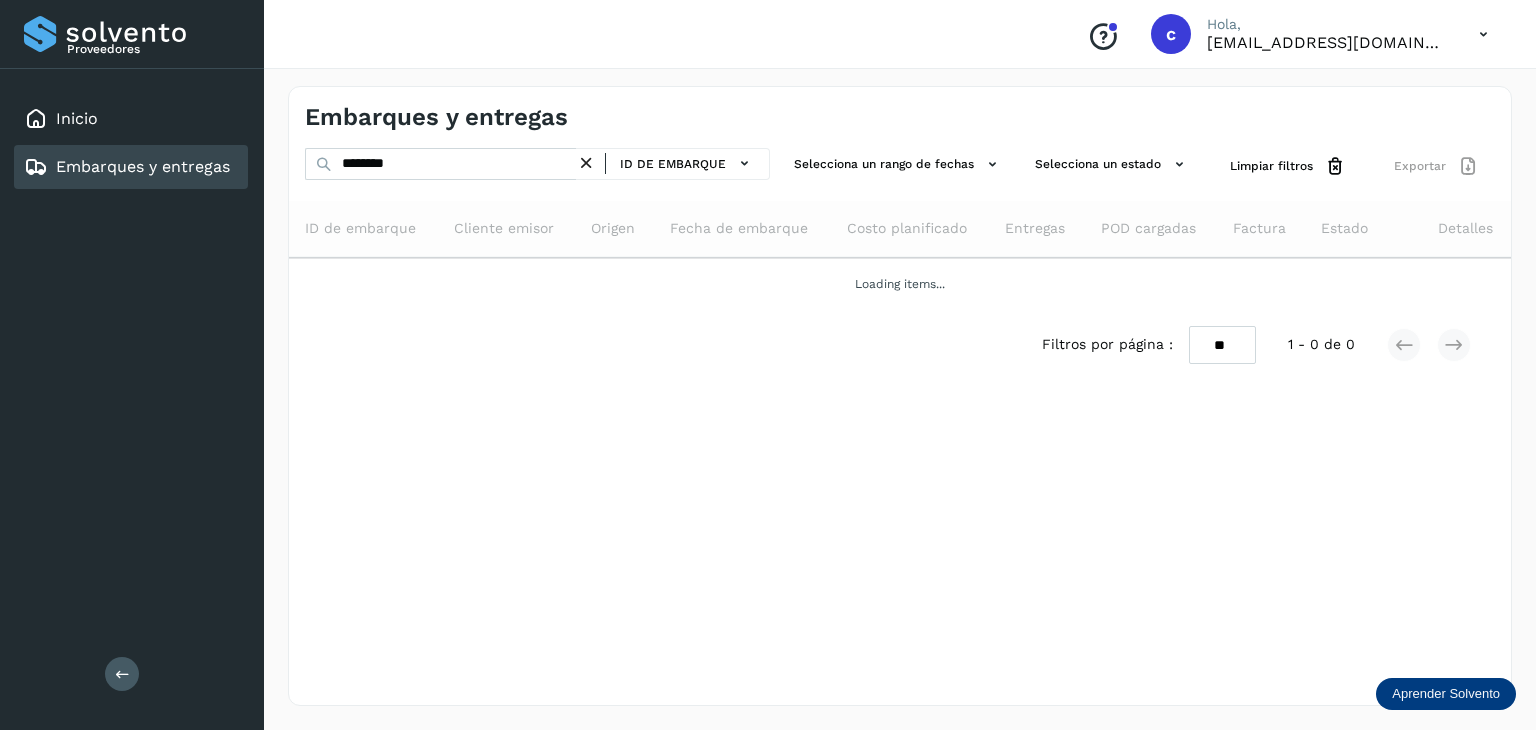 click on "Embarques y entregas ******** ID de embarque Selecciona un rango de fechas  Selecciona un estado Limpiar filtros Exportar ID de embarque Cliente emisor Origen Fecha de embarque Costo planificado Entregas POD cargadas Factura Estado Detalles Loading items... Filtros por página : ** ** ** 1 - 0 de 0" at bounding box center [900, 396] 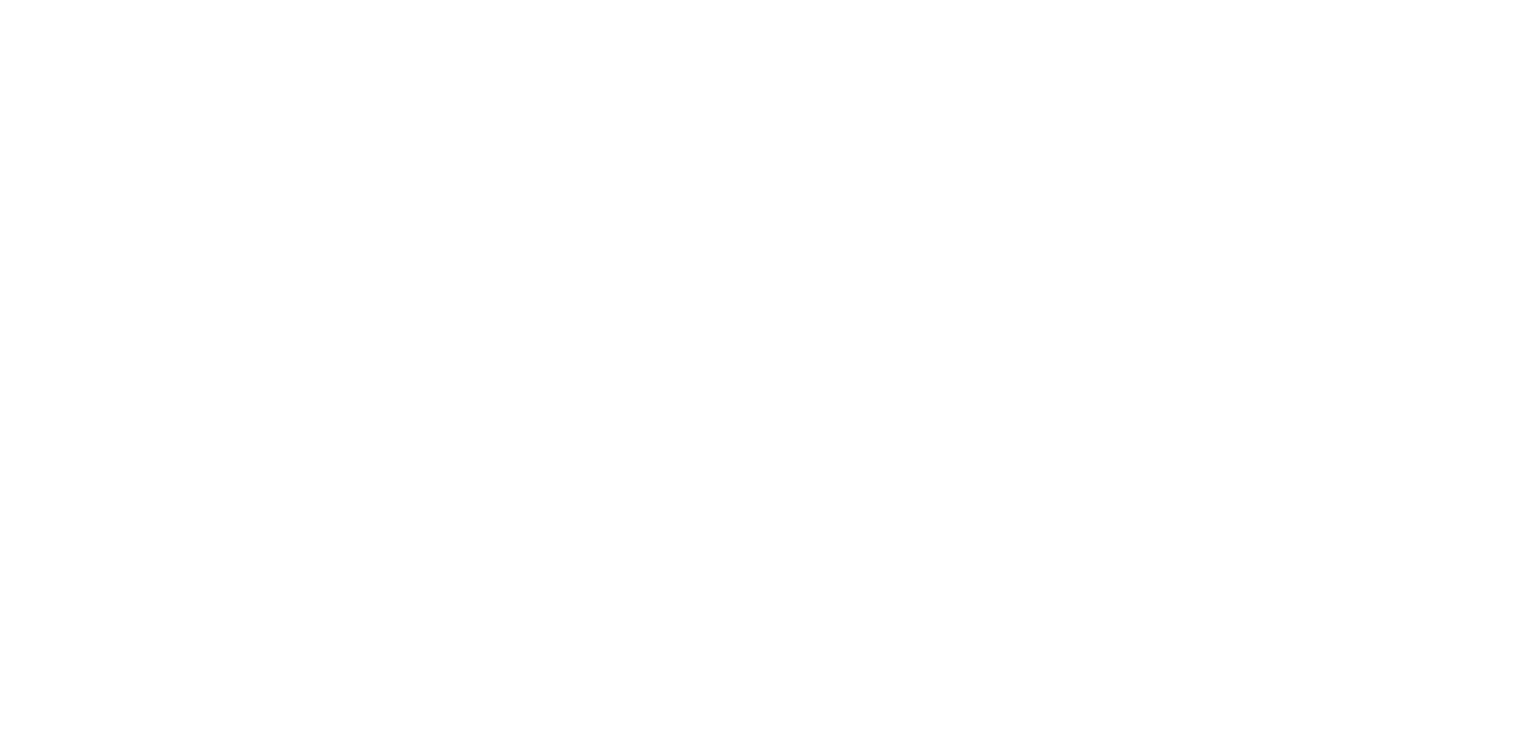 scroll, scrollTop: 0, scrollLeft: 0, axis: both 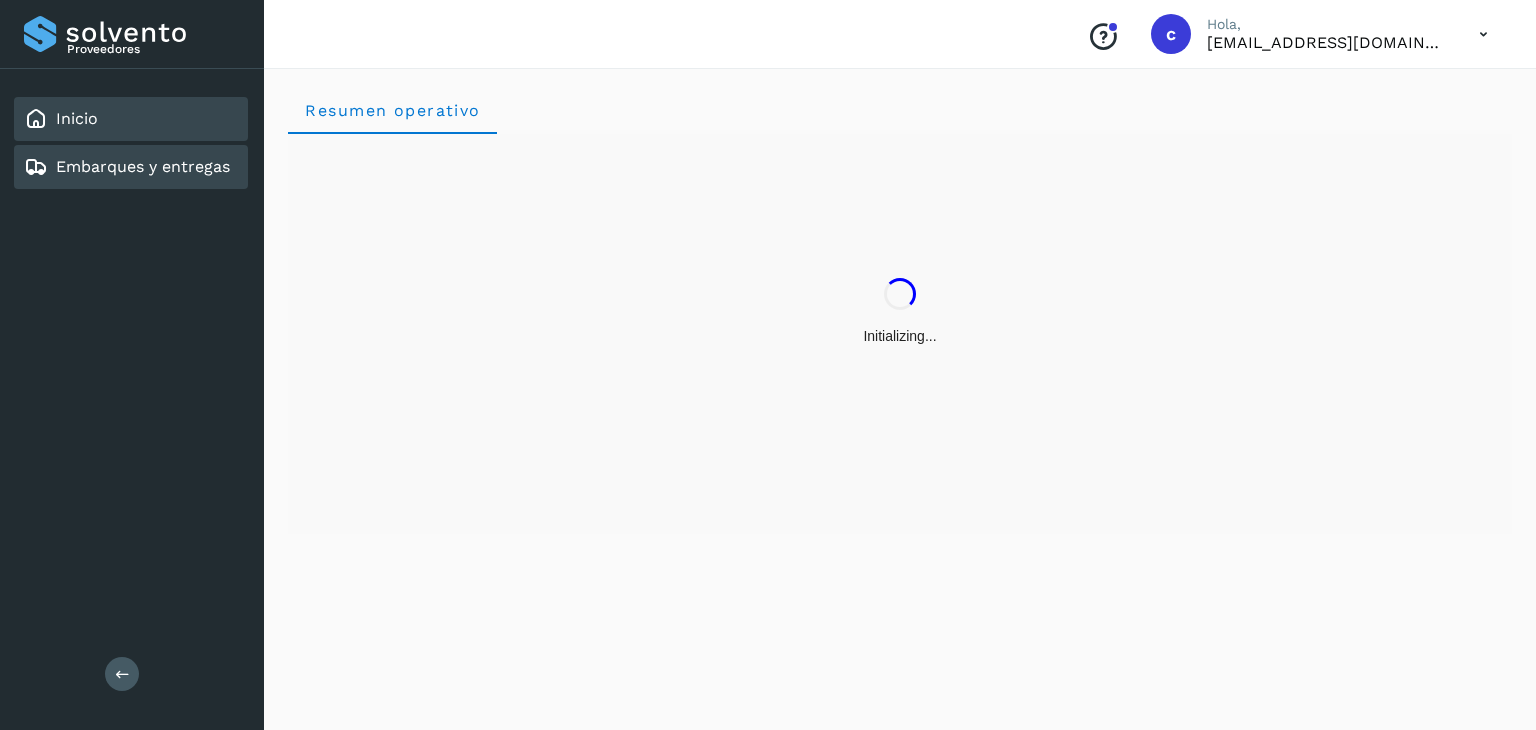 click on "Embarques y entregas" at bounding box center (143, 166) 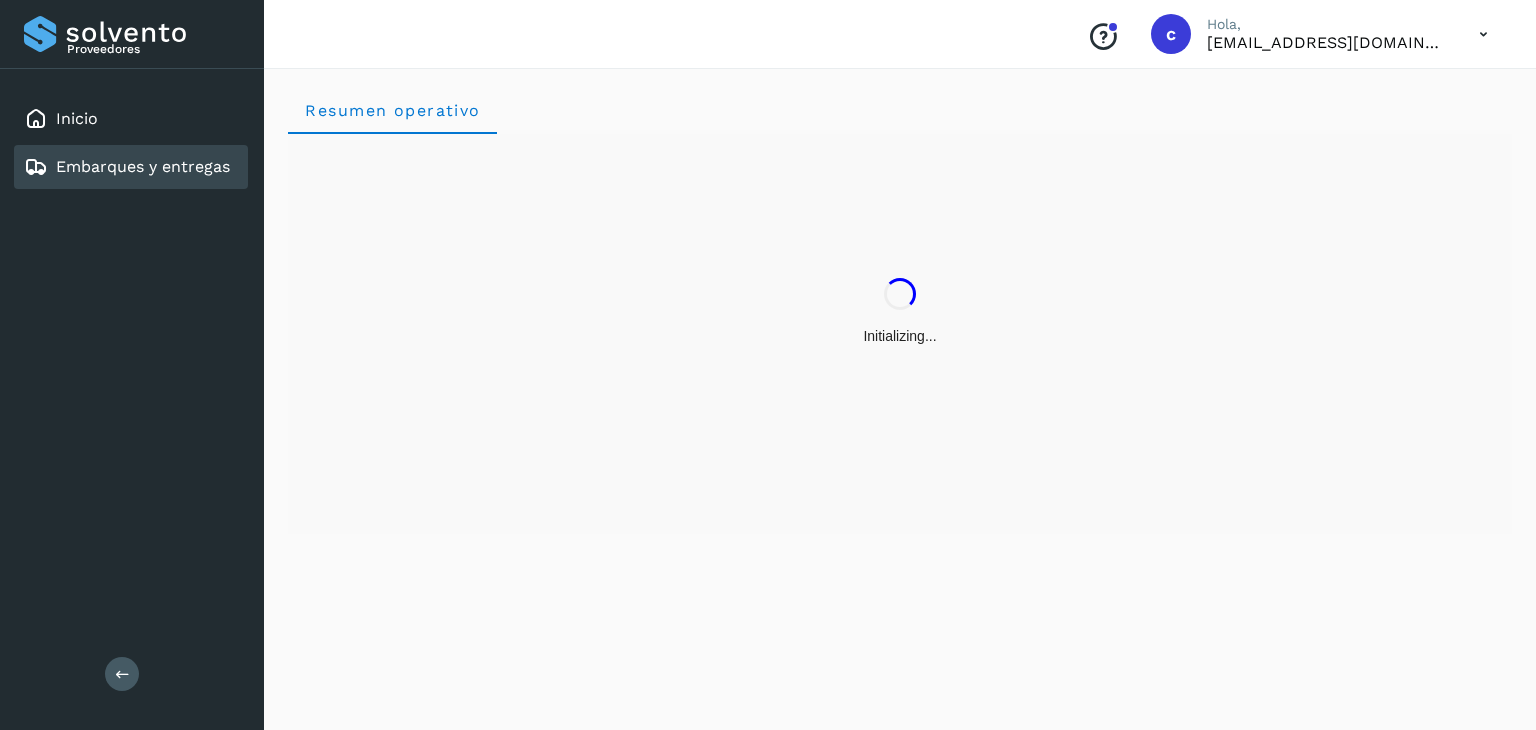 click on "Embarques y entregas" at bounding box center [127, 167] 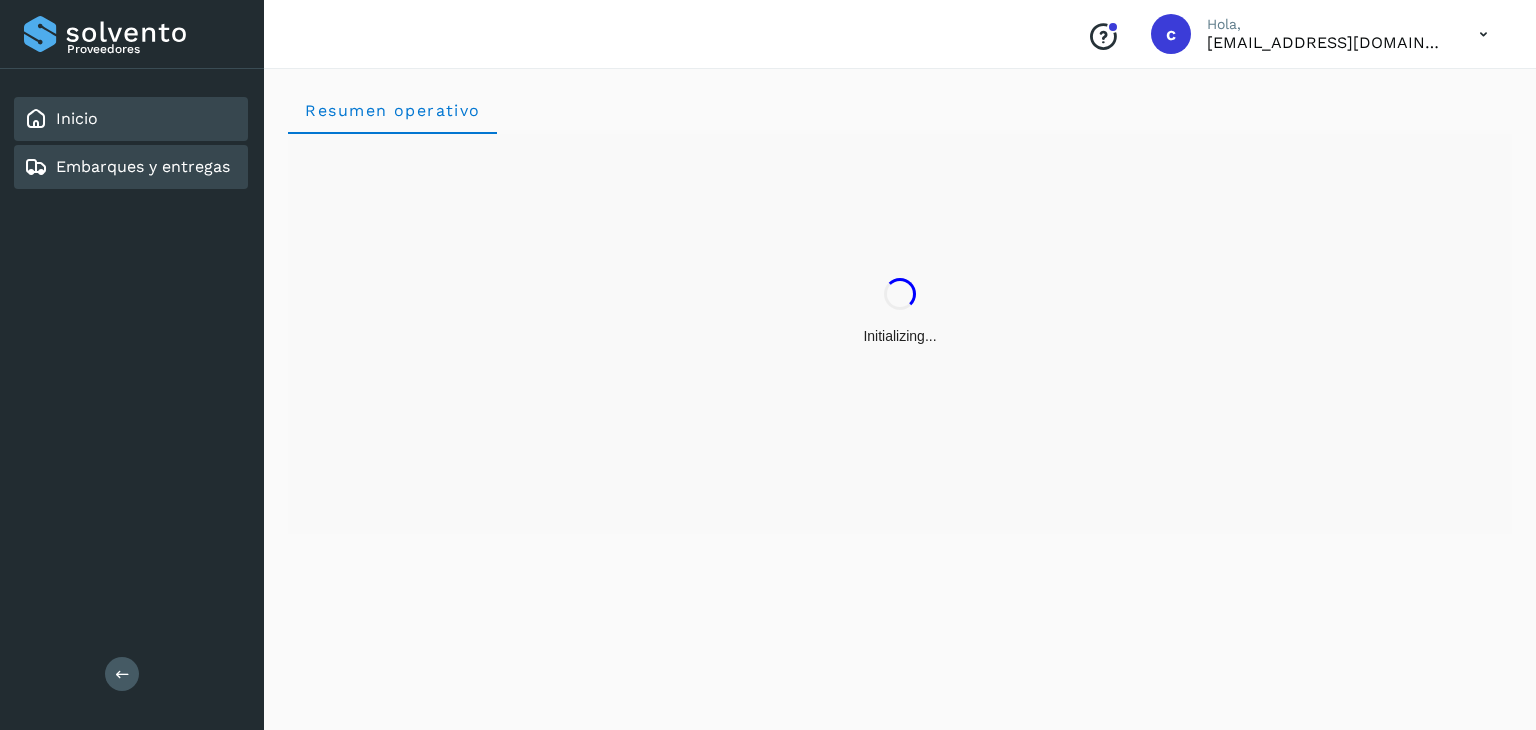 click on "Inicio" 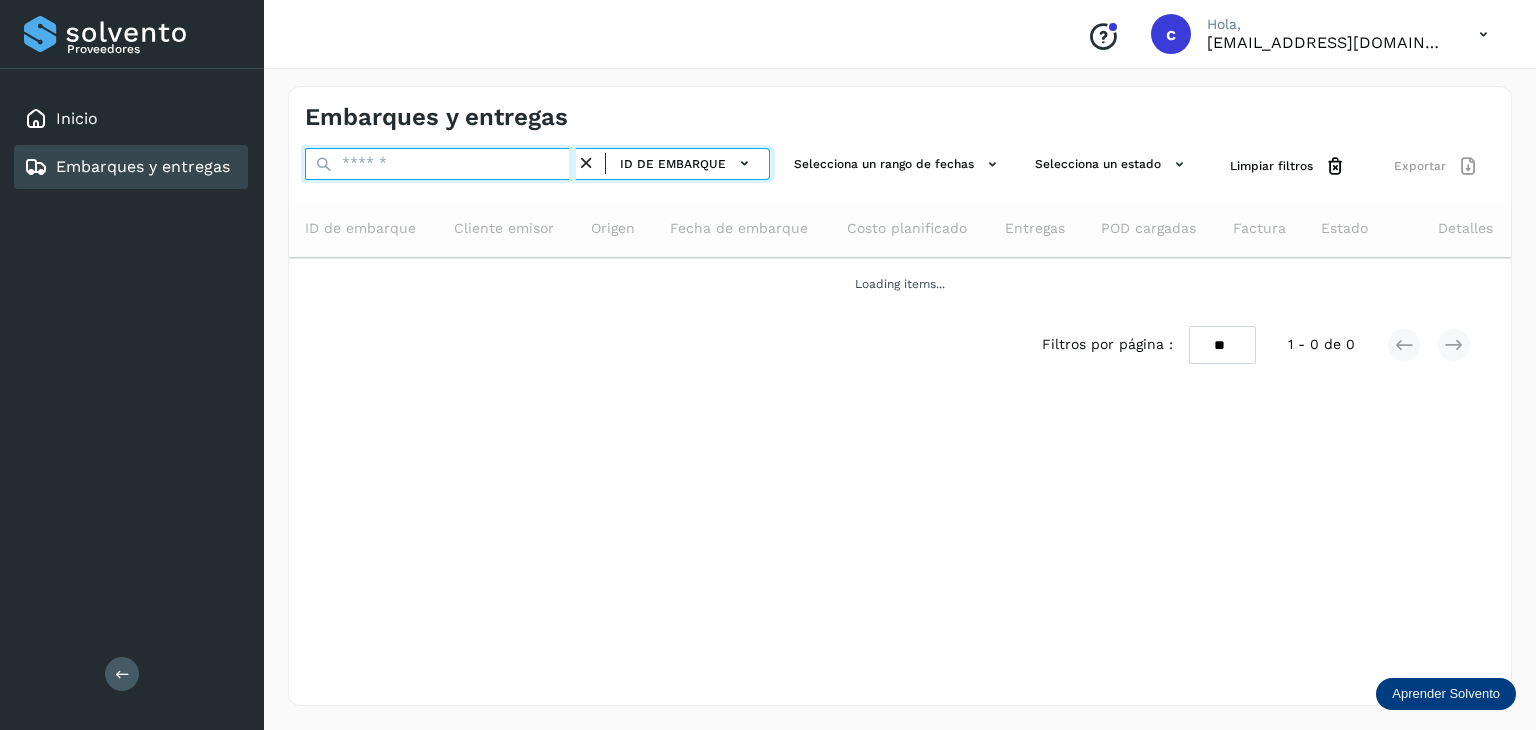 click at bounding box center (440, 164) 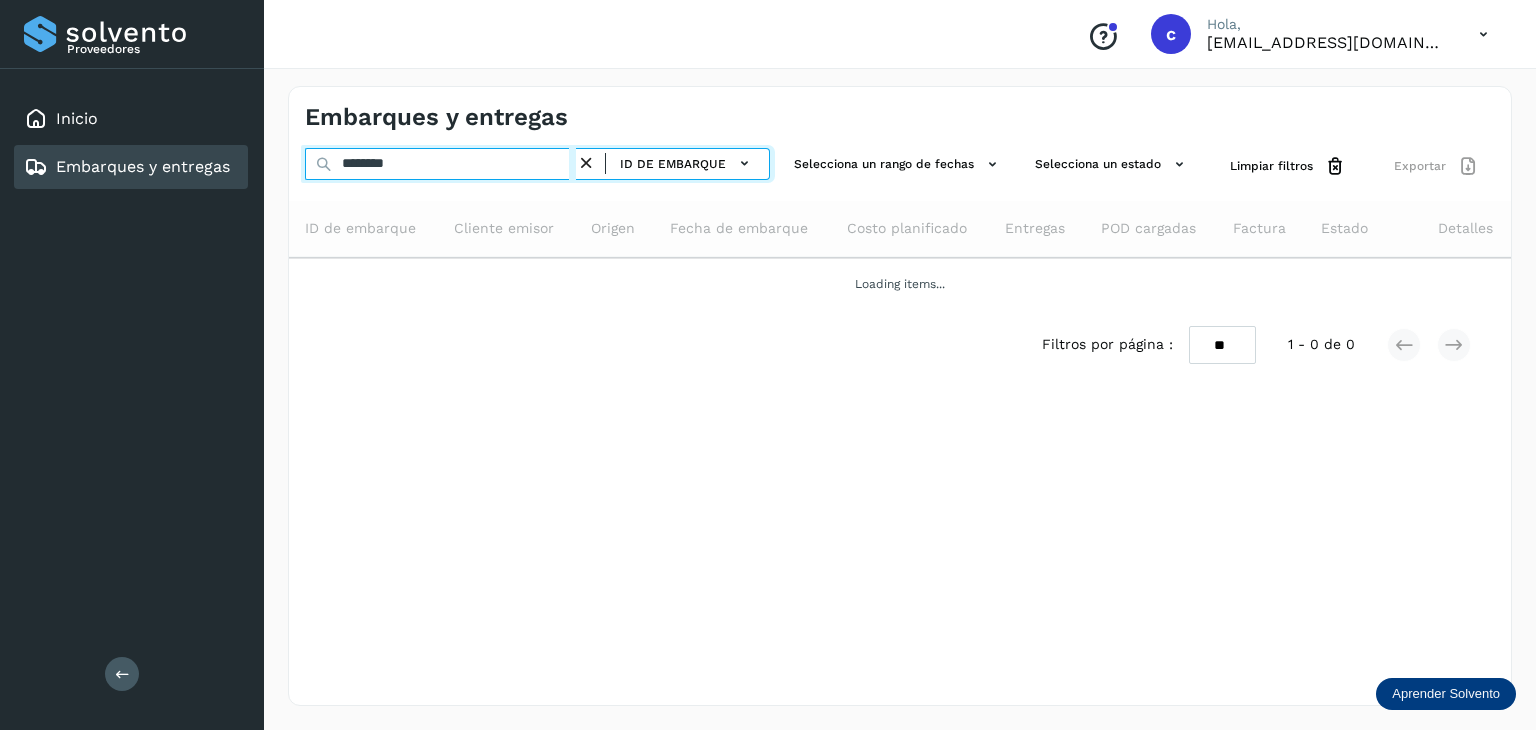 type on "********" 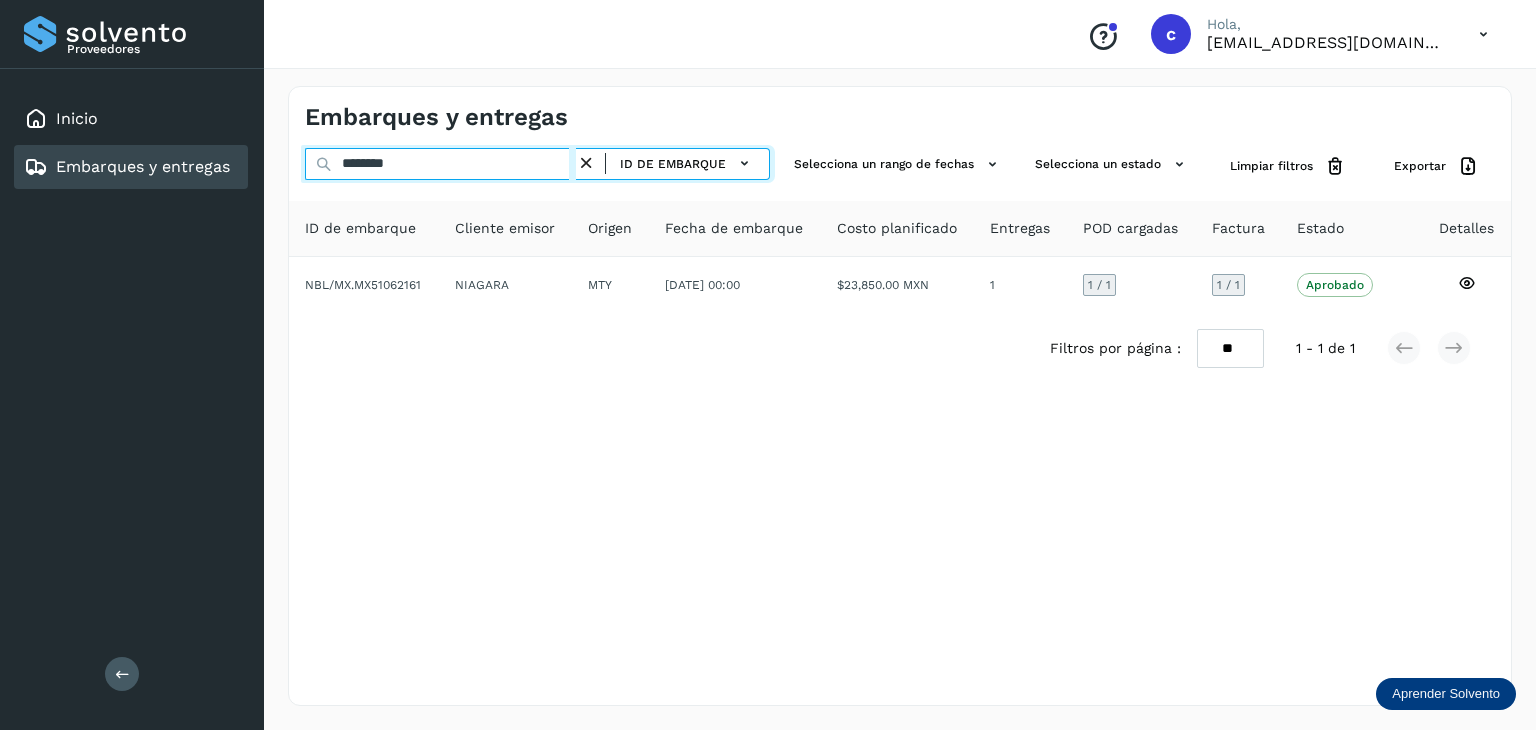 drag, startPoint x: 397, startPoint y: 160, endPoint x: 308, endPoint y: 164, distance: 89.08984 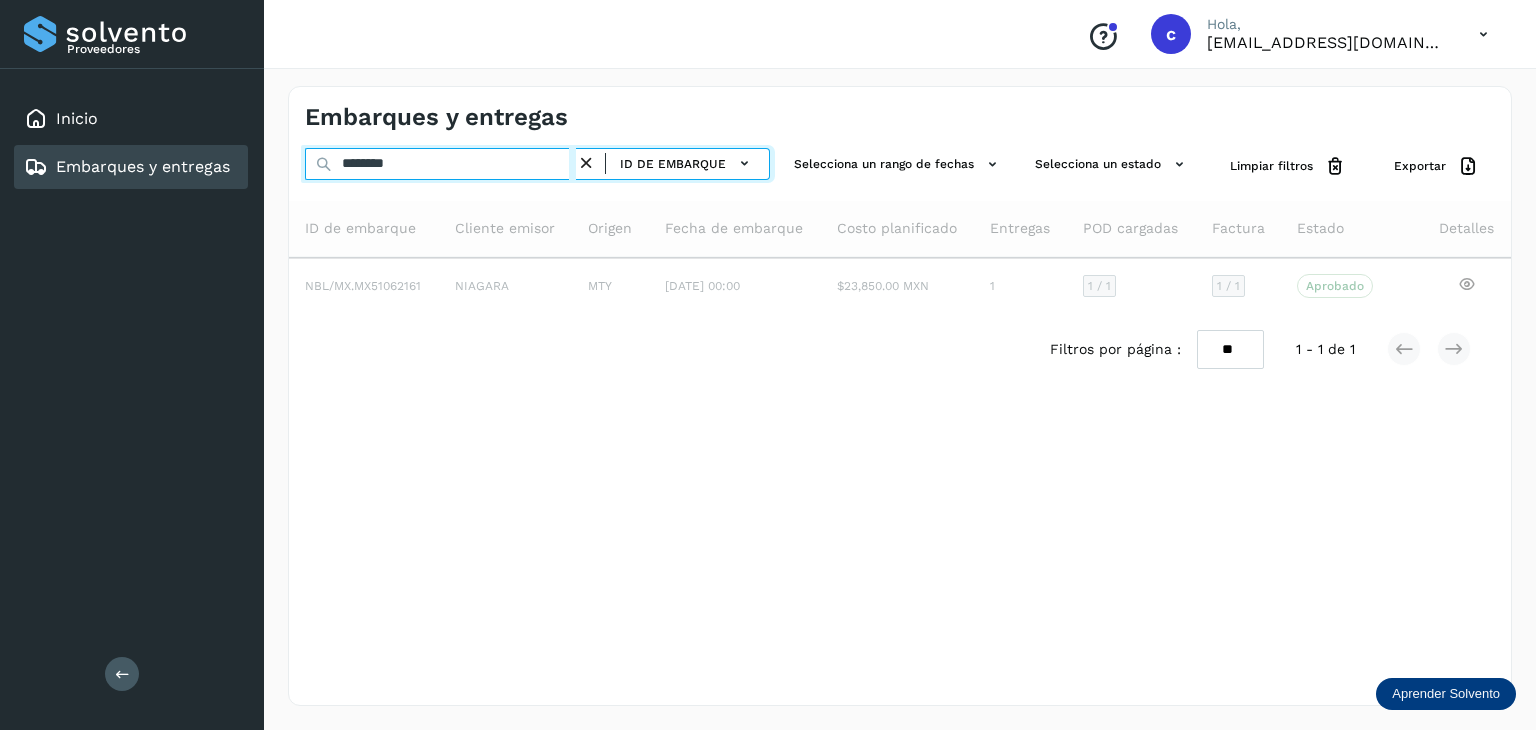 type on "********" 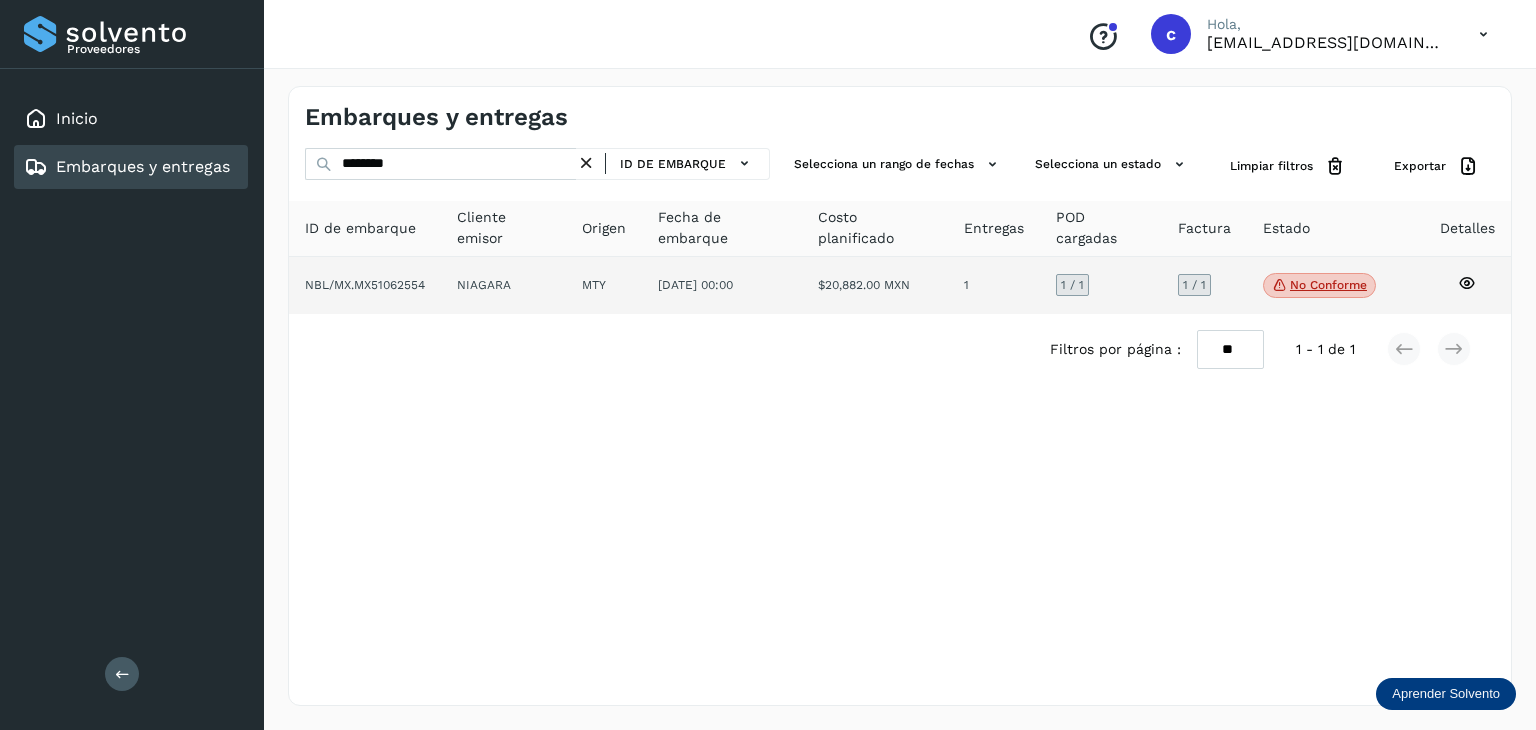 click 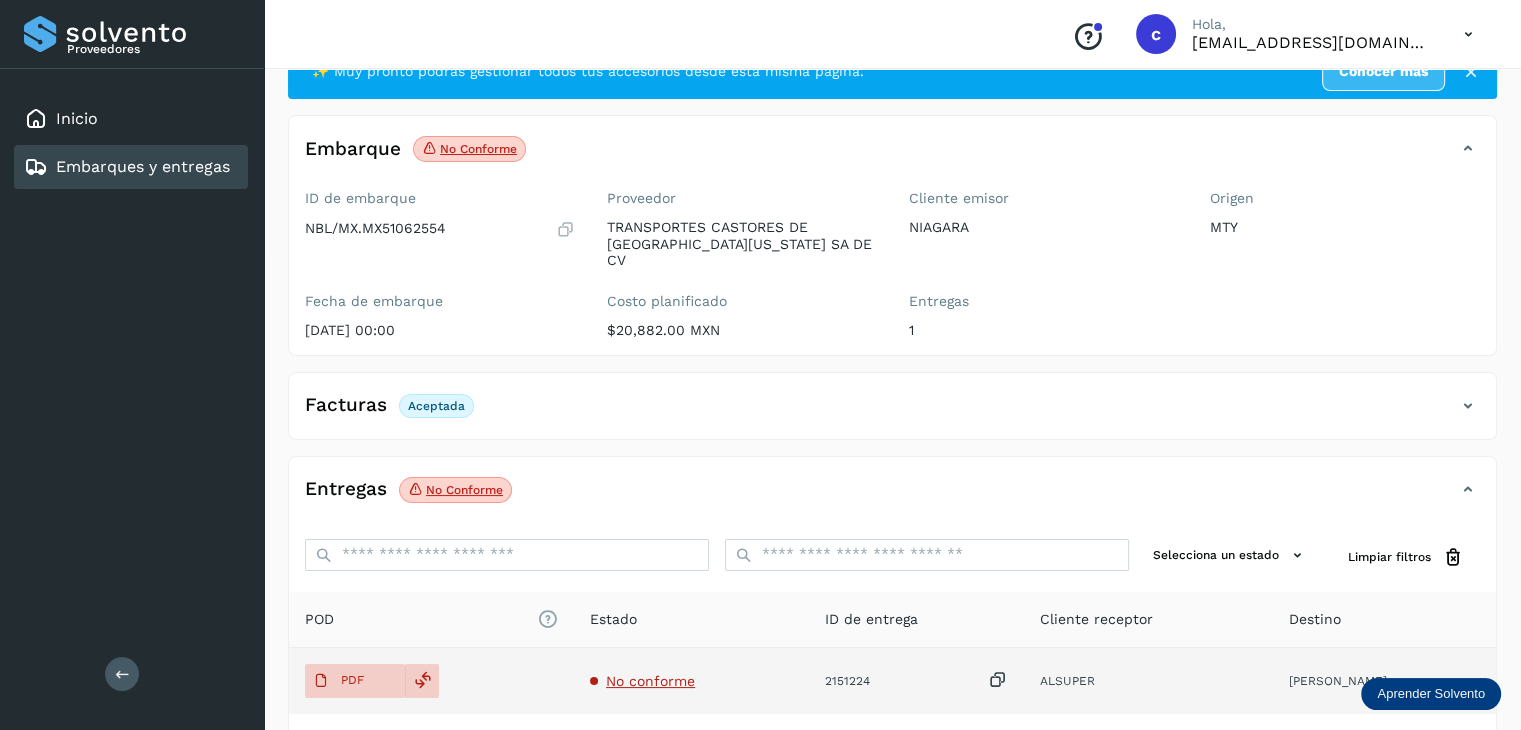 scroll, scrollTop: 200, scrollLeft: 0, axis: vertical 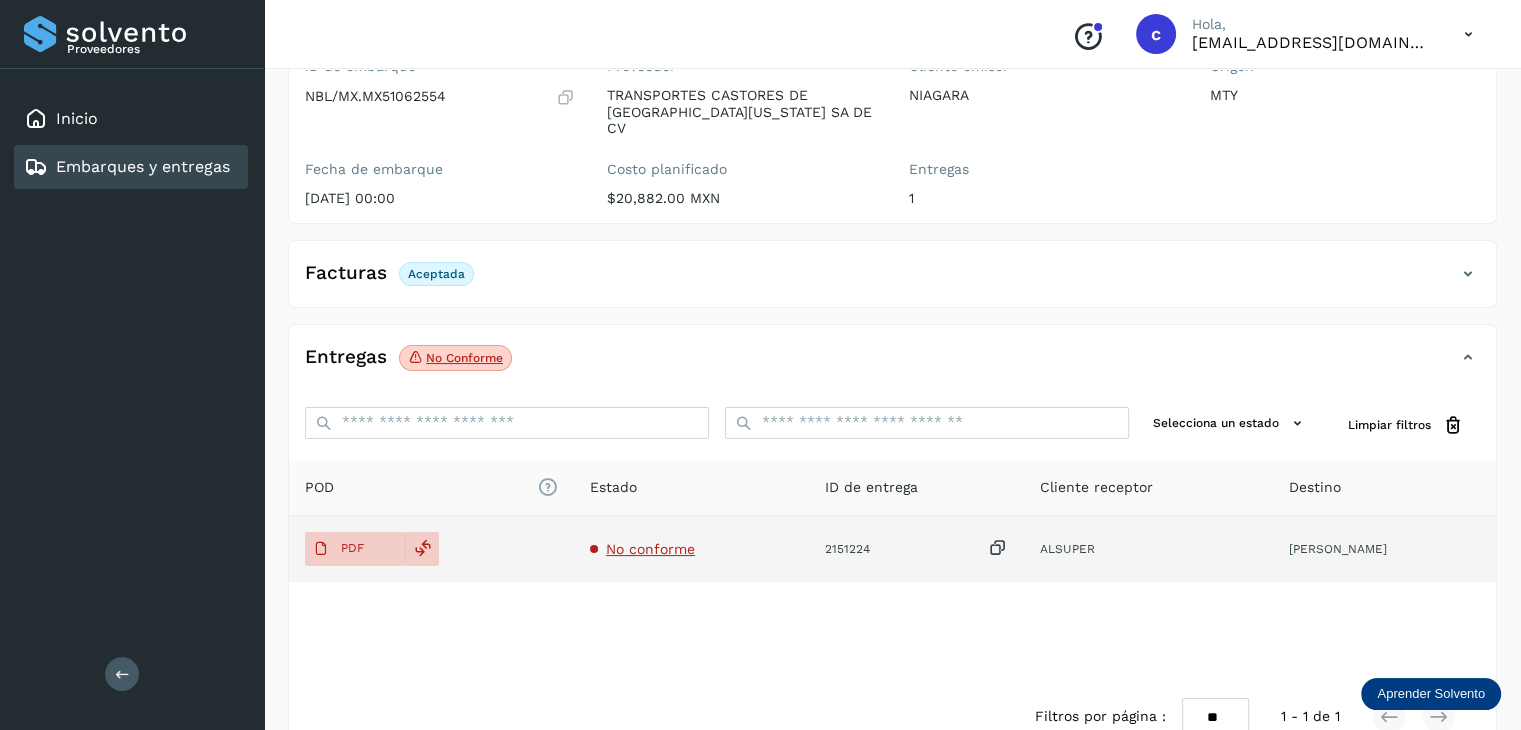 click on "No conforme" 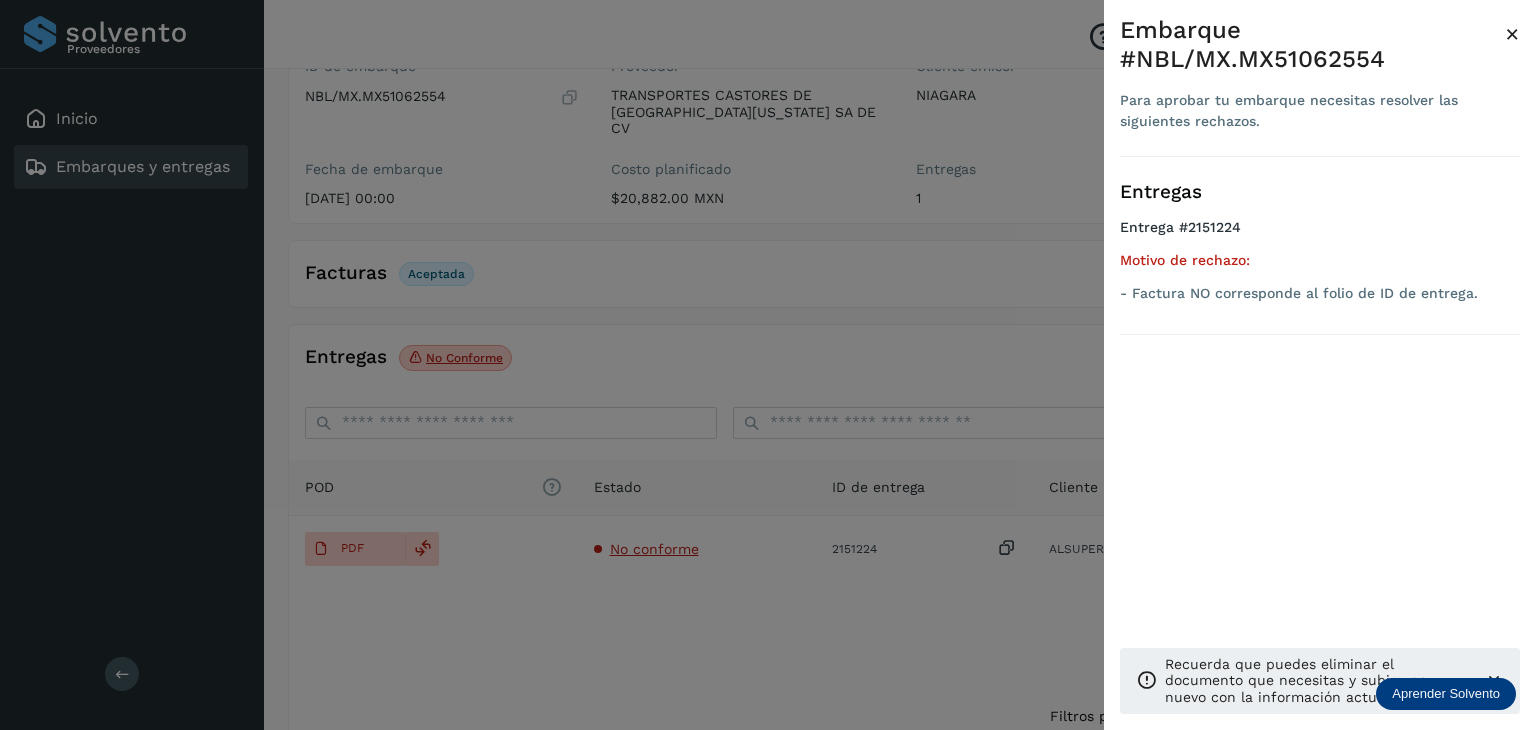 drag, startPoint x: 630, startPoint y: 317, endPoint x: 341, endPoint y: 228, distance: 302.39377 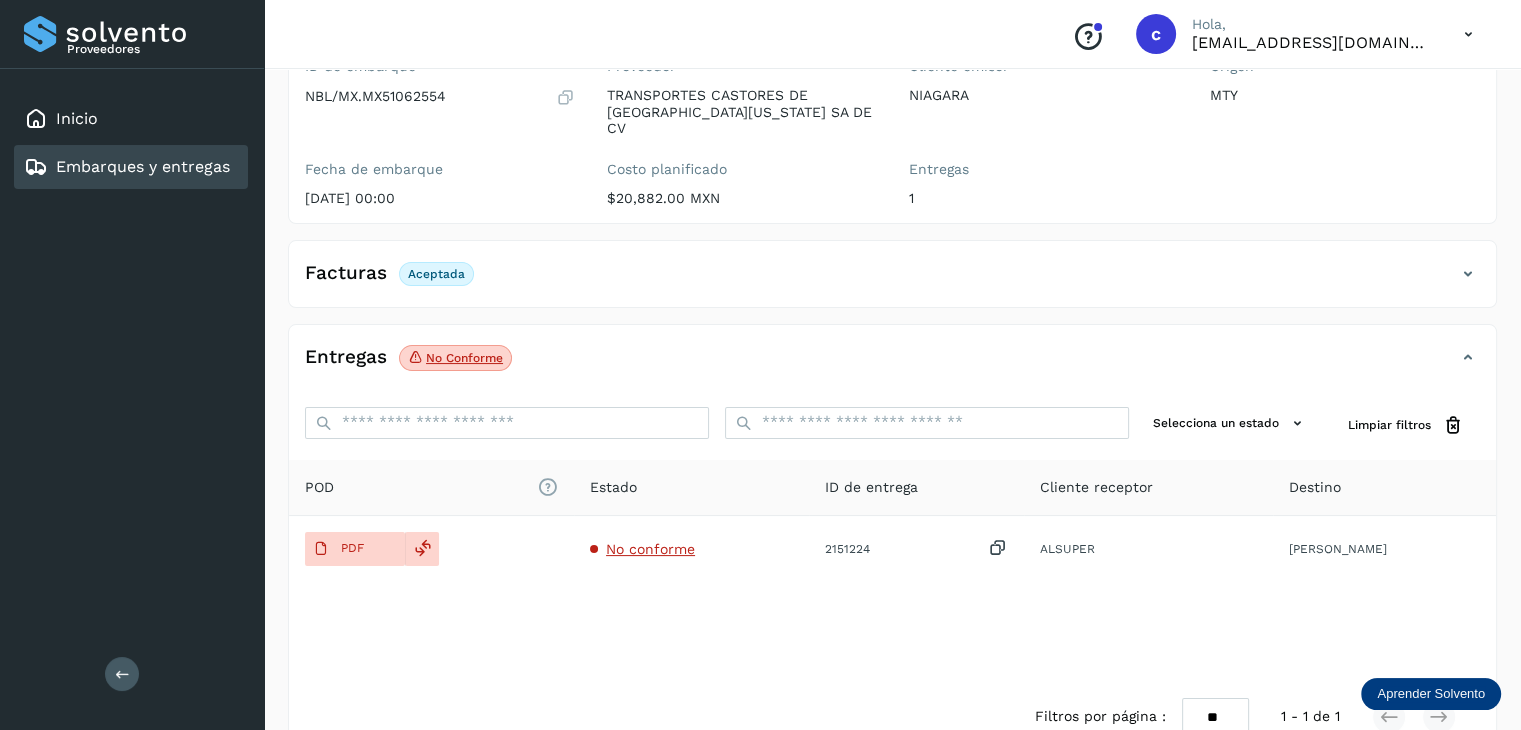 click on "Embarques y entregas" at bounding box center [143, 166] 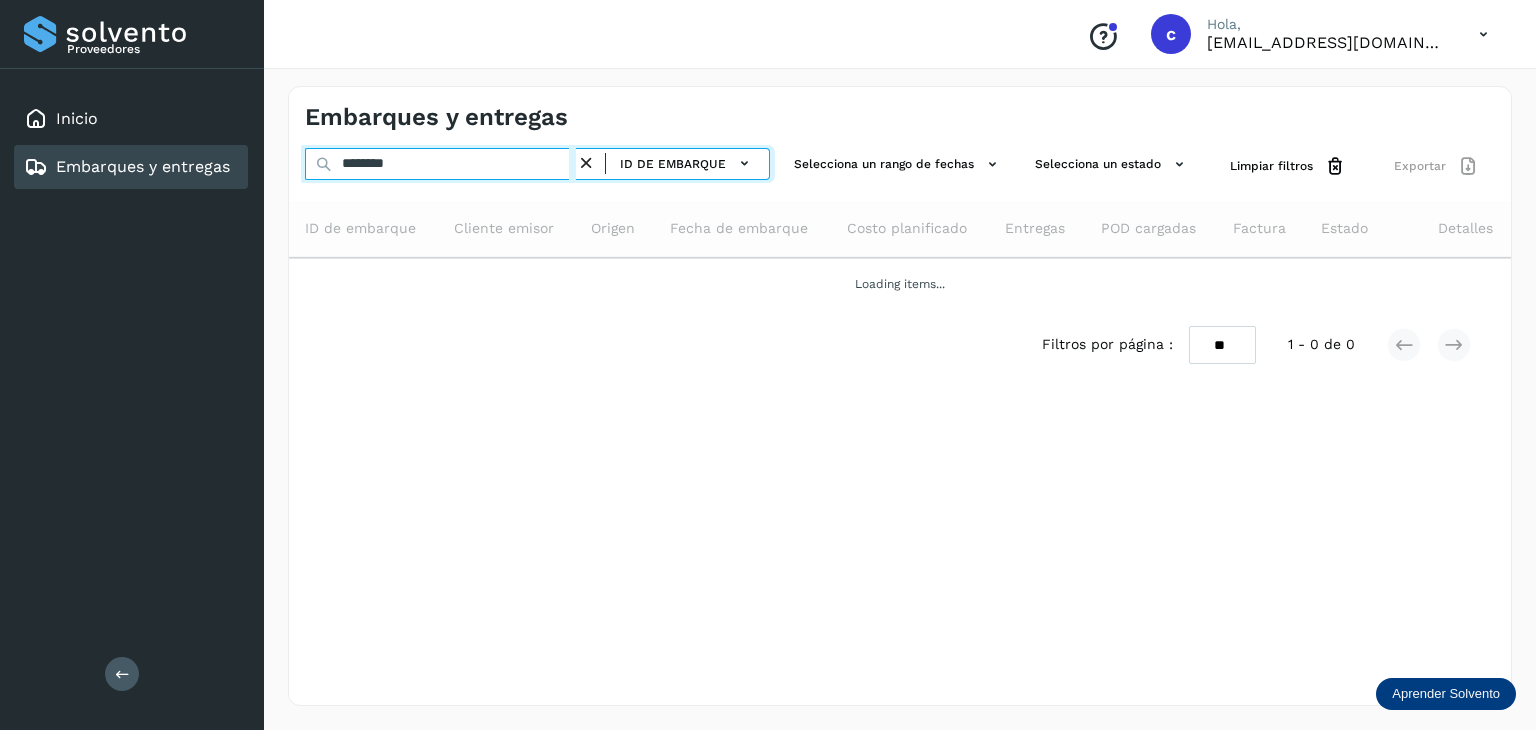 drag, startPoint x: 349, startPoint y: 169, endPoint x: 301, endPoint y: 169, distance: 48 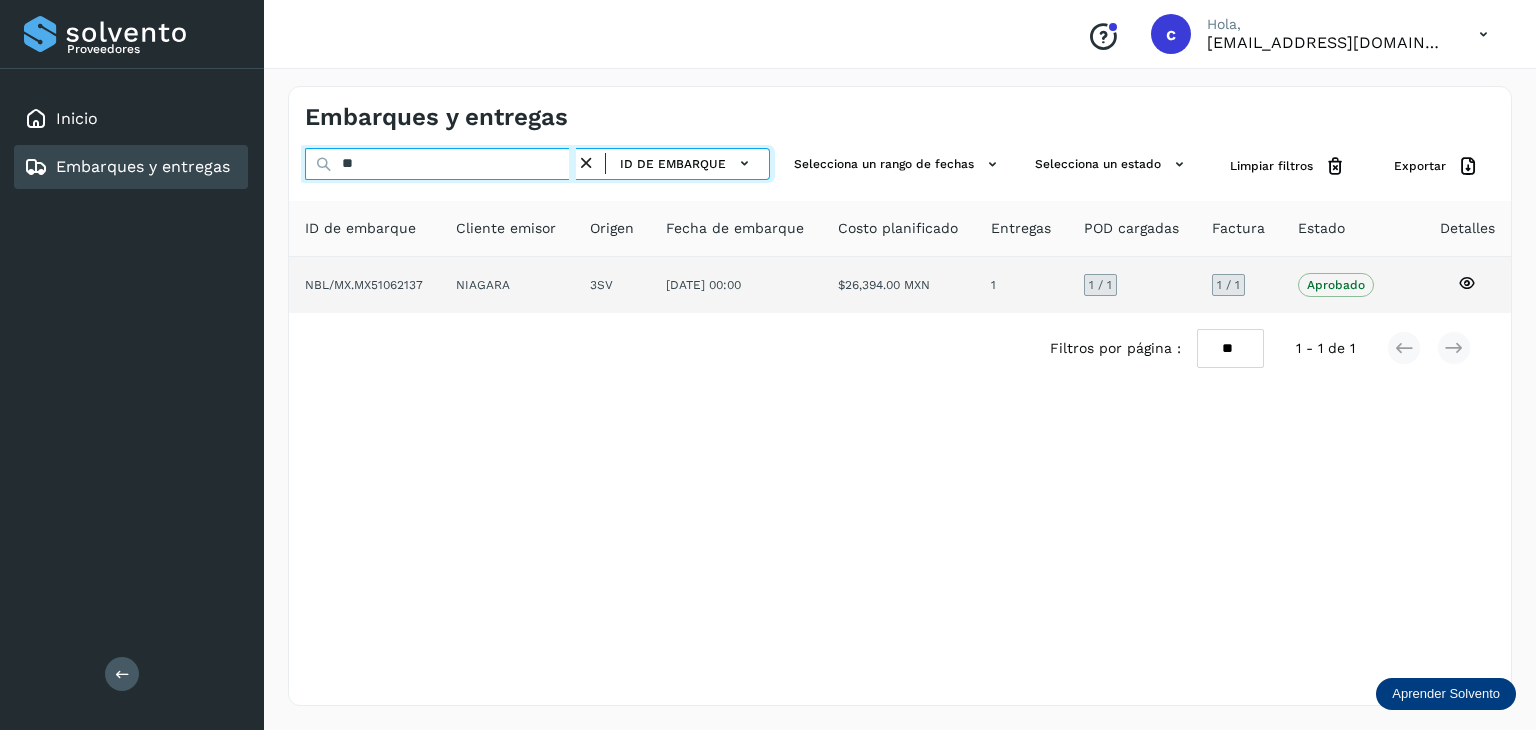 type on "*" 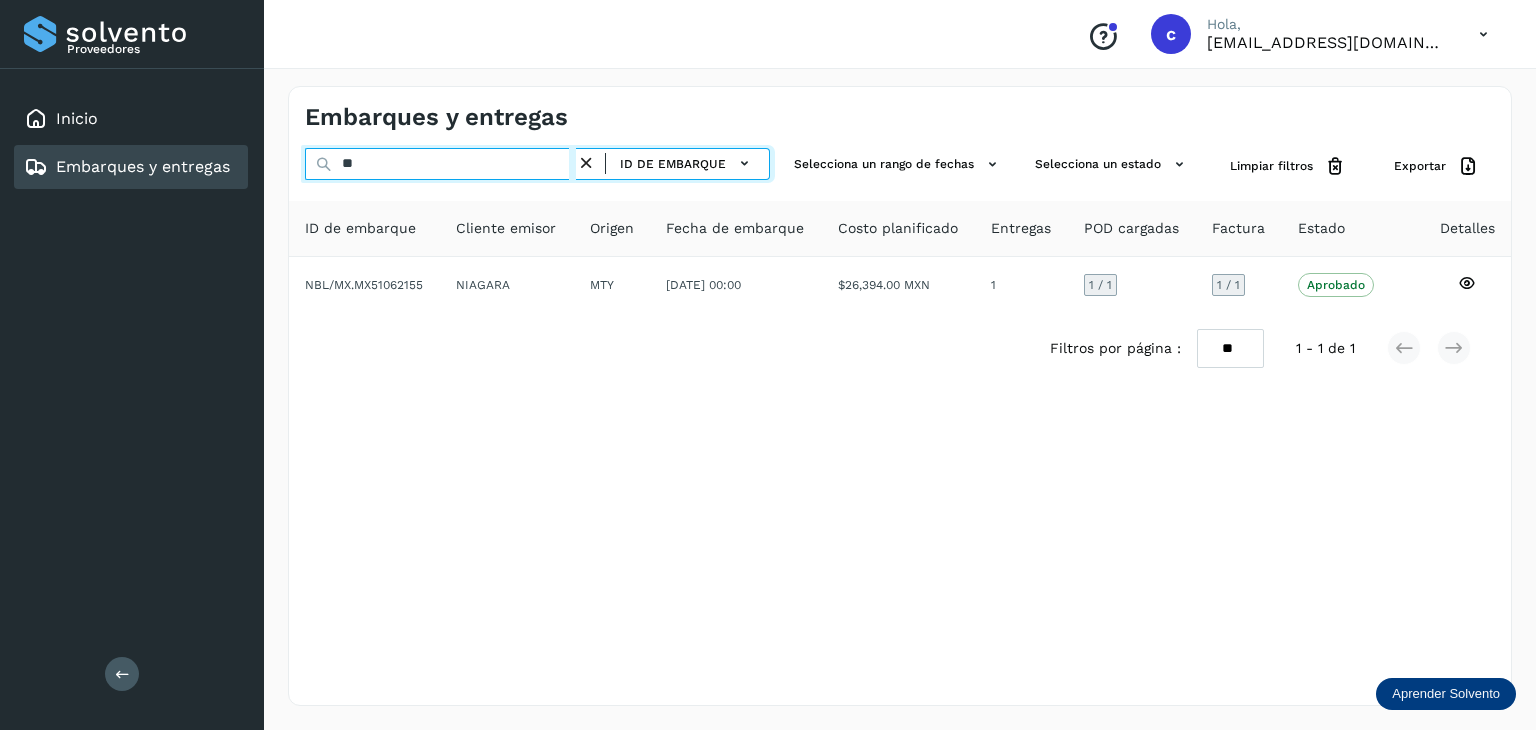 type on "*" 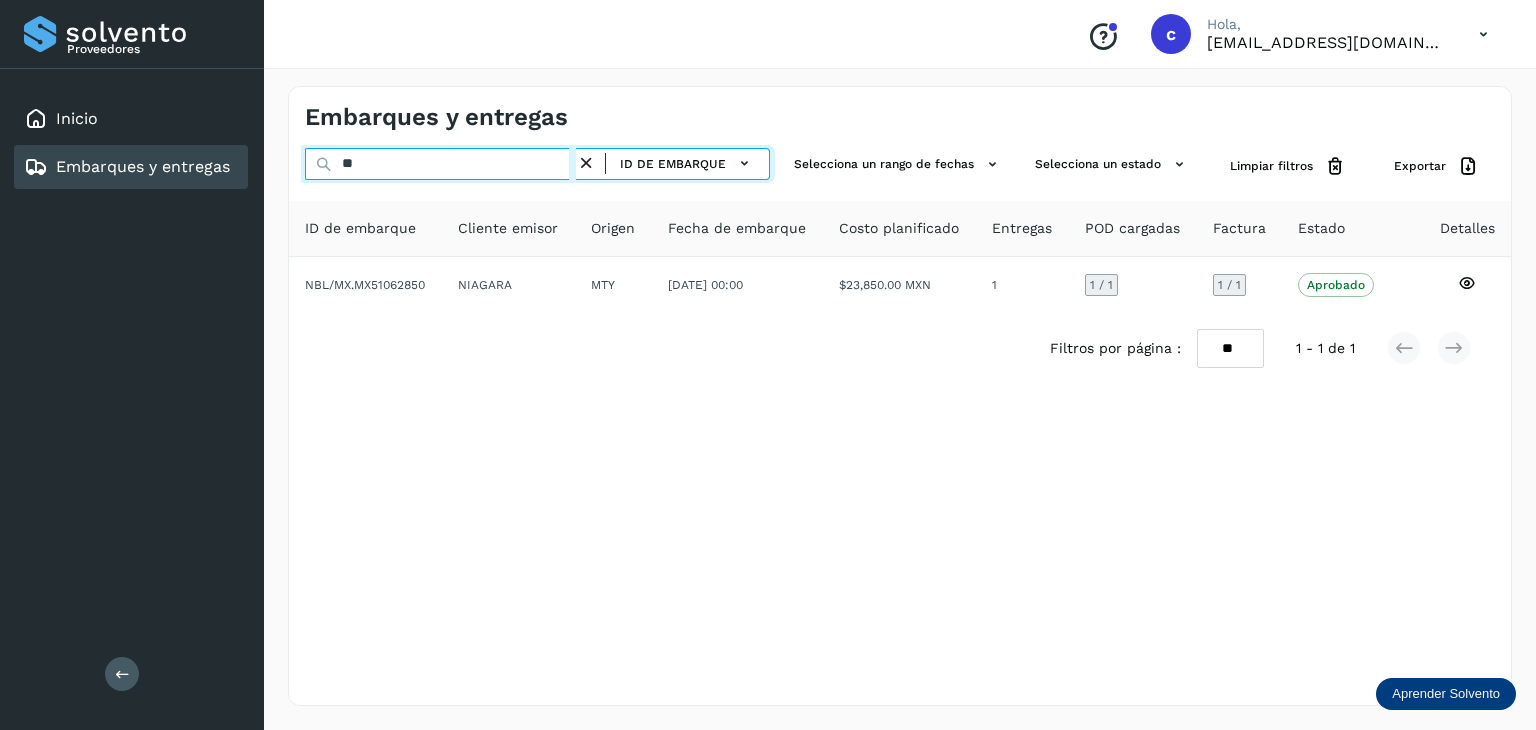type on "*" 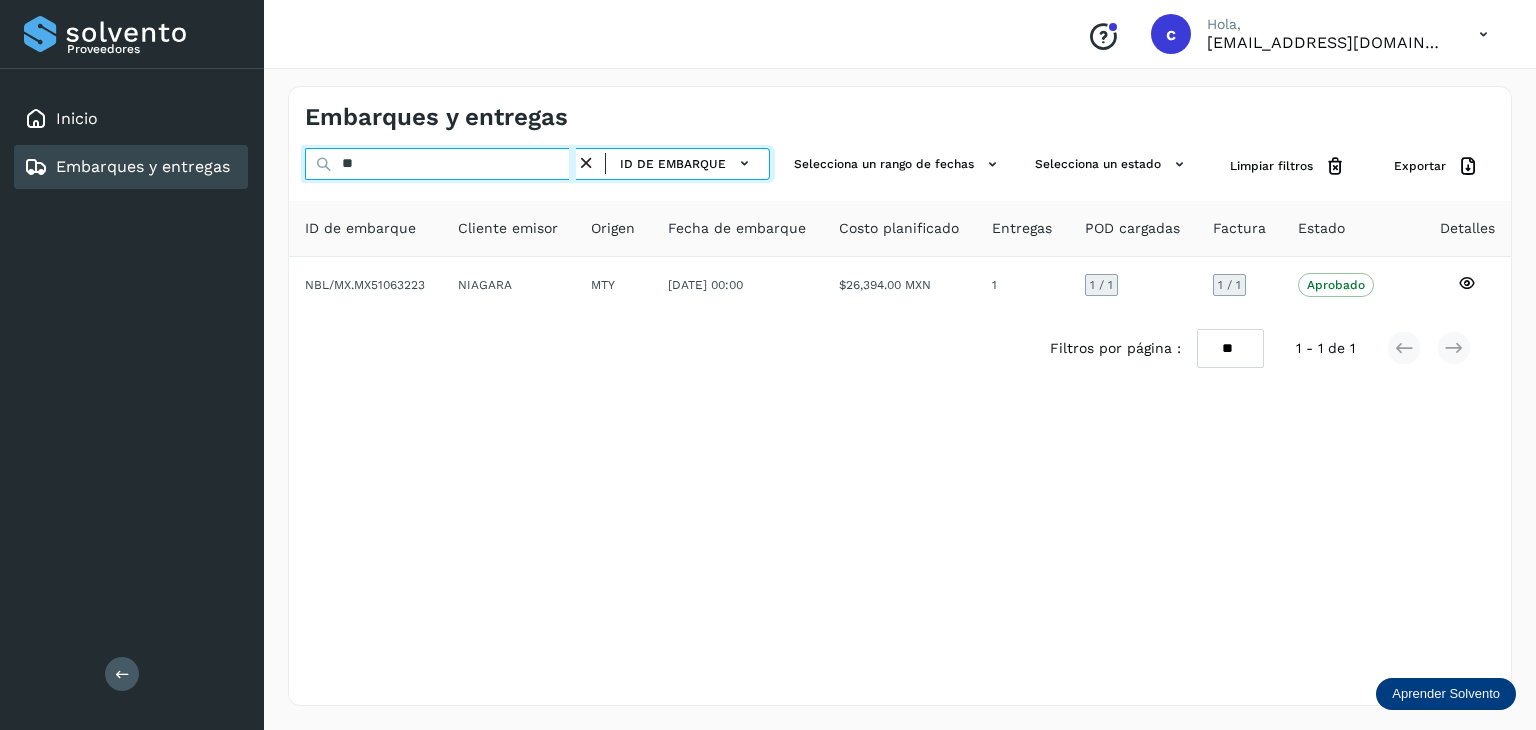 type on "*" 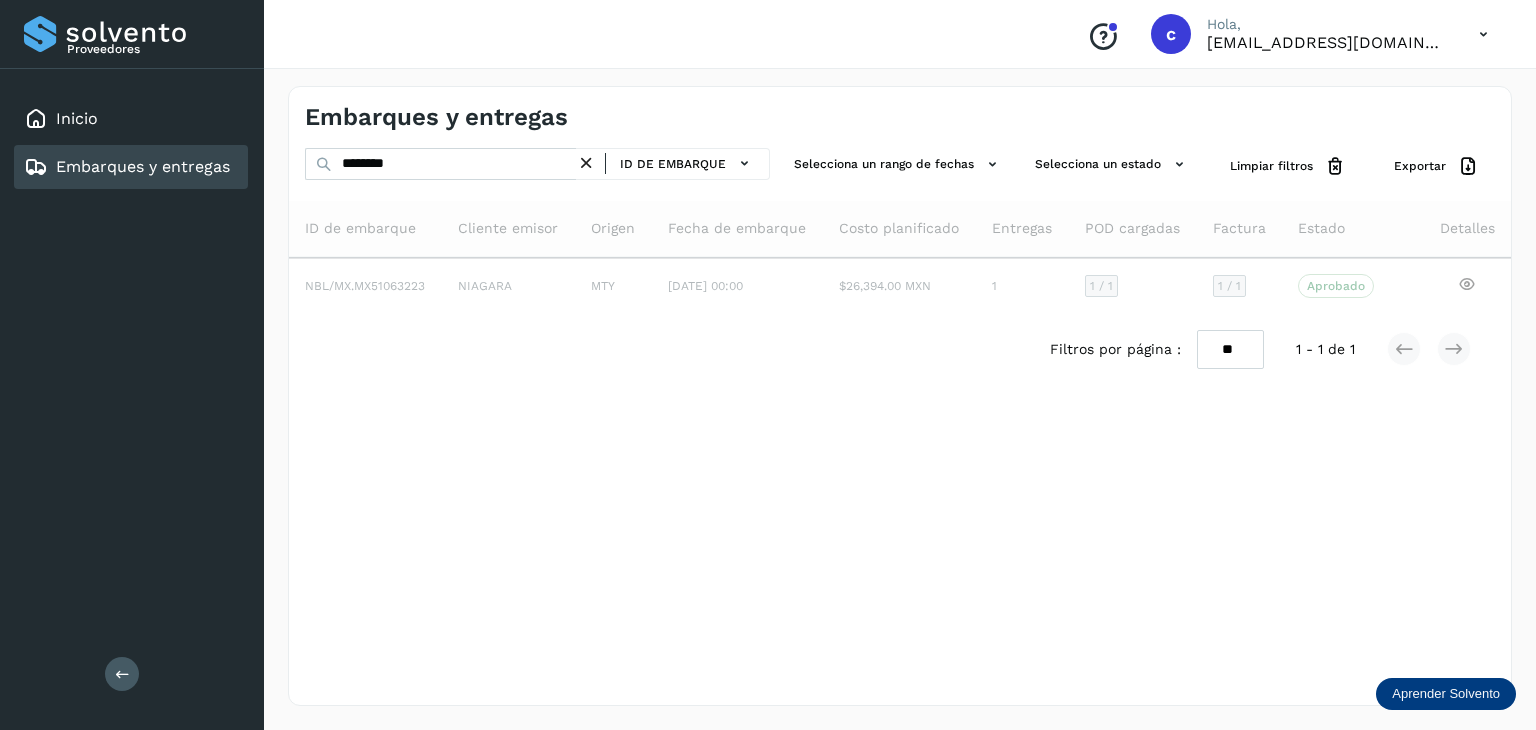 click on "Embarques y entregas ******** ID de embarque Selecciona un rango de fechas  Selecciona un estado Limpiar filtros Exportar ID de embarque Cliente emisor Origen Fecha de embarque Costo planificado Entregas POD cargadas Factura Estado Detalles NBL/MX.MX51063223 NIAGARA MTY [DATE] 00:00  $26,394.00 MXN  1 1  / 1 1 / 1 Aprobado
Verifica el estado de la factura o entregas asociadas a este embarque
Filtros por página : ** ** ** 1 - 1 de 1" at bounding box center [900, 396] 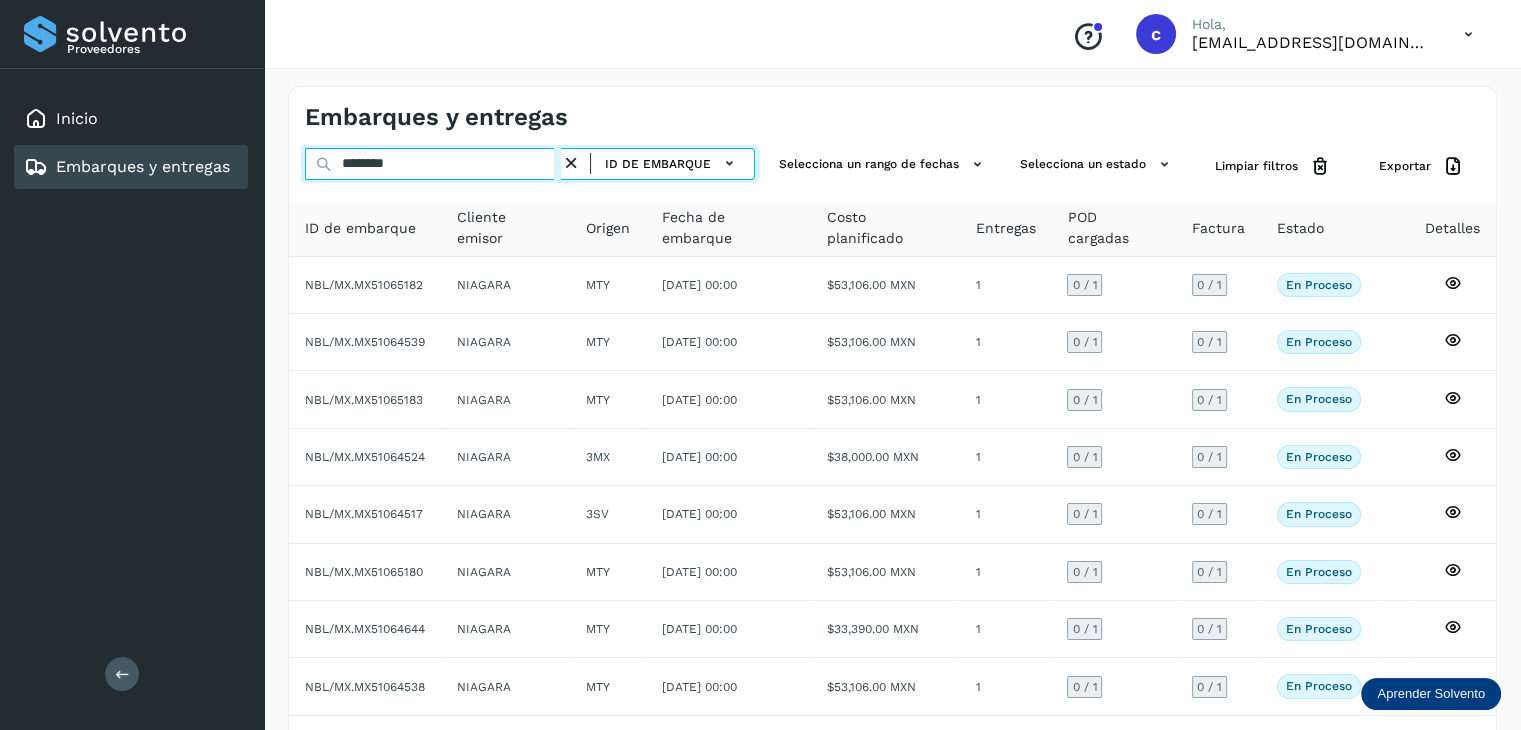 click on "********" at bounding box center [433, 164] 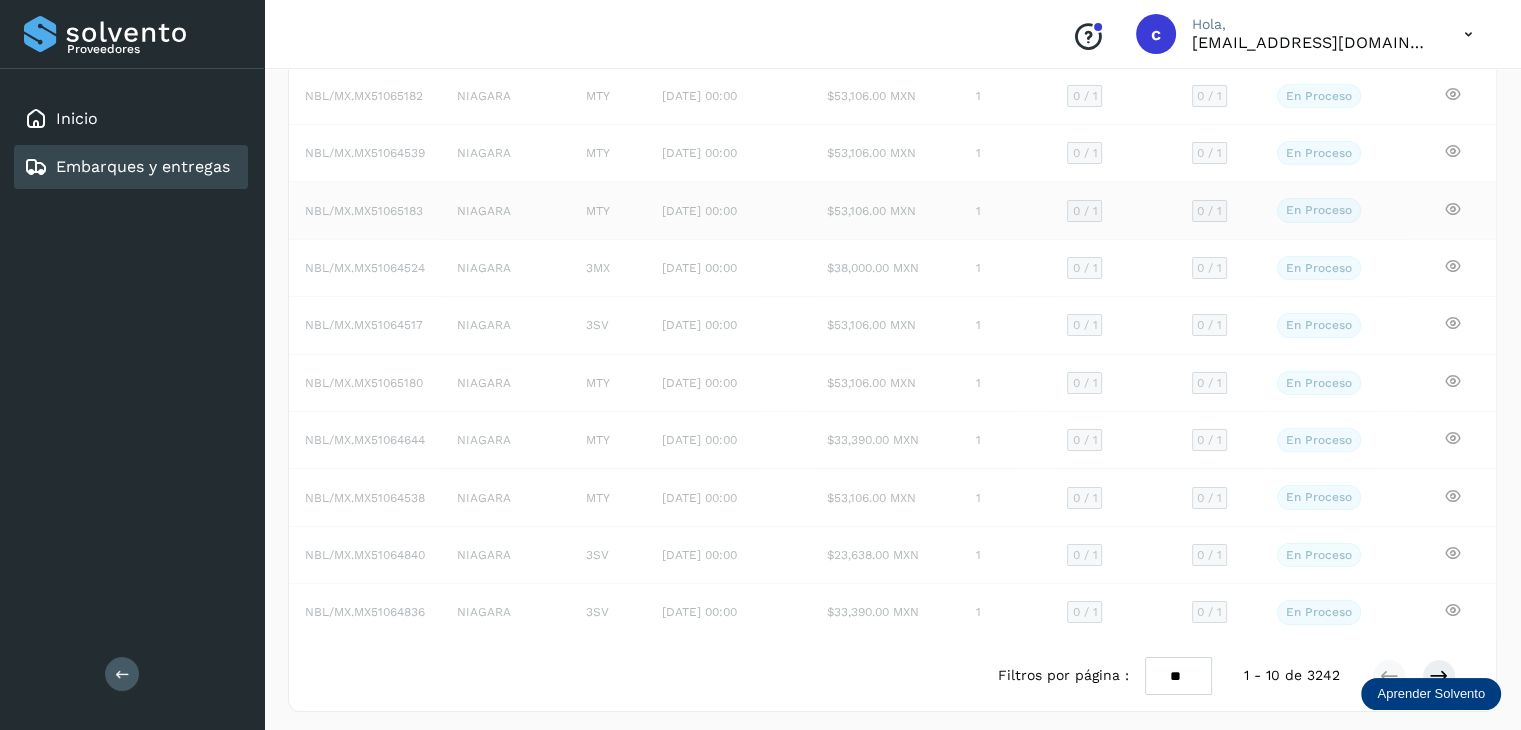 scroll, scrollTop: 0, scrollLeft: 0, axis: both 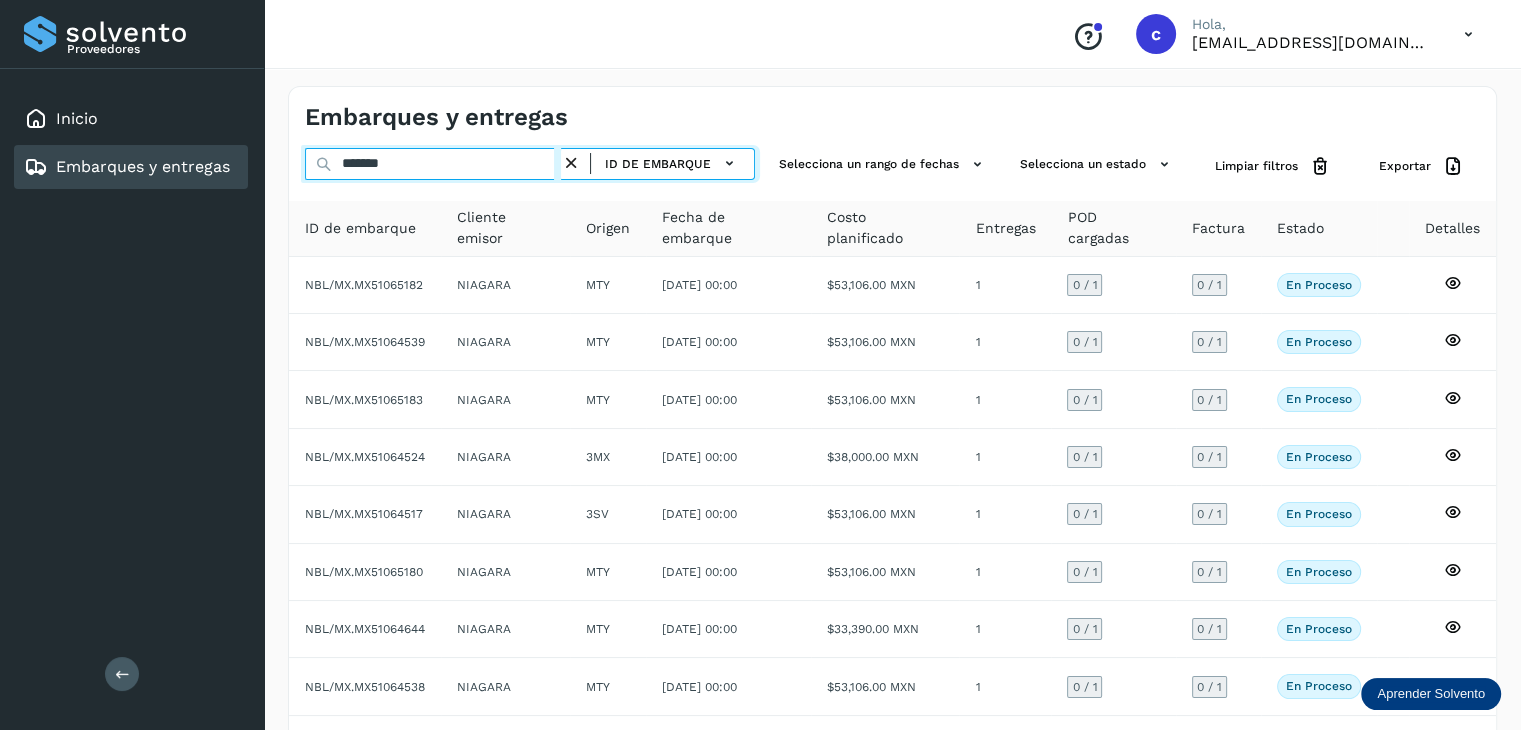 type on "********" 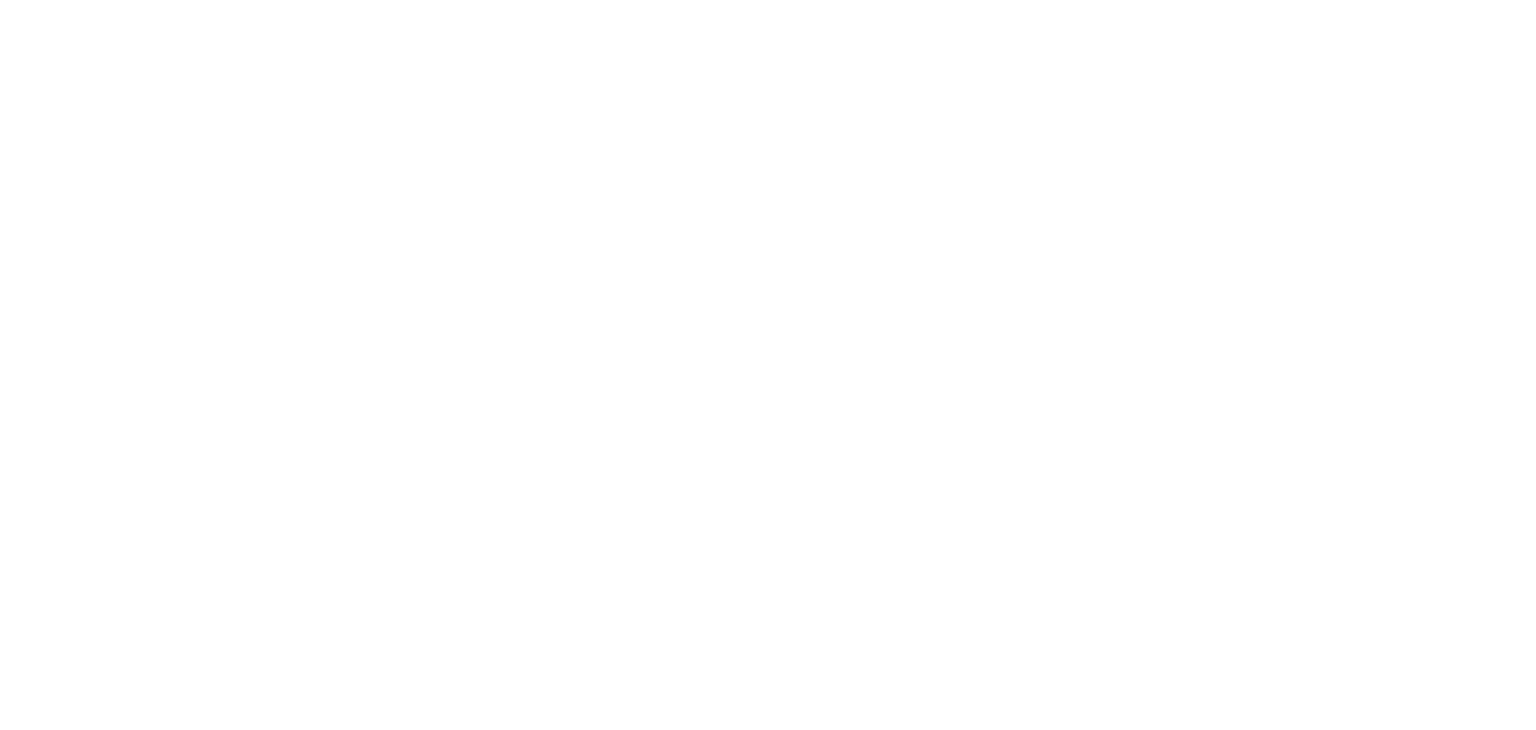 scroll, scrollTop: 0, scrollLeft: 0, axis: both 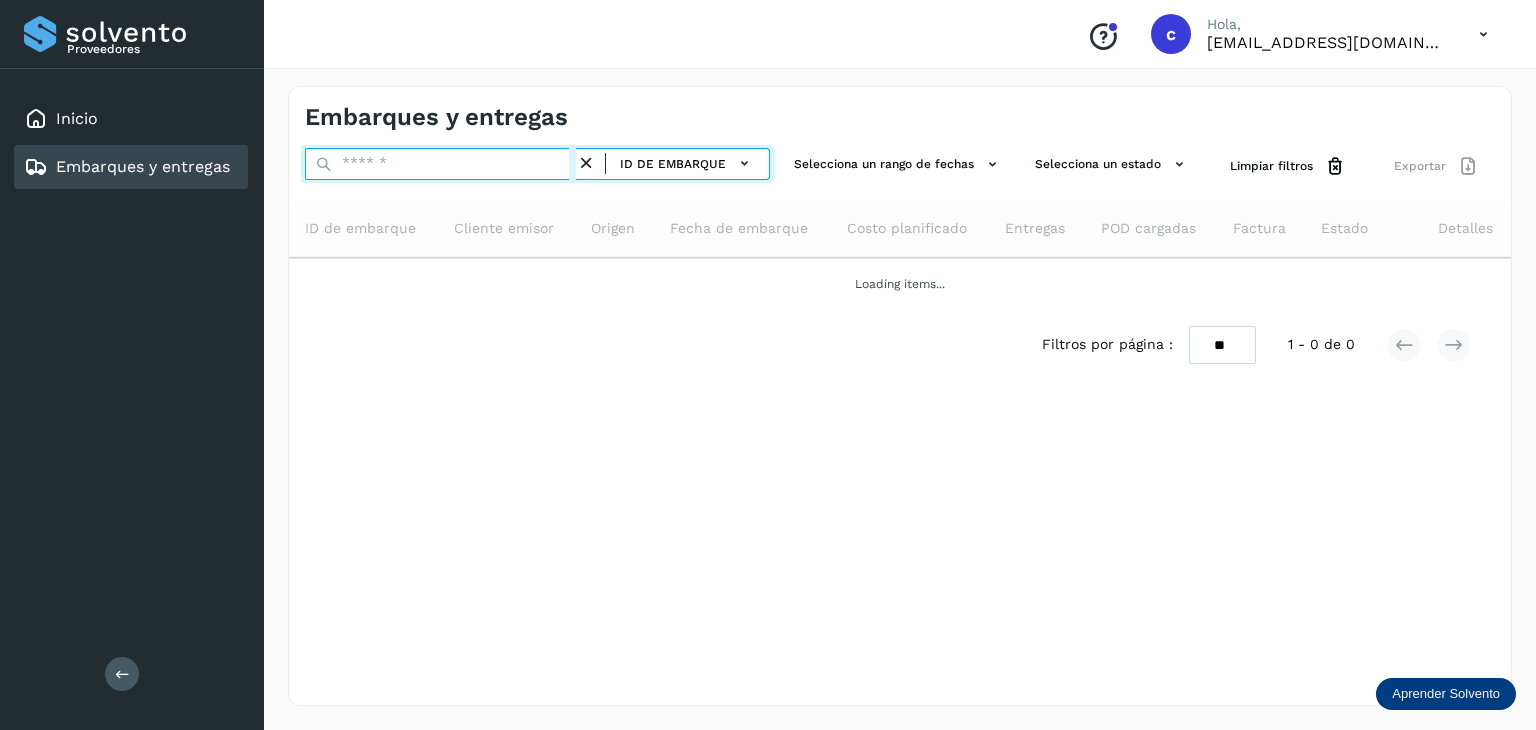 click at bounding box center (440, 164) 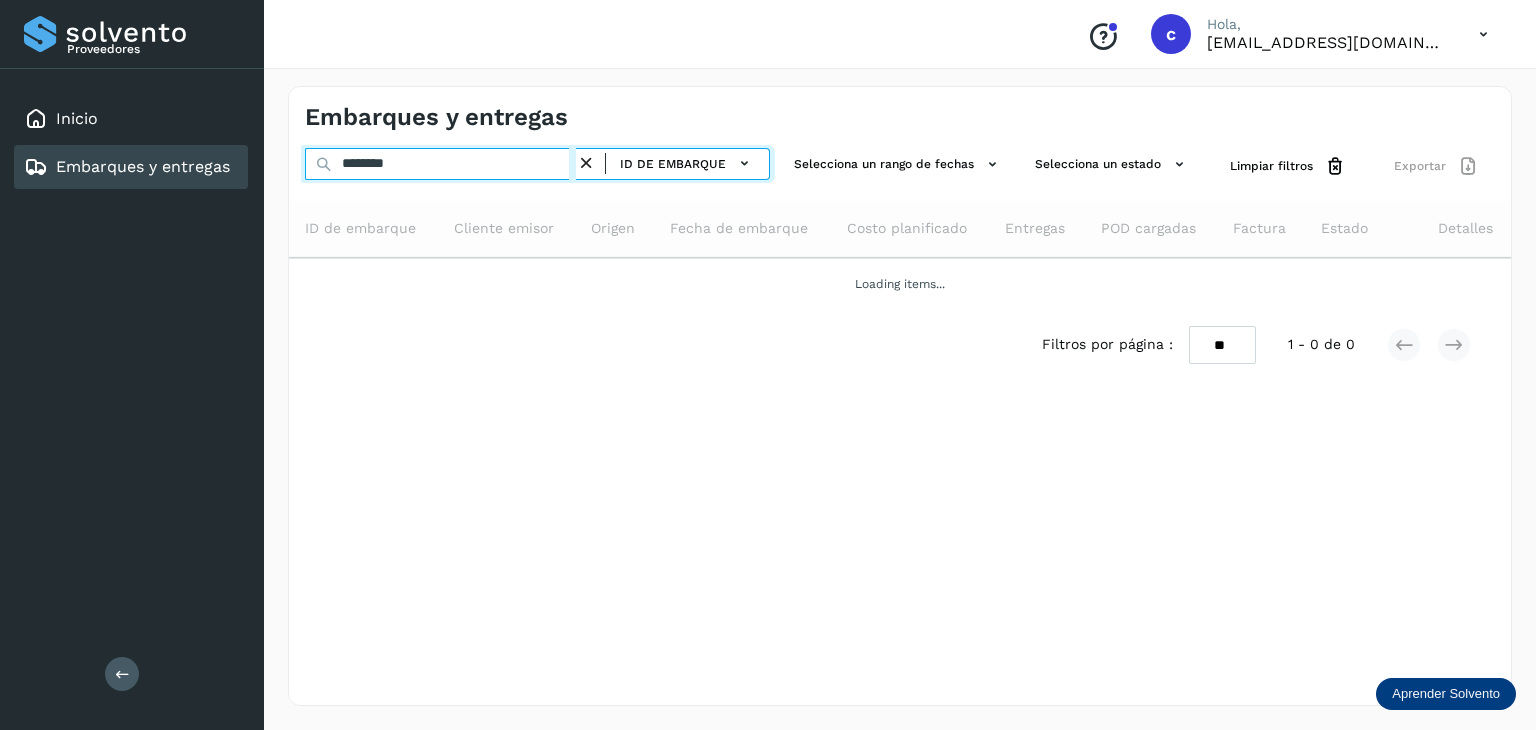 type on "********" 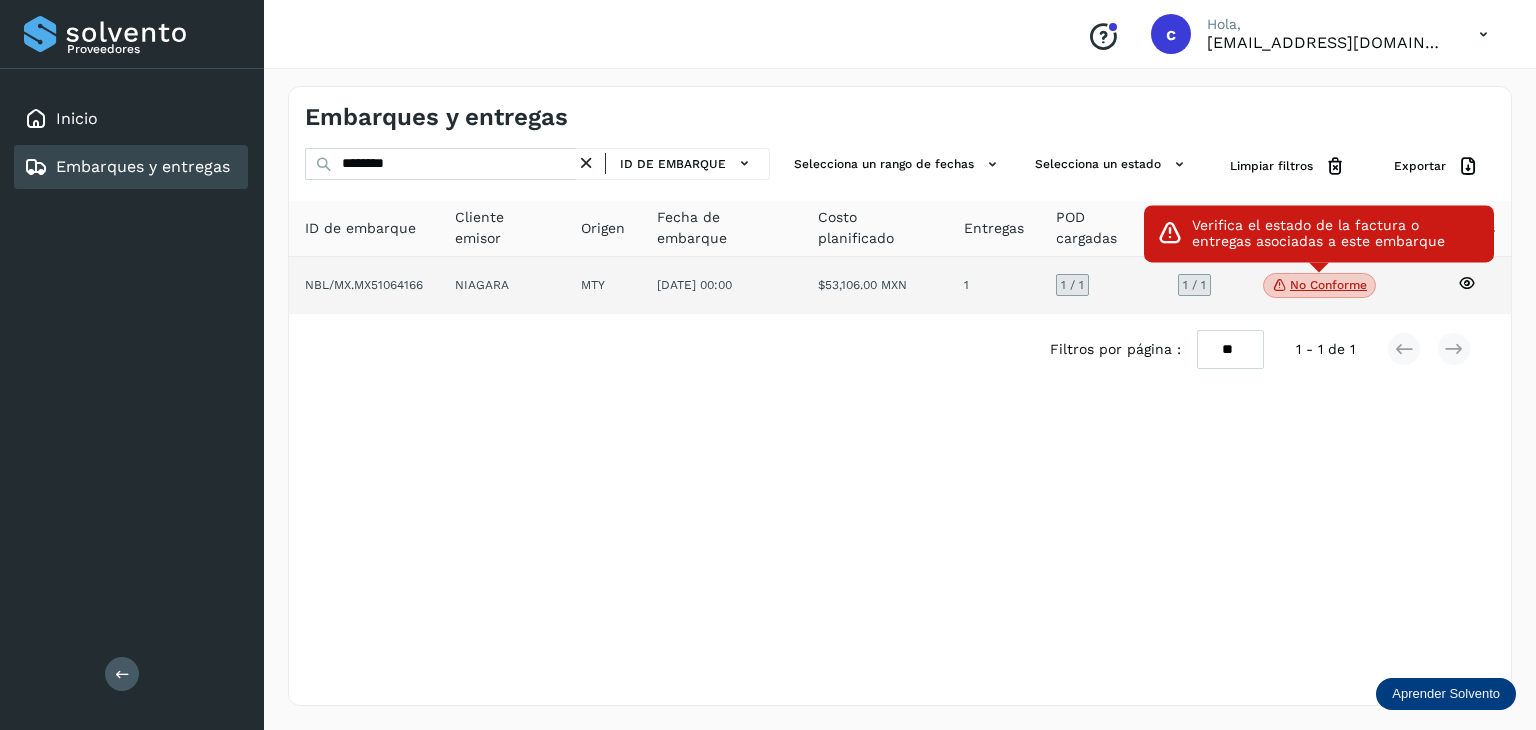 click 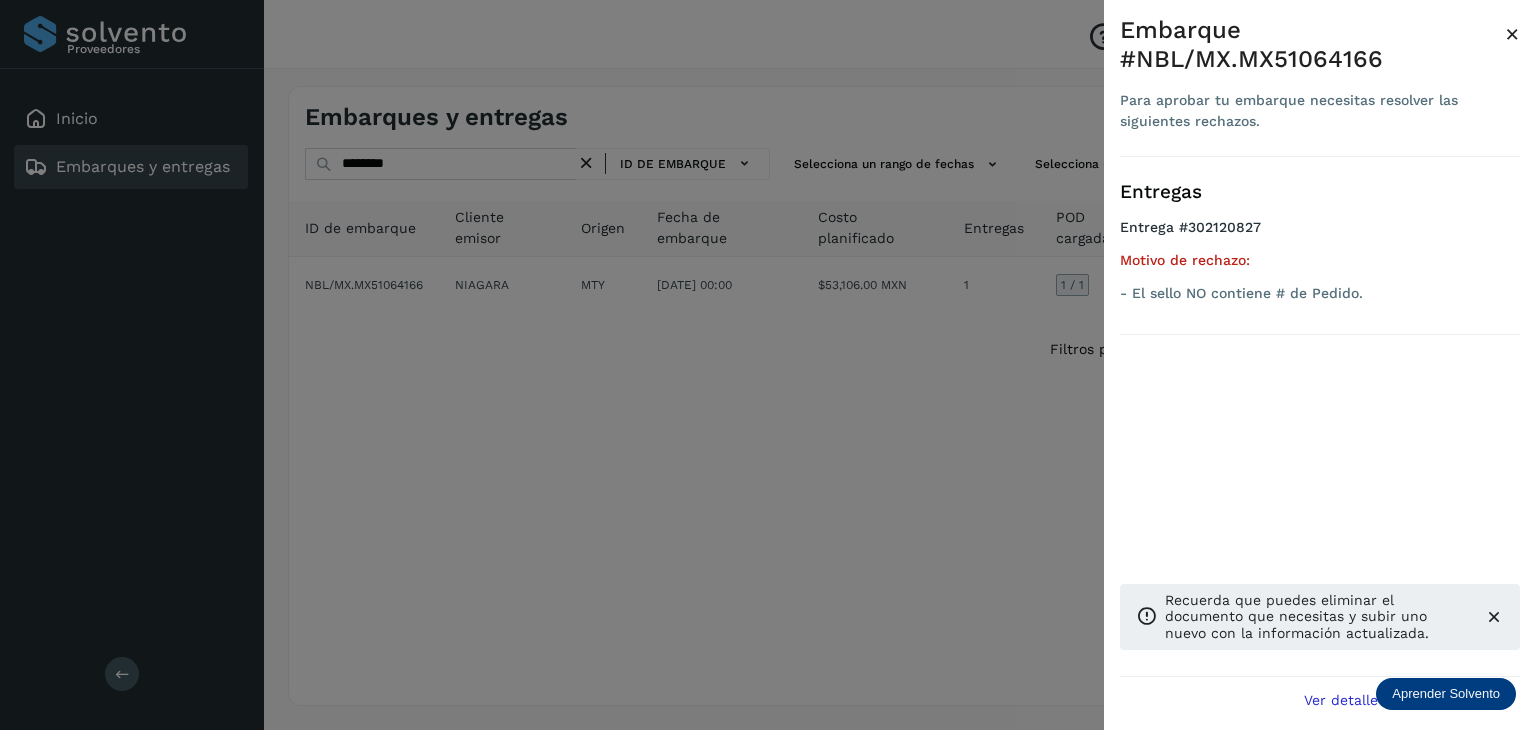 click on "Entrega #302120827 Motivo de rechazo: - El sello NO contiene # de Pedido." at bounding box center (1320, 264) 